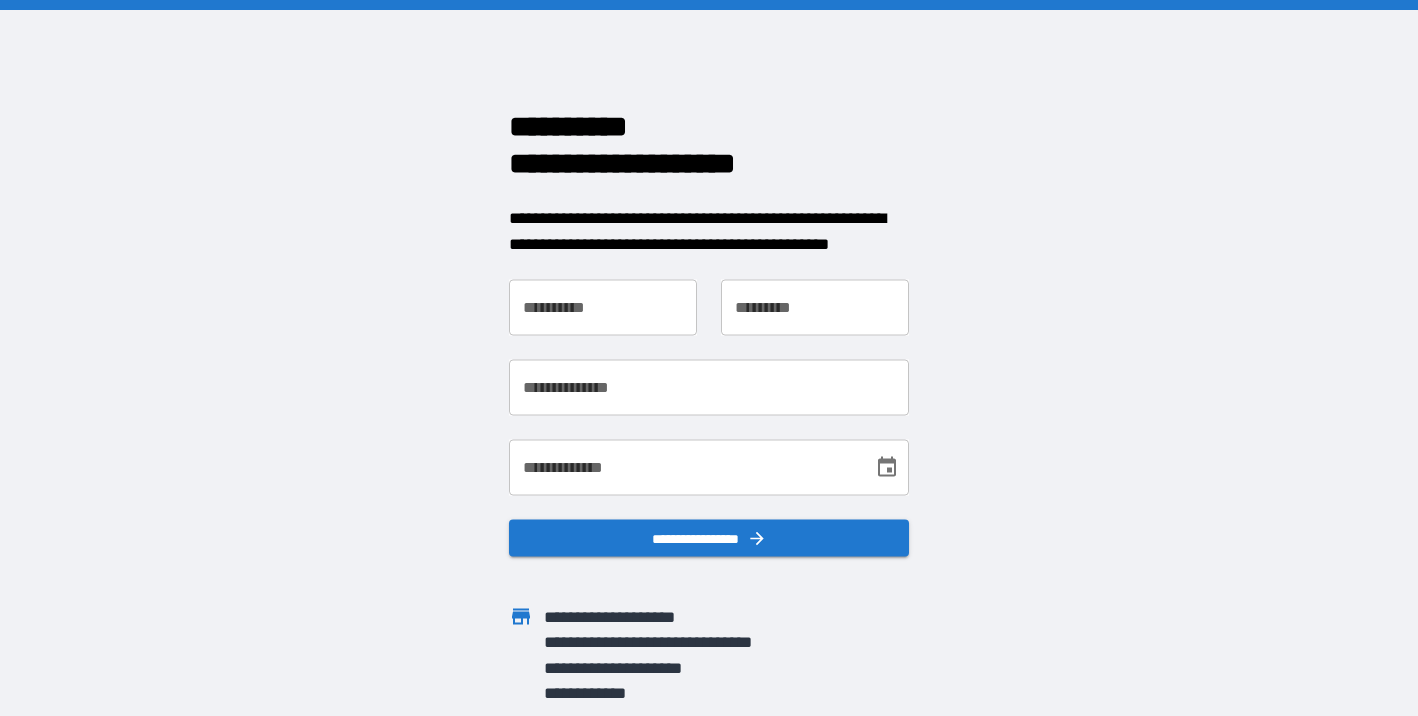 scroll, scrollTop: 0, scrollLeft: 0, axis: both 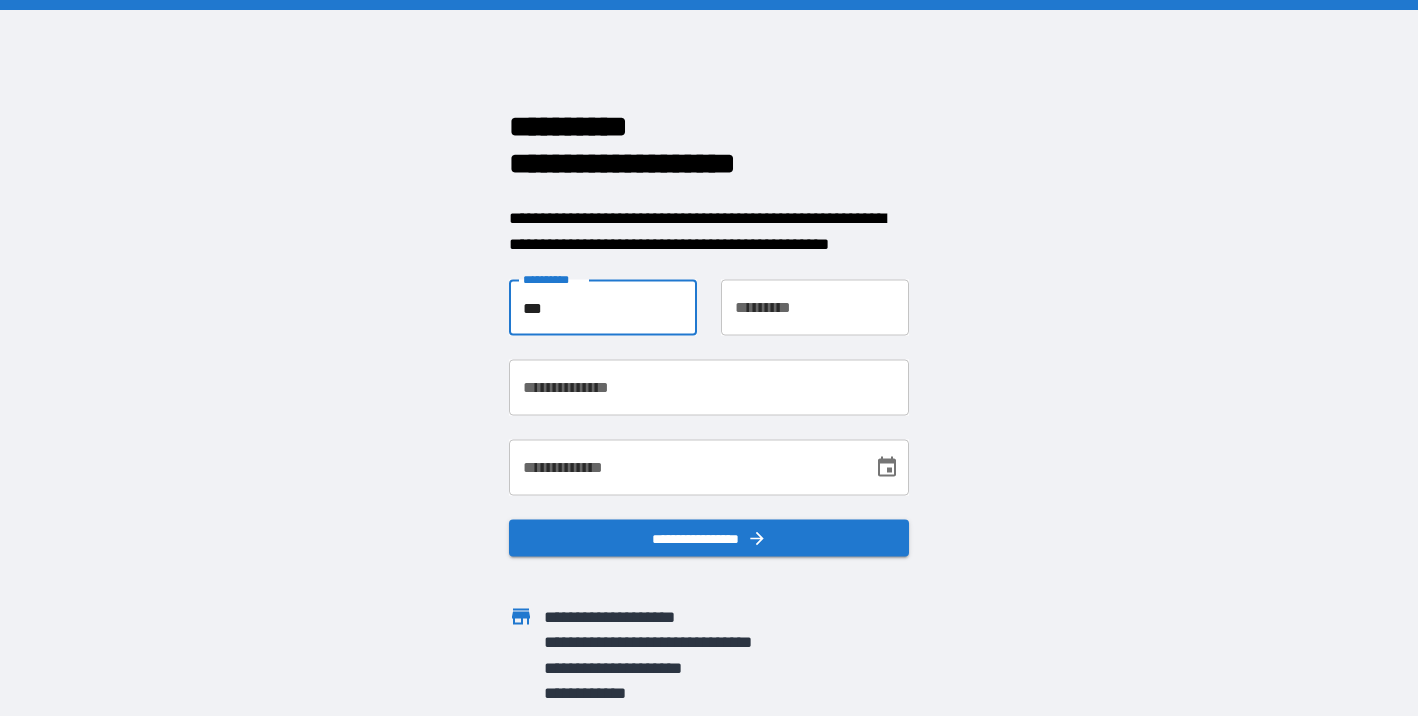 type on "***" 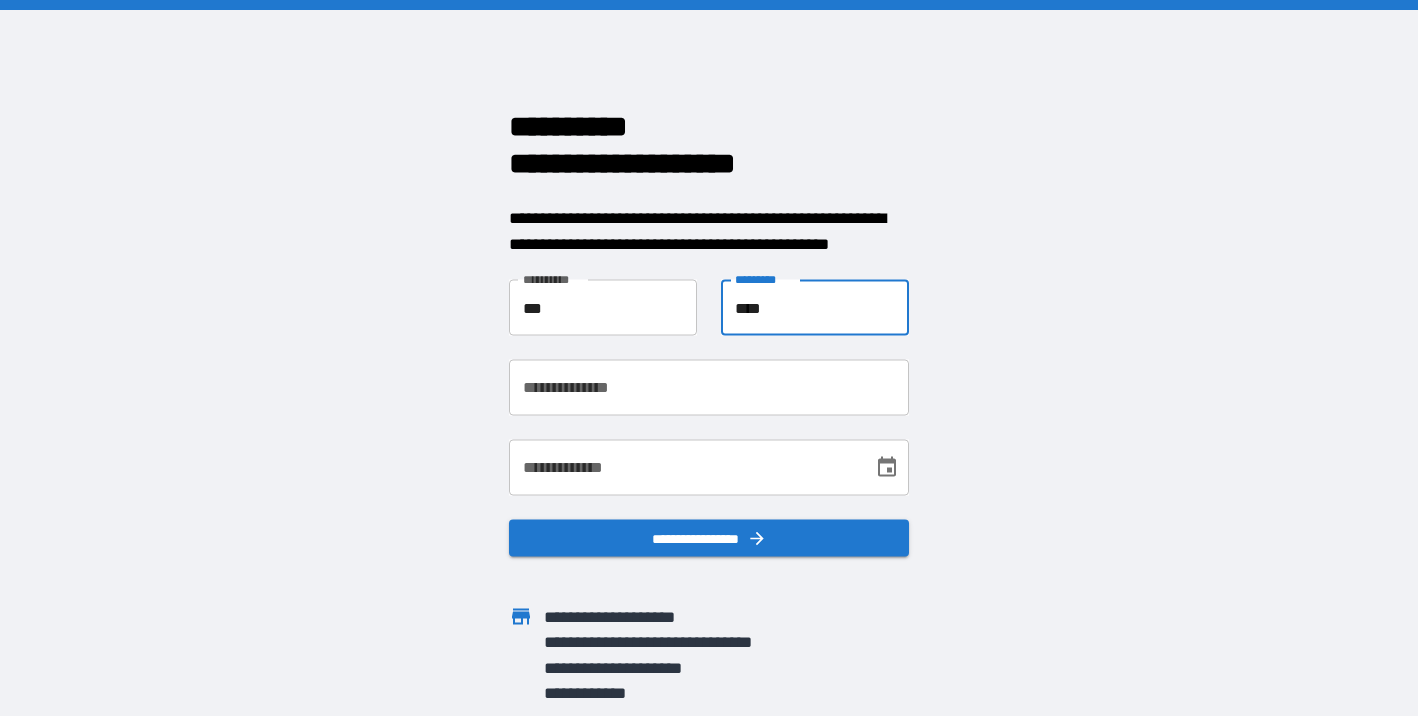 type on "****" 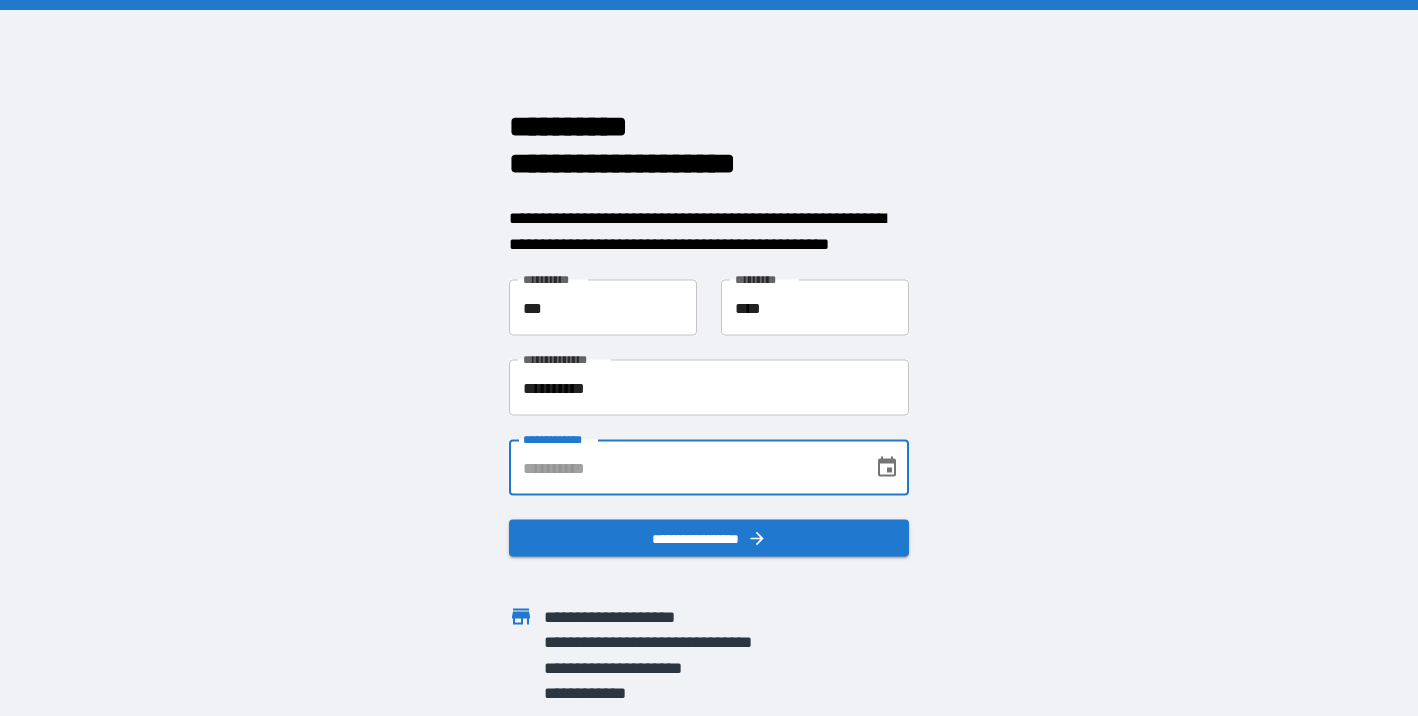 click on "**********" at bounding box center [709, 388] 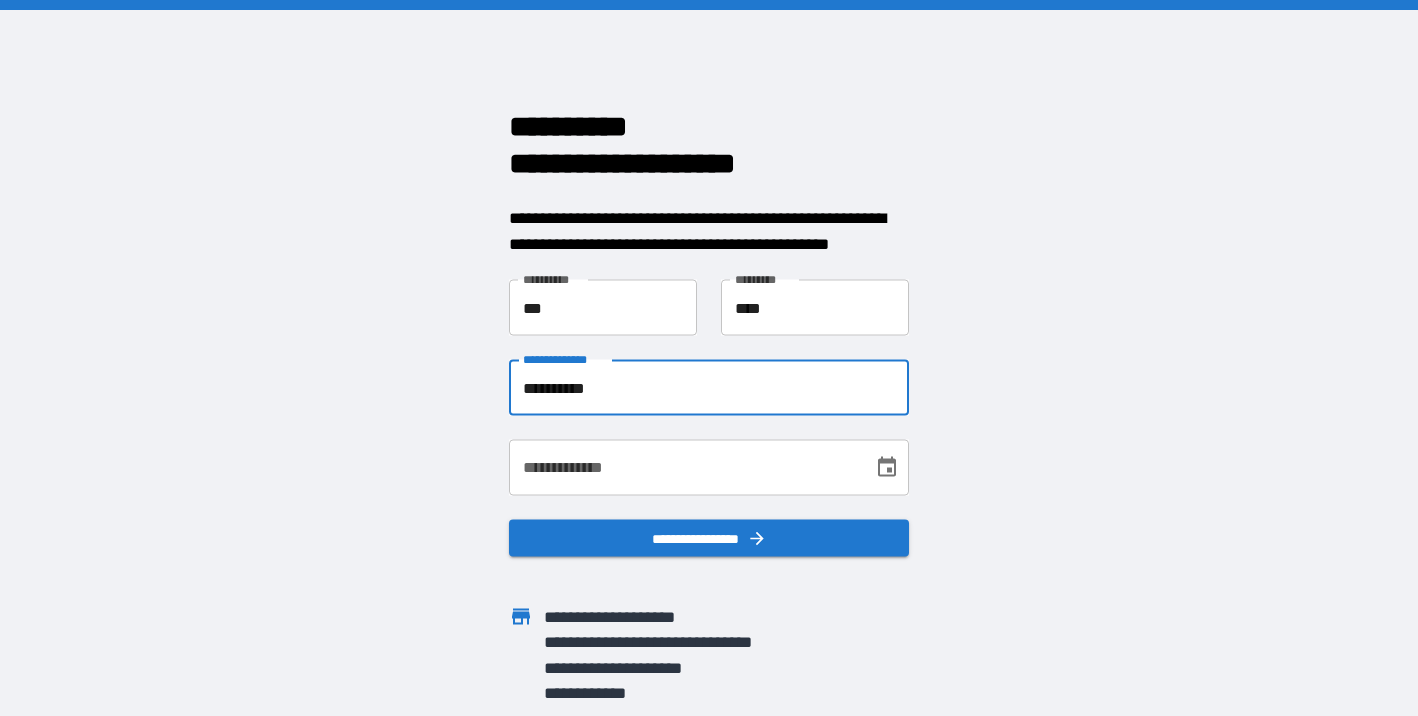 click on "**********" at bounding box center (709, 388) 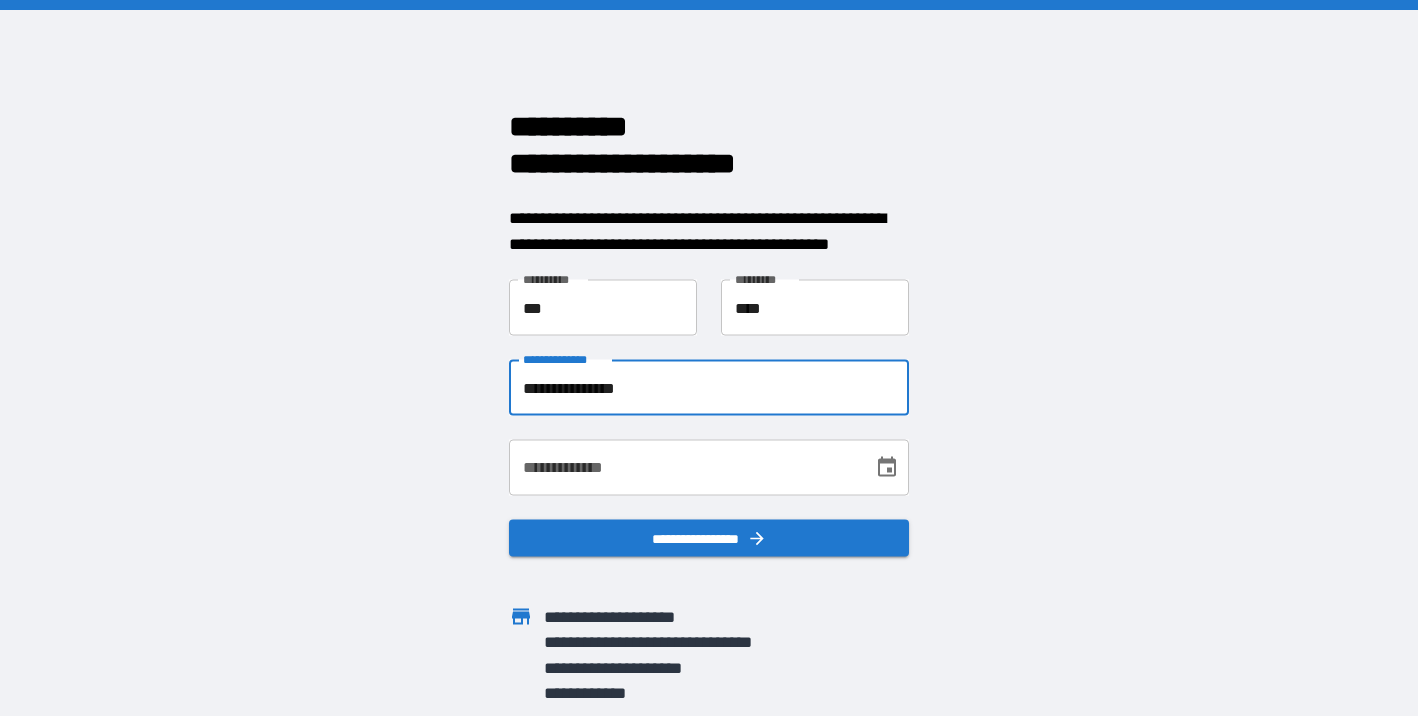 type on "**********" 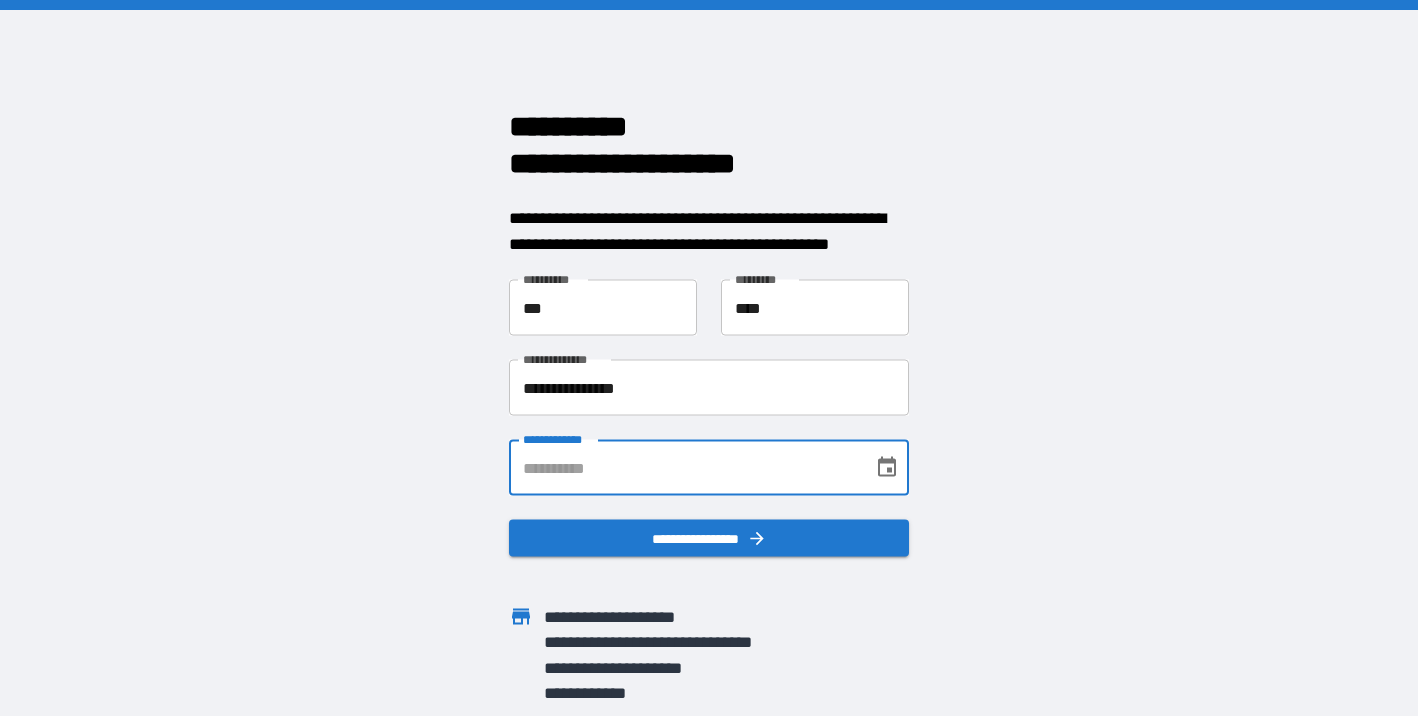 click on "**********" at bounding box center (684, 468) 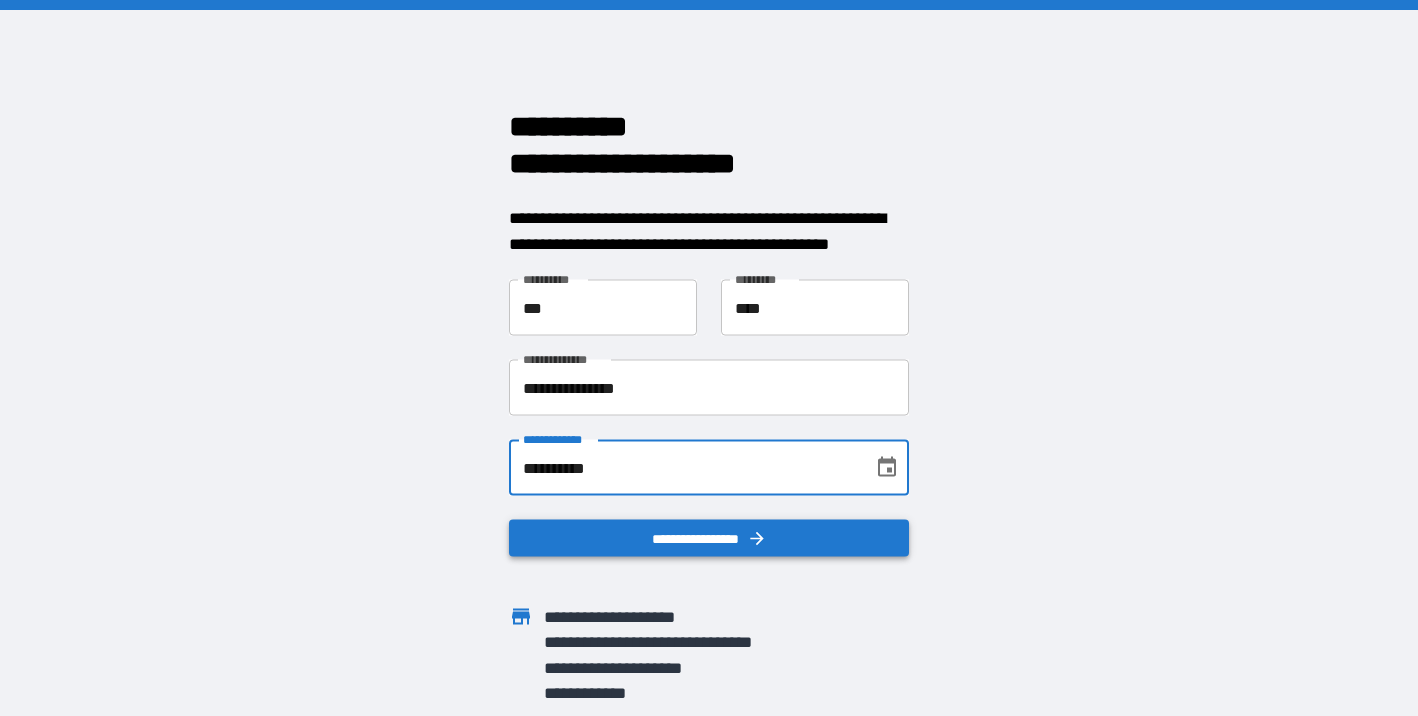 type on "**********" 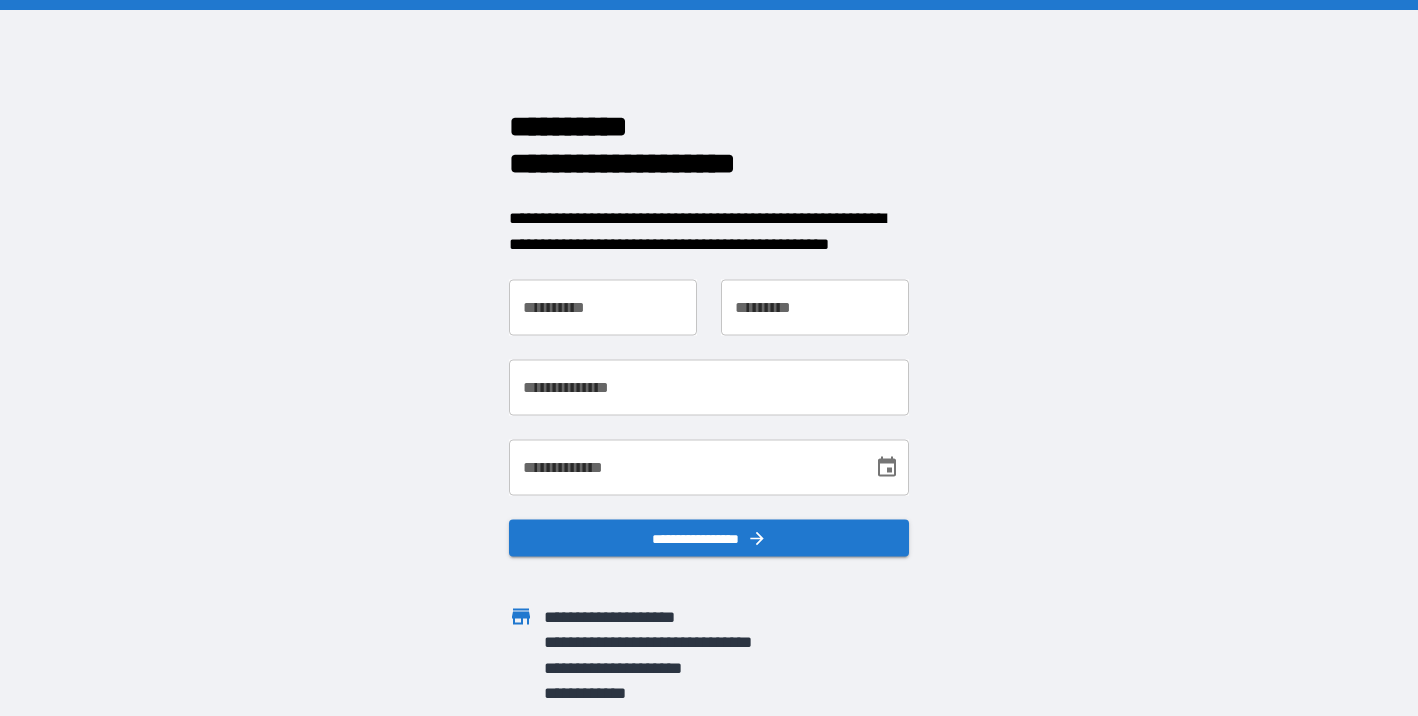 scroll, scrollTop: 0, scrollLeft: 0, axis: both 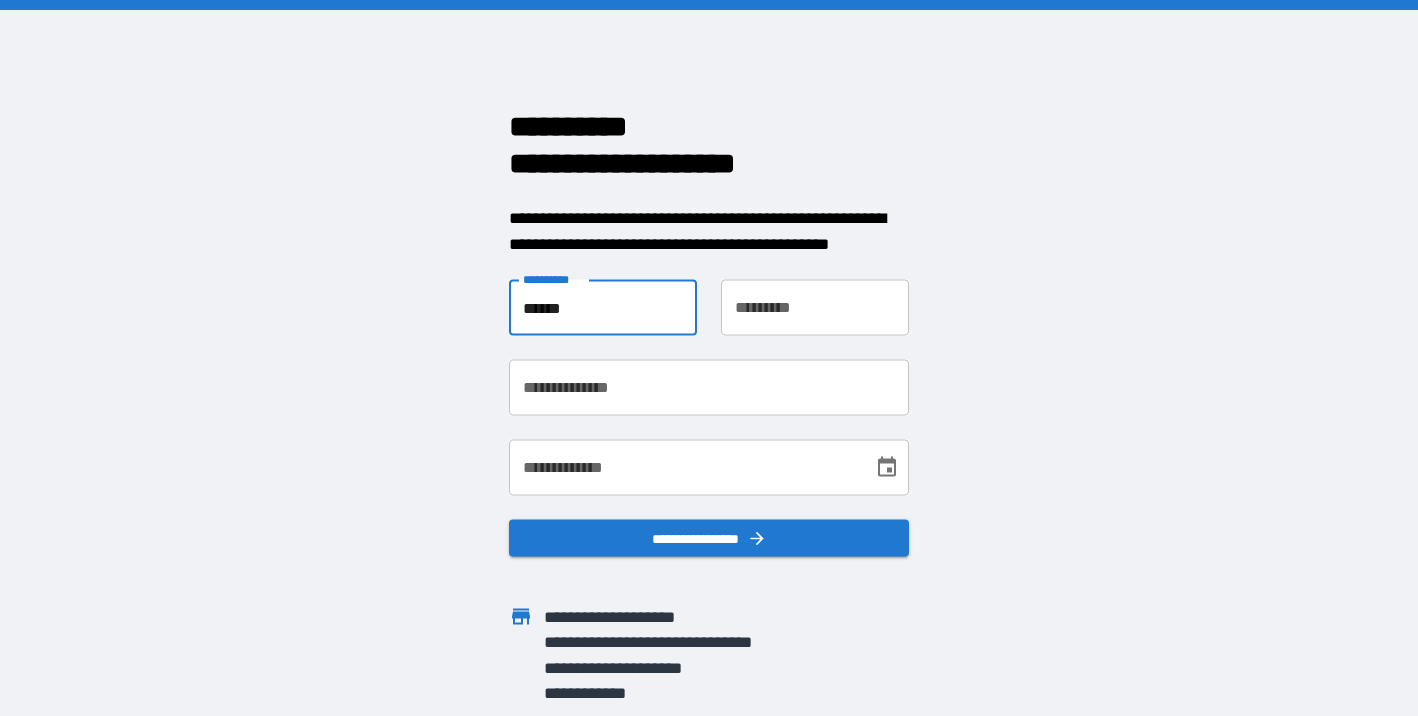 type on "******" 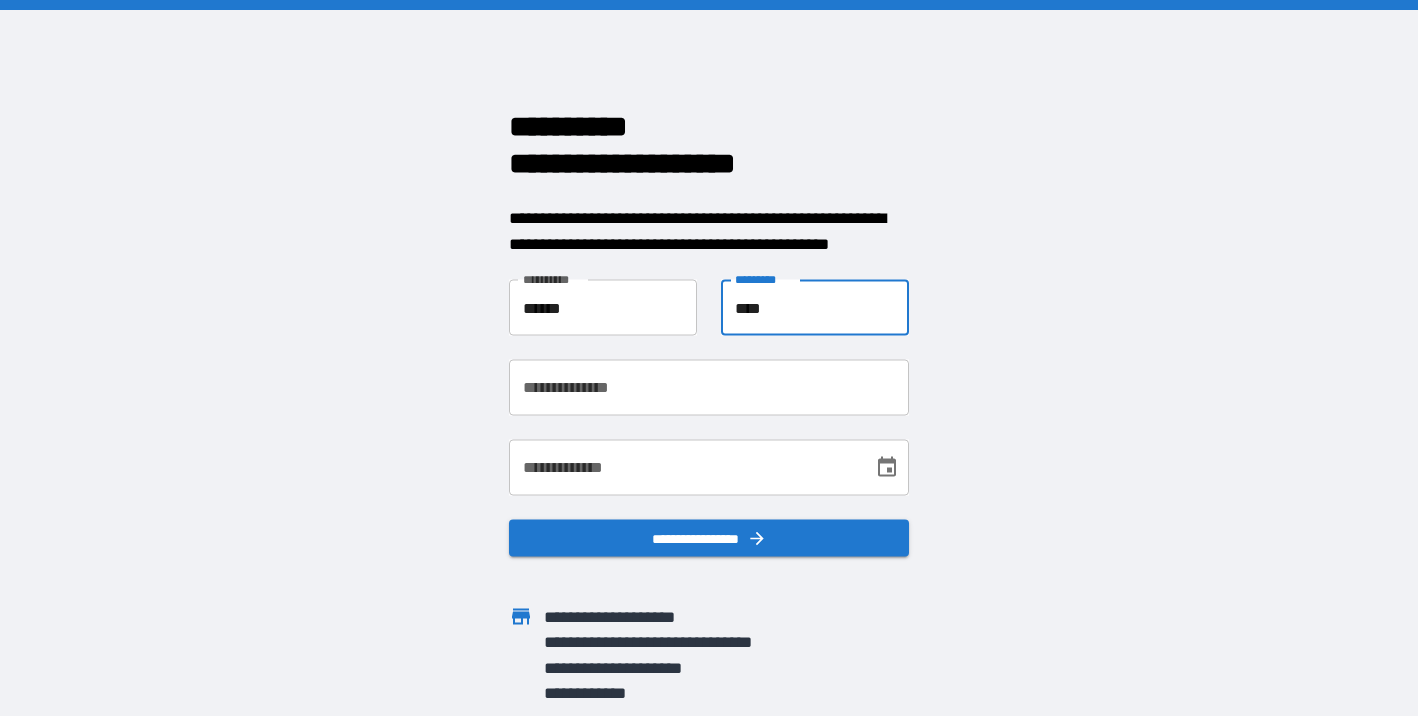 type on "****" 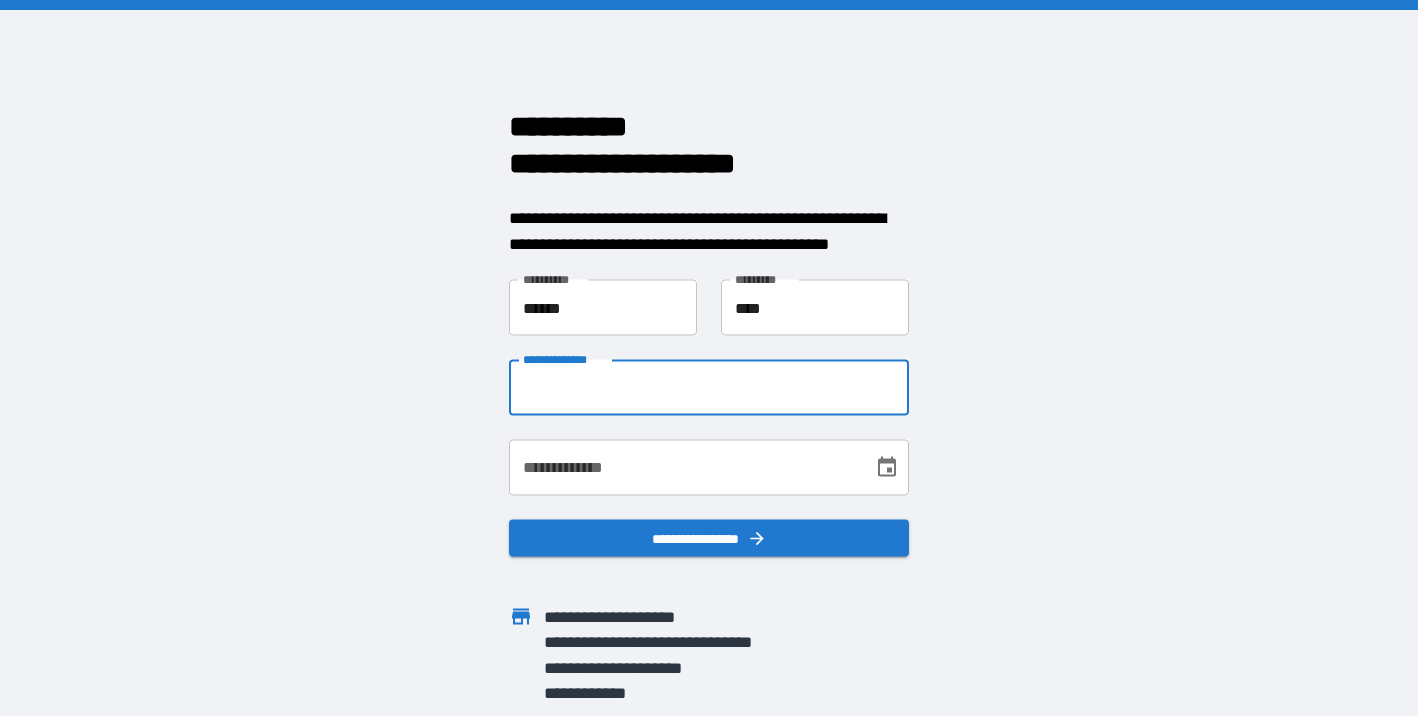 type on "**********" 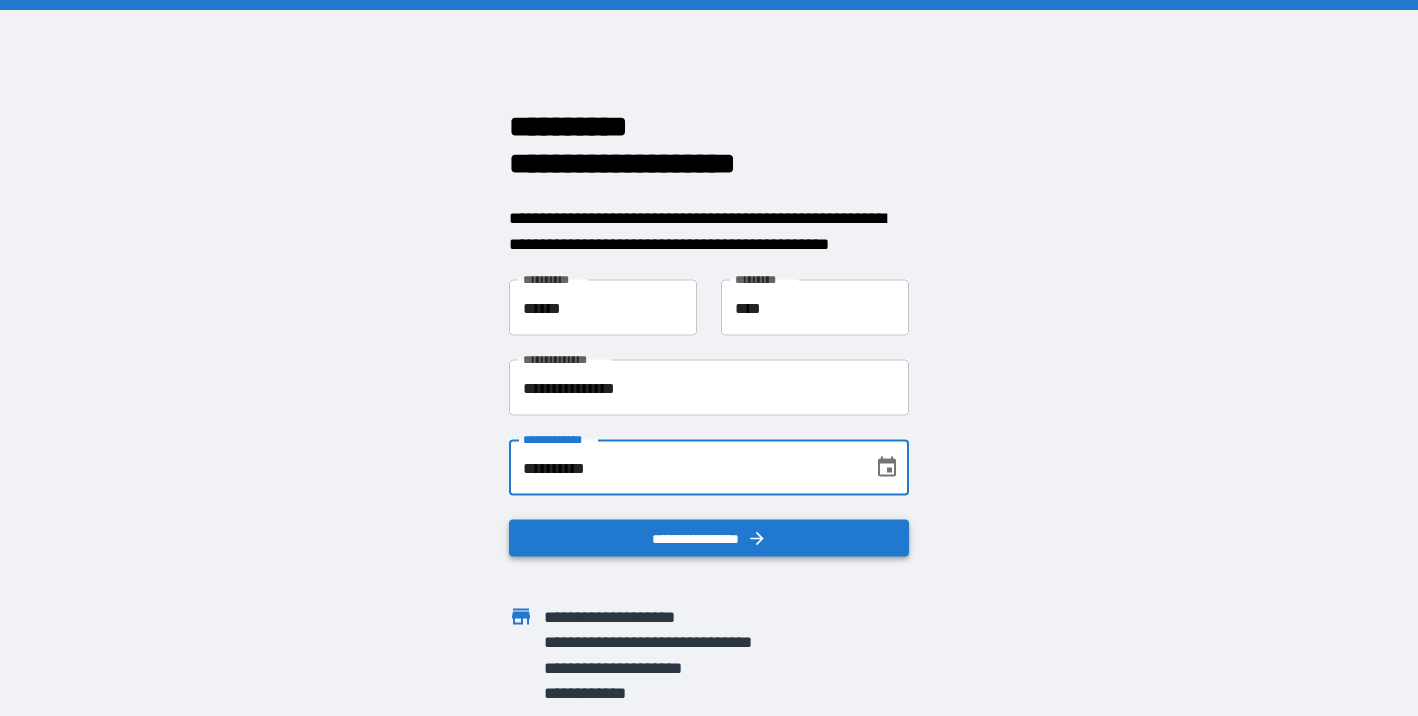 type on "**********" 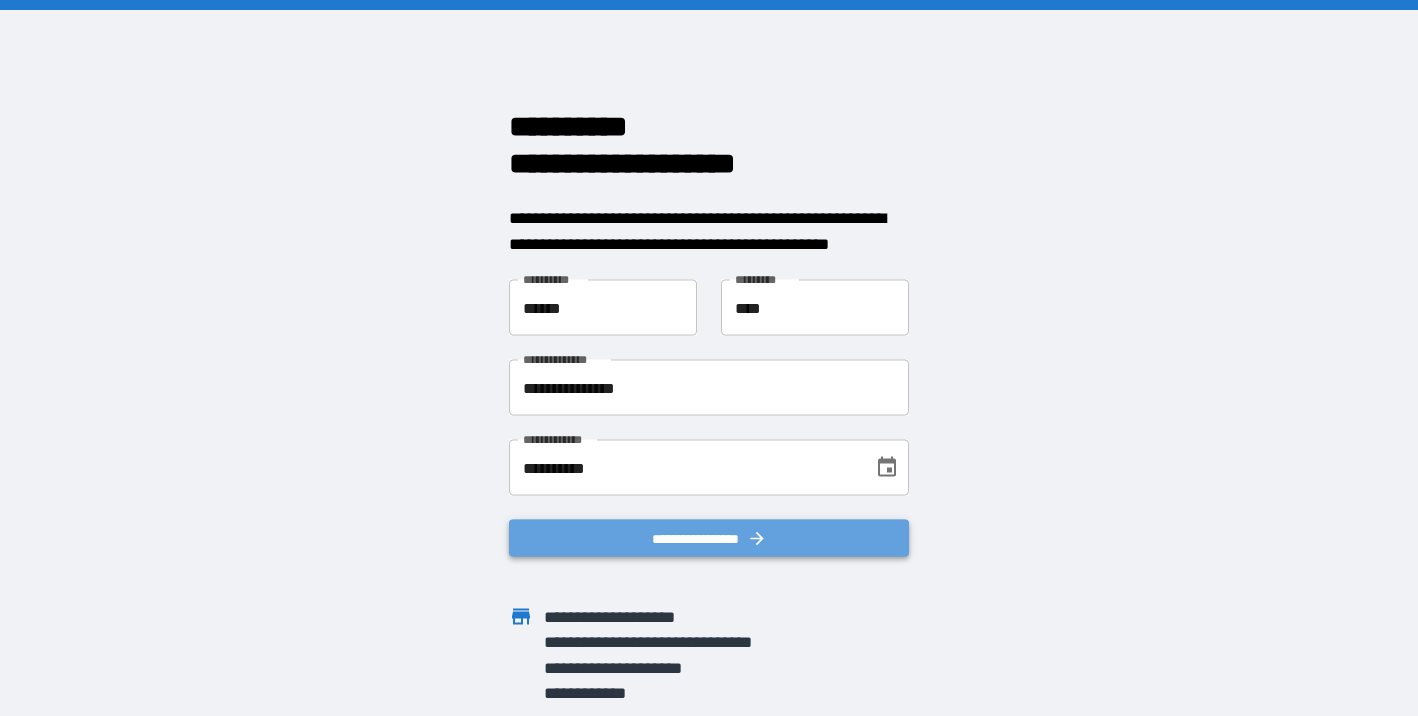 click on "**********" at bounding box center (709, 538) 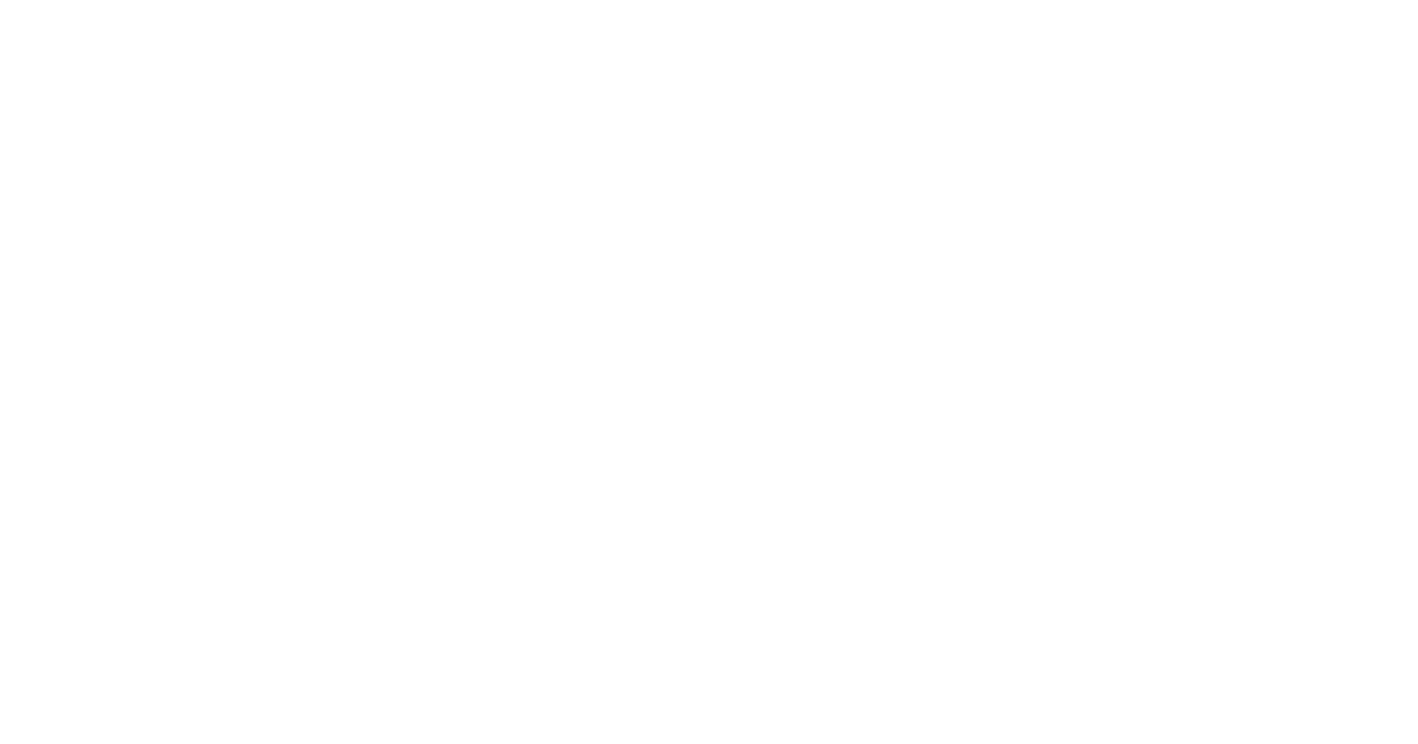 scroll, scrollTop: 0, scrollLeft: 0, axis: both 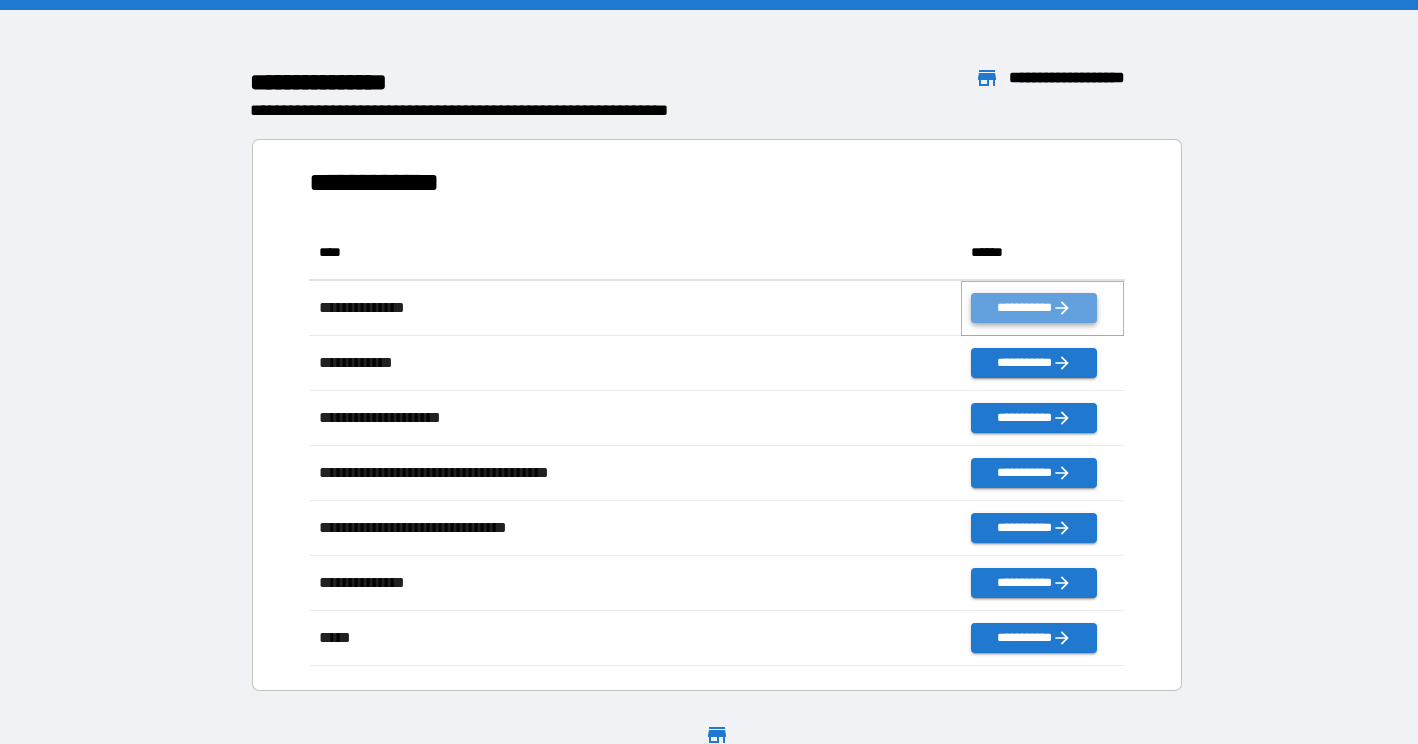 click on "**********" at bounding box center [1033, 308] 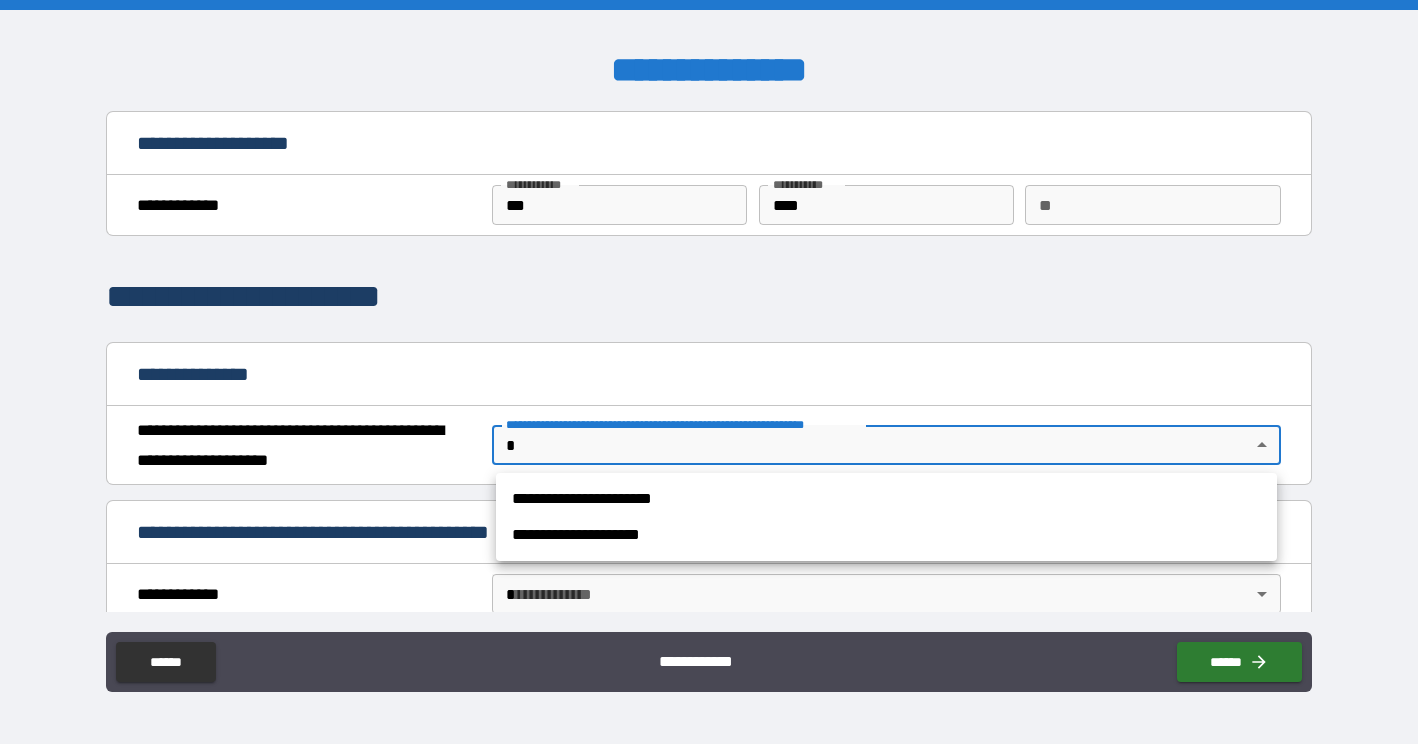 click on "**********" at bounding box center (709, 372) 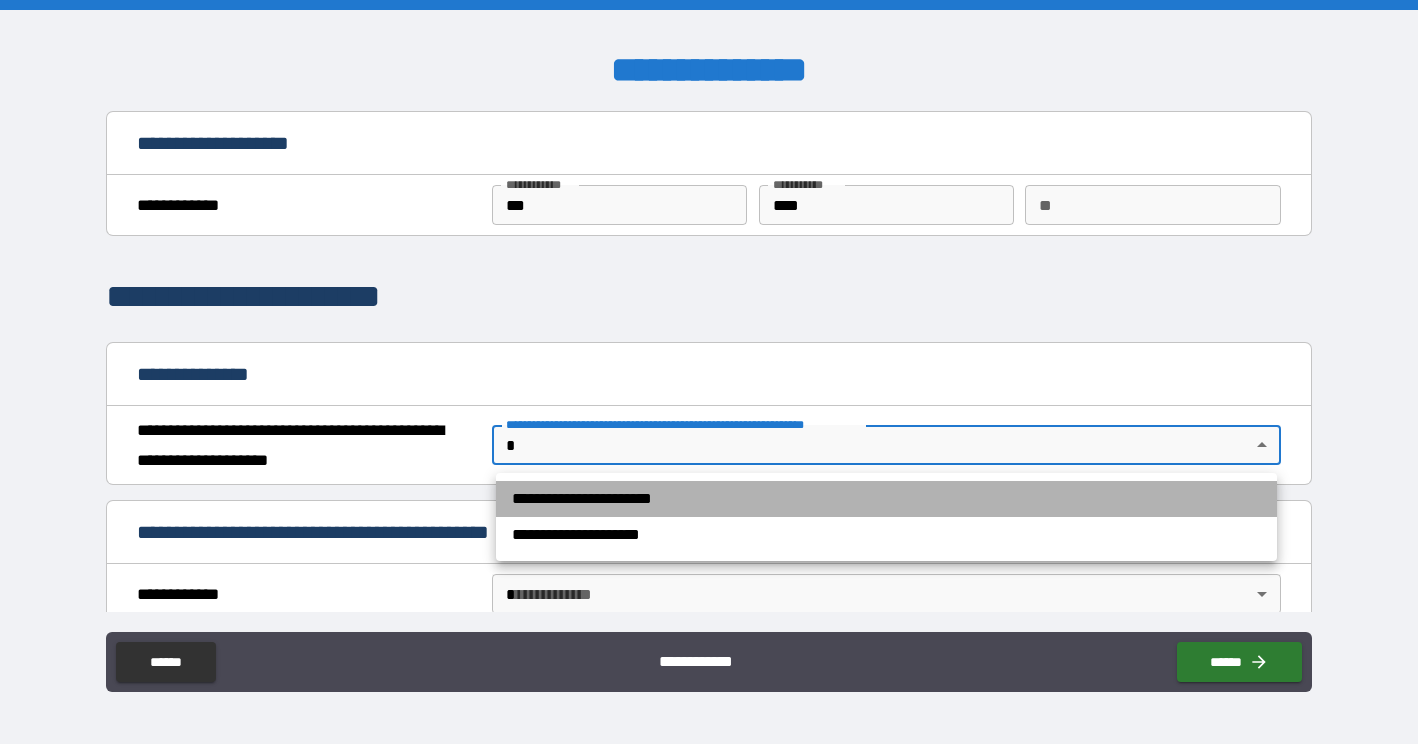 click on "**********" at bounding box center [886, 499] 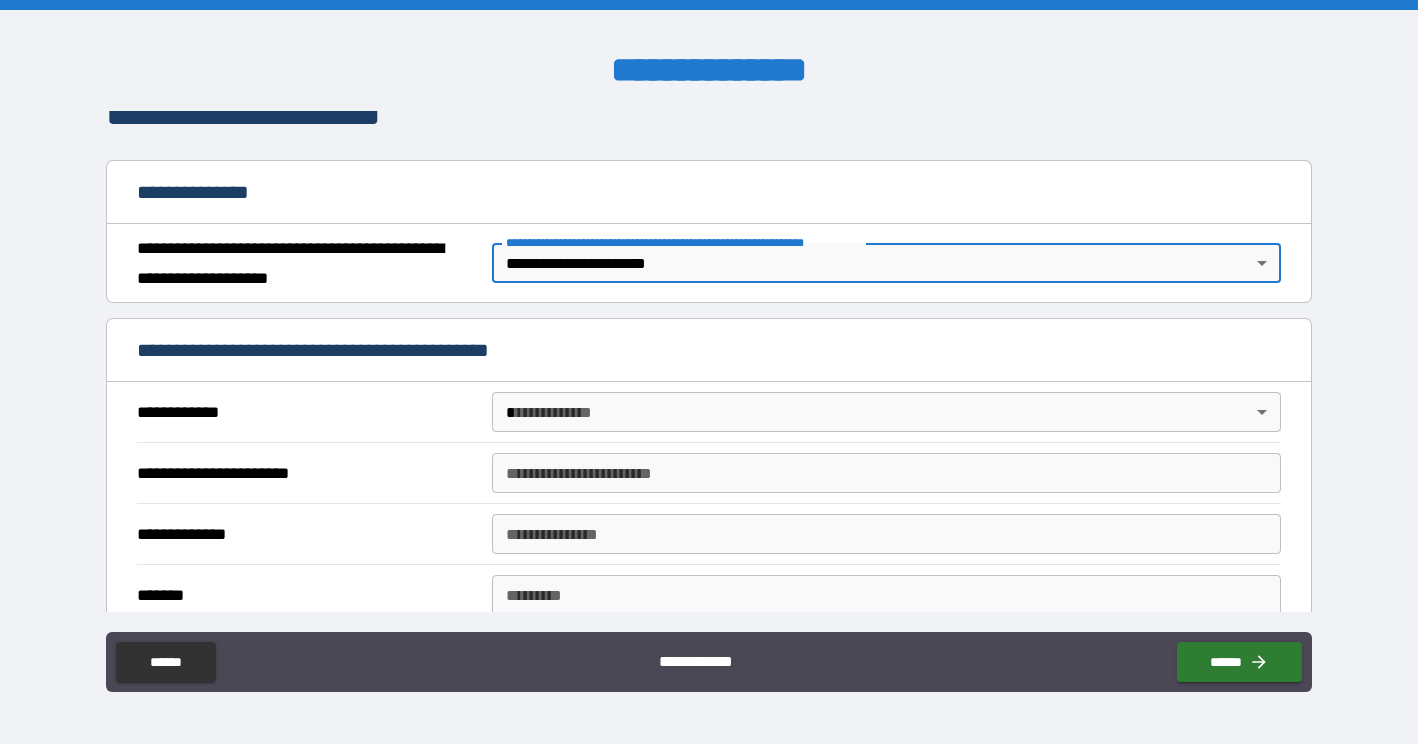 scroll, scrollTop: 183, scrollLeft: 0, axis: vertical 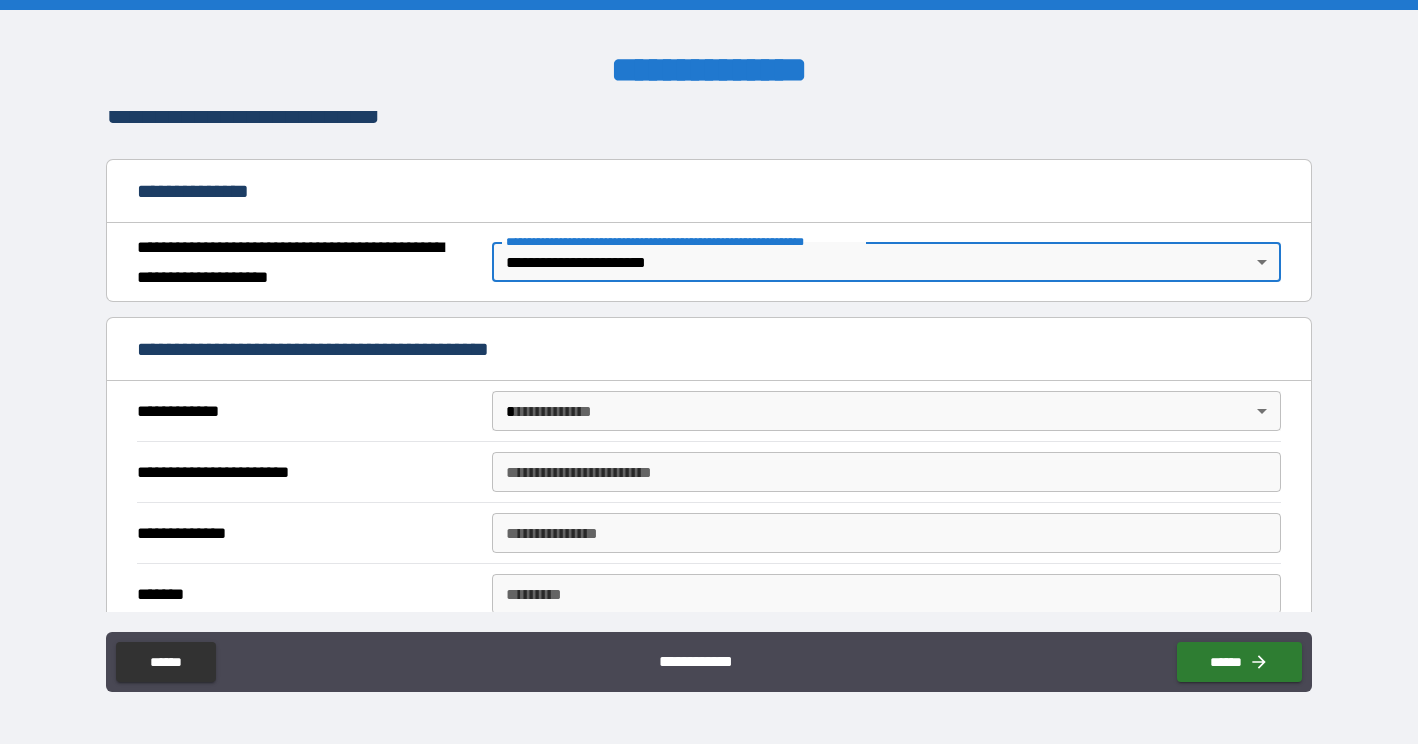 click on "**********" at bounding box center [709, 372] 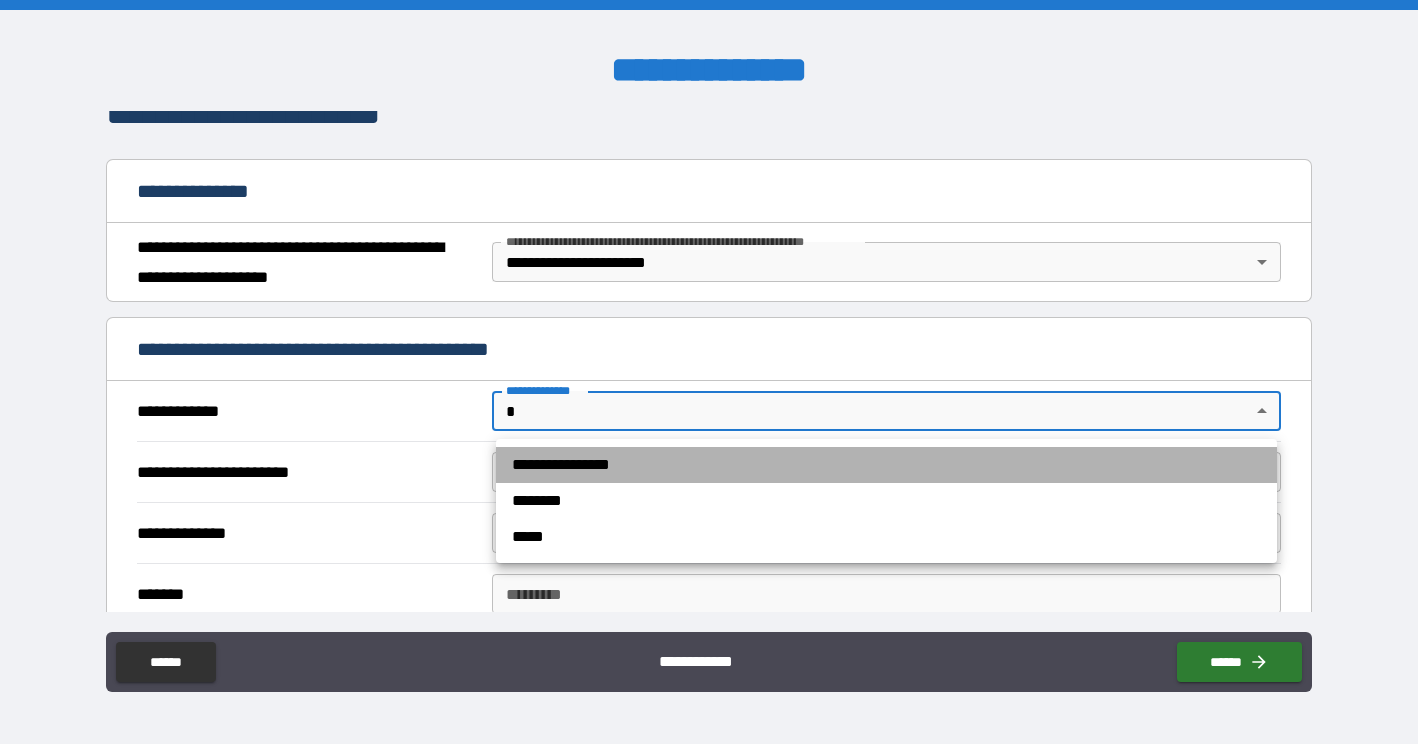 click on "**********" at bounding box center [886, 465] 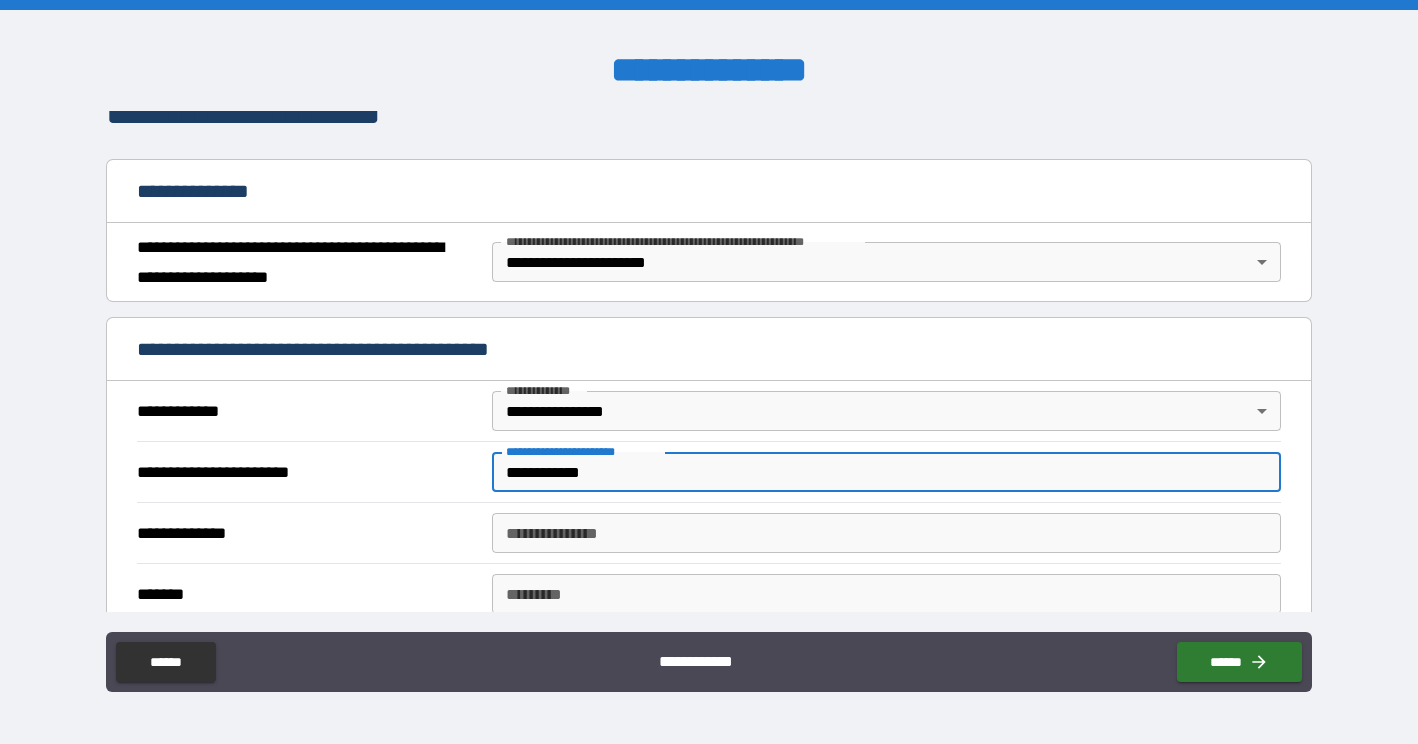 type on "**********" 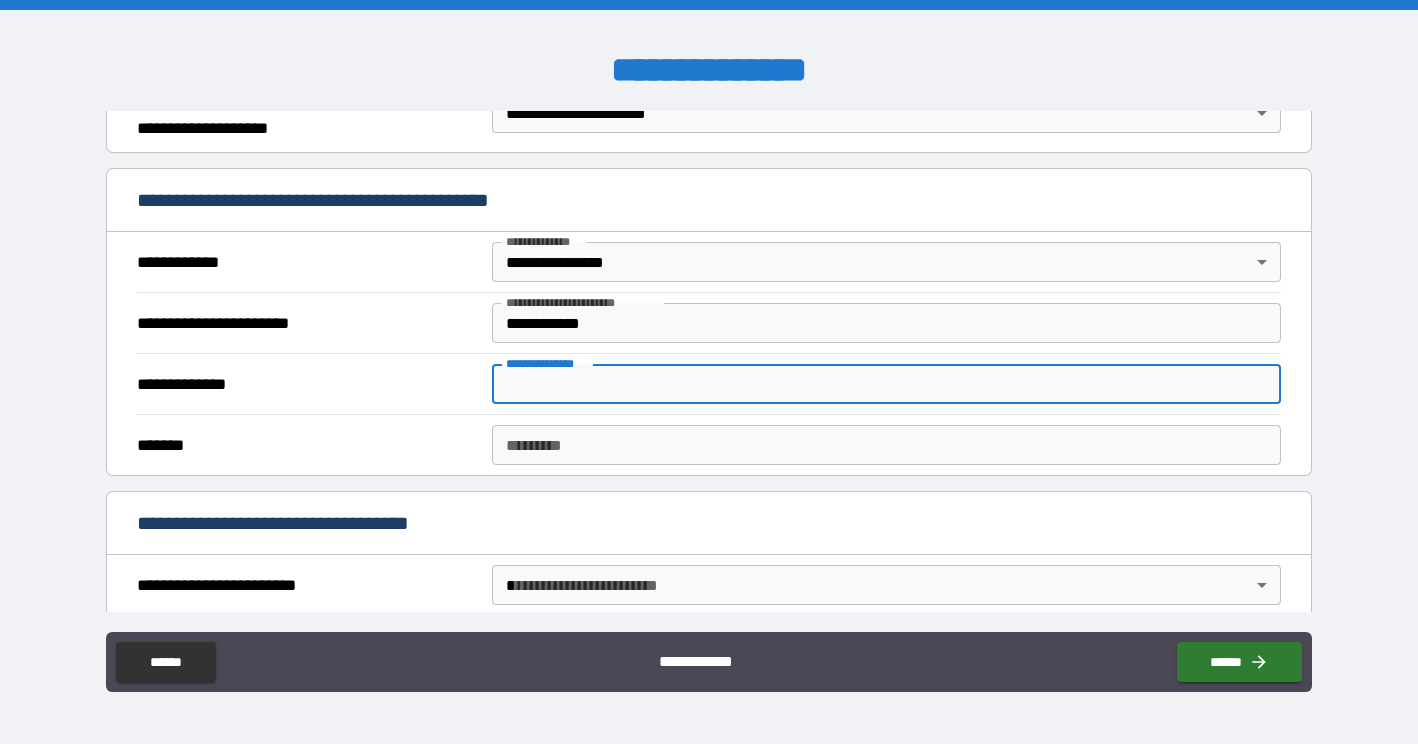 scroll, scrollTop: 320, scrollLeft: 0, axis: vertical 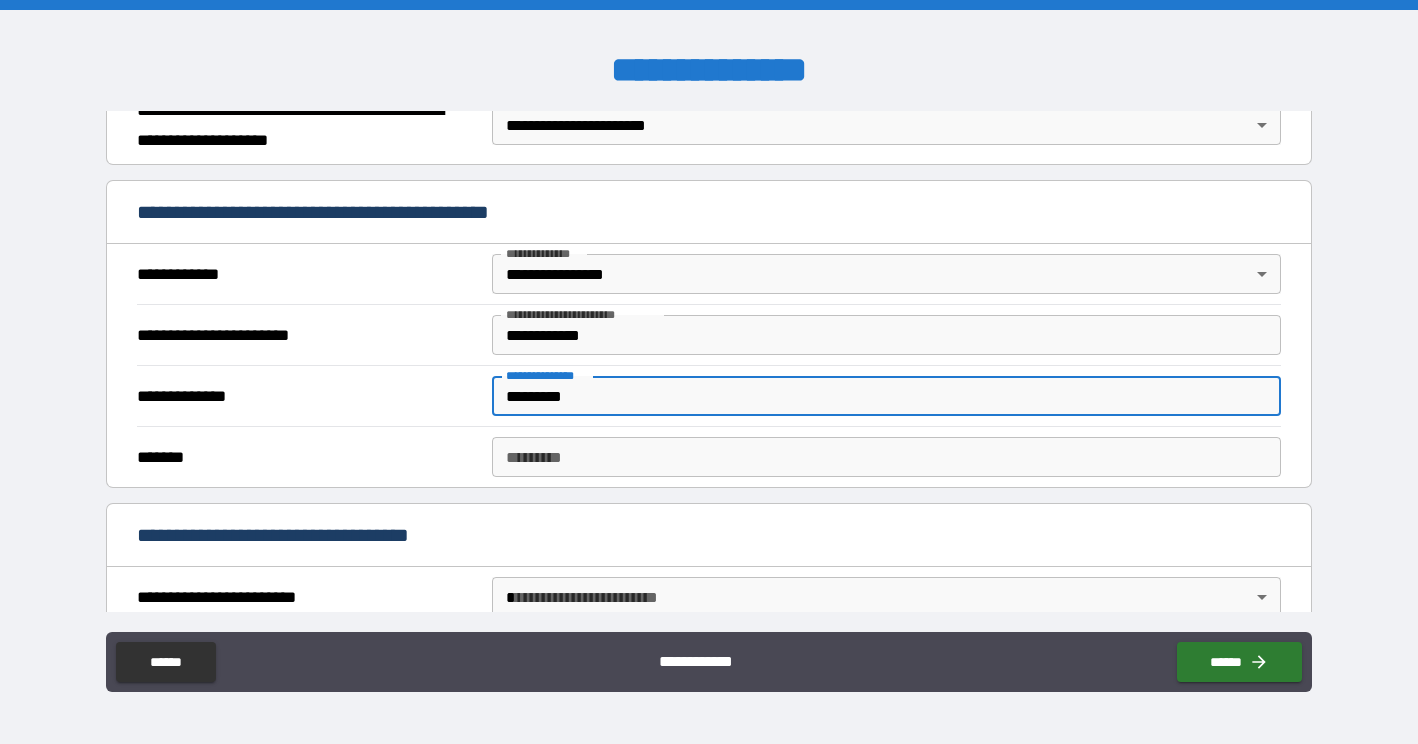 type on "*********" 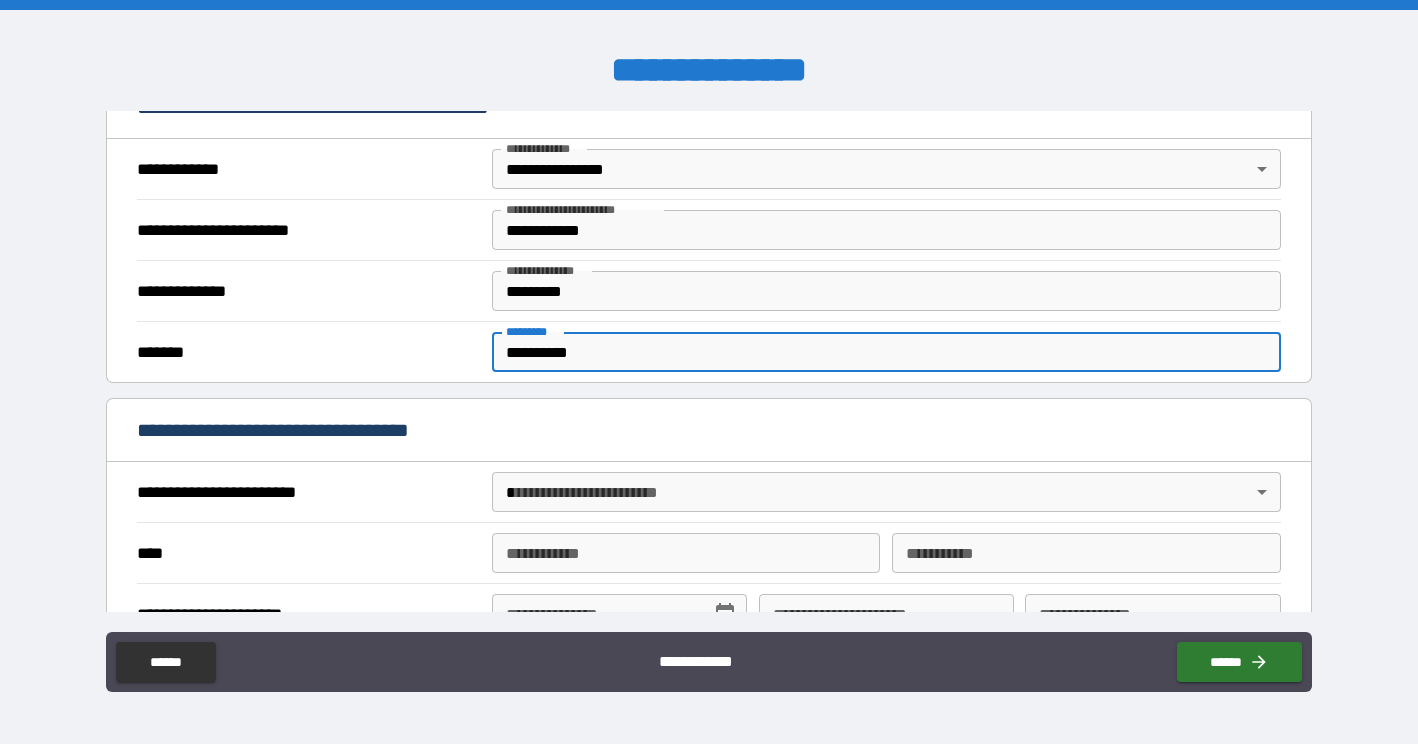 scroll, scrollTop: 427, scrollLeft: 0, axis: vertical 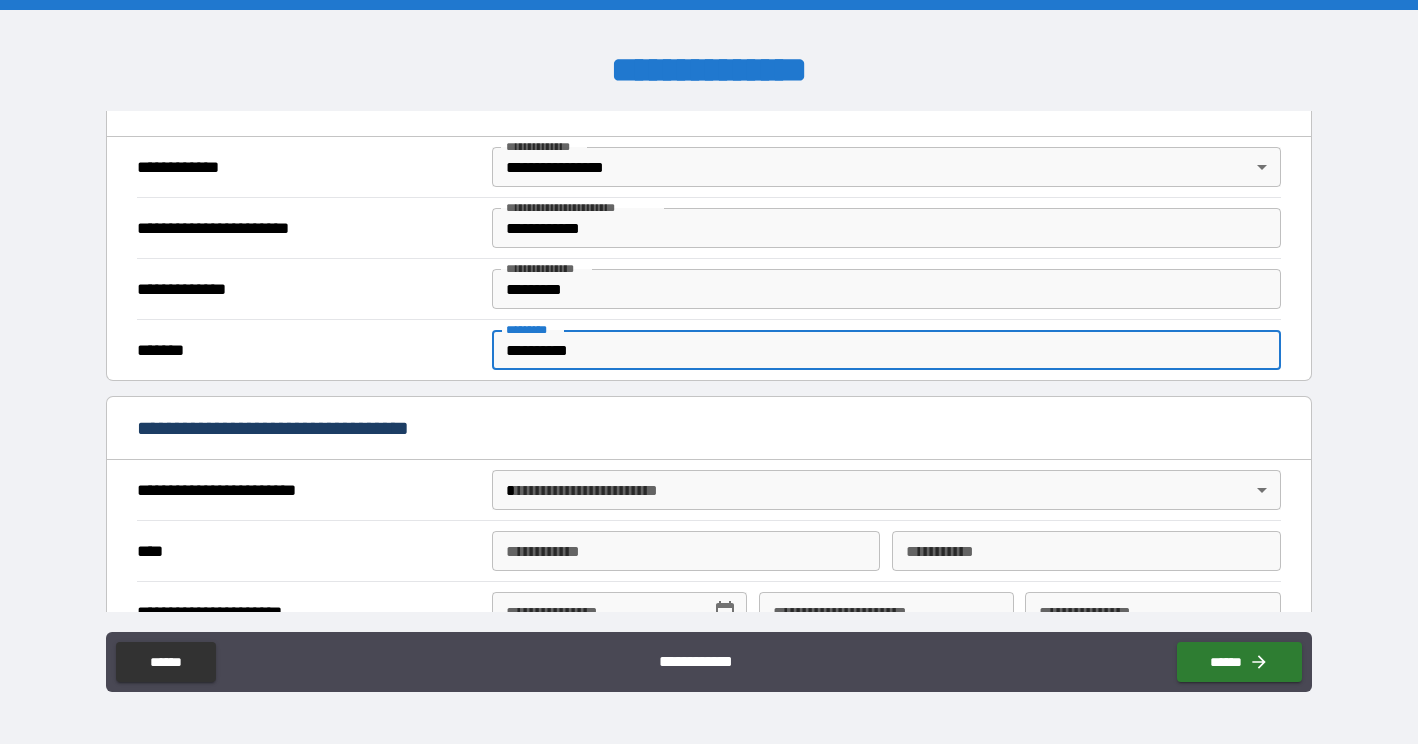 type on "**********" 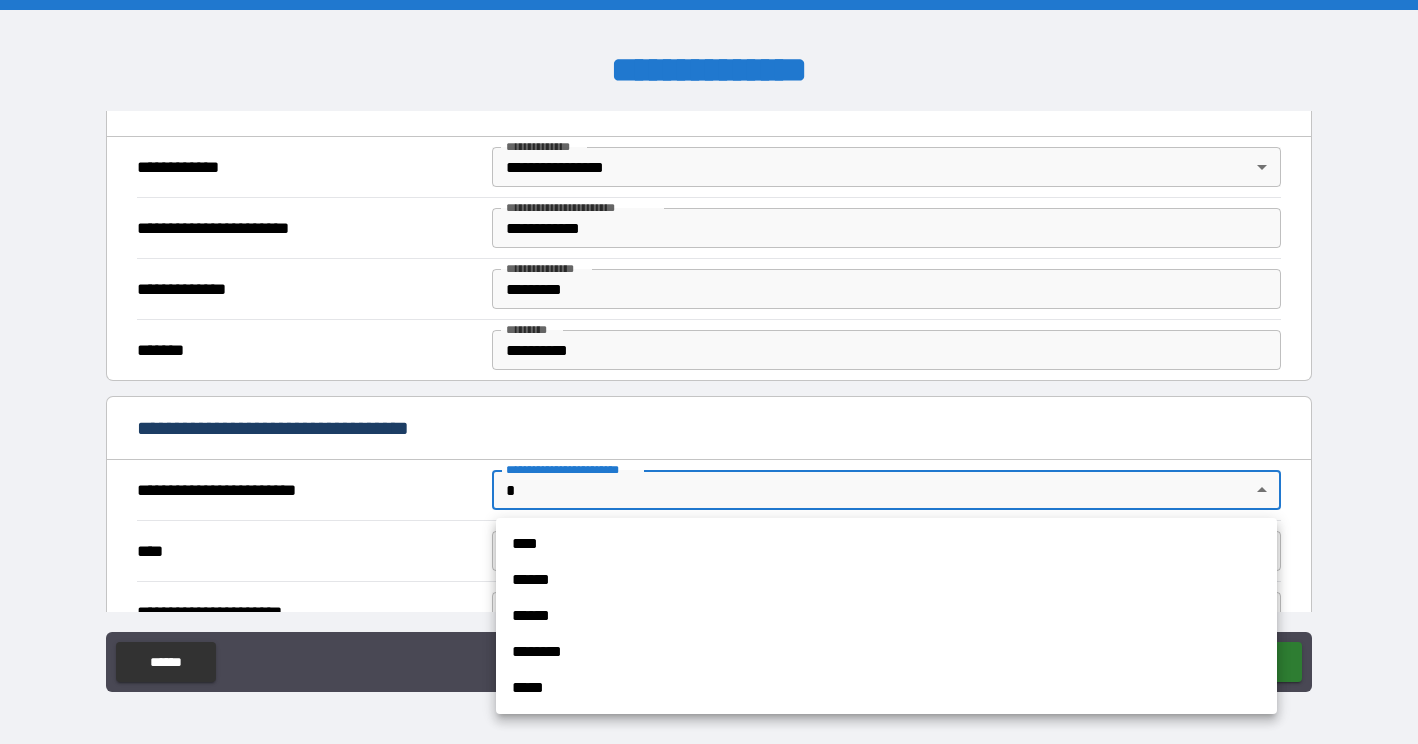 click on "**********" at bounding box center [709, 372] 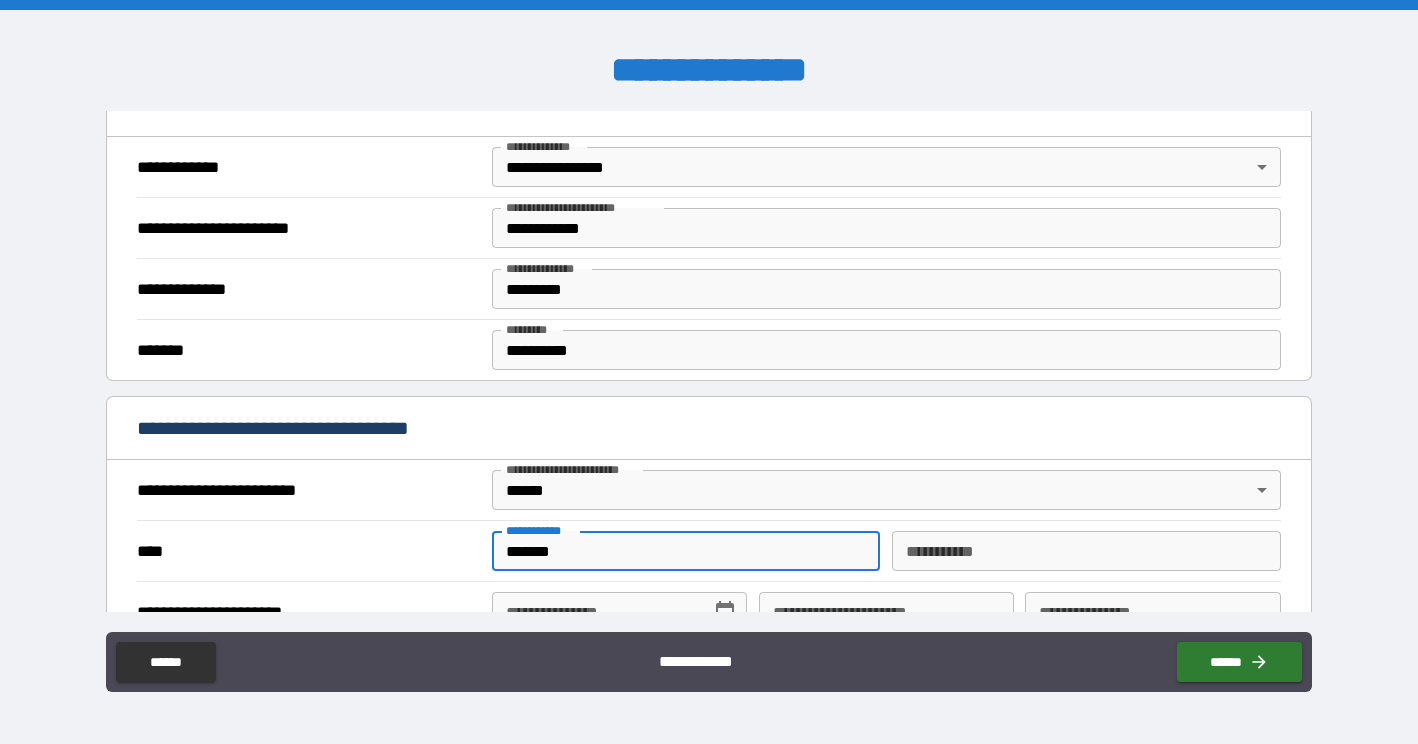 type on "*******" 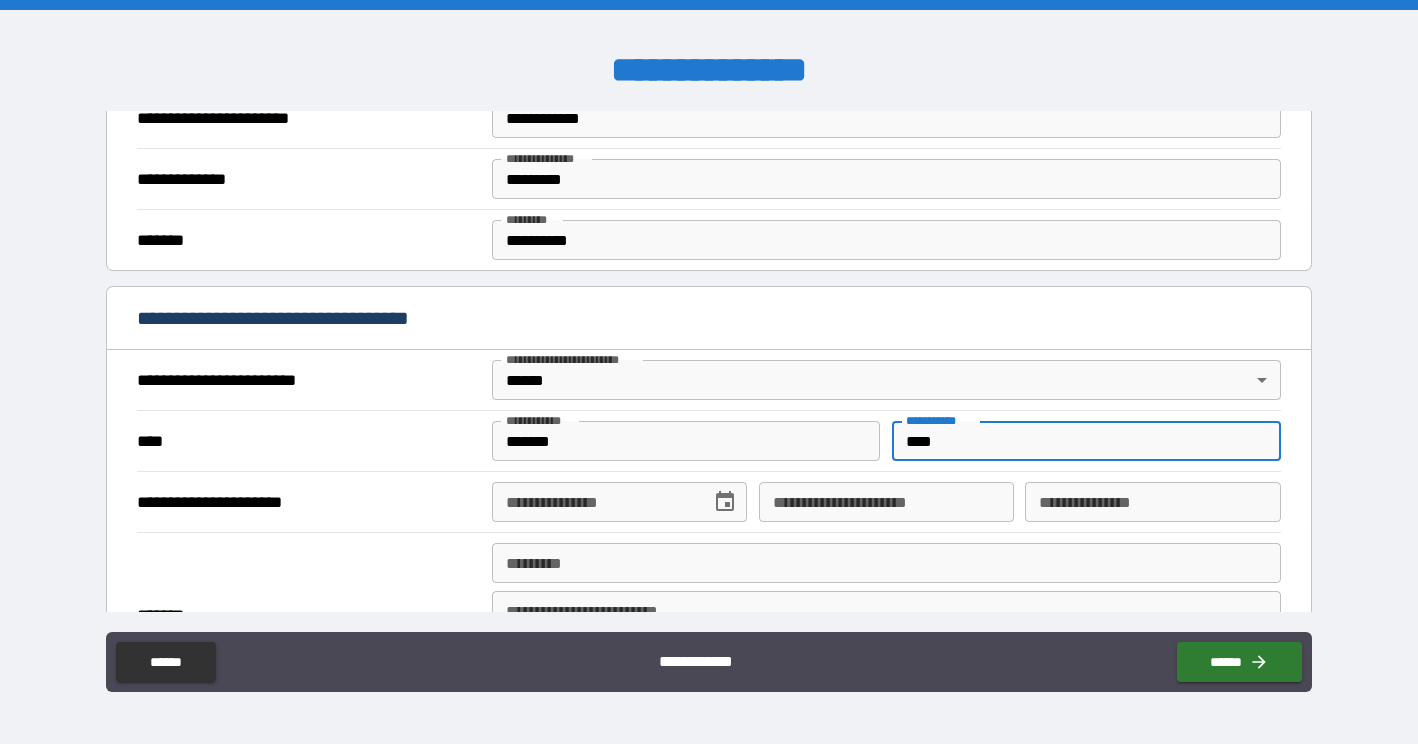 scroll, scrollTop: 543, scrollLeft: 0, axis: vertical 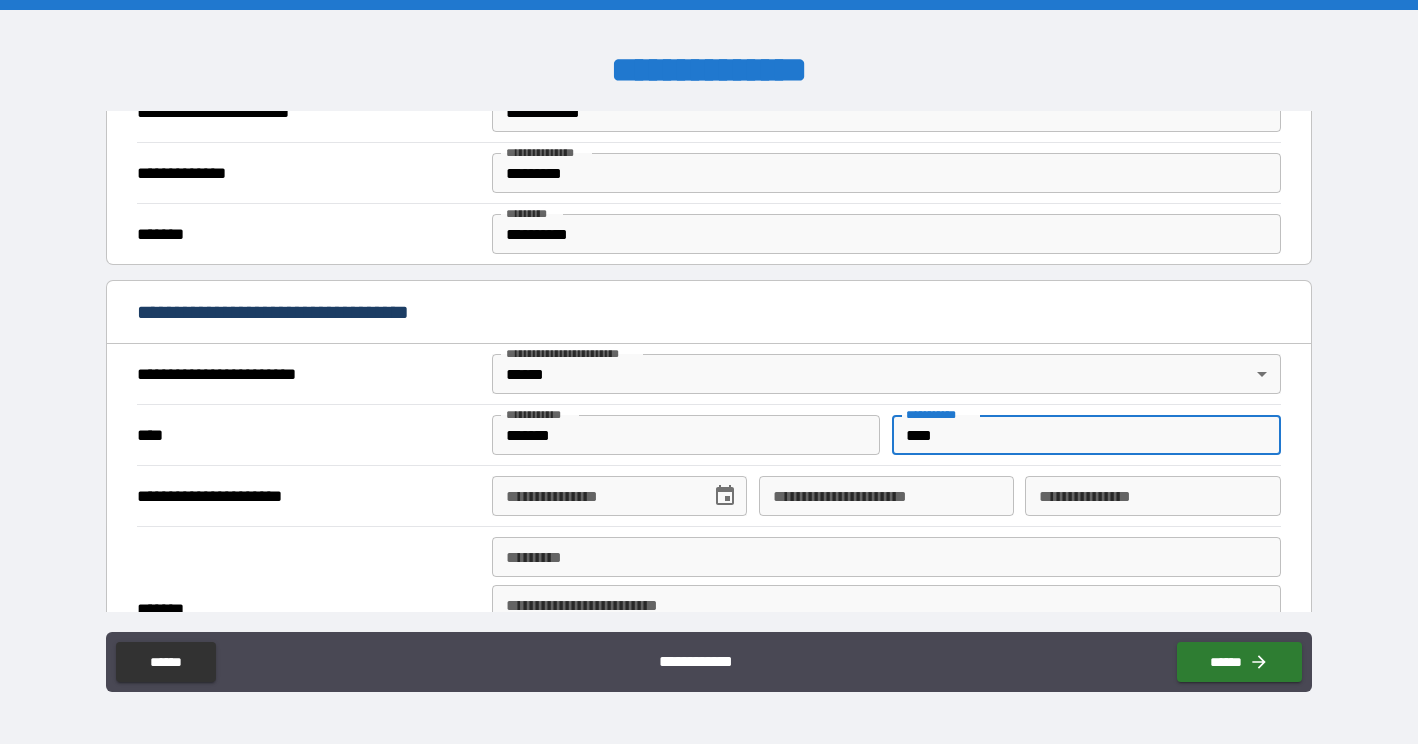 type on "****" 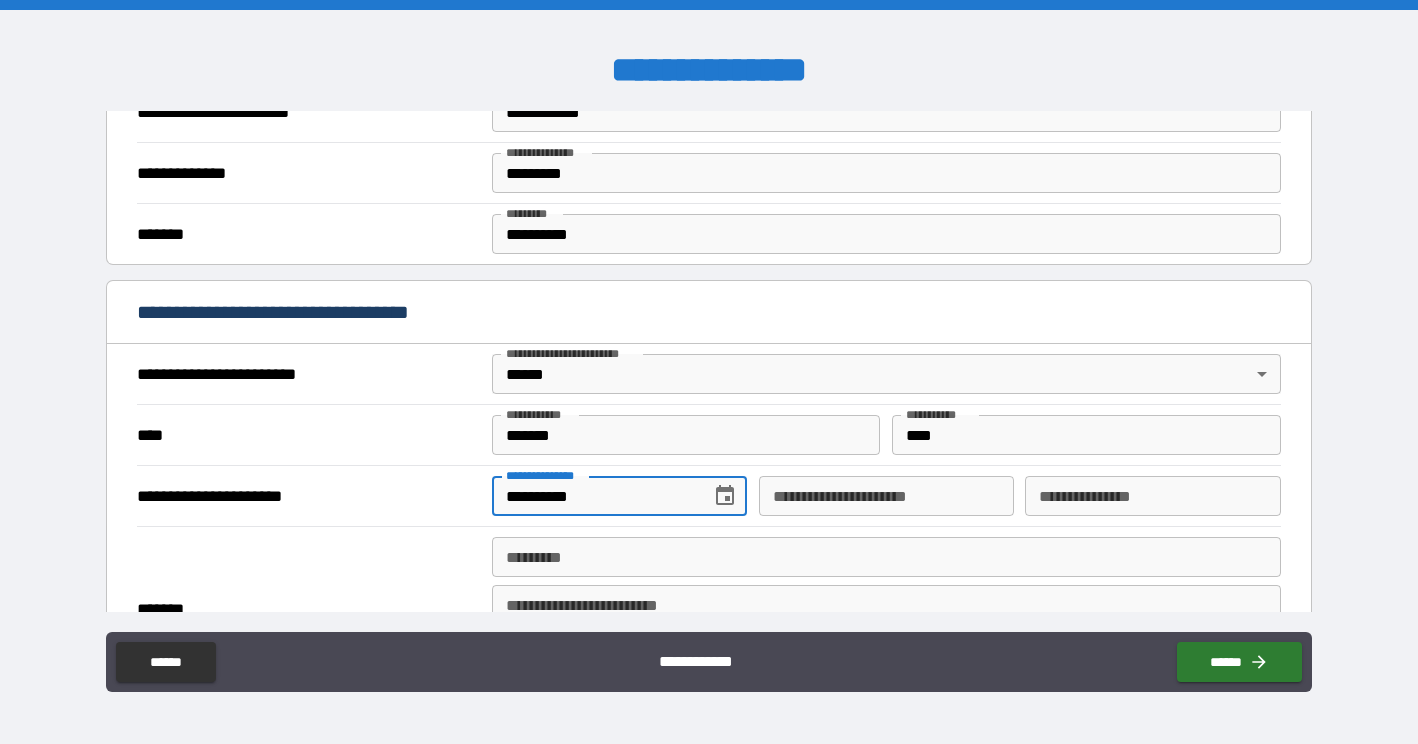 type on "**********" 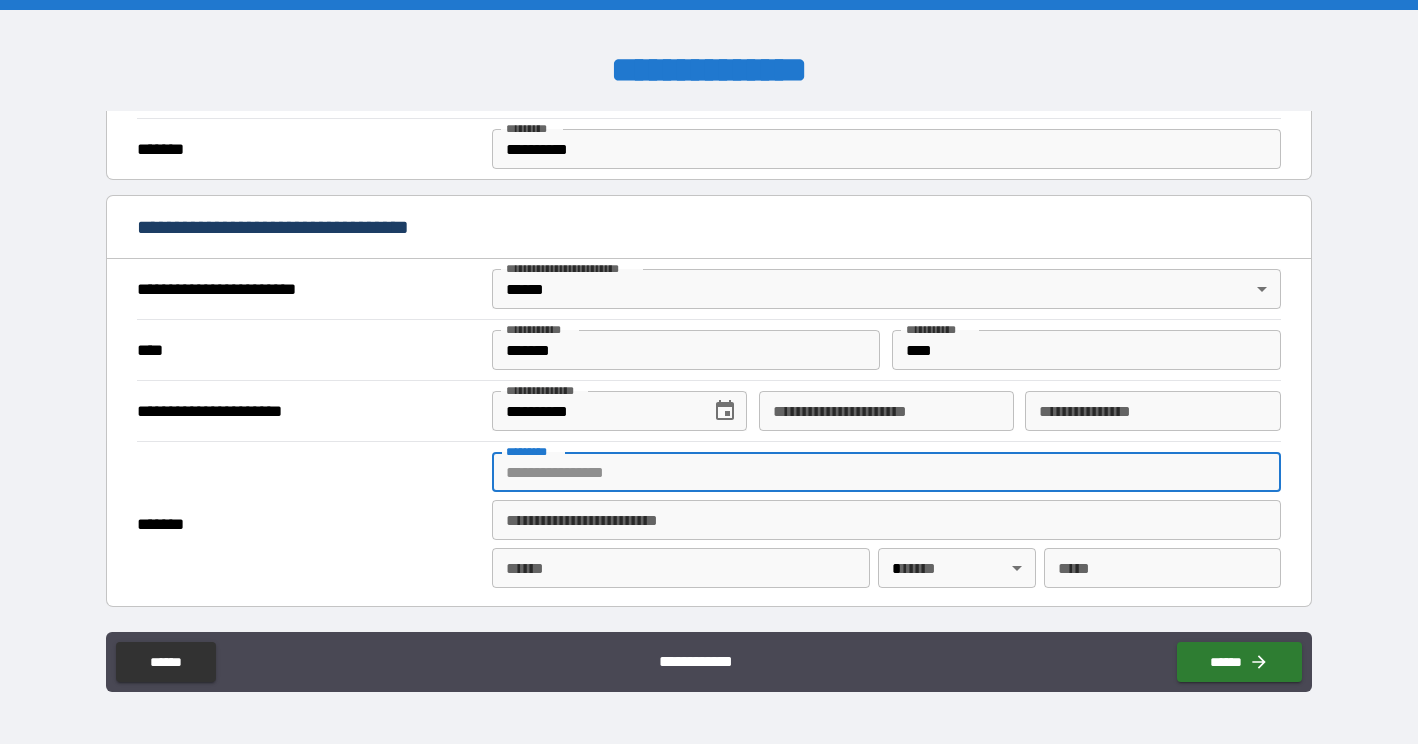 scroll, scrollTop: 667, scrollLeft: 0, axis: vertical 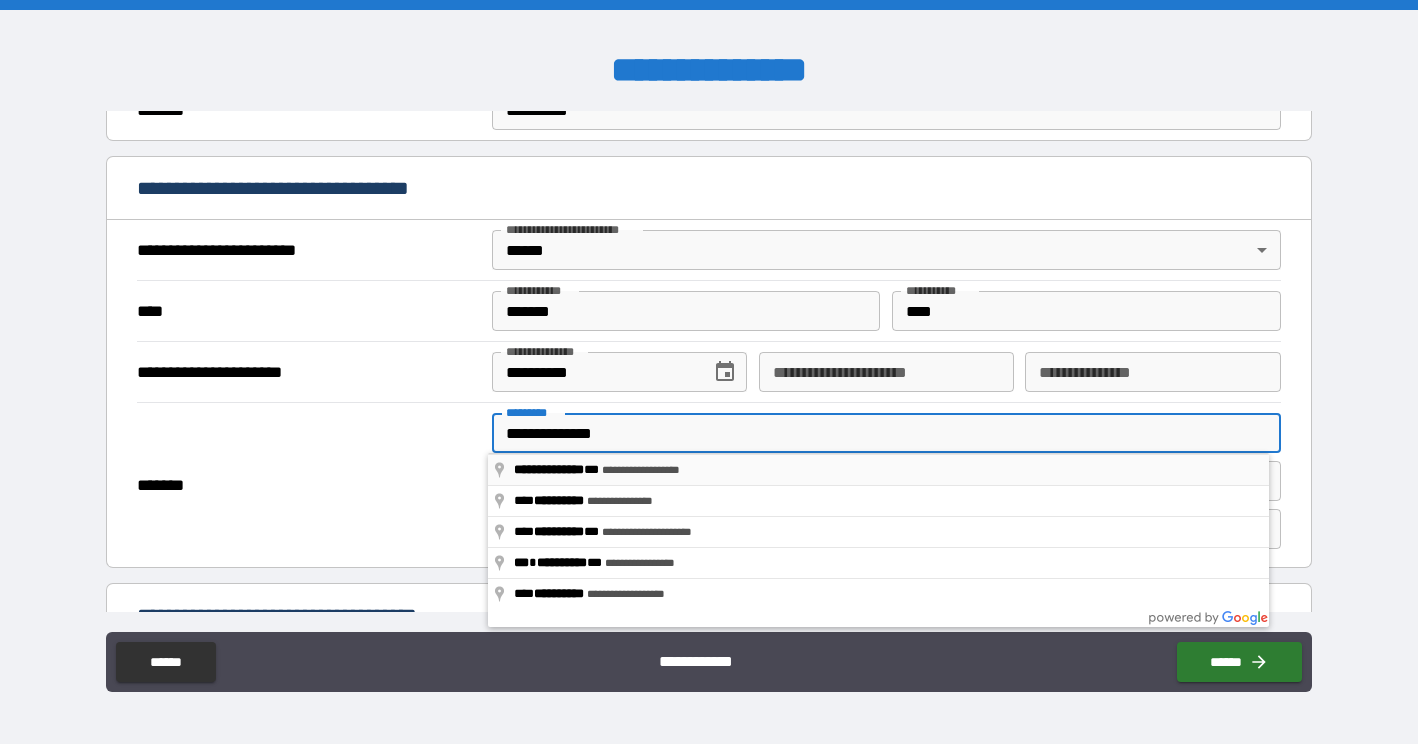 type on "**********" 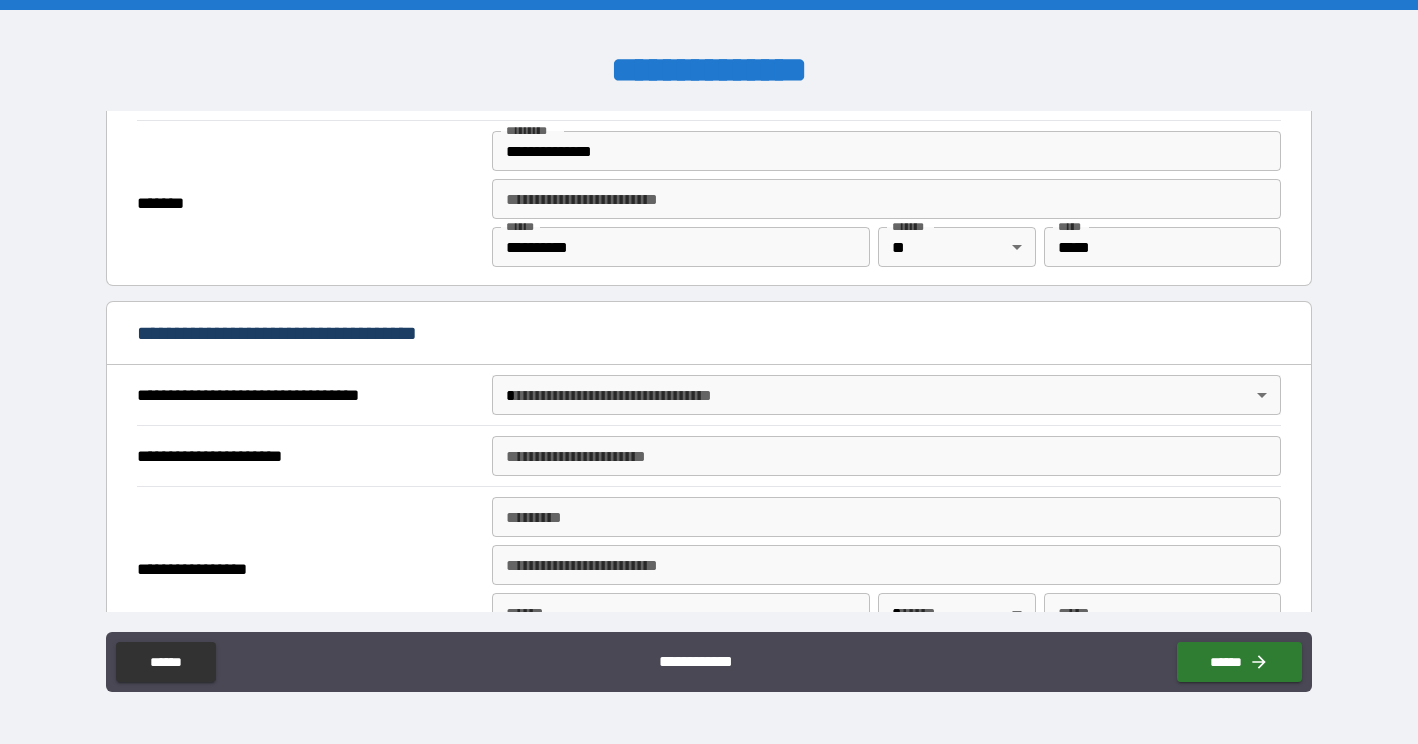 scroll, scrollTop: 951, scrollLeft: 0, axis: vertical 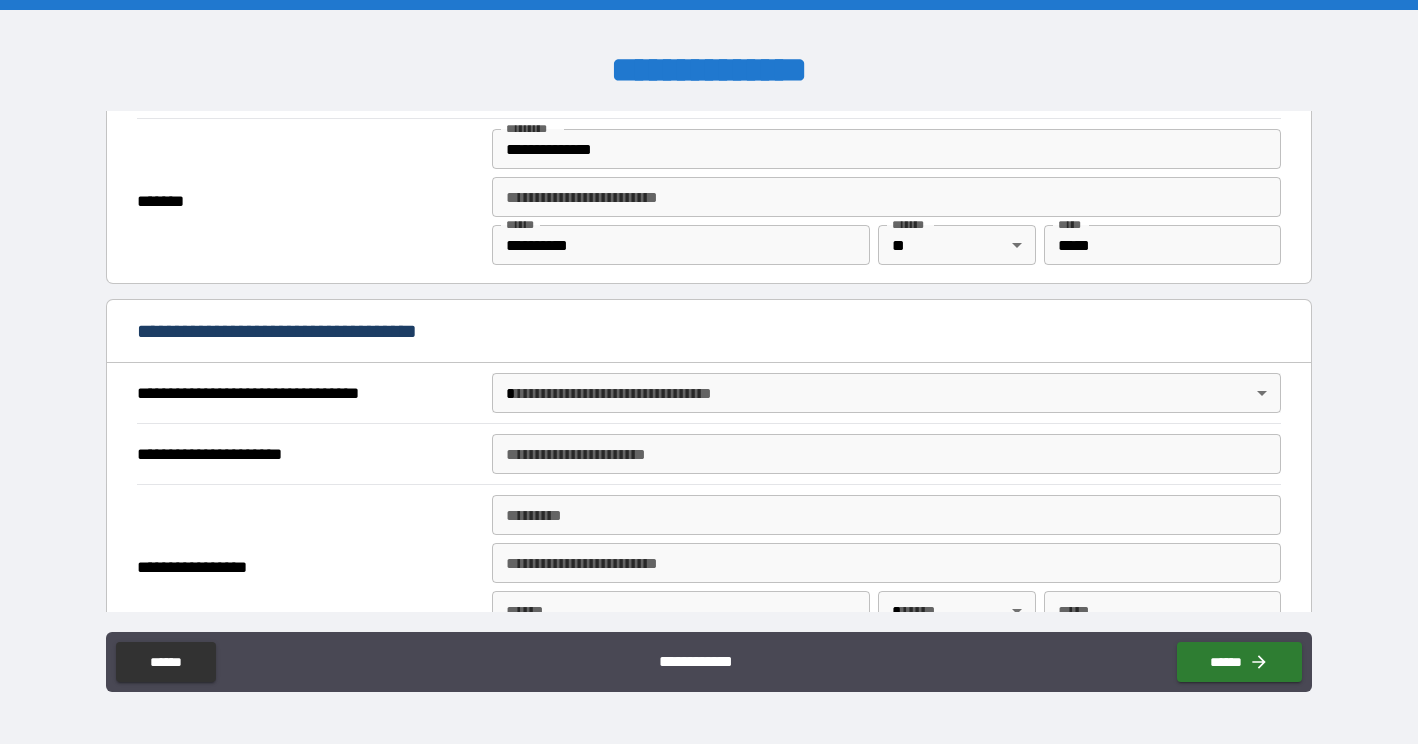 click on "**********" at bounding box center [709, 372] 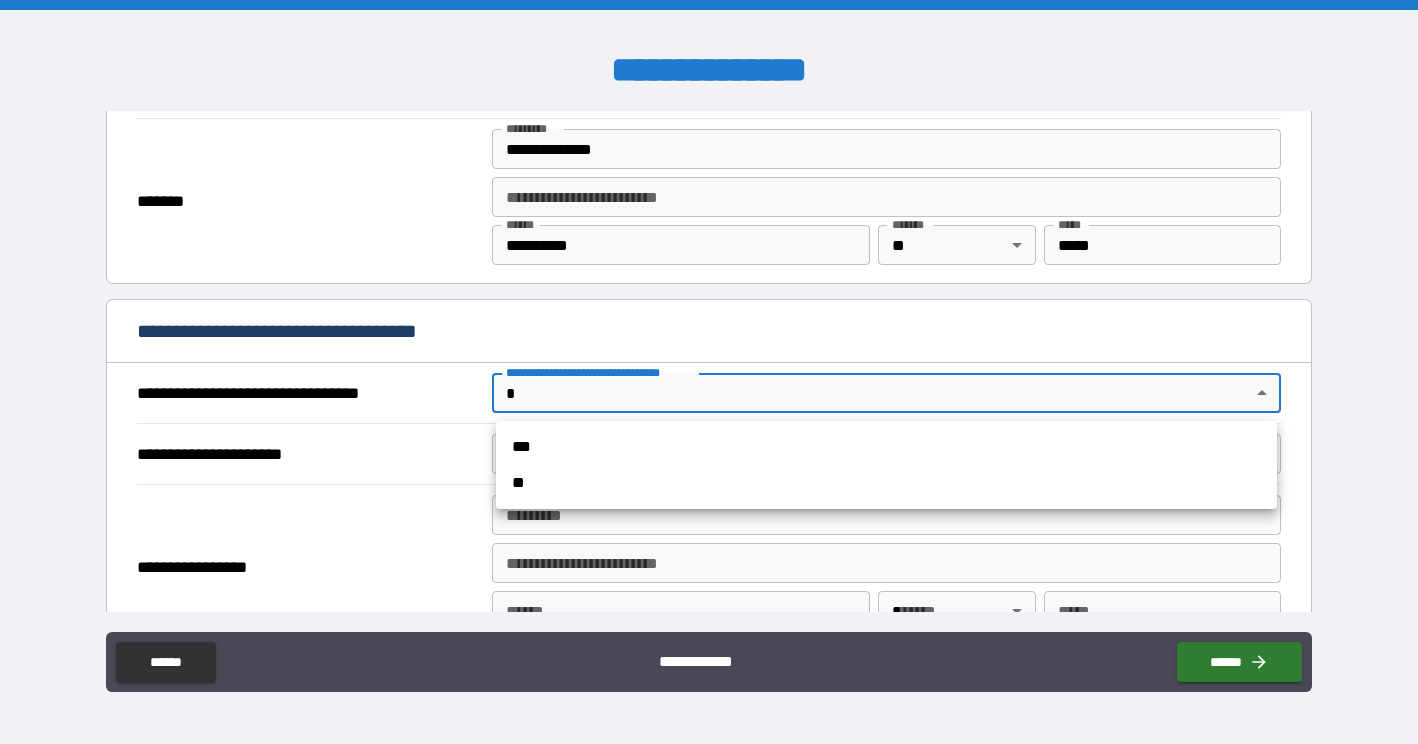 click on "***" at bounding box center [886, 447] 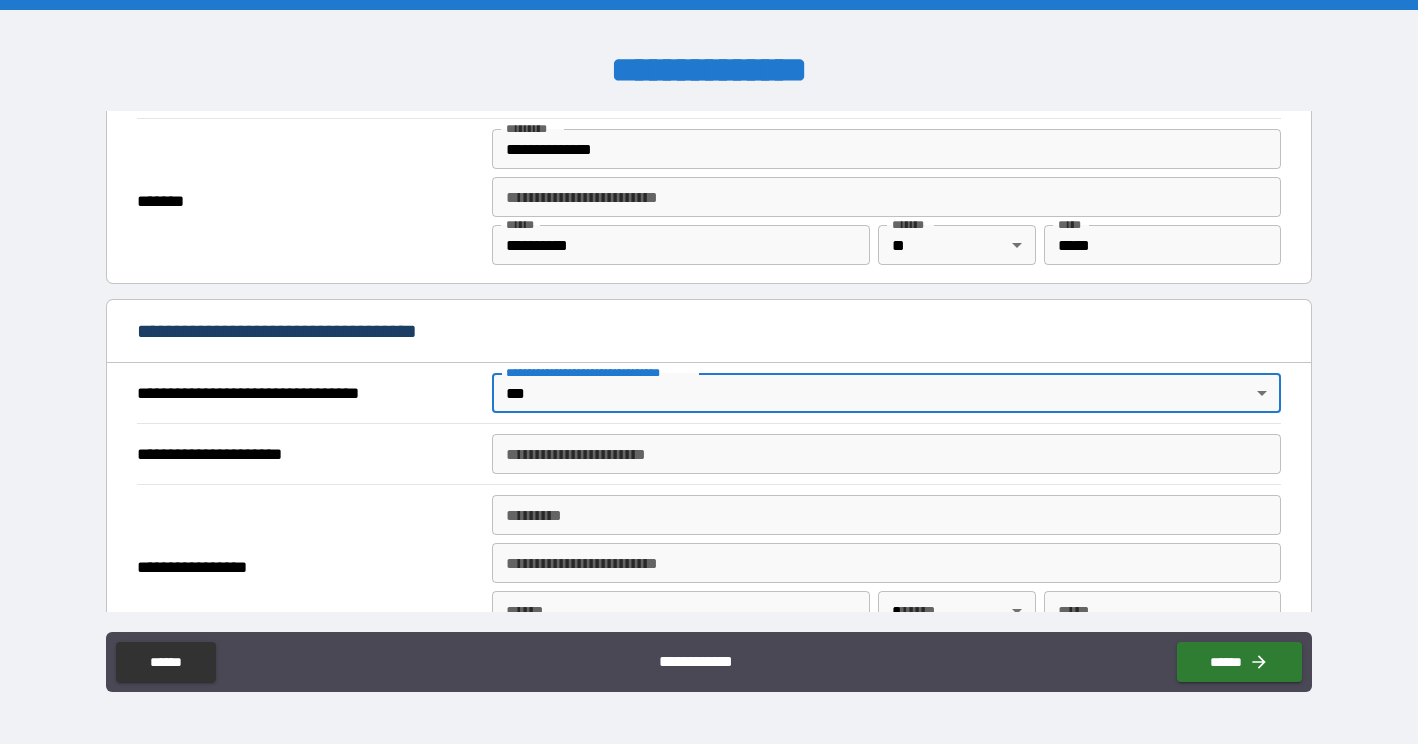 type on "*" 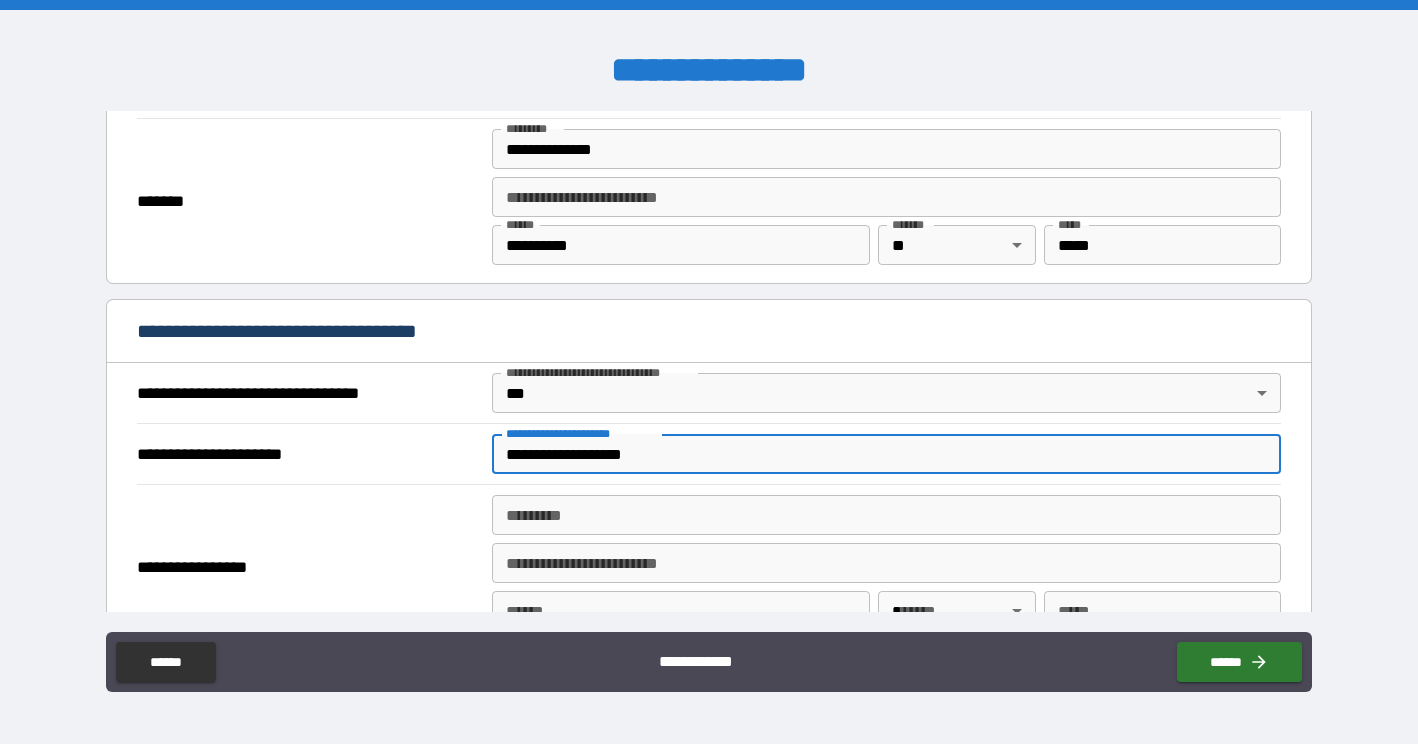 type on "**********" 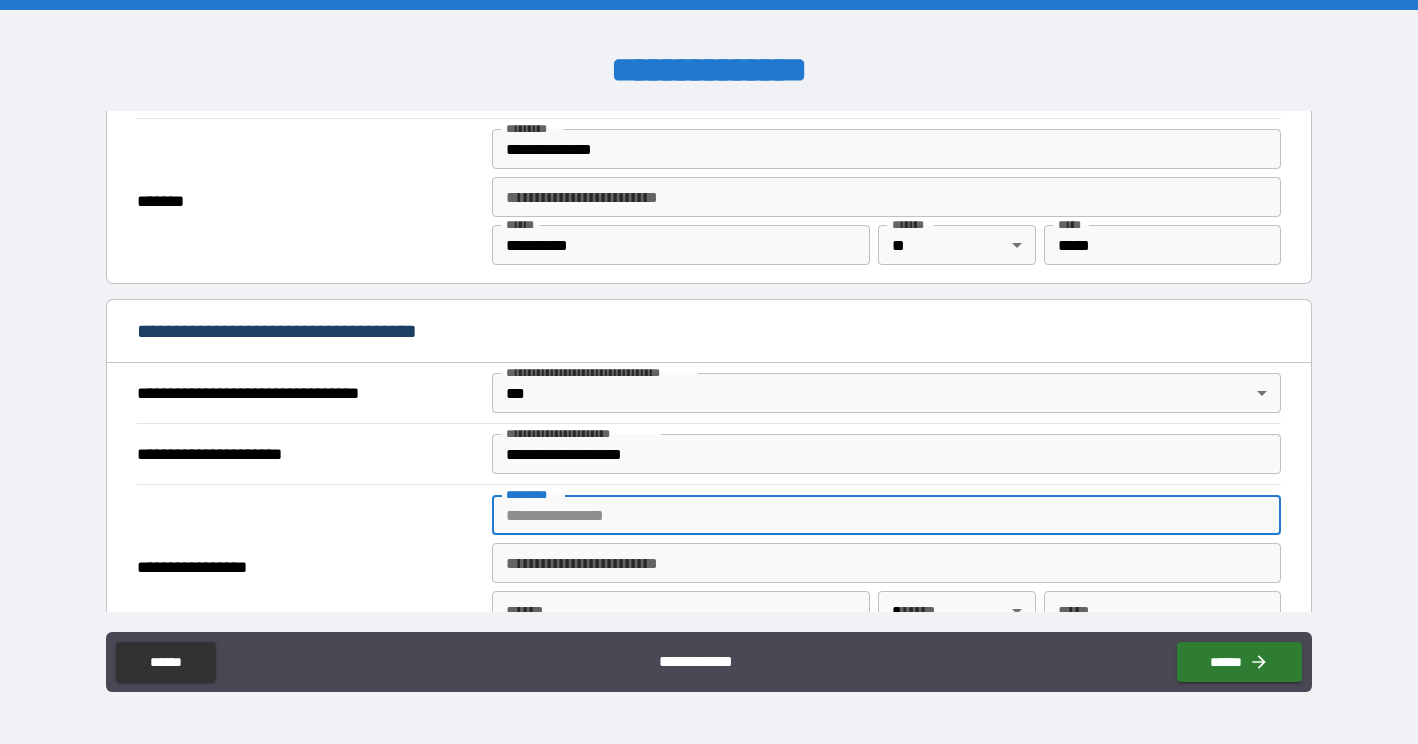 click on "*******   *" at bounding box center (886, 515) 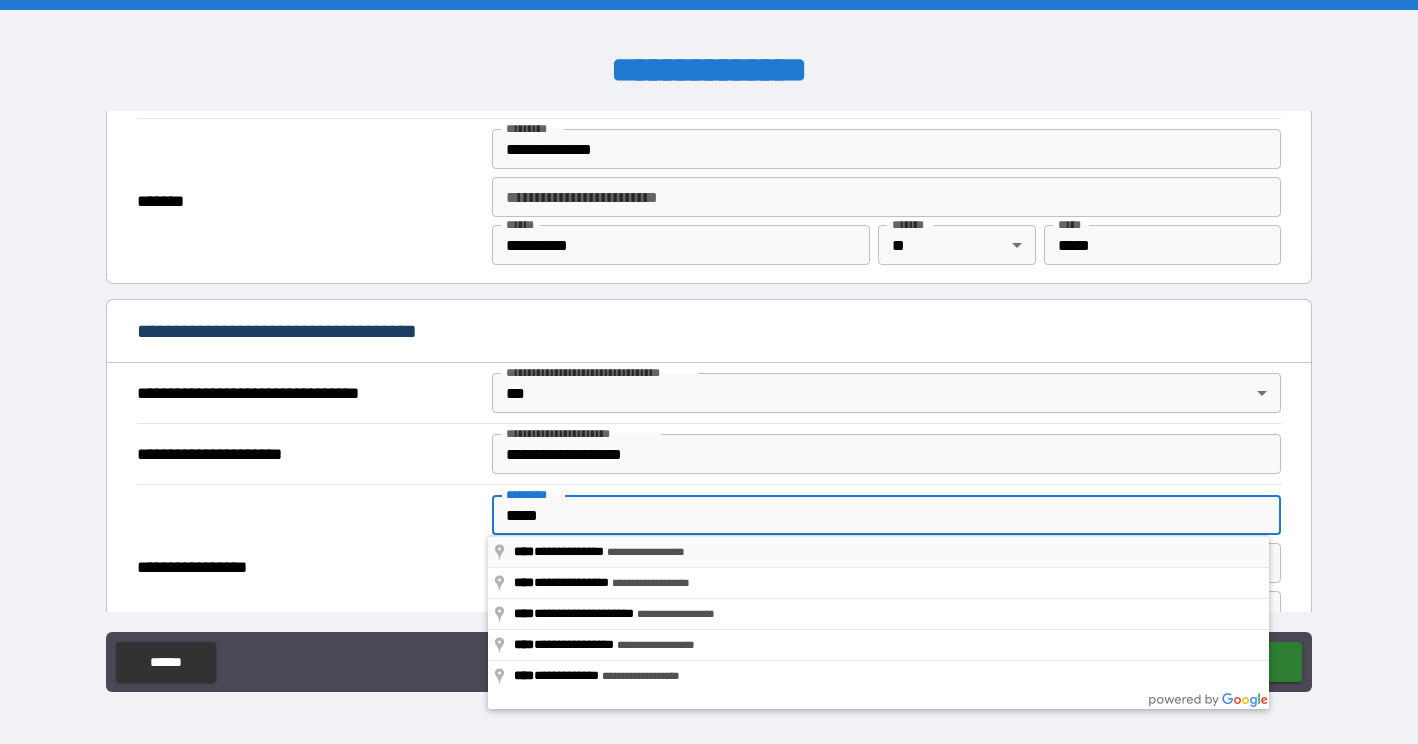 type on "**********" 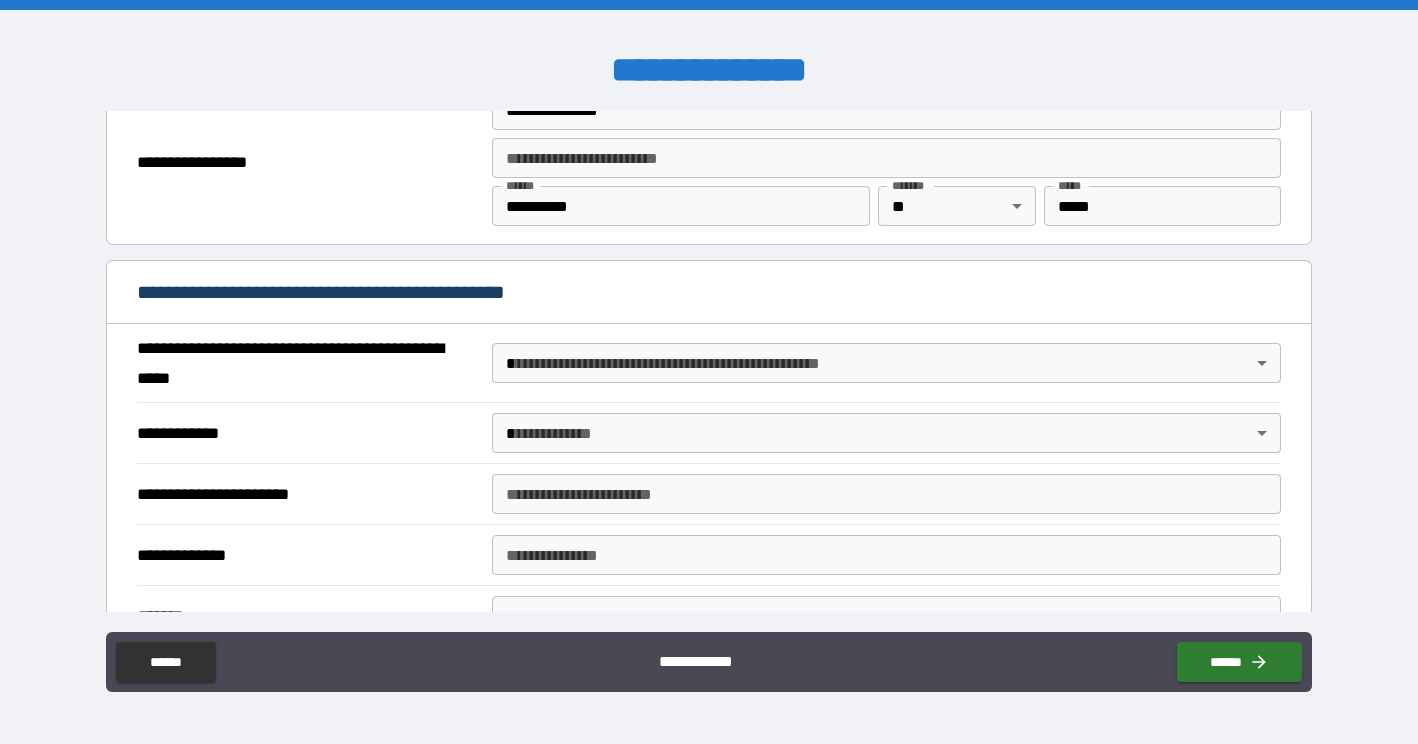 scroll, scrollTop: 1365, scrollLeft: 0, axis: vertical 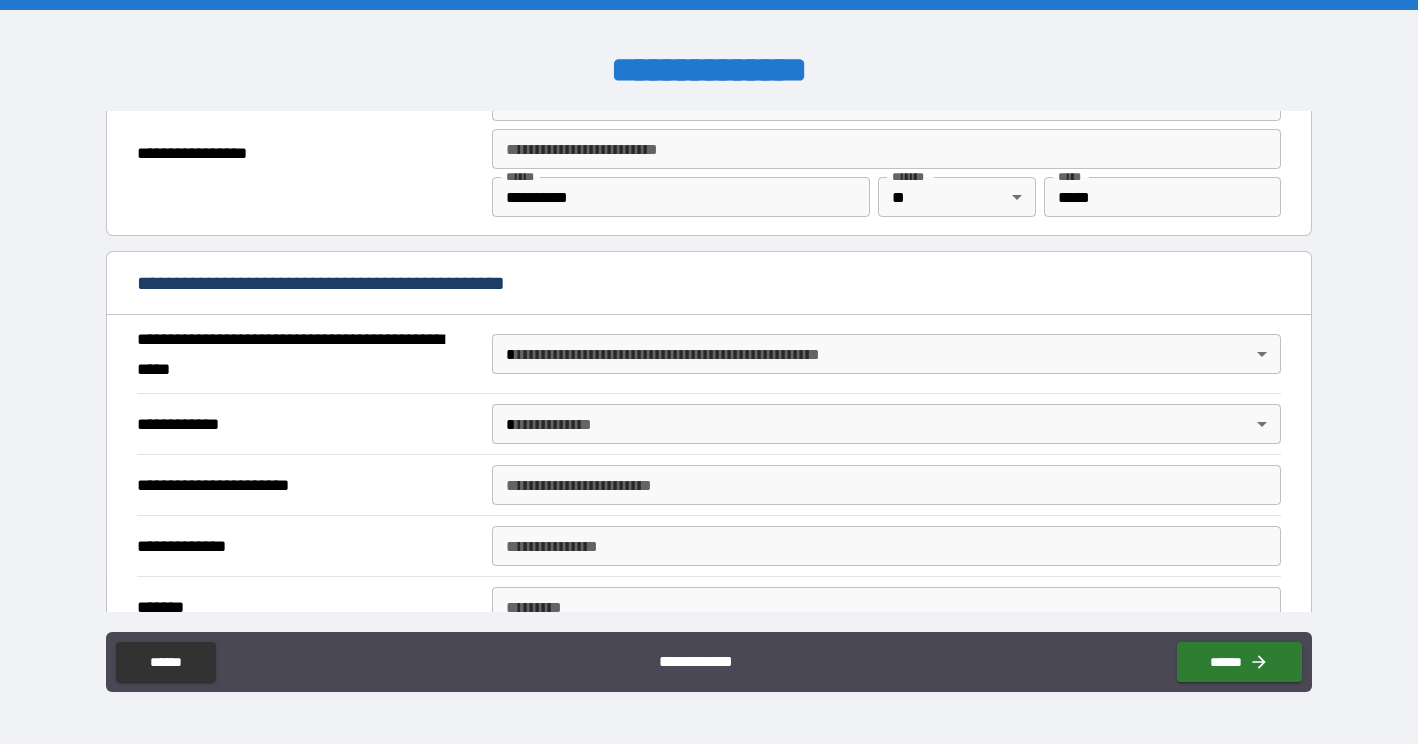 click on "**********" at bounding box center [709, 372] 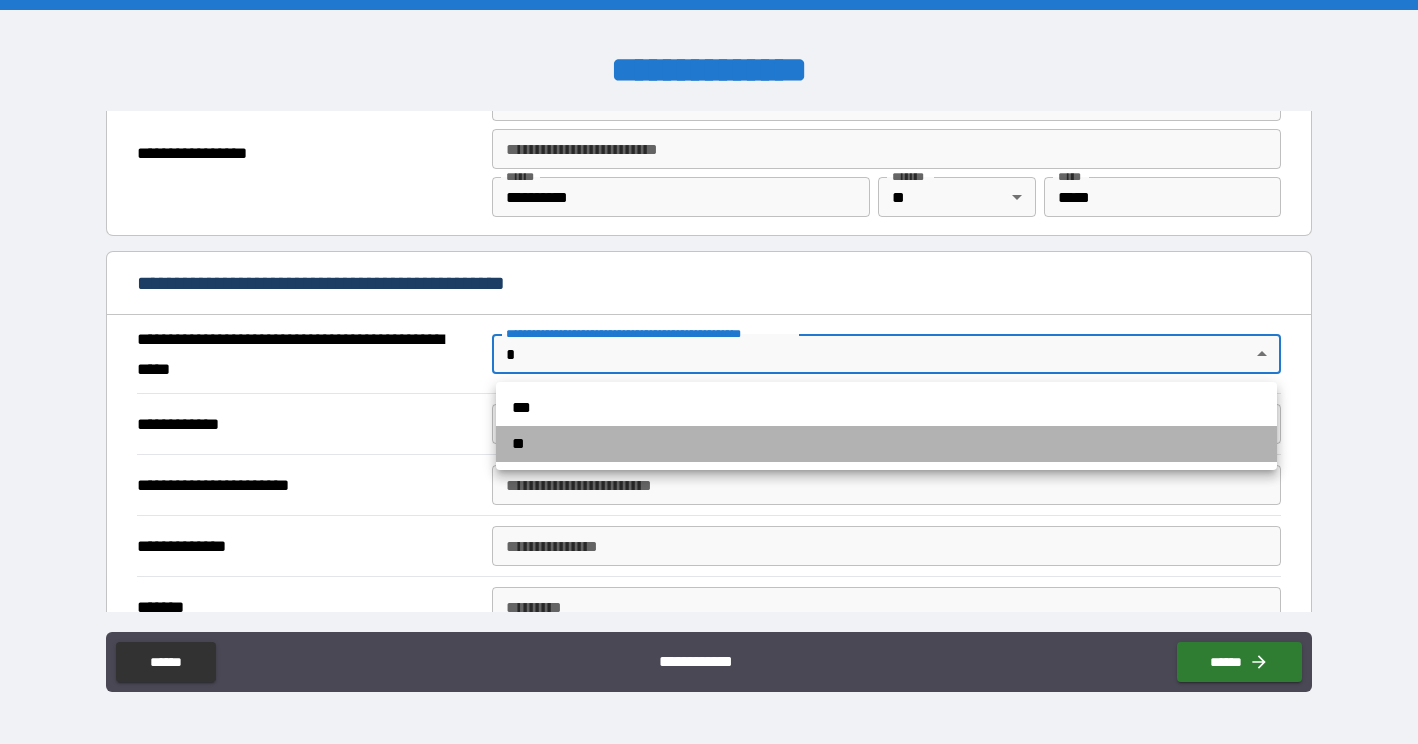 click on "**" at bounding box center [886, 444] 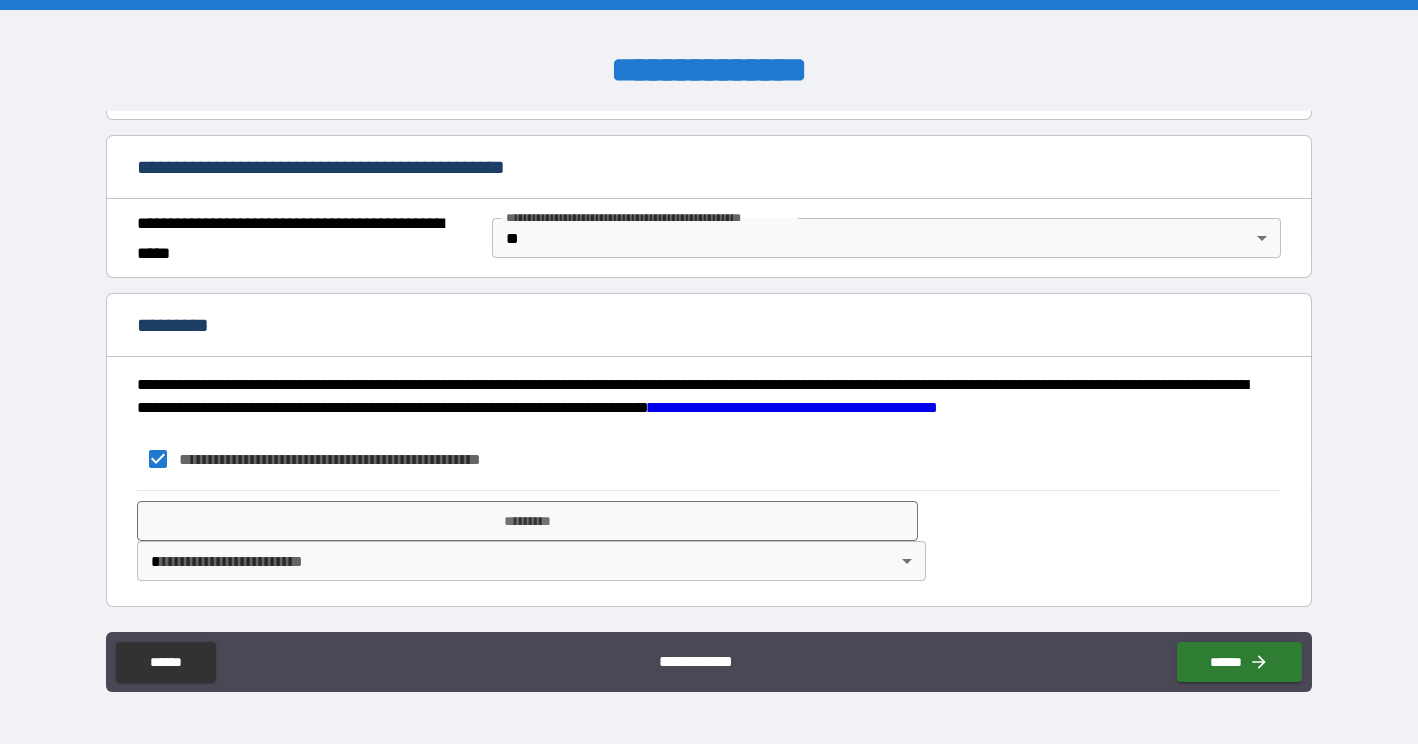 scroll, scrollTop: 1481, scrollLeft: 0, axis: vertical 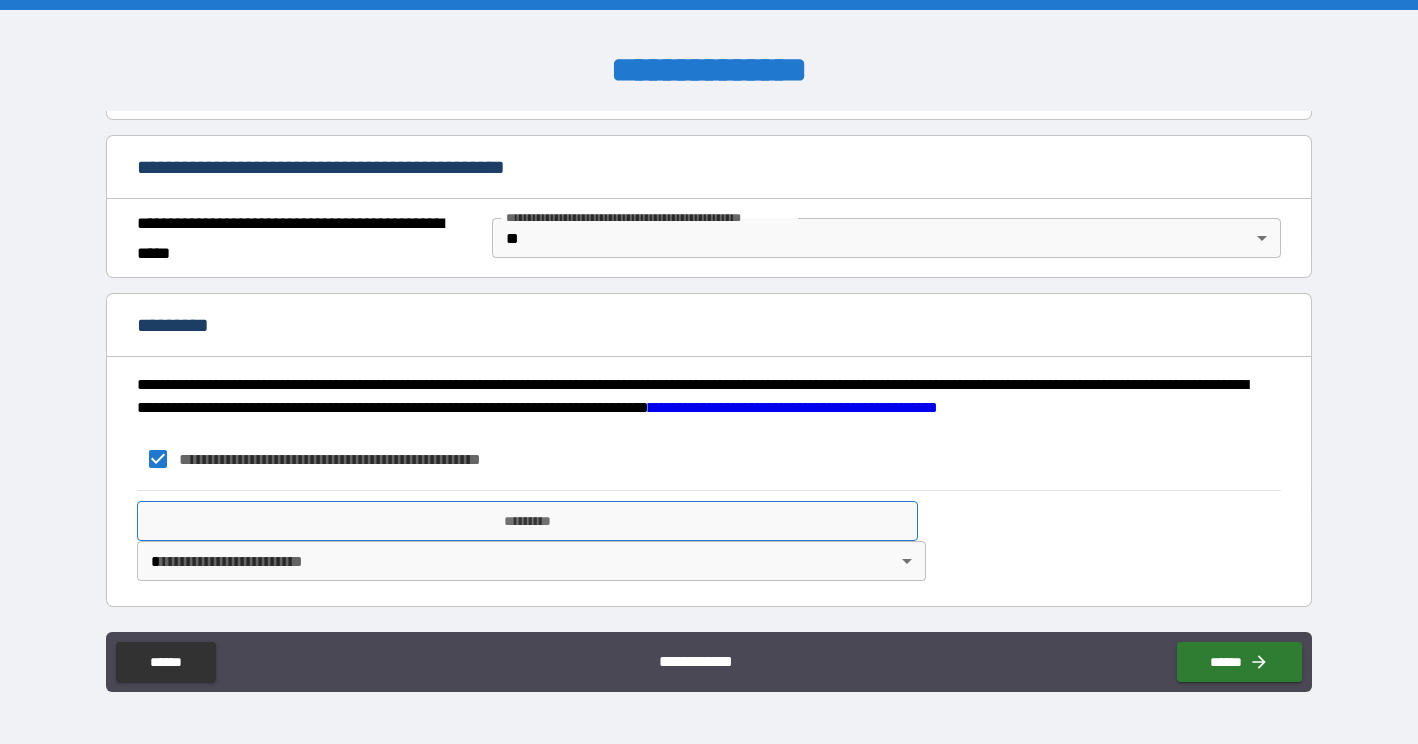 click on "*********" at bounding box center [527, 521] 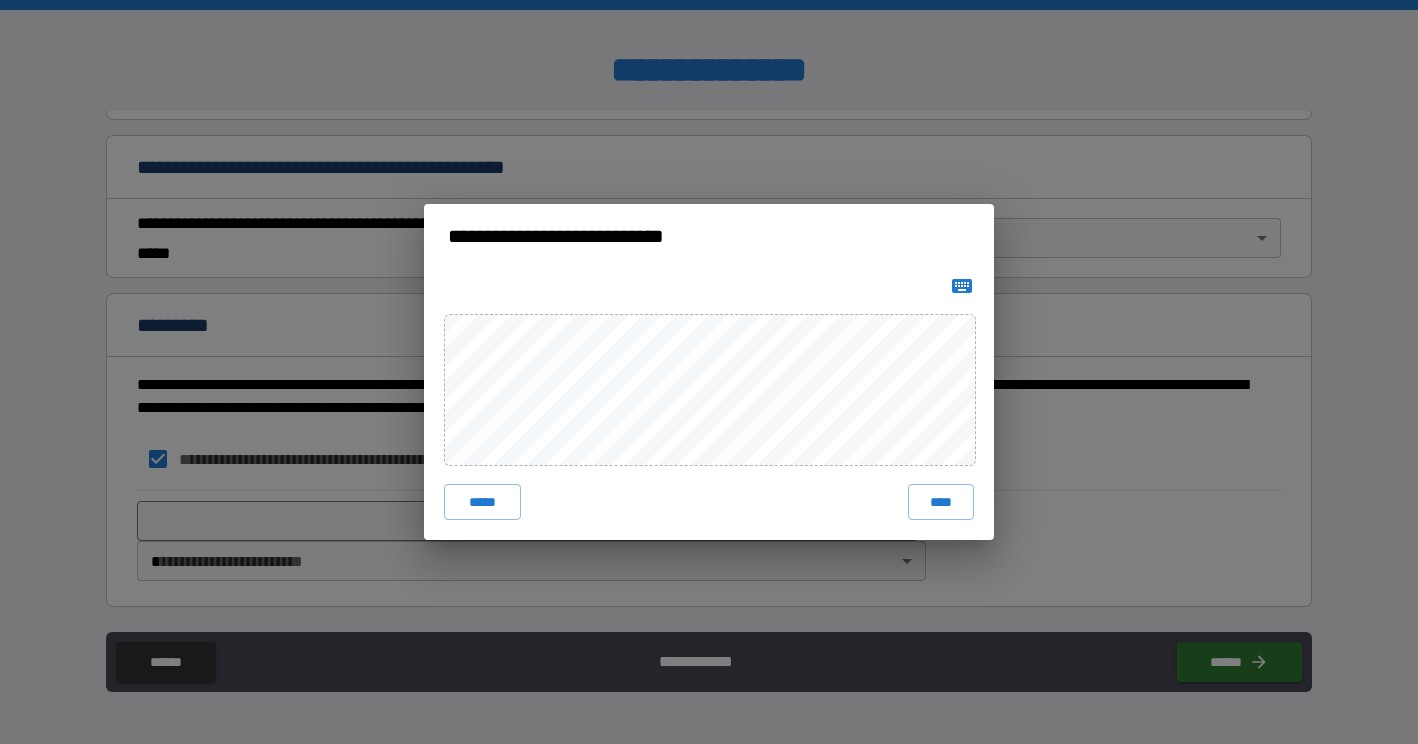click on "***** ****" at bounding box center (709, 404) 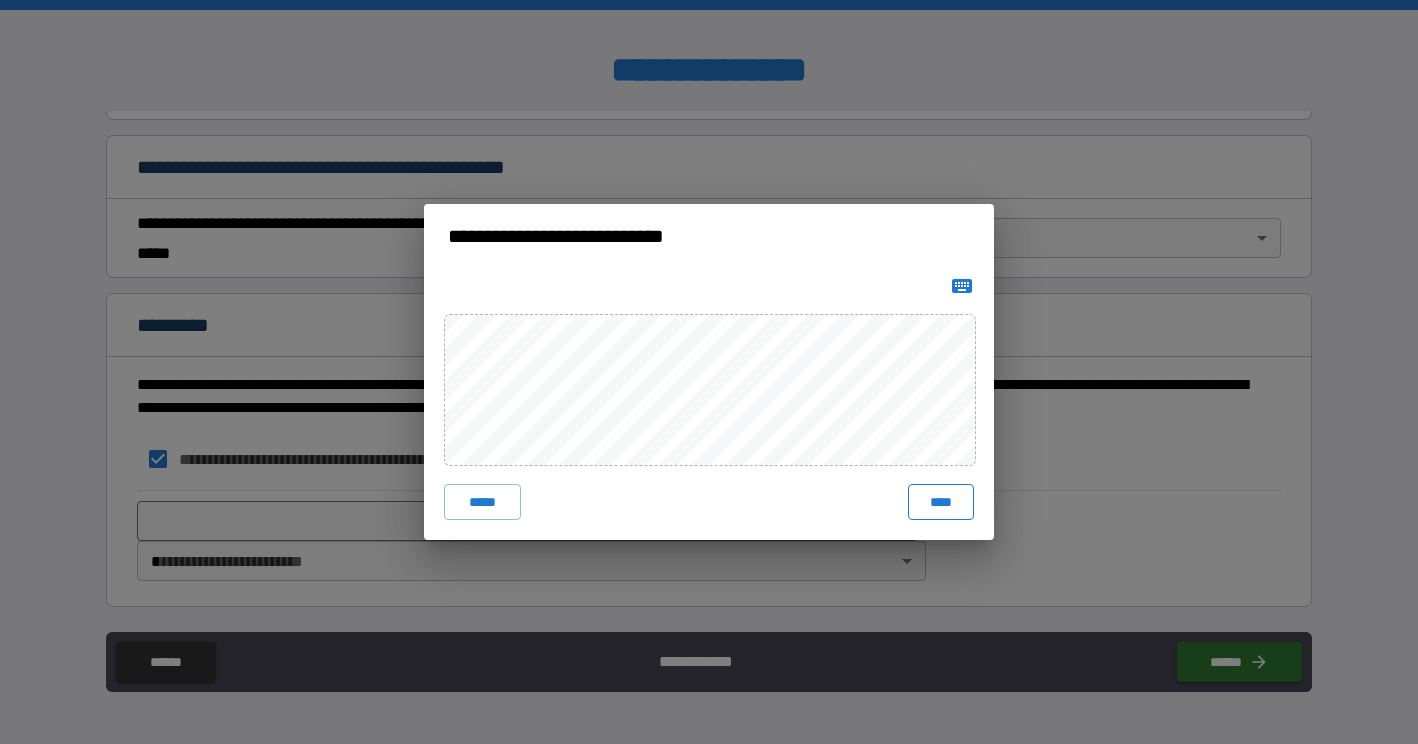 click on "****" at bounding box center (941, 502) 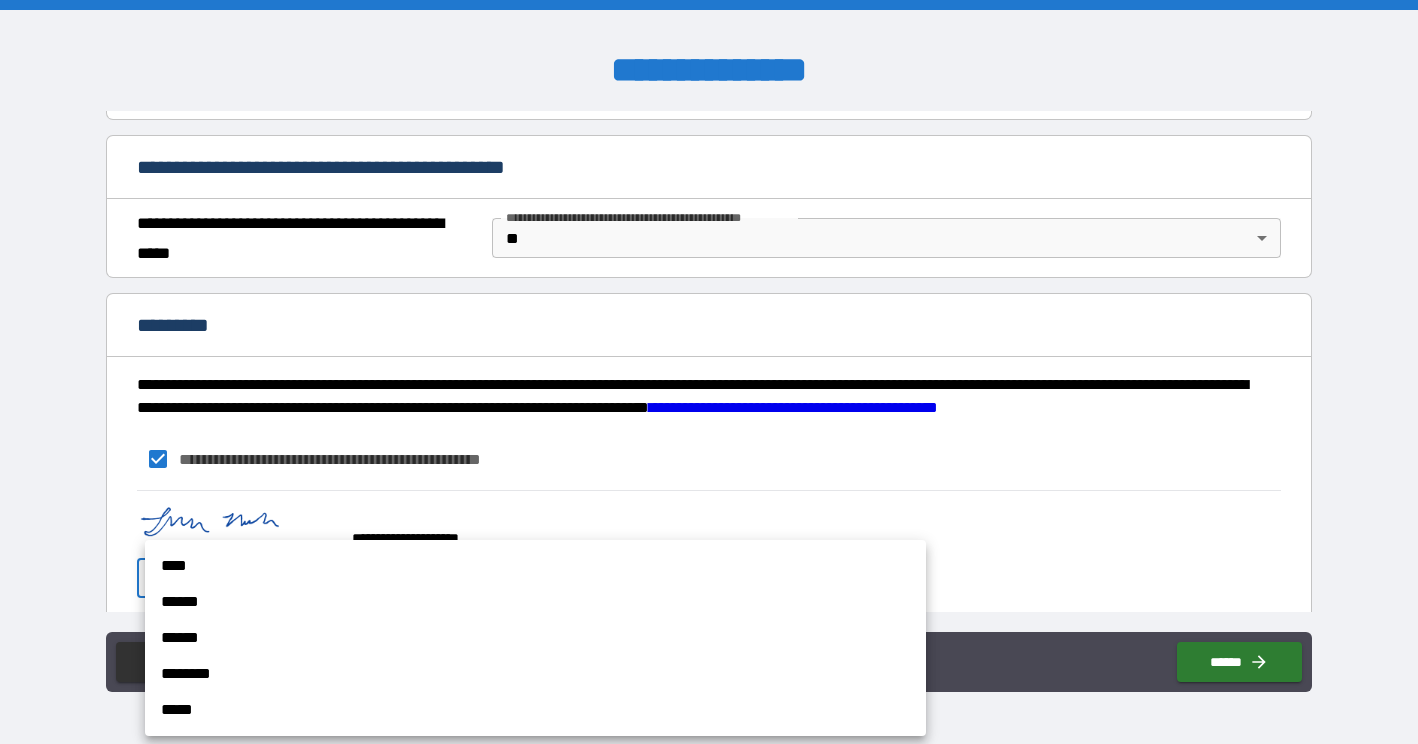 click on "**********" at bounding box center [709, 372] 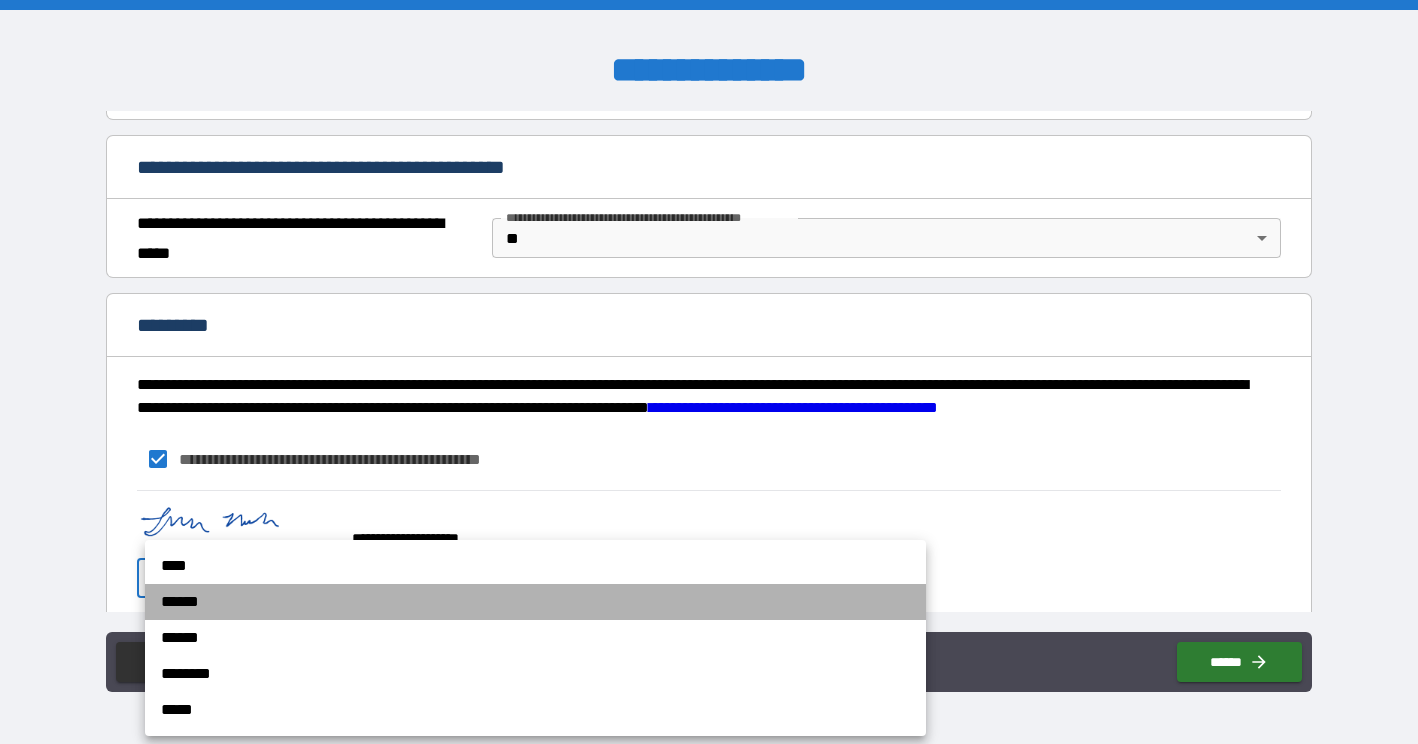click on "******" at bounding box center [535, 602] 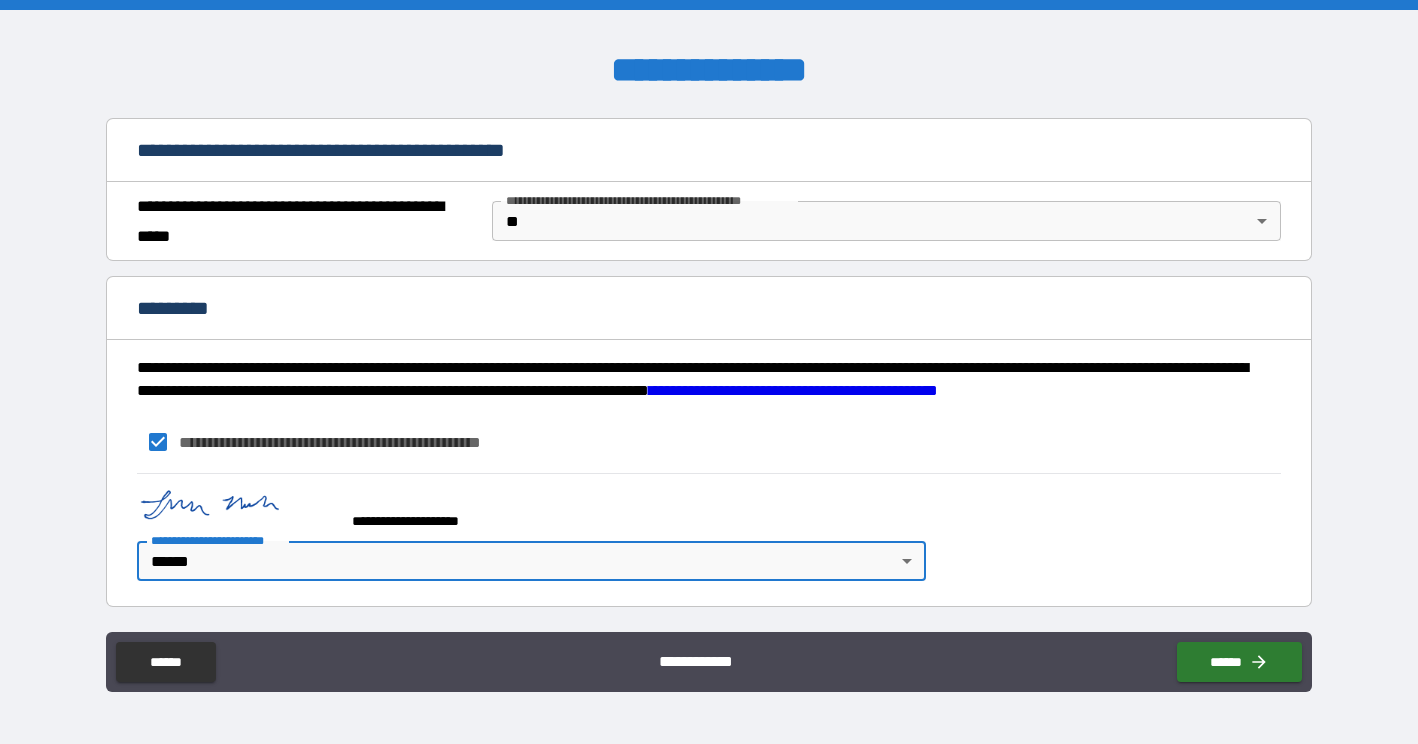 scroll, scrollTop: 1498, scrollLeft: 0, axis: vertical 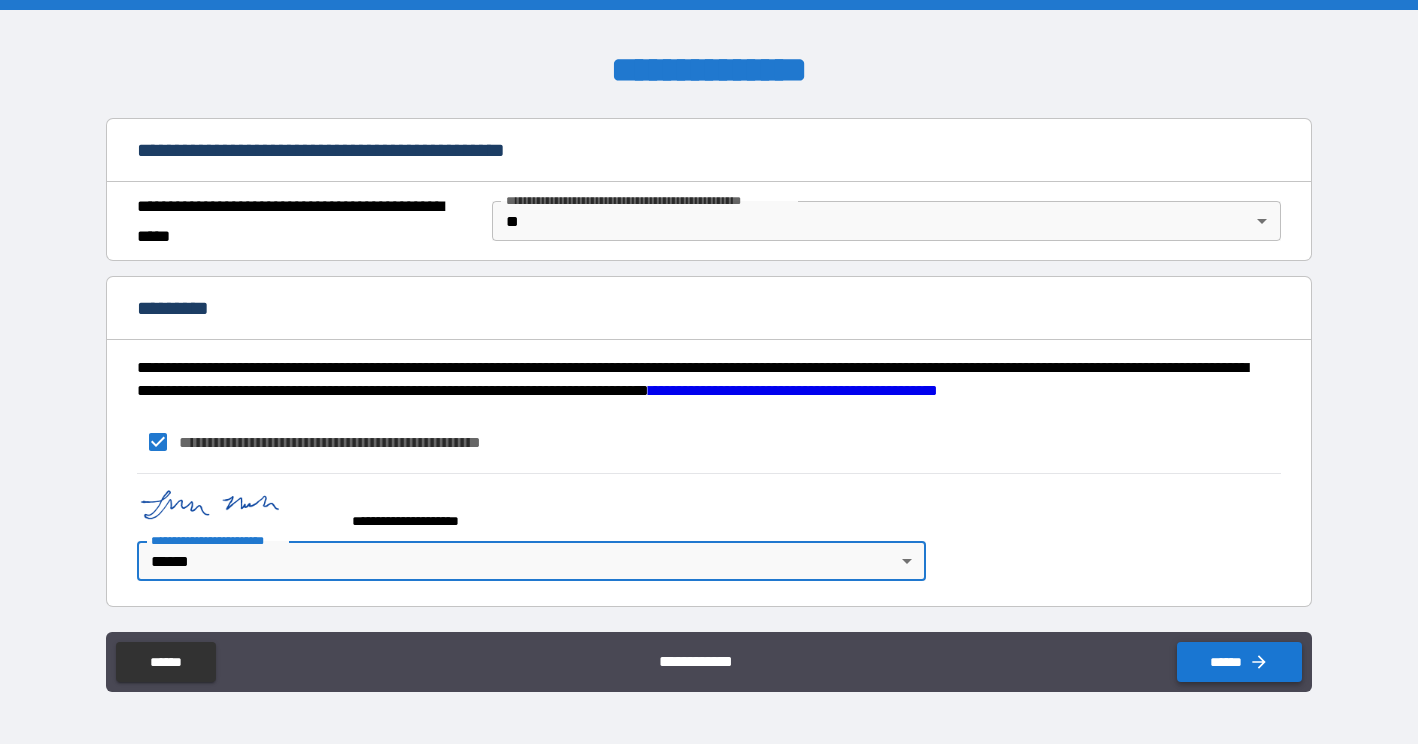 click on "******" at bounding box center (1239, 662) 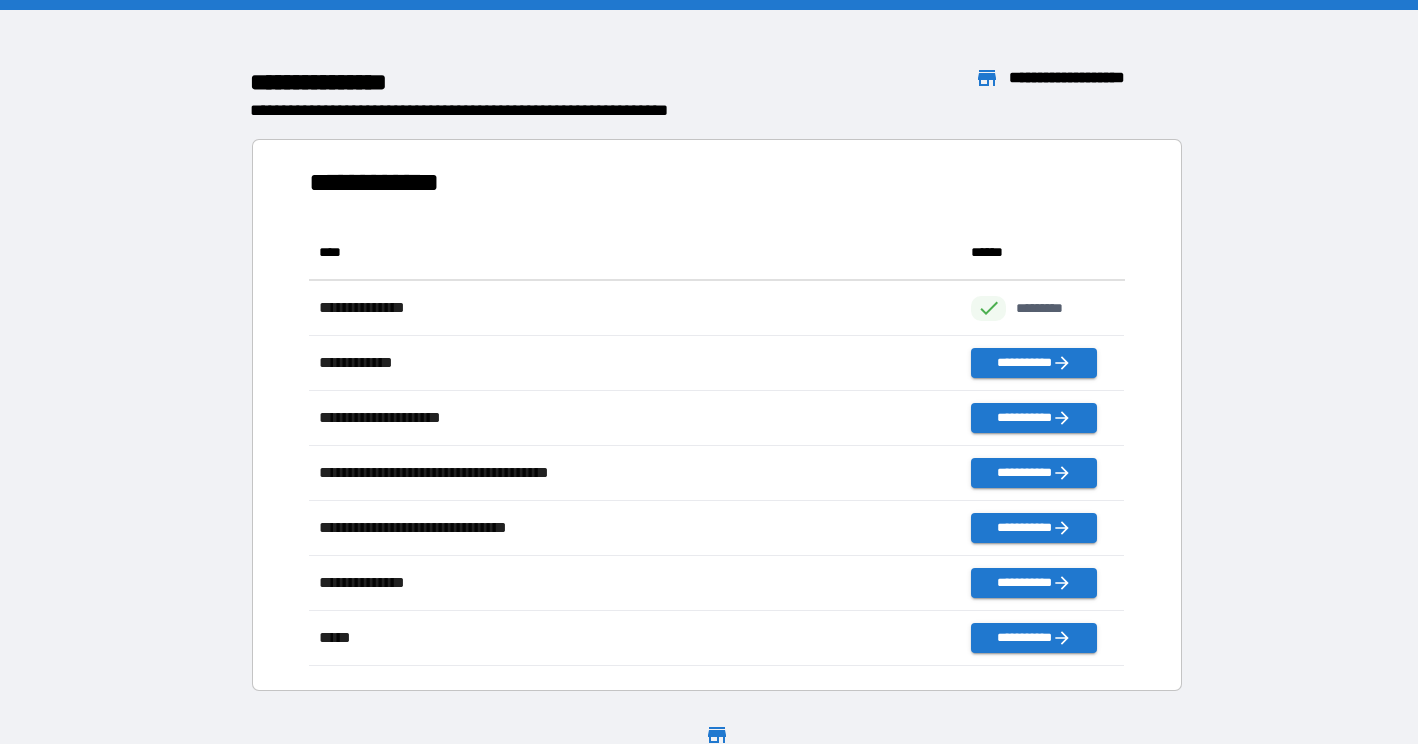 scroll, scrollTop: 1, scrollLeft: 1, axis: both 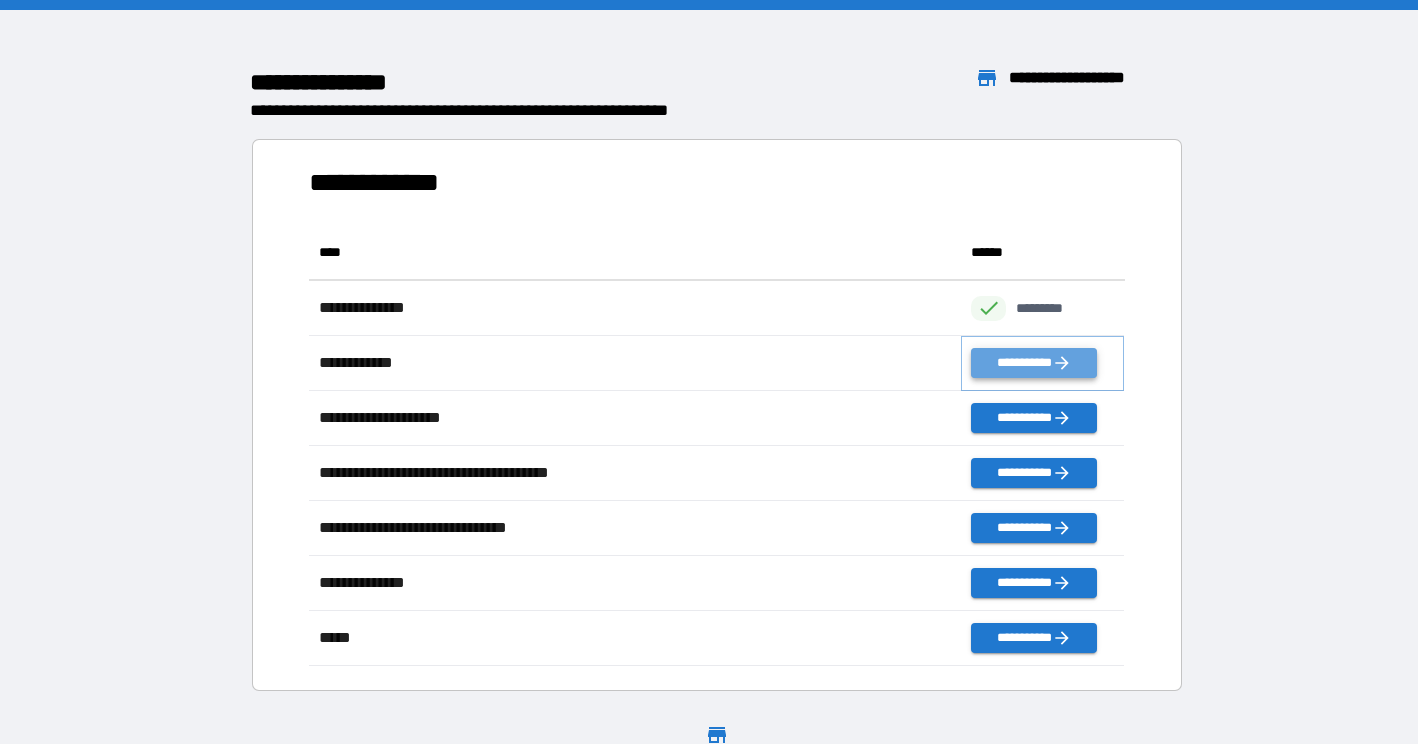click on "**********" at bounding box center (1033, 363) 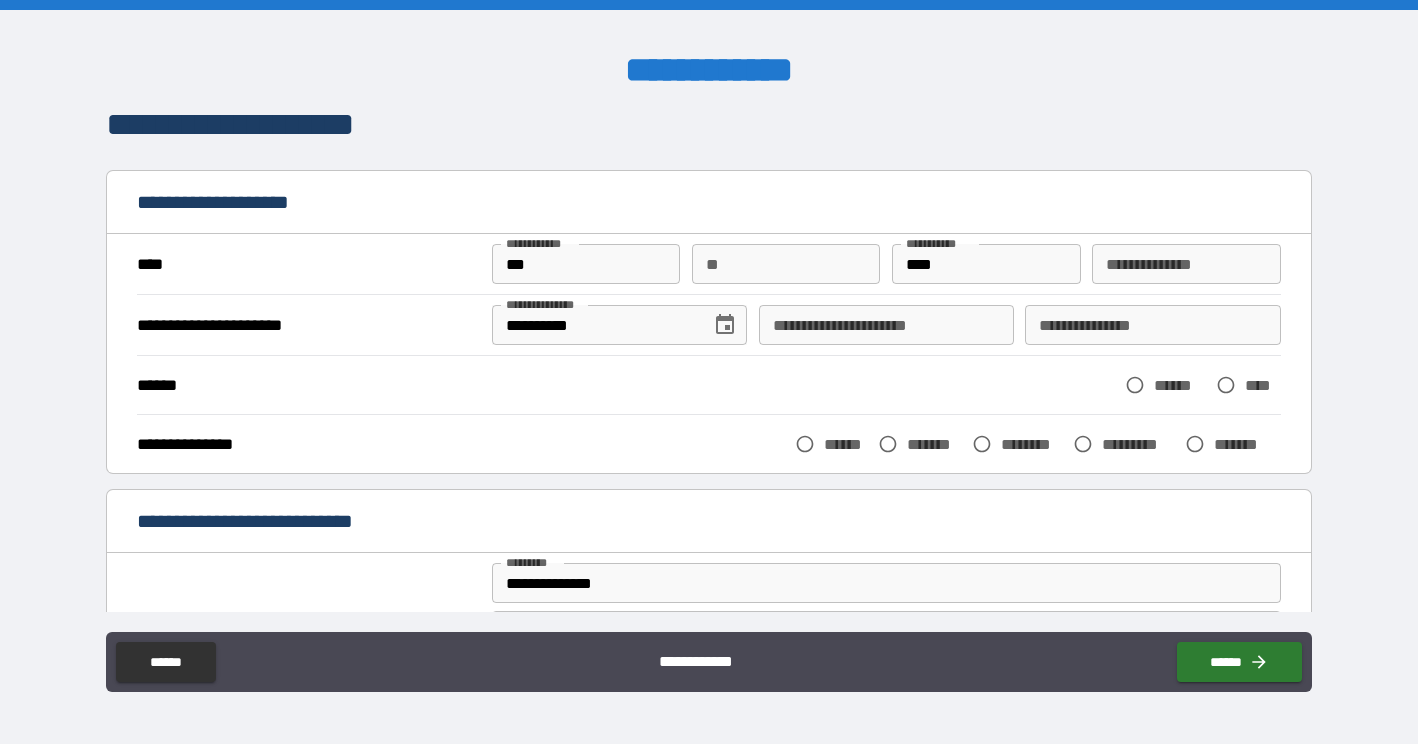 scroll, scrollTop: 21, scrollLeft: 0, axis: vertical 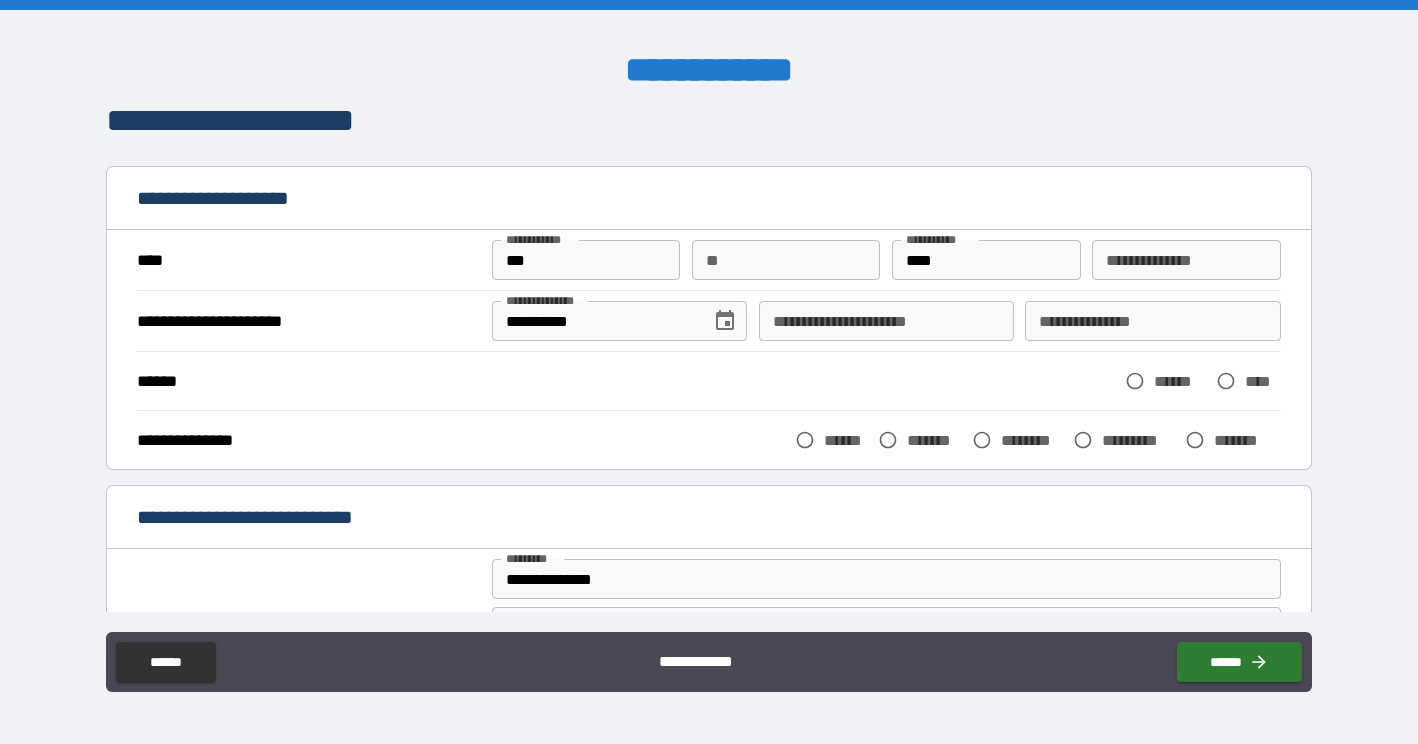 click on "******" at bounding box center (1180, 381) 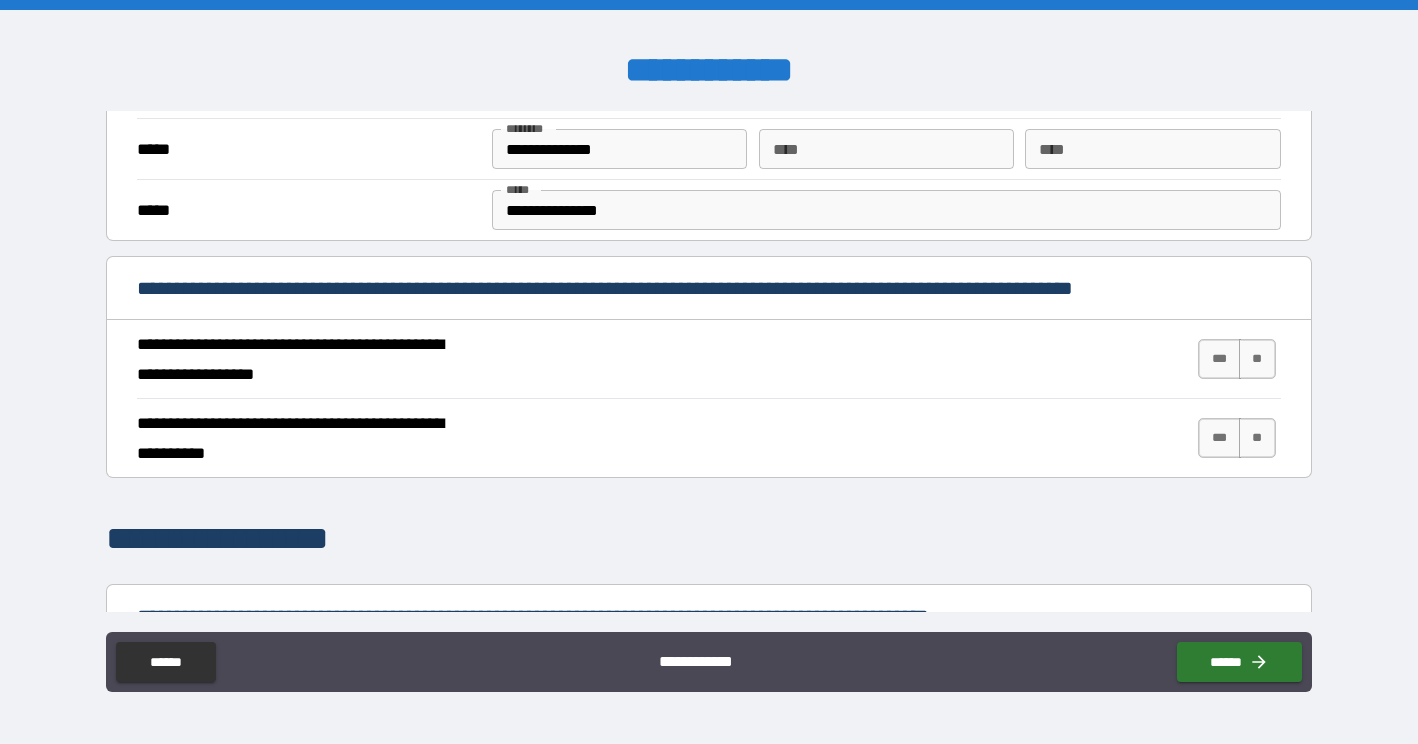 scroll, scrollTop: 619, scrollLeft: 0, axis: vertical 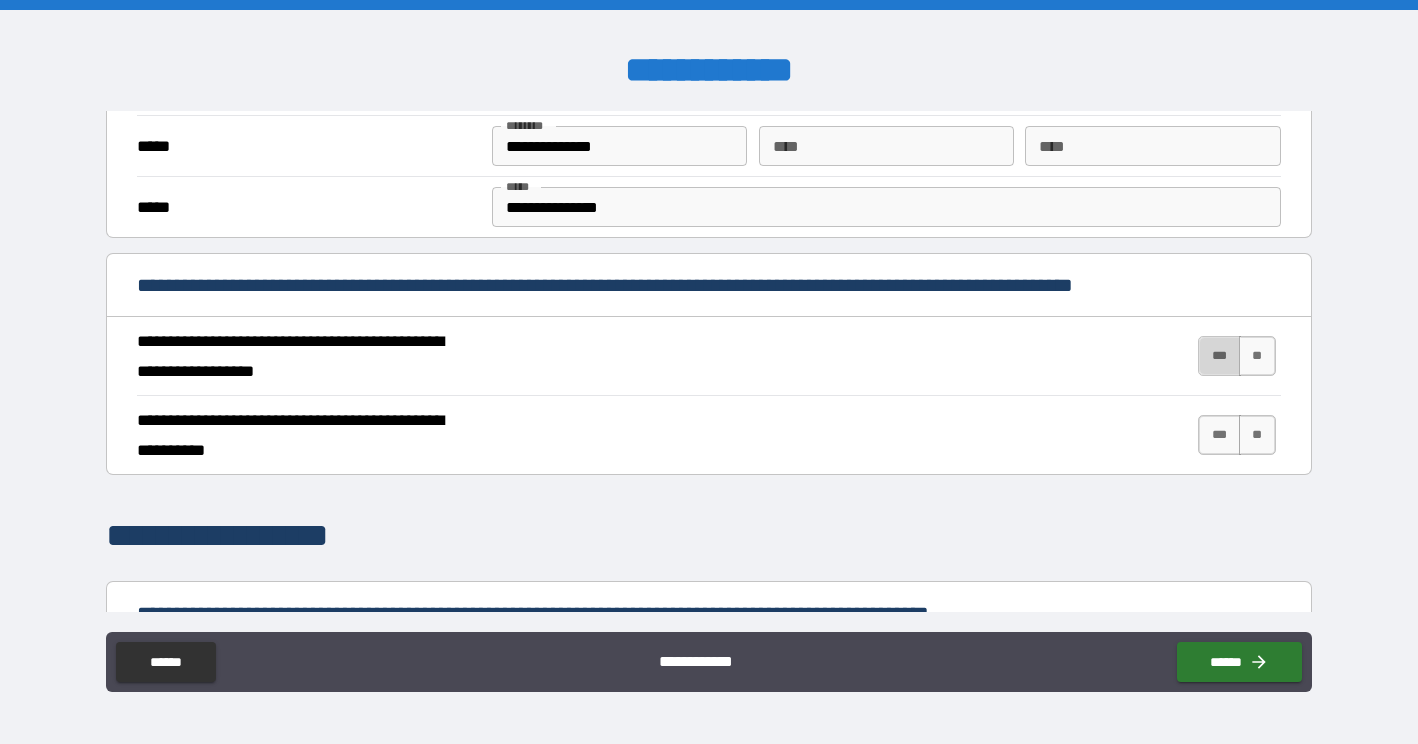 click on "***" at bounding box center [1219, 356] 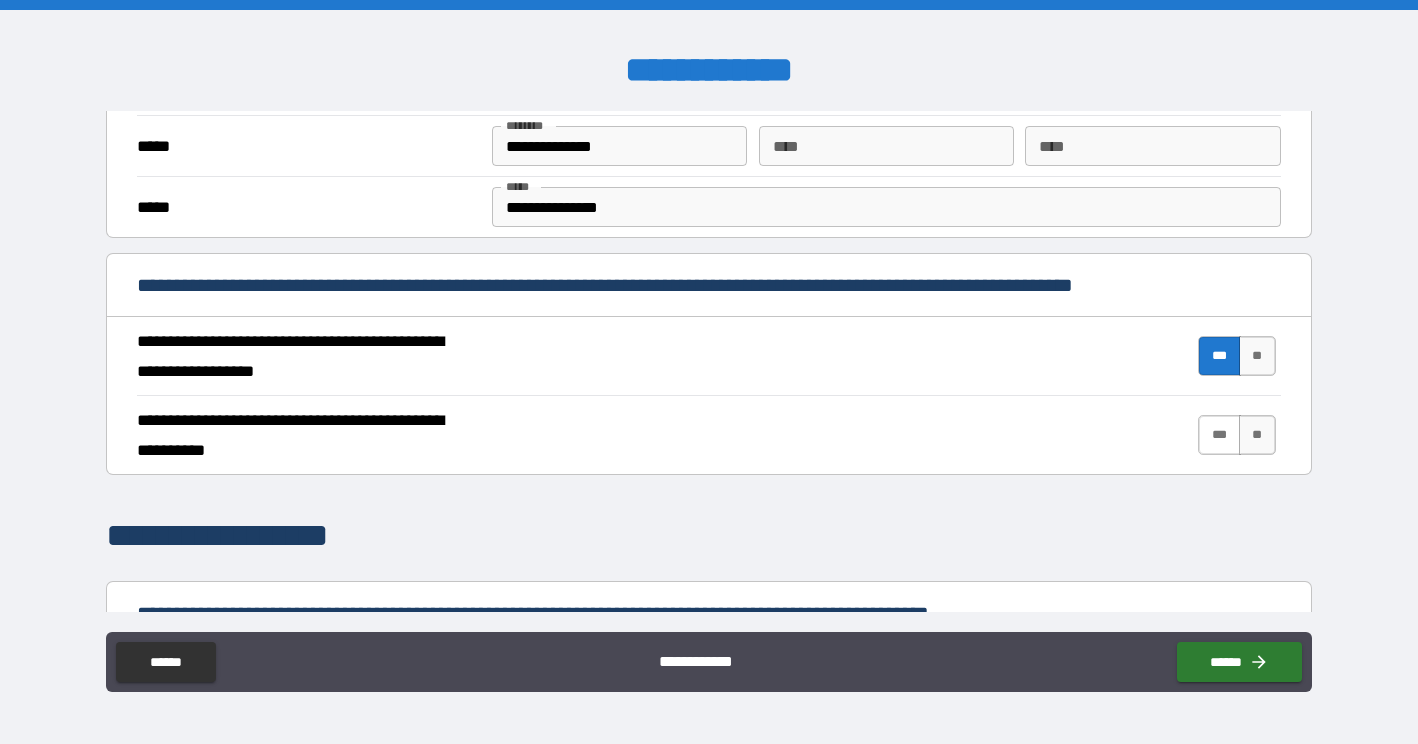 click on "***" at bounding box center (1219, 435) 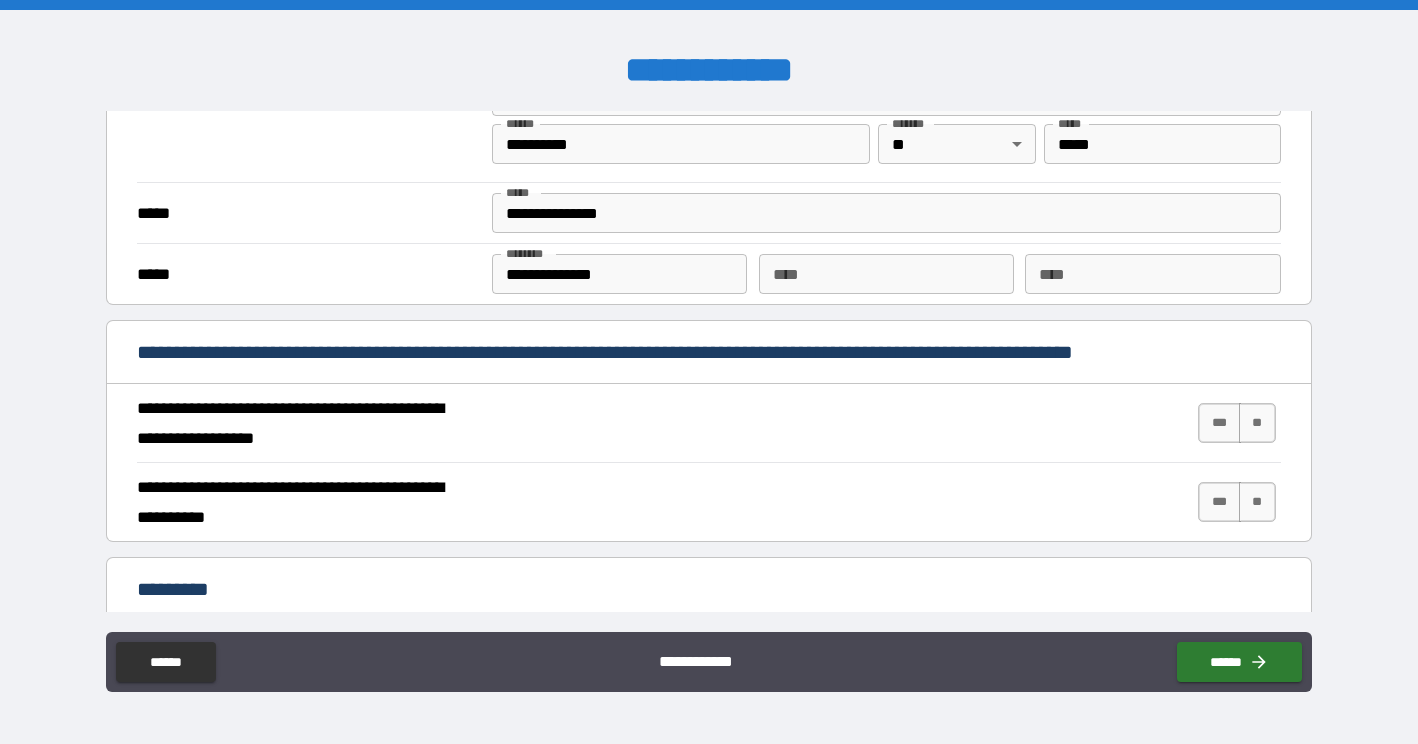 scroll, scrollTop: 1588, scrollLeft: 0, axis: vertical 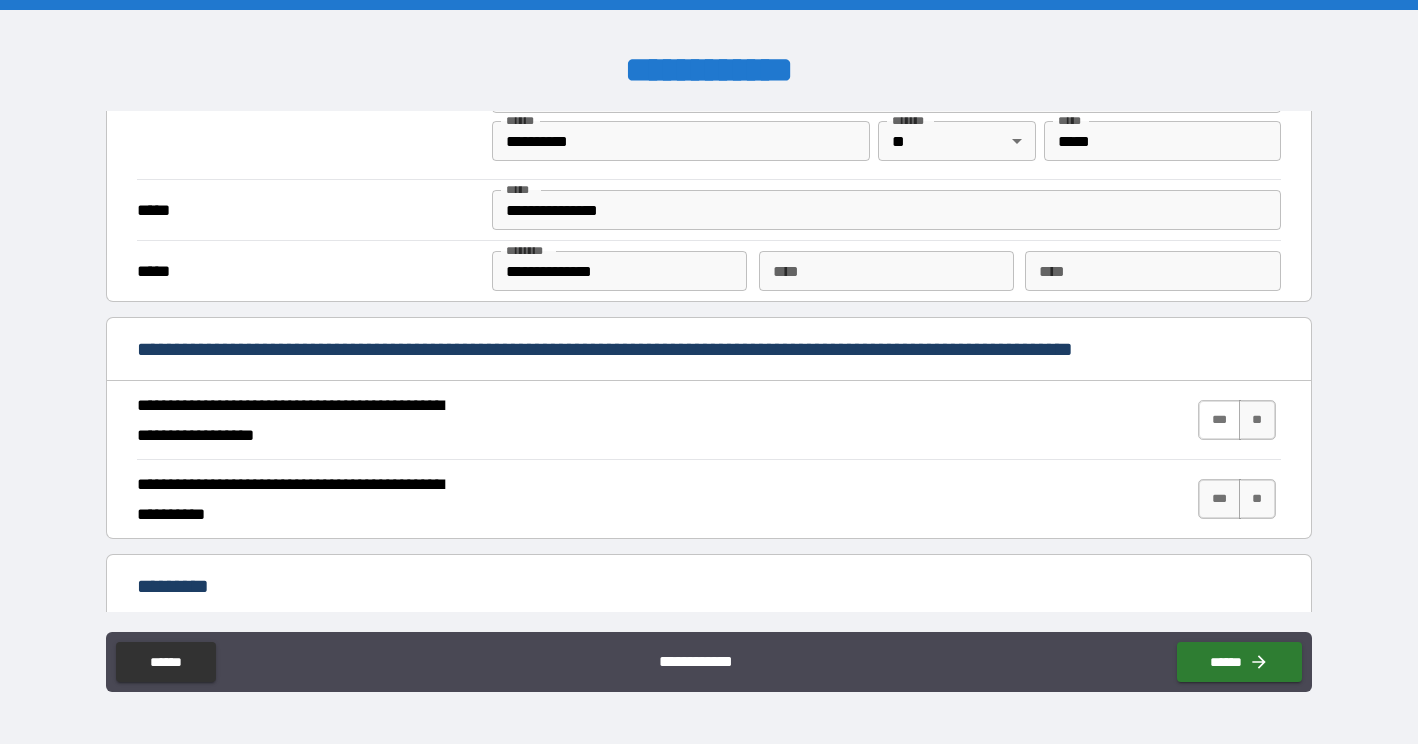 click on "***" at bounding box center (1219, 420) 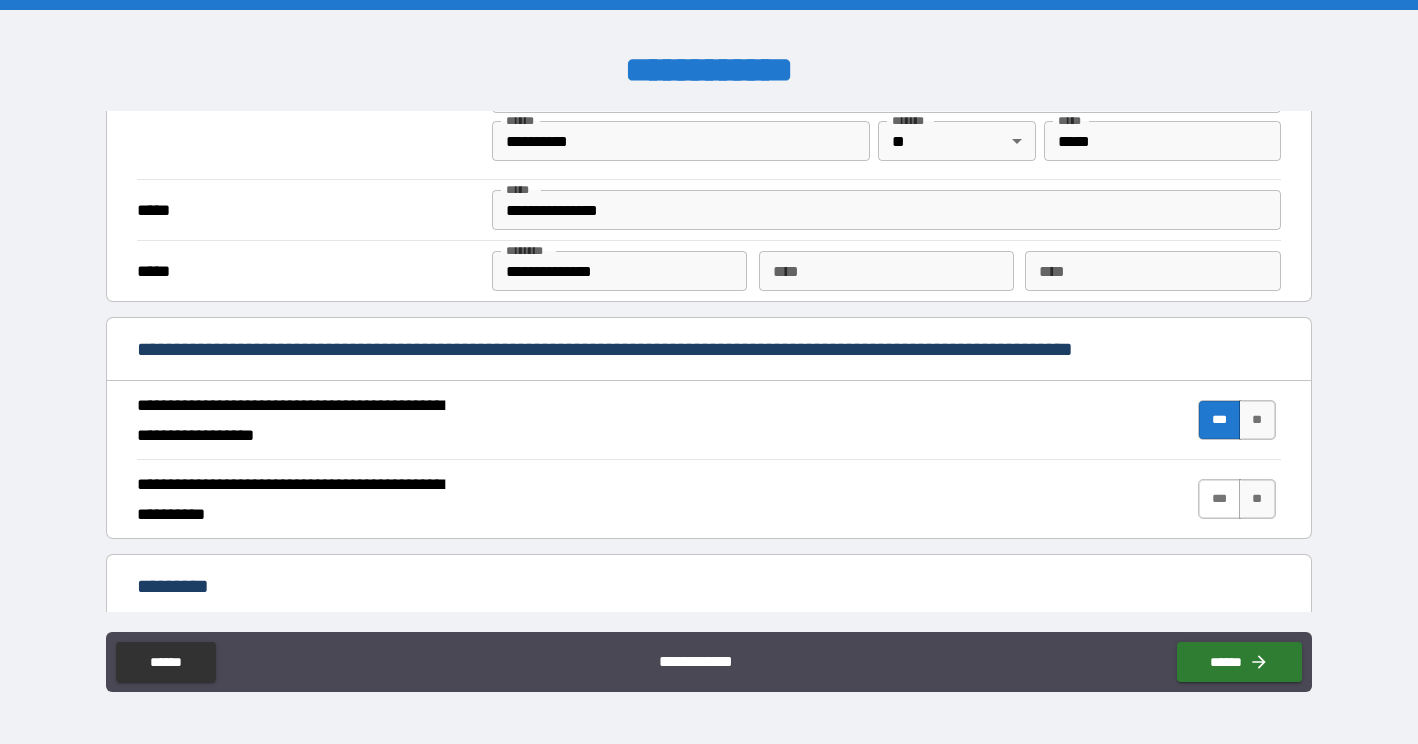 click on "***" at bounding box center (1219, 499) 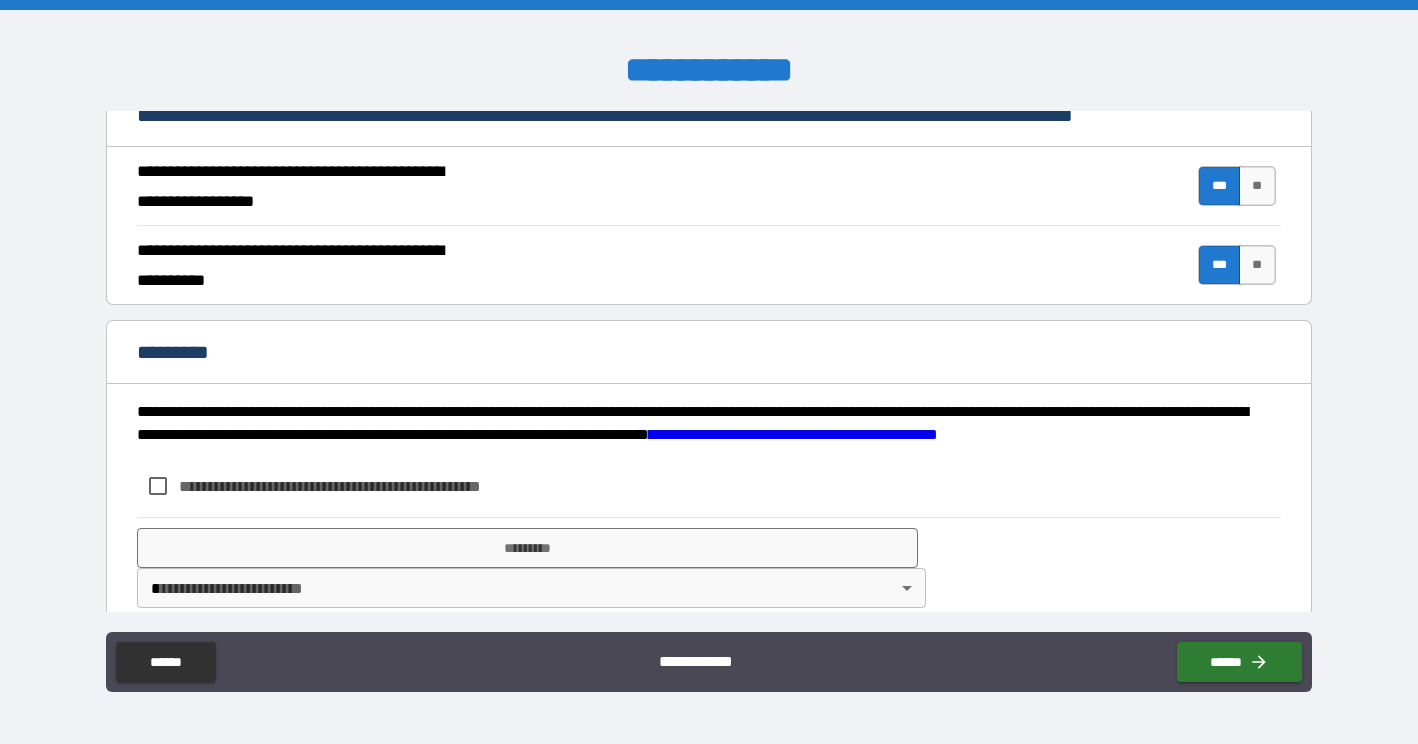 scroll, scrollTop: 1848, scrollLeft: 0, axis: vertical 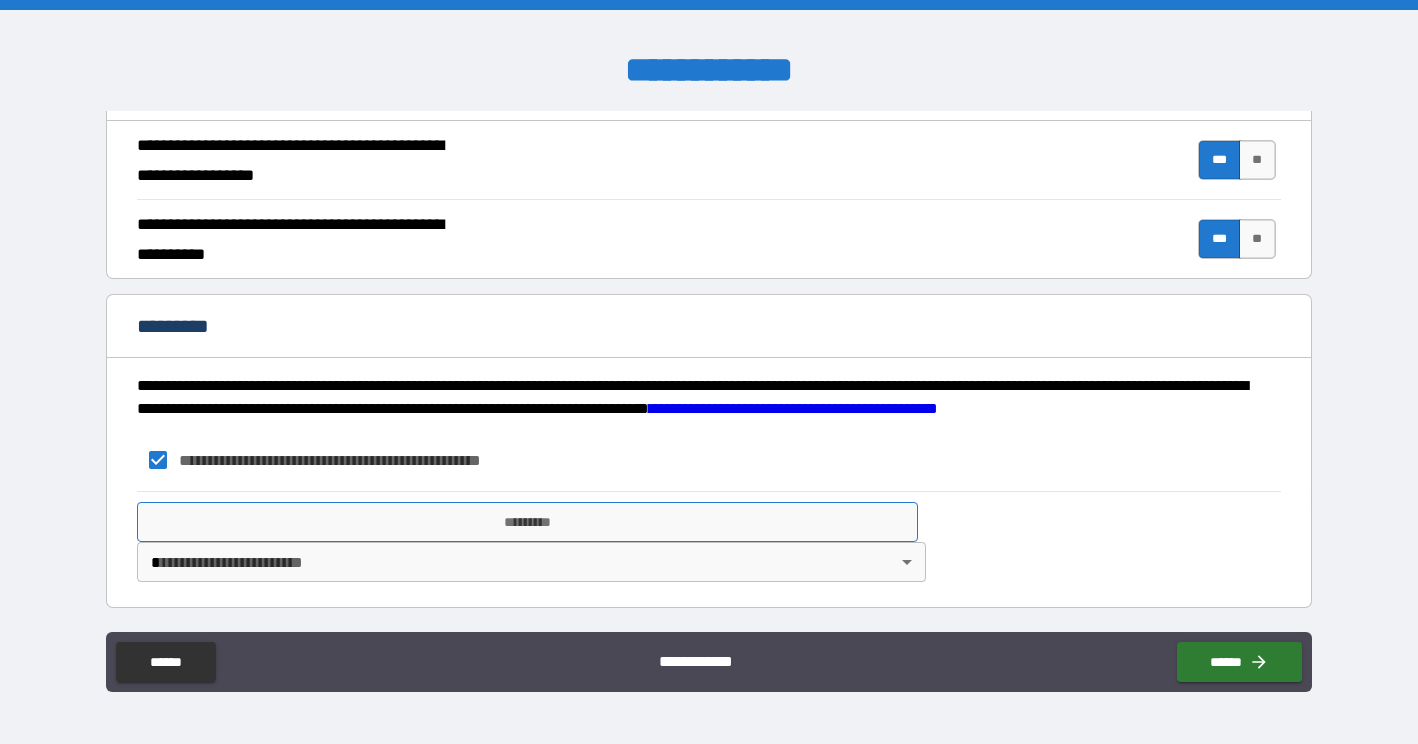 click on "*********" at bounding box center [527, 522] 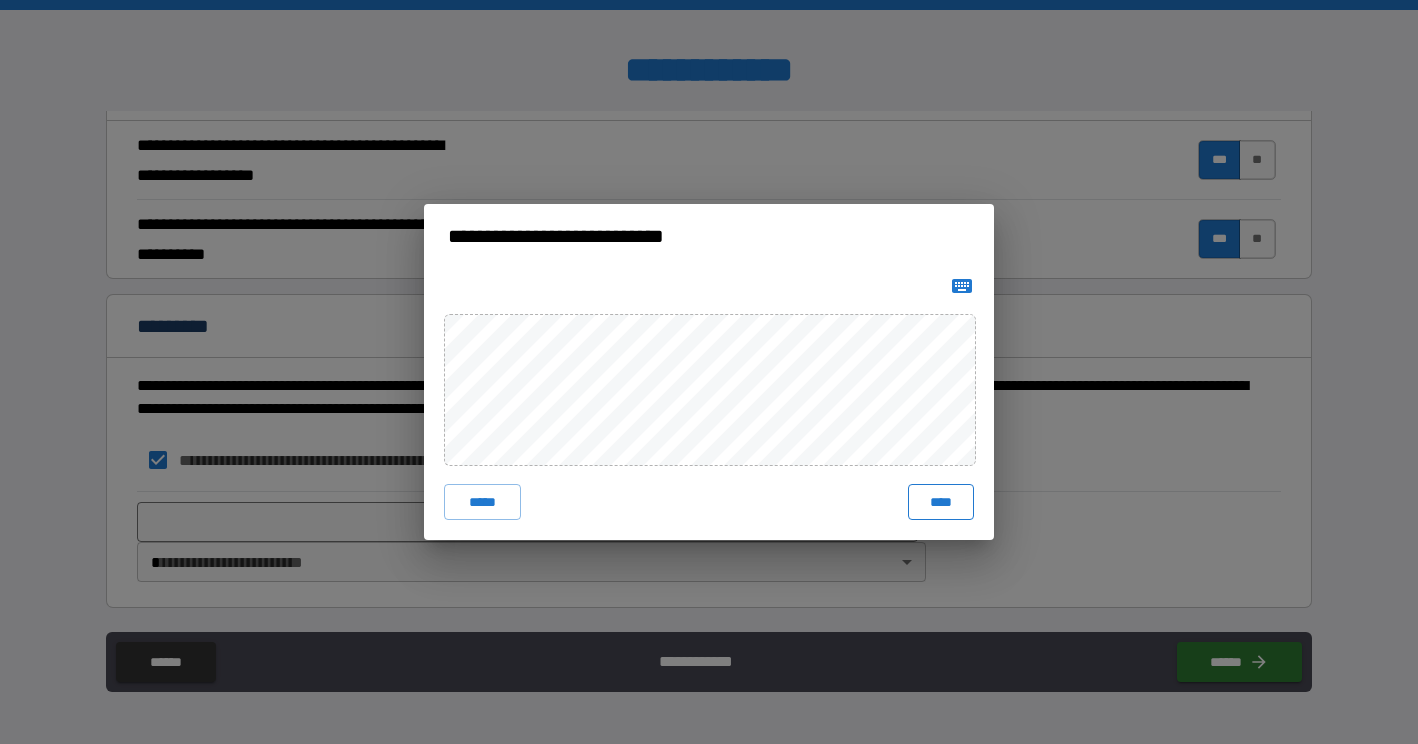 click on "****" at bounding box center (941, 502) 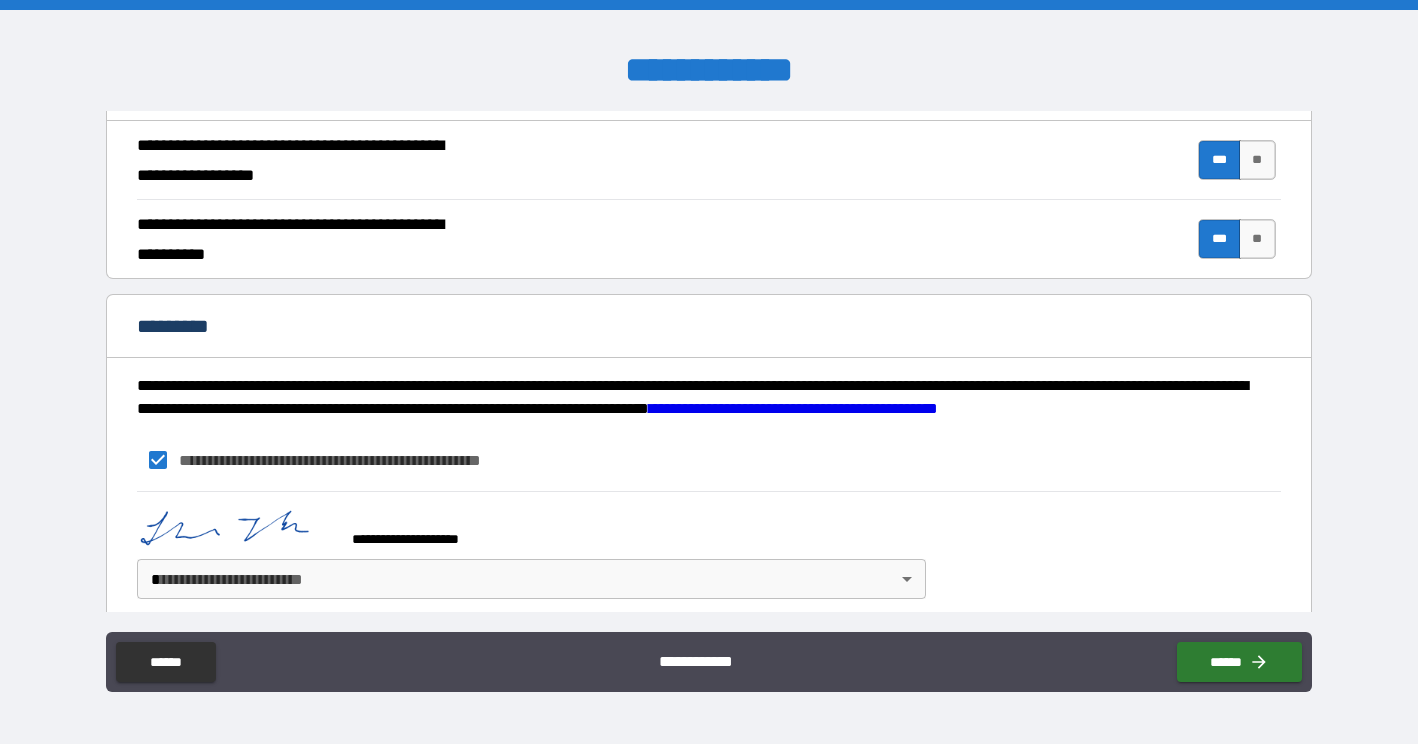 scroll, scrollTop: 1839, scrollLeft: 0, axis: vertical 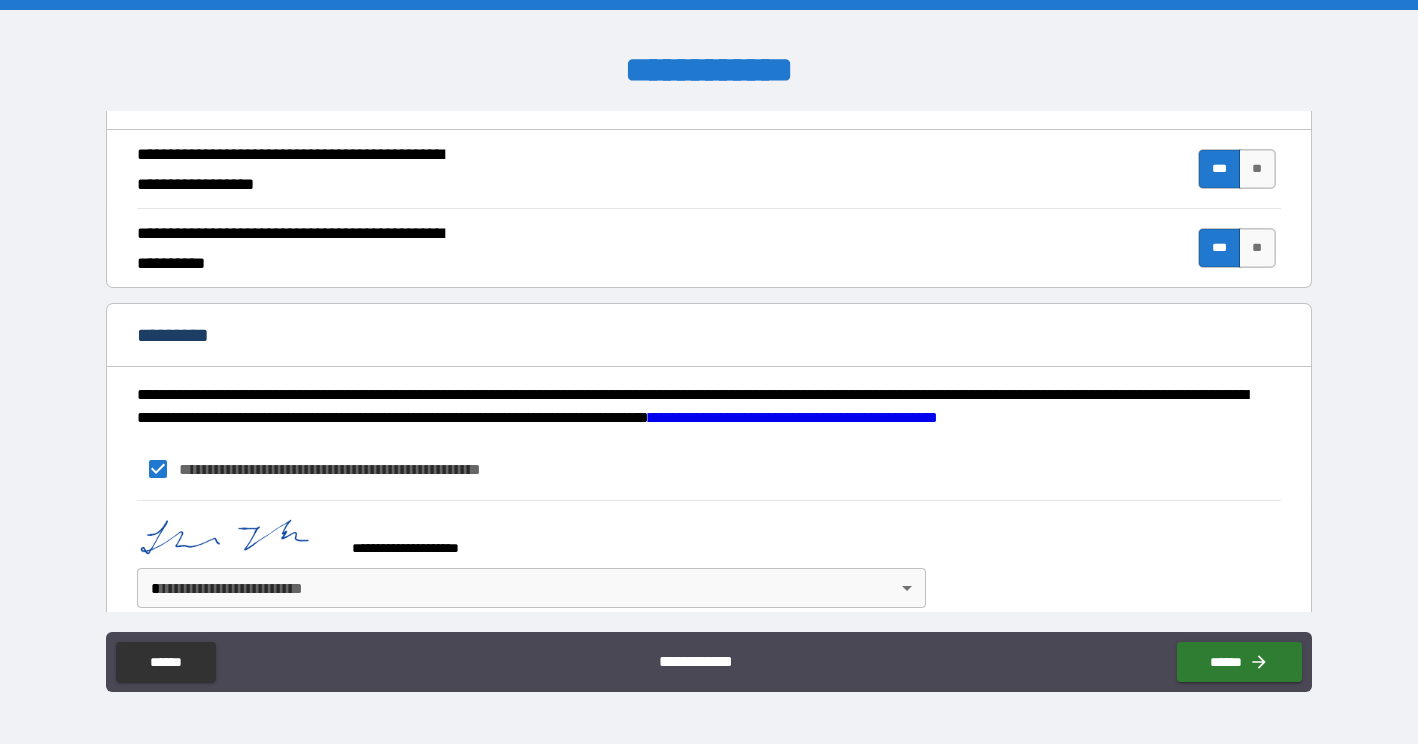 click on "**********" at bounding box center (709, 372) 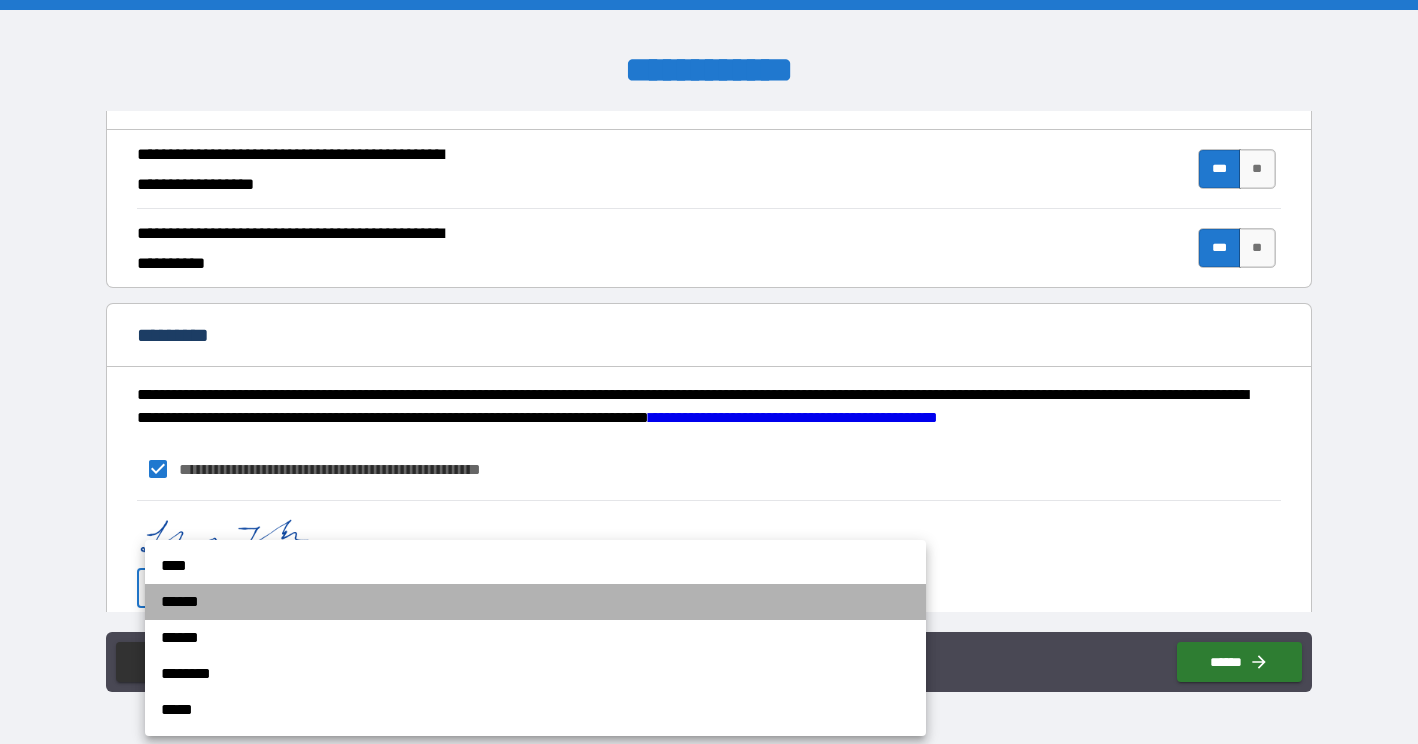 click on "******" at bounding box center (535, 602) 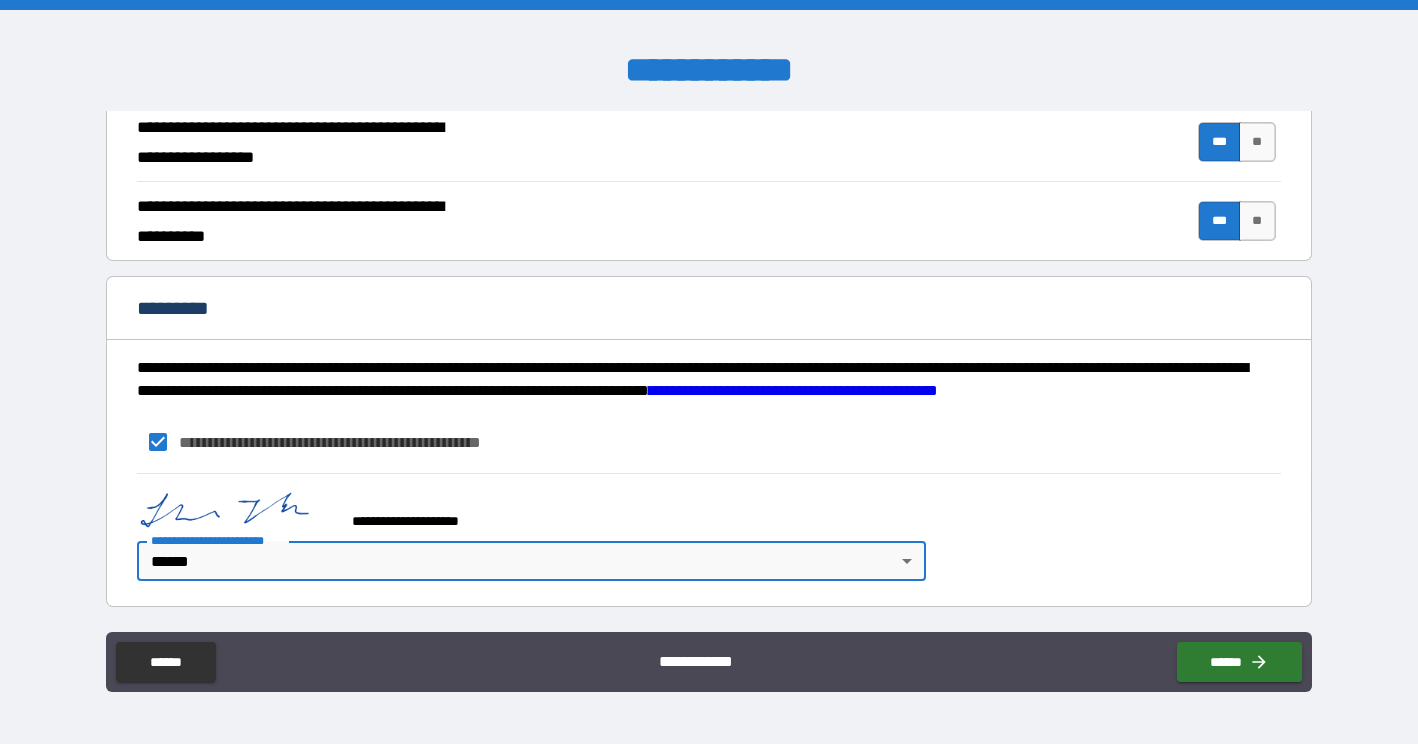 scroll, scrollTop: 1866, scrollLeft: 0, axis: vertical 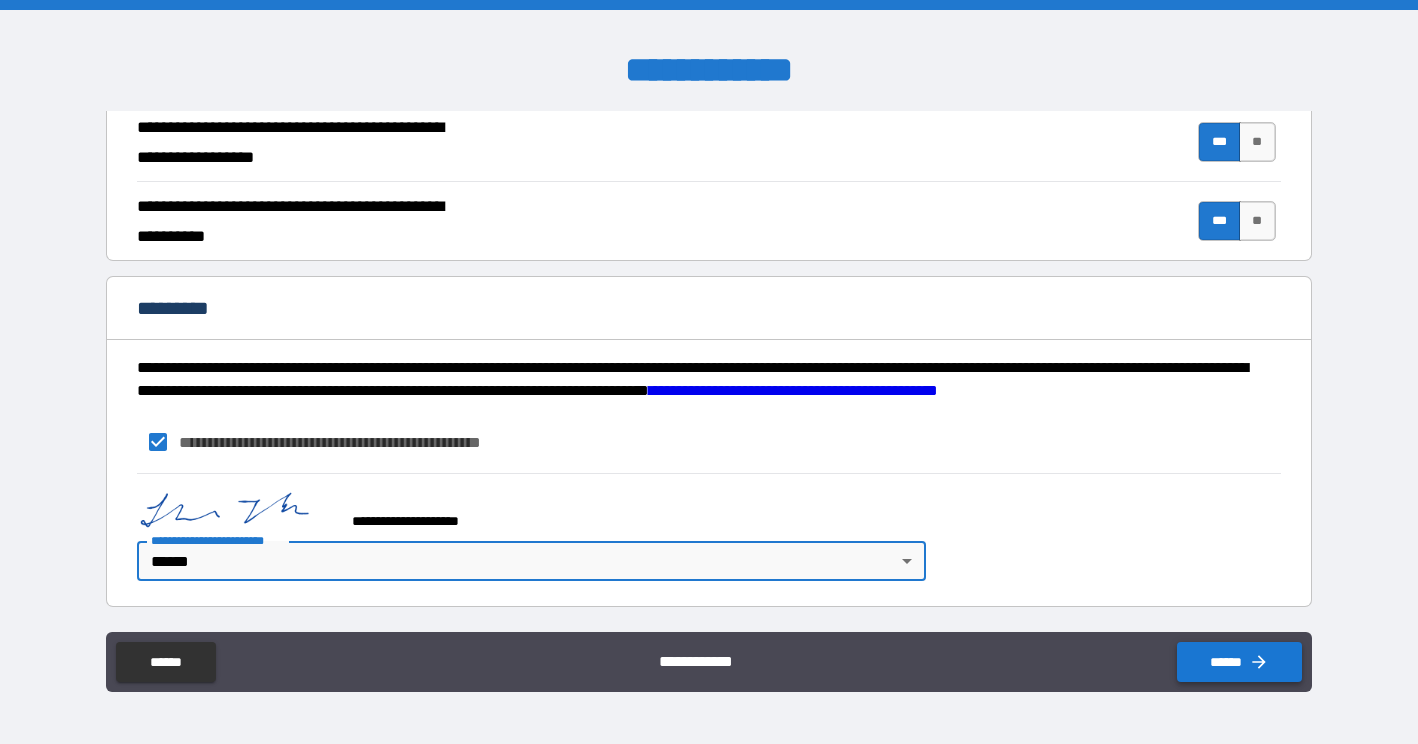click on "******" at bounding box center [1239, 662] 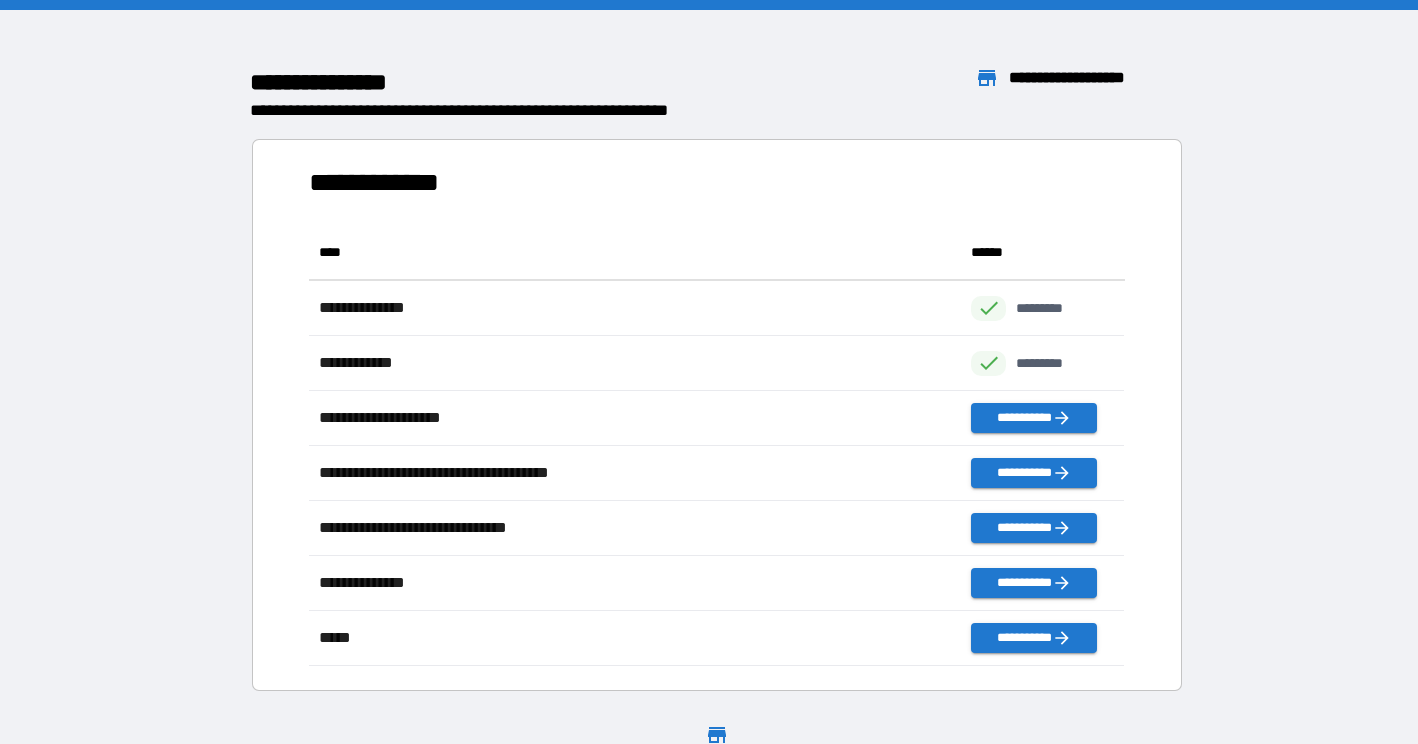scroll, scrollTop: 1, scrollLeft: 1, axis: both 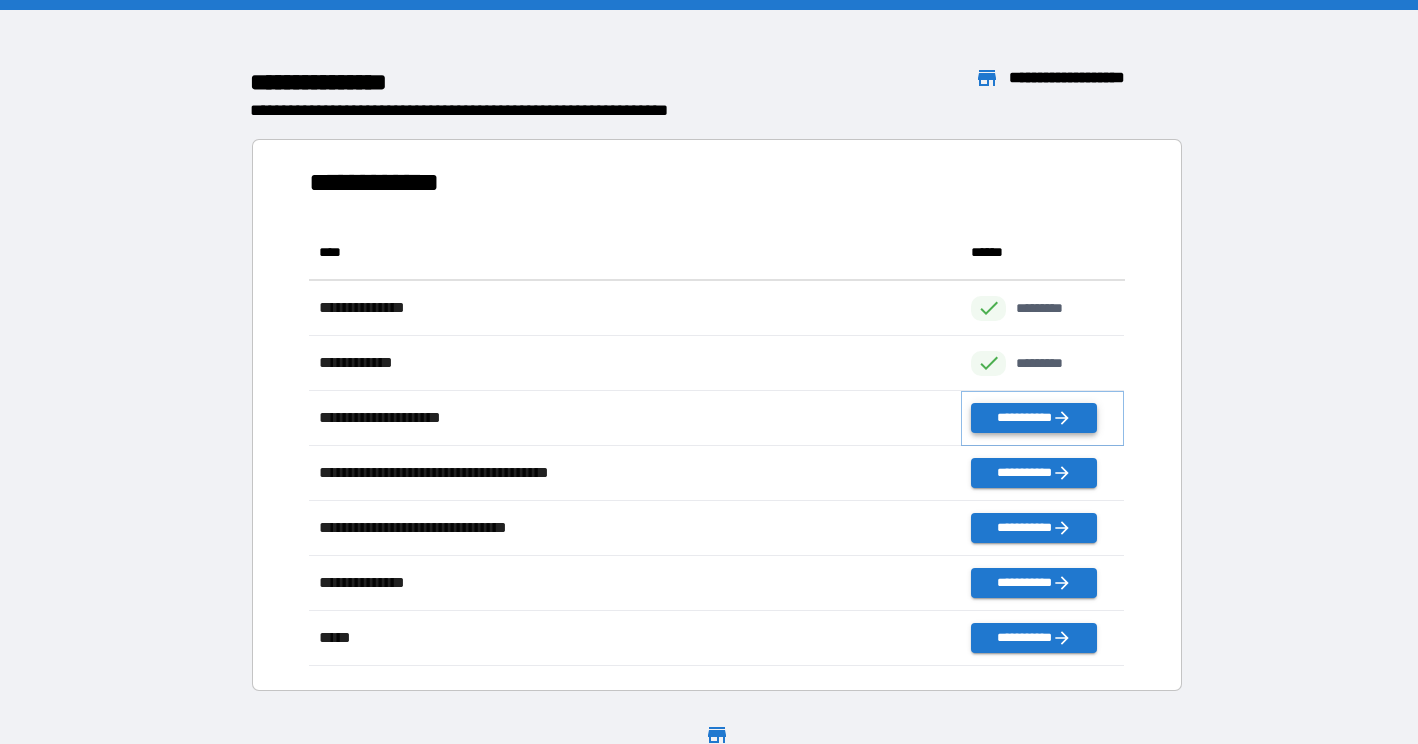 click on "**********" at bounding box center (1033, 418) 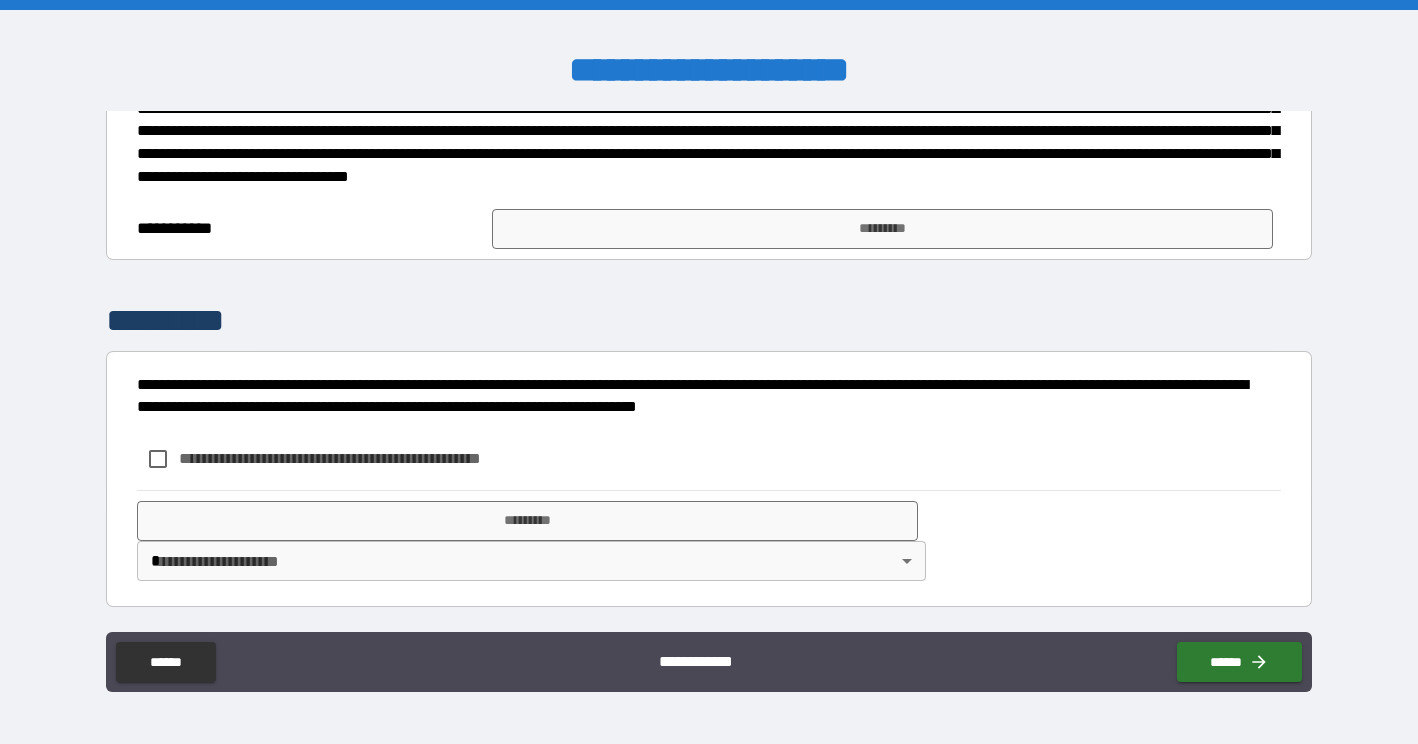 scroll, scrollTop: 1097, scrollLeft: 0, axis: vertical 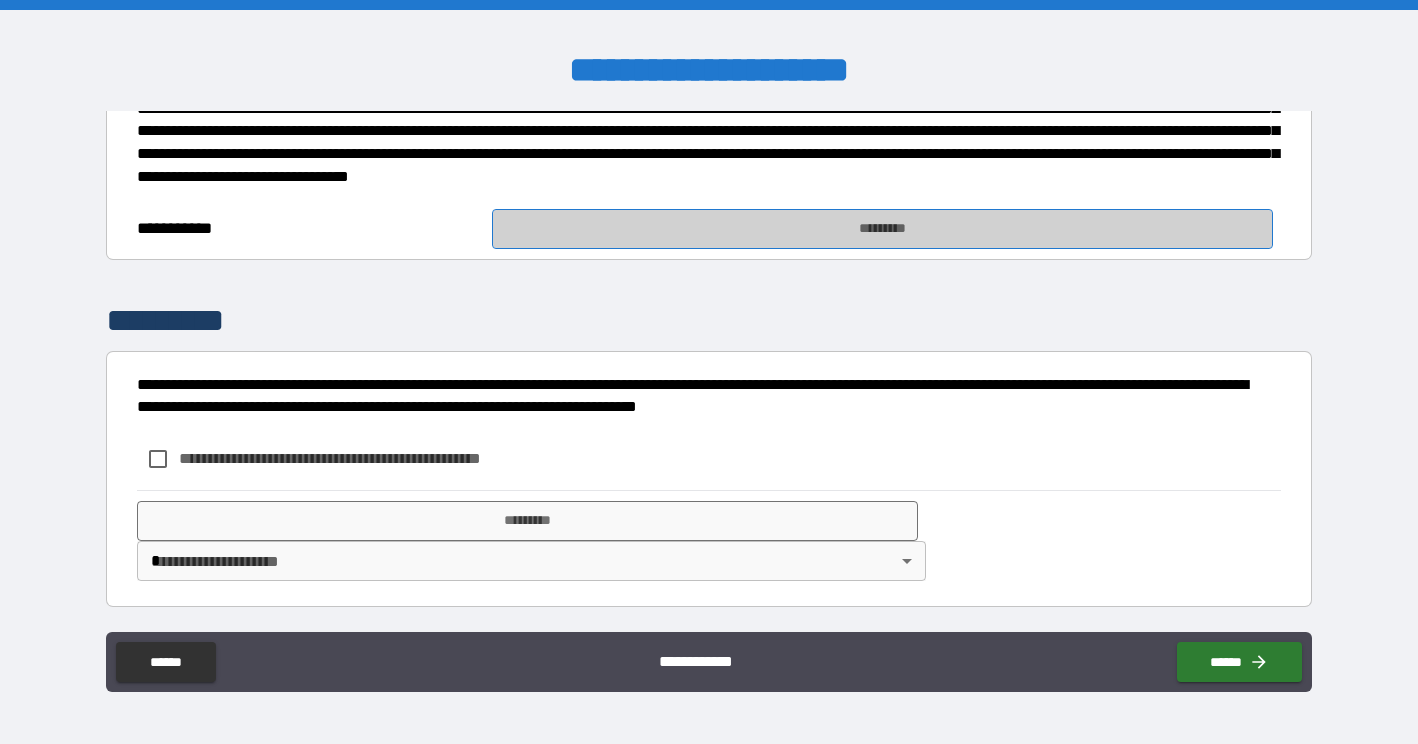 click on "*********" at bounding box center (882, 229) 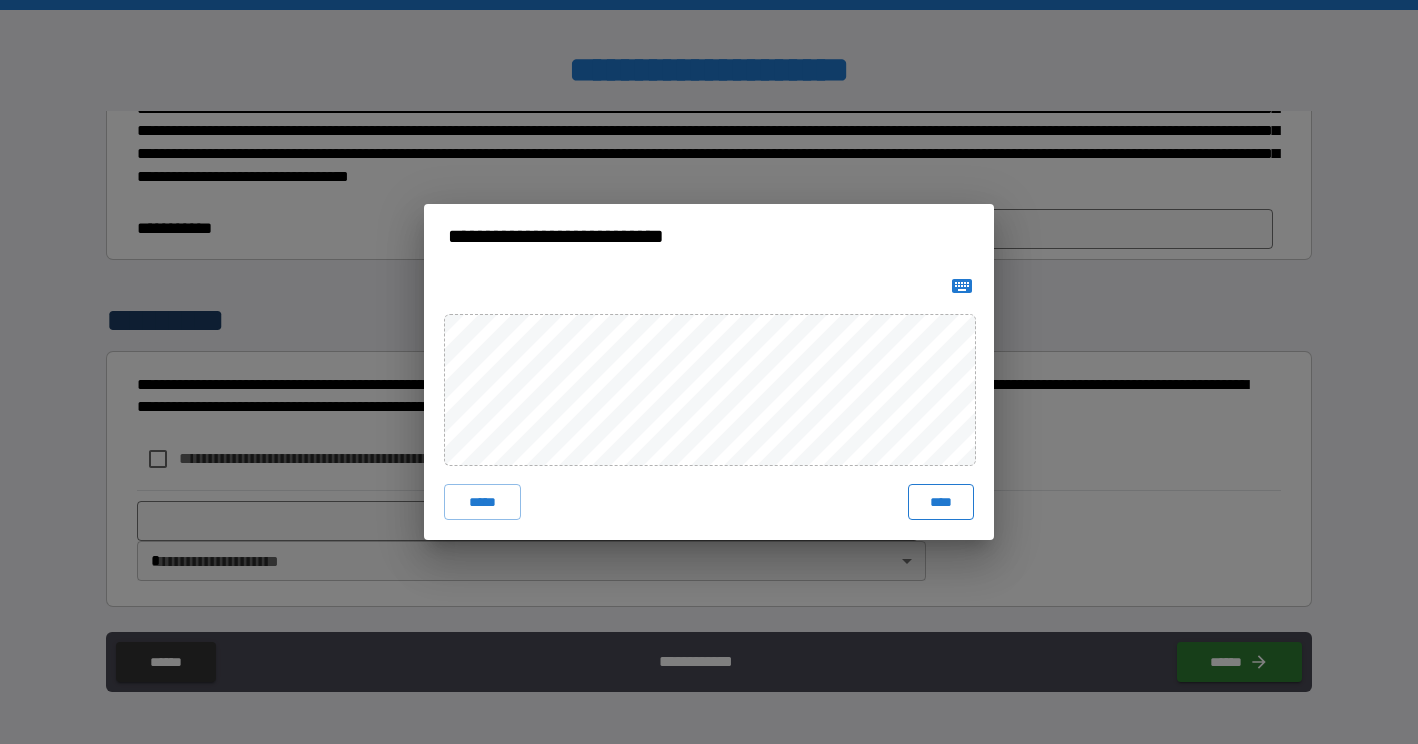 click on "****" at bounding box center [941, 502] 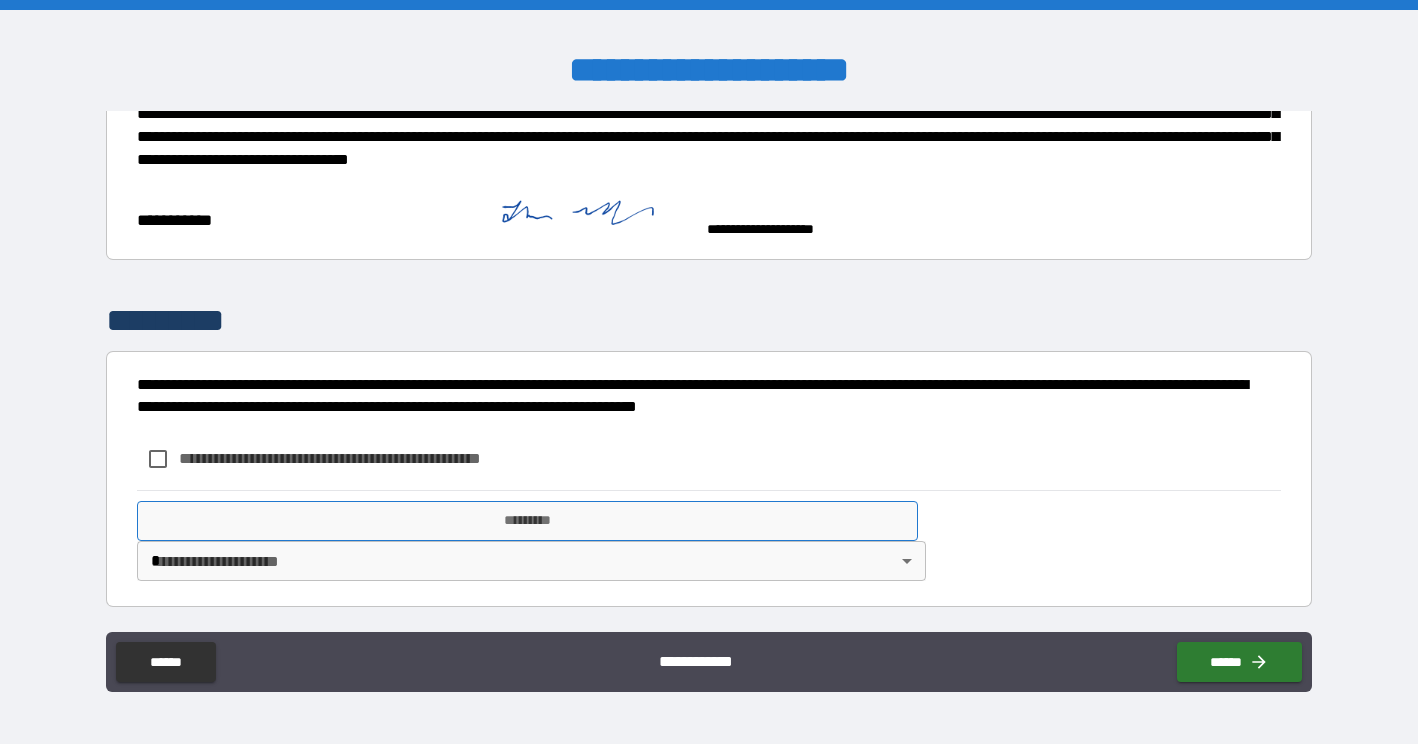 scroll, scrollTop: 1151, scrollLeft: 0, axis: vertical 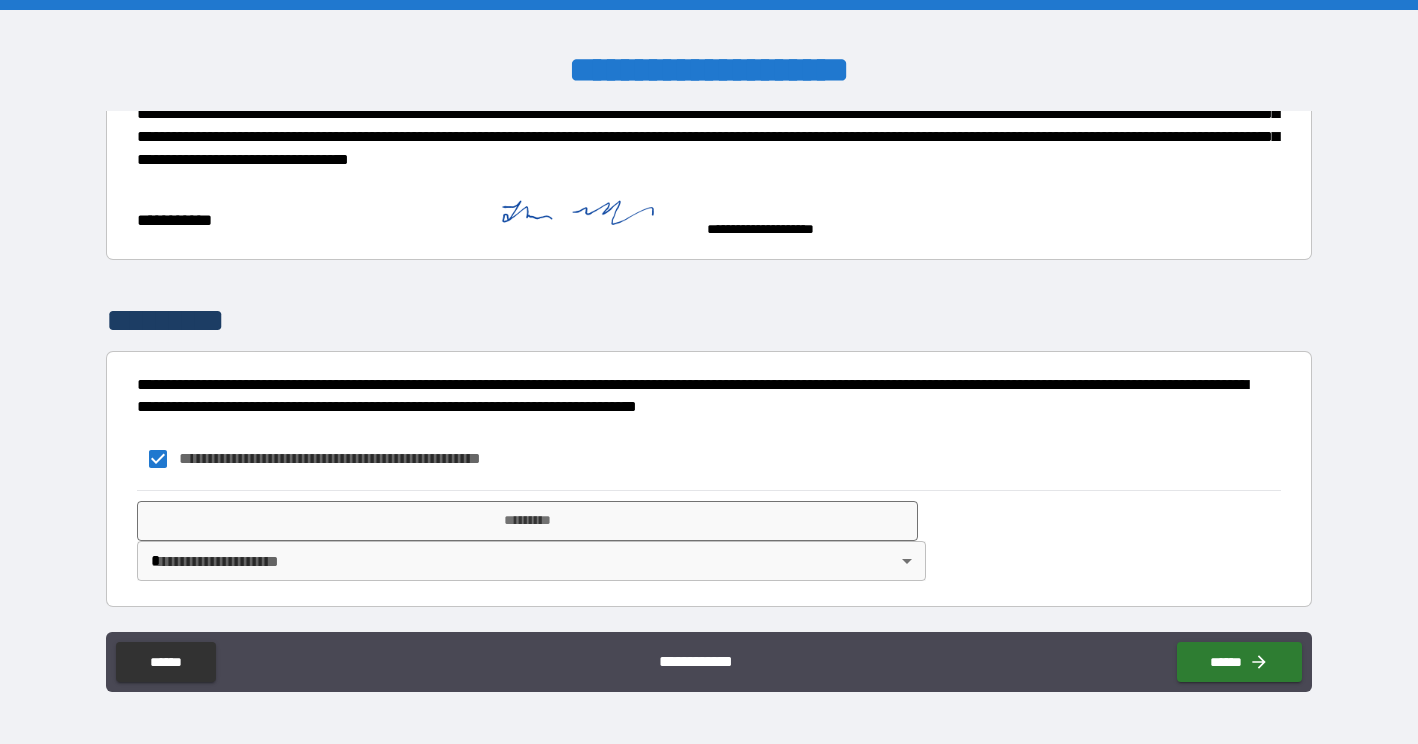 click on "**********" at bounding box center (709, 372) 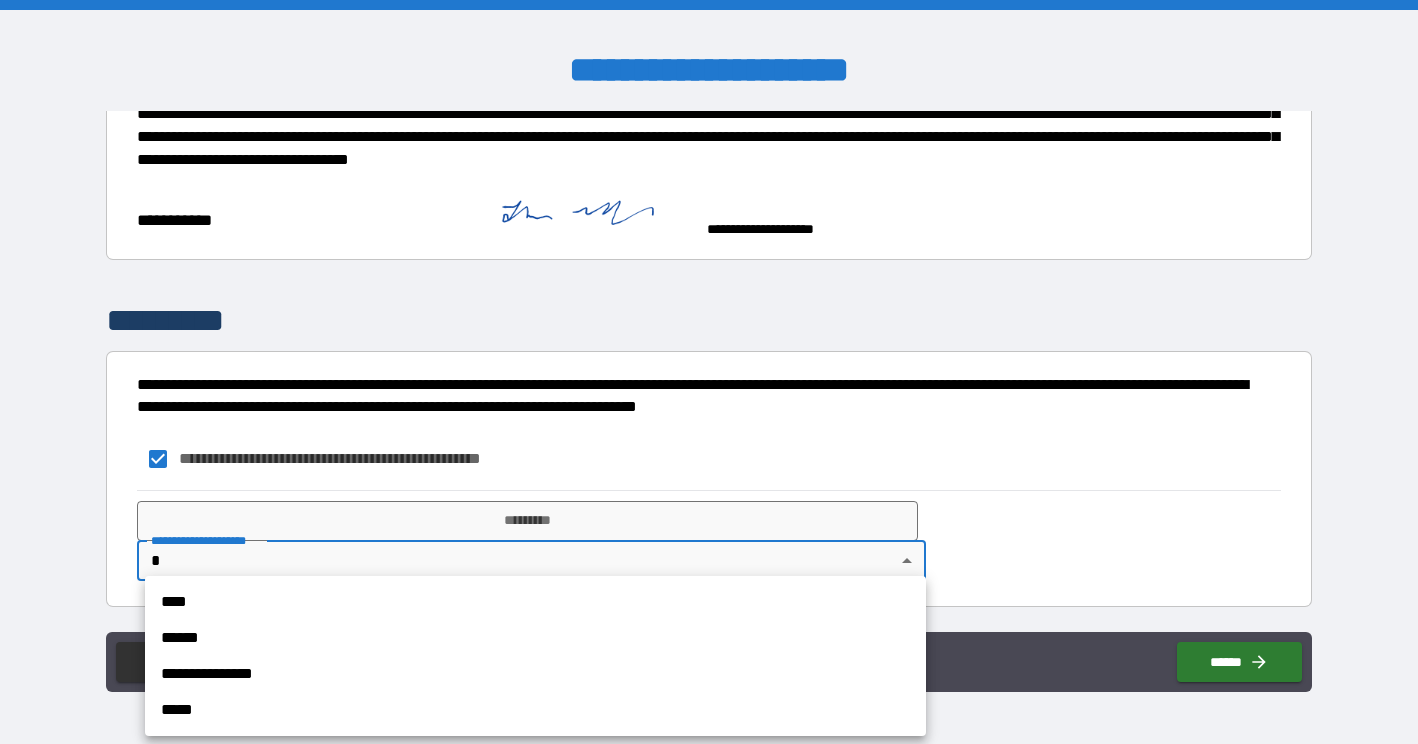 click on "**********" at bounding box center [535, 674] 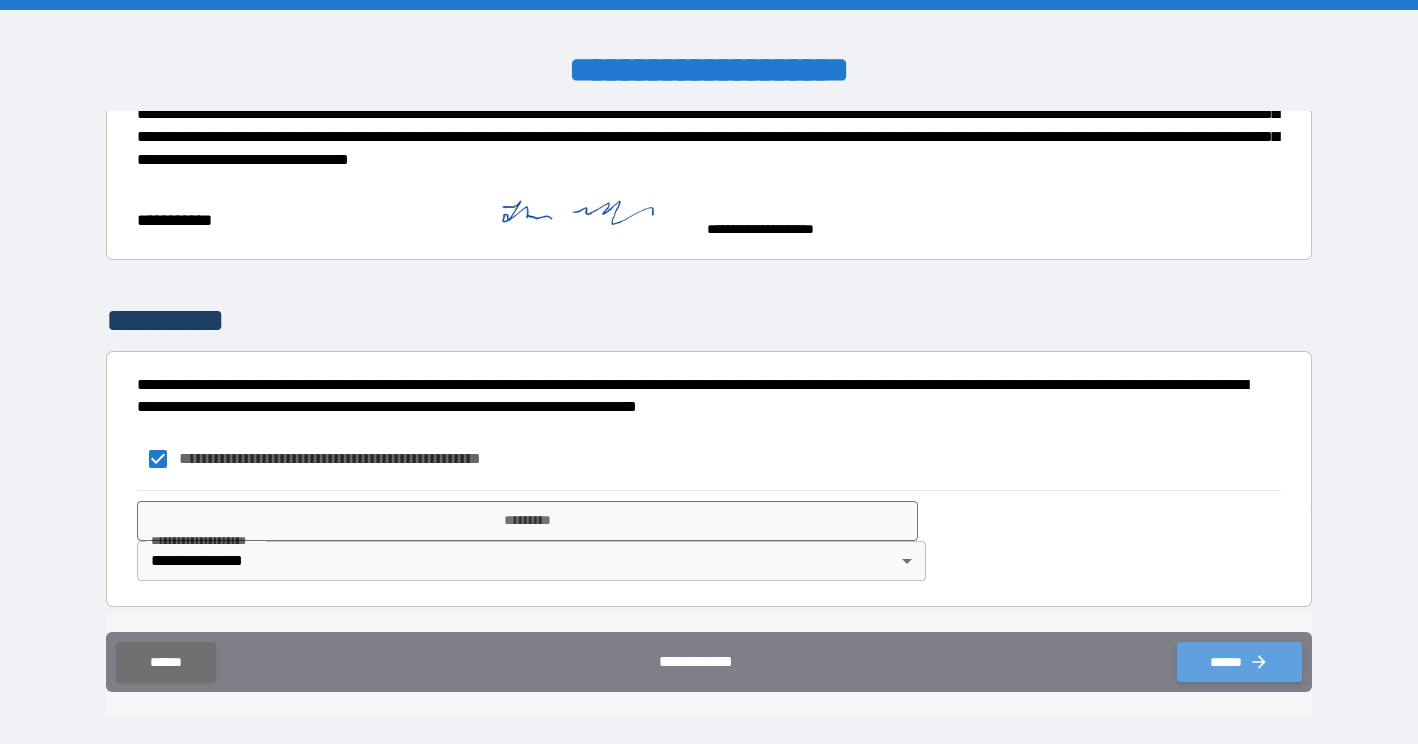 click on "******" at bounding box center [1239, 662] 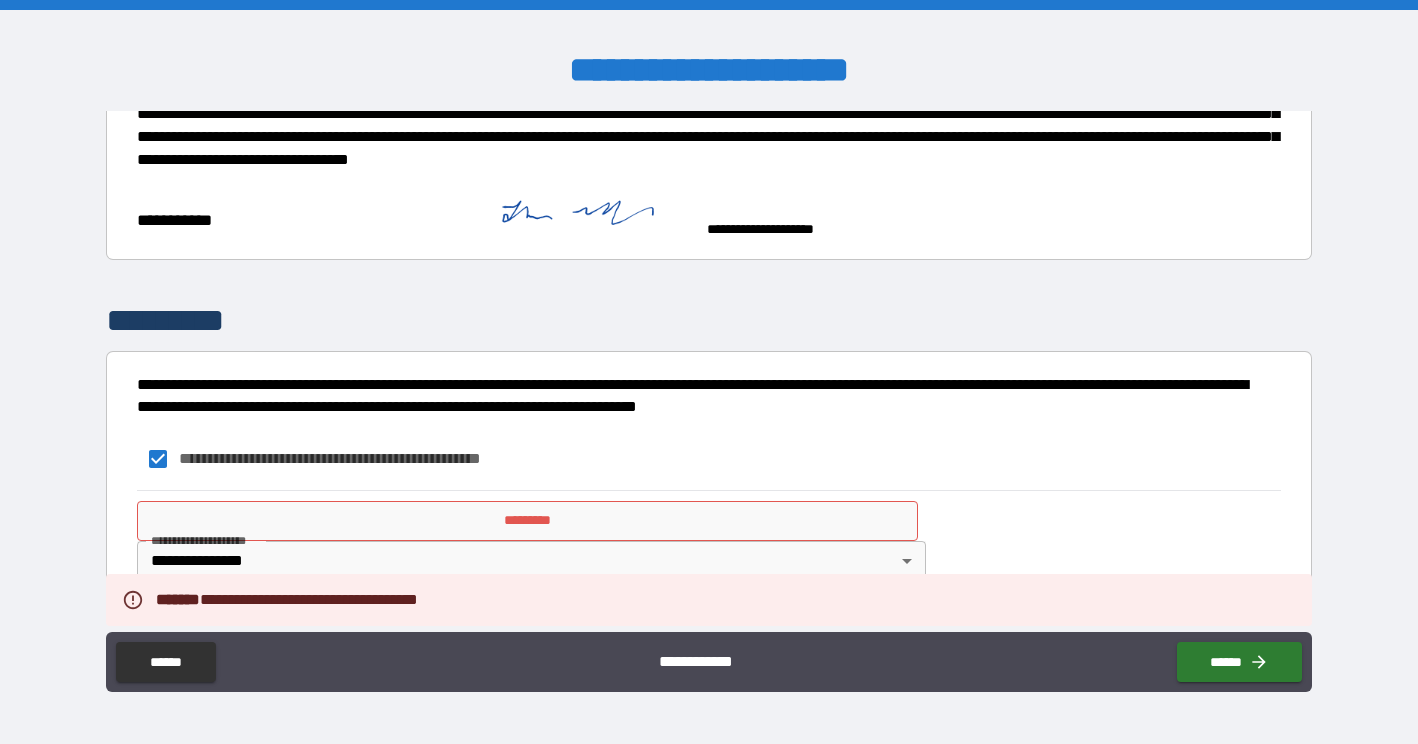 click on "*********" at bounding box center (527, 521) 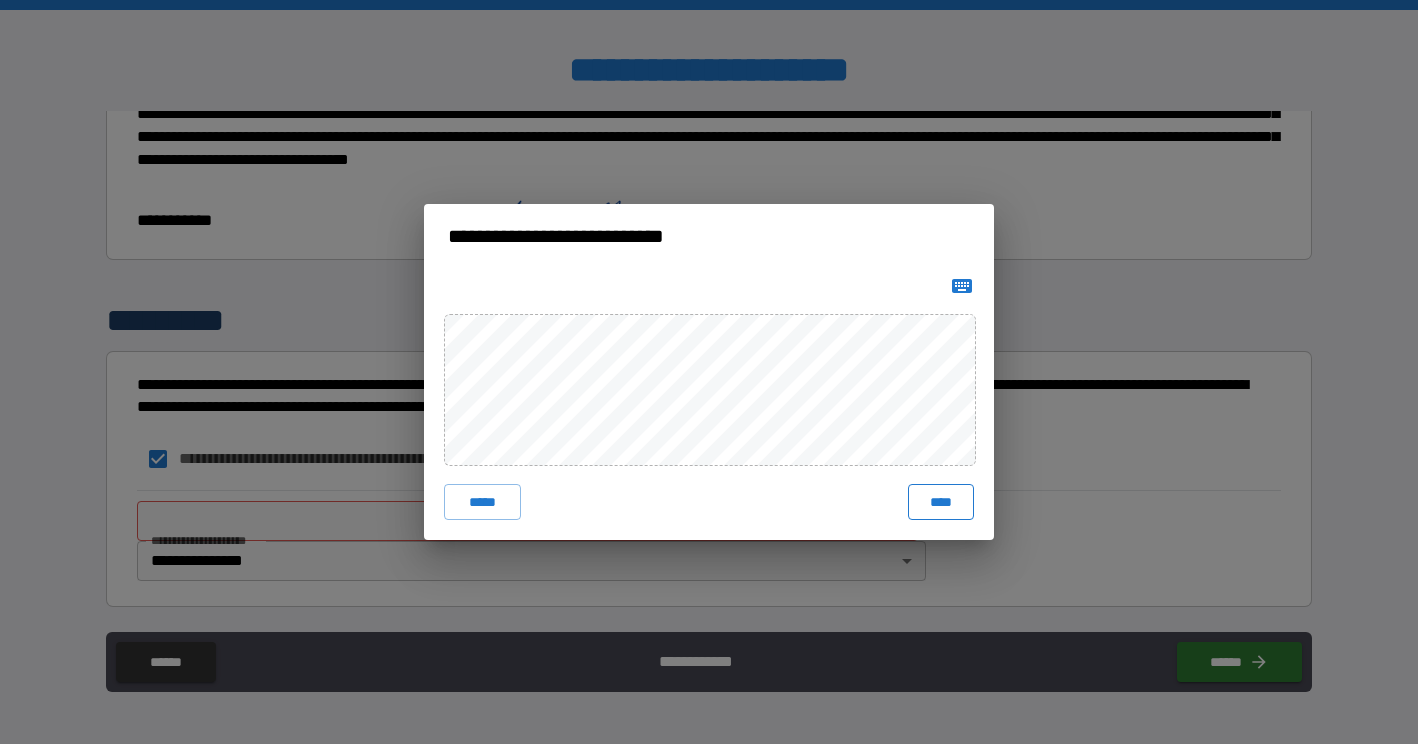click on "****" at bounding box center (941, 502) 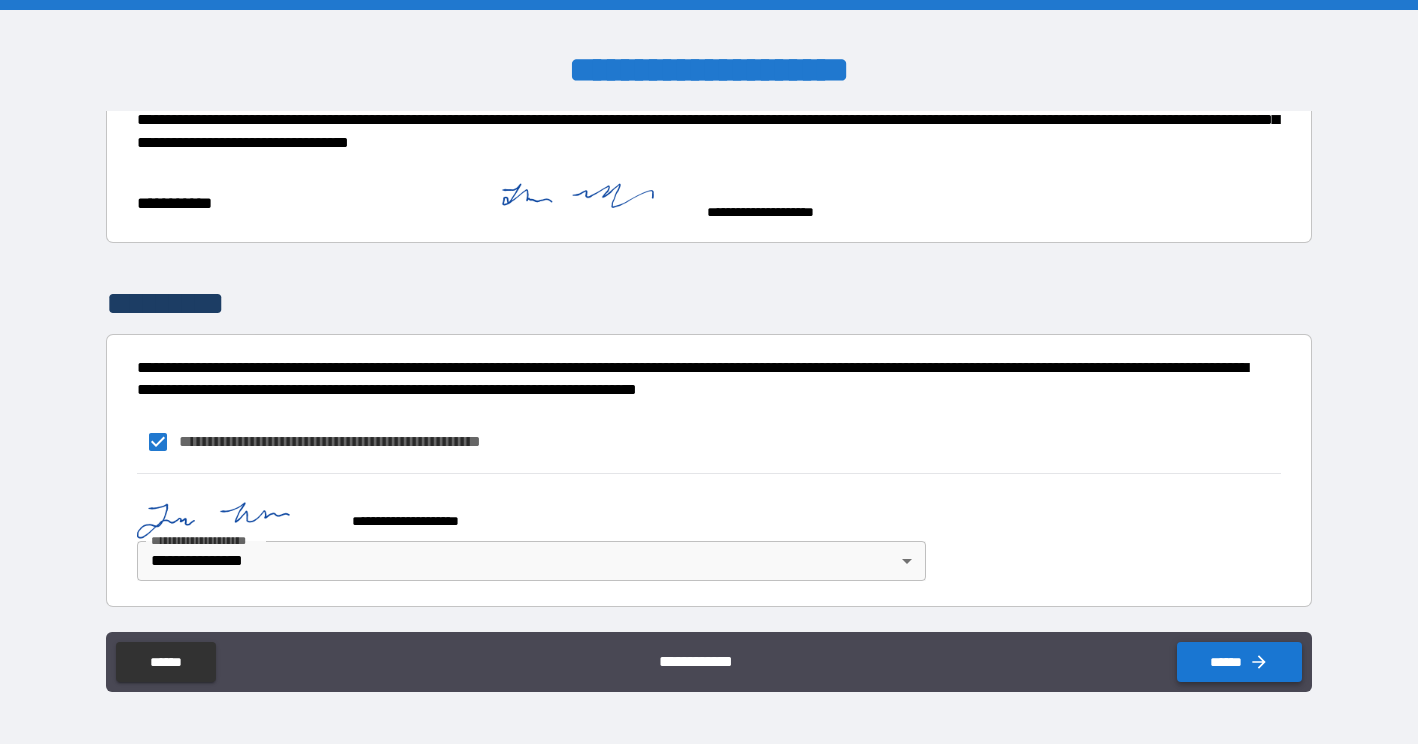 click on "******" at bounding box center [1239, 662] 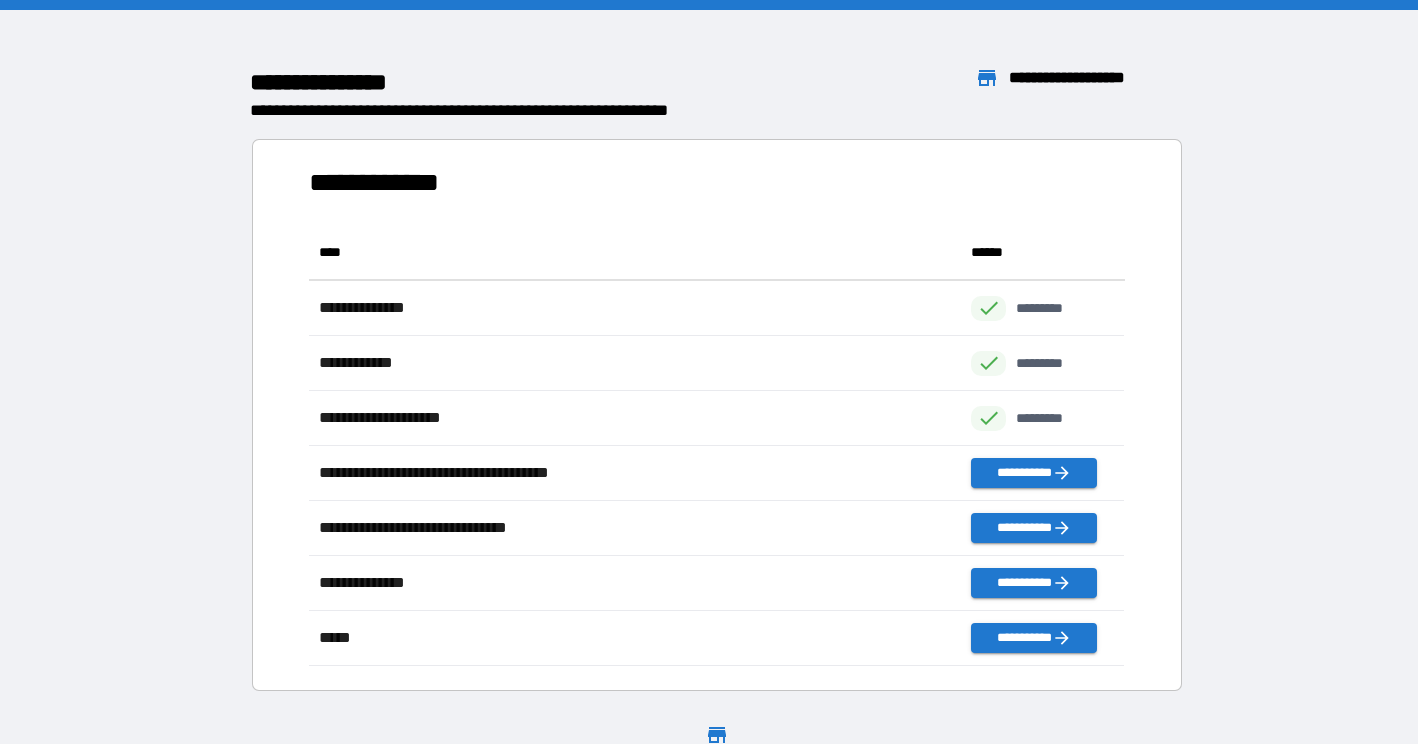 scroll, scrollTop: 1, scrollLeft: 1, axis: both 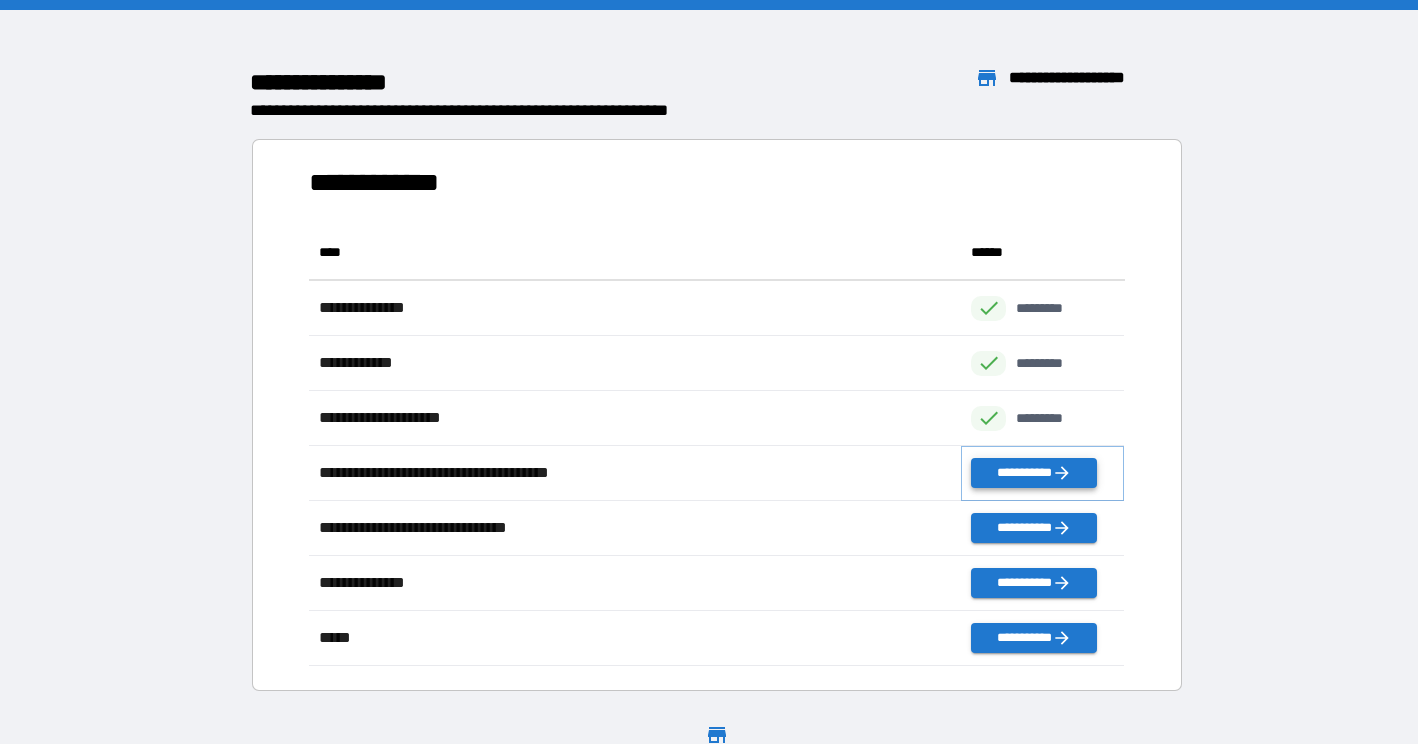 click on "**********" at bounding box center (1033, 473) 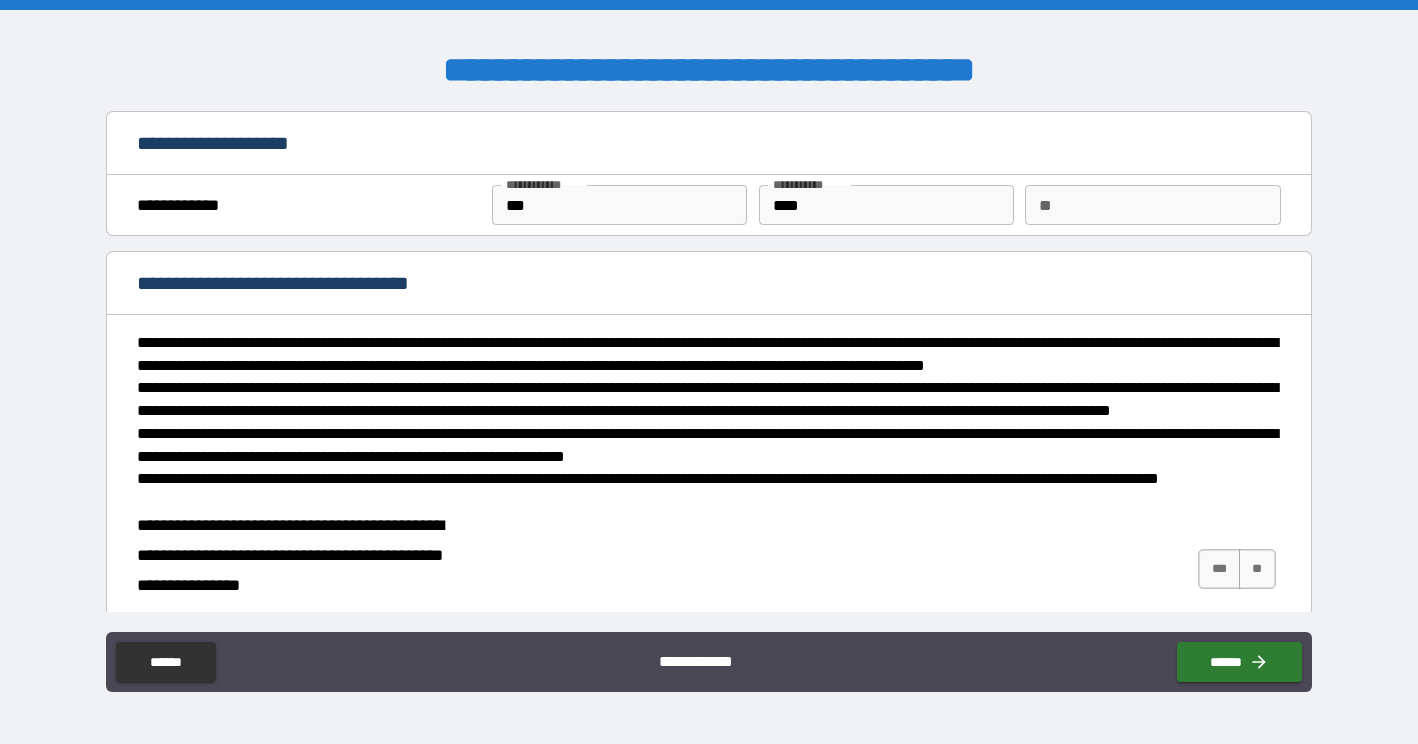 scroll, scrollTop: 8, scrollLeft: 0, axis: vertical 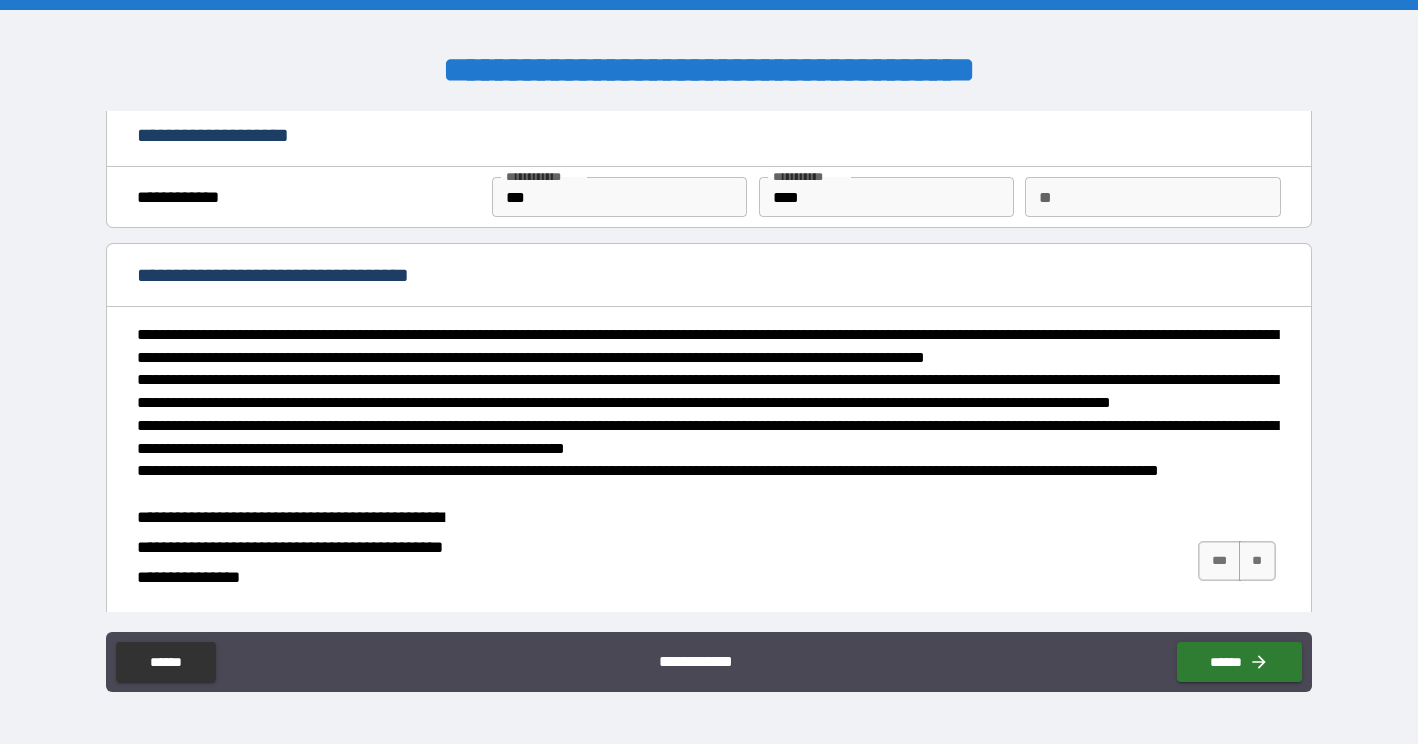 click on "**" at bounding box center [1152, 197] 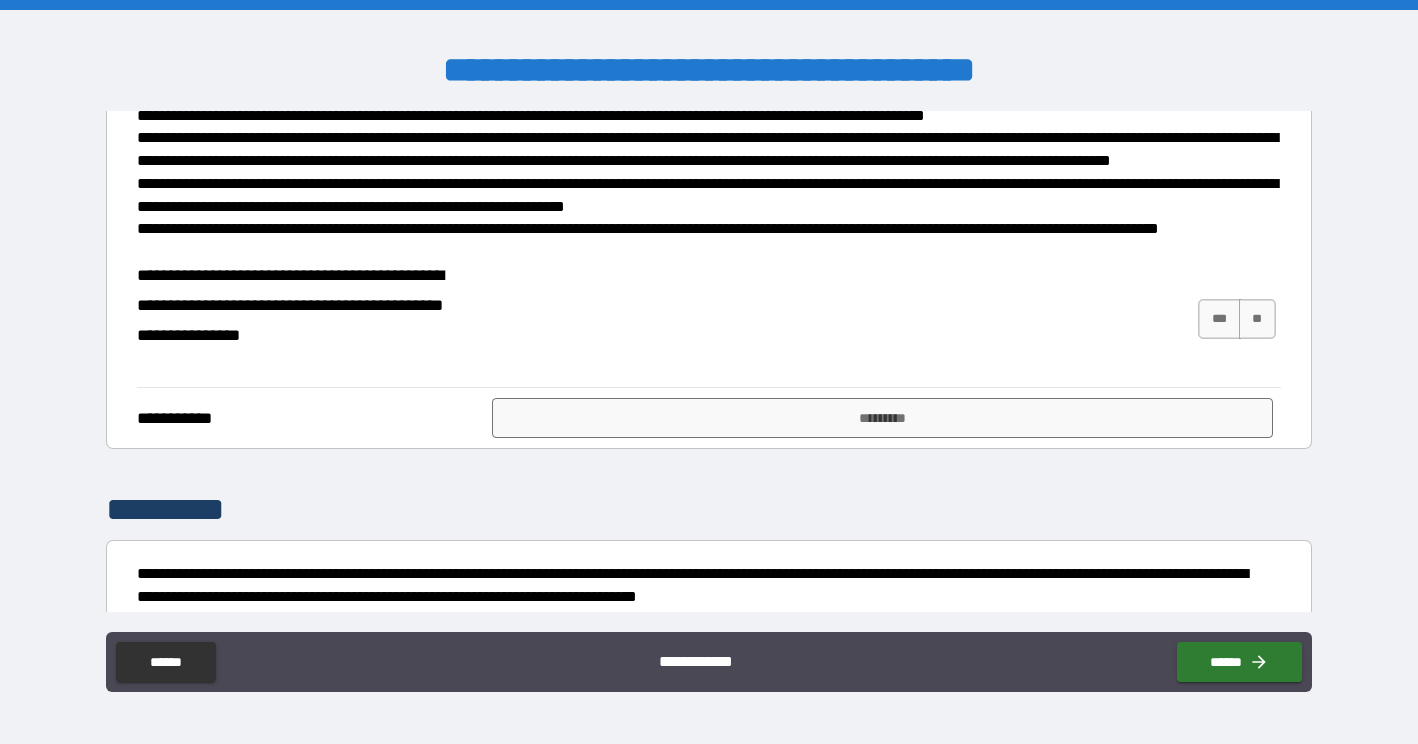 scroll, scrollTop: 316, scrollLeft: 0, axis: vertical 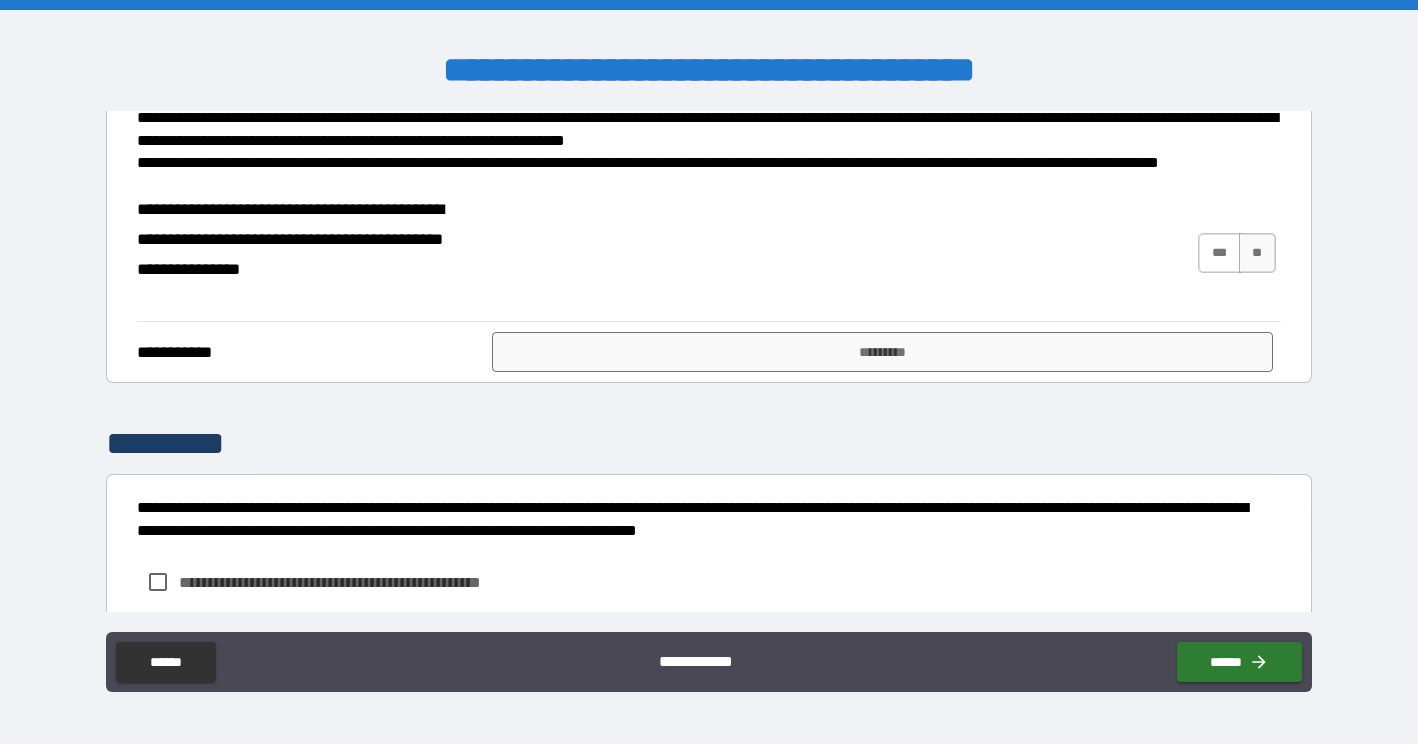 type on "*****" 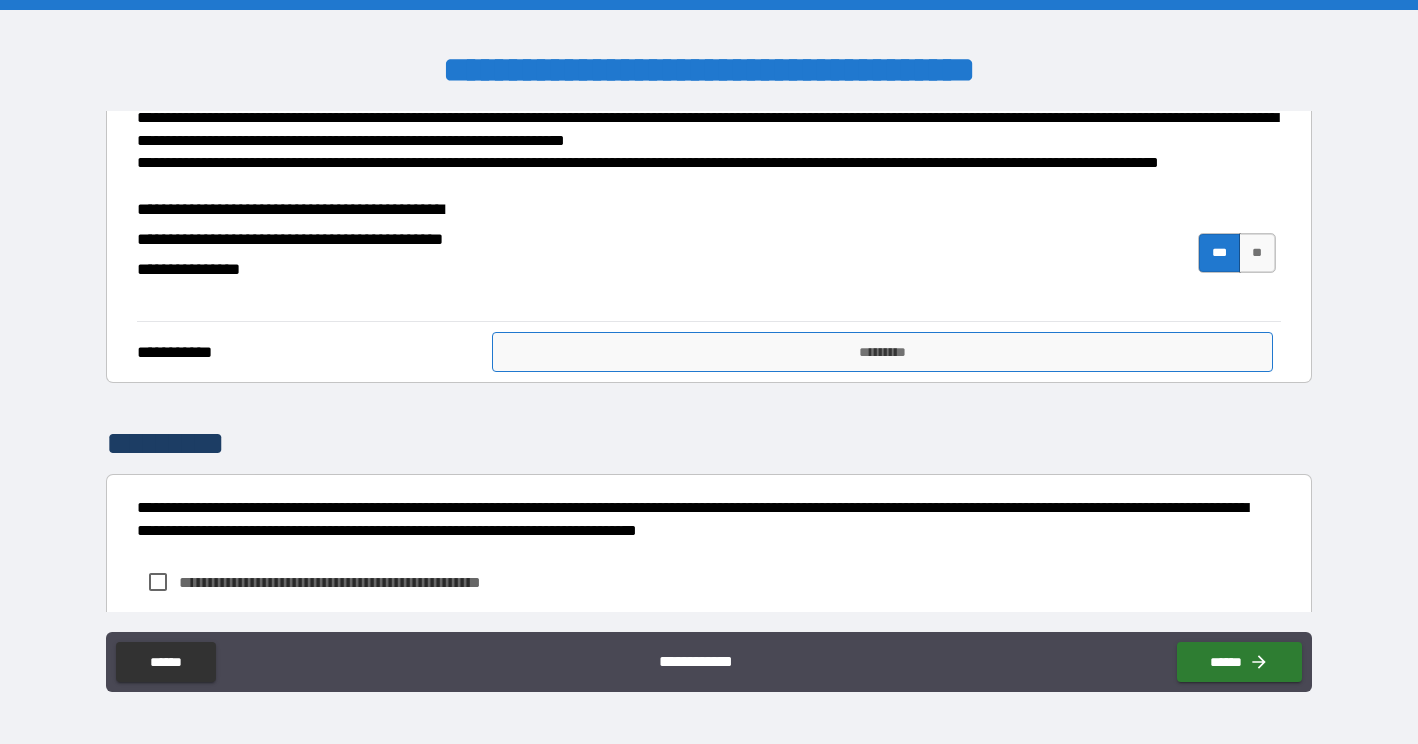 click on "*********" at bounding box center [882, 352] 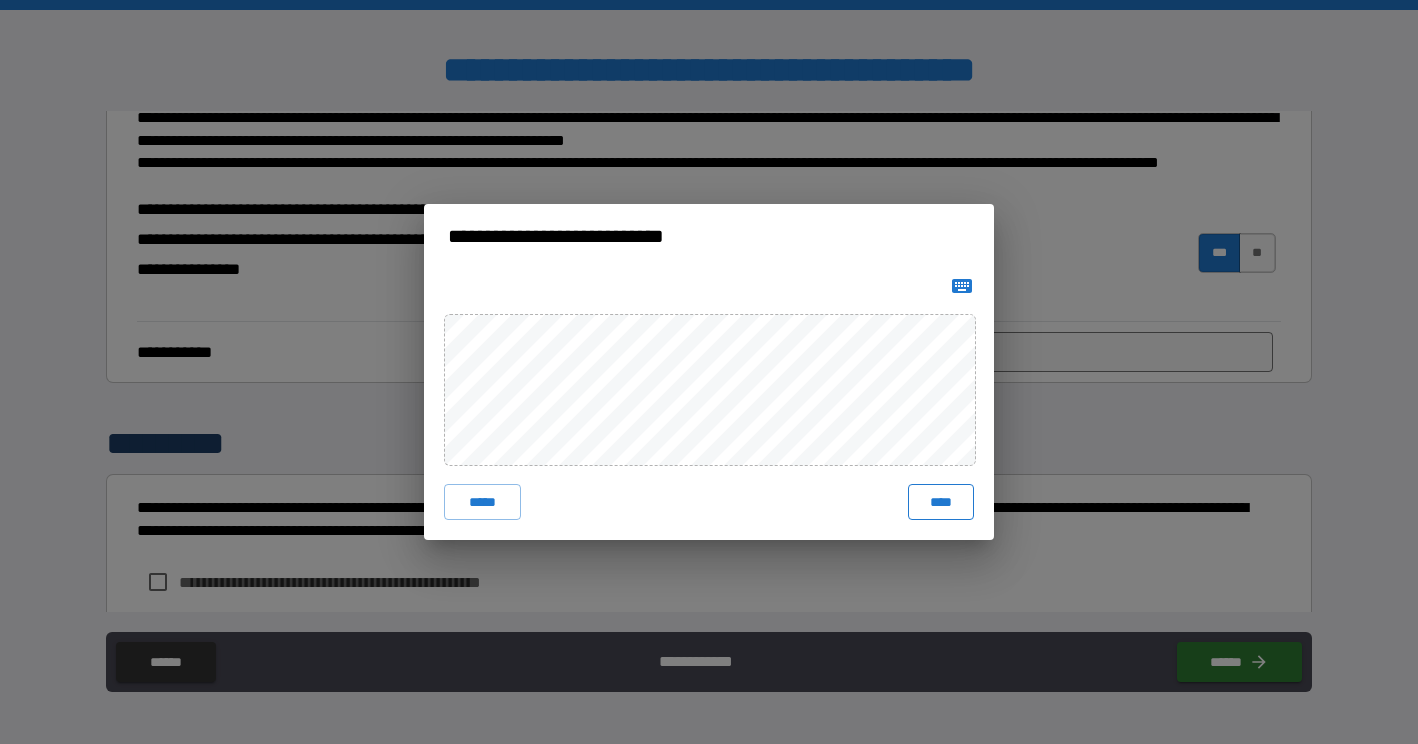 click on "****" at bounding box center [941, 502] 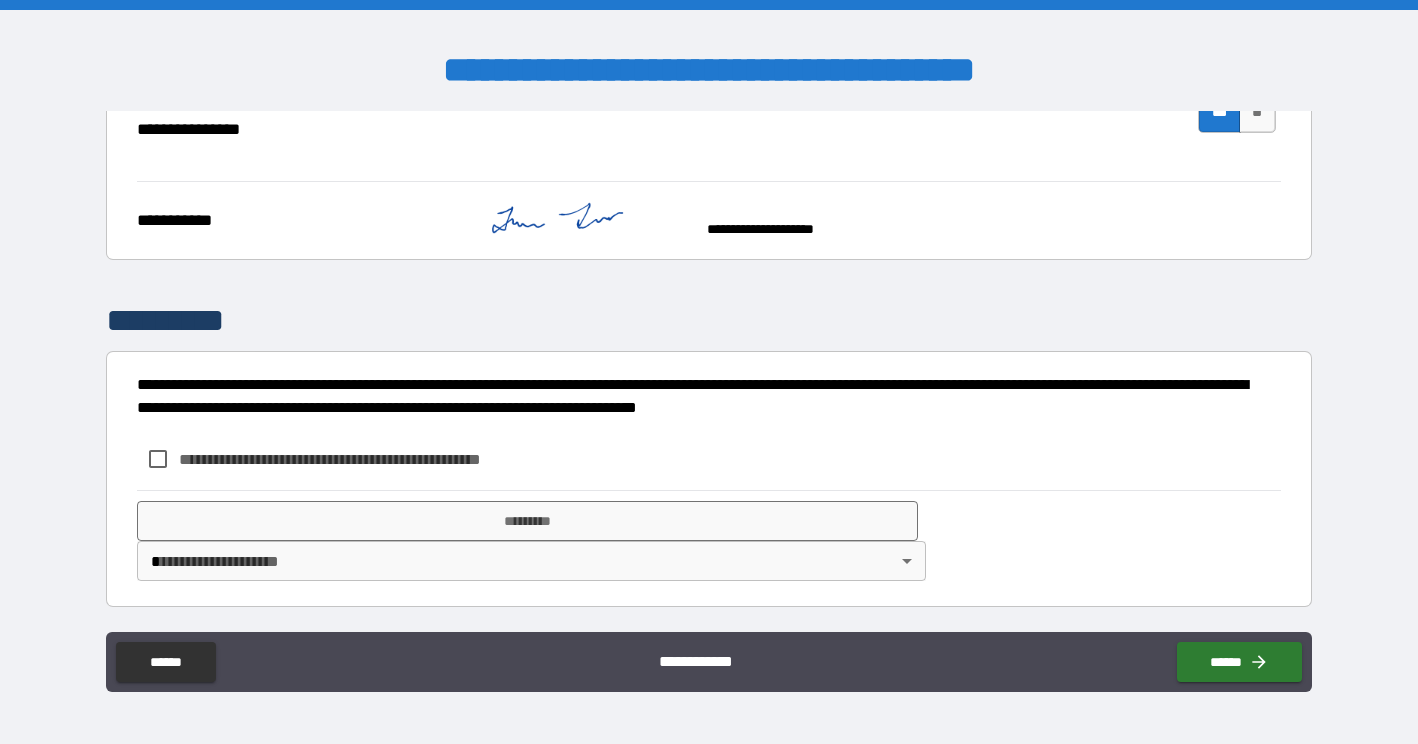 scroll, scrollTop: 517, scrollLeft: 0, axis: vertical 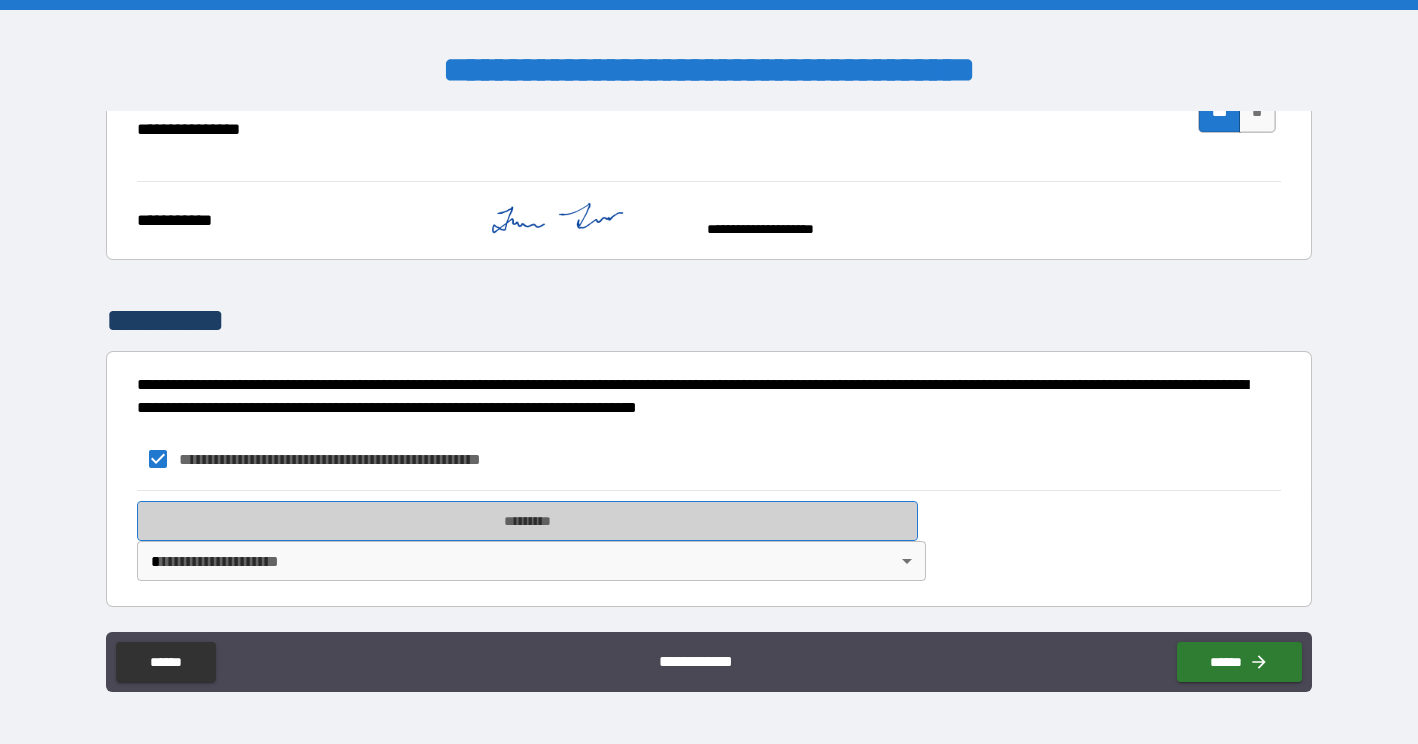 click on "*********" at bounding box center [527, 521] 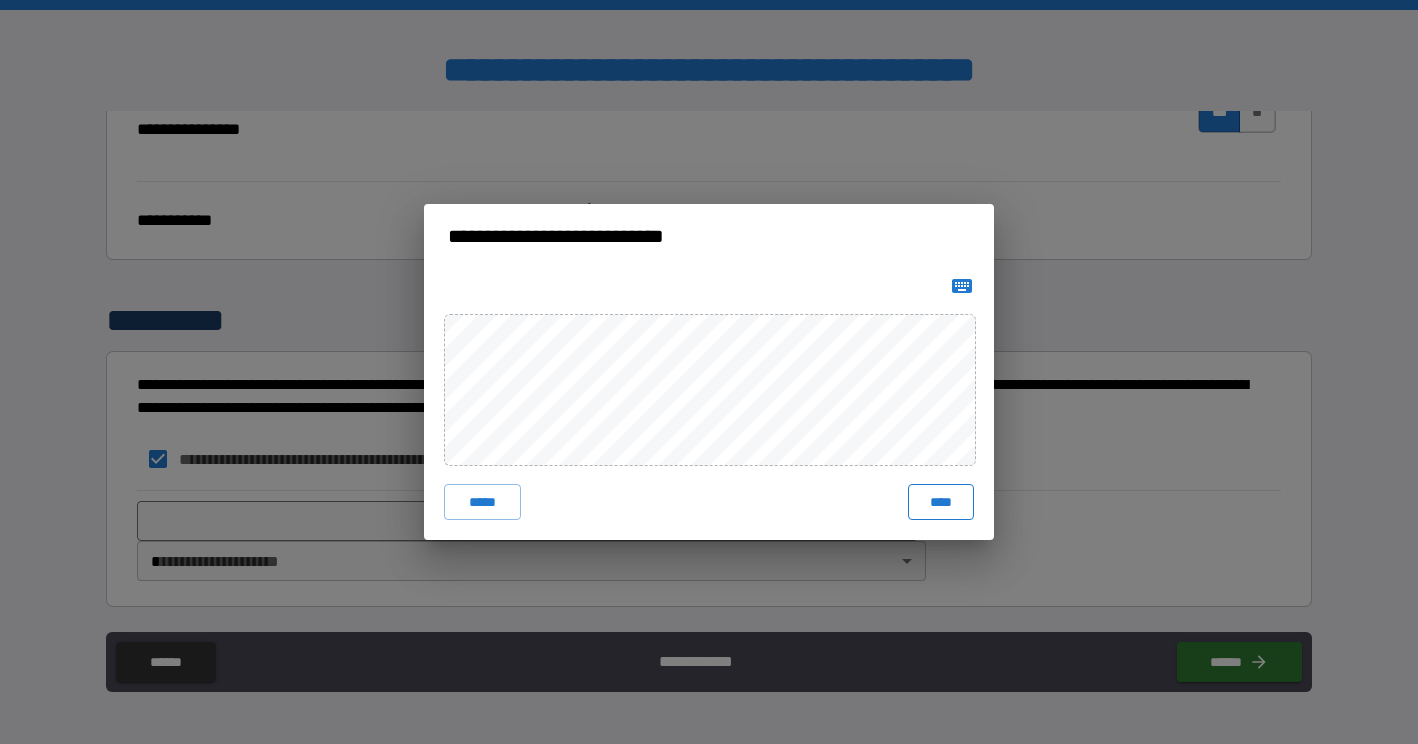 click on "****" at bounding box center (941, 502) 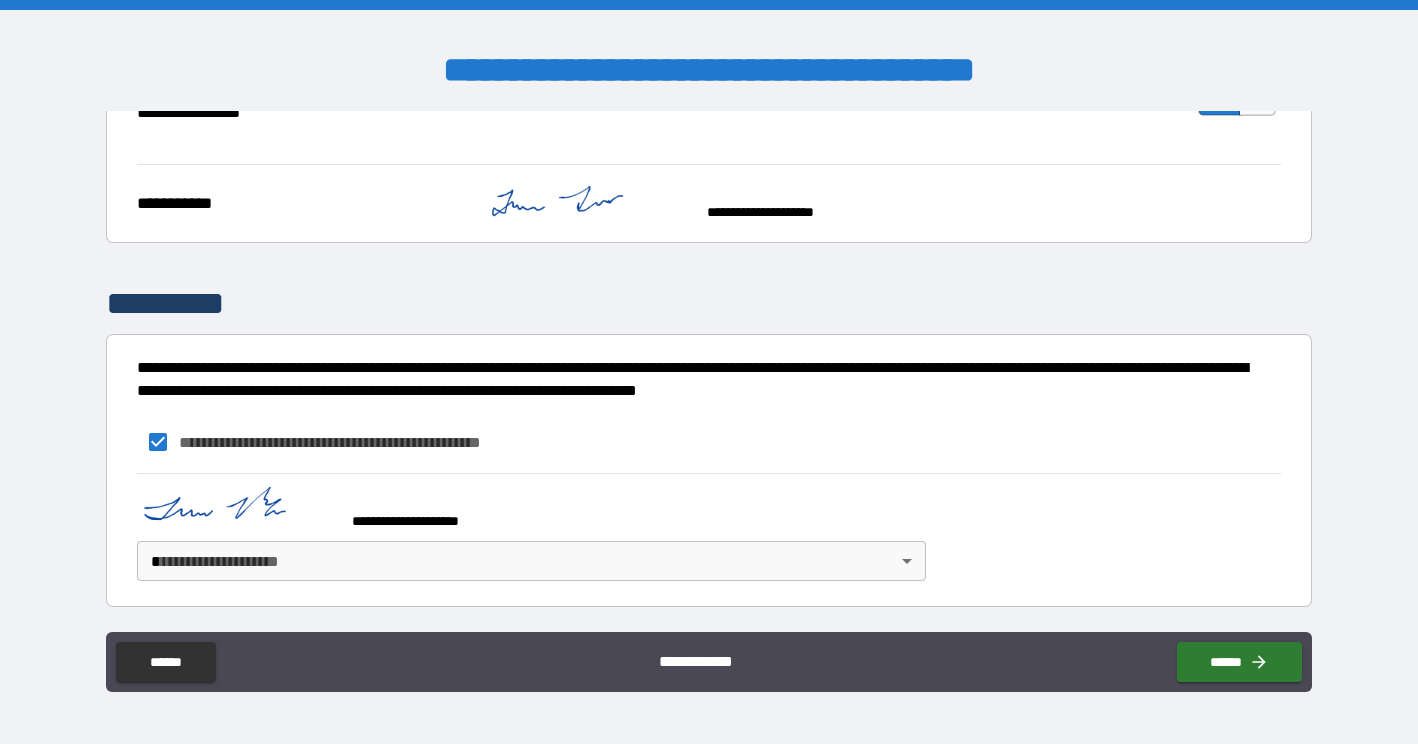 scroll, scrollTop: 507, scrollLeft: 0, axis: vertical 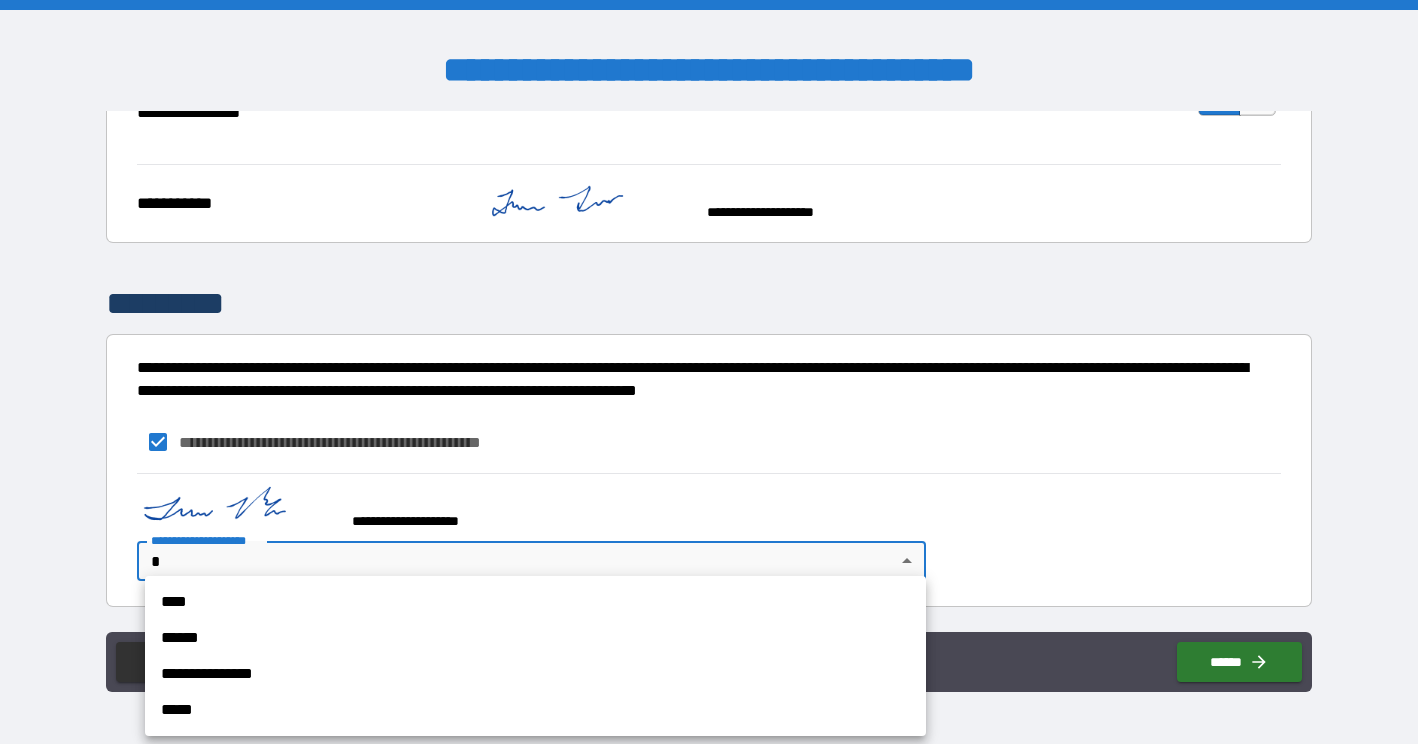 click on "**********" at bounding box center [535, 674] 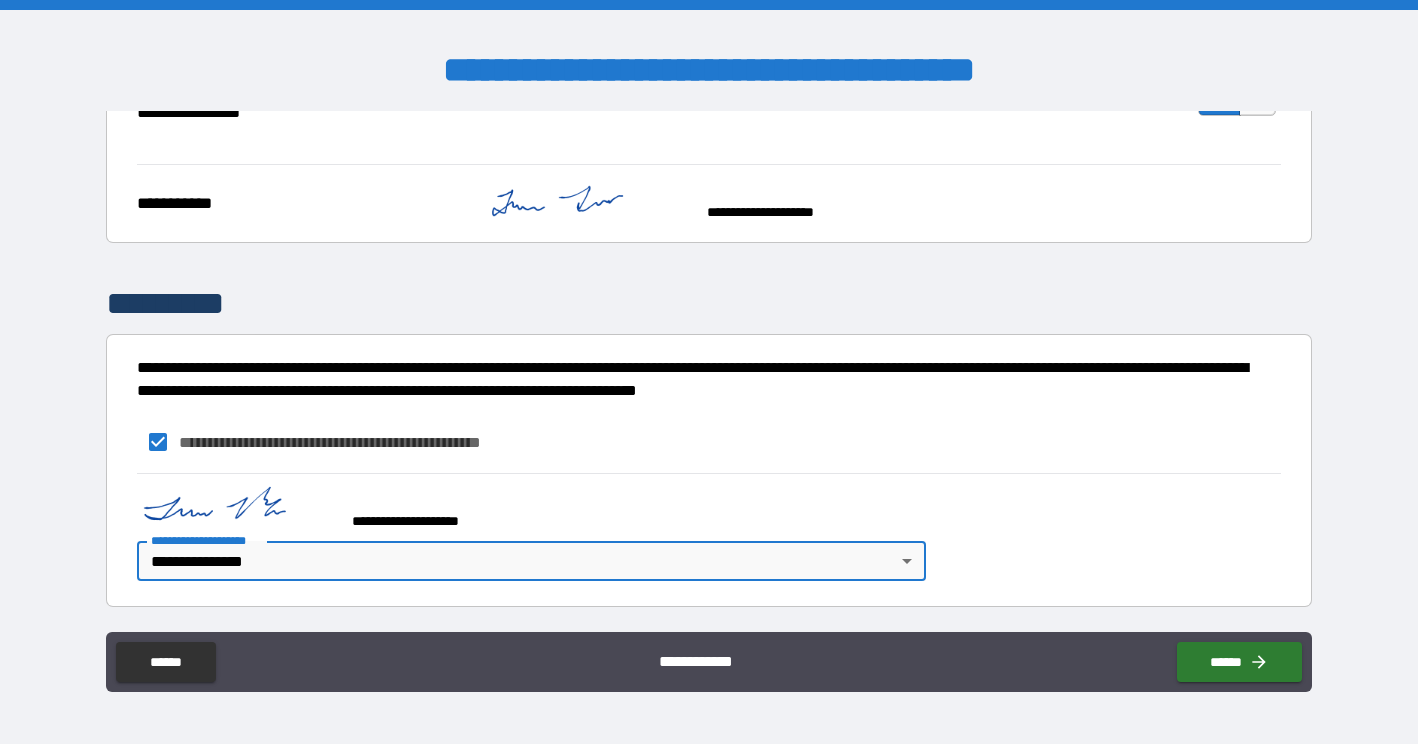 type on "**********" 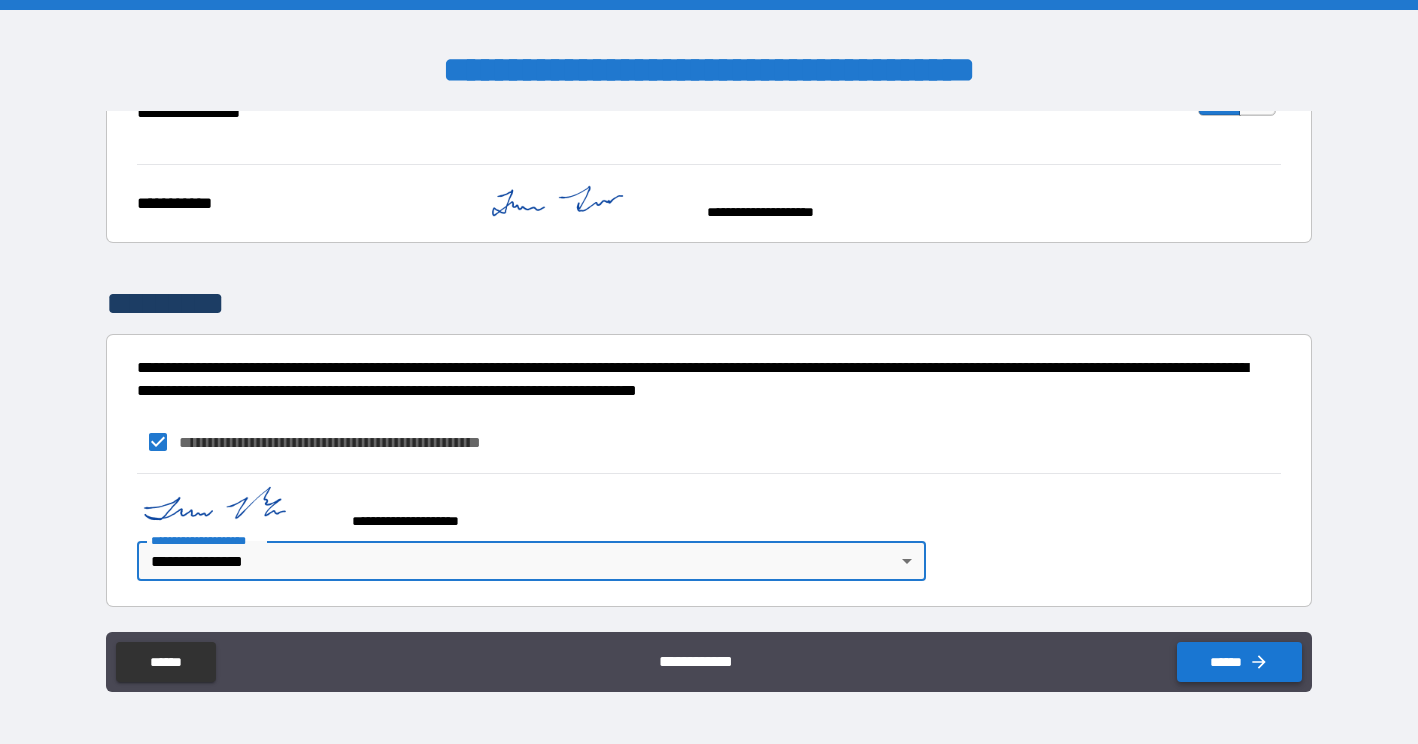 click on "******" at bounding box center (1239, 662) 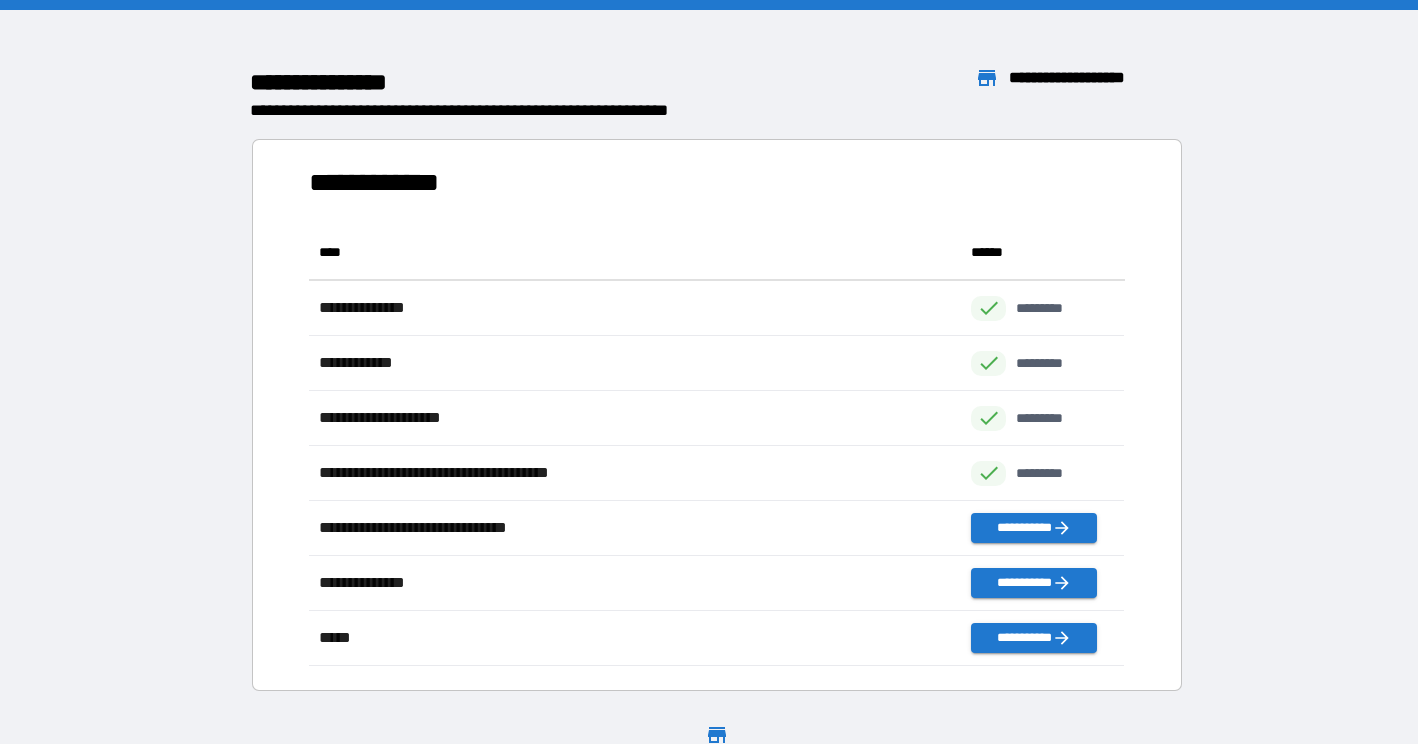 scroll, scrollTop: 1, scrollLeft: 1, axis: both 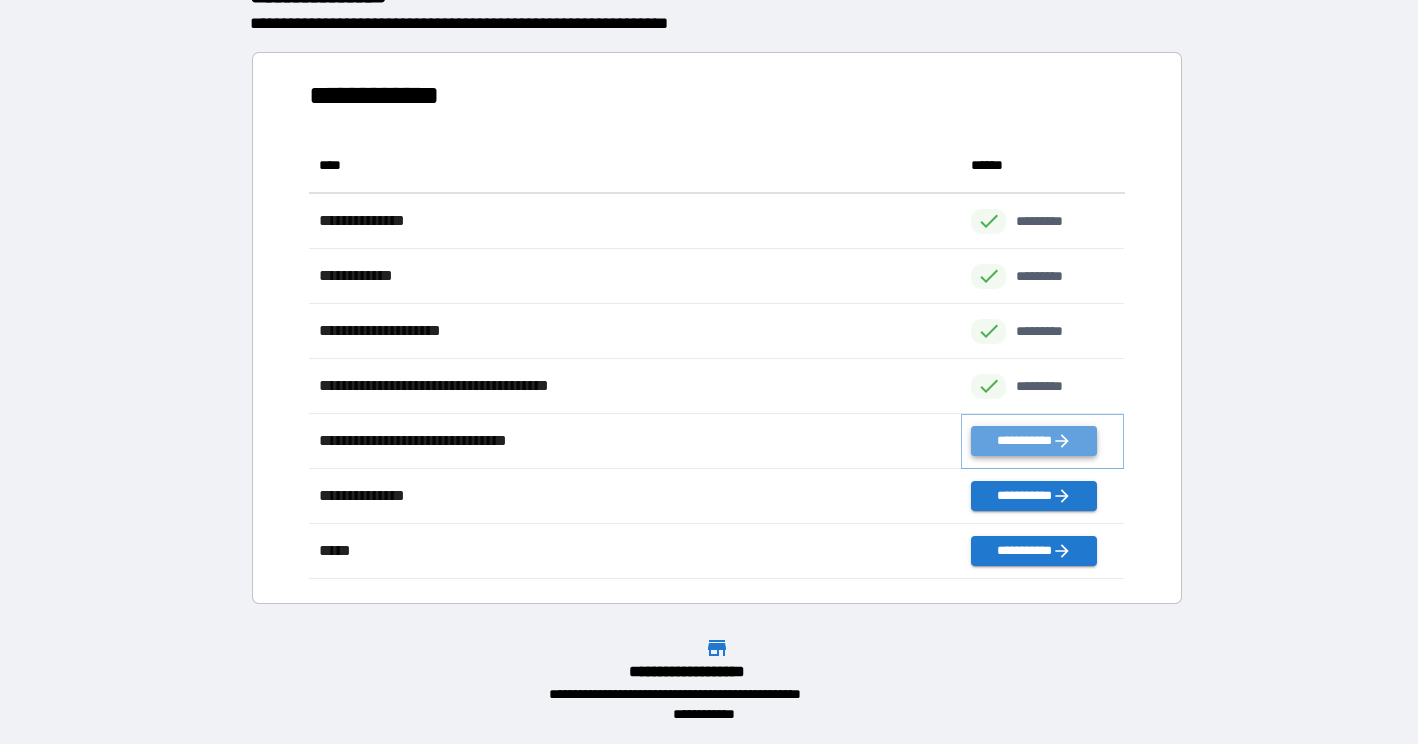 click on "**********" at bounding box center [1033, 441] 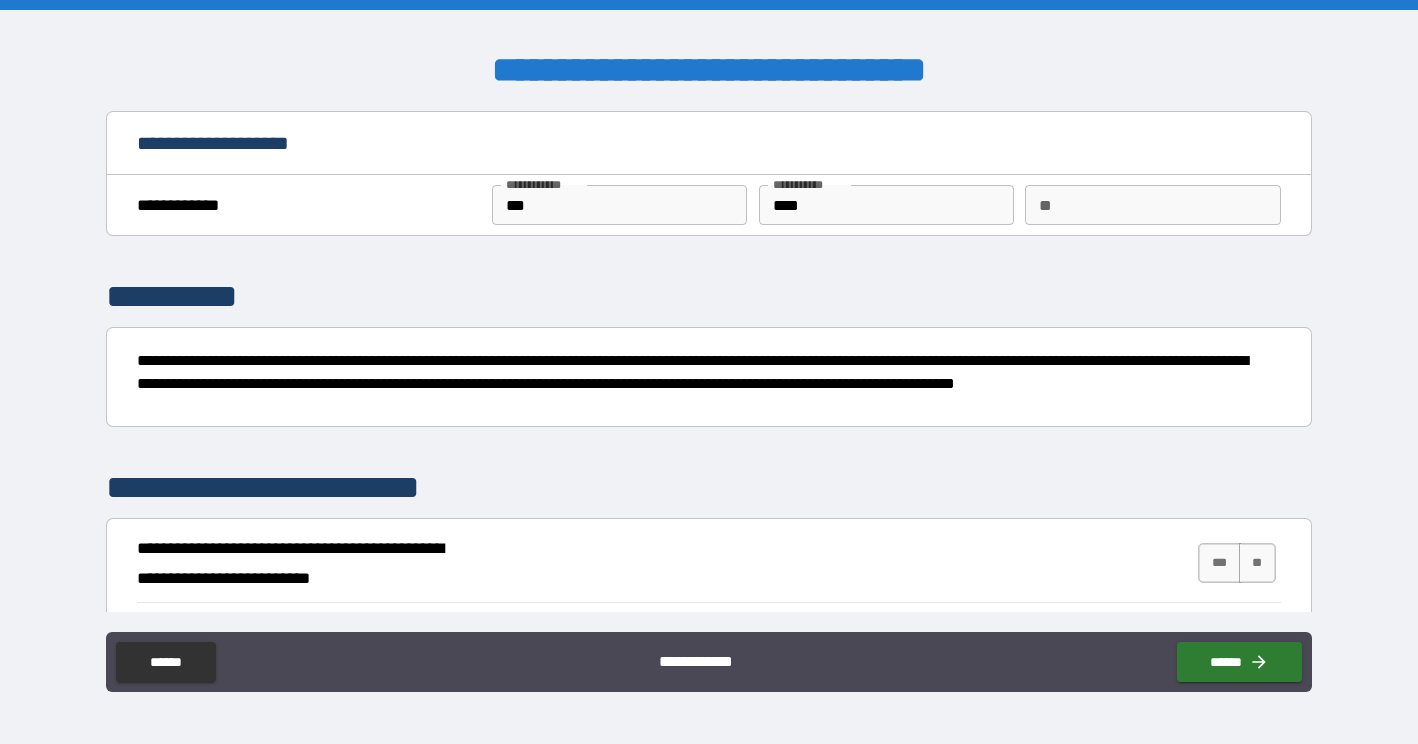click on "**" at bounding box center (1152, 205) 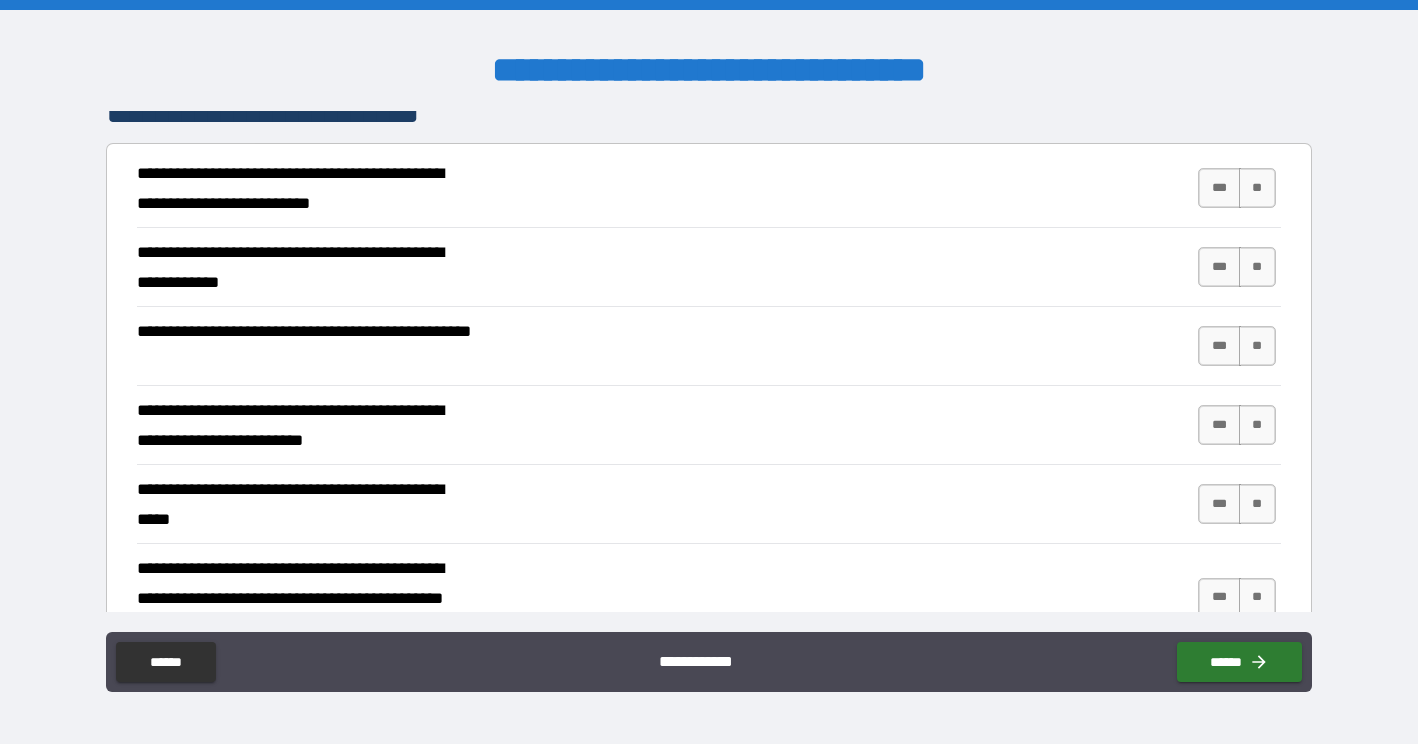 scroll, scrollTop: 380, scrollLeft: 0, axis: vertical 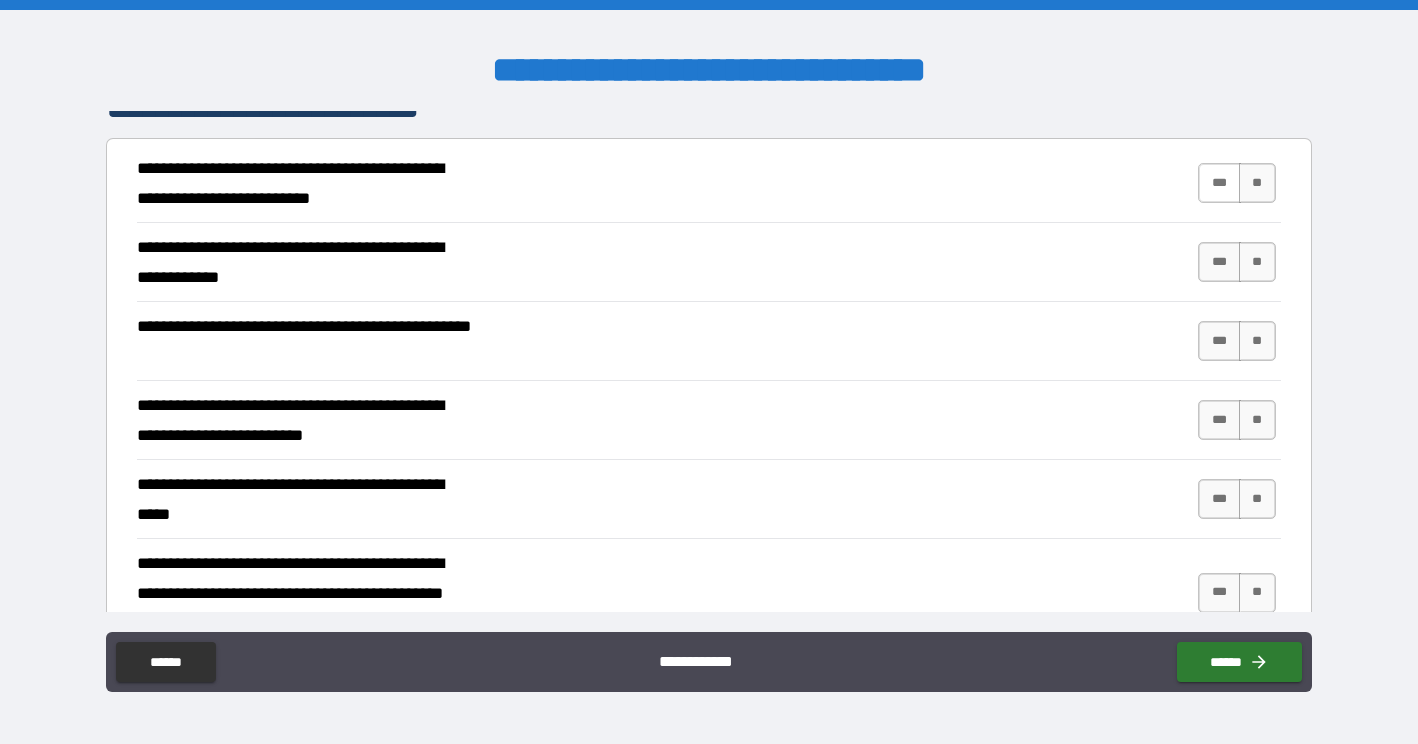 type on "*****" 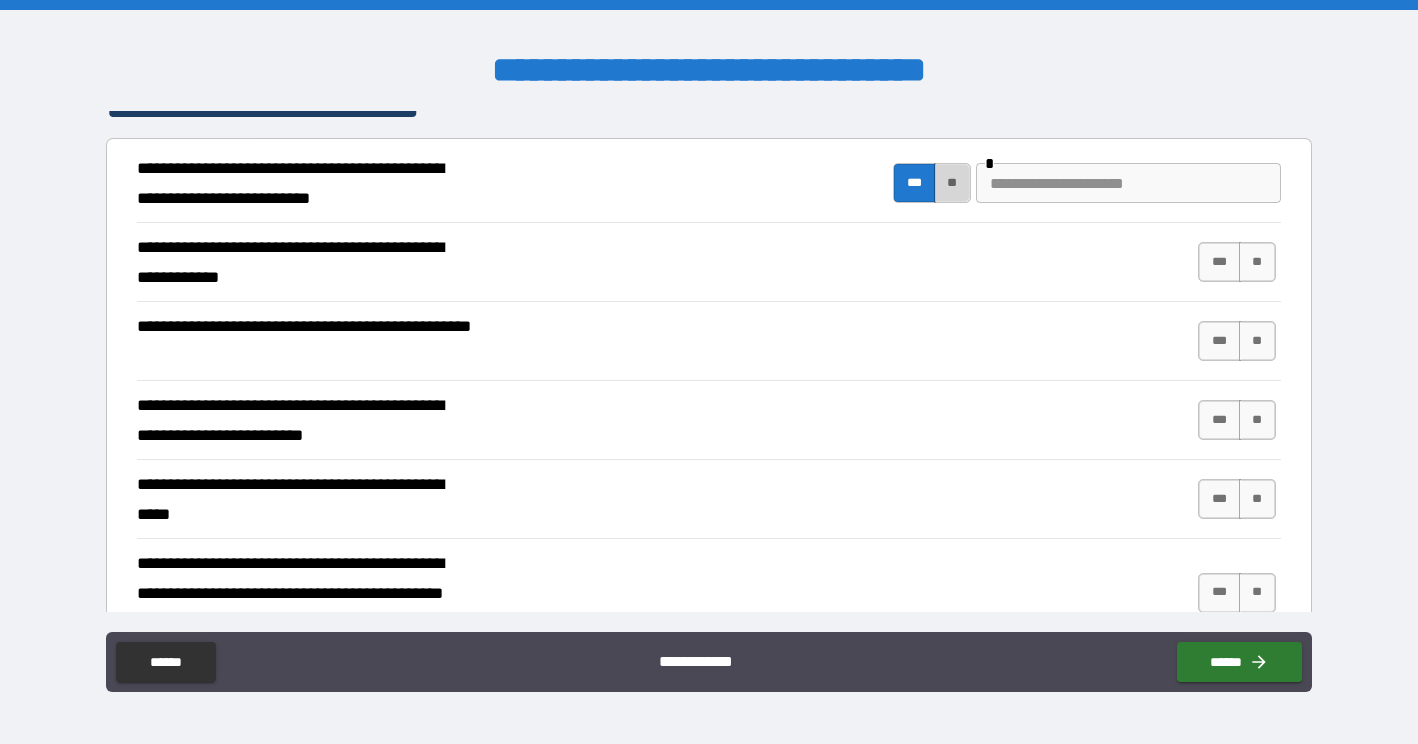 click on "**" at bounding box center (952, 183) 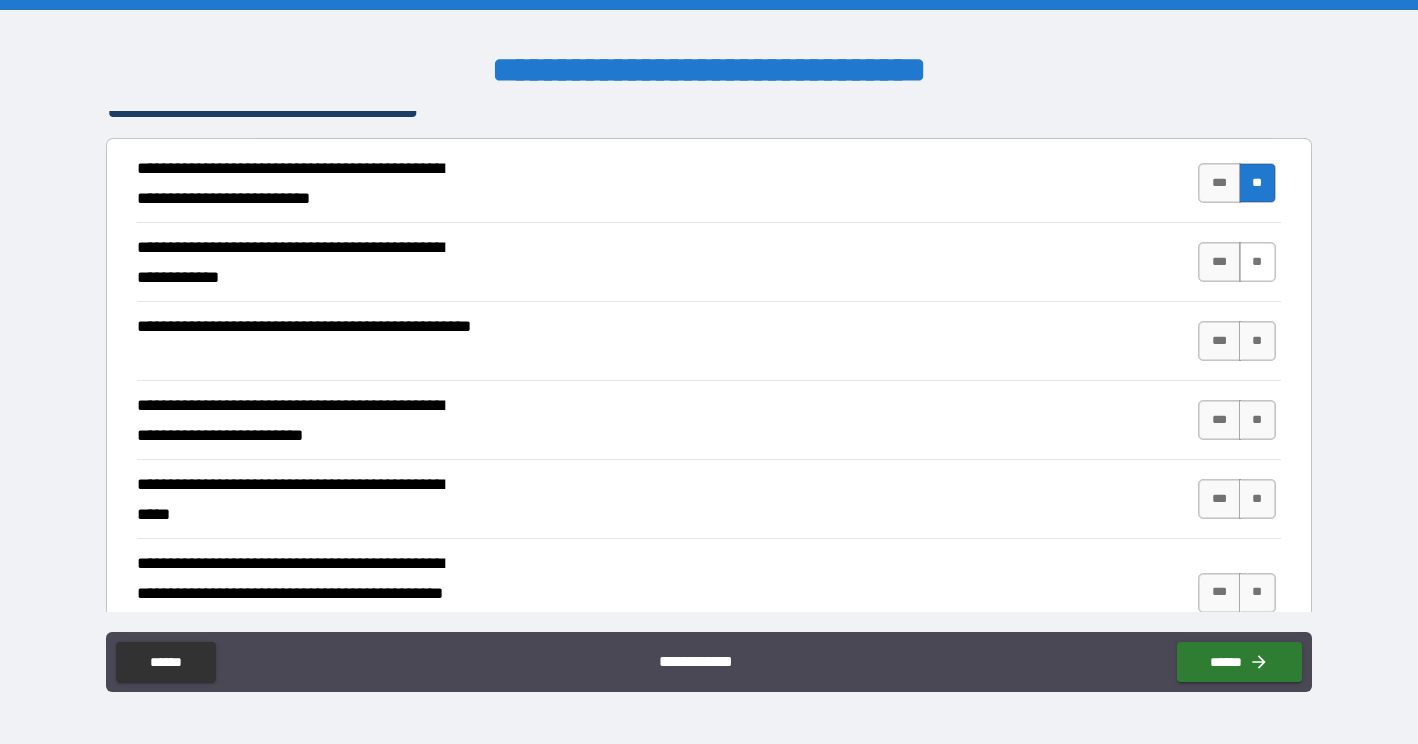 click on "**" at bounding box center (1257, 262) 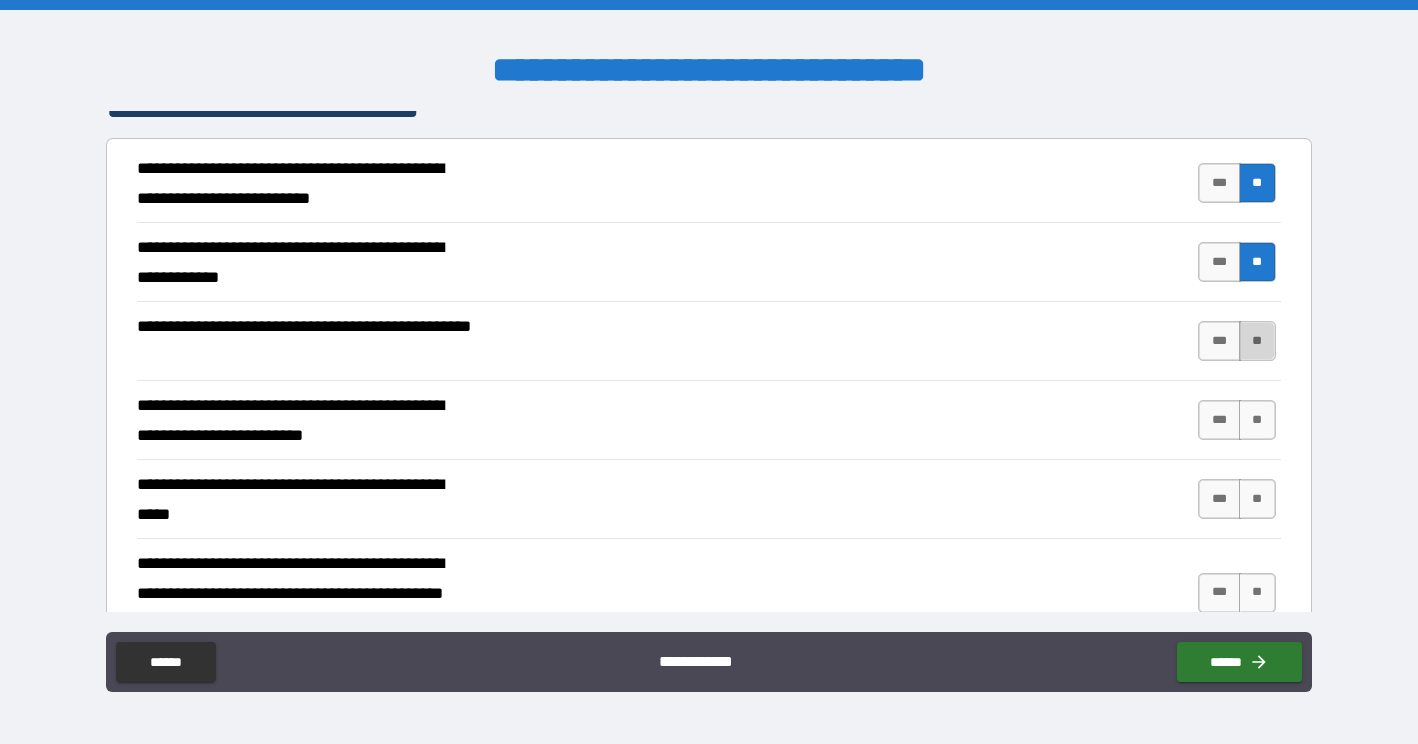 click on "**" at bounding box center [1257, 341] 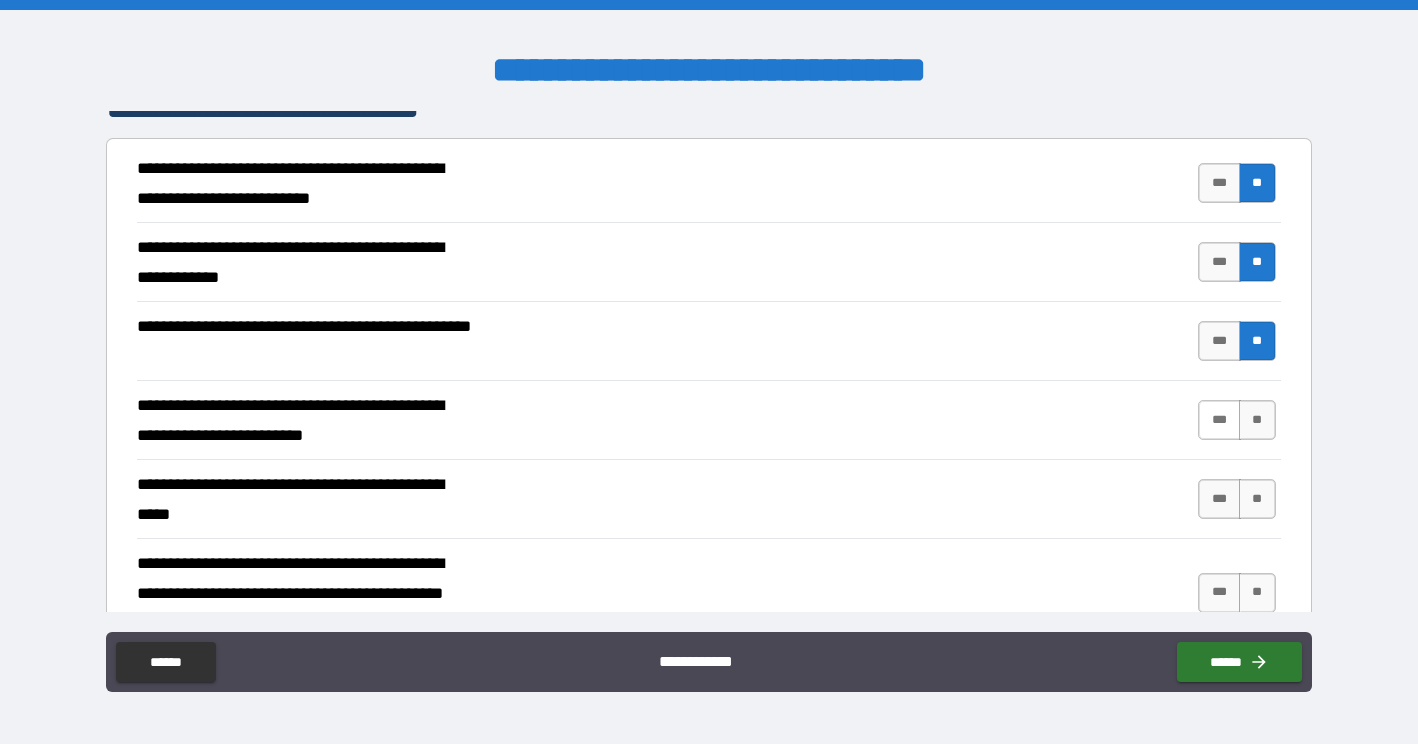 click on "***" at bounding box center [1219, 420] 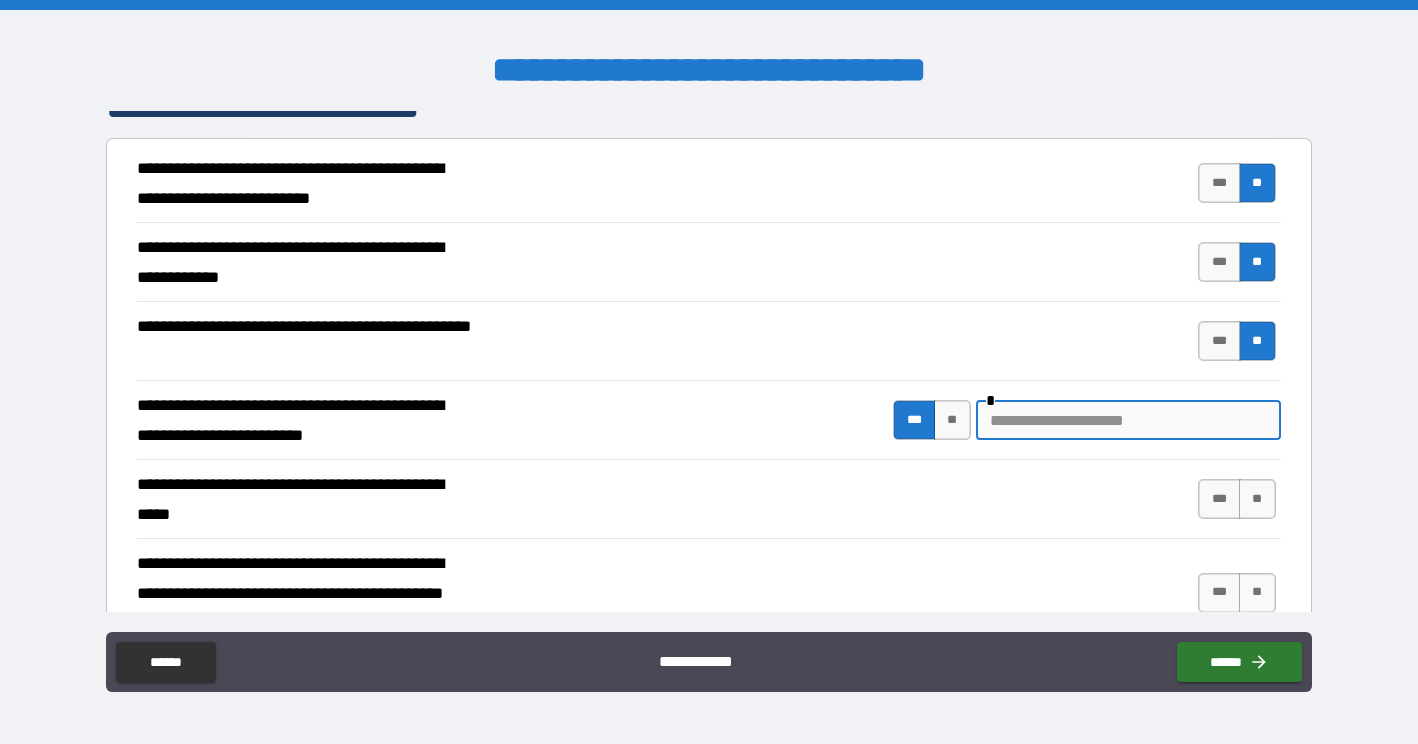 click at bounding box center [1128, 420] 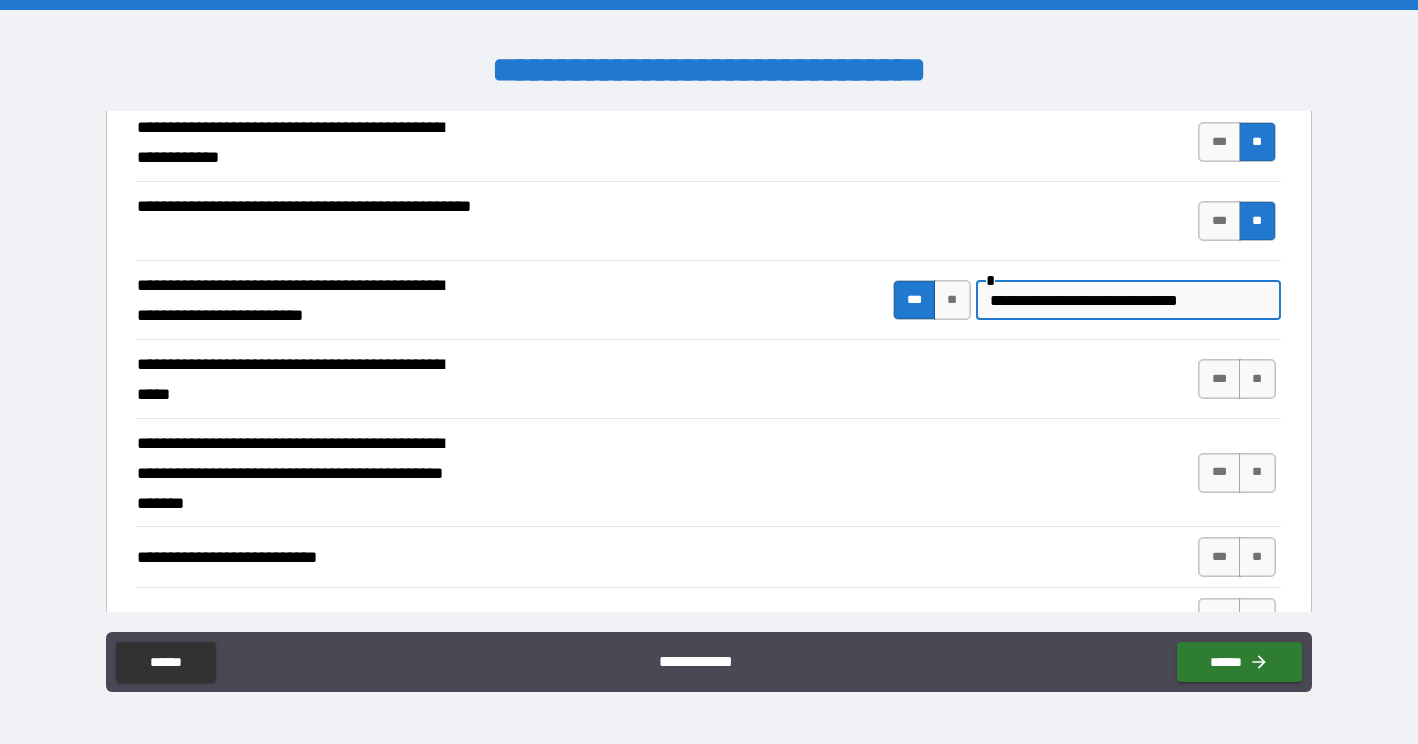 scroll, scrollTop: 501, scrollLeft: 0, axis: vertical 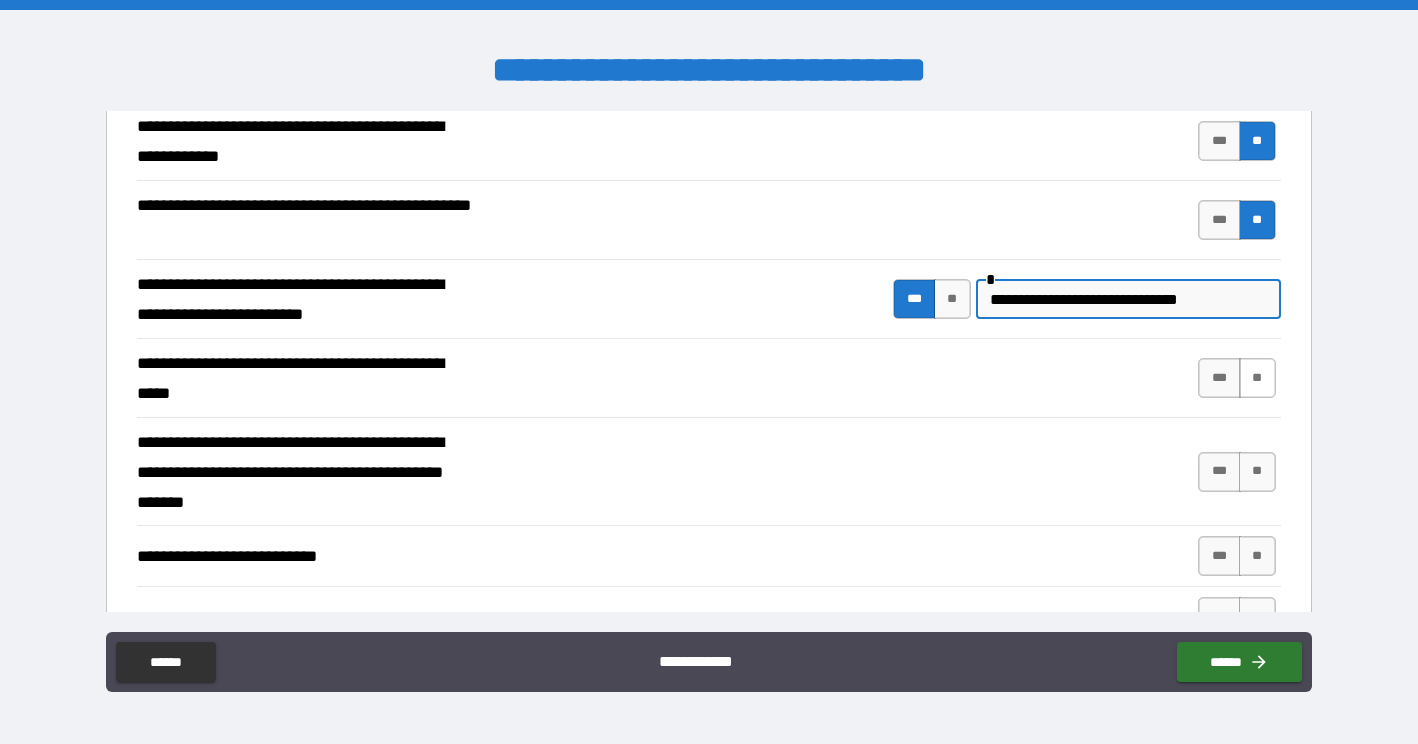 type on "**********" 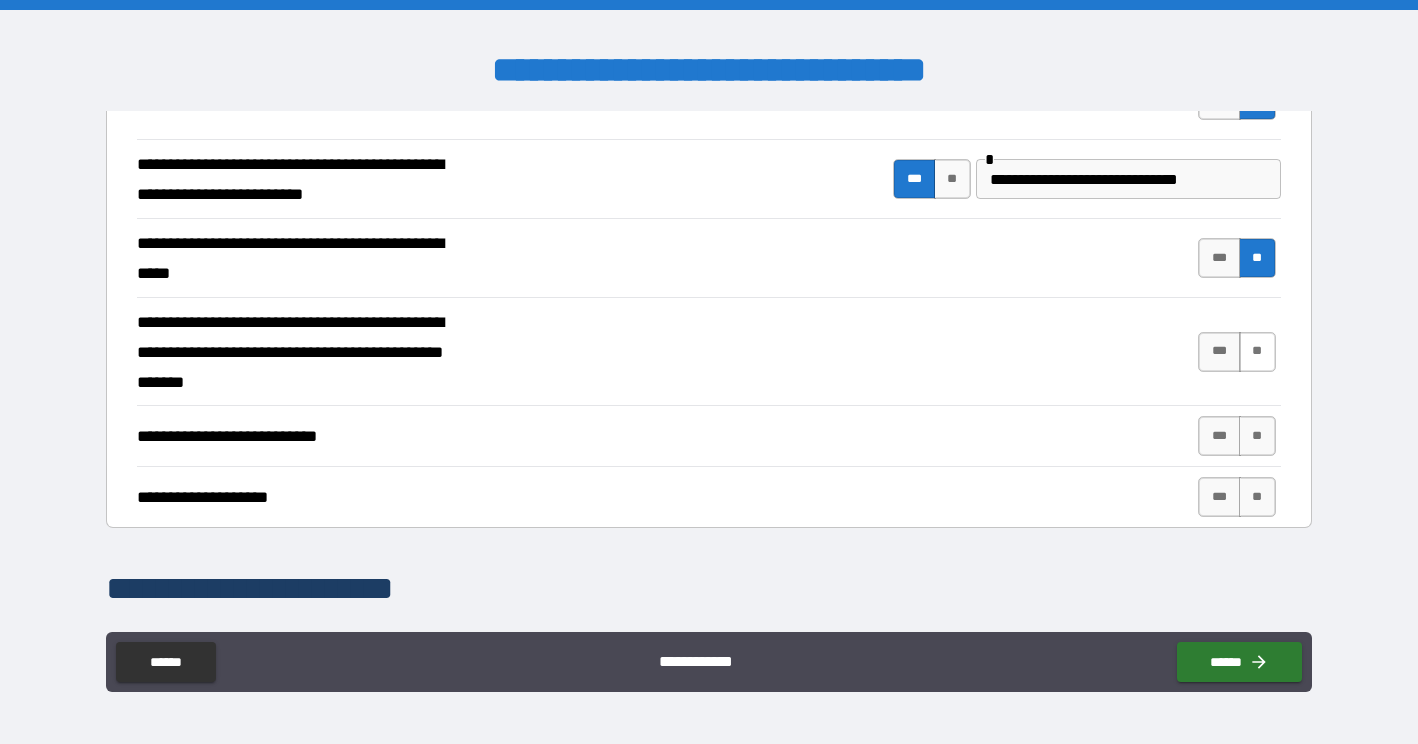 scroll, scrollTop: 623, scrollLeft: 0, axis: vertical 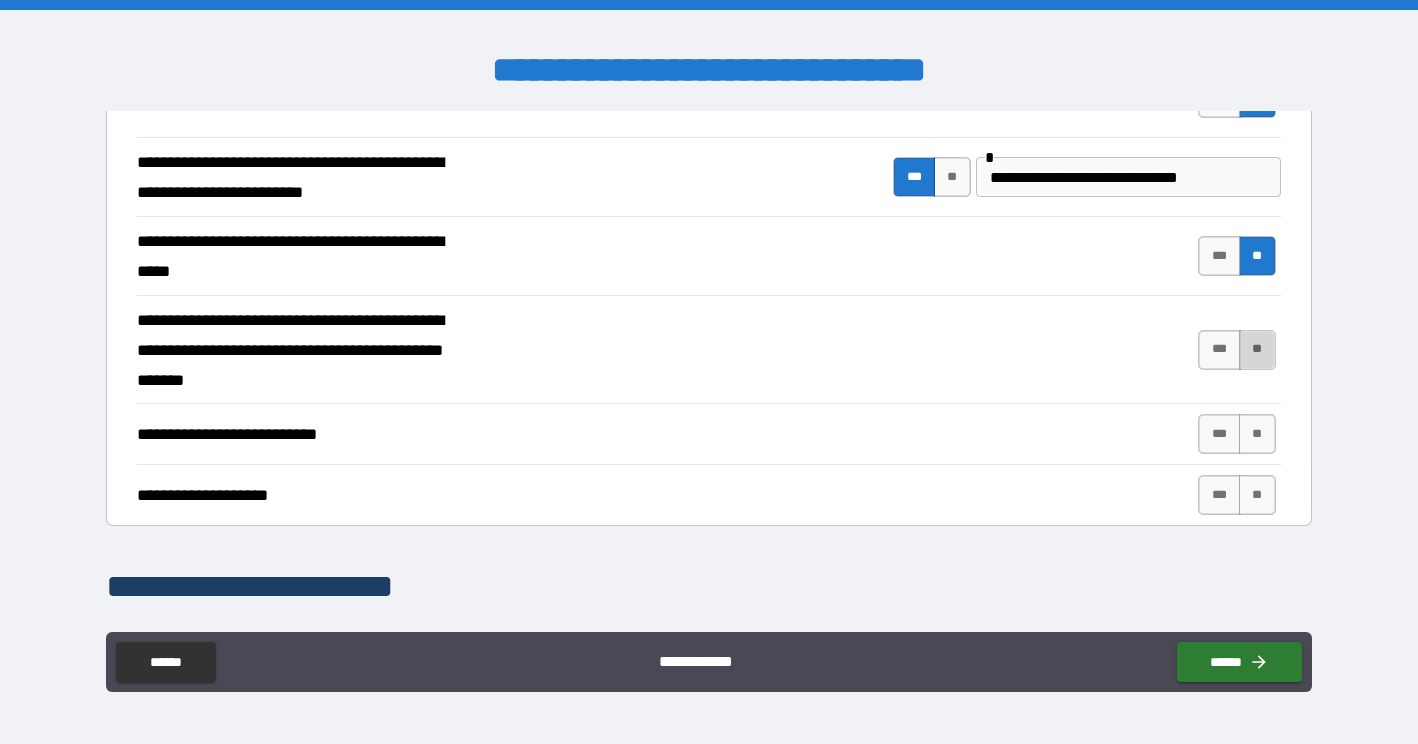 click on "**" at bounding box center [1257, 350] 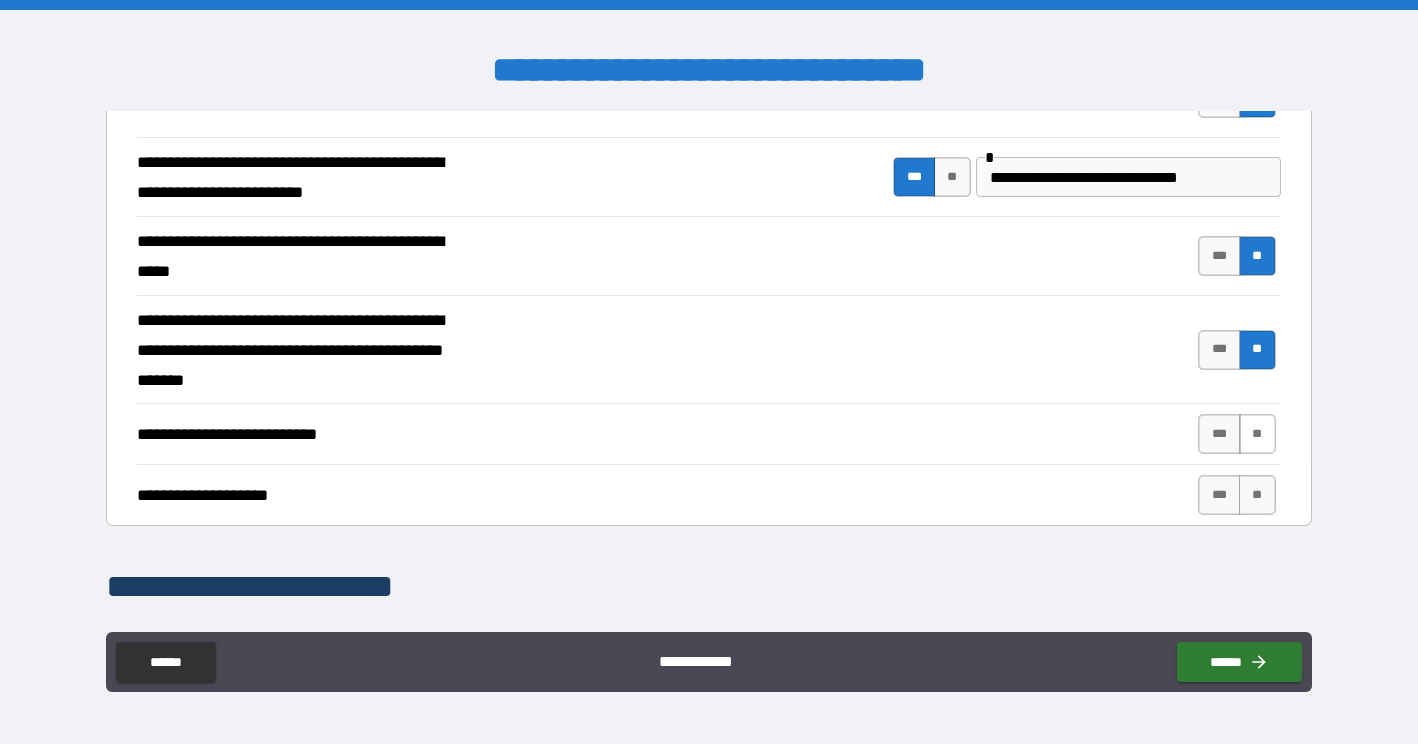 click on "**" at bounding box center [1257, 434] 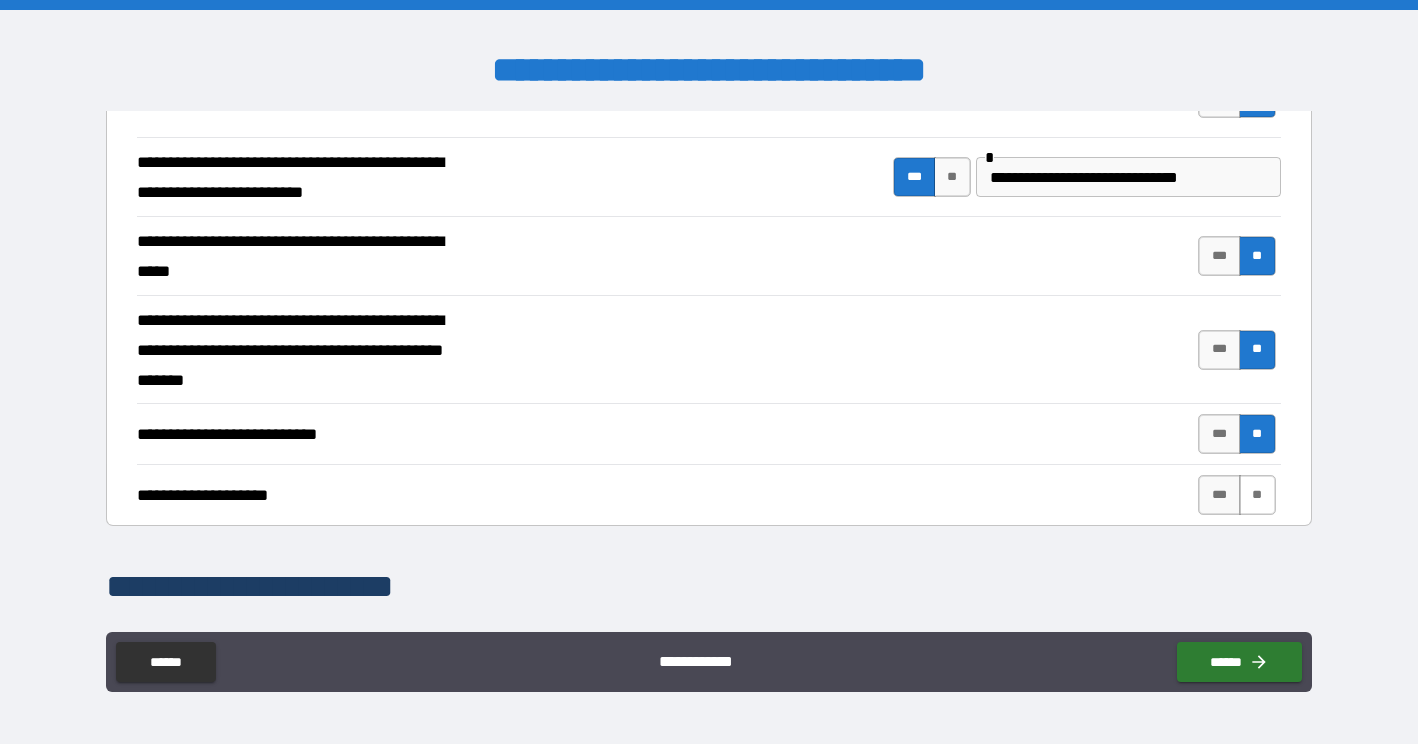 click on "**" at bounding box center [1257, 495] 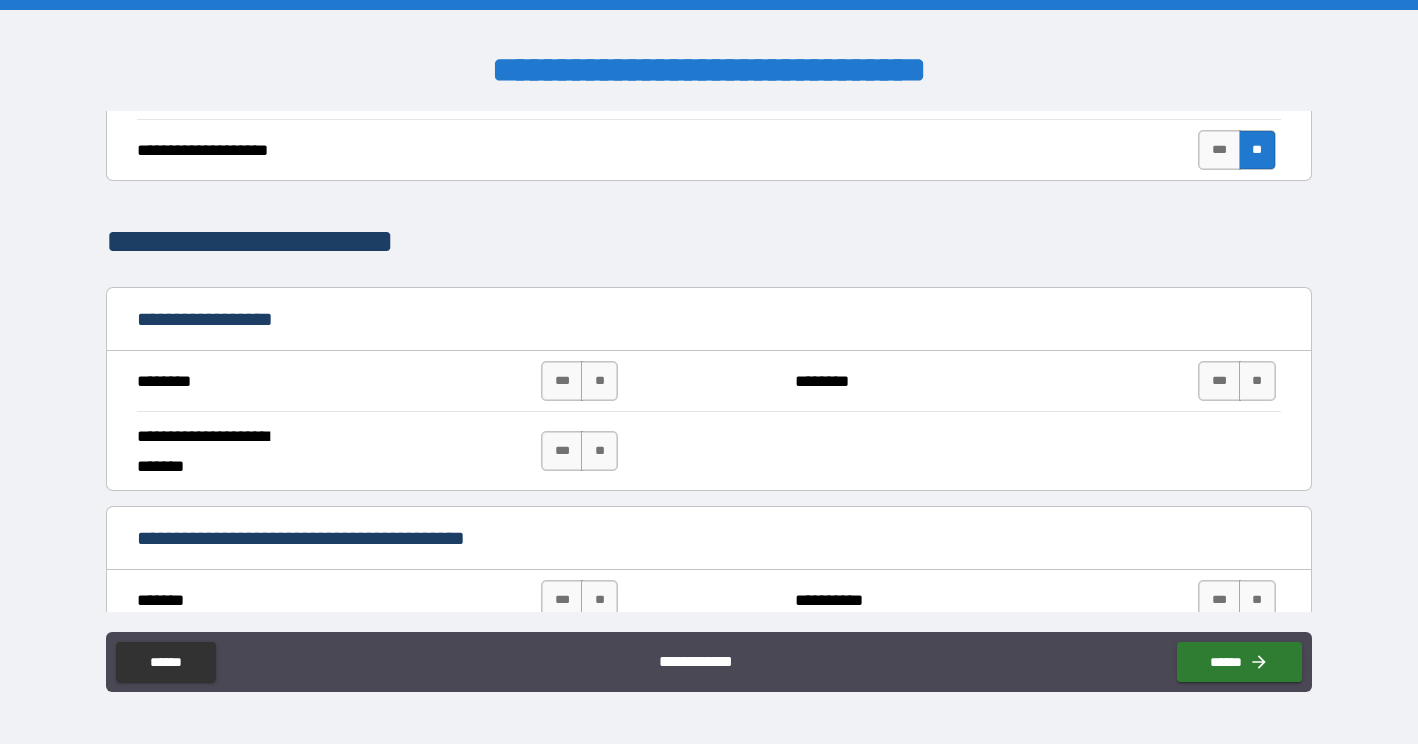 scroll, scrollTop: 969, scrollLeft: 0, axis: vertical 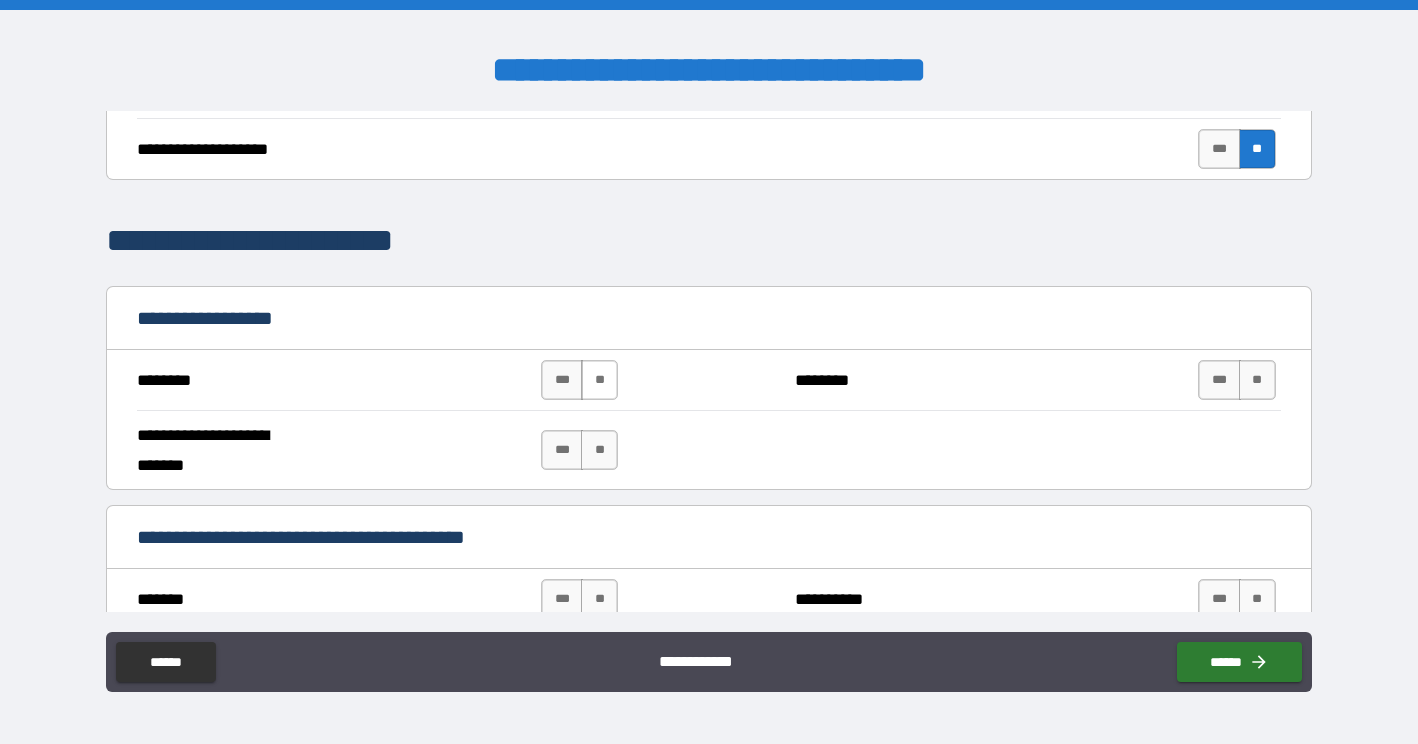 click on "**" at bounding box center [599, 380] 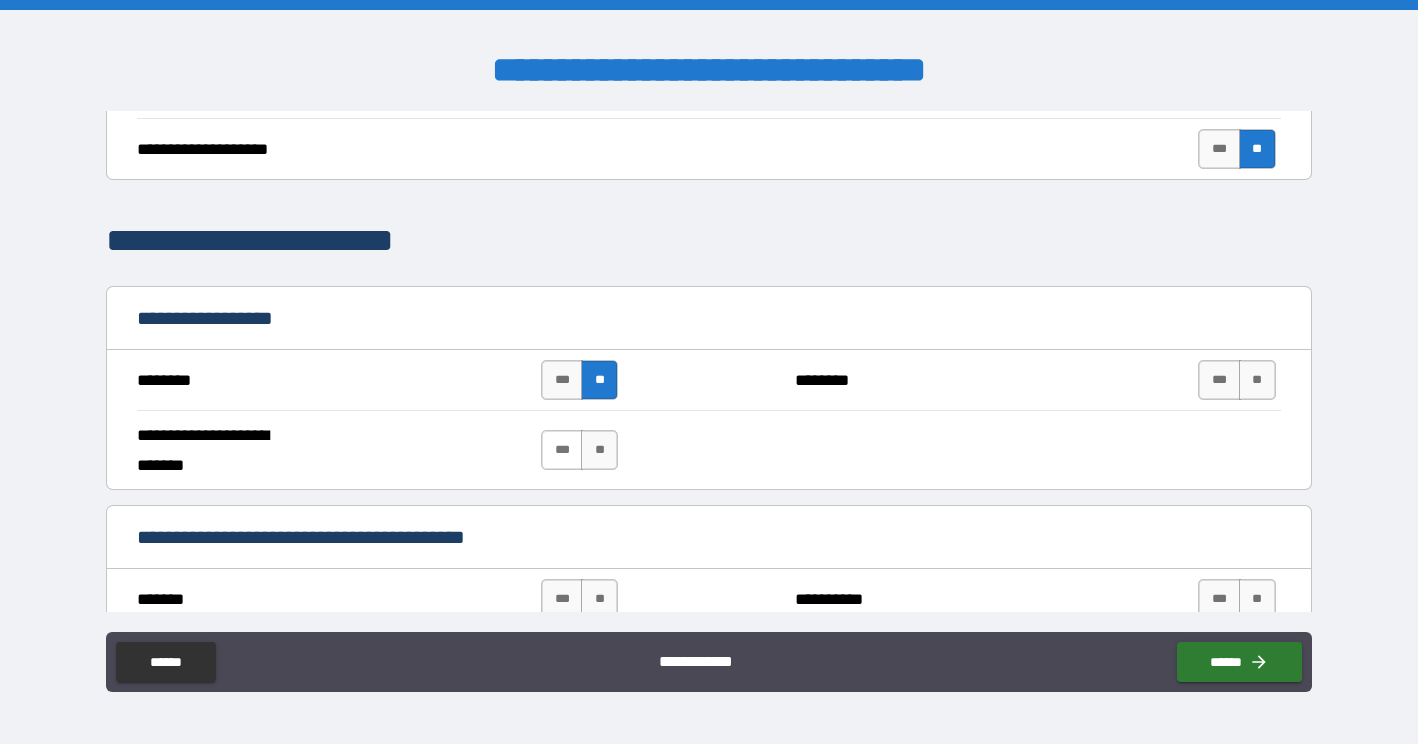 click on "***" at bounding box center [562, 450] 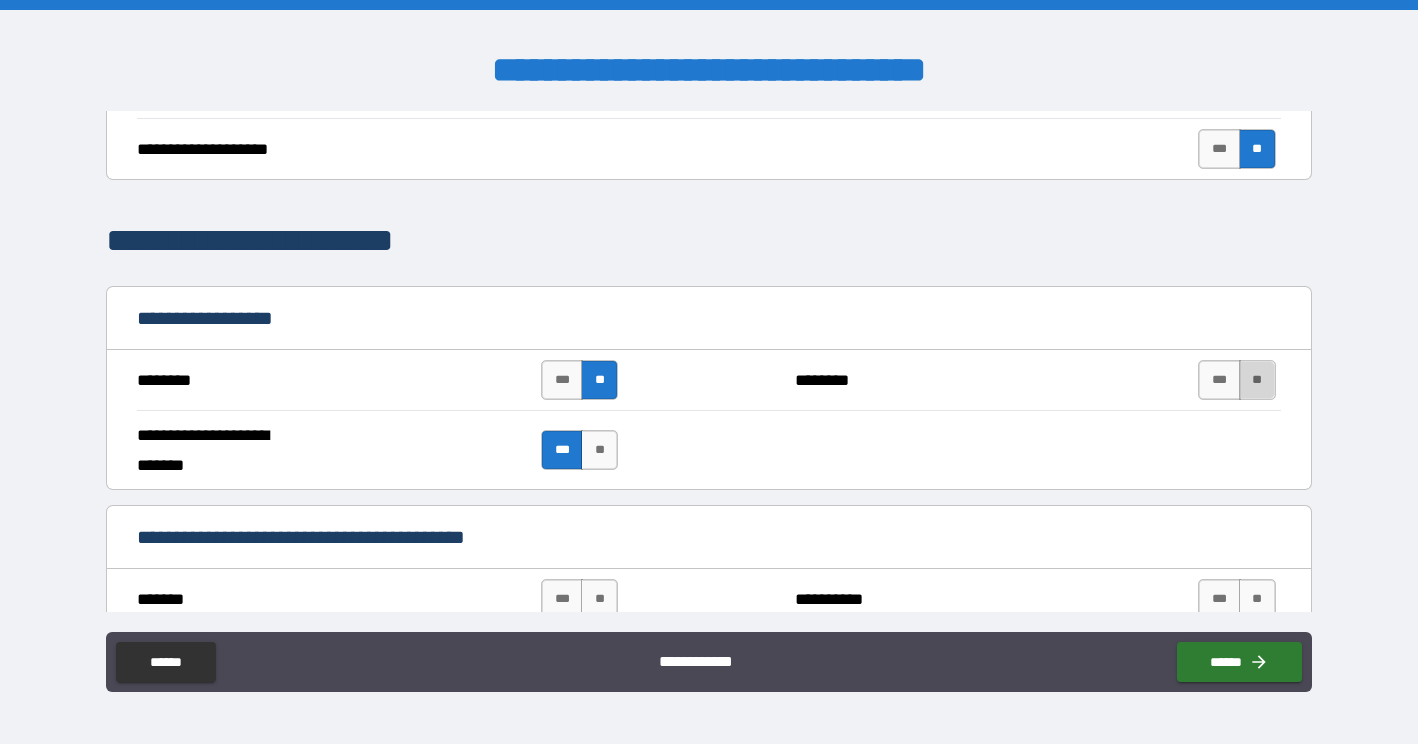 click on "**" at bounding box center [1257, 380] 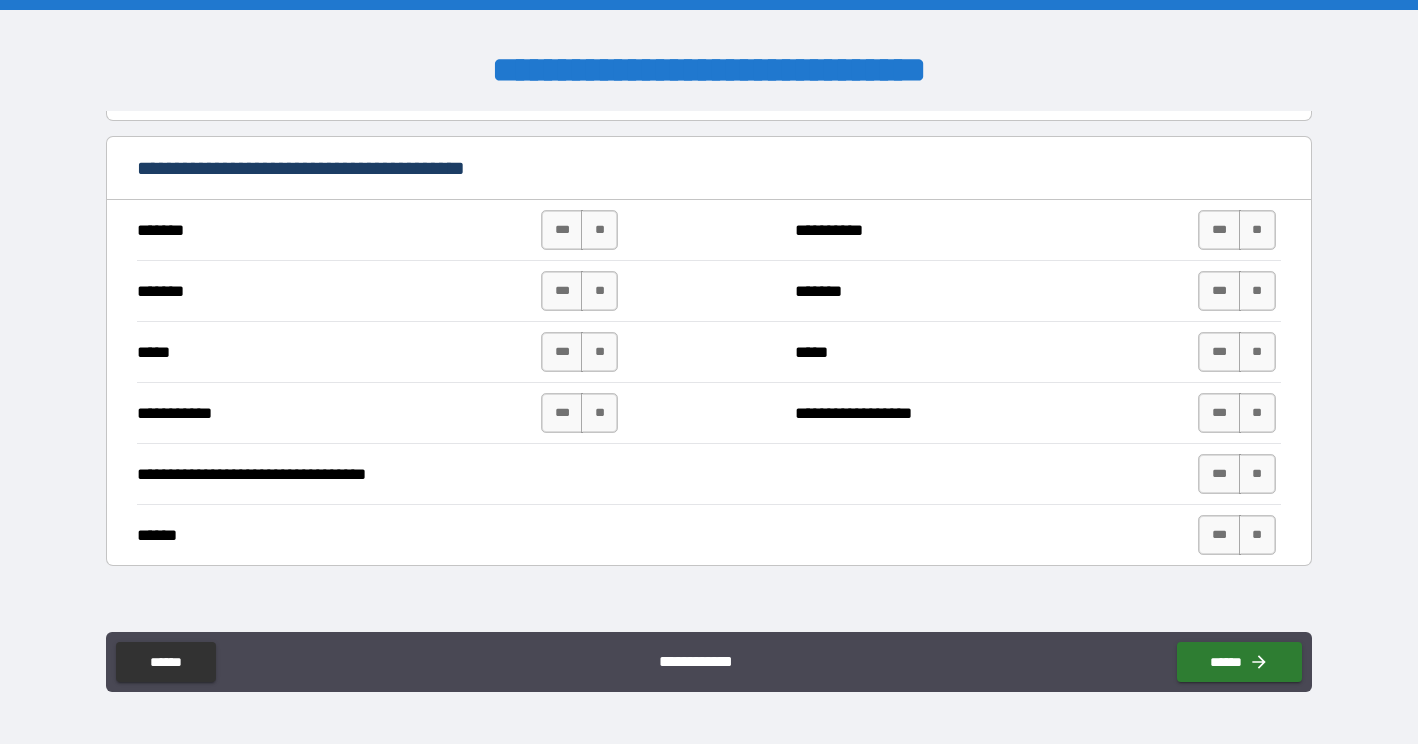 scroll, scrollTop: 1341, scrollLeft: 0, axis: vertical 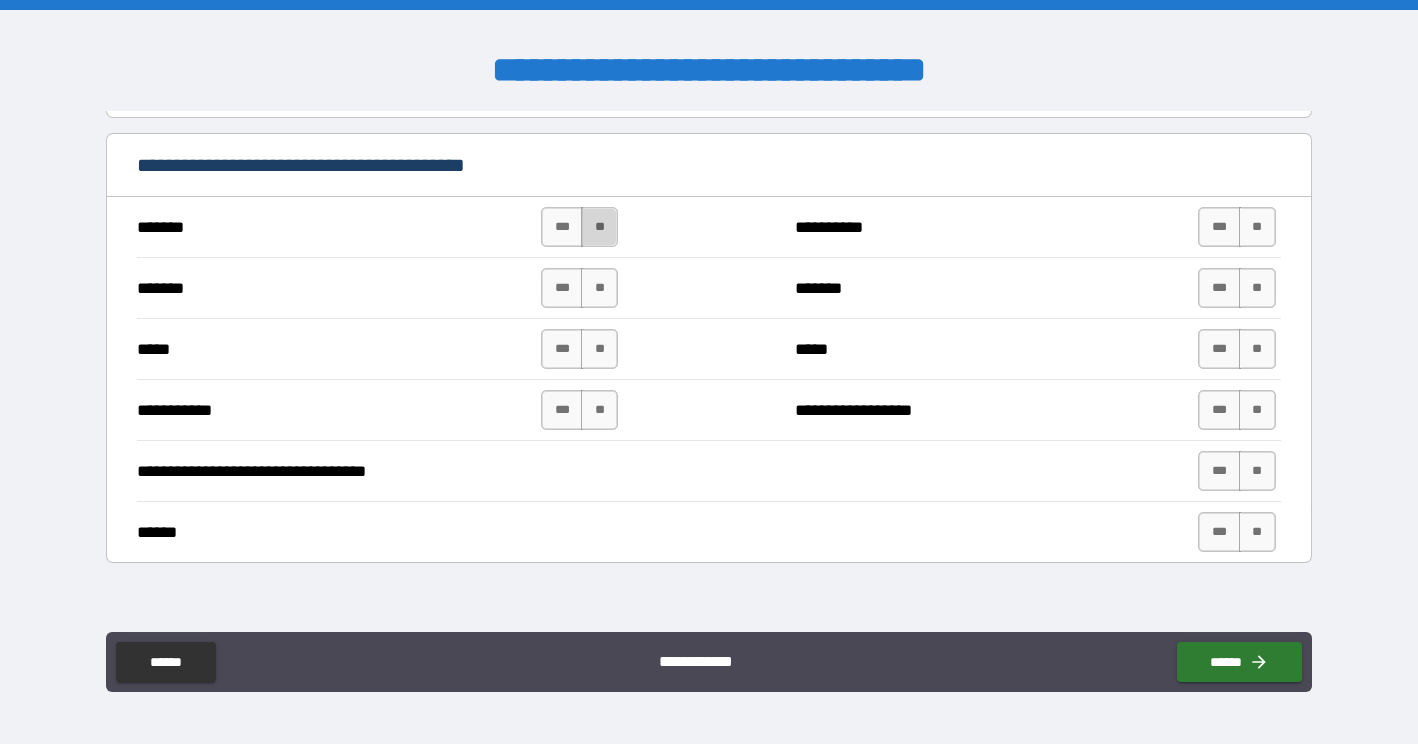 click on "**" at bounding box center [599, 227] 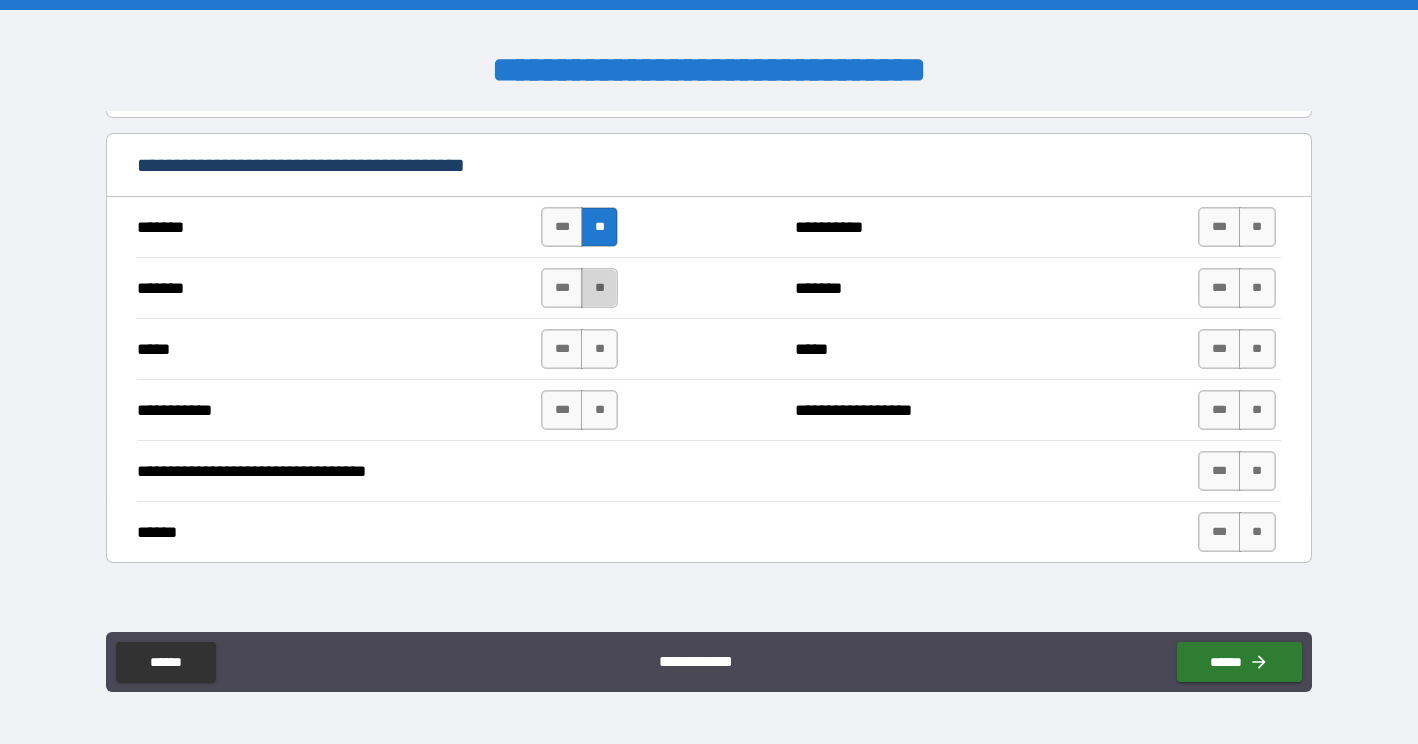 click on "**" at bounding box center [599, 288] 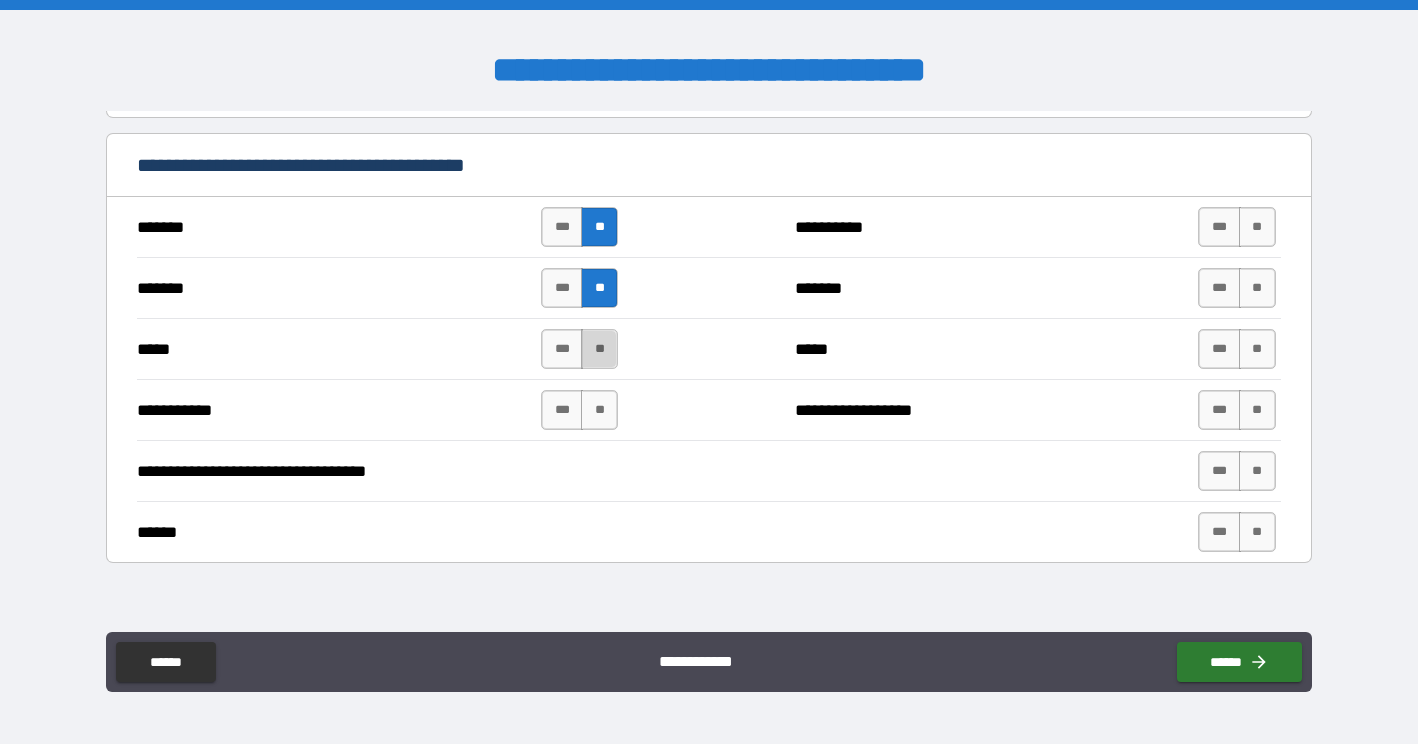 click on "**" at bounding box center [599, 349] 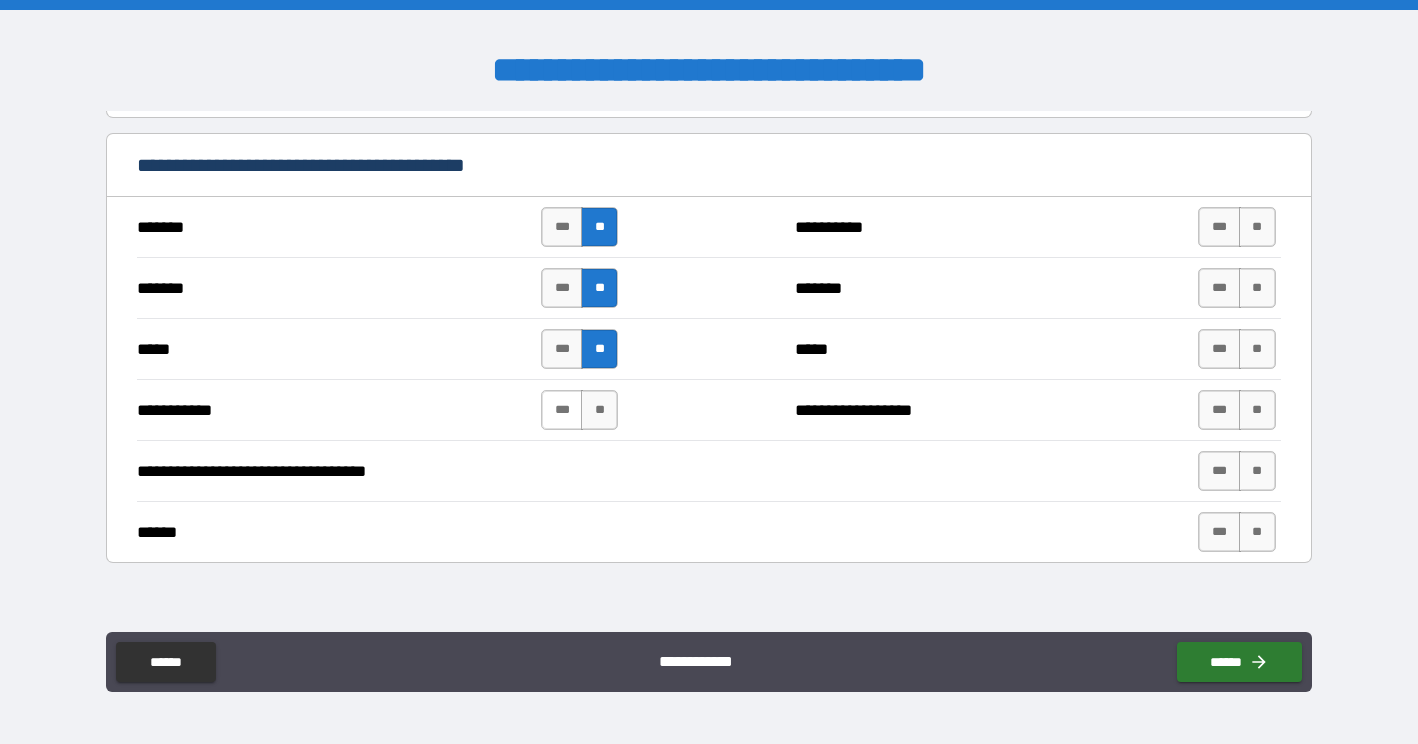 click on "***" at bounding box center (562, 410) 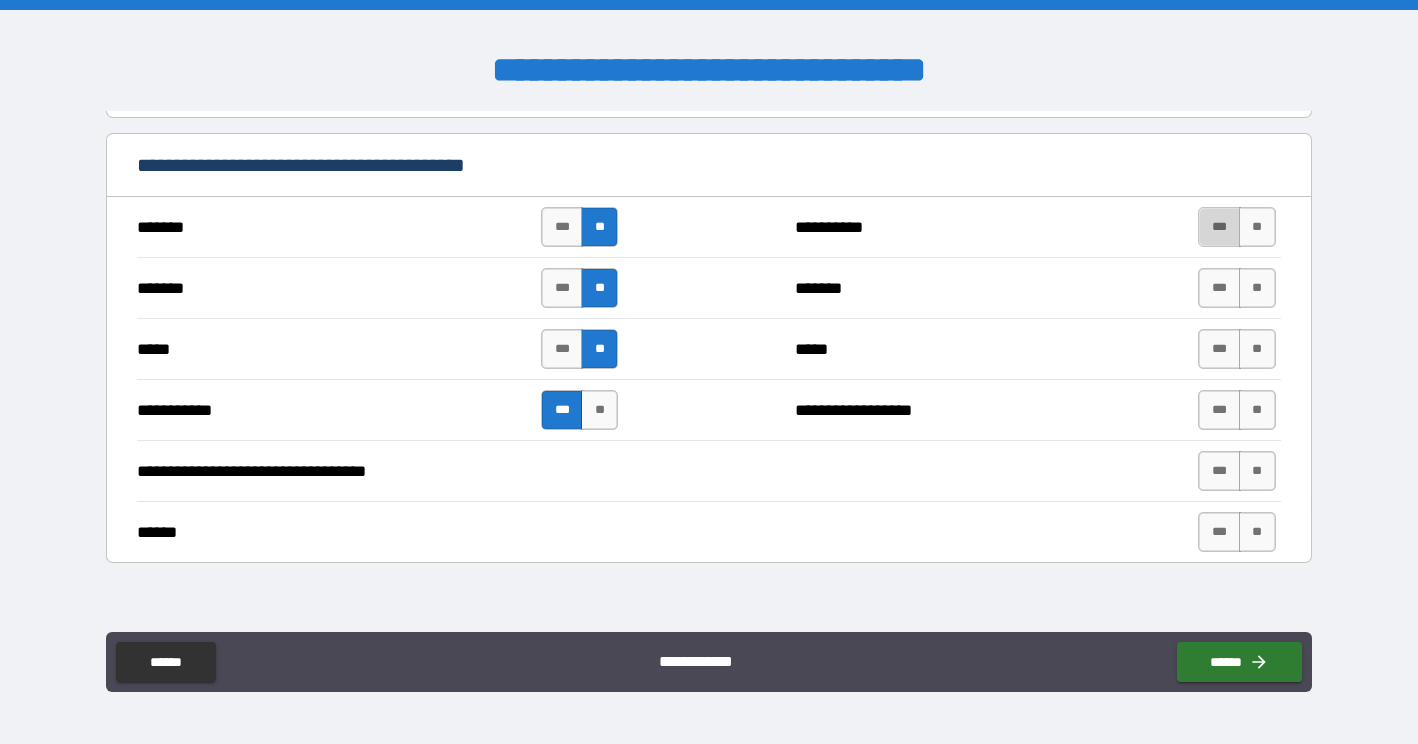 click on "***" at bounding box center [1219, 227] 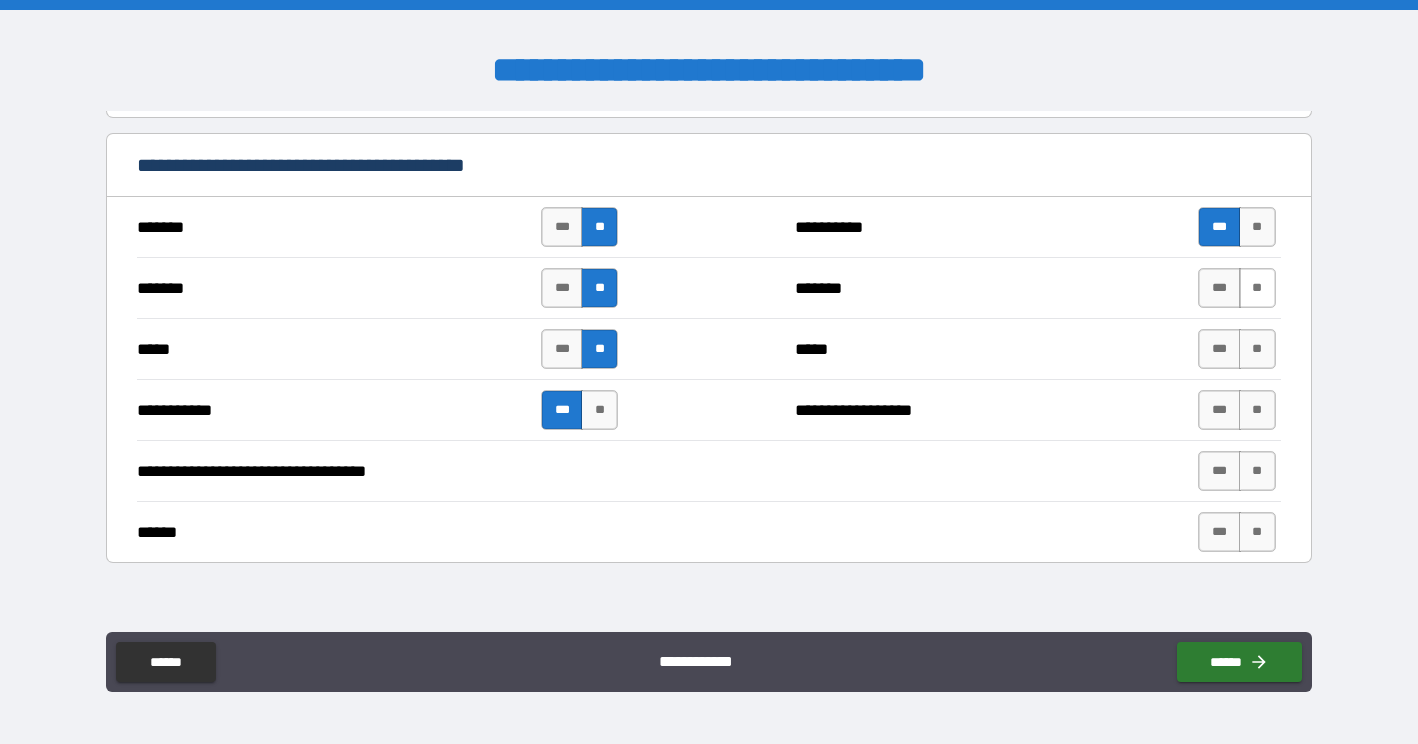 click on "**" at bounding box center (1257, 288) 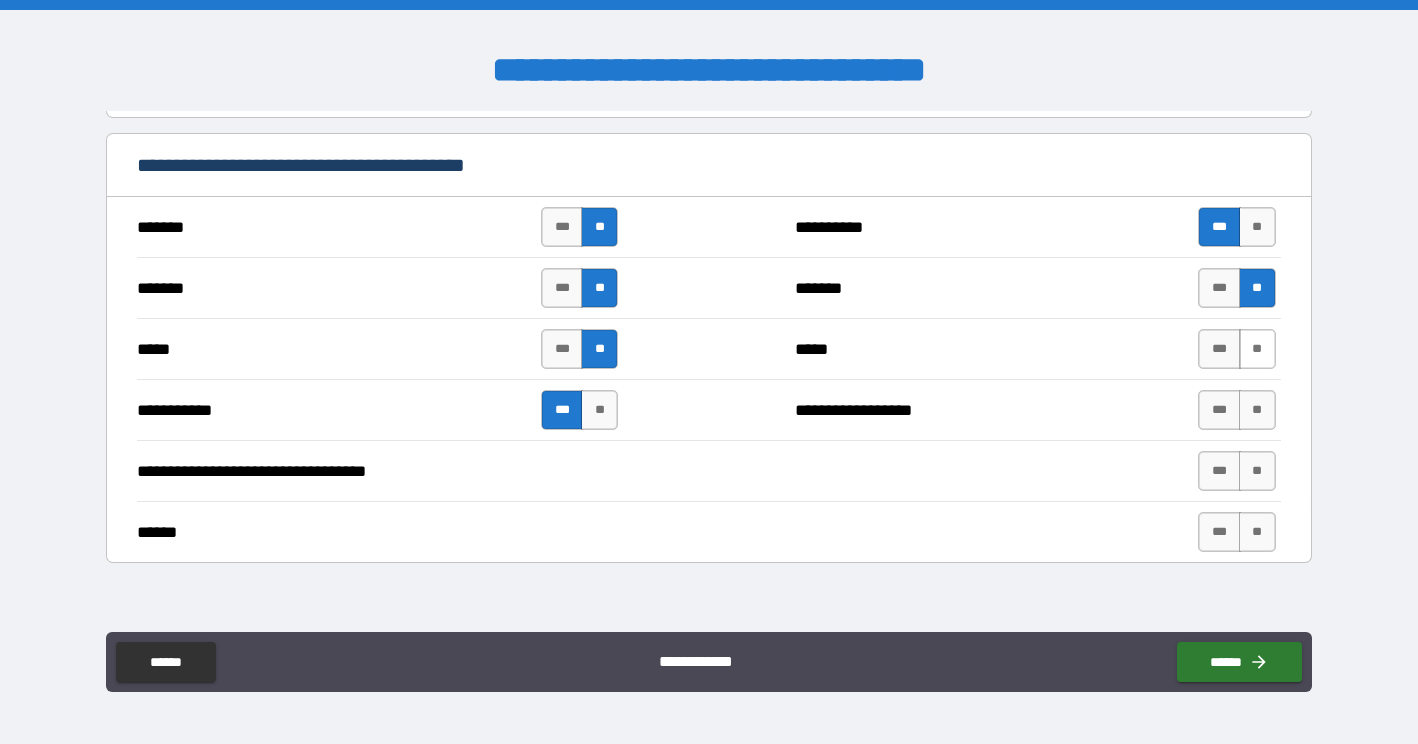 click on "**" at bounding box center (1257, 349) 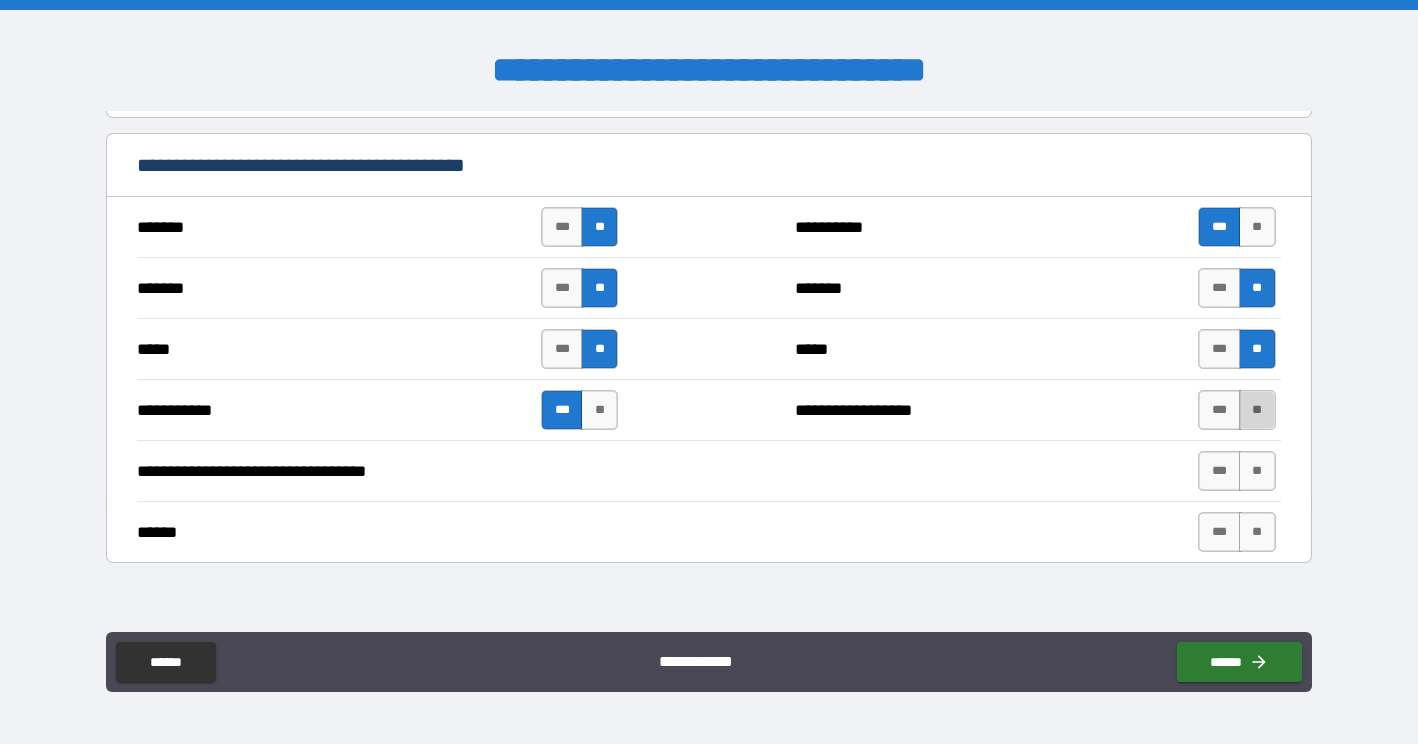 click on "**" at bounding box center (1257, 410) 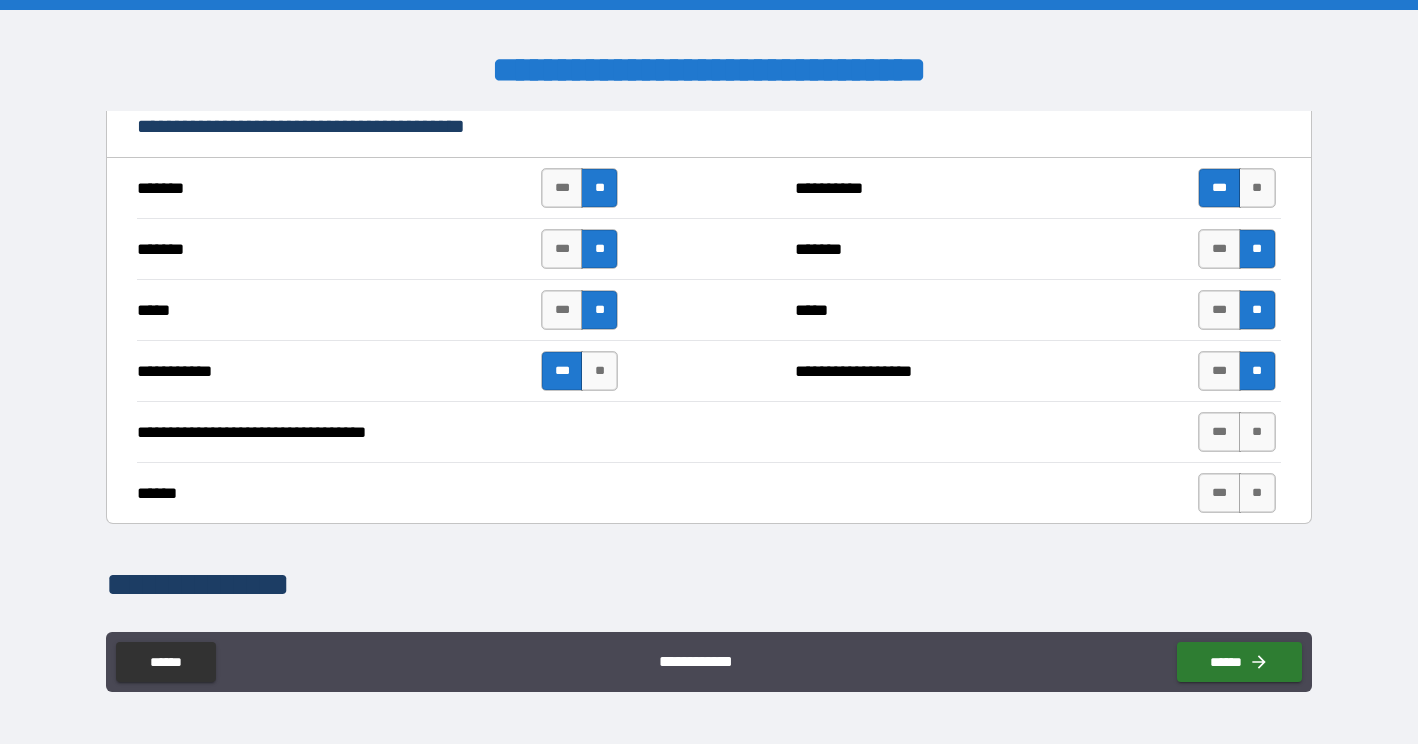 scroll, scrollTop: 1394, scrollLeft: 0, axis: vertical 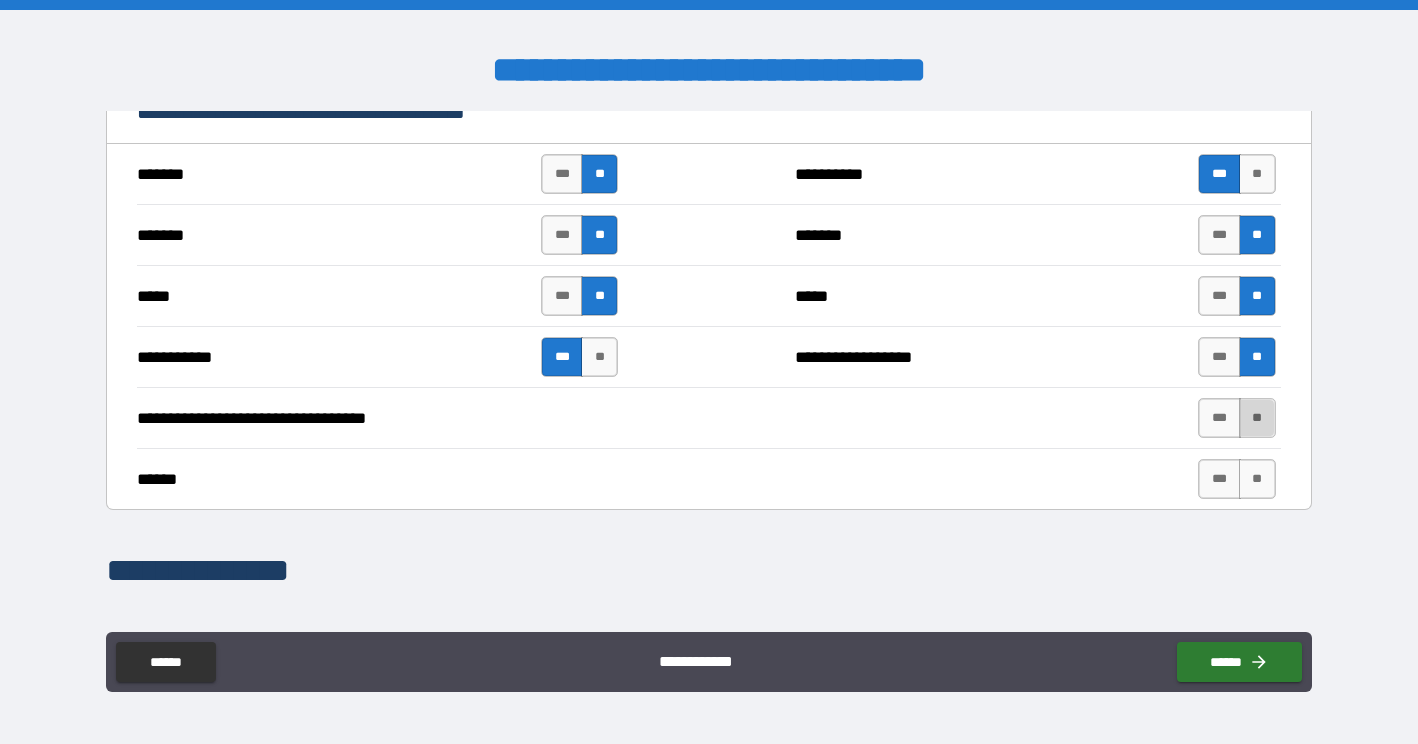click on "**" at bounding box center [1257, 418] 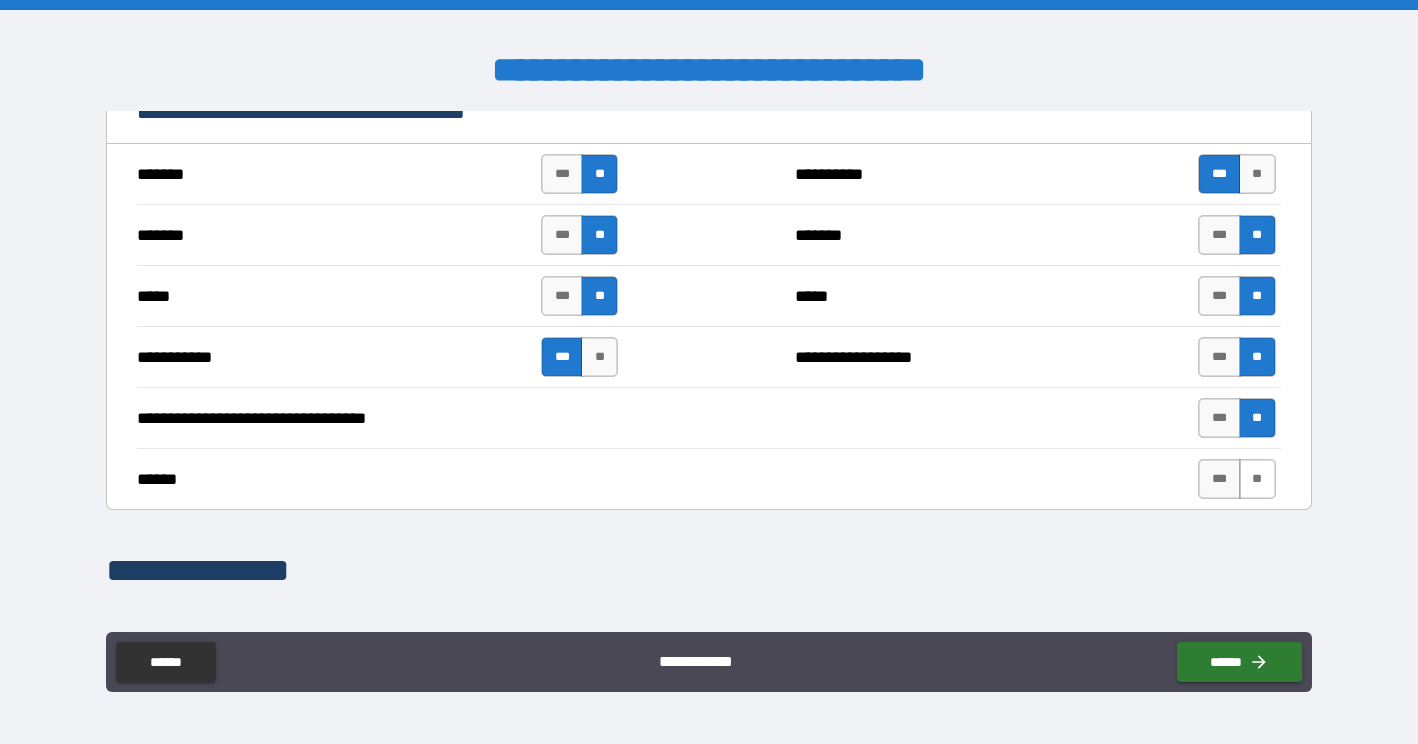 click on "**" at bounding box center [1257, 479] 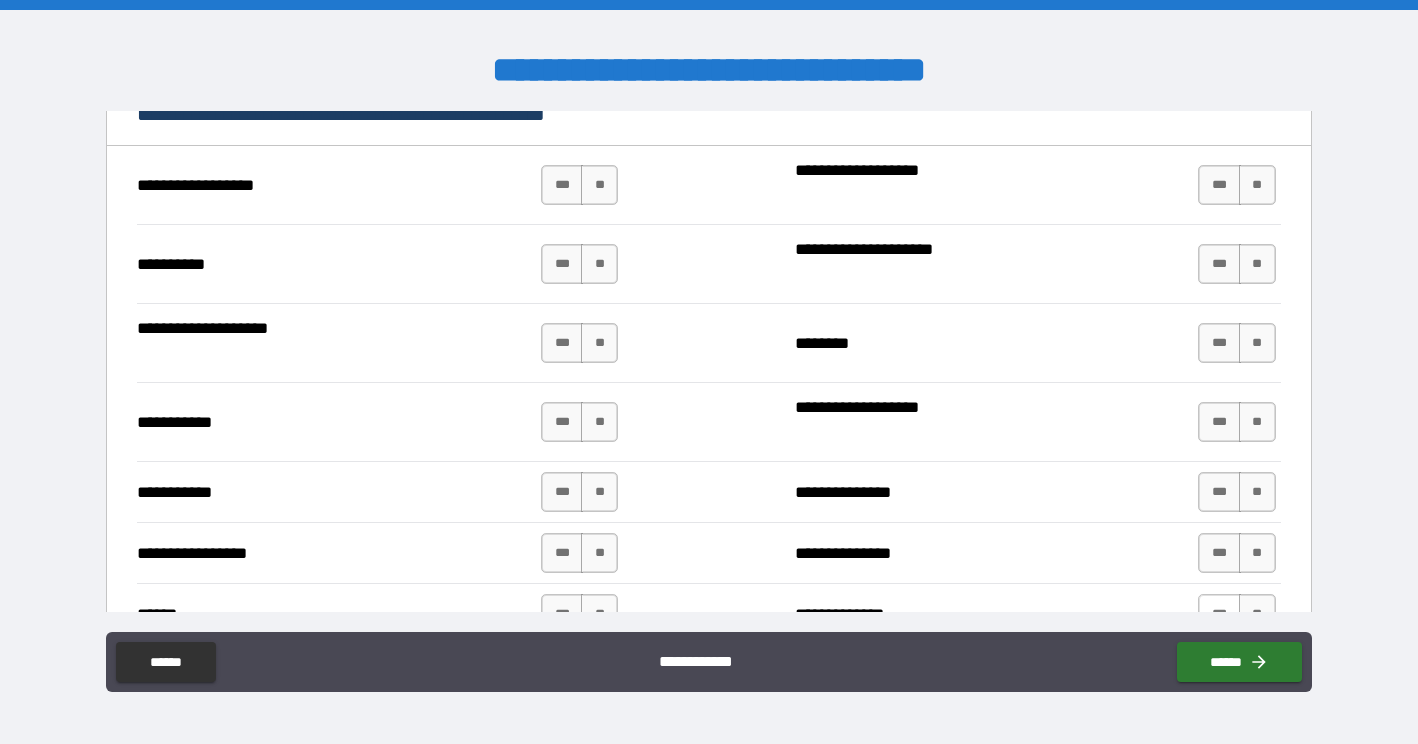 scroll, scrollTop: 1905, scrollLeft: 0, axis: vertical 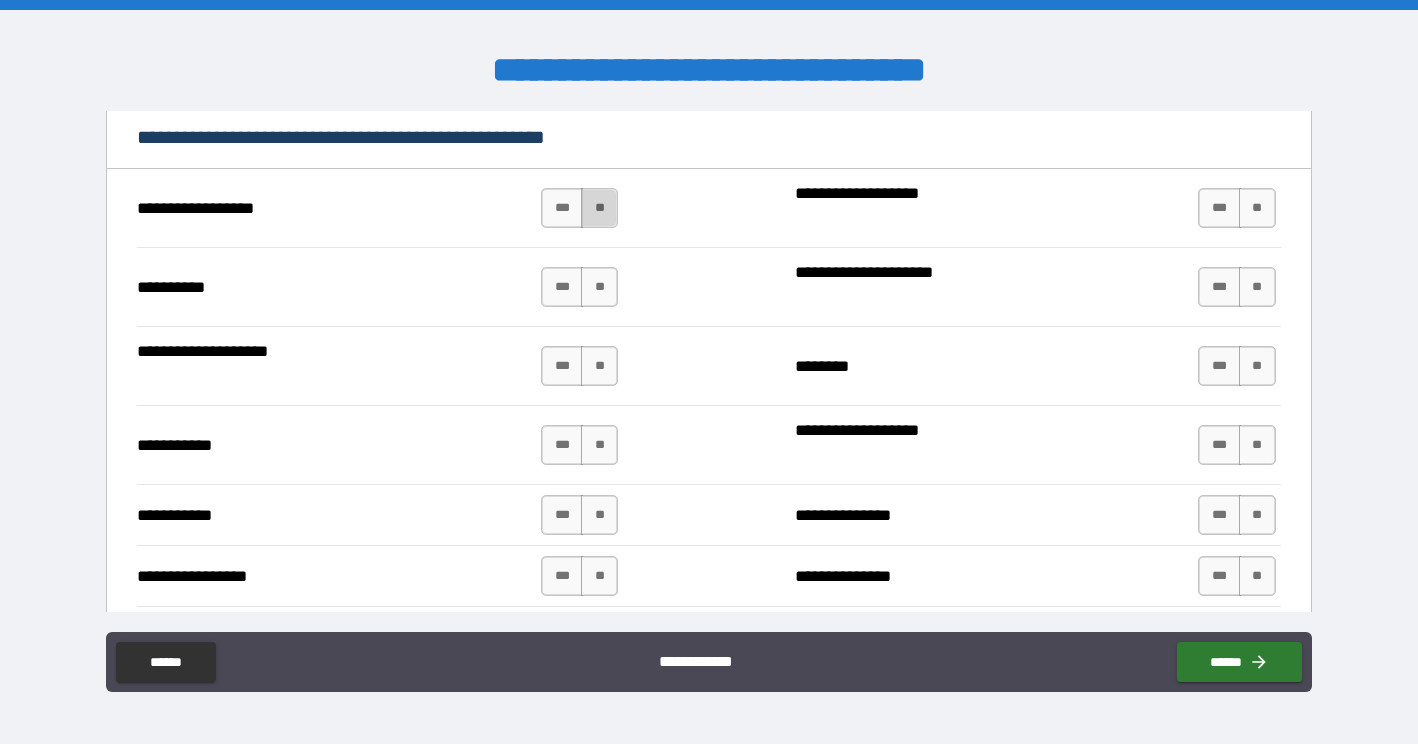 click on "**" at bounding box center (599, 208) 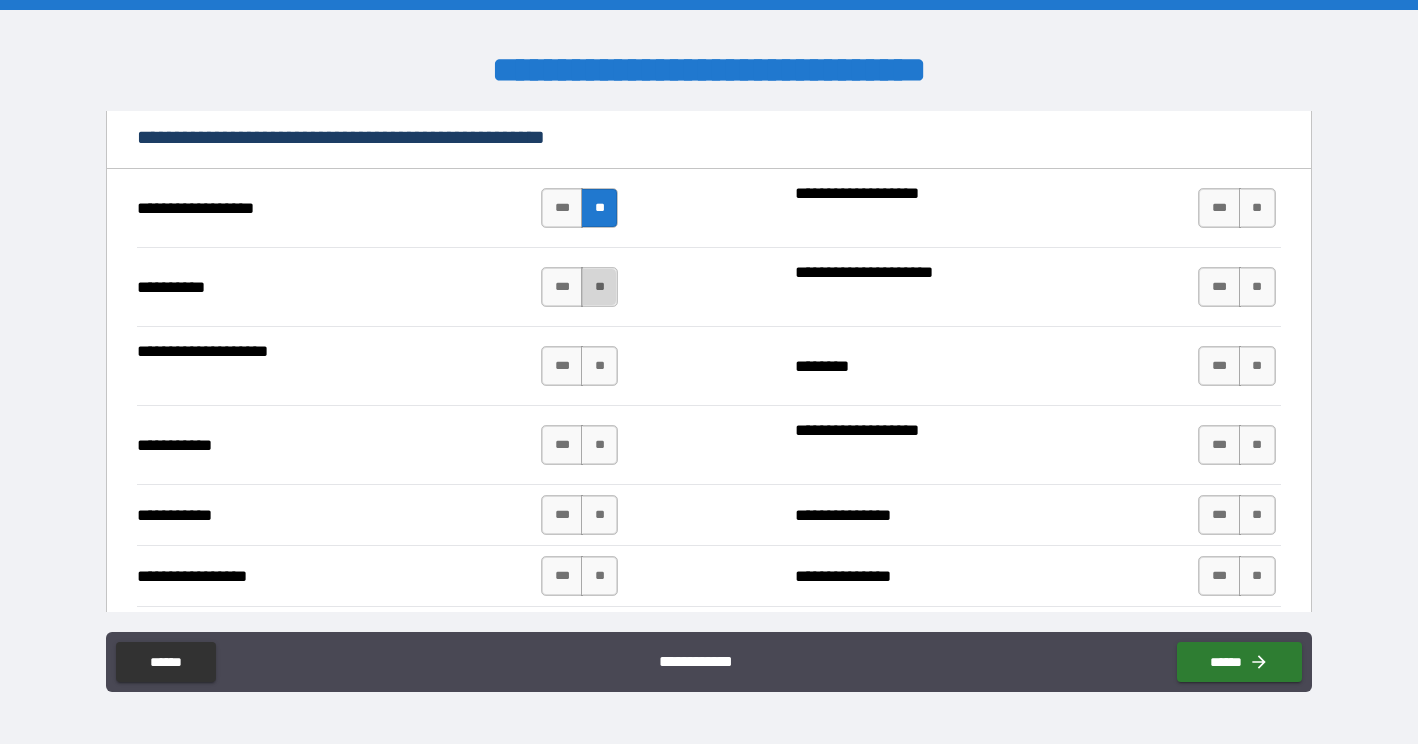 click on "**" at bounding box center (599, 287) 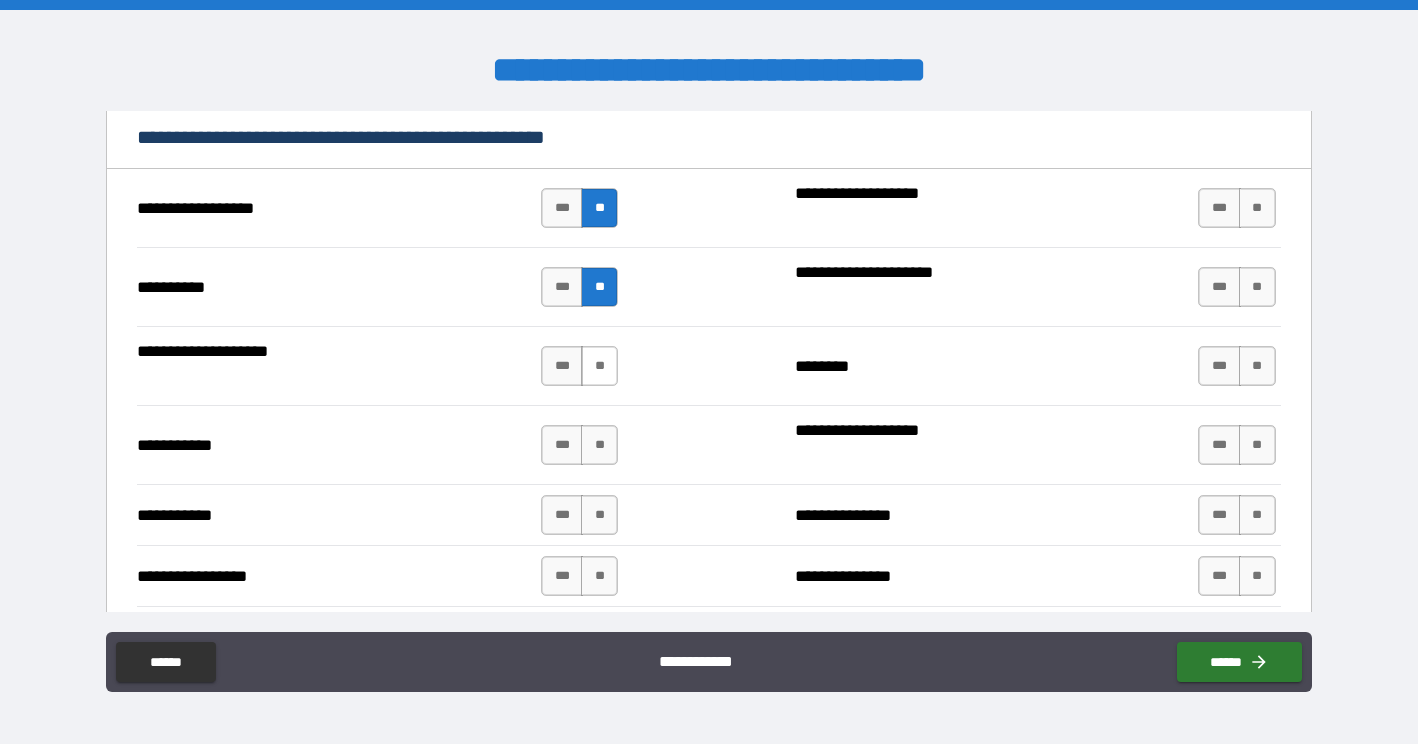 click on "**" at bounding box center [599, 366] 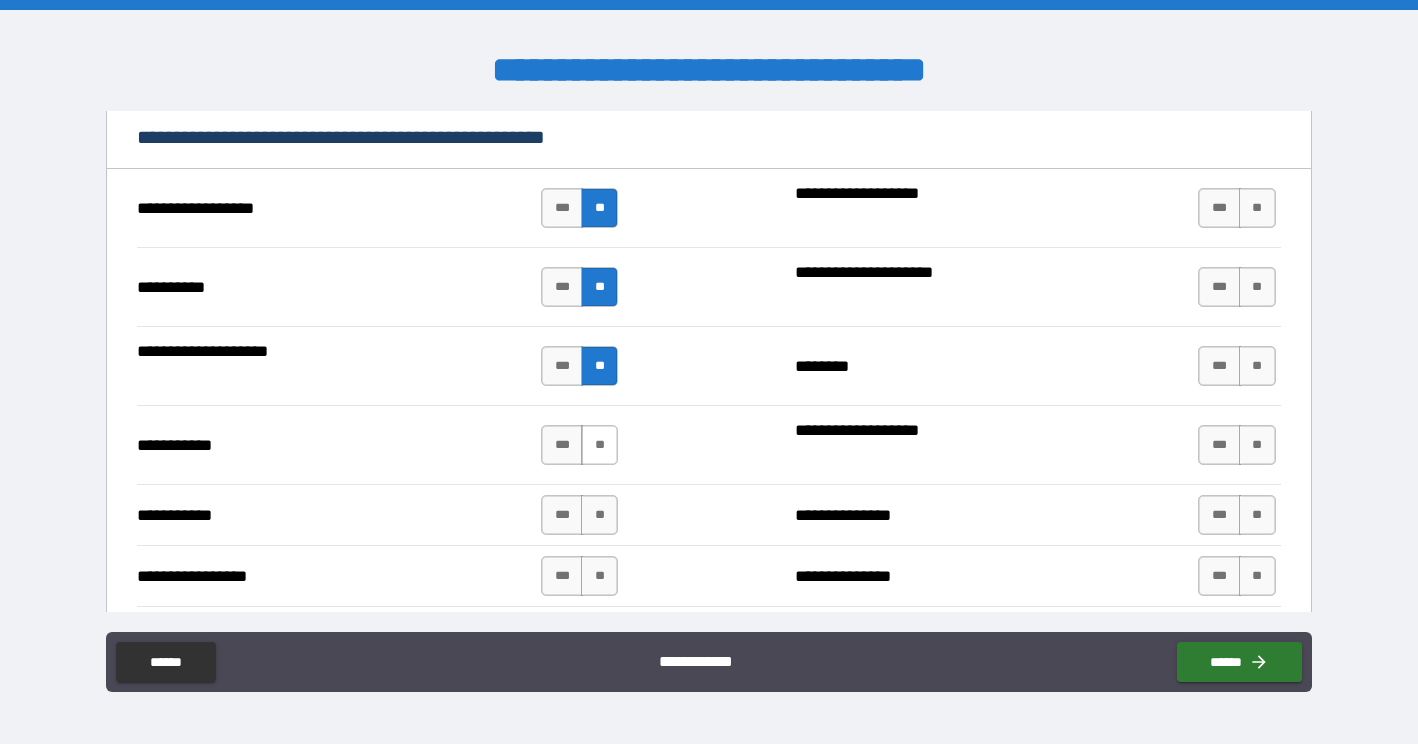 click on "**" at bounding box center [599, 445] 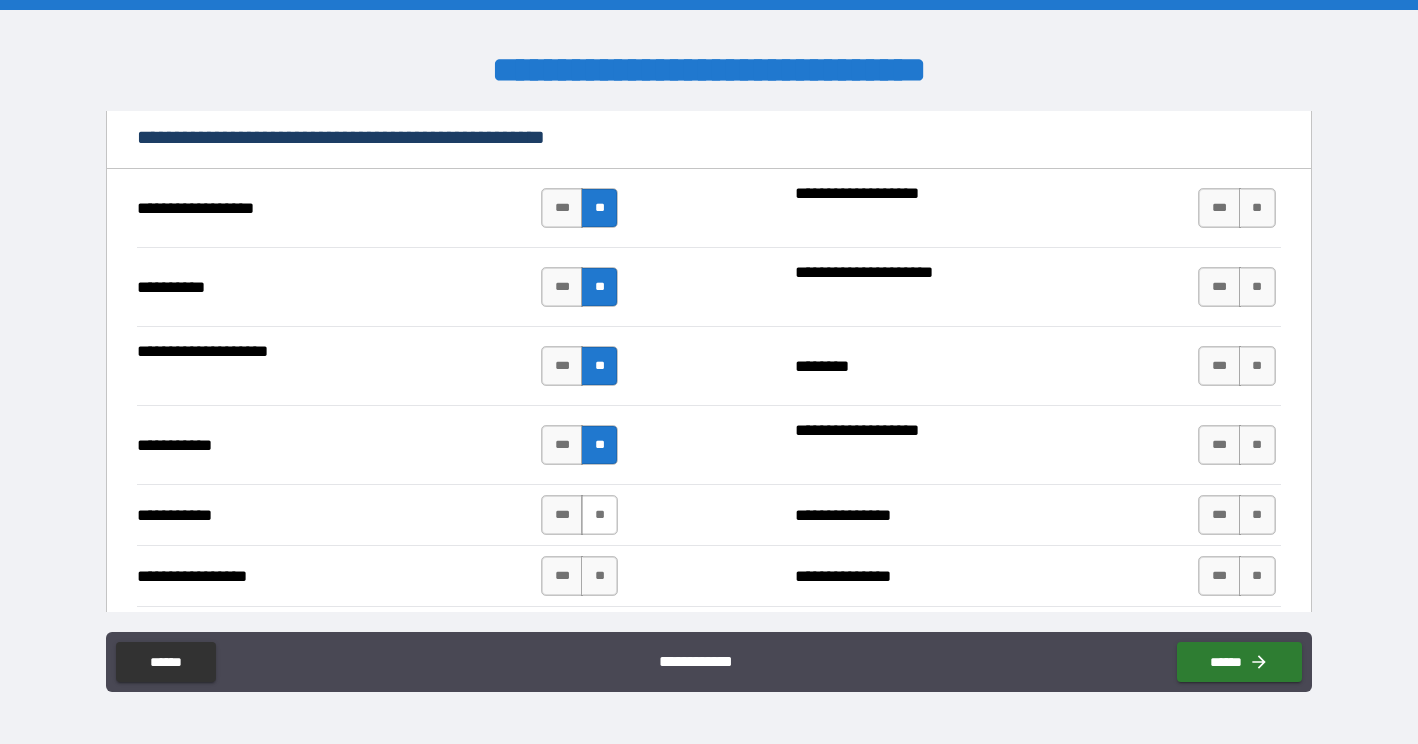 click on "**" at bounding box center [599, 515] 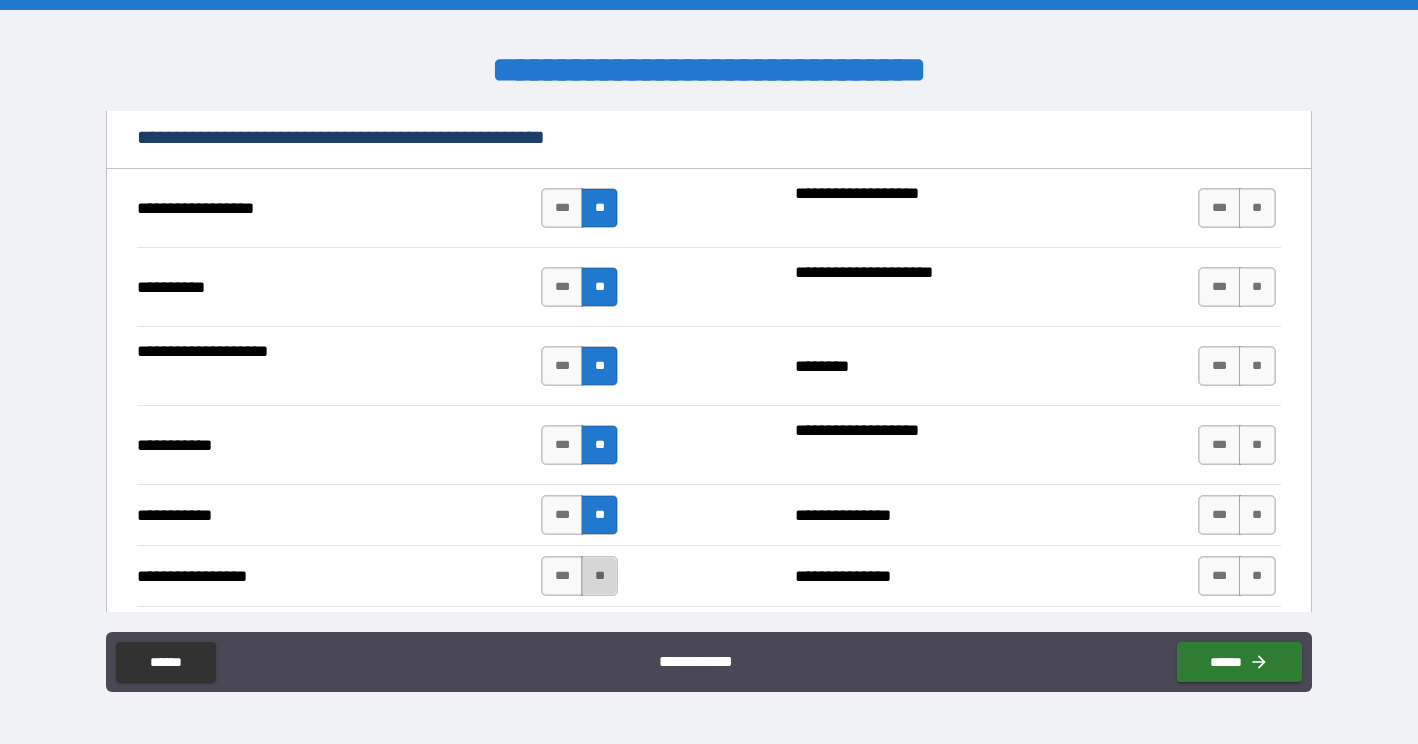 click on "**" at bounding box center (599, 576) 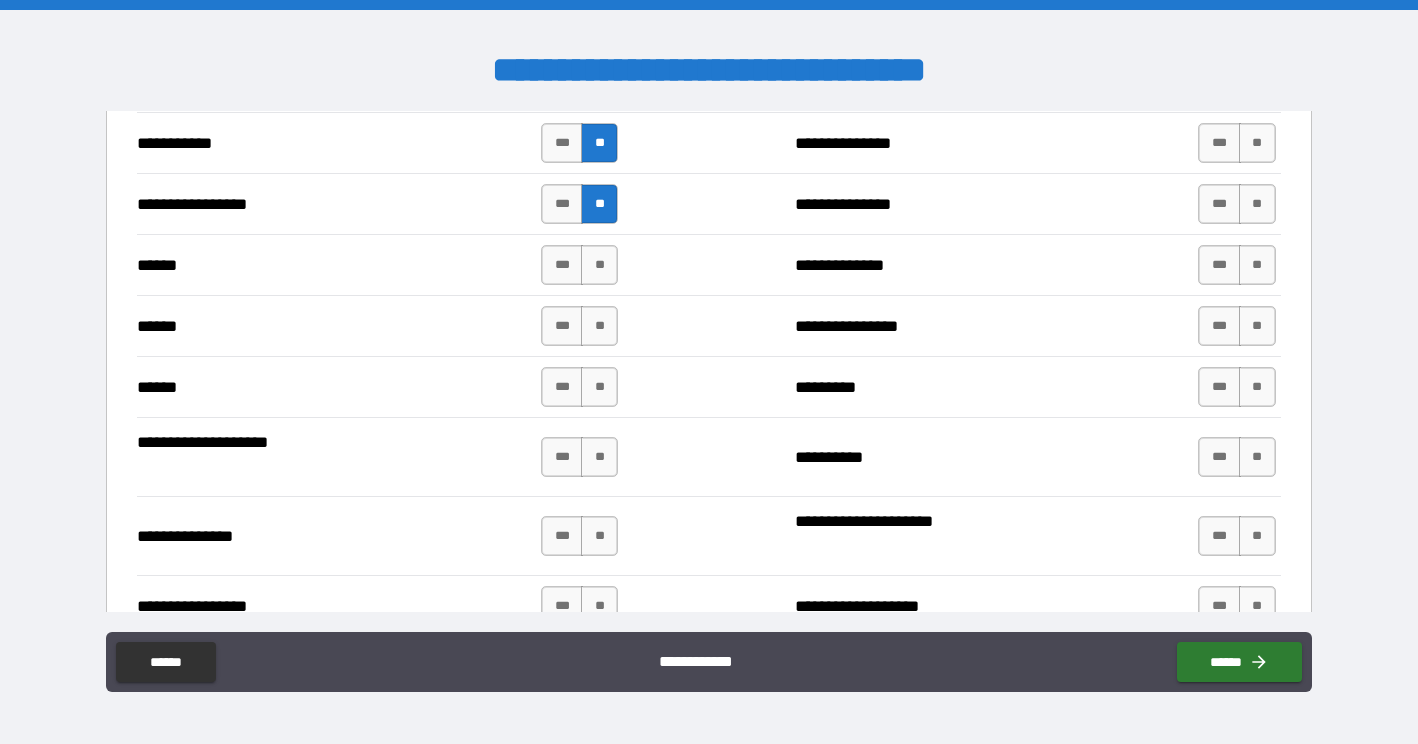 scroll, scrollTop: 2278, scrollLeft: 0, axis: vertical 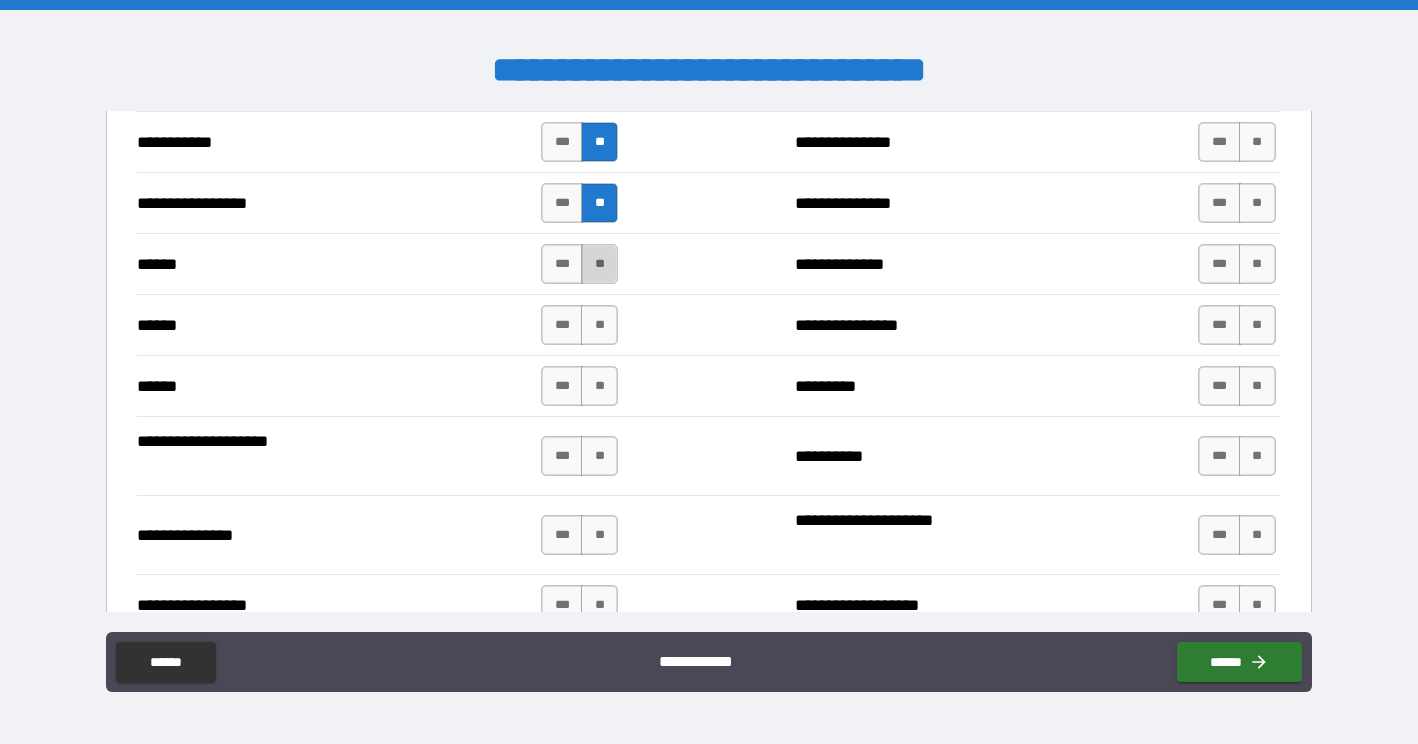 click on "**" at bounding box center [599, 264] 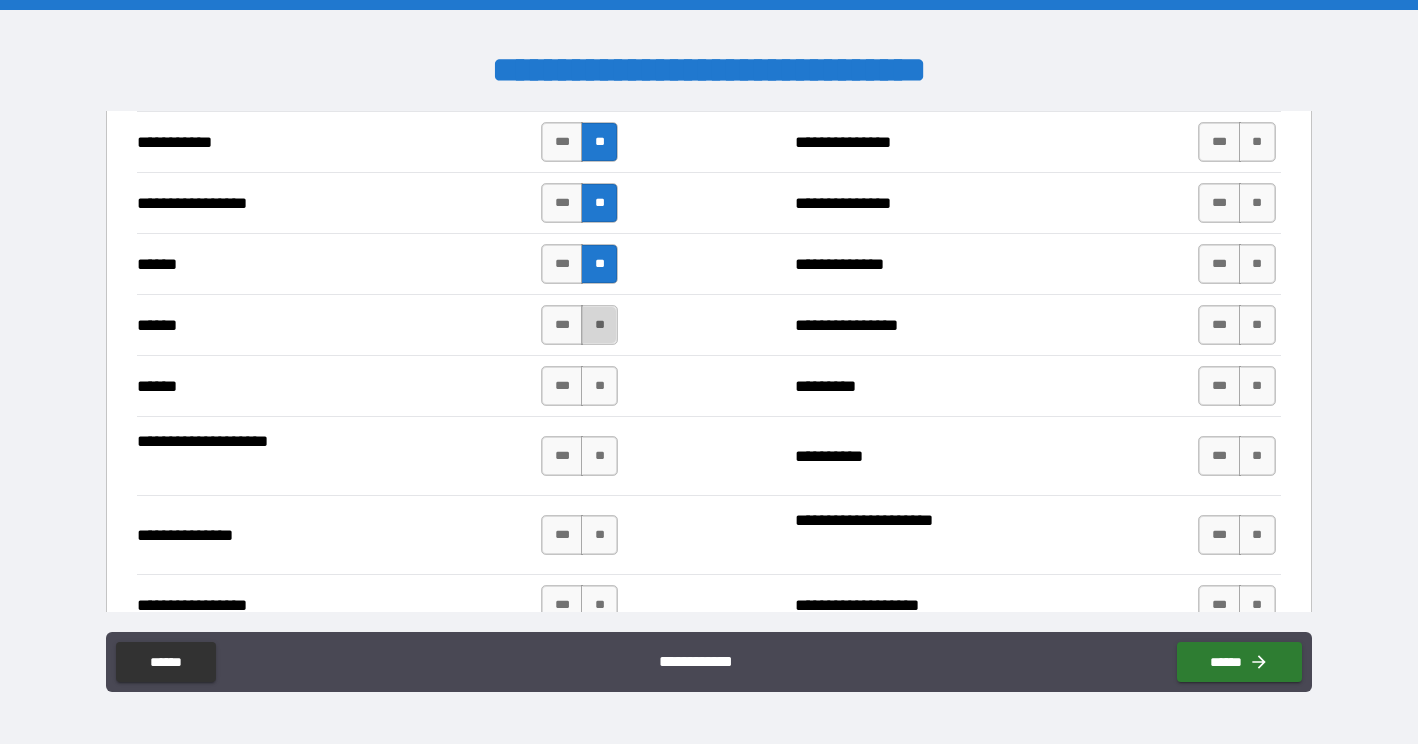 click on "**" at bounding box center (599, 325) 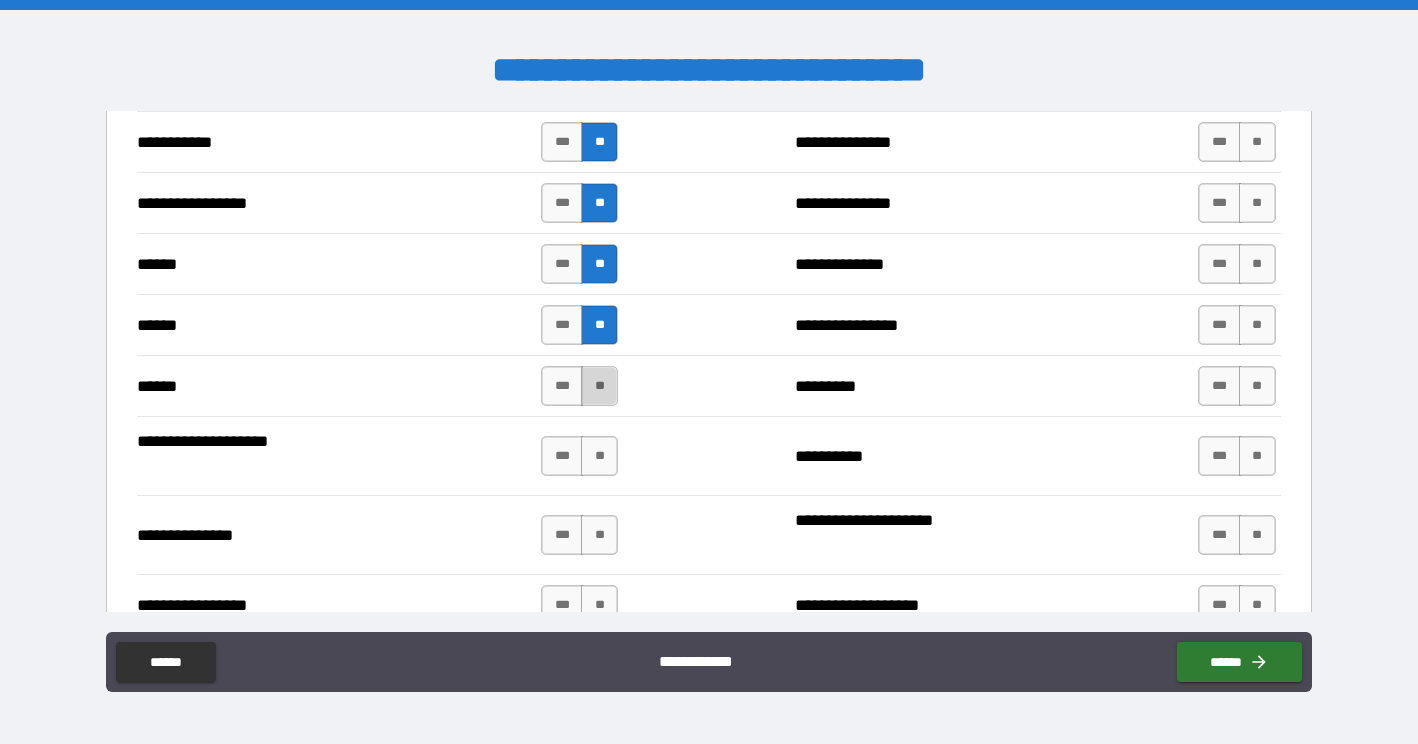 click on "**" at bounding box center (599, 386) 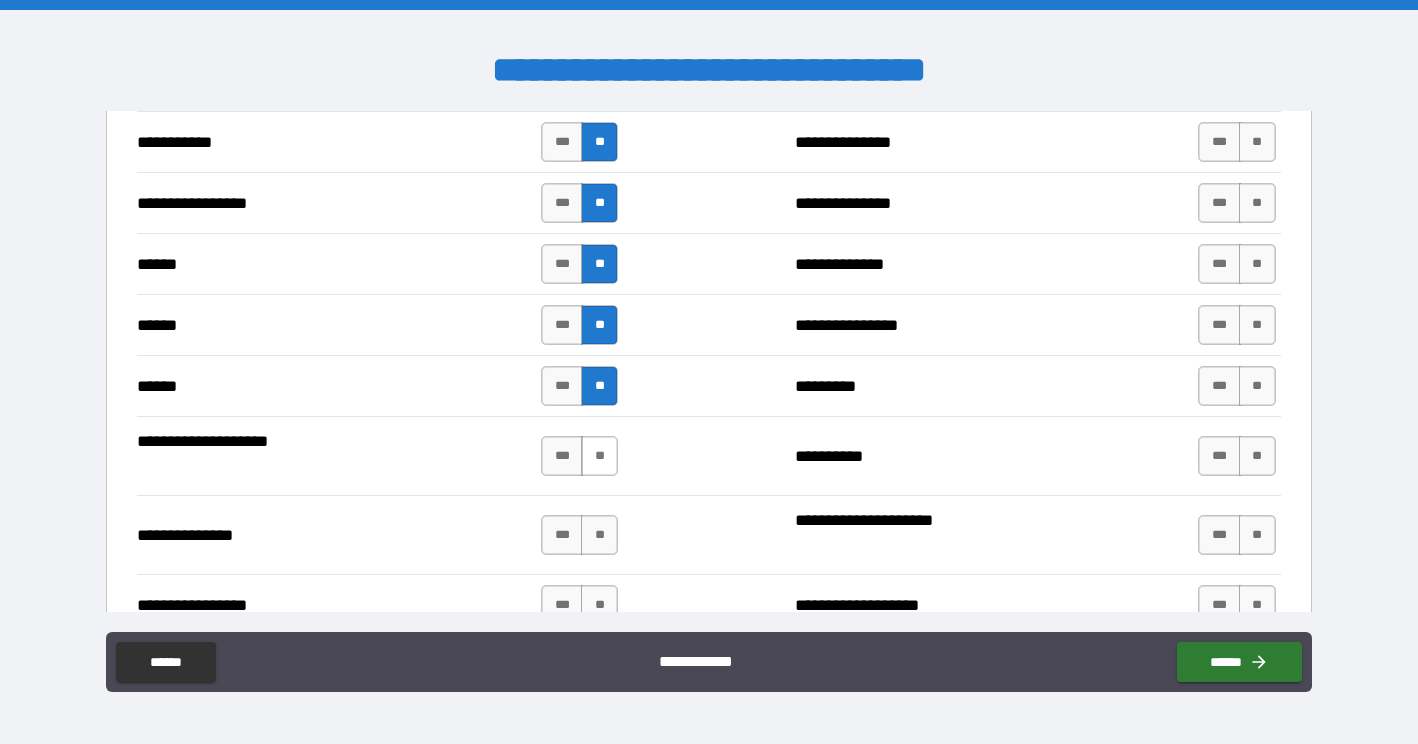 click on "**" at bounding box center (599, 456) 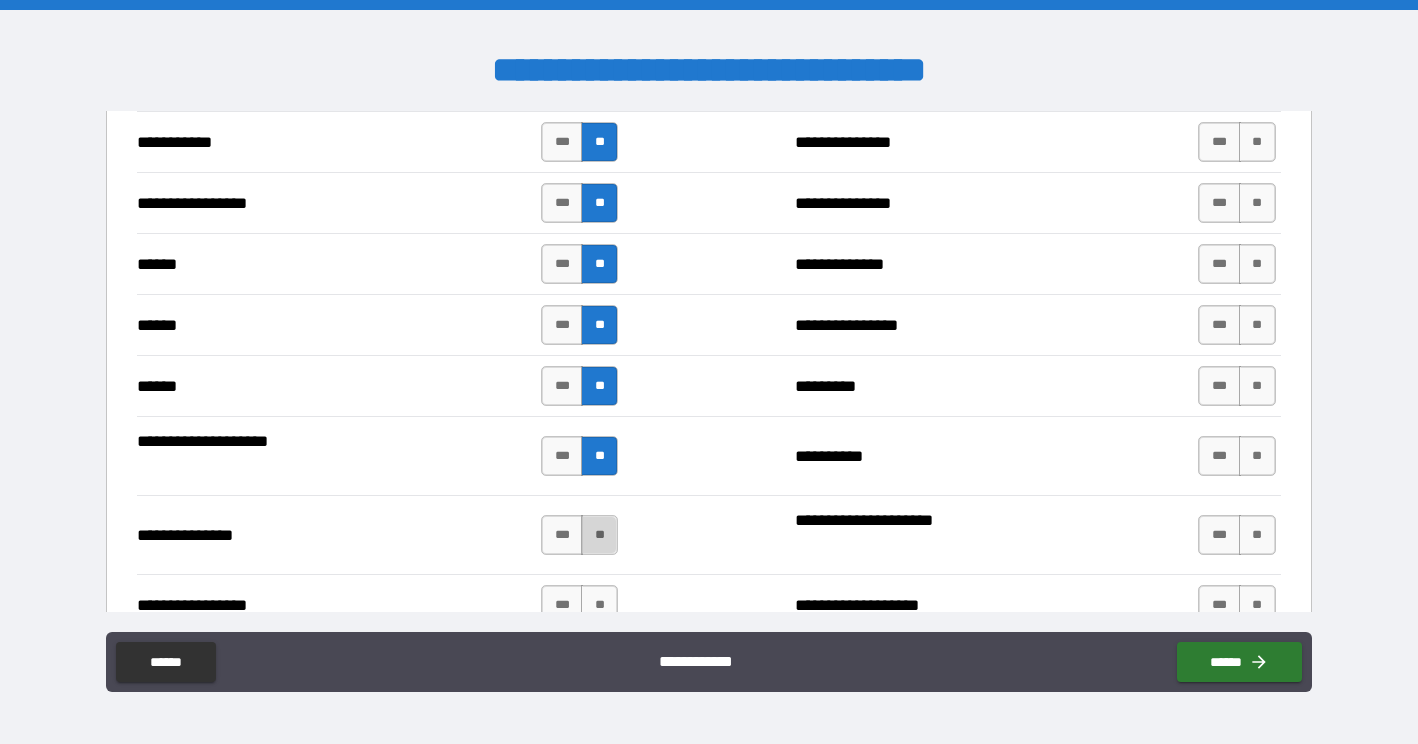 click on "**" at bounding box center (599, 535) 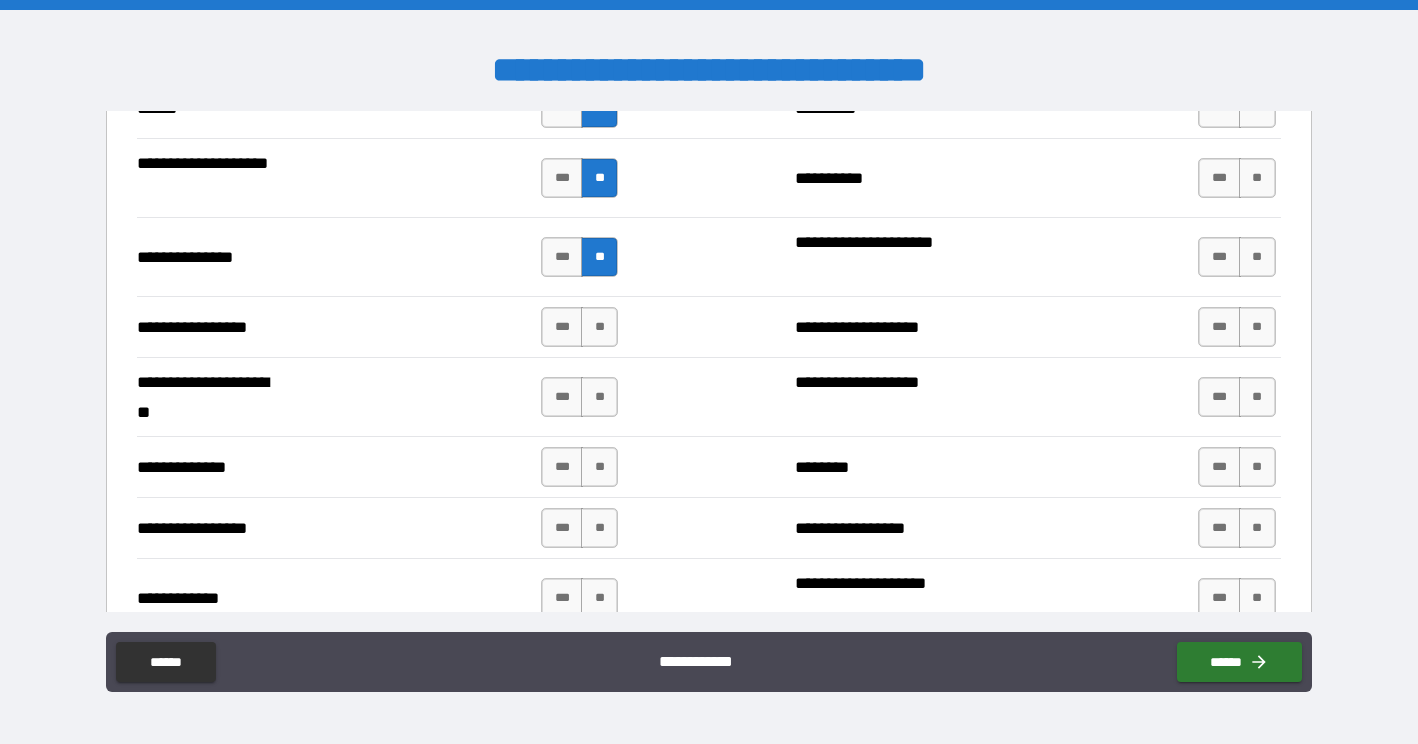 scroll, scrollTop: 2570, scrollLeft: 0, axis: vertical 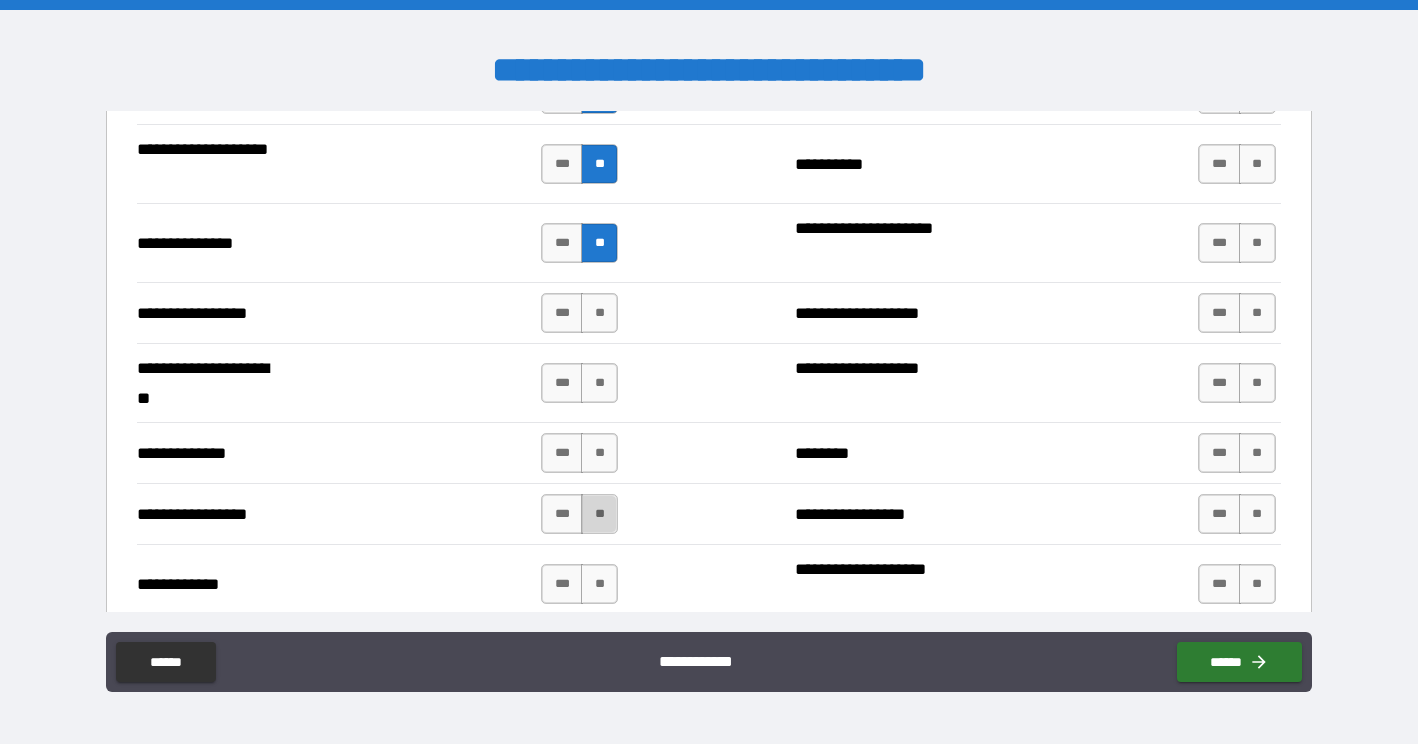 click on "**" at bounding box center (599, 514) 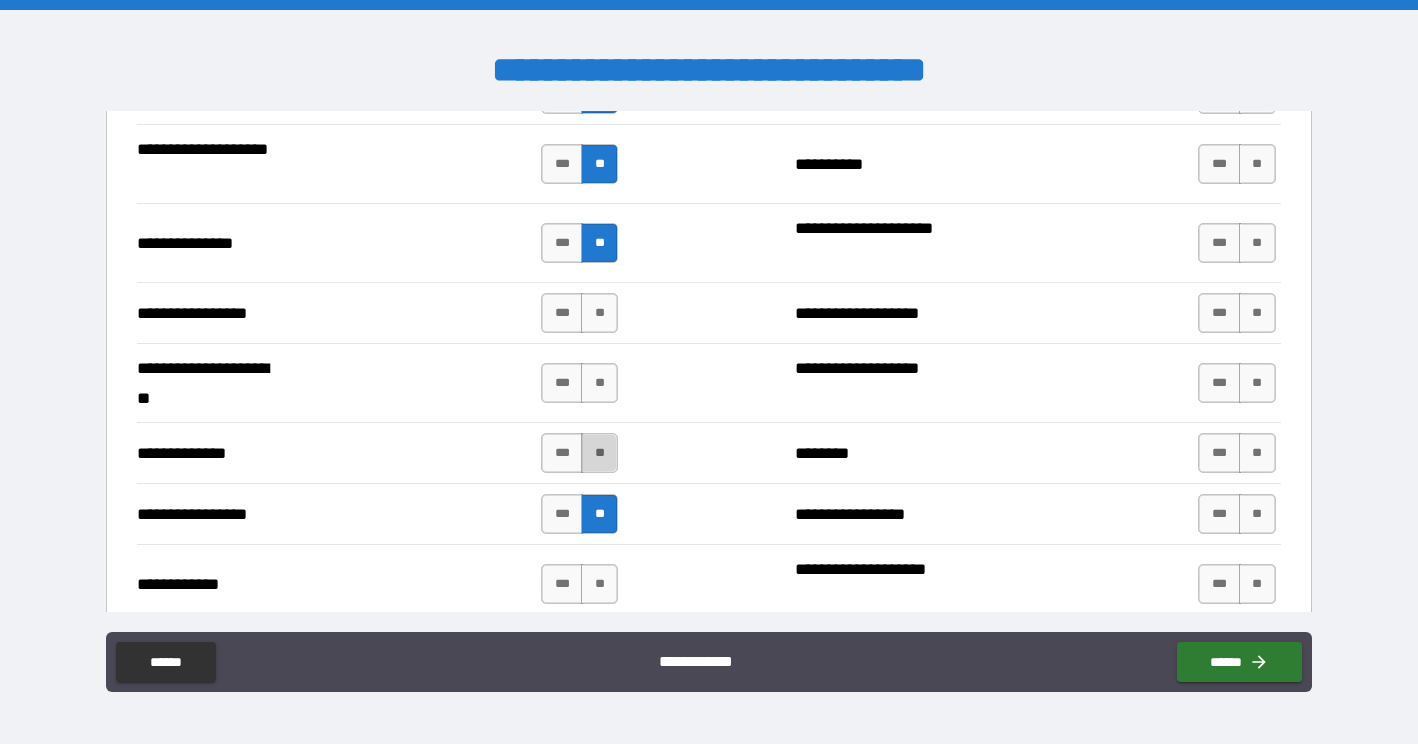 click on "**" at bounding box center (599, 453) 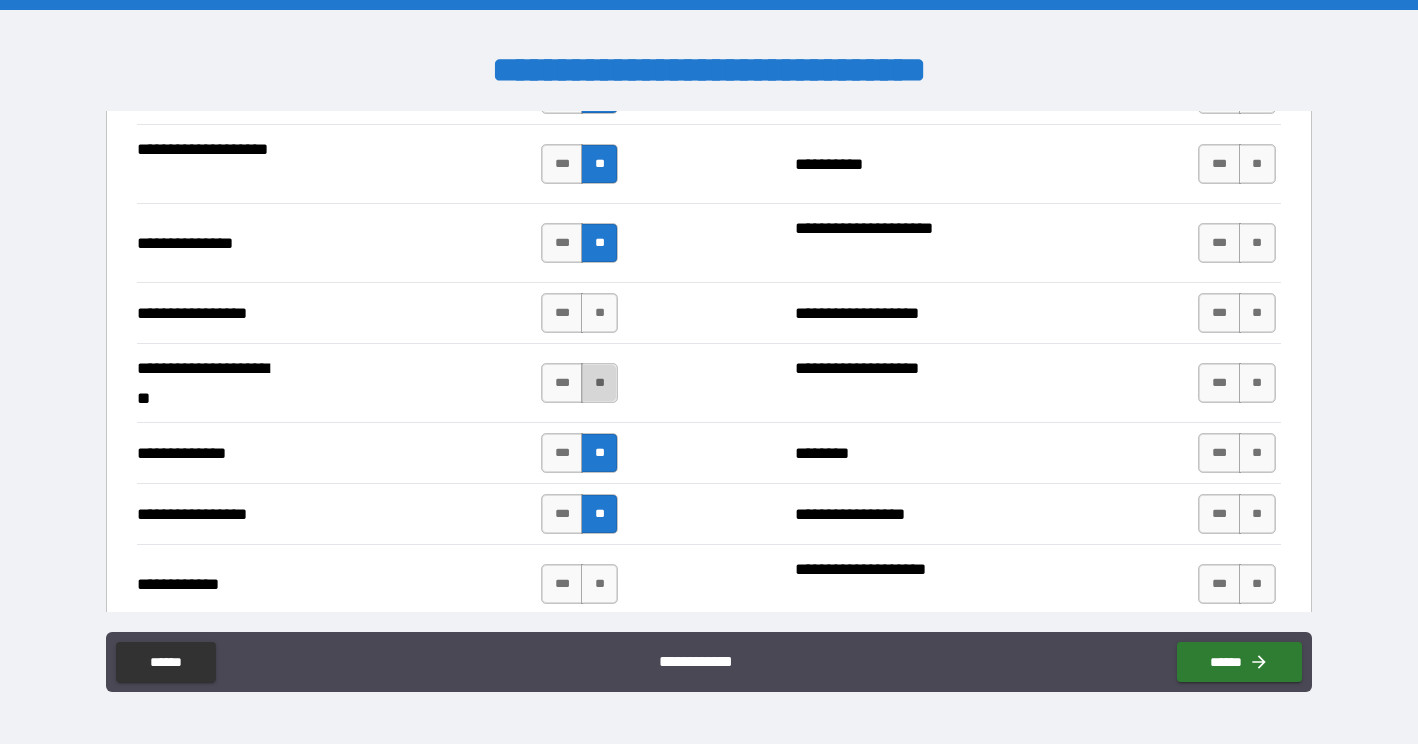click on "**" at bounding box center (599, 383) 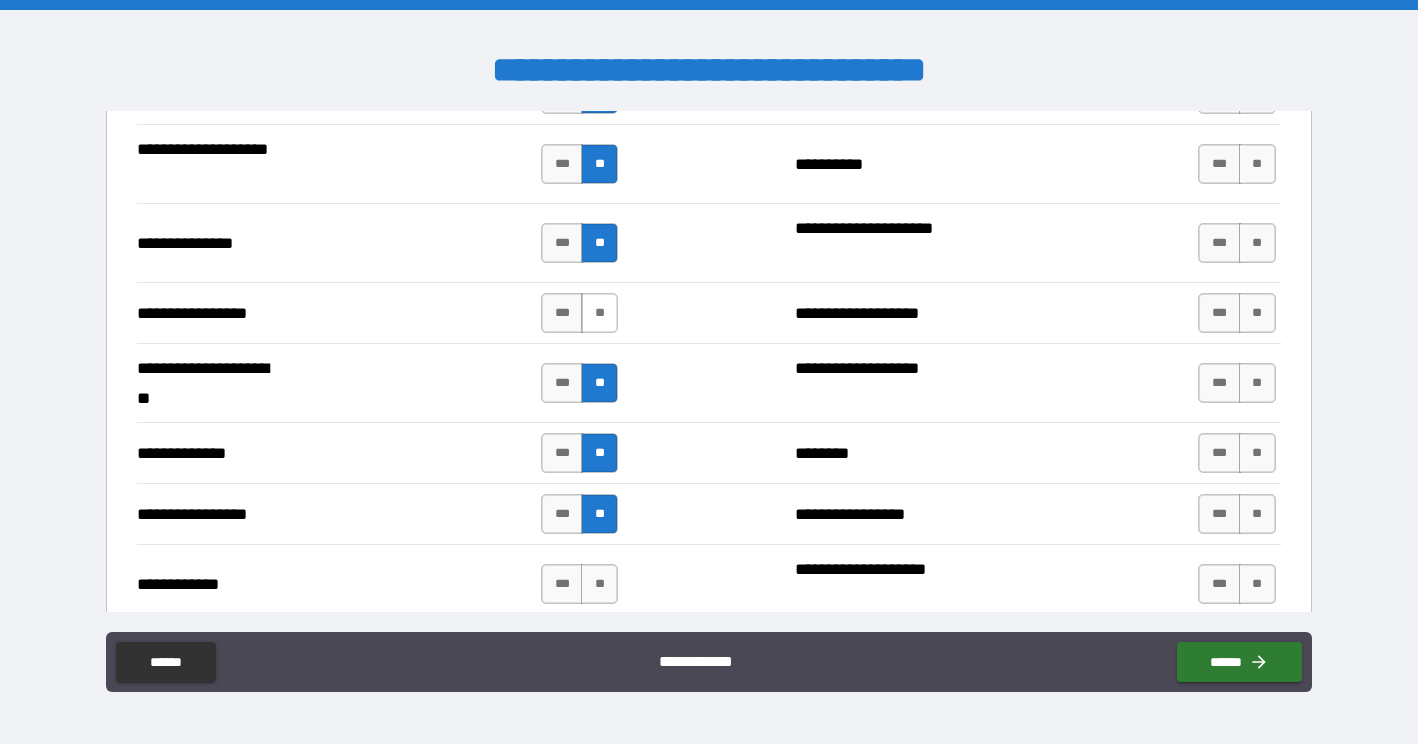 click on "**" at bounding box center [599, 313] 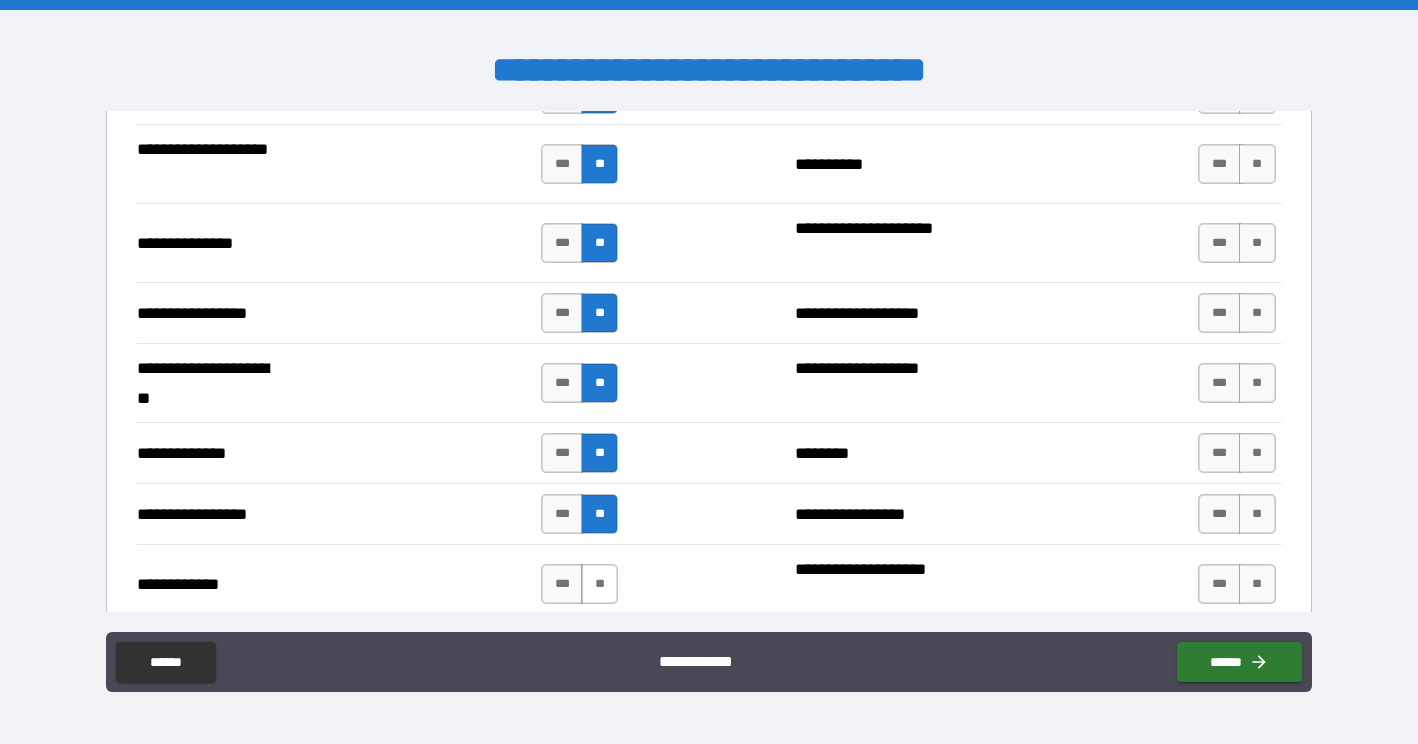 click on "**" at bounding box center [599, 584] 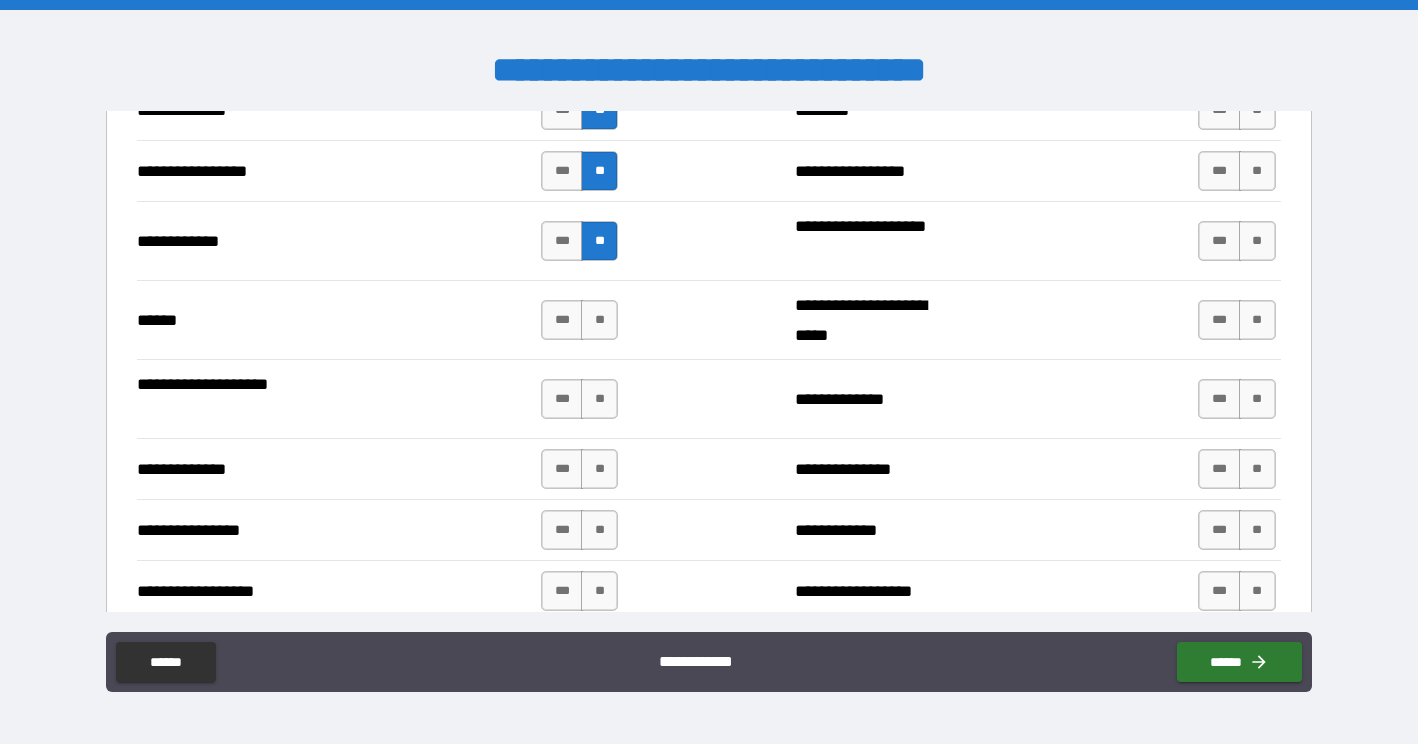 scroll, scrollTop: 2921, scrollLeft: 0, axis: vertical 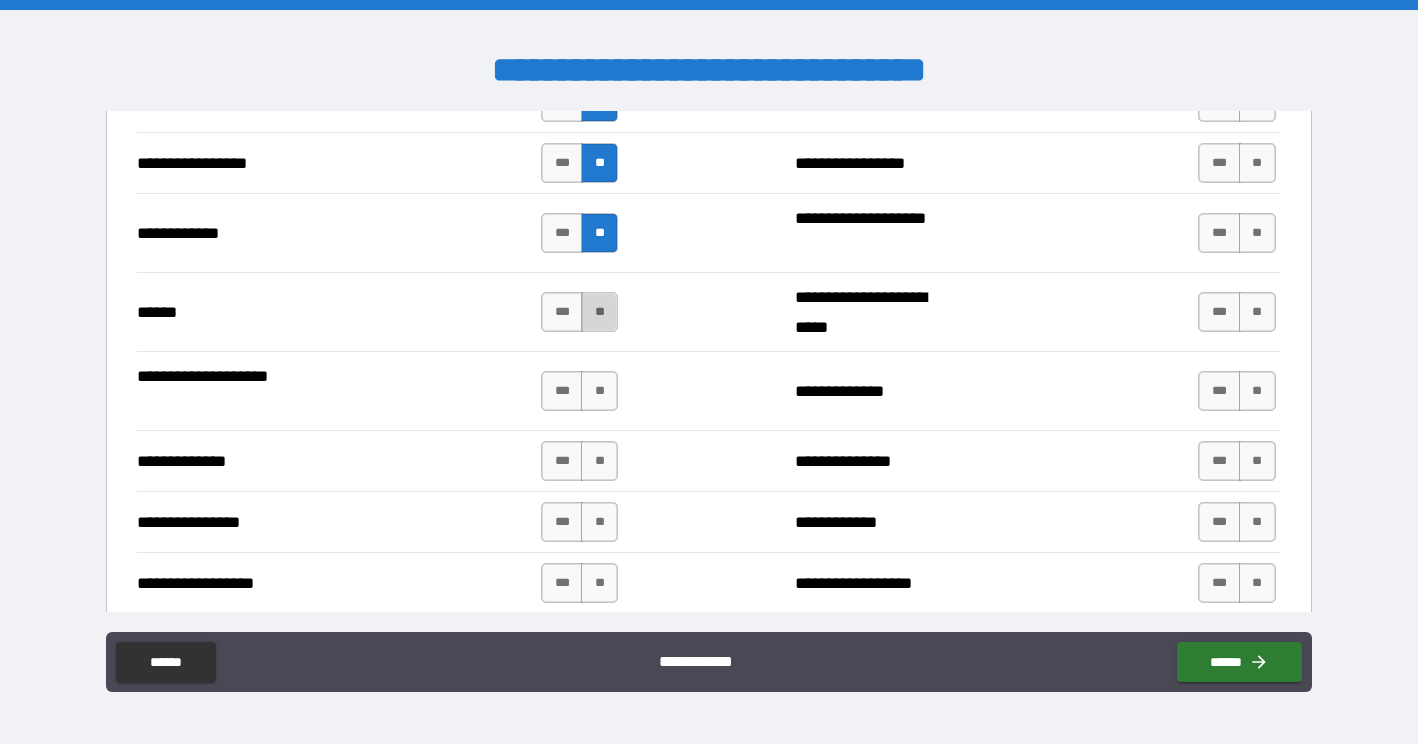 click on "**" at bounding box center (599, 312) 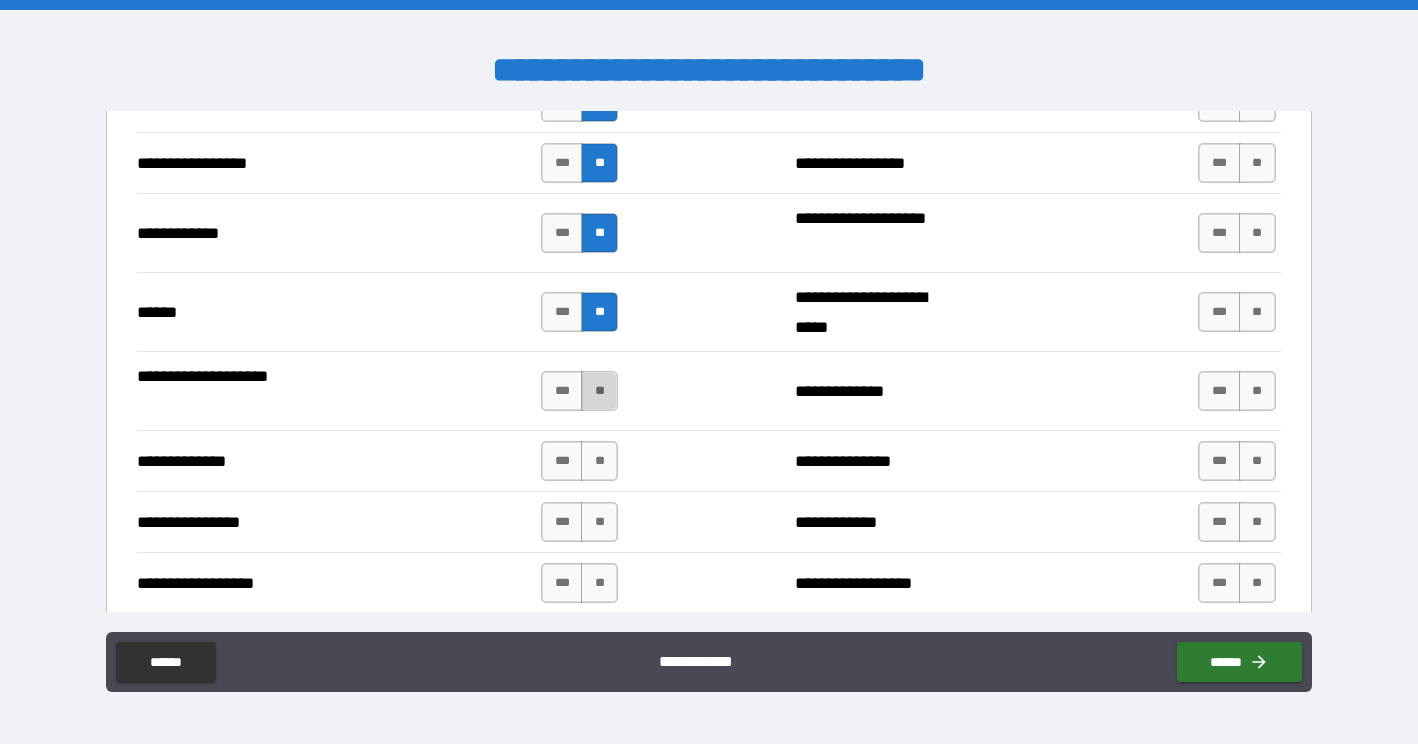 click on "**" at bounding box center (599, 391) 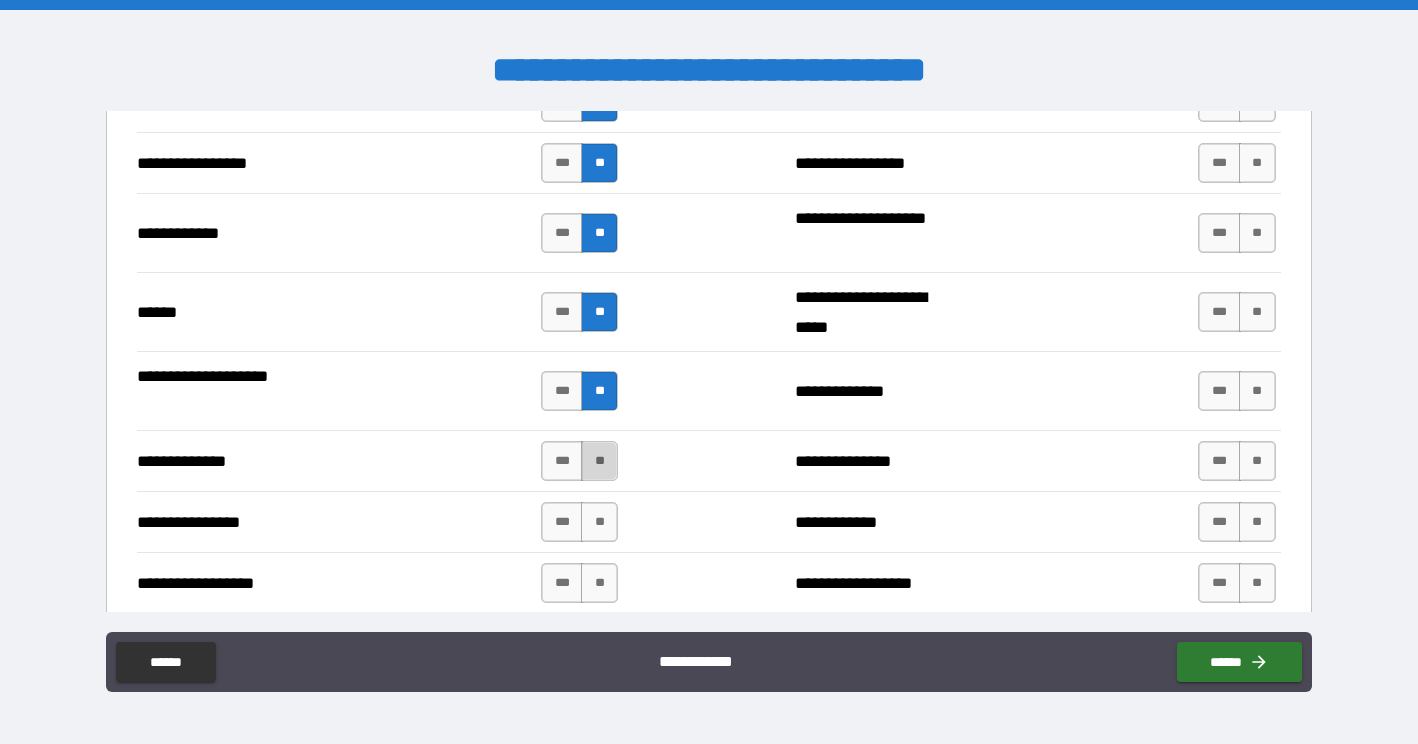 click on "**" at bounding box center (599, 461) 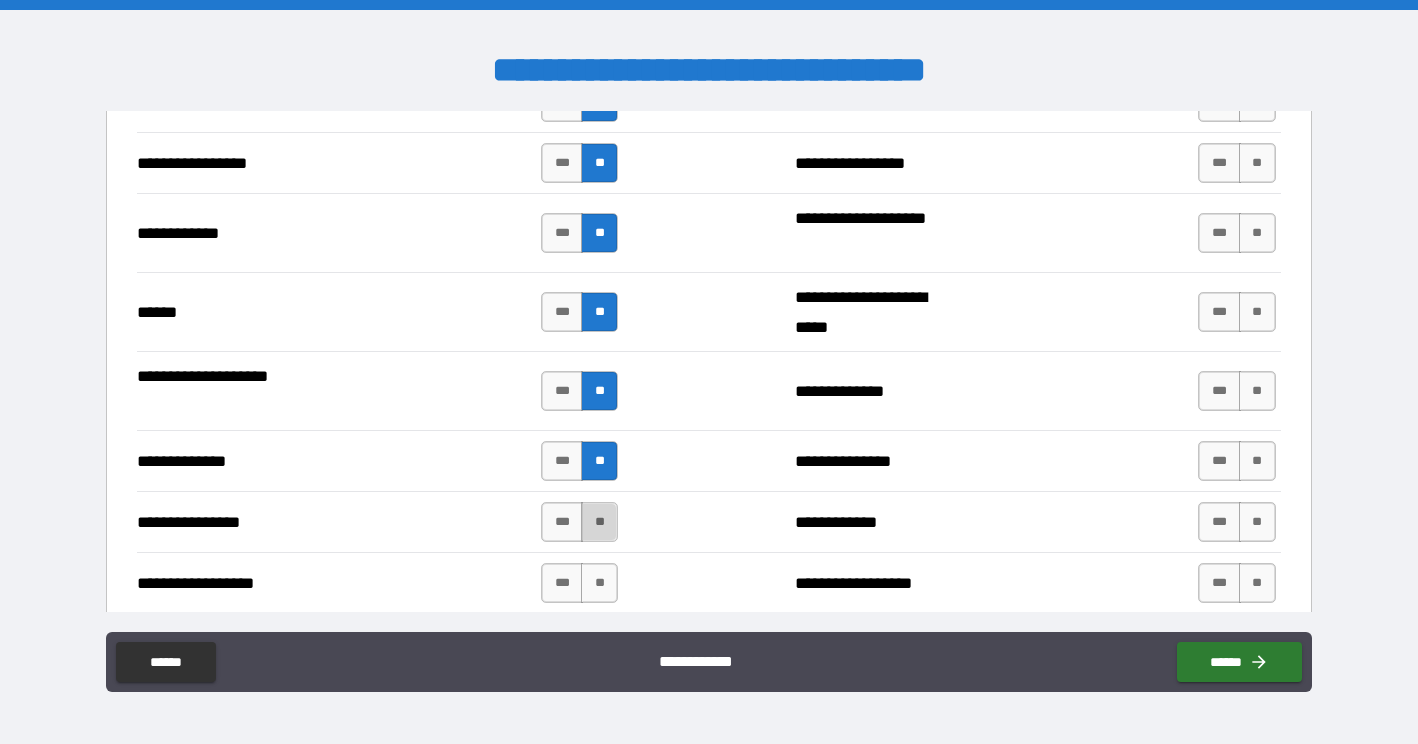 click on "**" at bounding box center [599, 522] 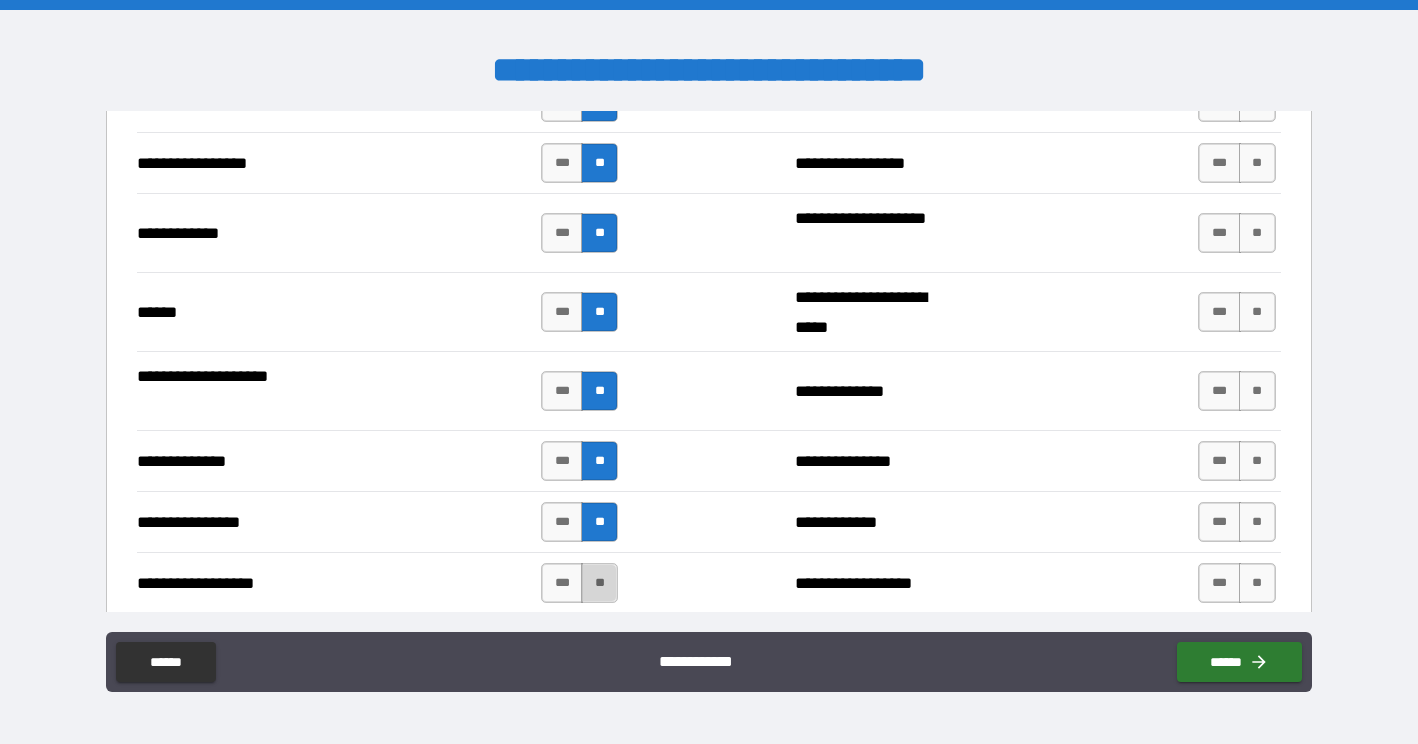 click on "**" at bounding box center [599, 583] 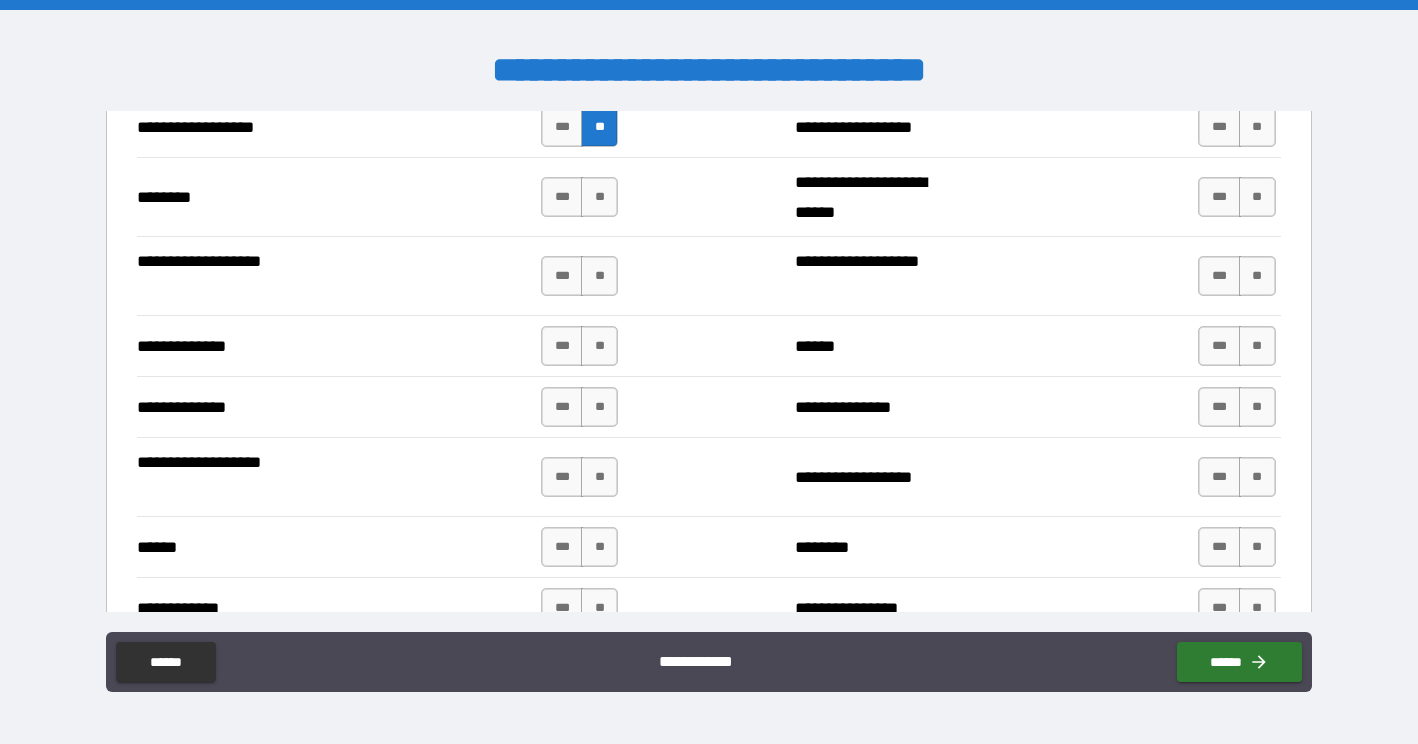scroll, scrollTop: 3379, scrollLeft: 0, axis: vertical 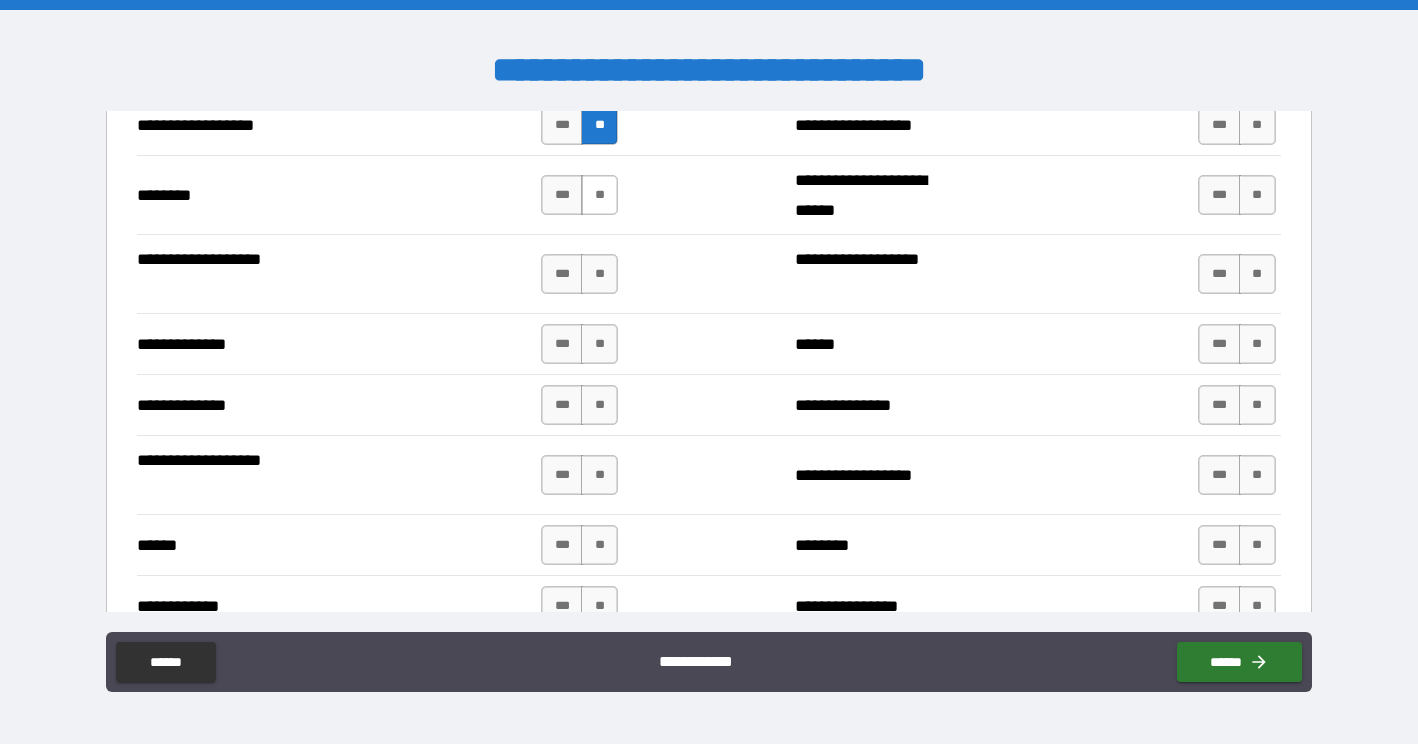 click on "**" at bounding box center (599, 195) 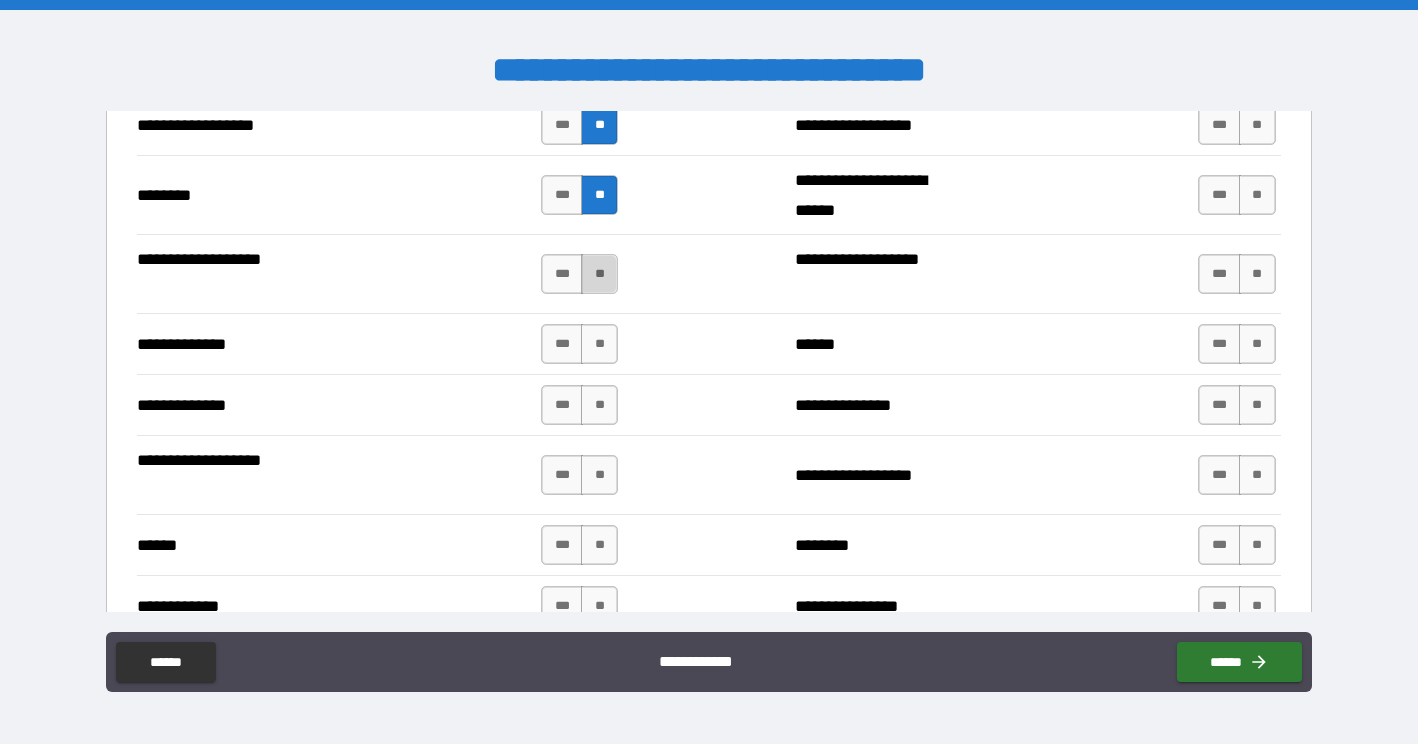 click on "**" at bounding box center (599, 274) 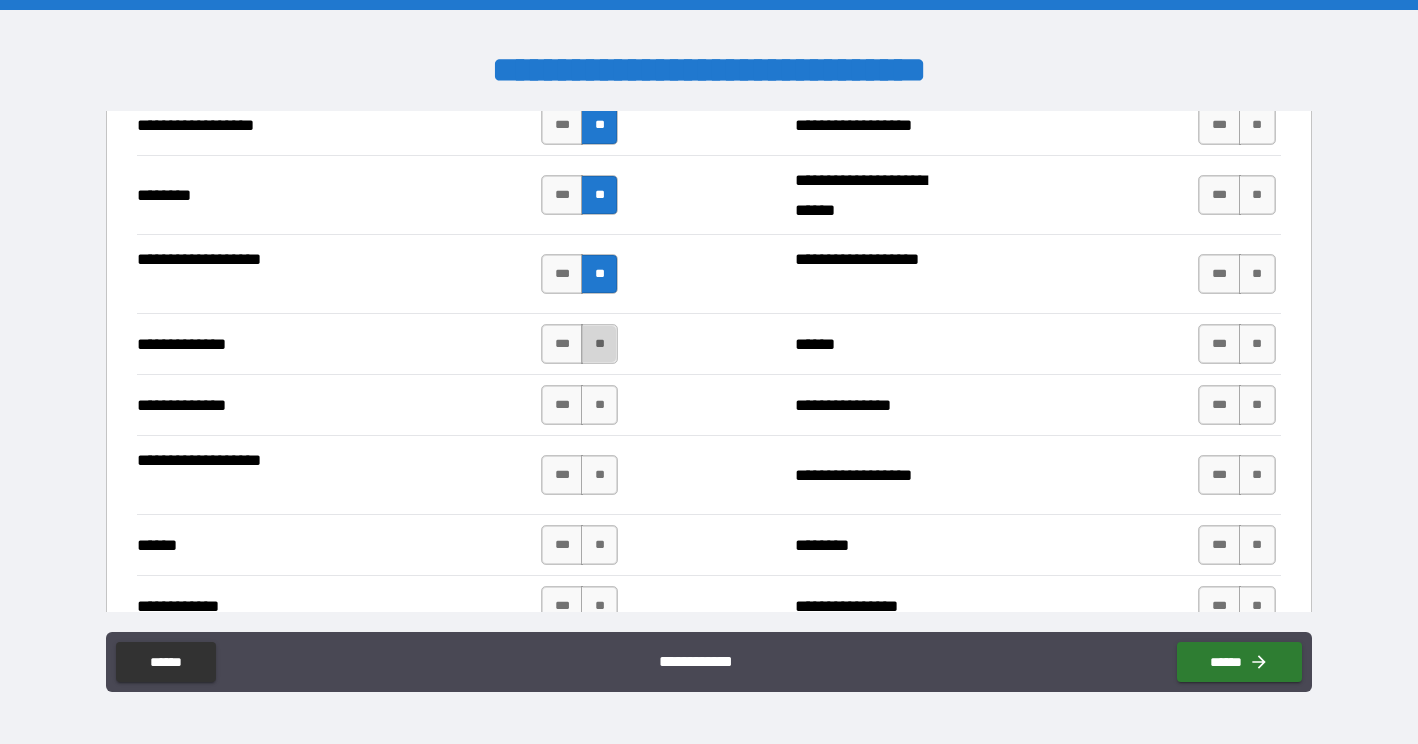 click on "**" at bounding box center [599, 344] 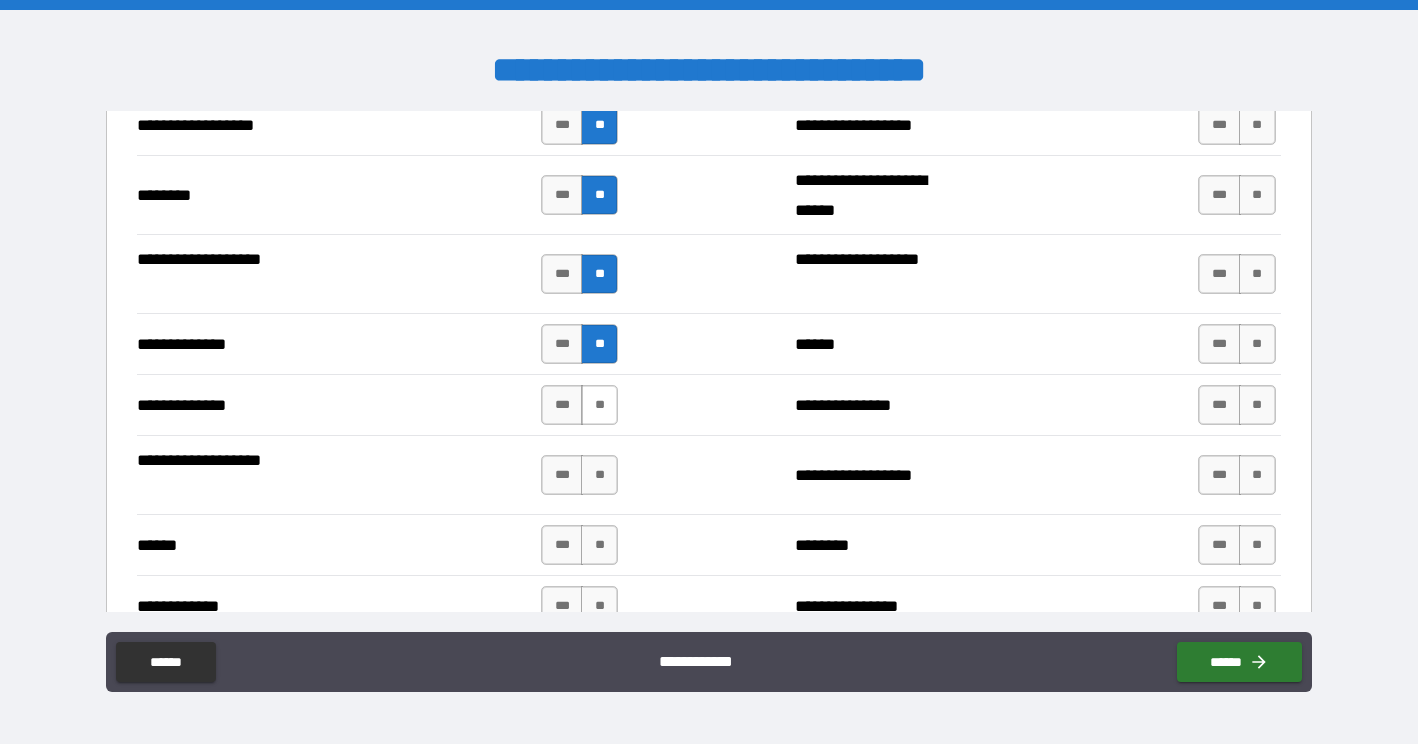 click on "**" at bounding box center [599, 405] 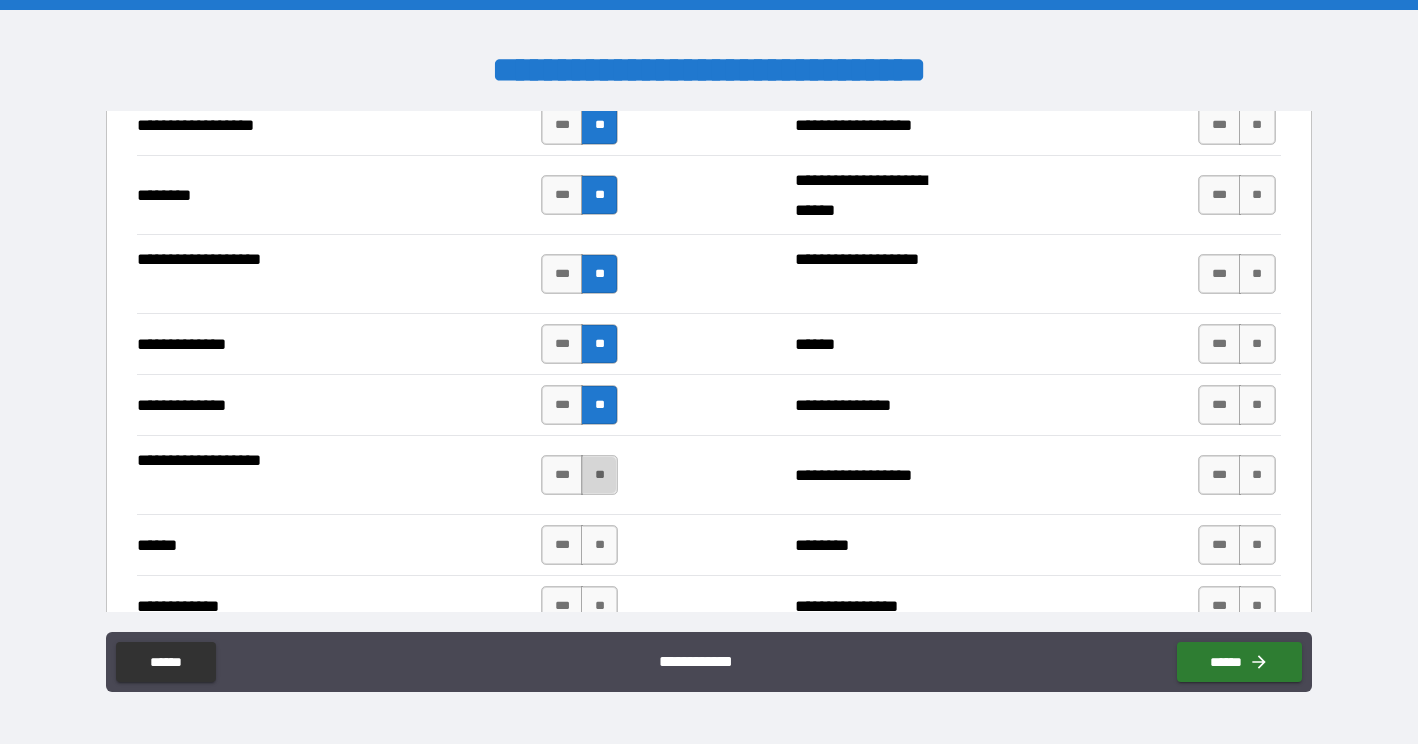 click on "**" at bounding box center (599, 475) 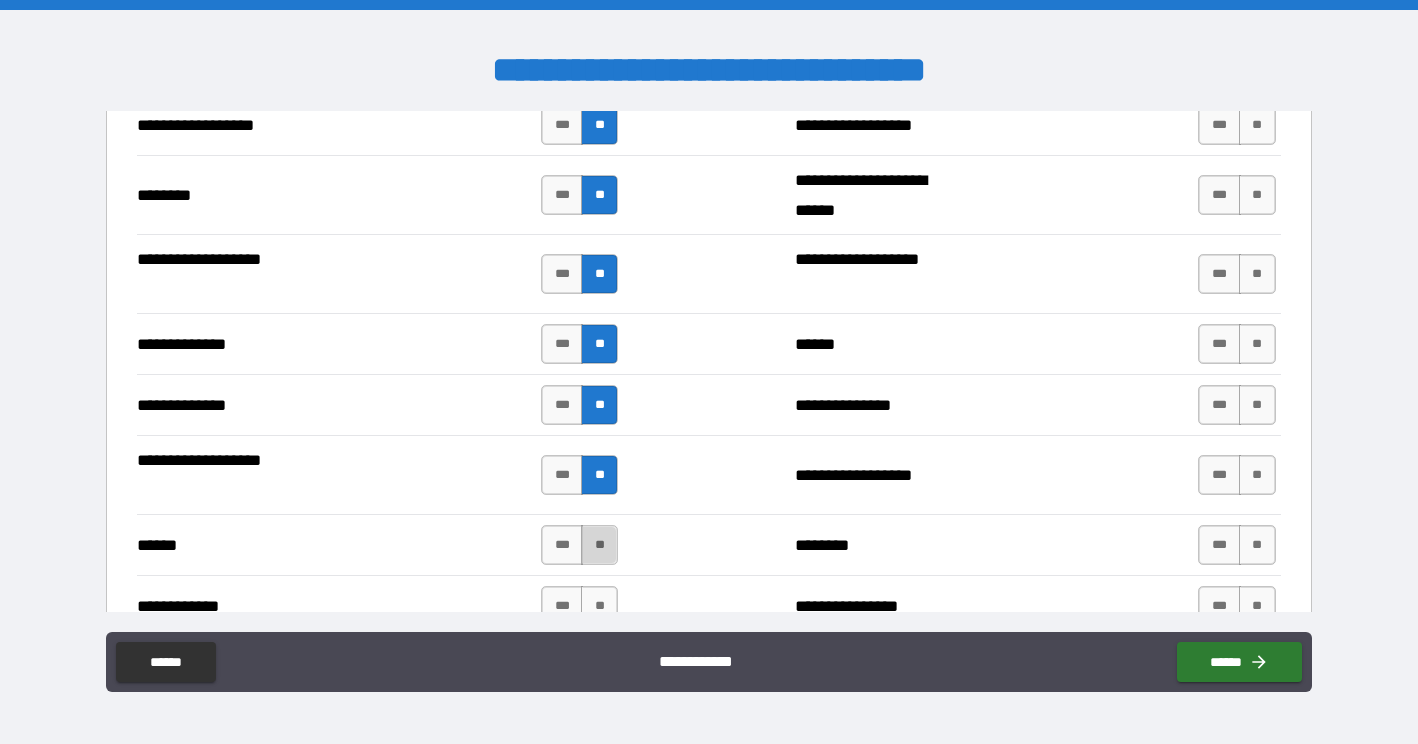 click on "**" at bounding box center [599, 545] 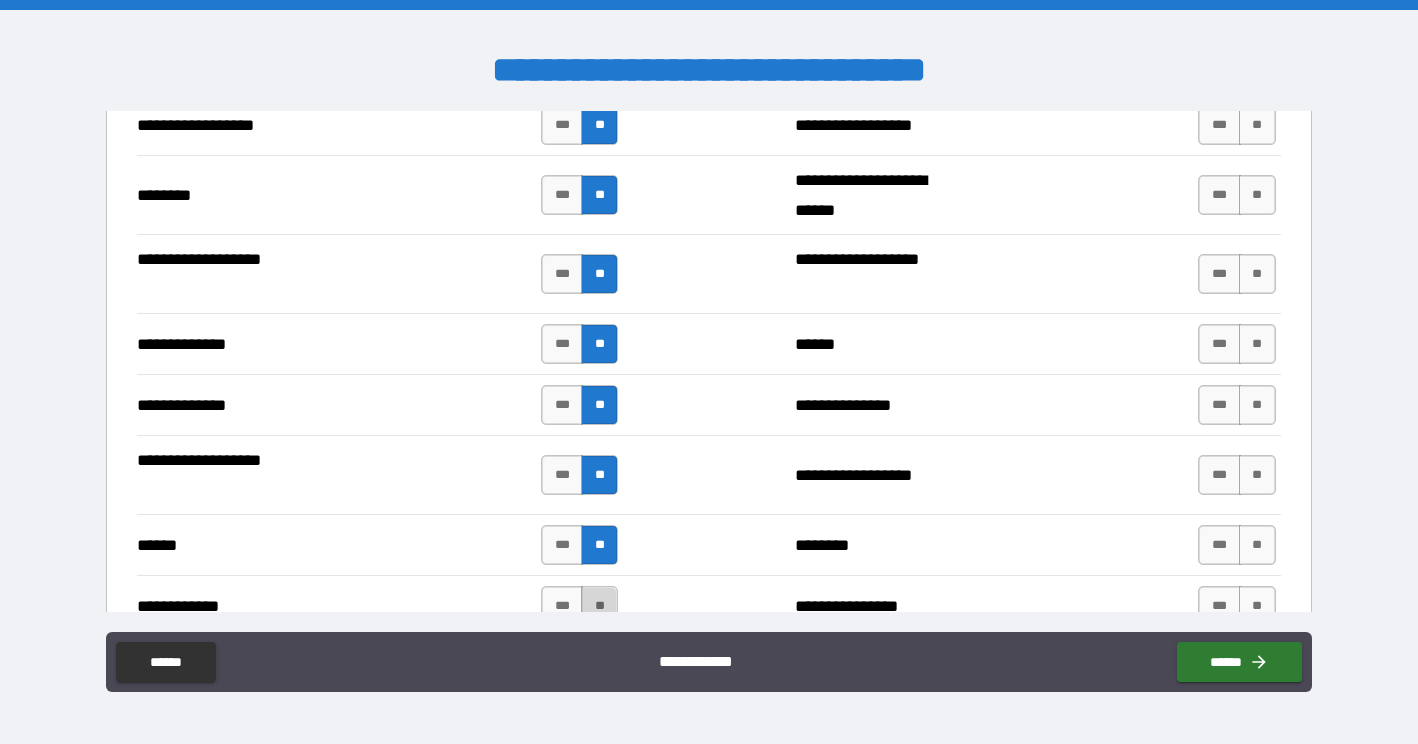 click on "**" at bounding box center [599, 606] 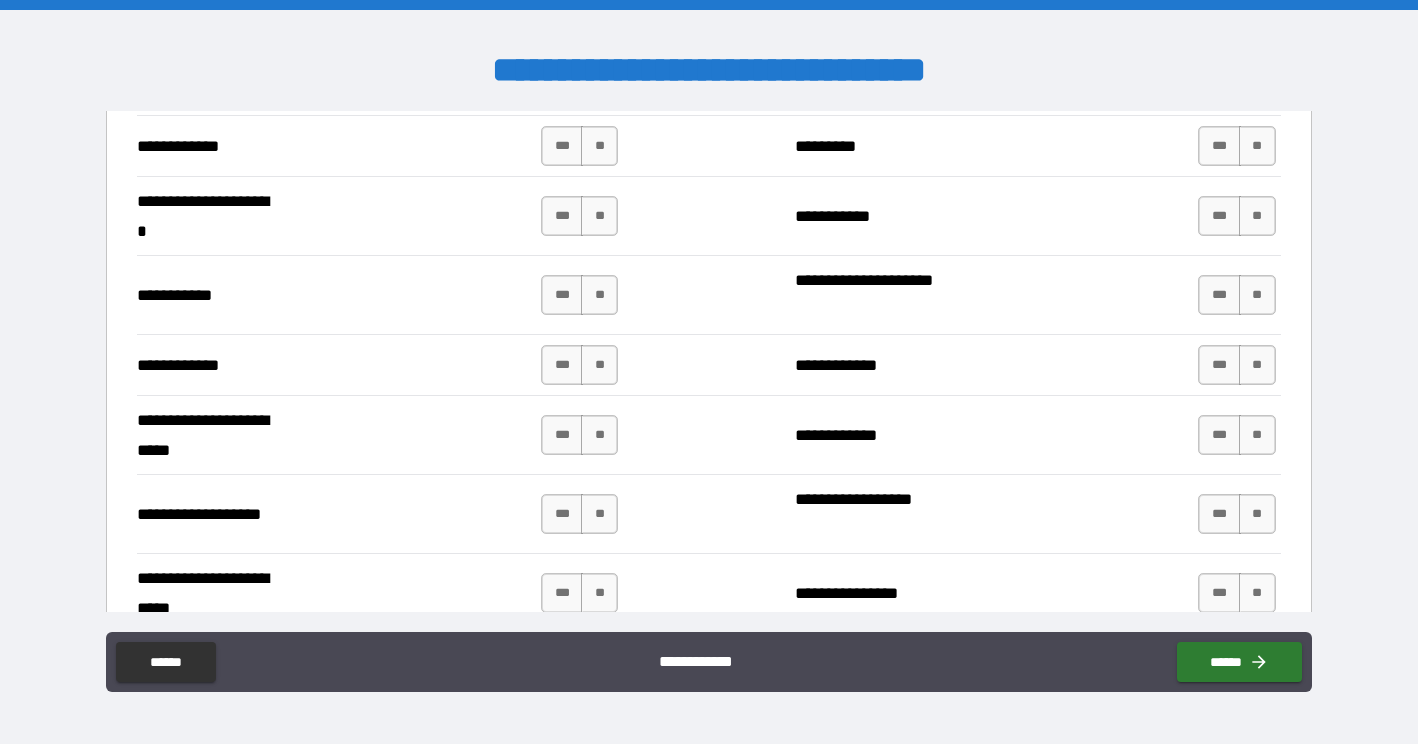 scroll, scrollTop: 3918, scrollLeft: 0, axis: vertical 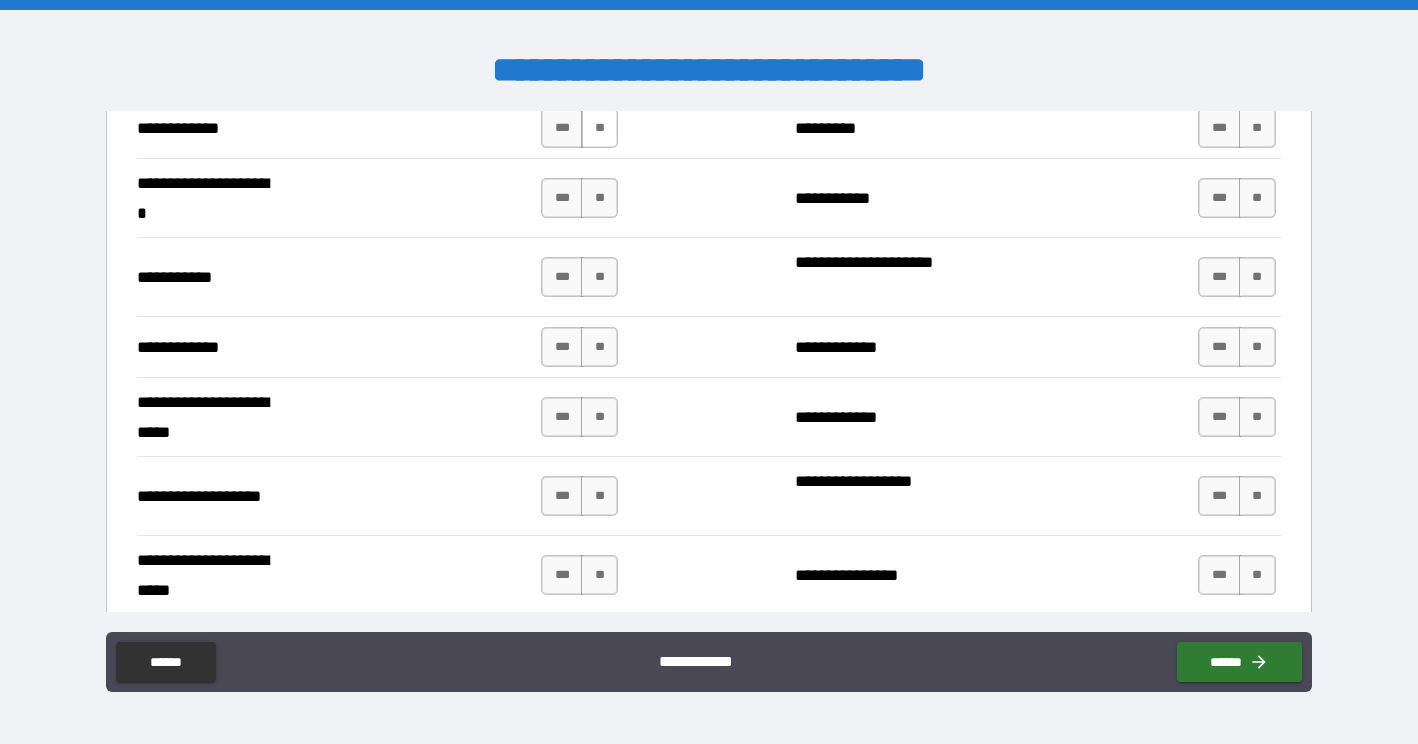 click on "**" at bounding box center (599, 128) 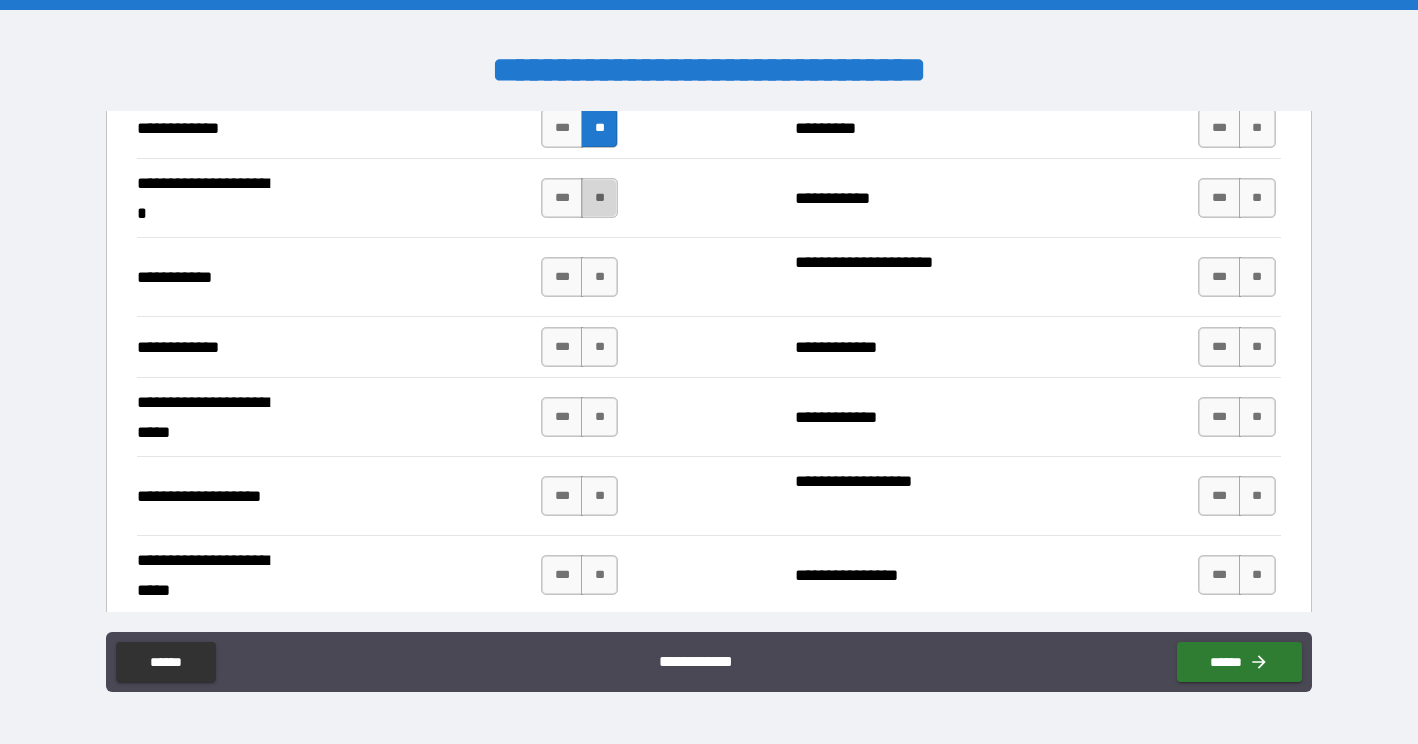 click on "**" at bounding box center (599, 198) 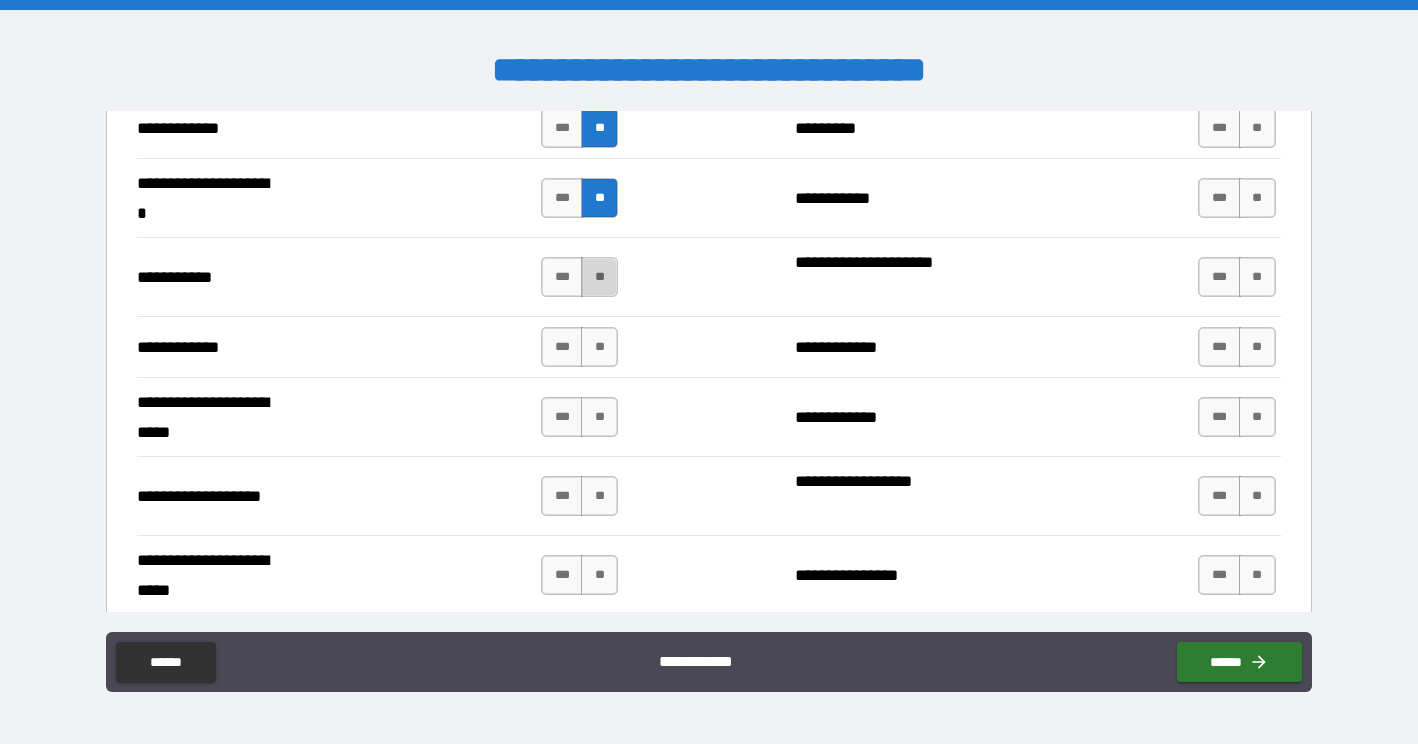 click on "**" at bounding box center [599, 277] 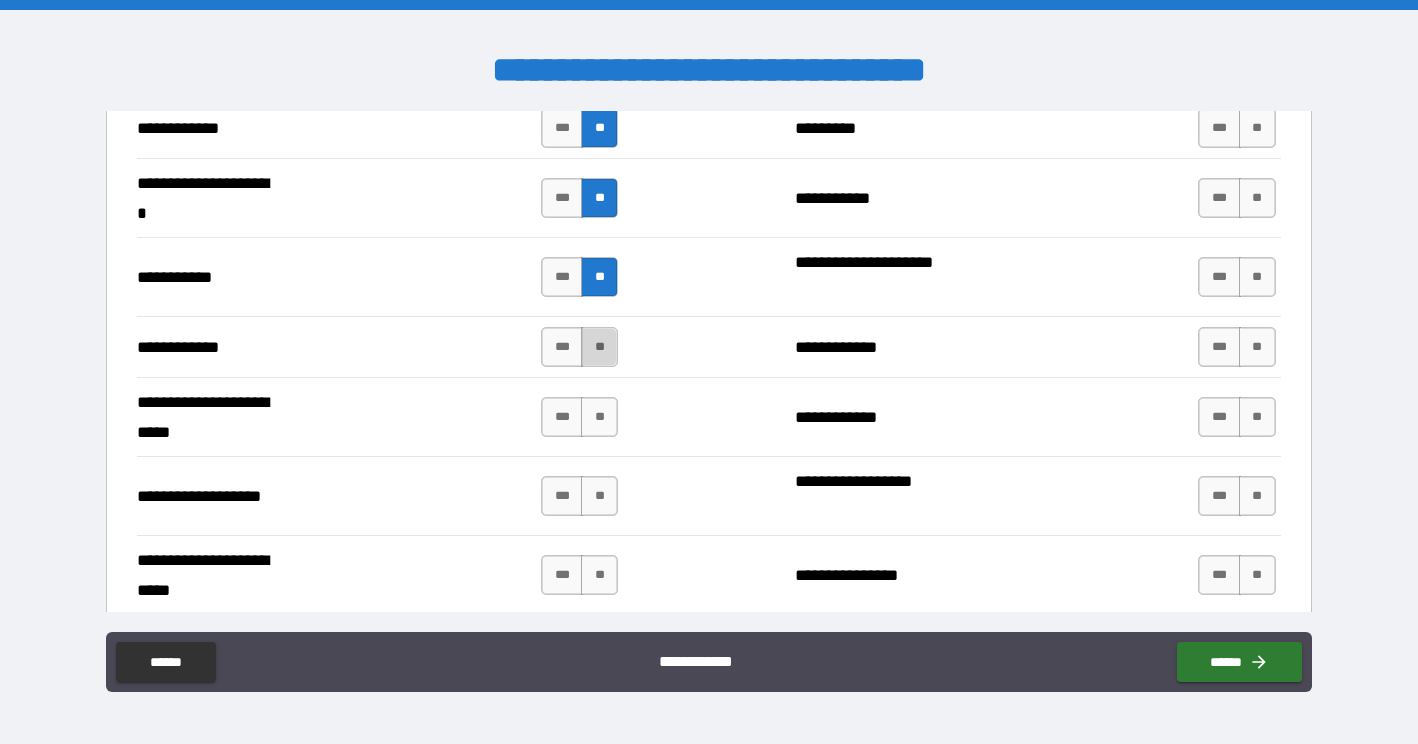 click on "**" at bounding box center (599, 347) 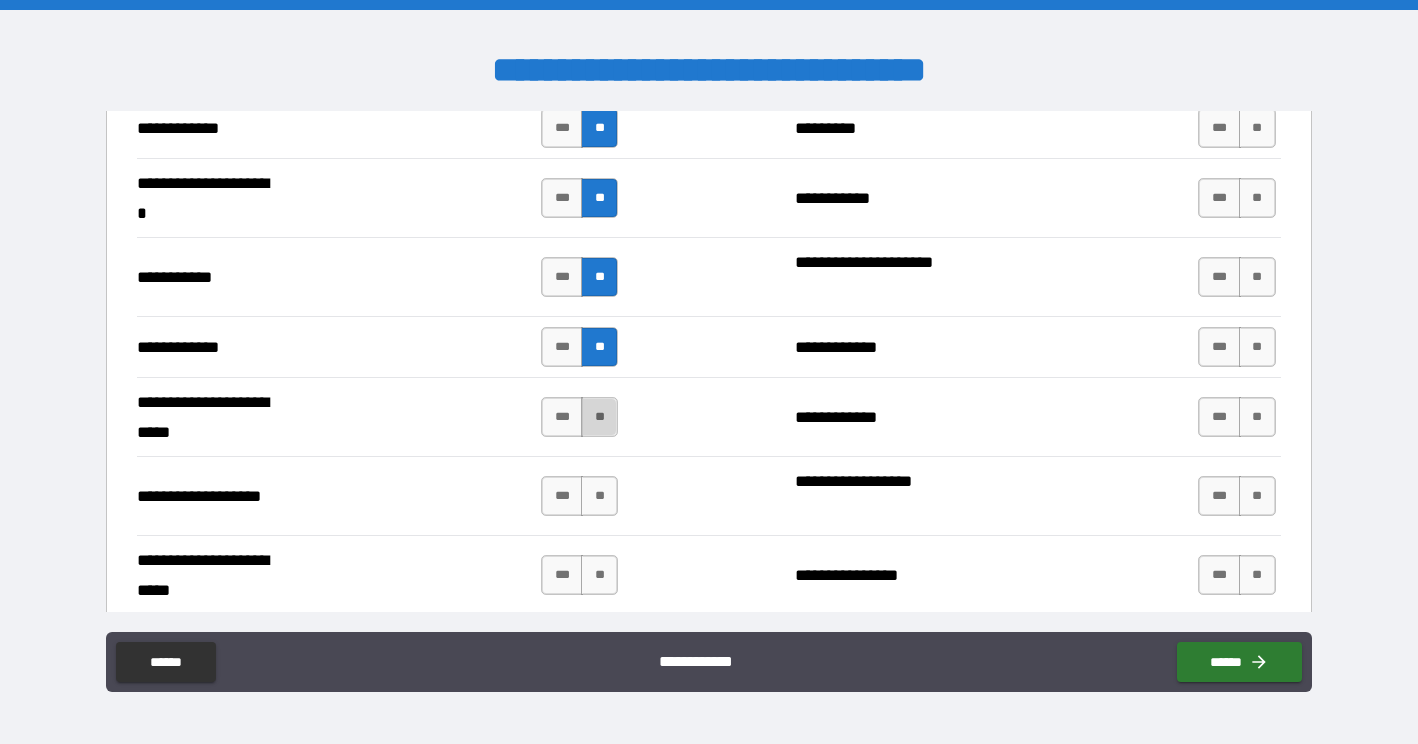 click on "**" at bounding box center [599, 417] 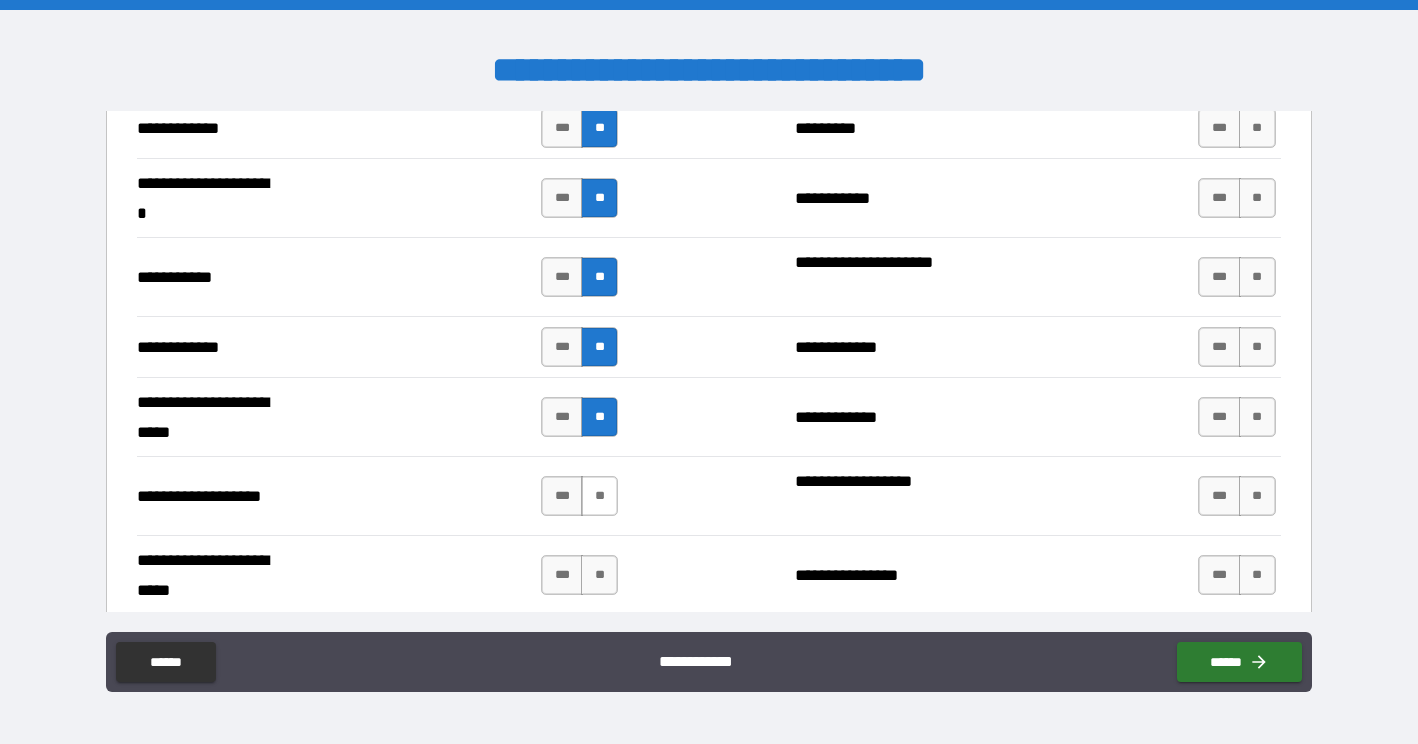click on "**" at bounding box center [599, 496] 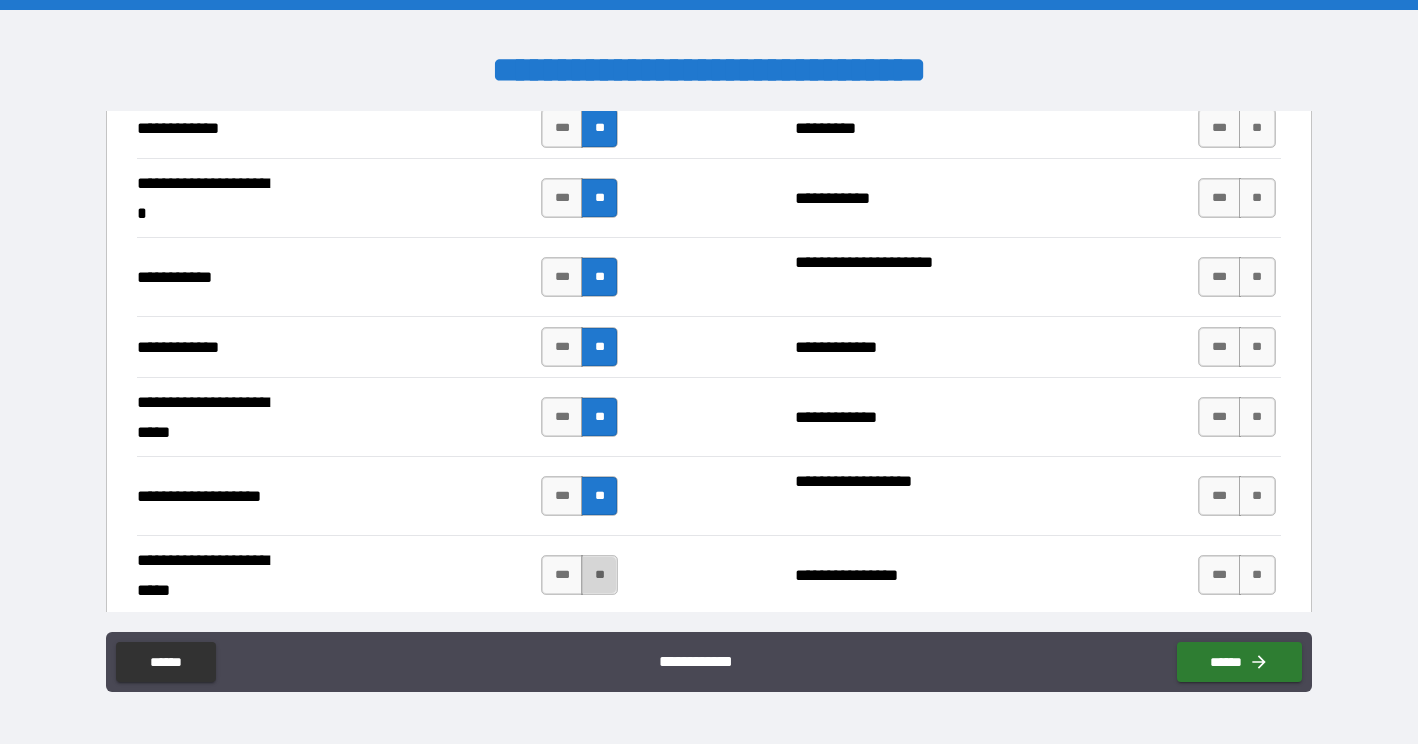 click on "**" at bounding box center [599, 575] 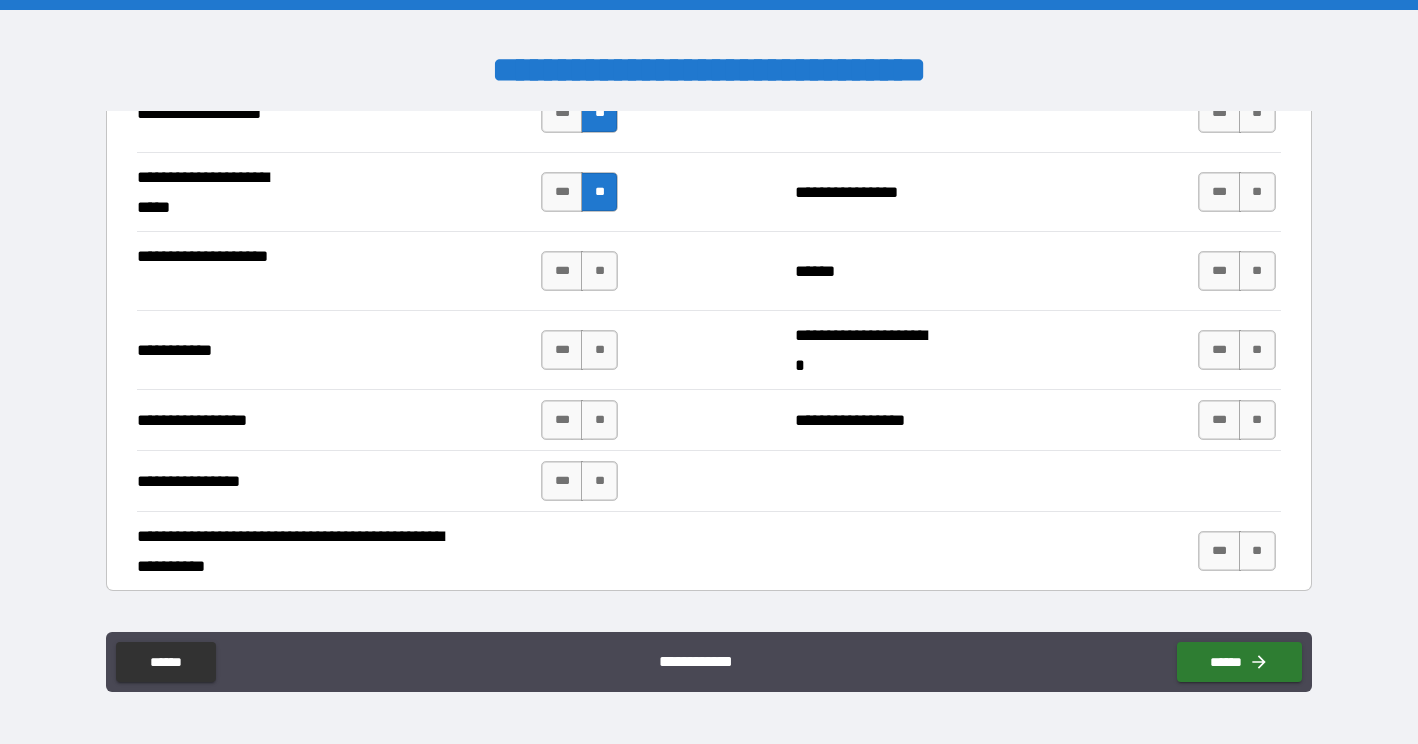 scroll, scrollTop: 4349, scrollLeft: 0, axis: vertical 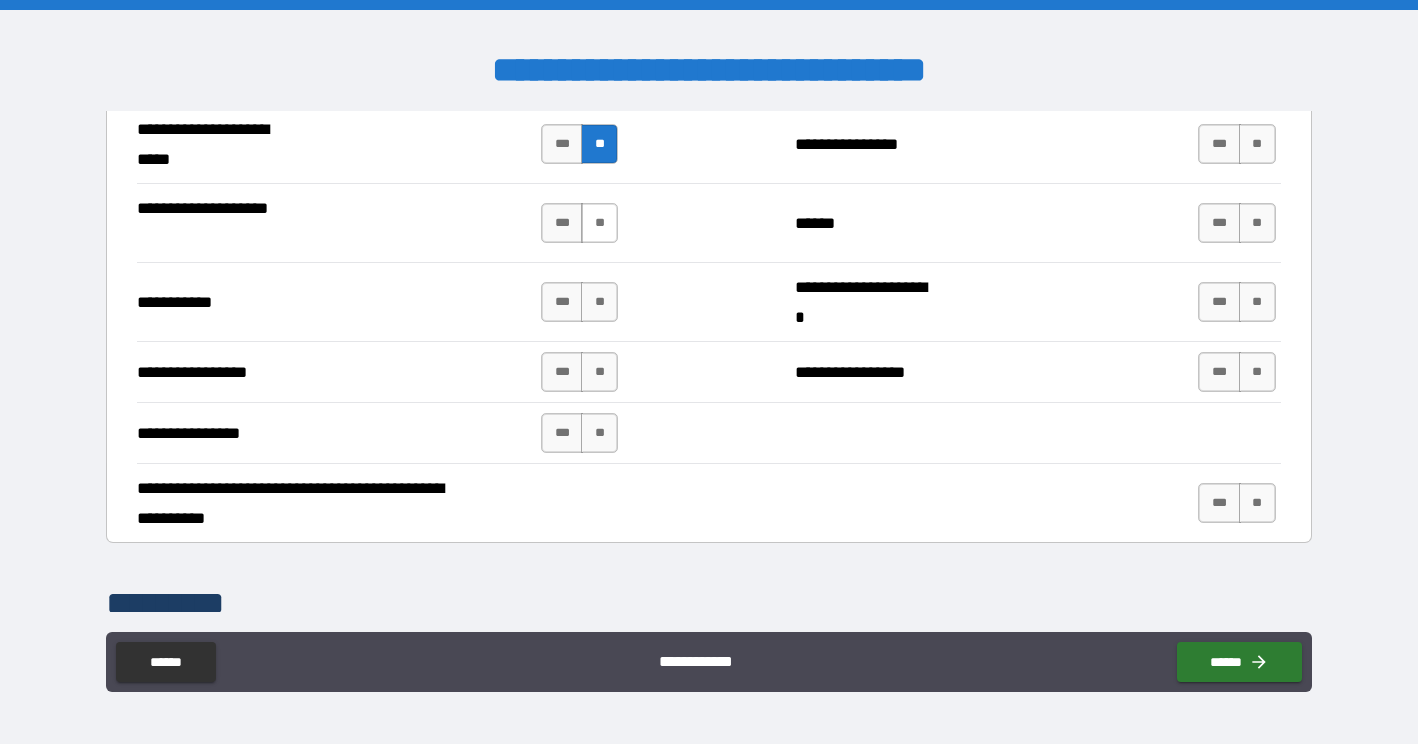 click on "**" at bounding box center (599, 223) 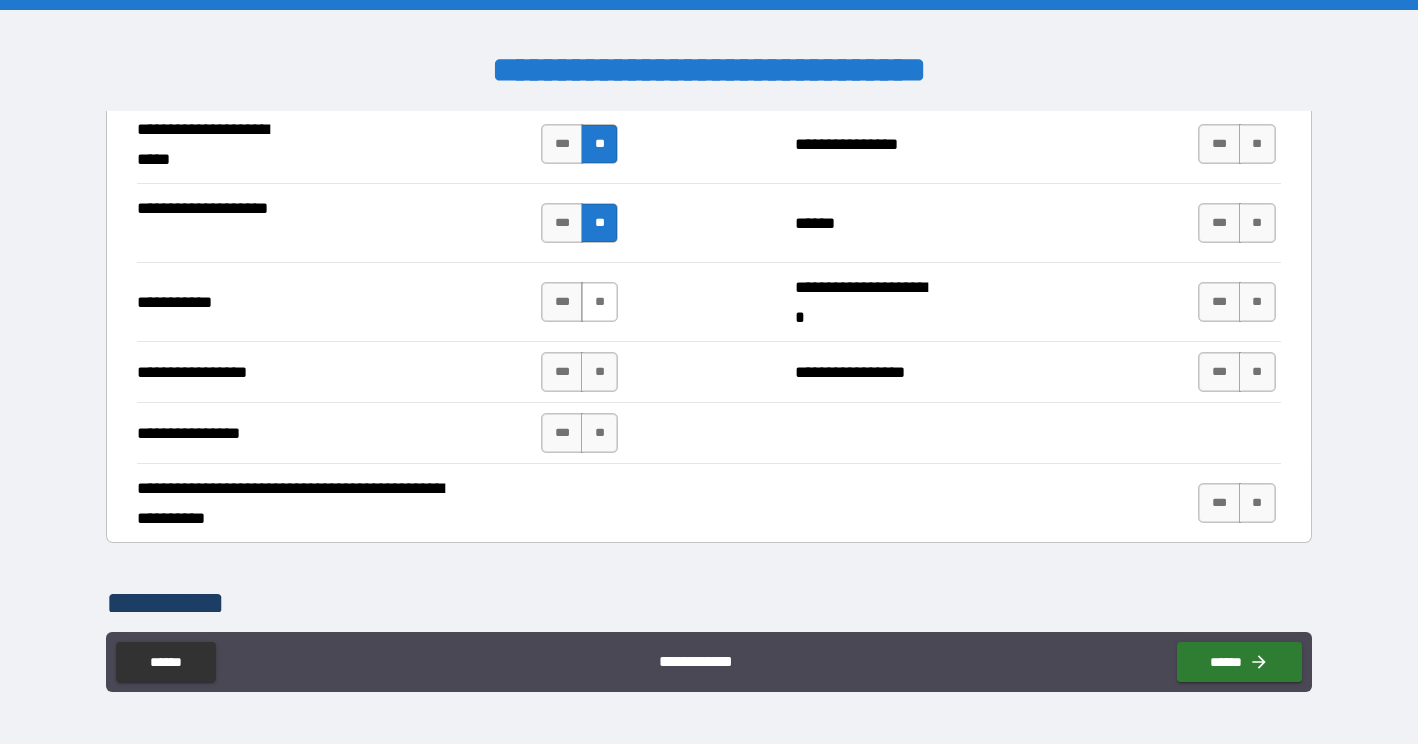 click on "**" at bounding box center (599, 302) 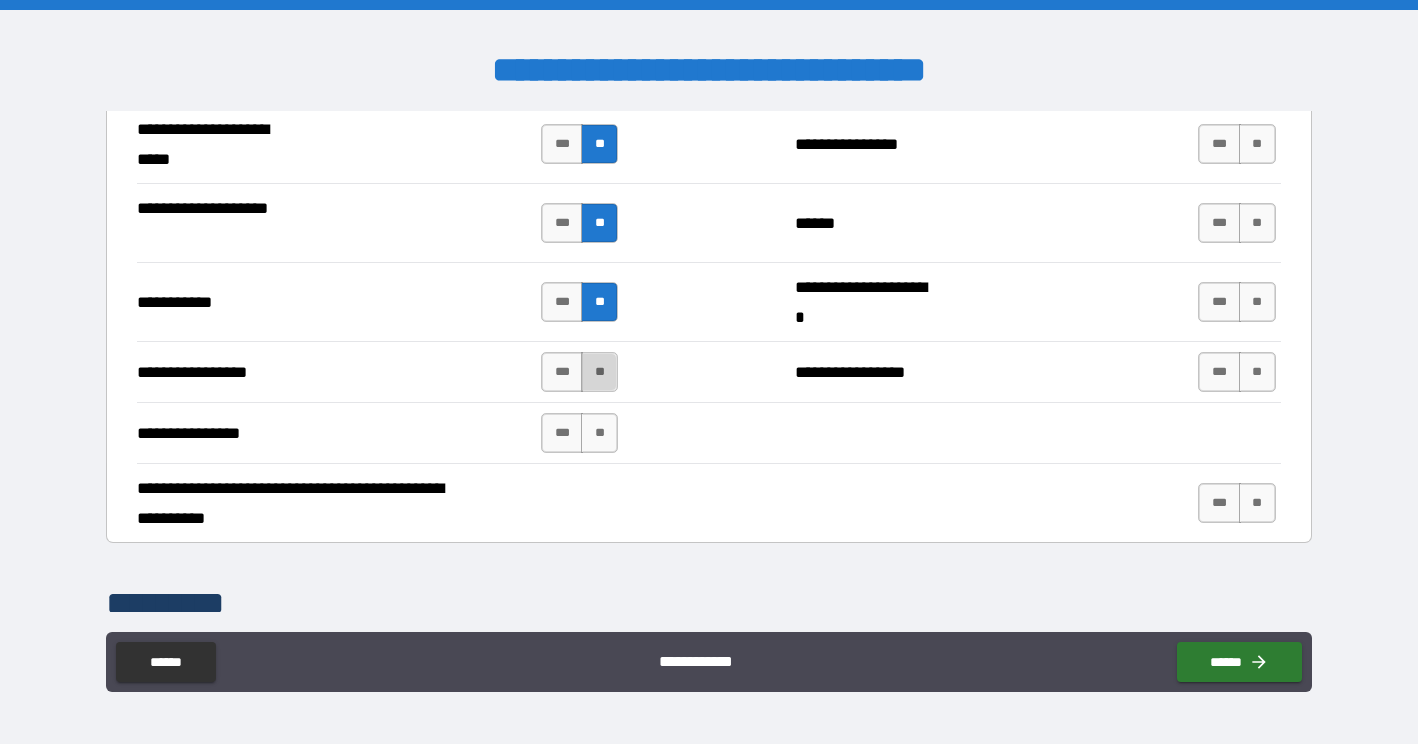 click on "**" at bounding box center [599, 372] 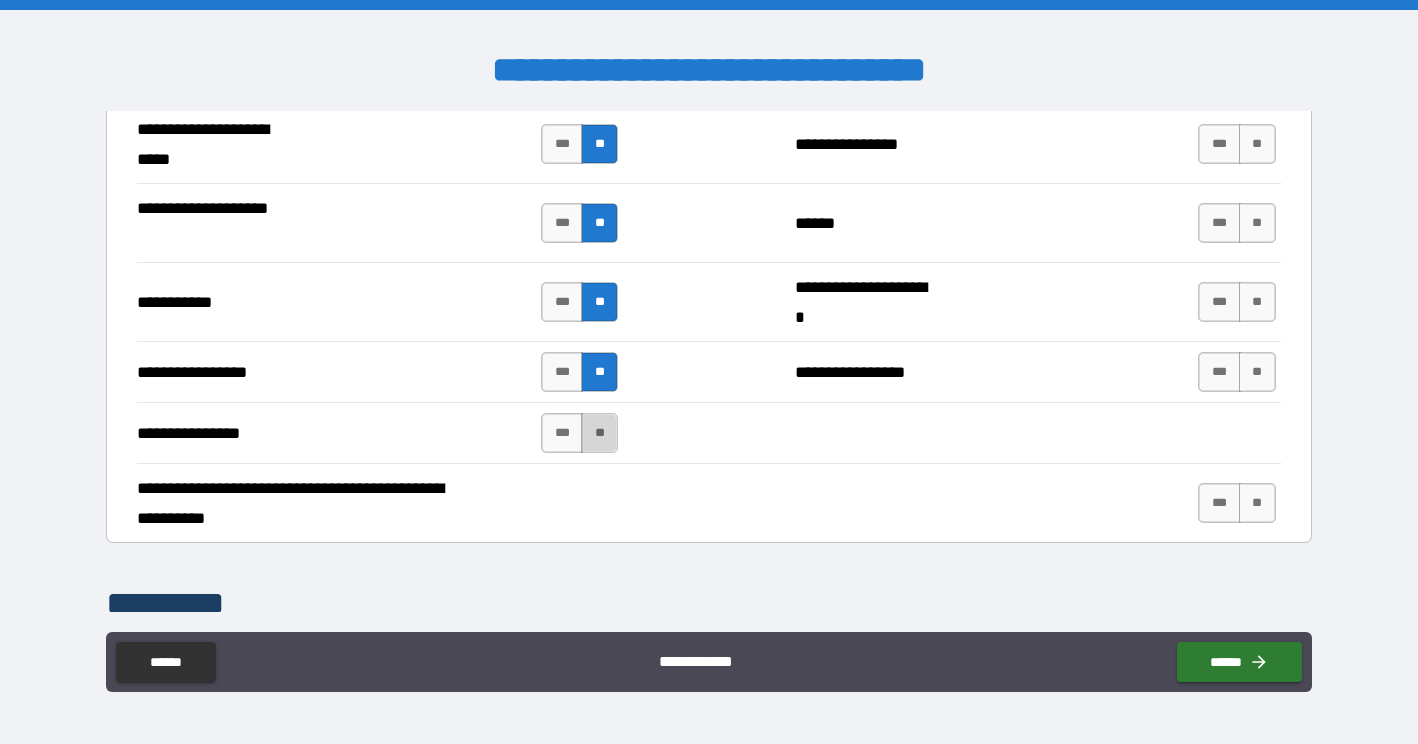 click on "**" at bounding box center (599, 433) 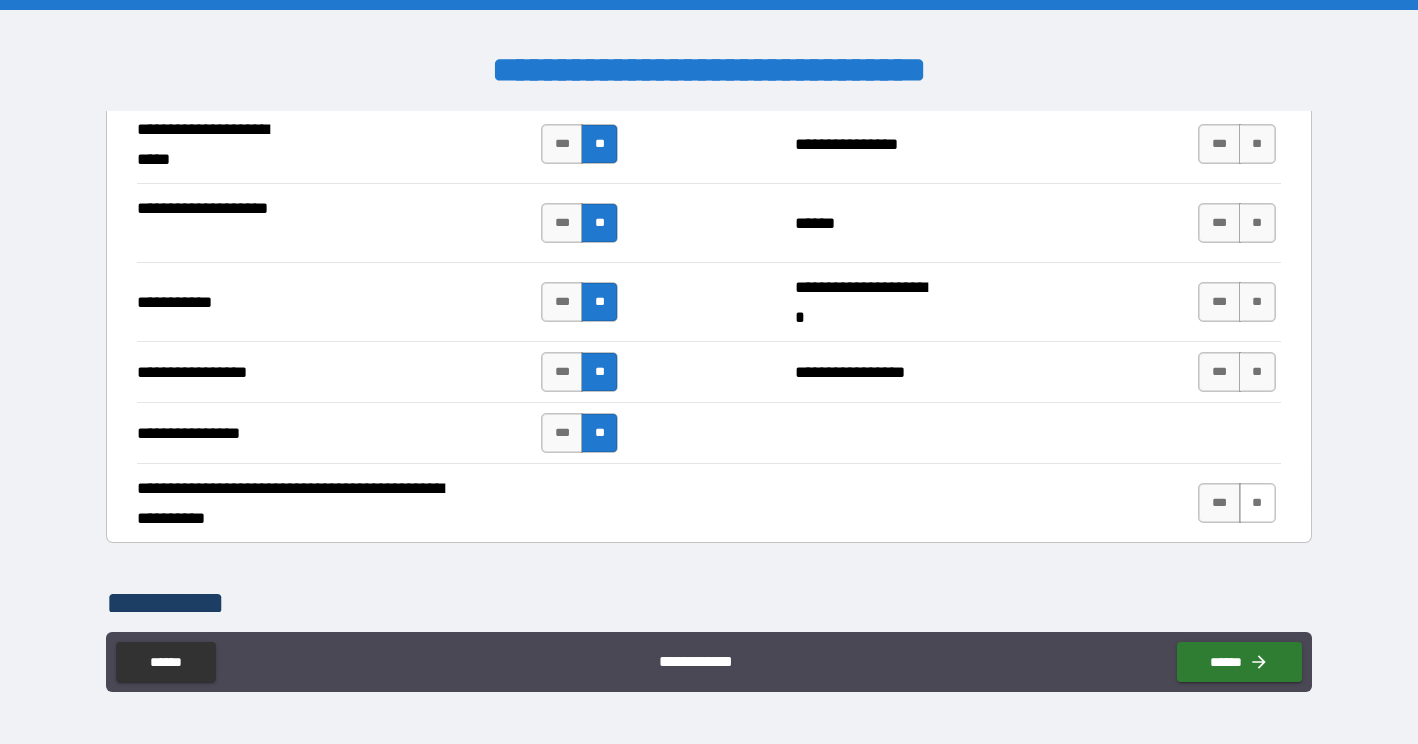 click on "**" at bounding box center (1257, 503) 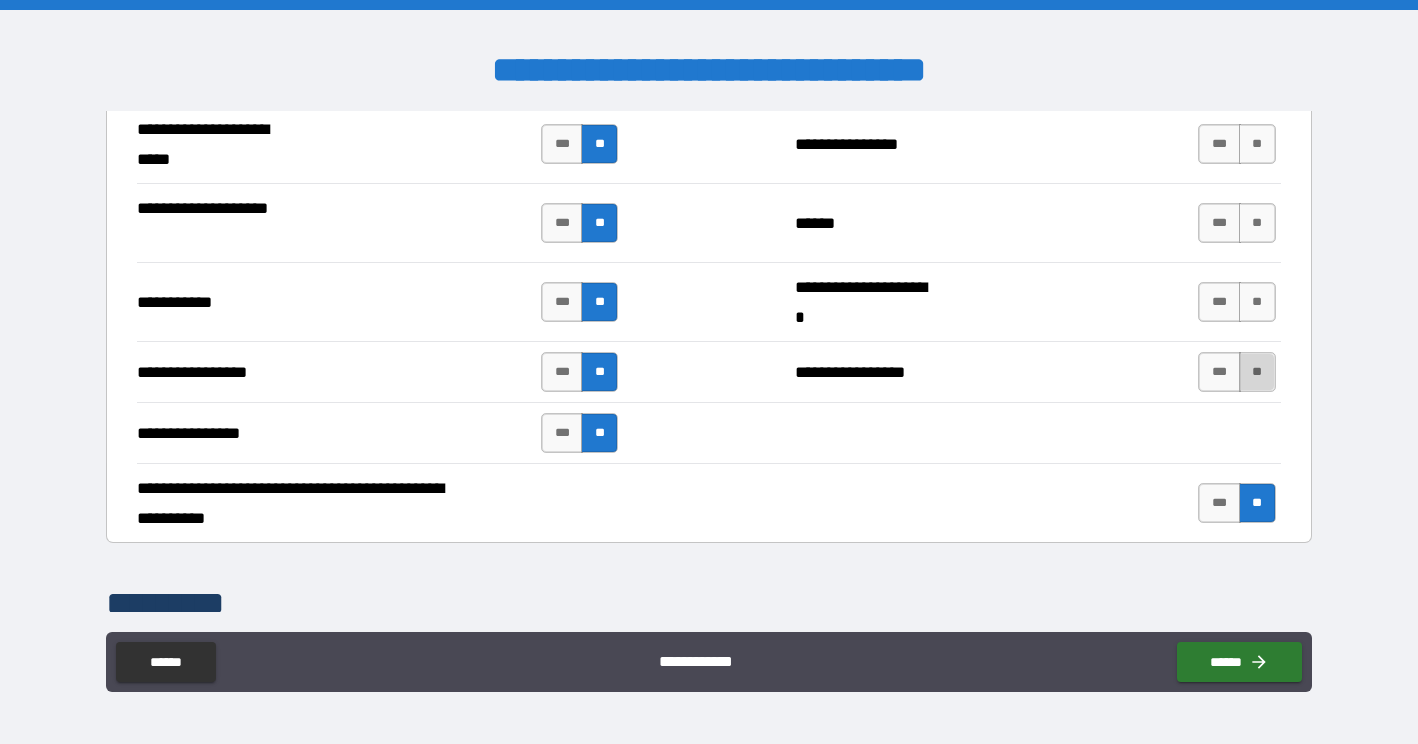 click on "**" at bounding box center (1257, 372) 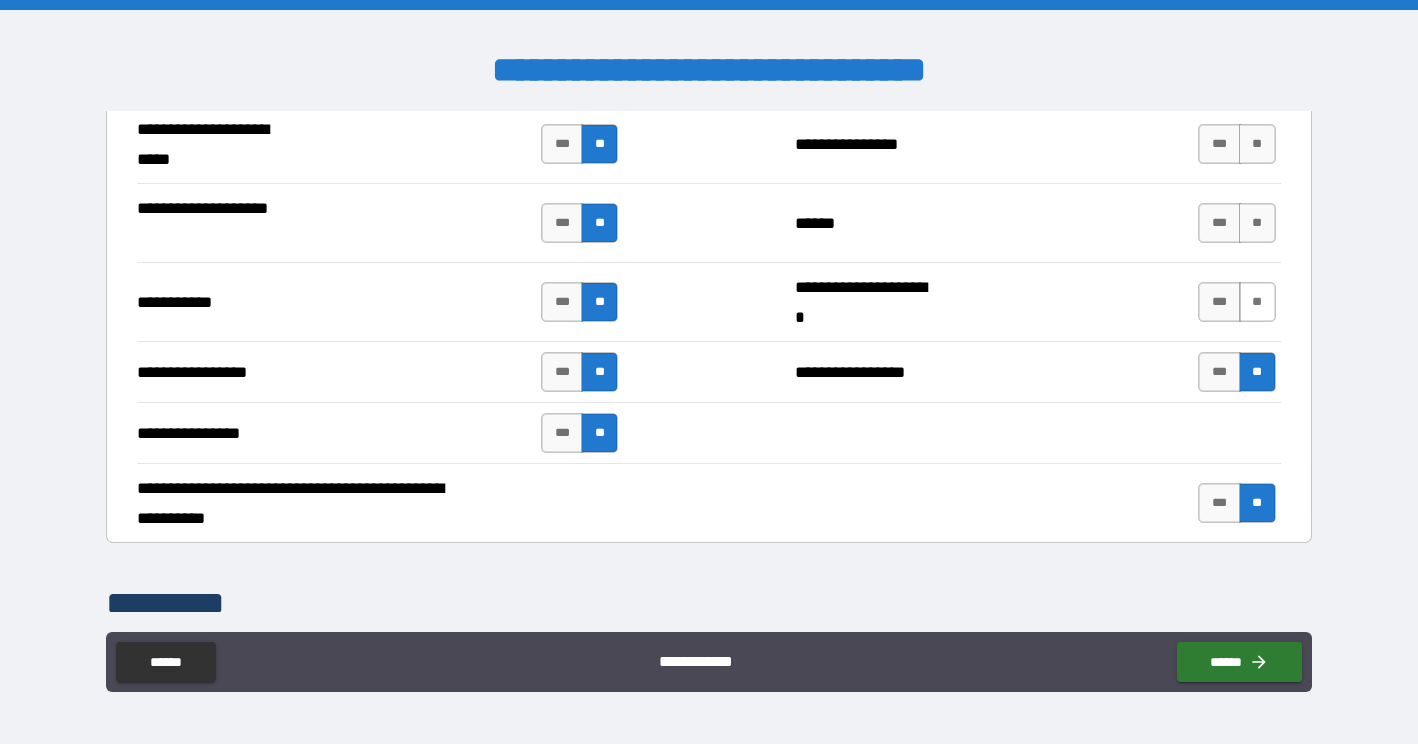 click on "**" at bounding box center (1257, 302) 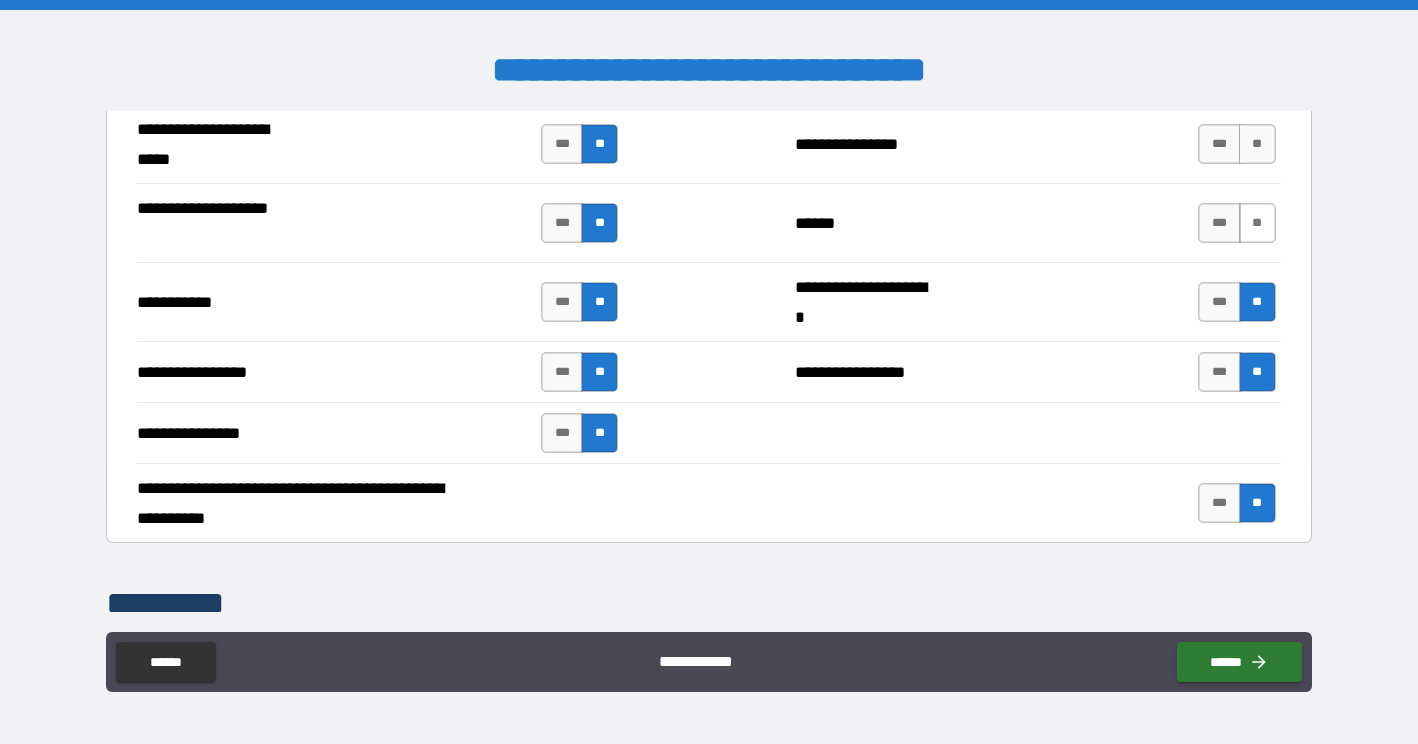 click on "**" at bounding box center (1257, 223) 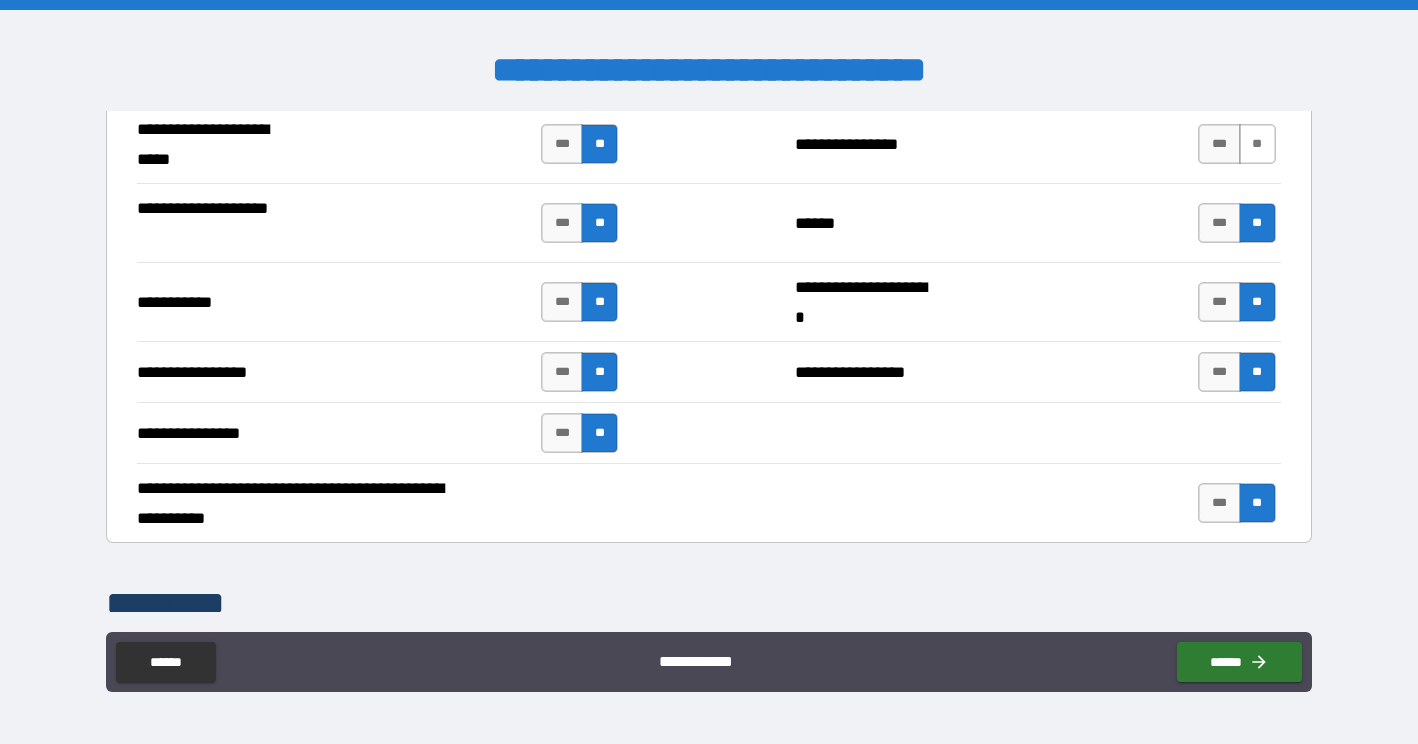 click on "**" at bounding box center (1257, 144) 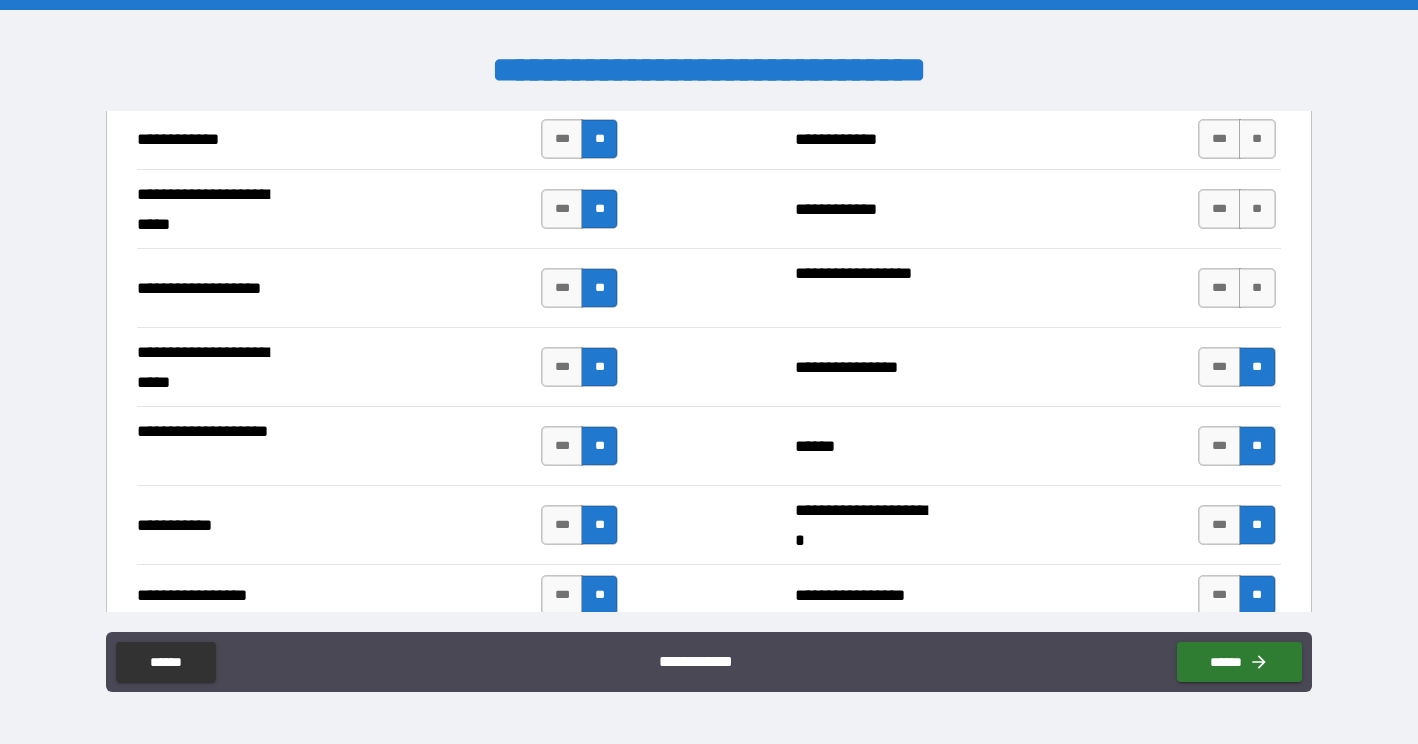 scroll, scrollTop: 4119, scrollLeft: 0, axis: vertical 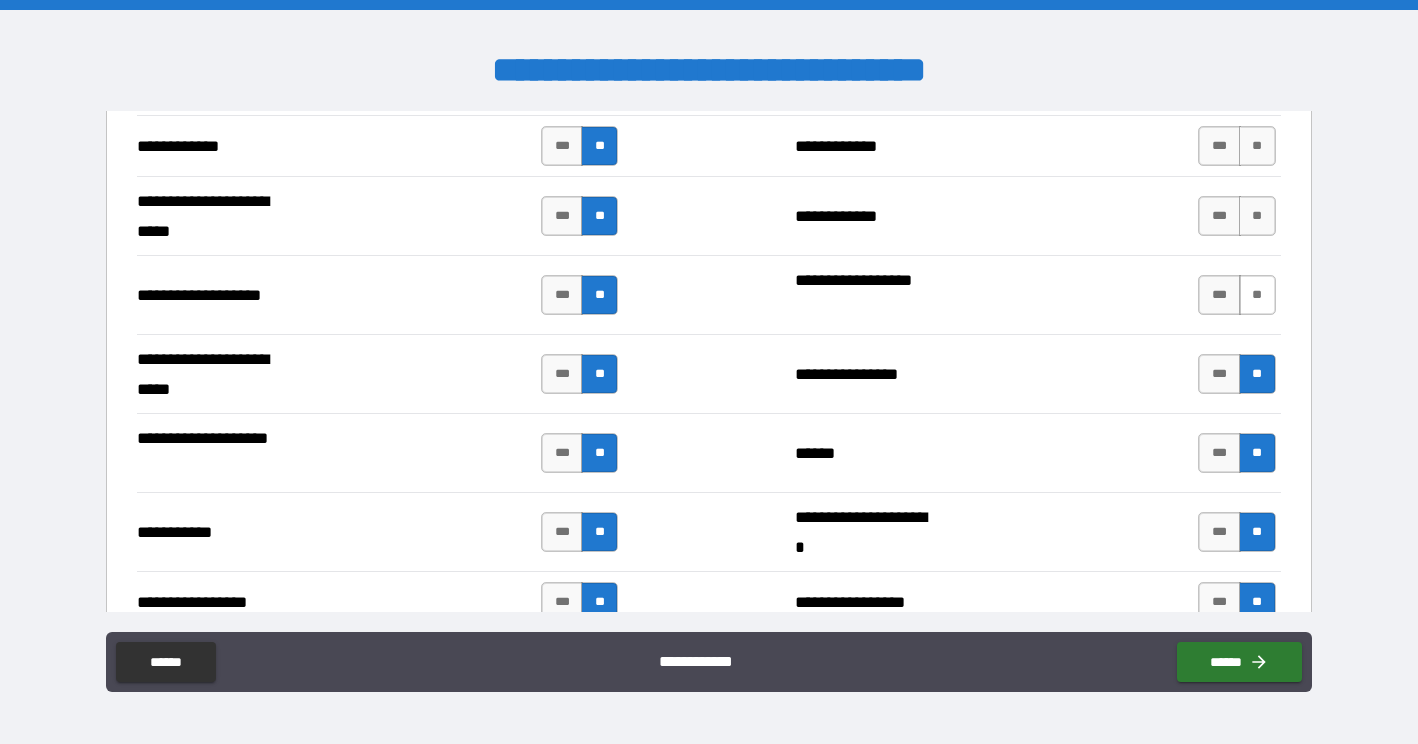 click on "**" at bounding box center [1257, 295] 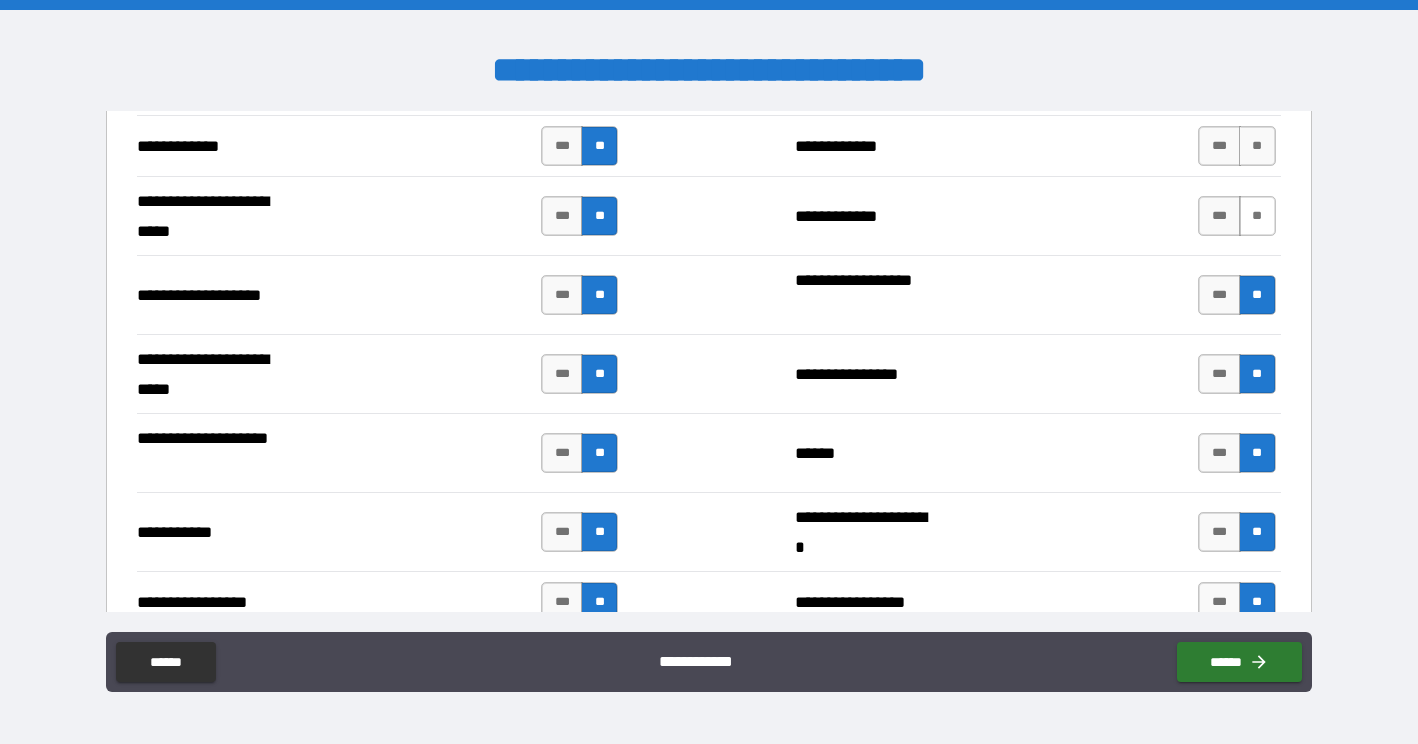 click on "**" at bounding box center [1257, 216] 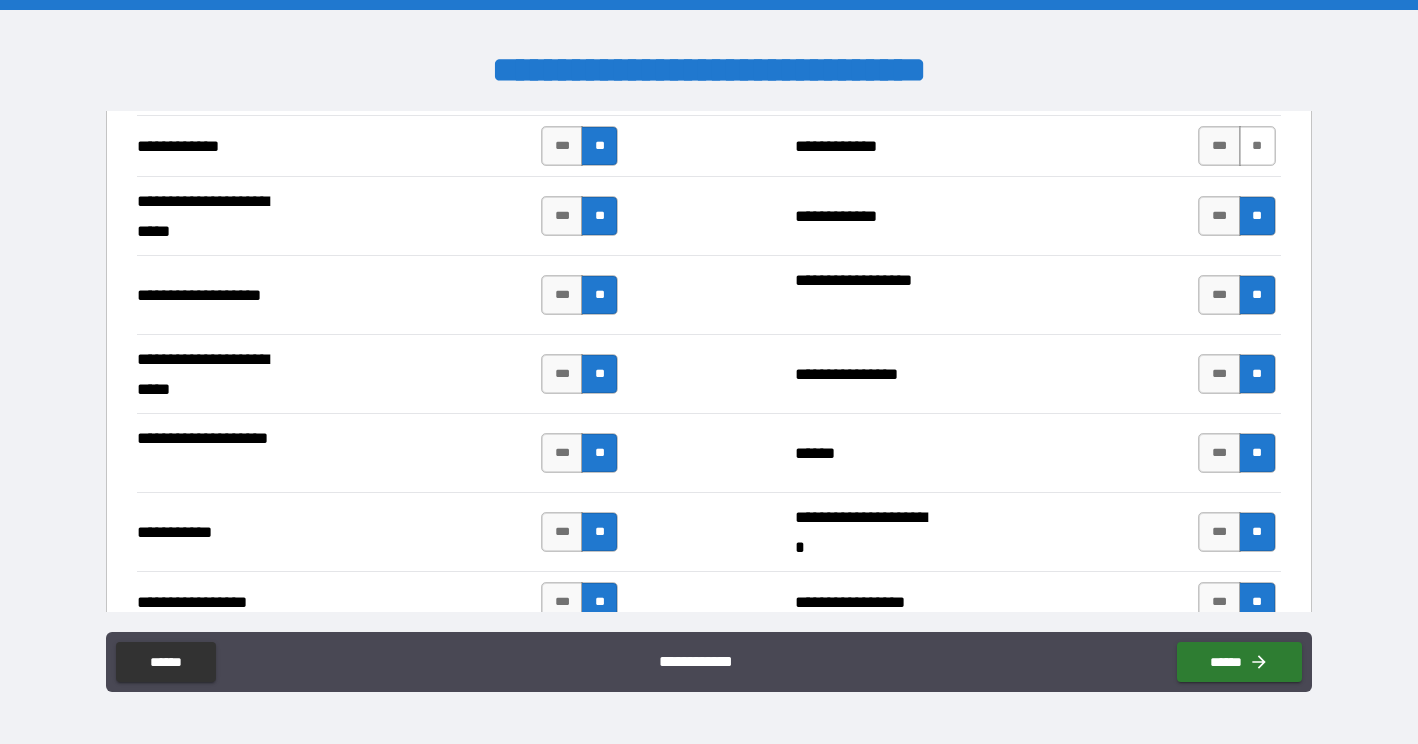 click on "**" at bounding box center (1257, 146) 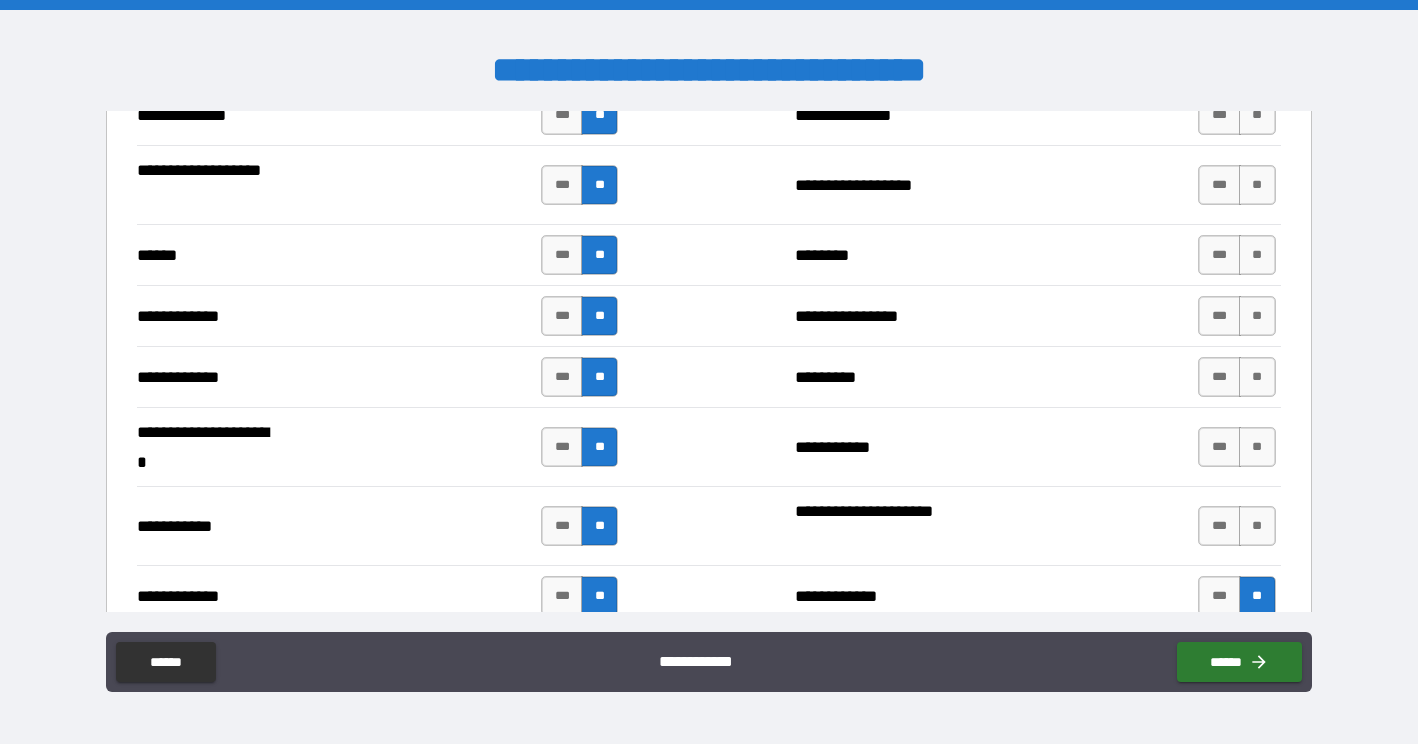 scroll, scrollTop: 3633, scrollLeft: 0, axis: vertical 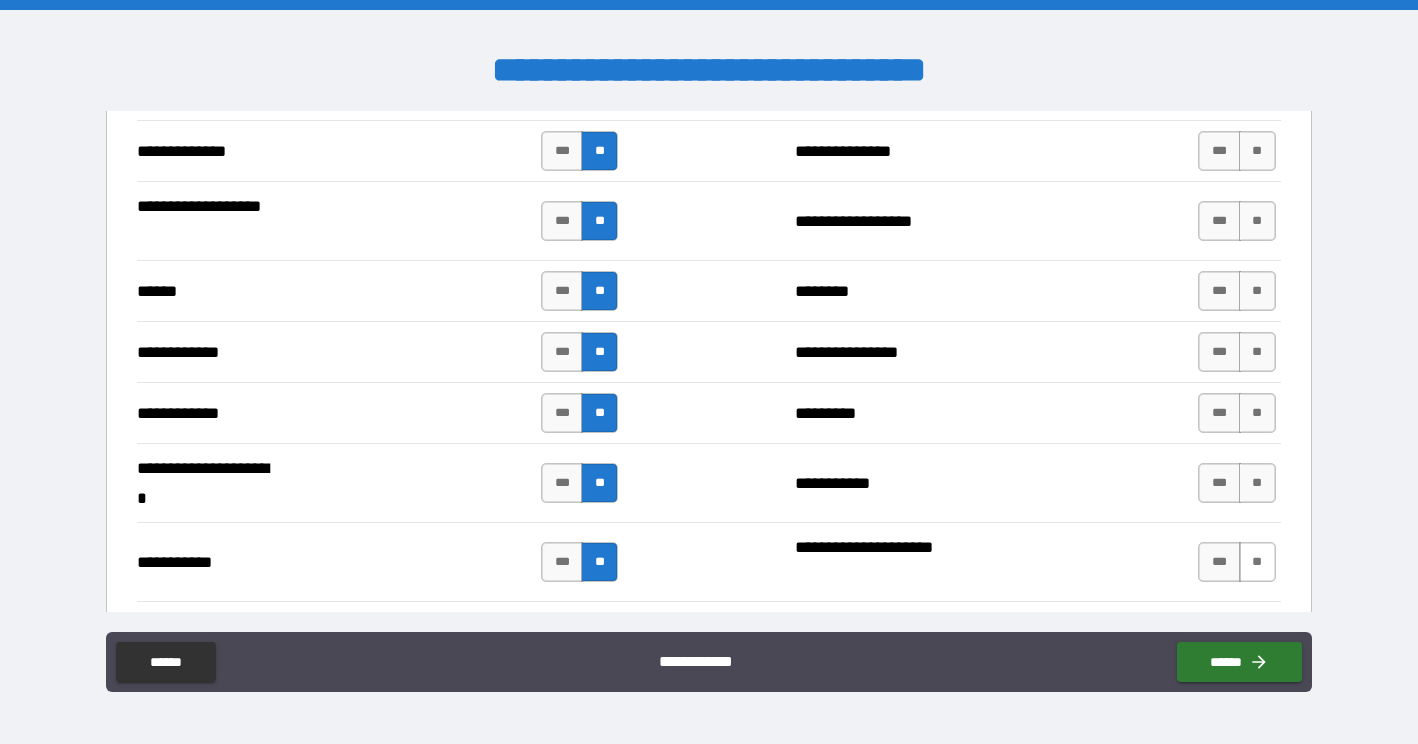 click on "**" at bounding box center [1257, 562] 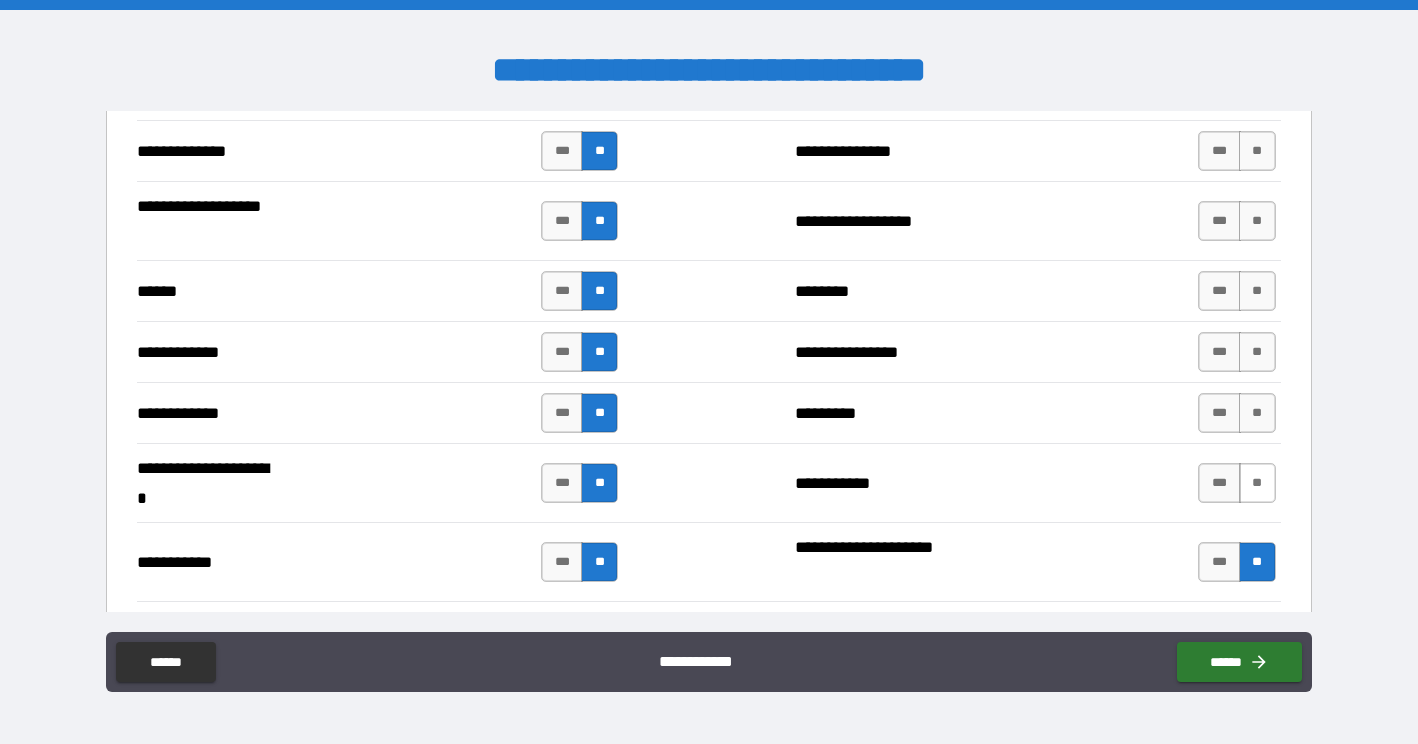 click on "**" at bounding box center (1257, 483) 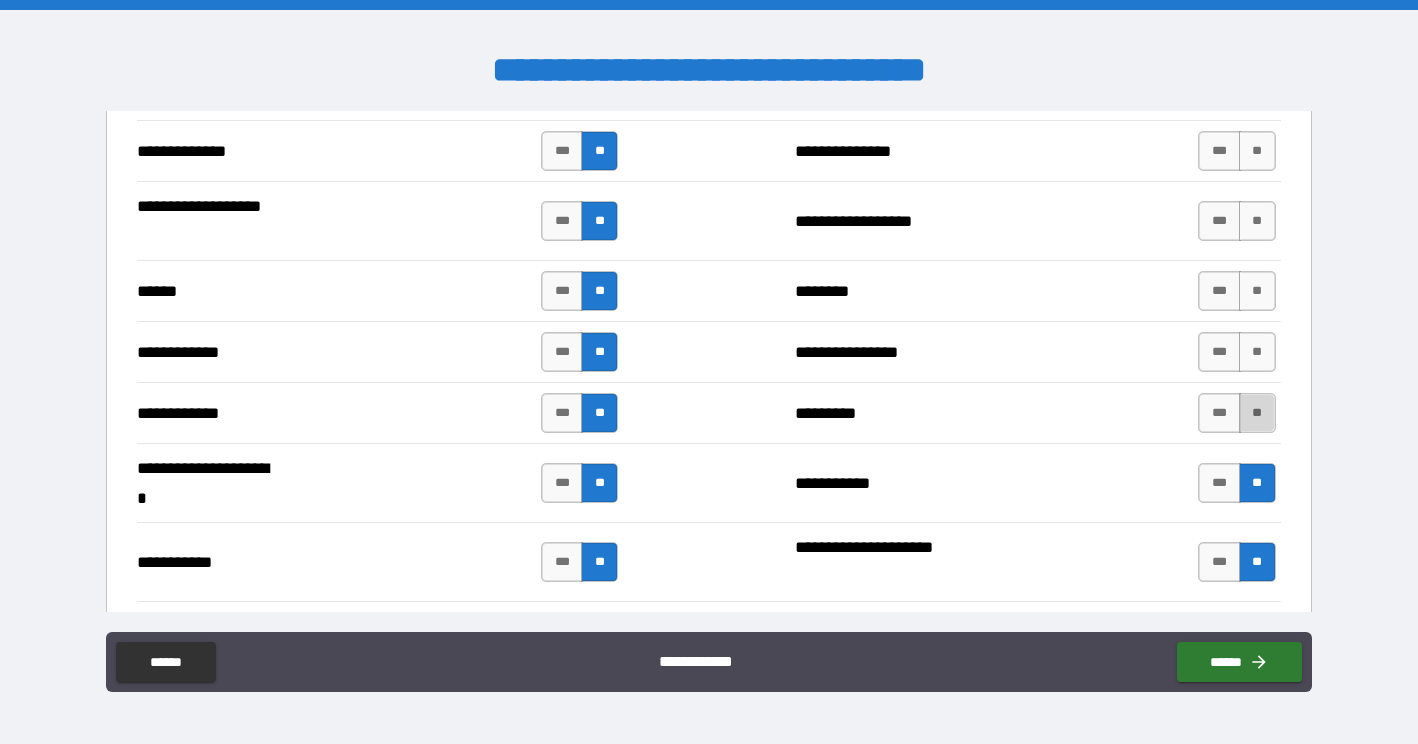 click on "**" at bounding box center [1257, 413] 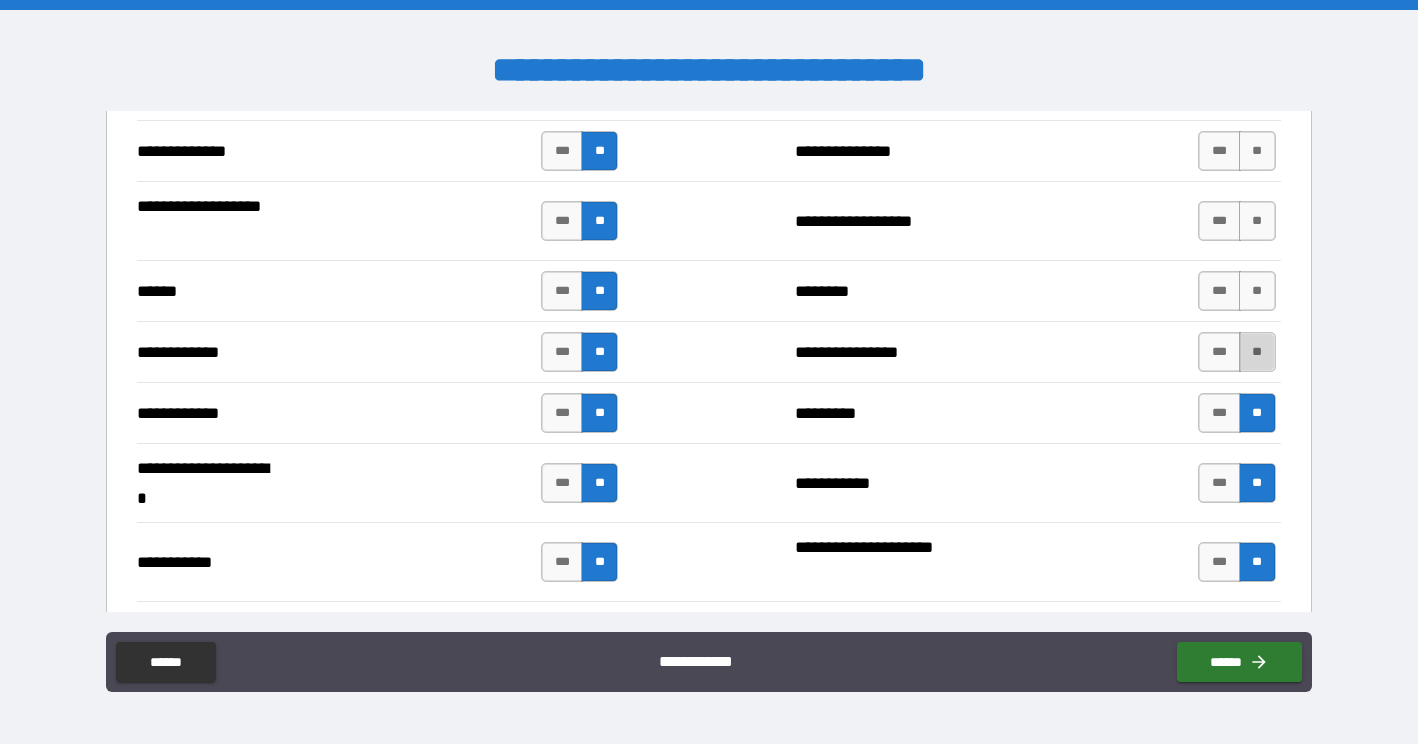 click on "**" at bounding box center [1257, 352] 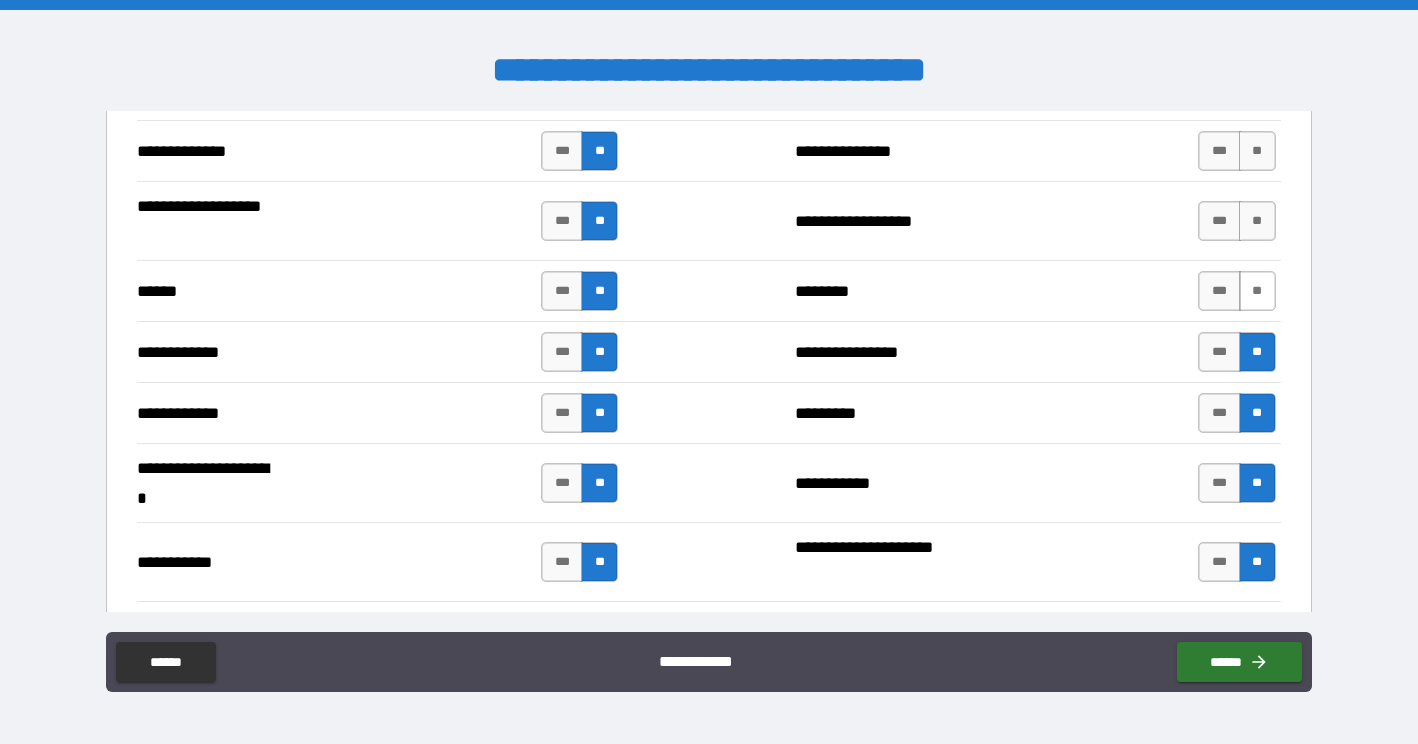 click on "**" at bounding box center (1257, 291) 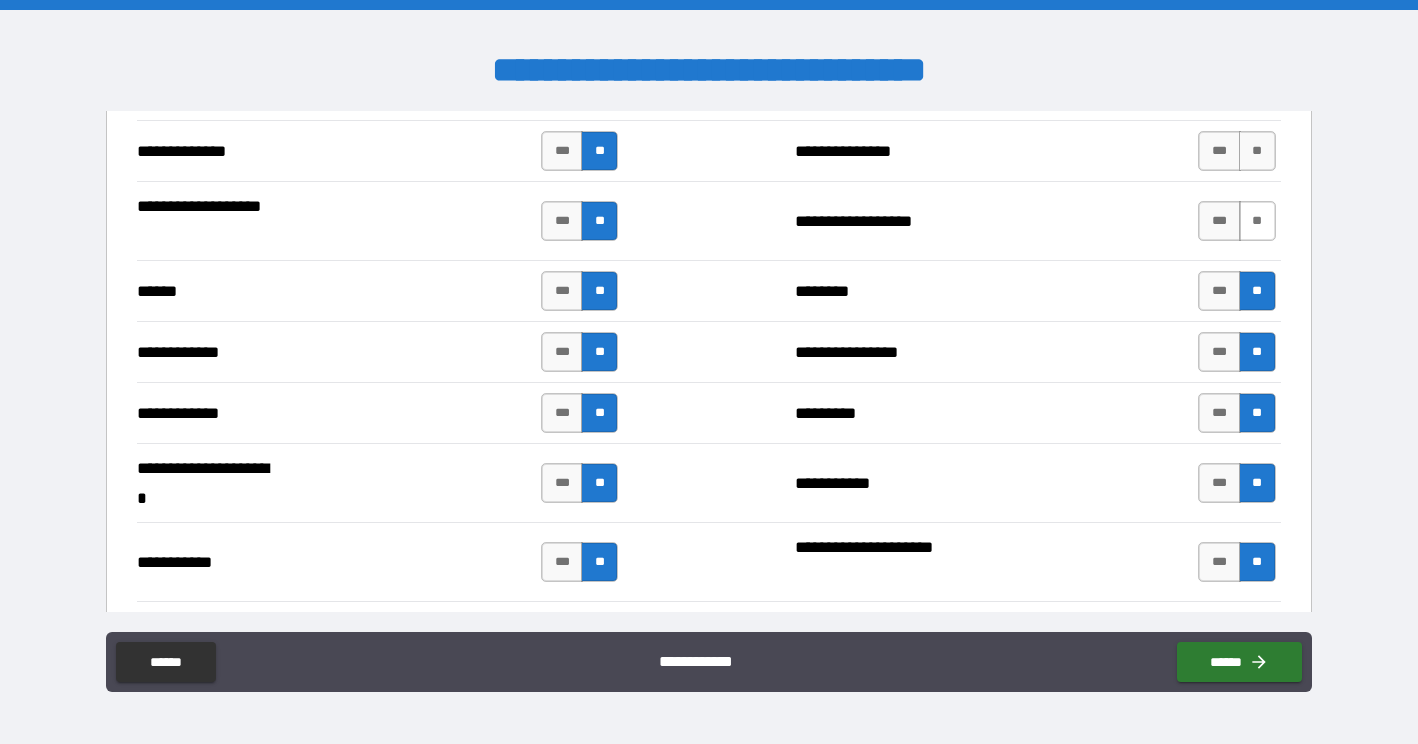 click on "**" at bounding box center (1257, 221) 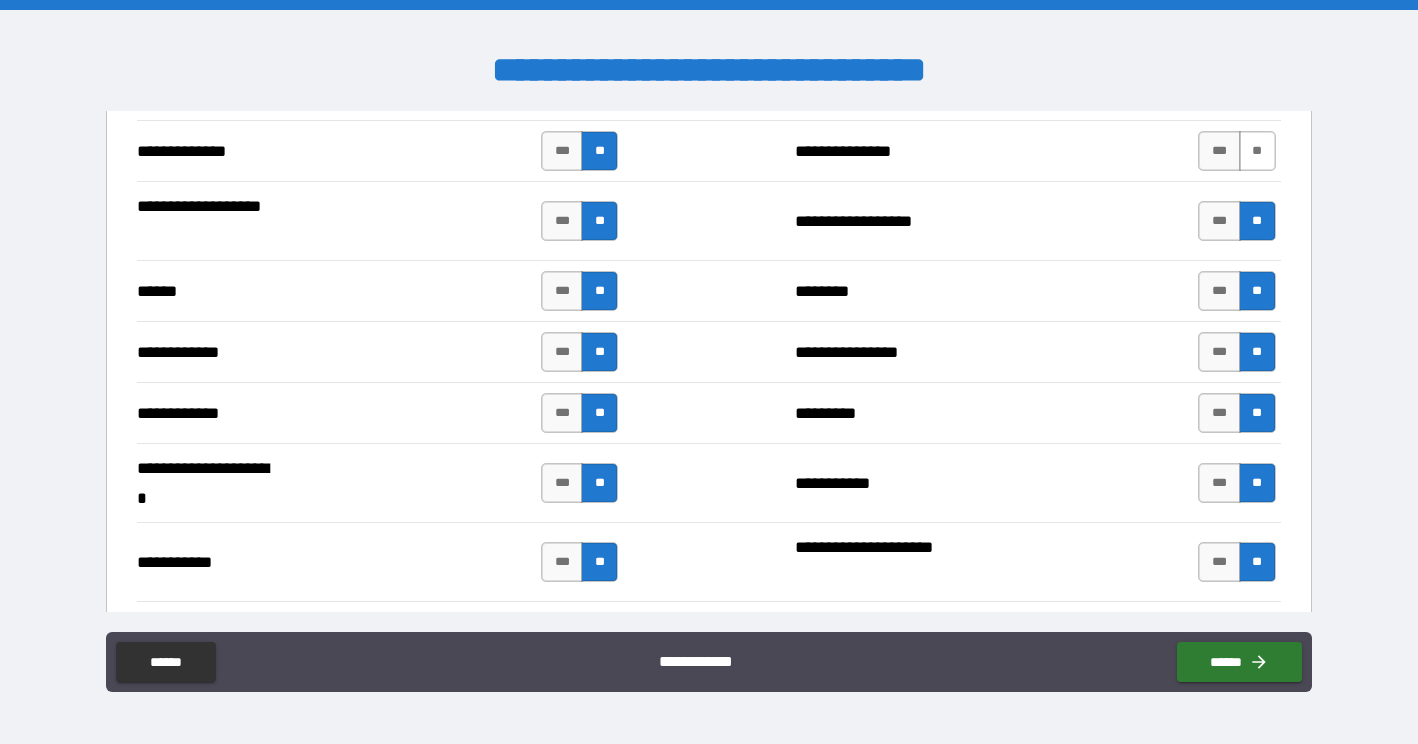 click on "**" at bounding box center [1257, 151] 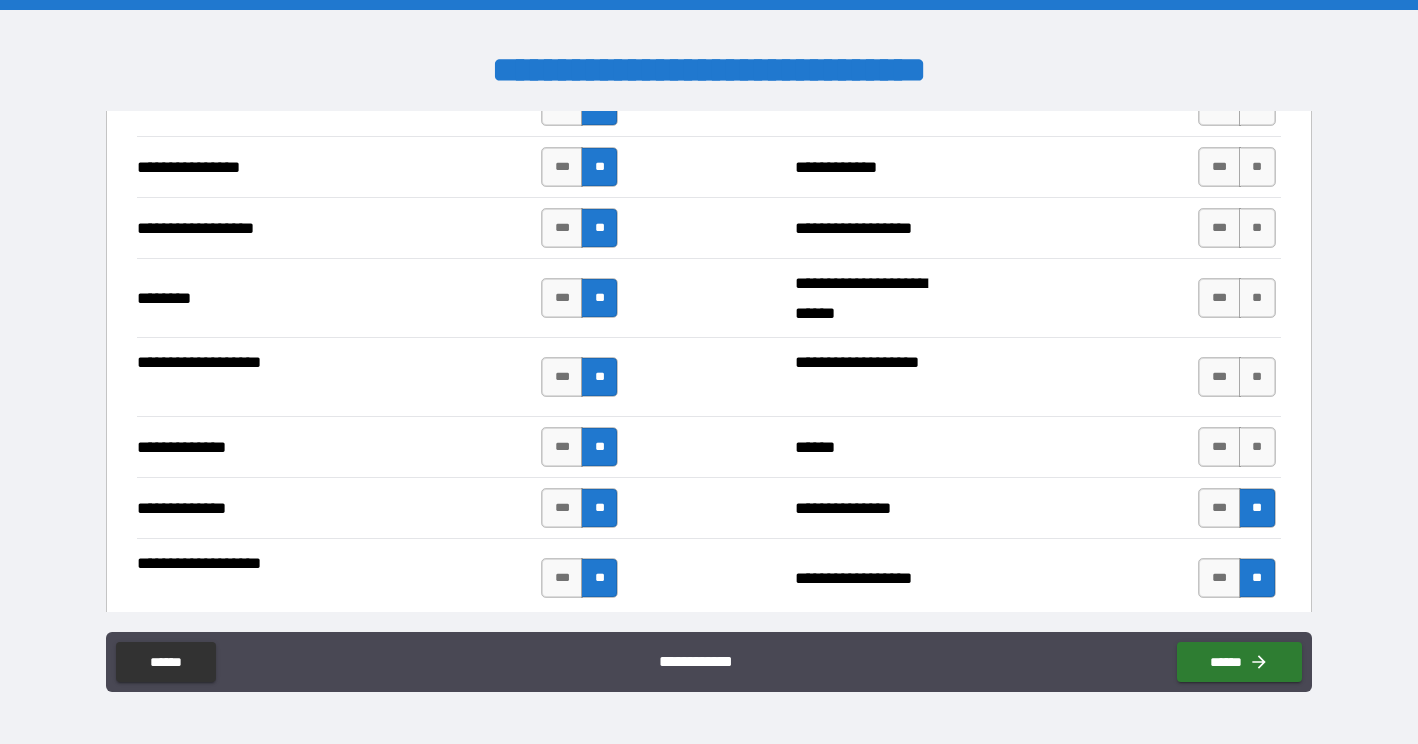 scroll, scrollTop: 3247, scrollLeft: 0, axis: vertical 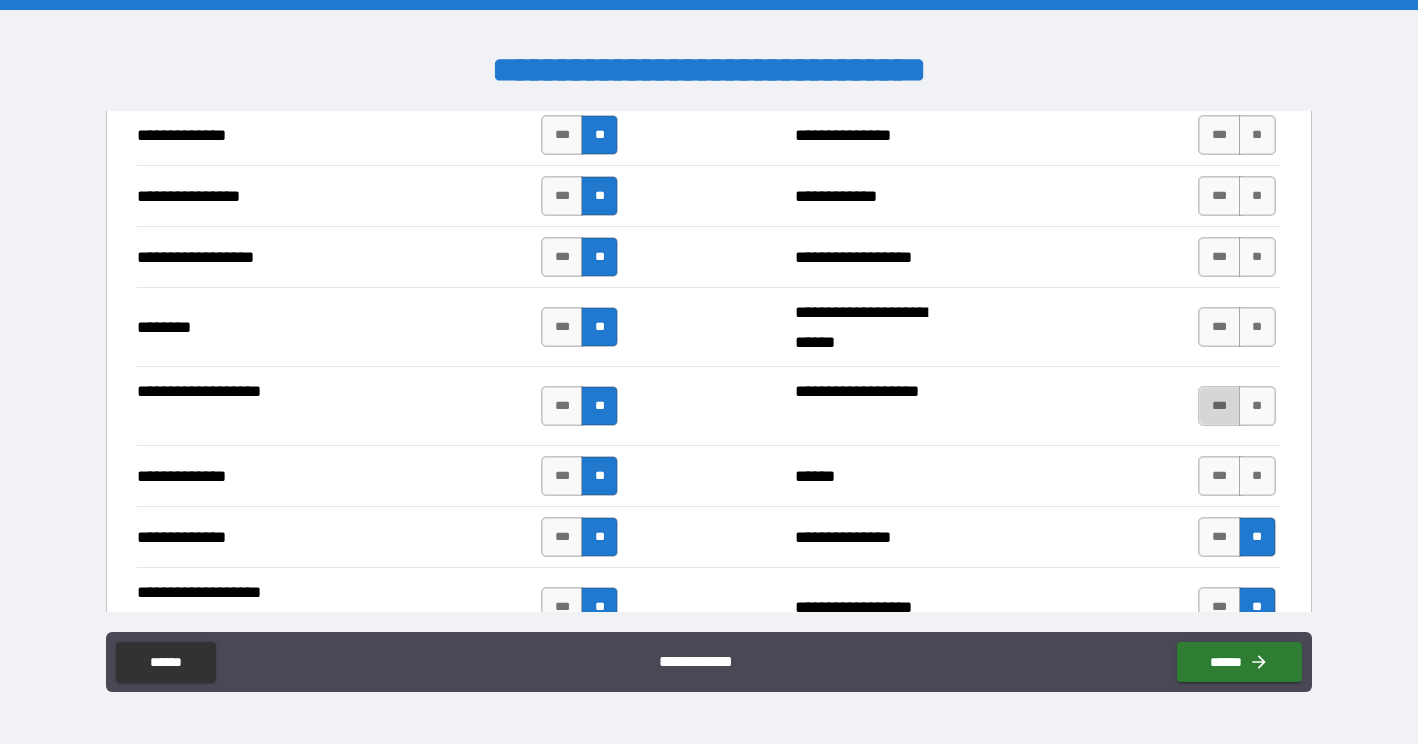 click on "***" at bounding box center [1219, 406] 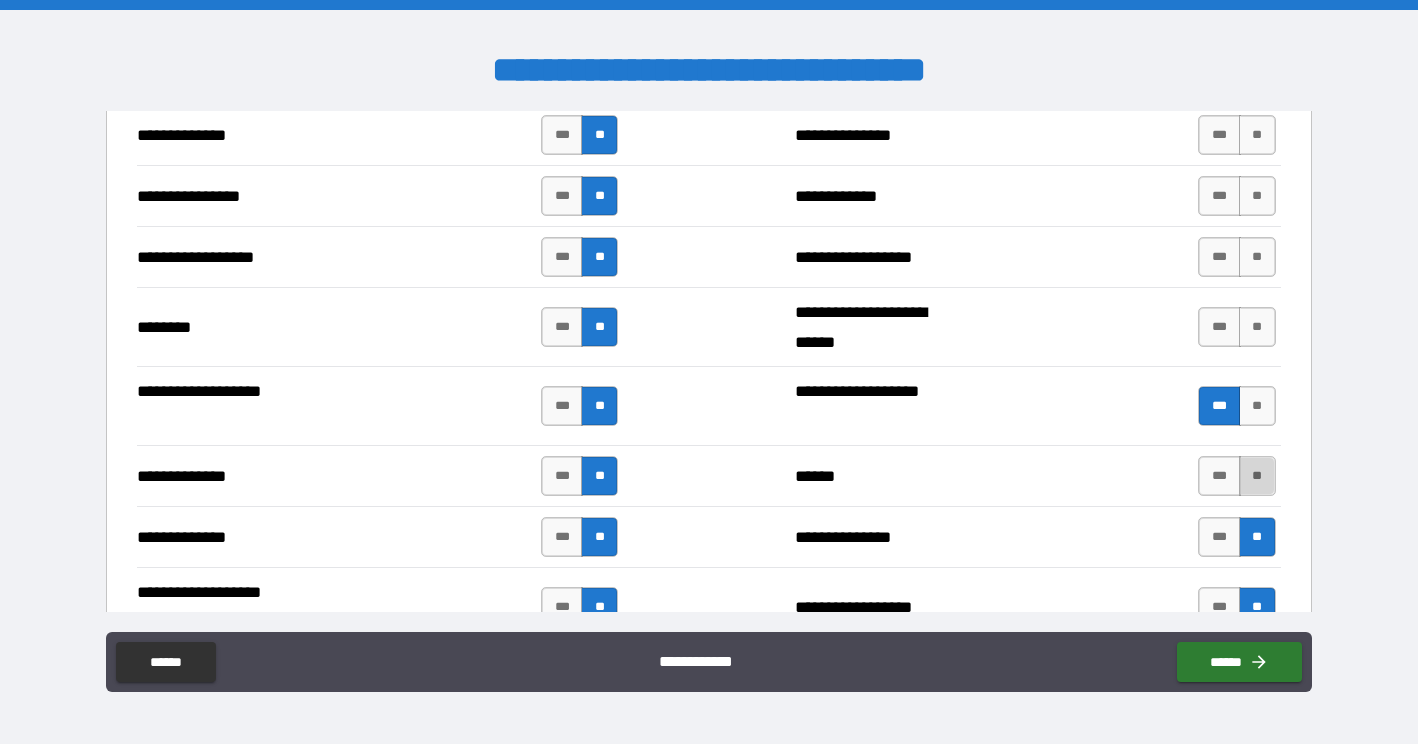 click on "**" at bounding box center (1257, 476) 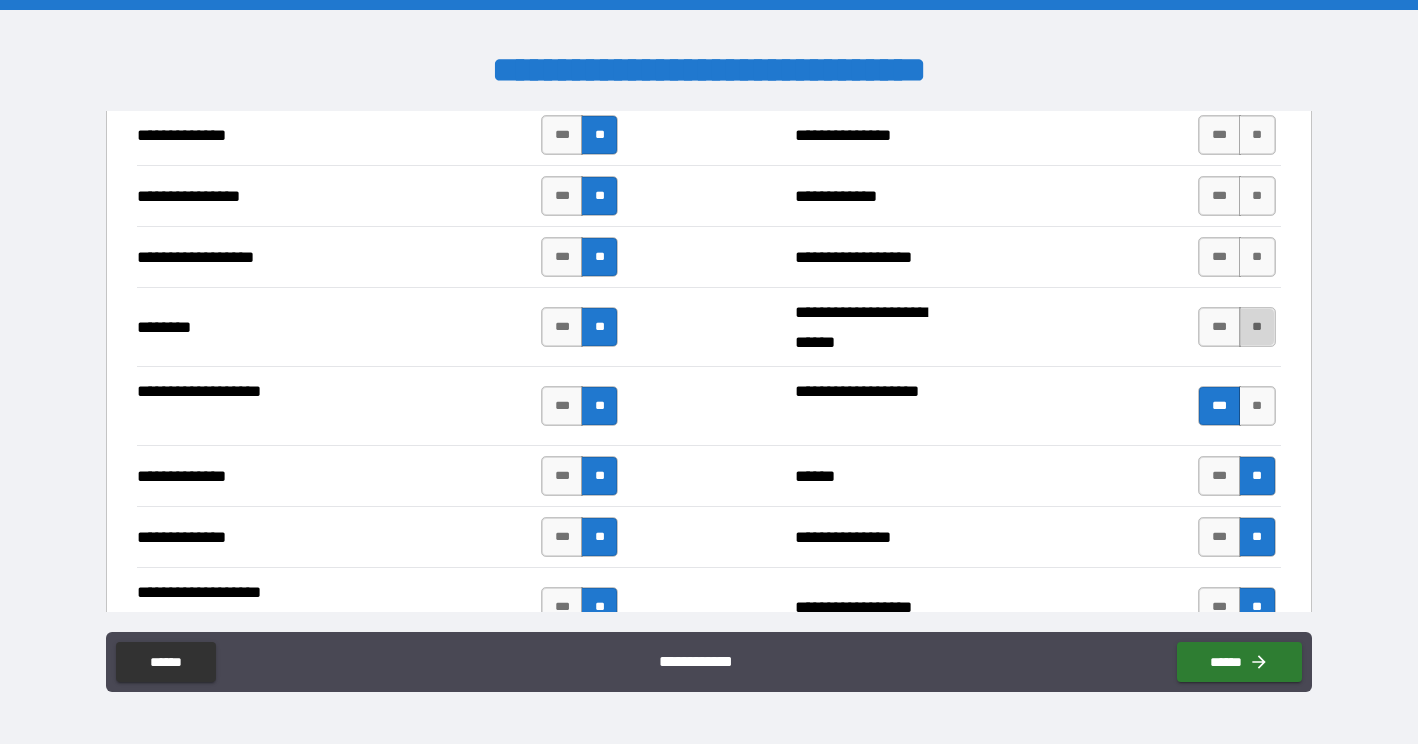 click on "**" at bounding box center [1257, 327] 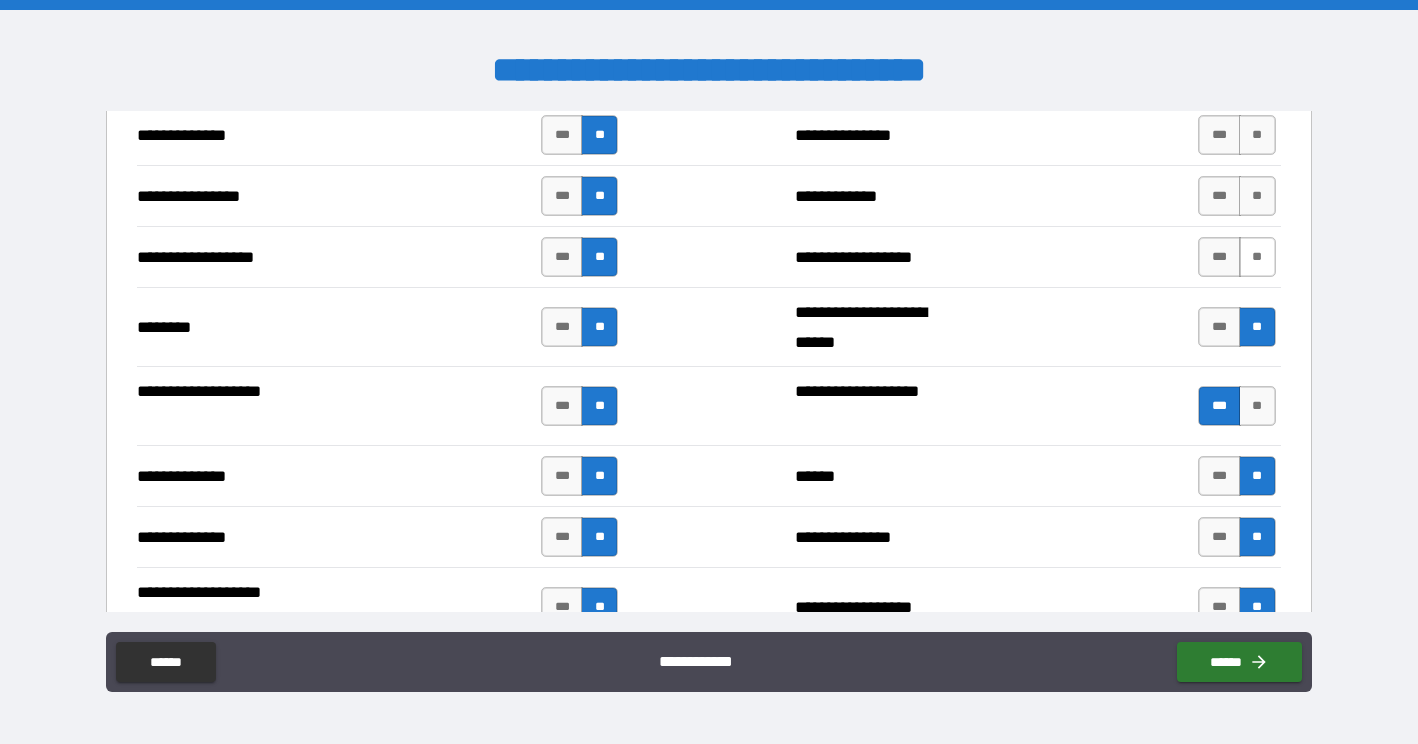 click on "**" at bounding box center (1257, 257) 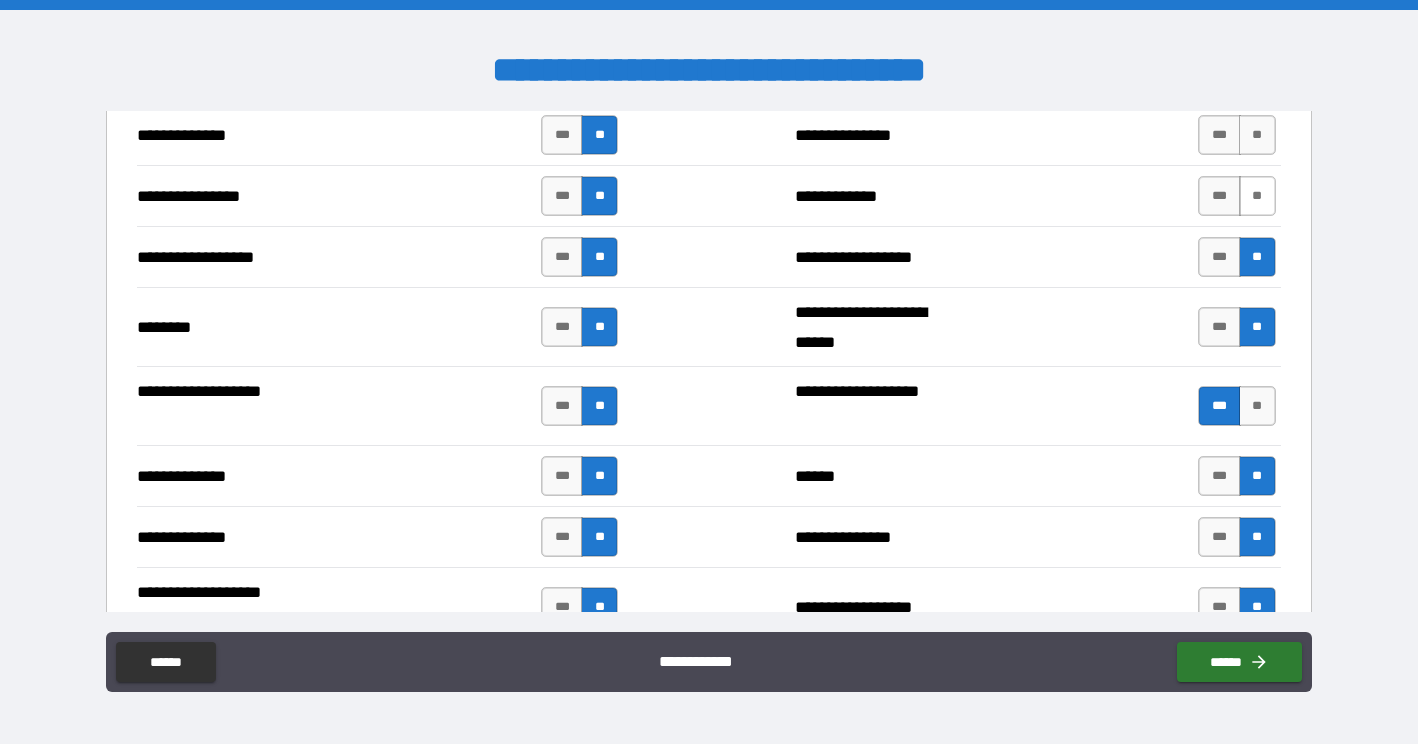 click on "**" at bounding box center [1257, 196] 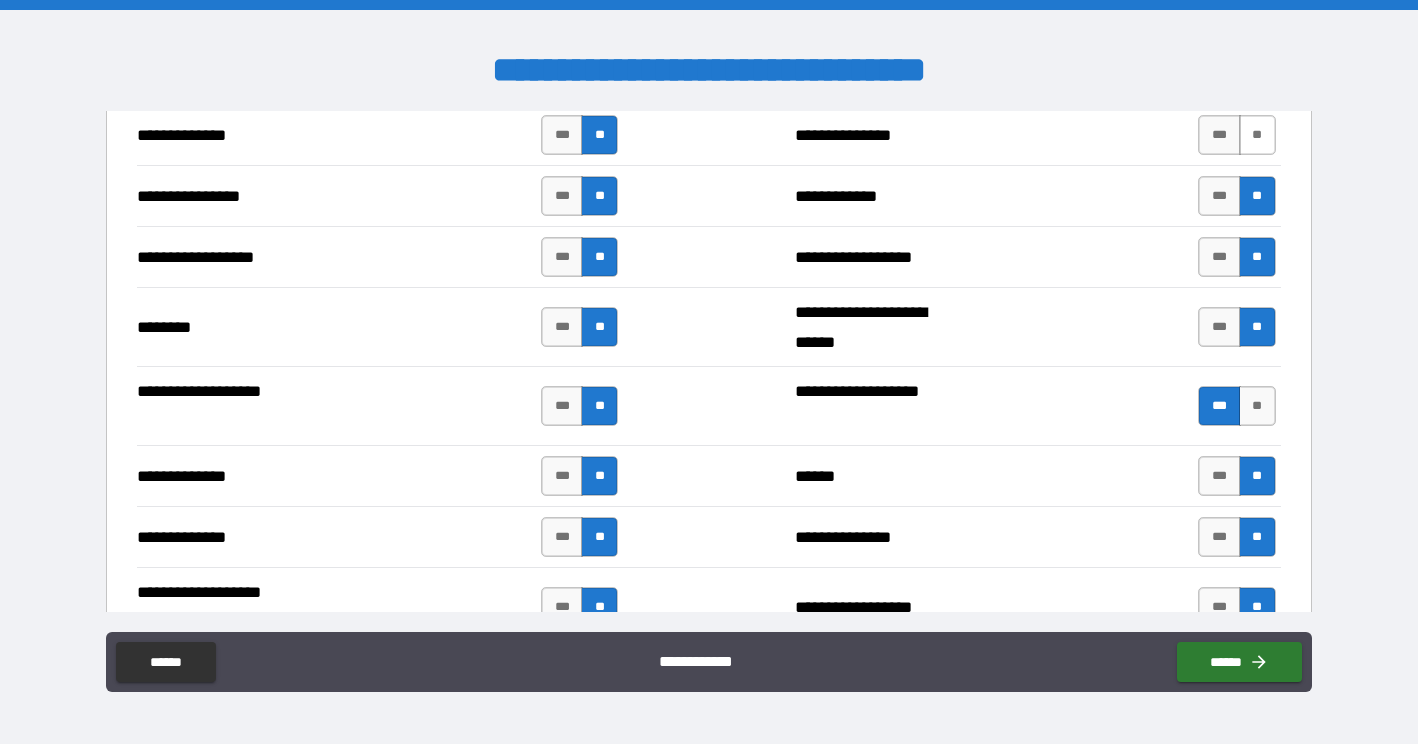 click on "**" at bounding box center [1257, 135] 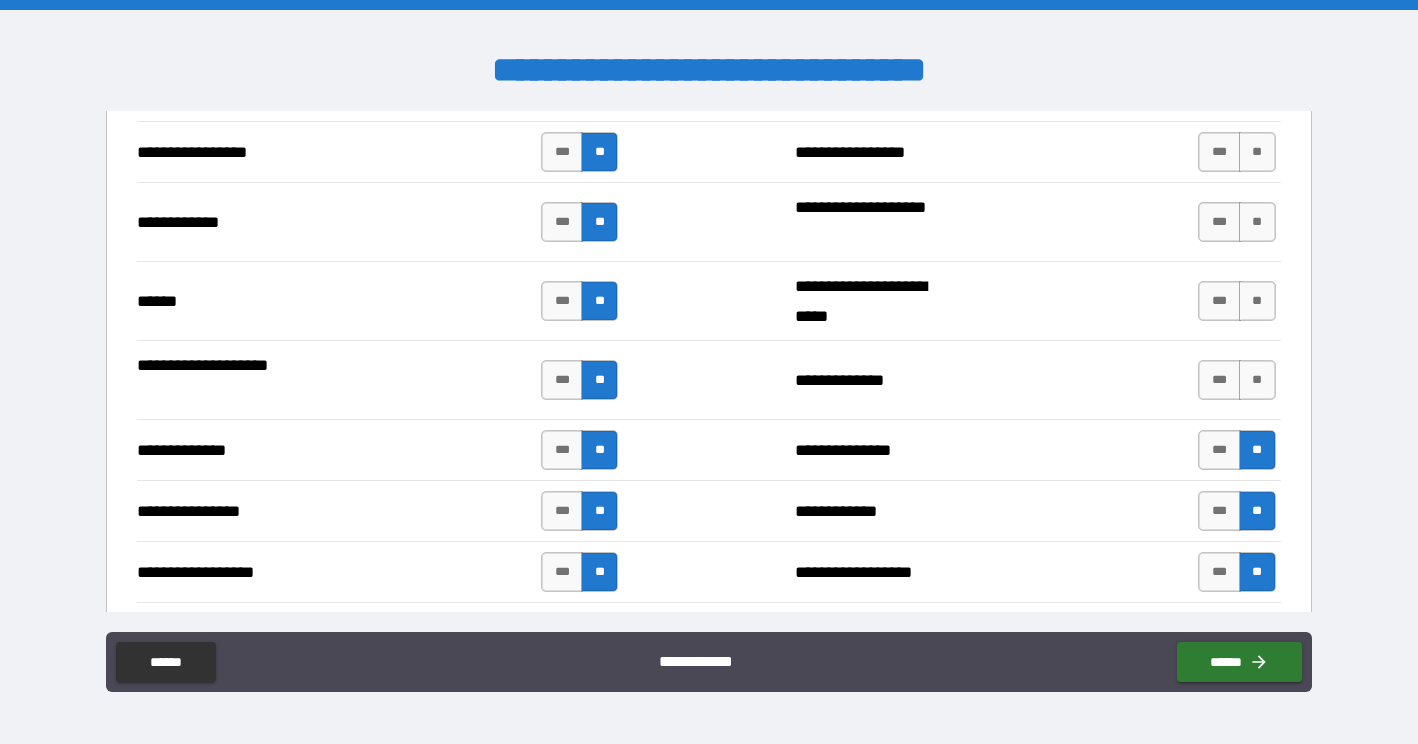 scroll, scrollTop: 2927, scrollLeft: 0, axis: vertical 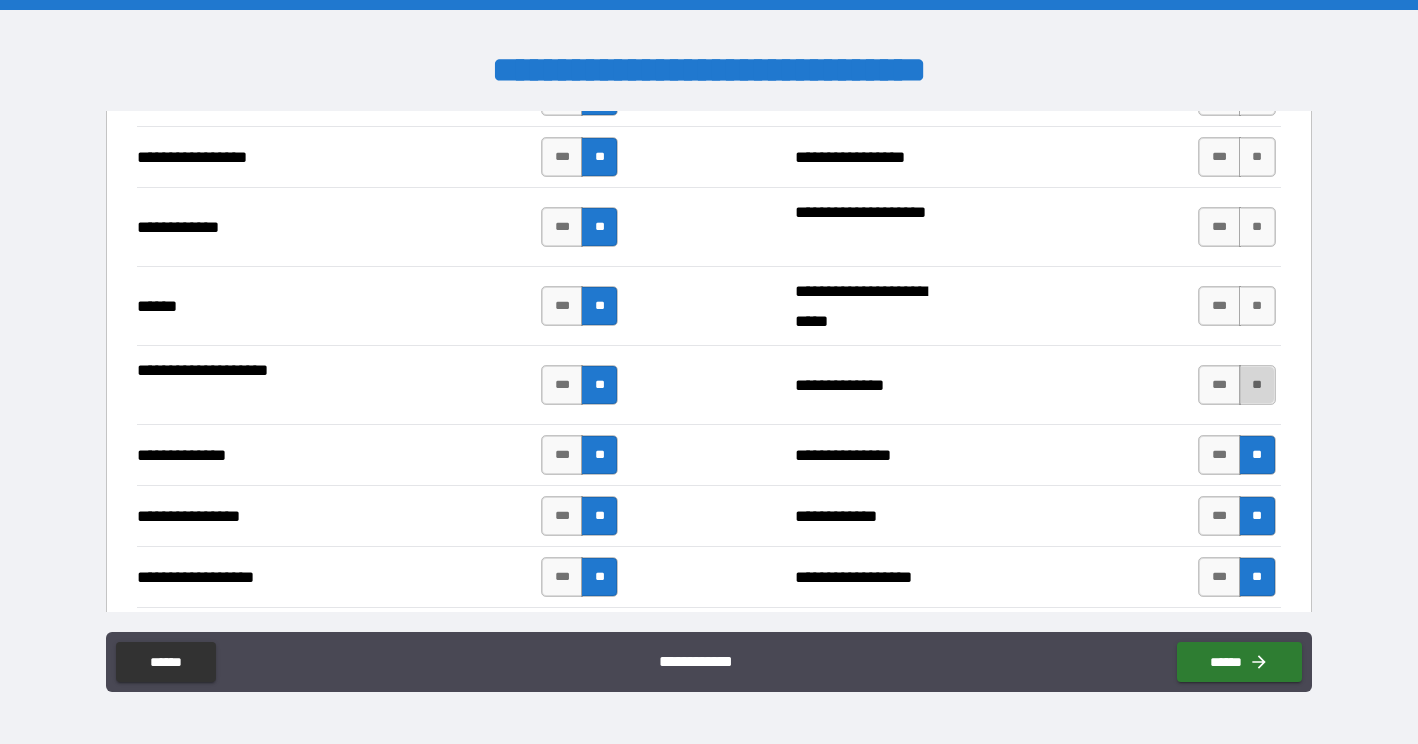 click on "**" at bounding box center [1257, 385] 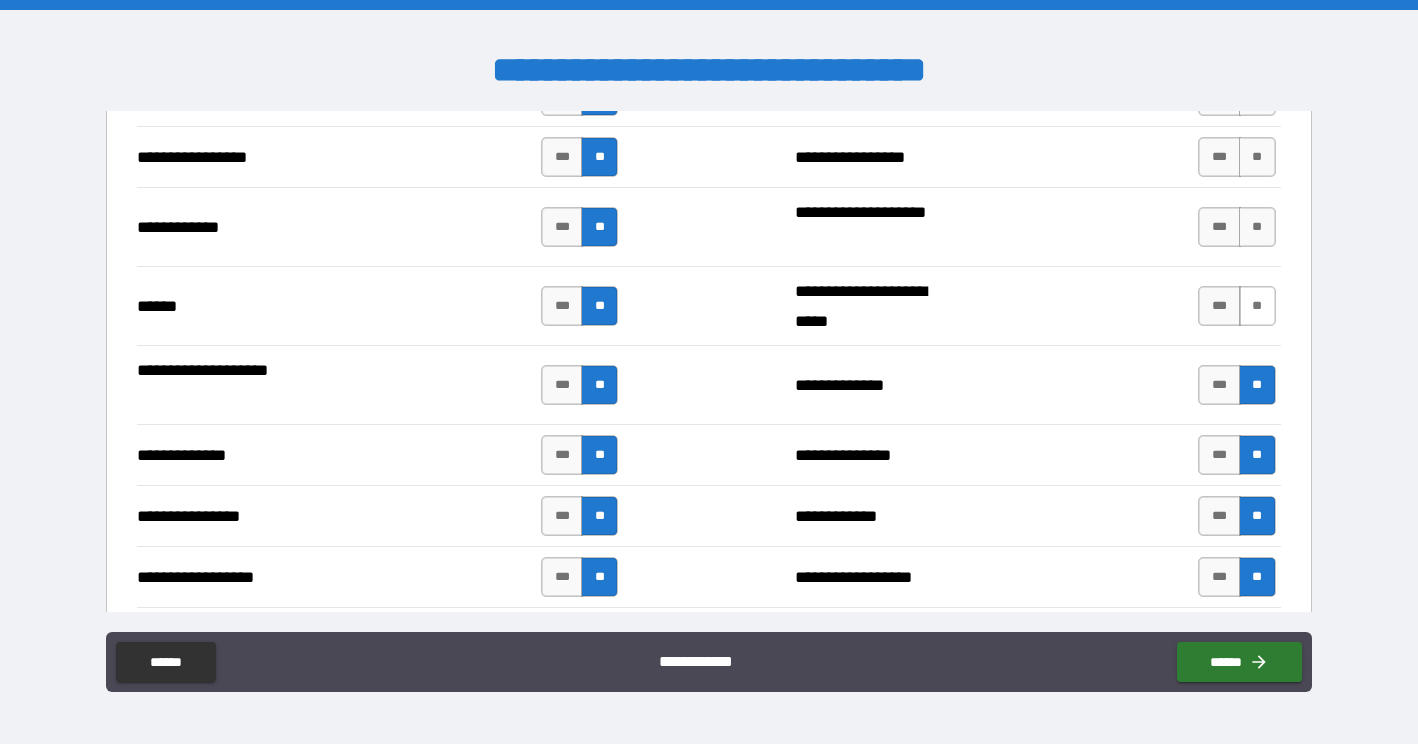 click on "**" at bounding box center (1257, 306) 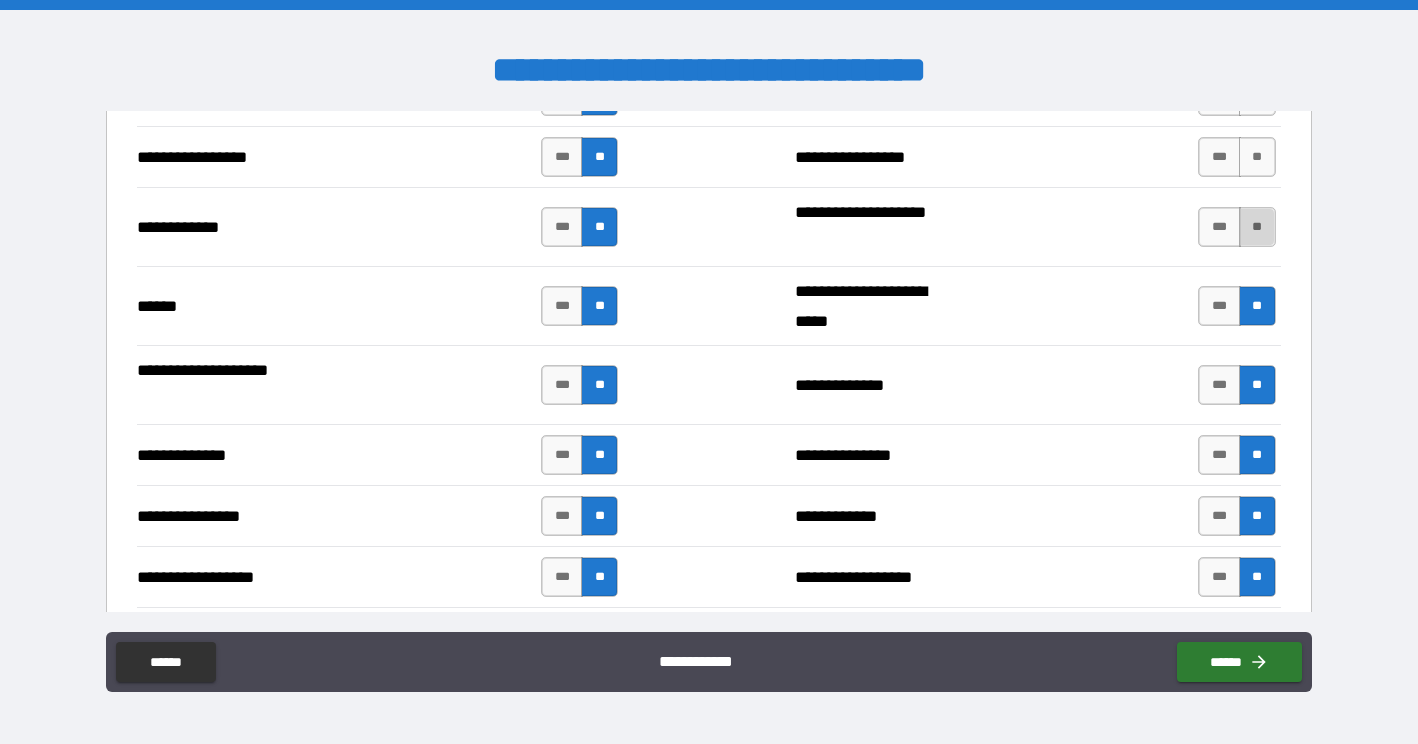 click on "**" at bounding box center [1257, 227] 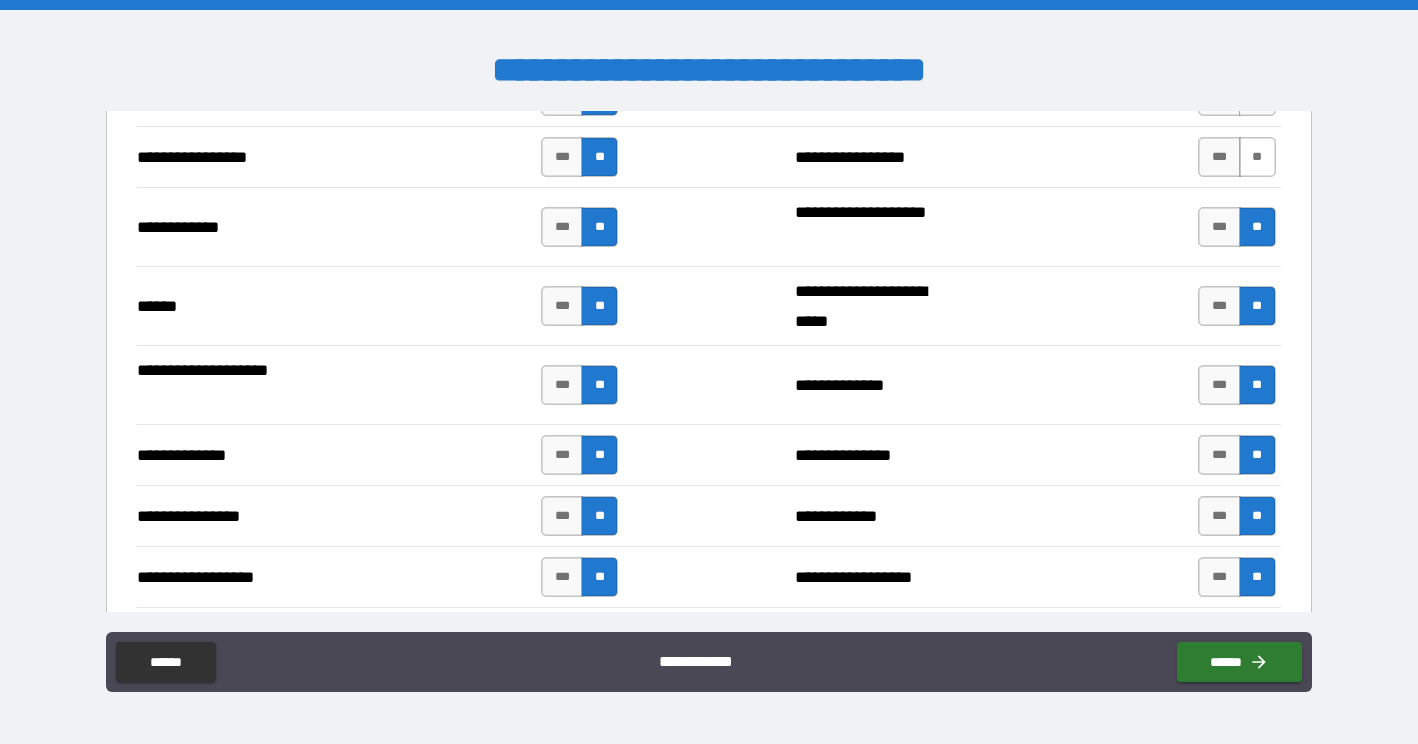 click on "**" at bounding box center [1257, 157] 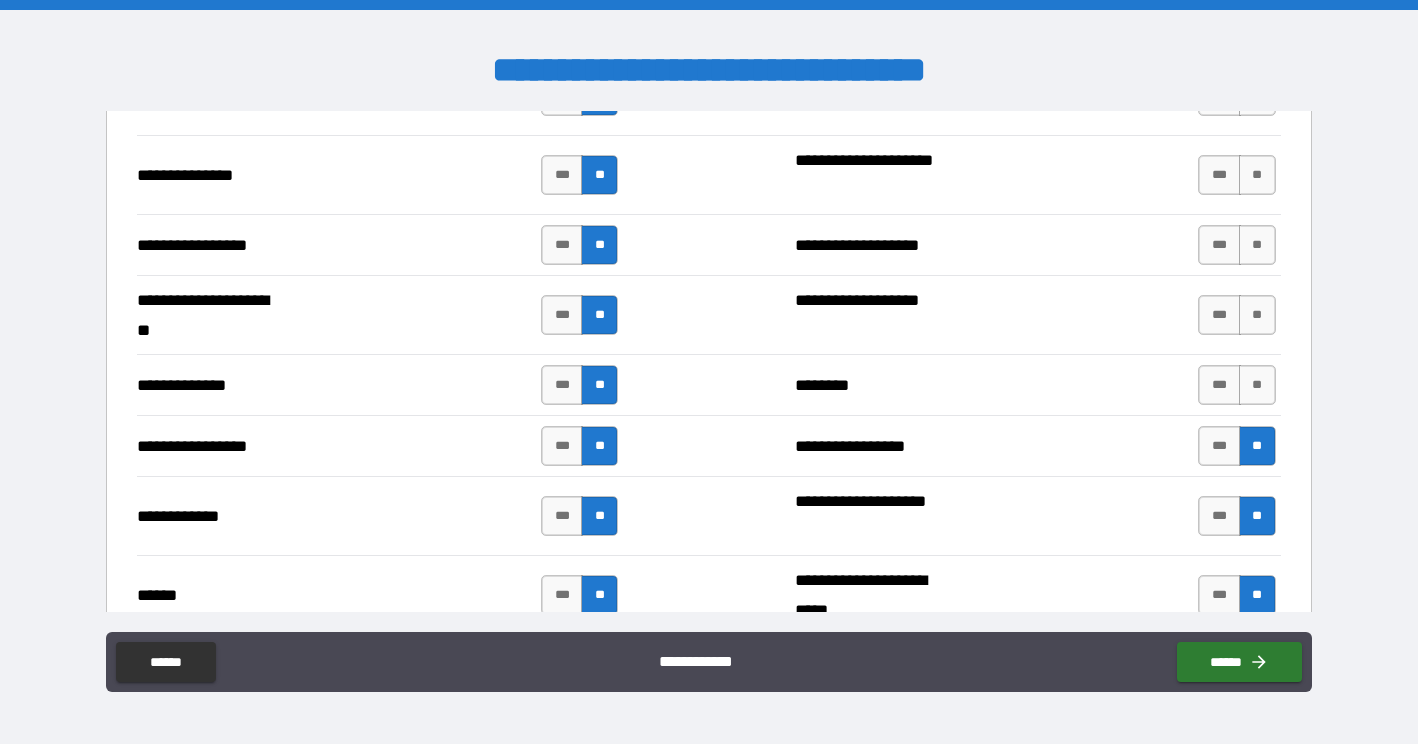 scroll, scrollTop: 2635, scrollLeft: 0, axis: vertical 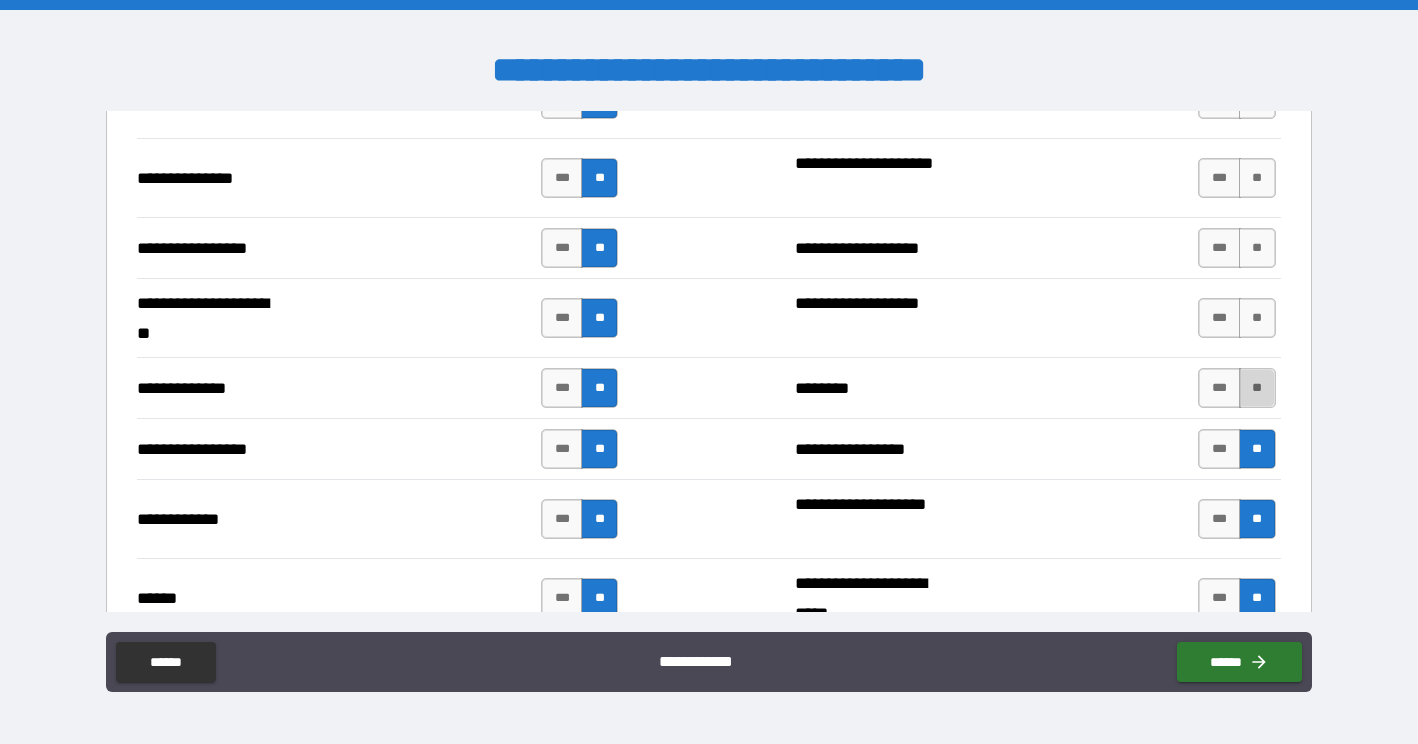 click on "**" at bounding box center (1257, 388) 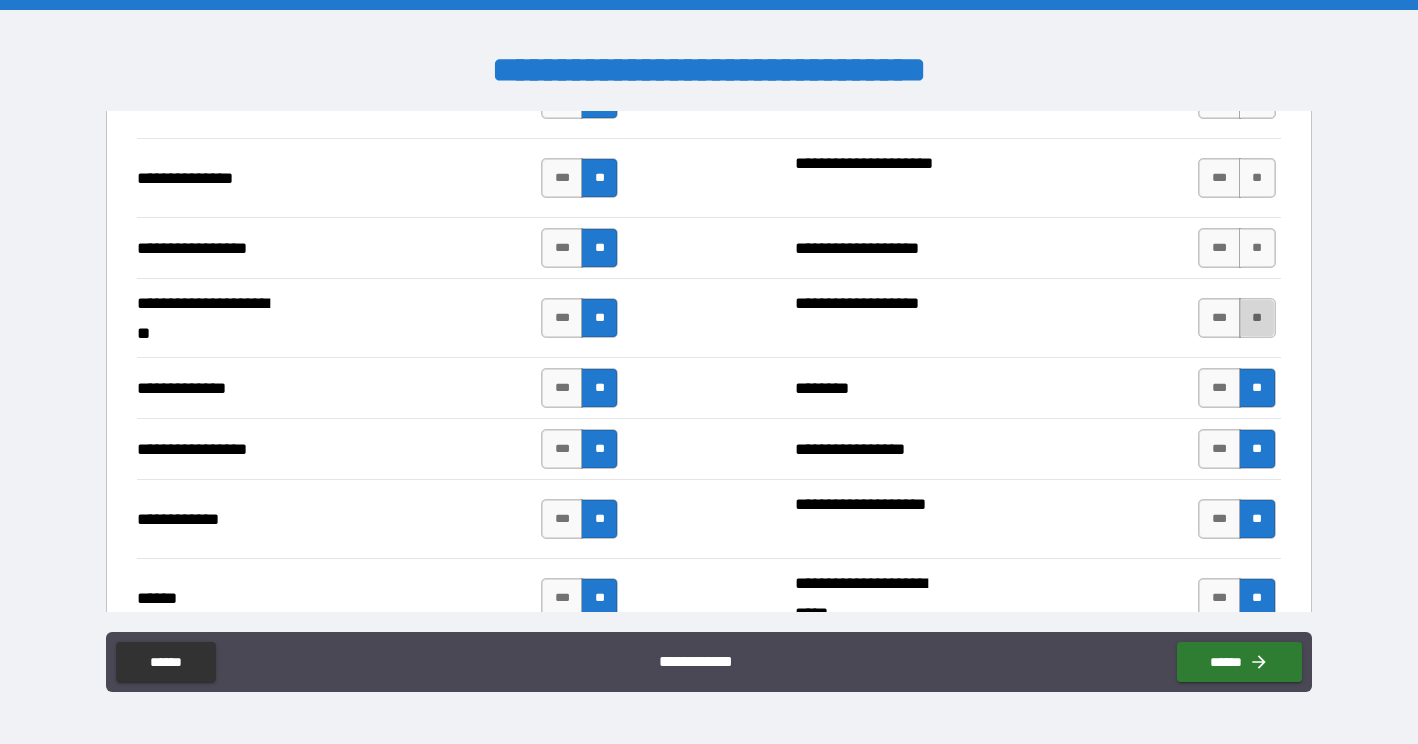 click on "**" at bounding box center [1257, 318] 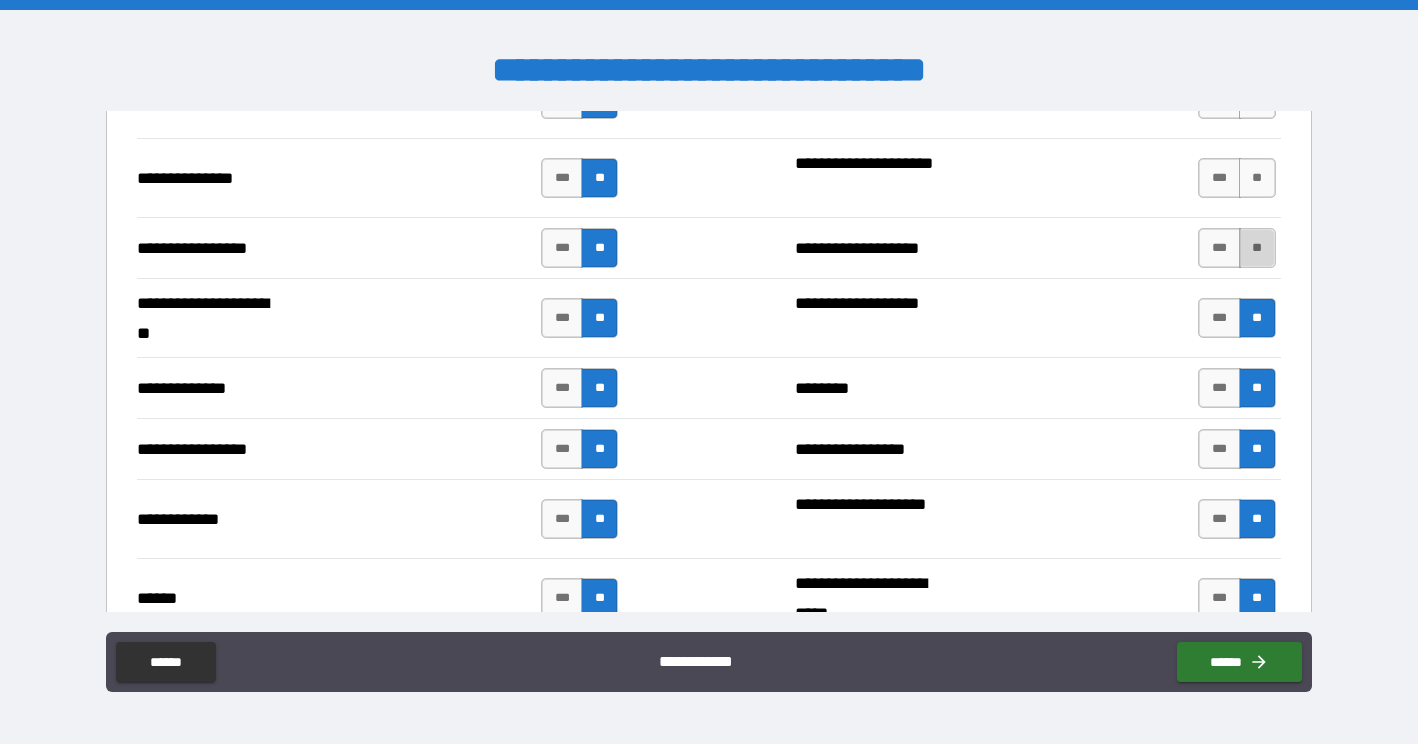 click on "**" at bounding box center [1257, 248] 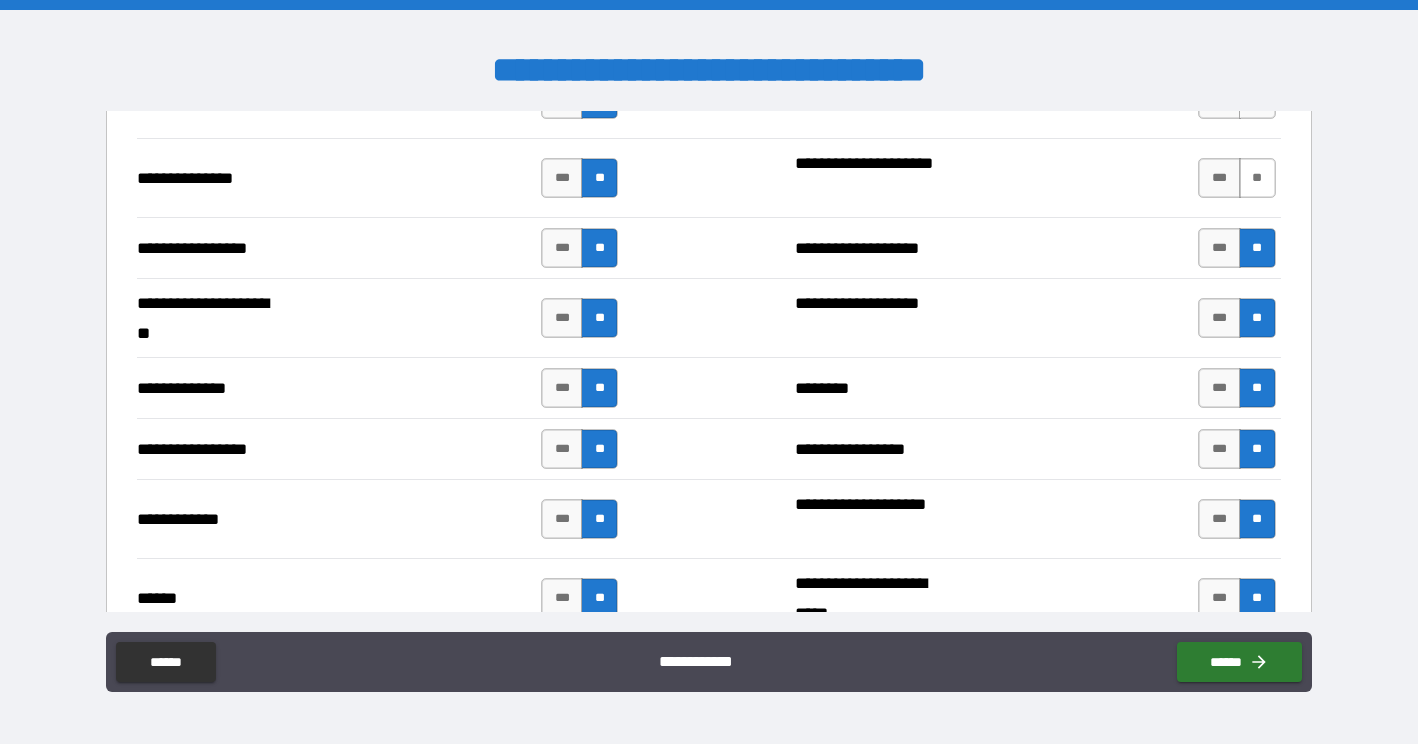 click on "**" at bounding box center (1257, 178) 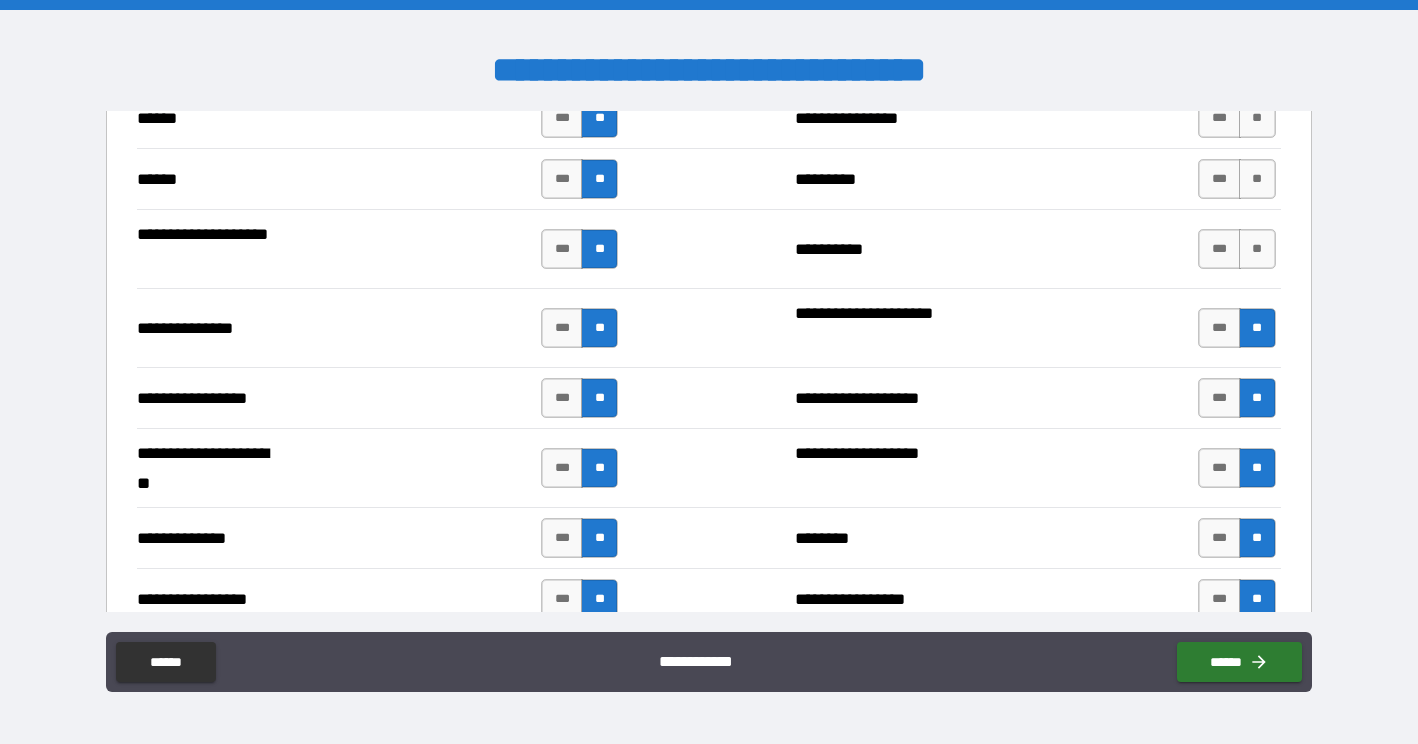 scroll, scrollTop: 2467, scrollLeft: 0, axis: vertical 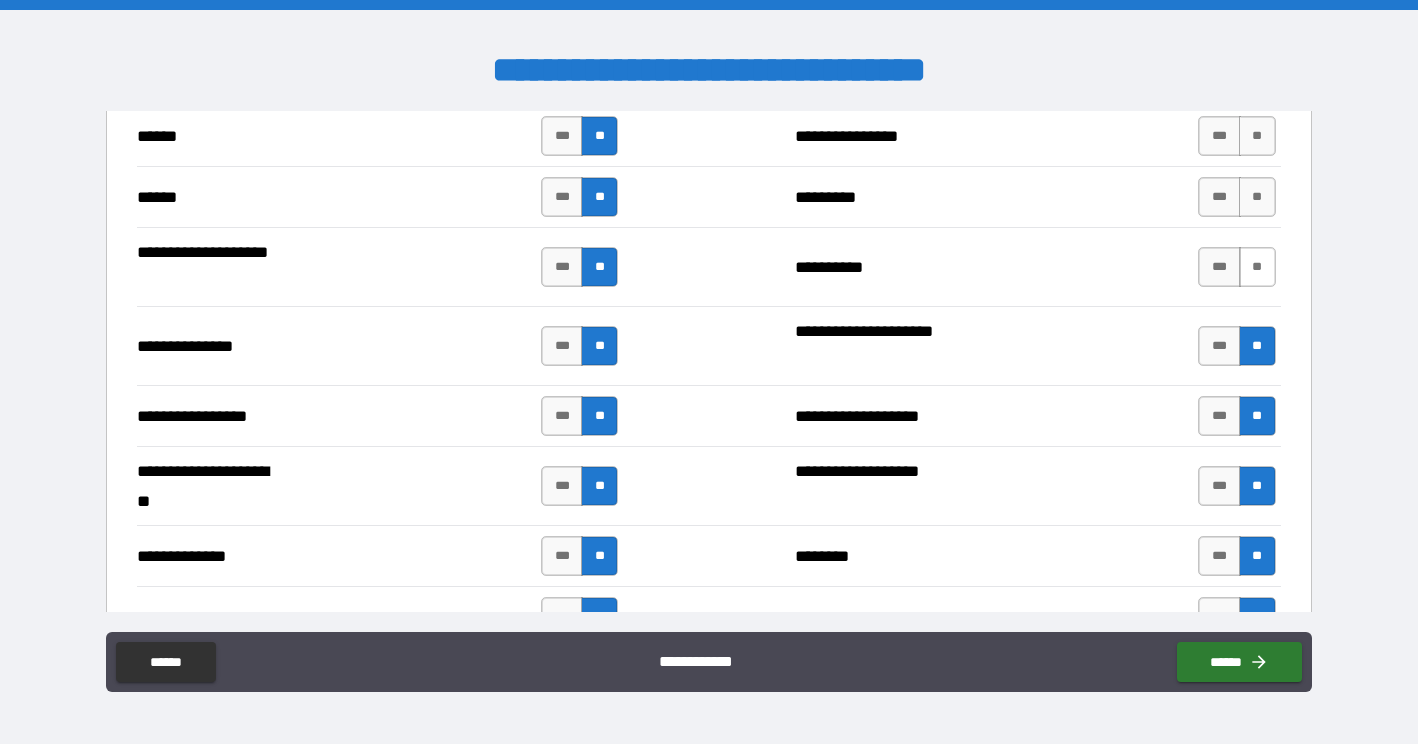 click on "**" at bounding box center (1257, 267) 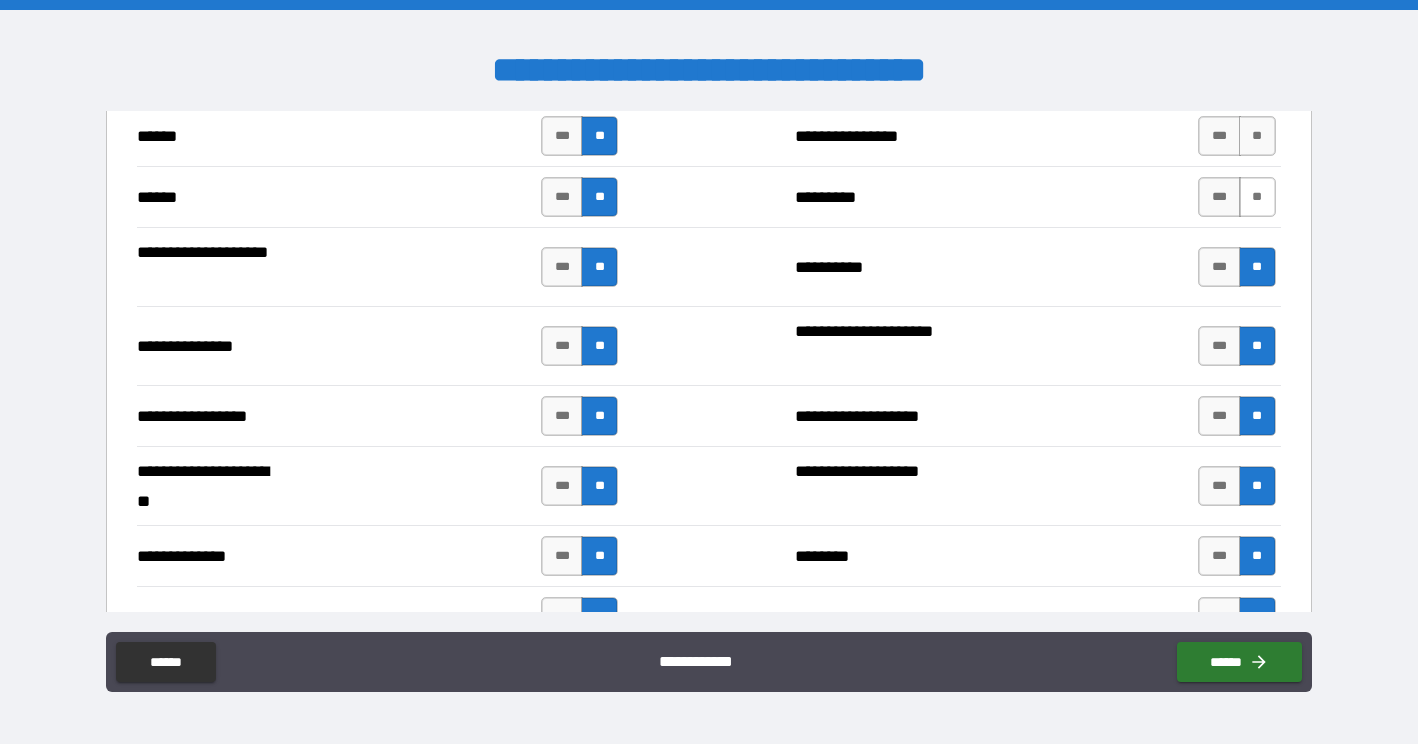 click on "**" at bounding box center [1257, 197] 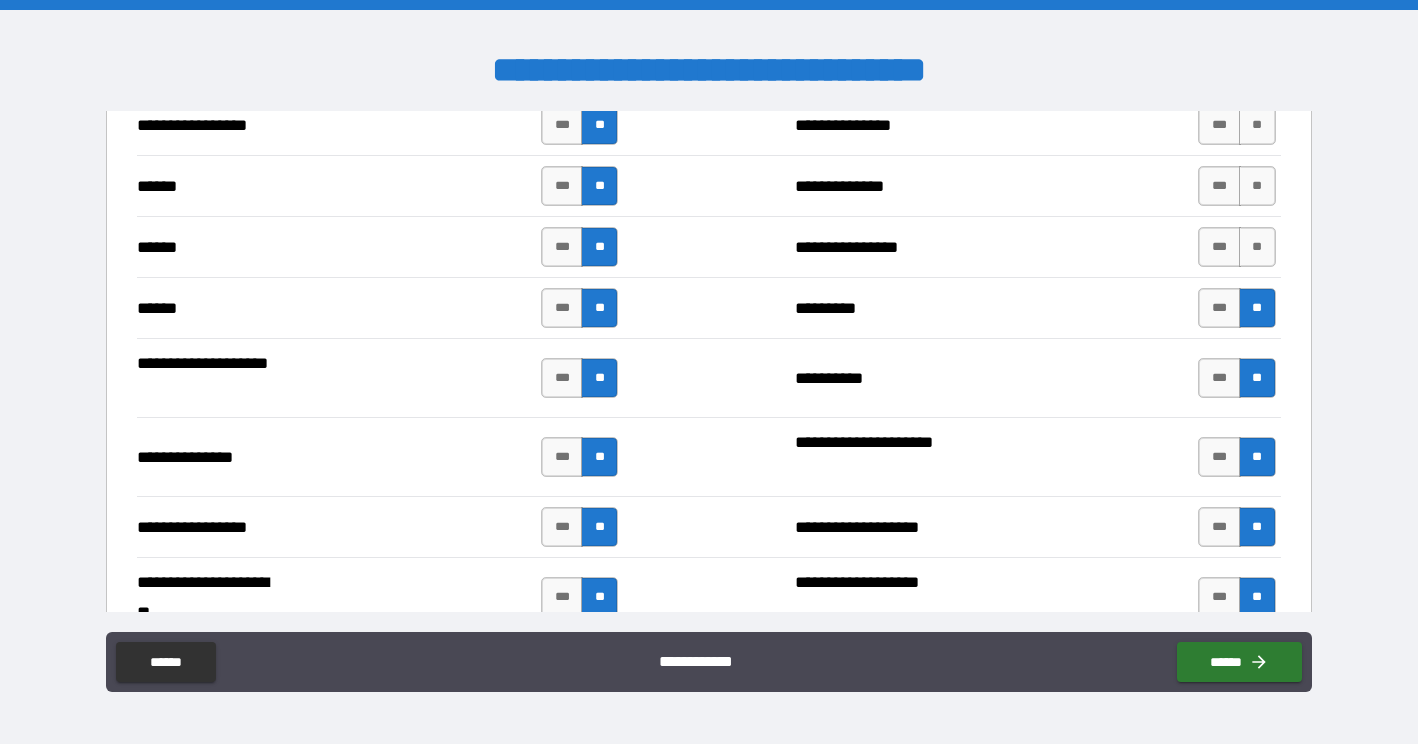 scroll, scrollTop: 2334, scrollLeft: 0, axis: vertical 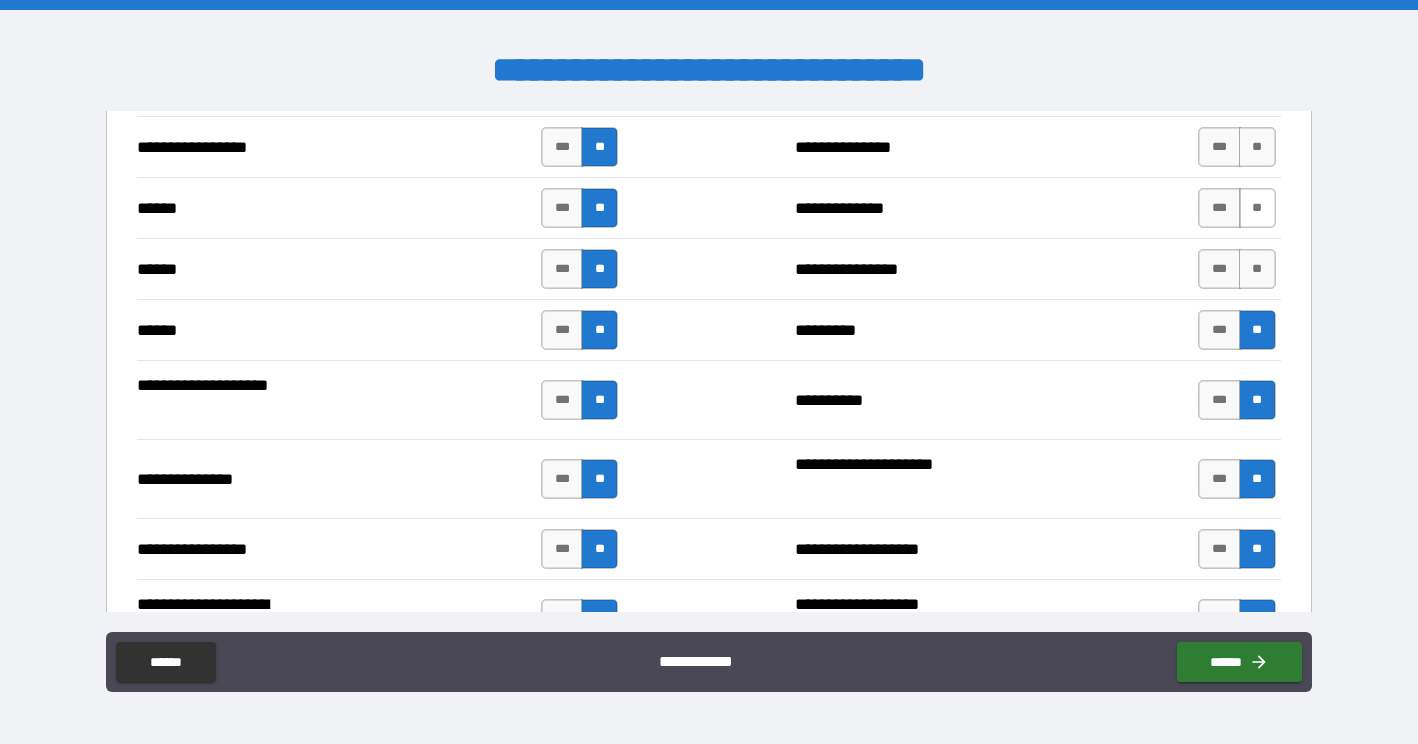 click on "**" at bounding box center [1257, 208] 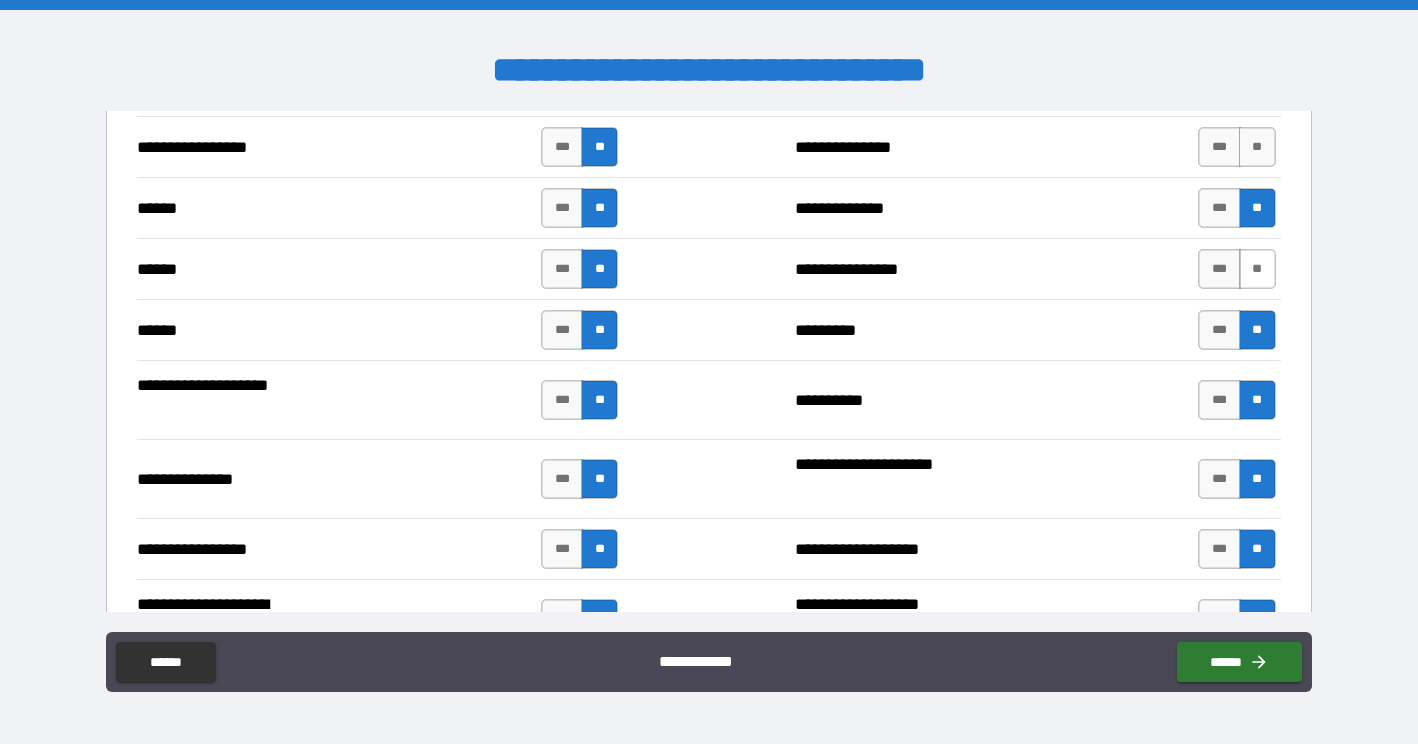 click on "**" at bounding box center (1257, 269) 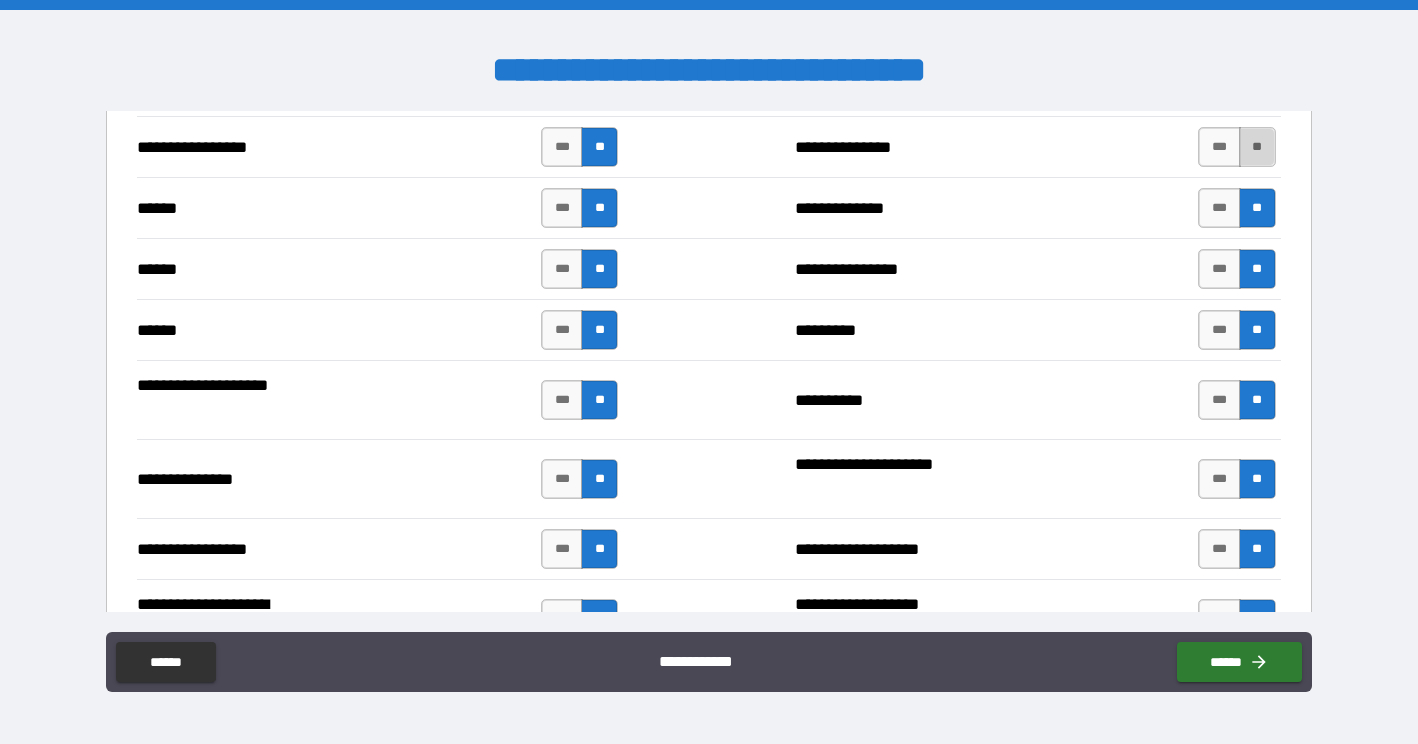 click on "**" at bounding box center (1257, 147) 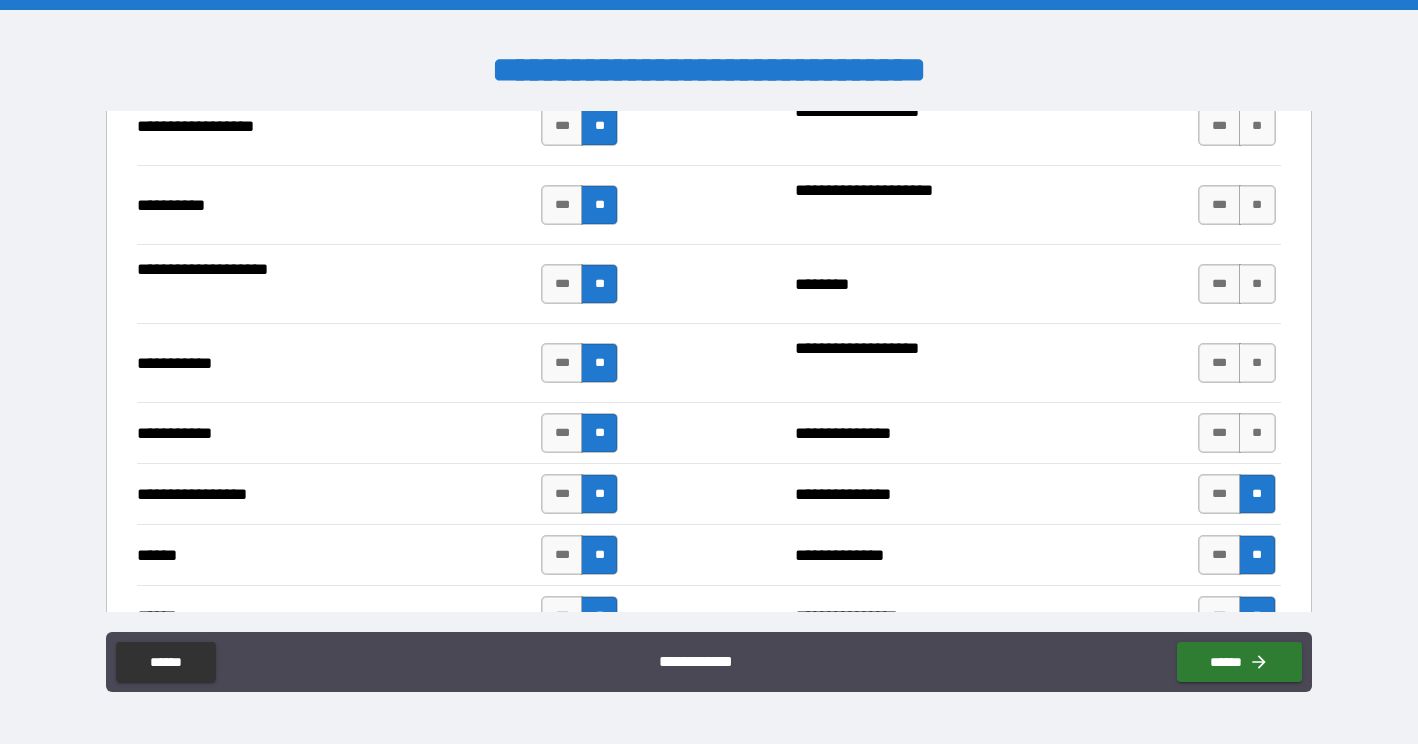 scroll, scrollTop: 1986, scrollLeft: 0, axis: vertical 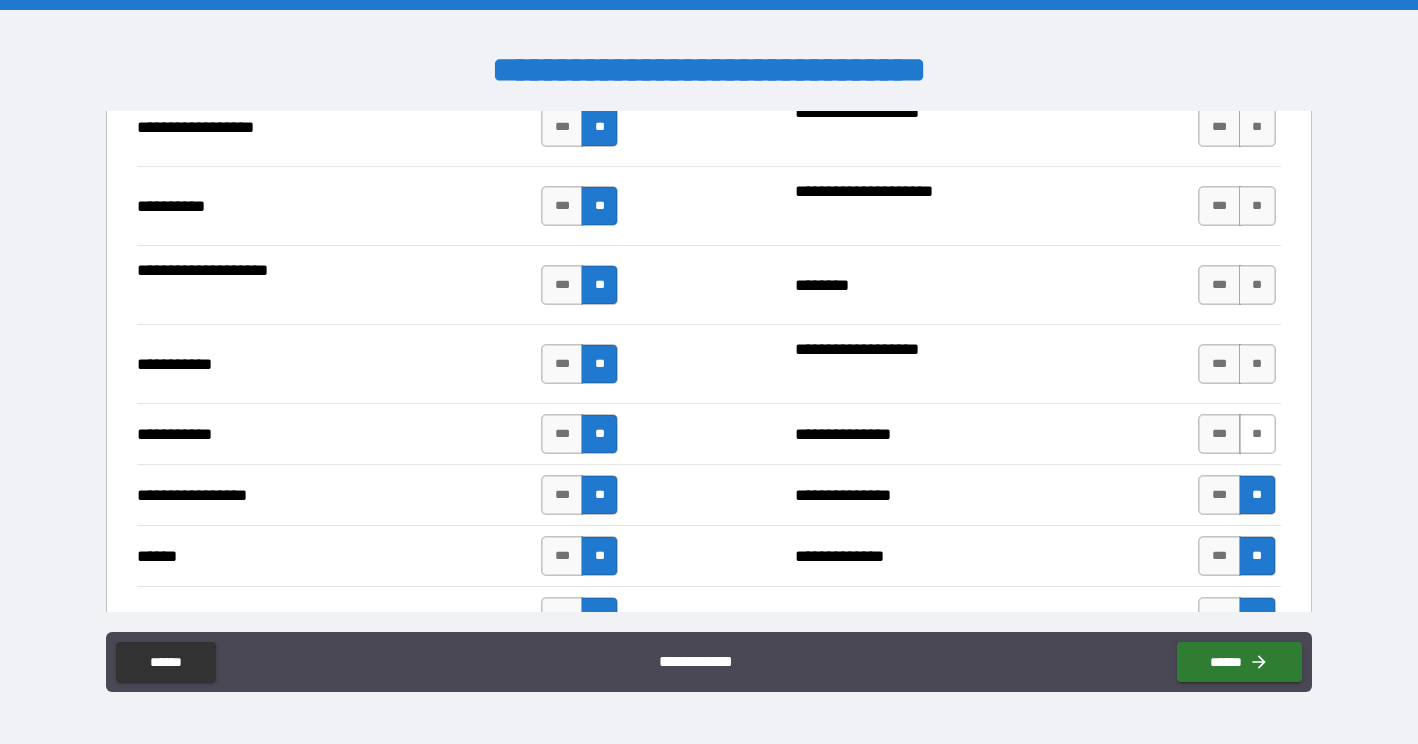 click on "**" at bounding box center (1257, 434) 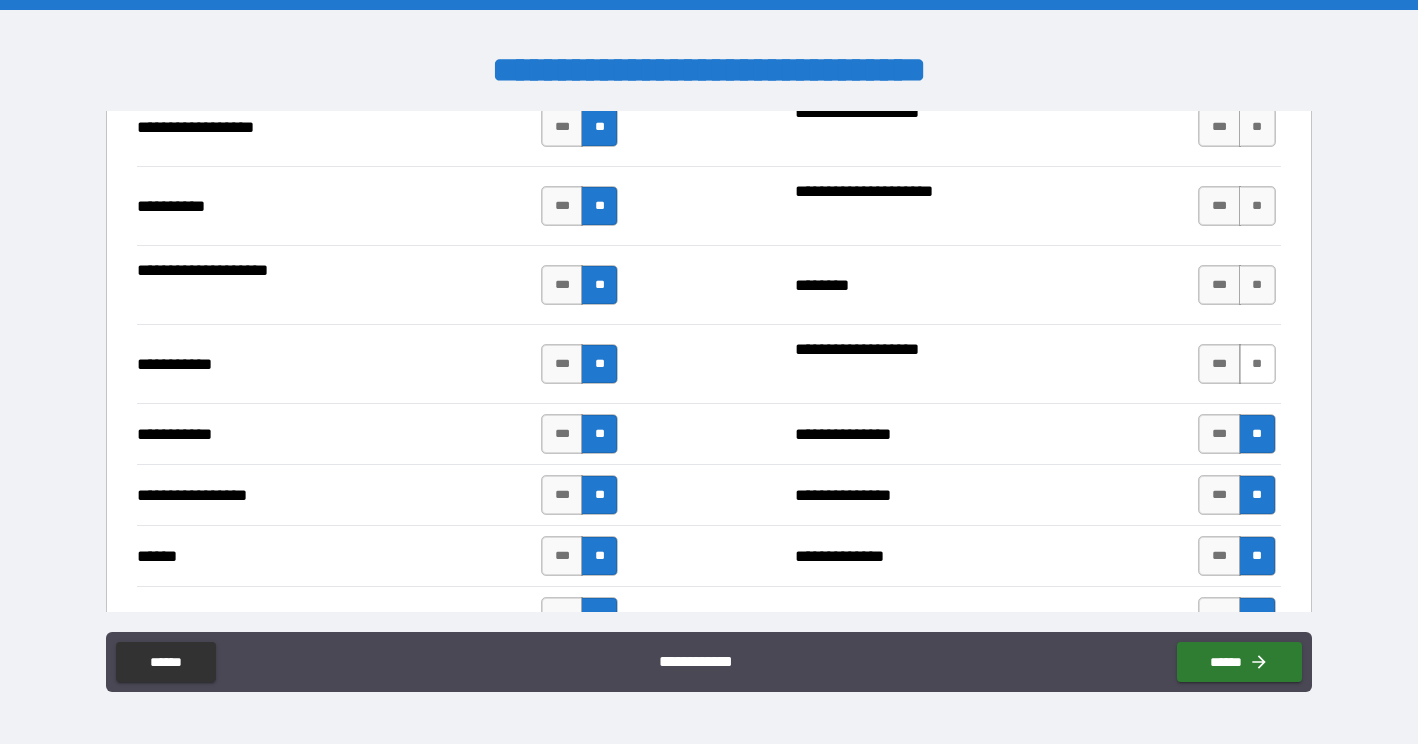 click on "**" at bounding box center (1257, 364) 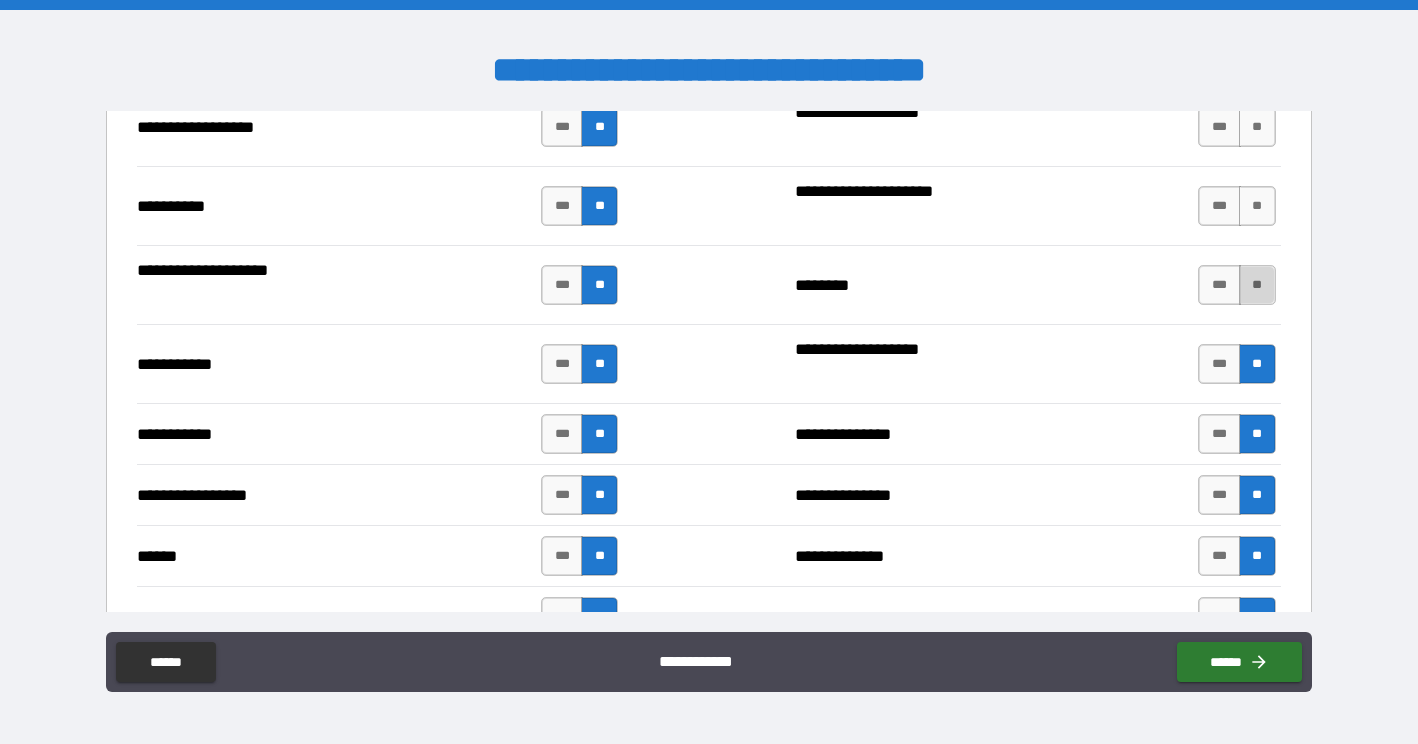 click on "**" at bounding box center (1257, 285) 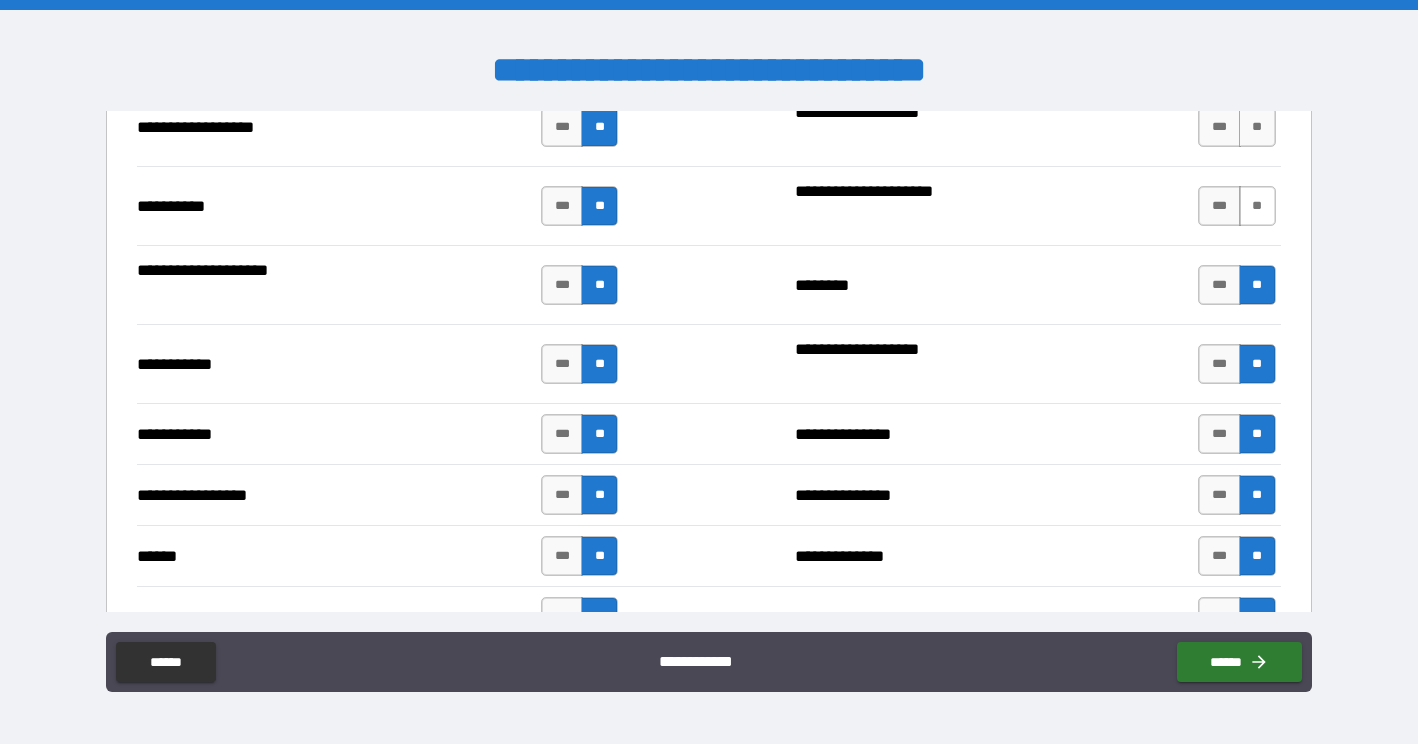 click on "**" at bounding box center (1257, 206) 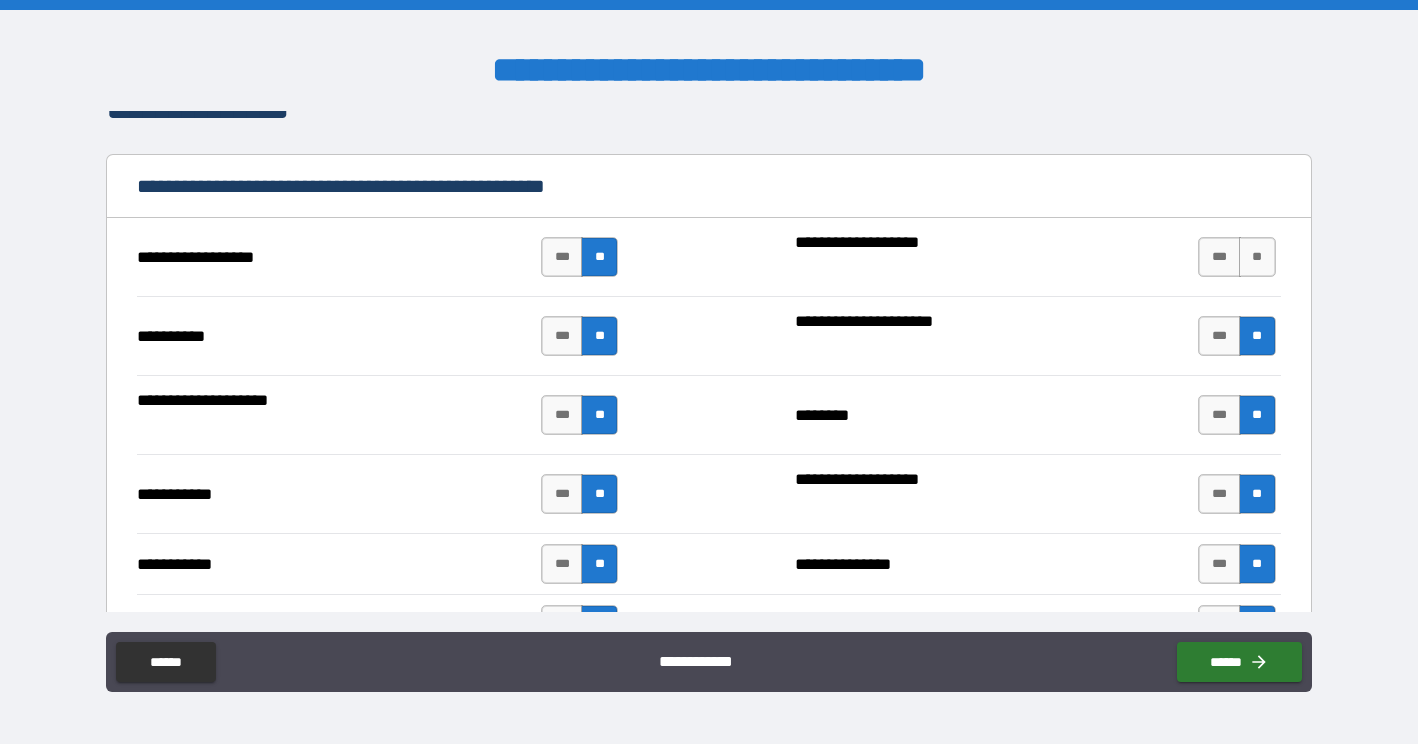 scroll, scrollTop: 1828, scrollLeft: 0, axis: vertical 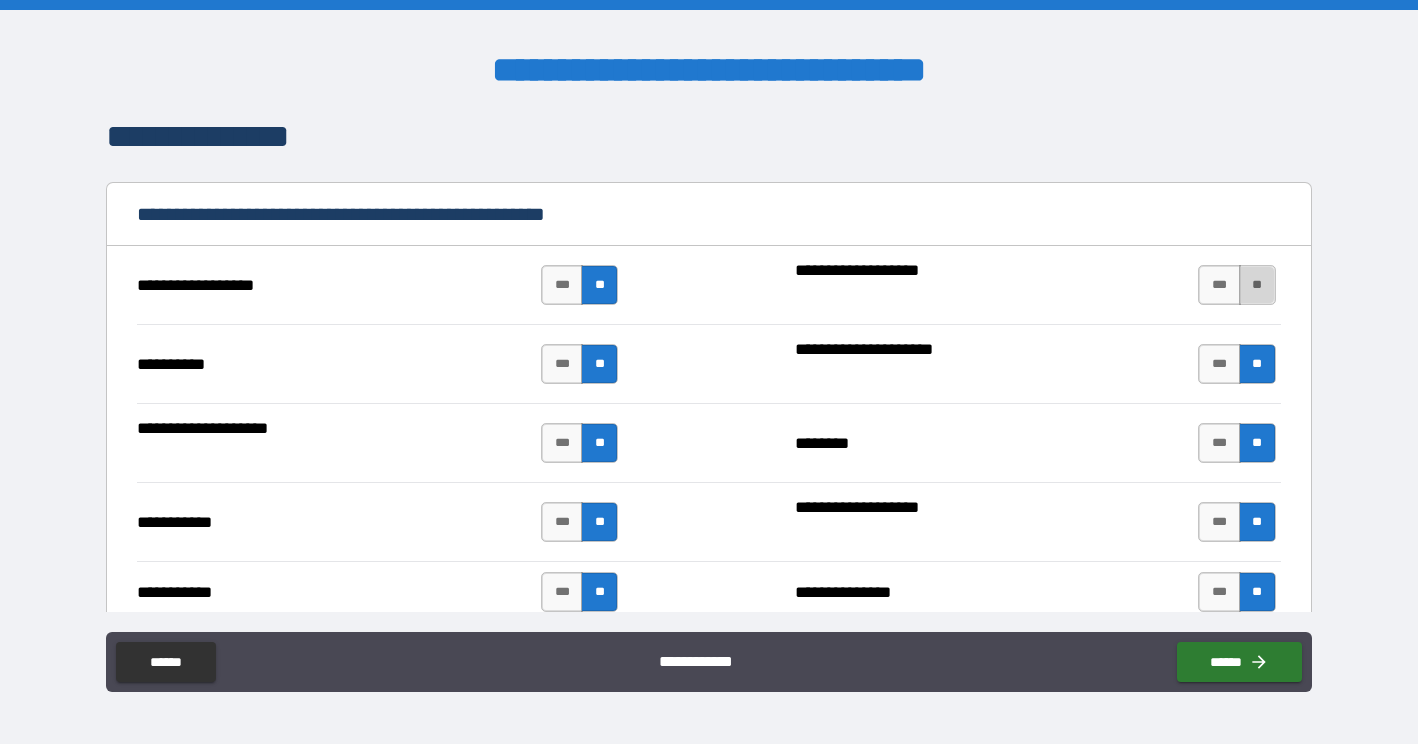 click on "**" at bounding box center (1257, 285) 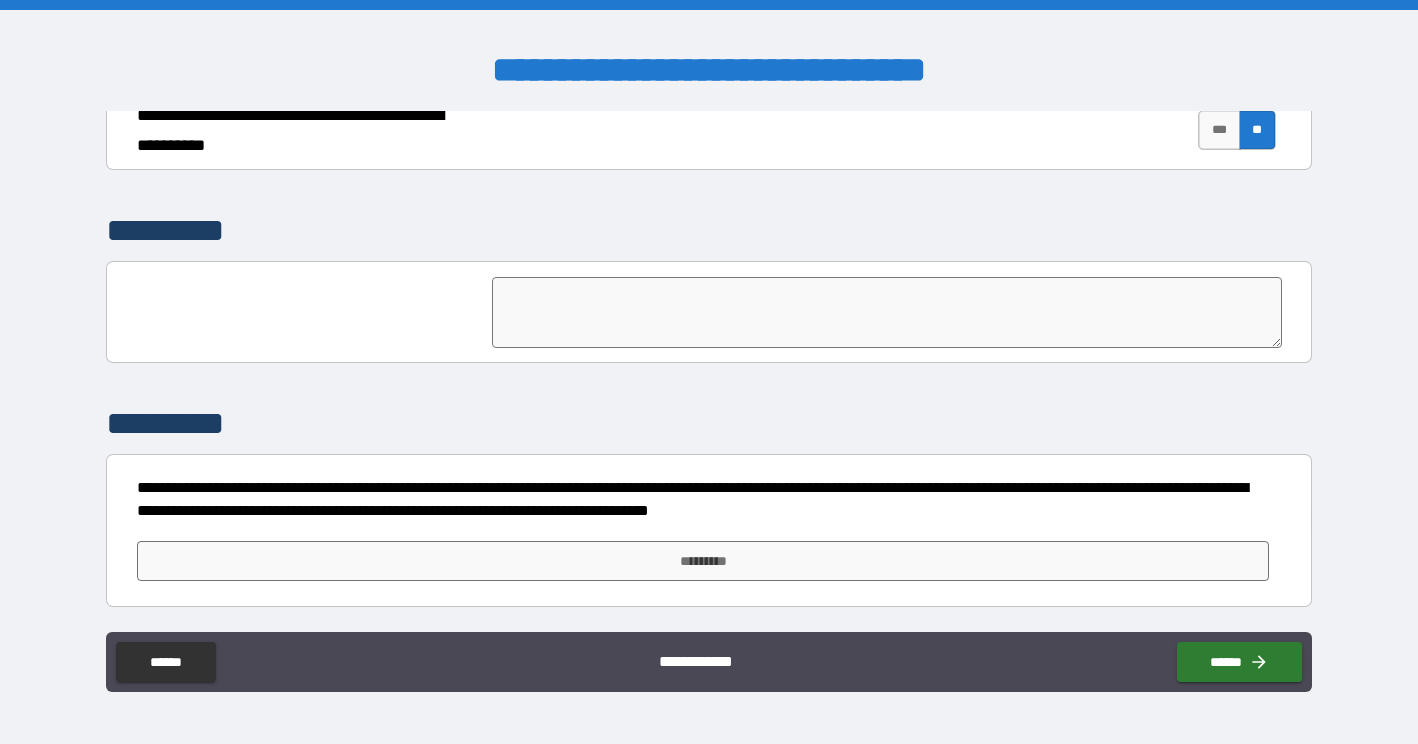 scroll, scrollTop: 4722, scrollLeft: 0, axis: vertical 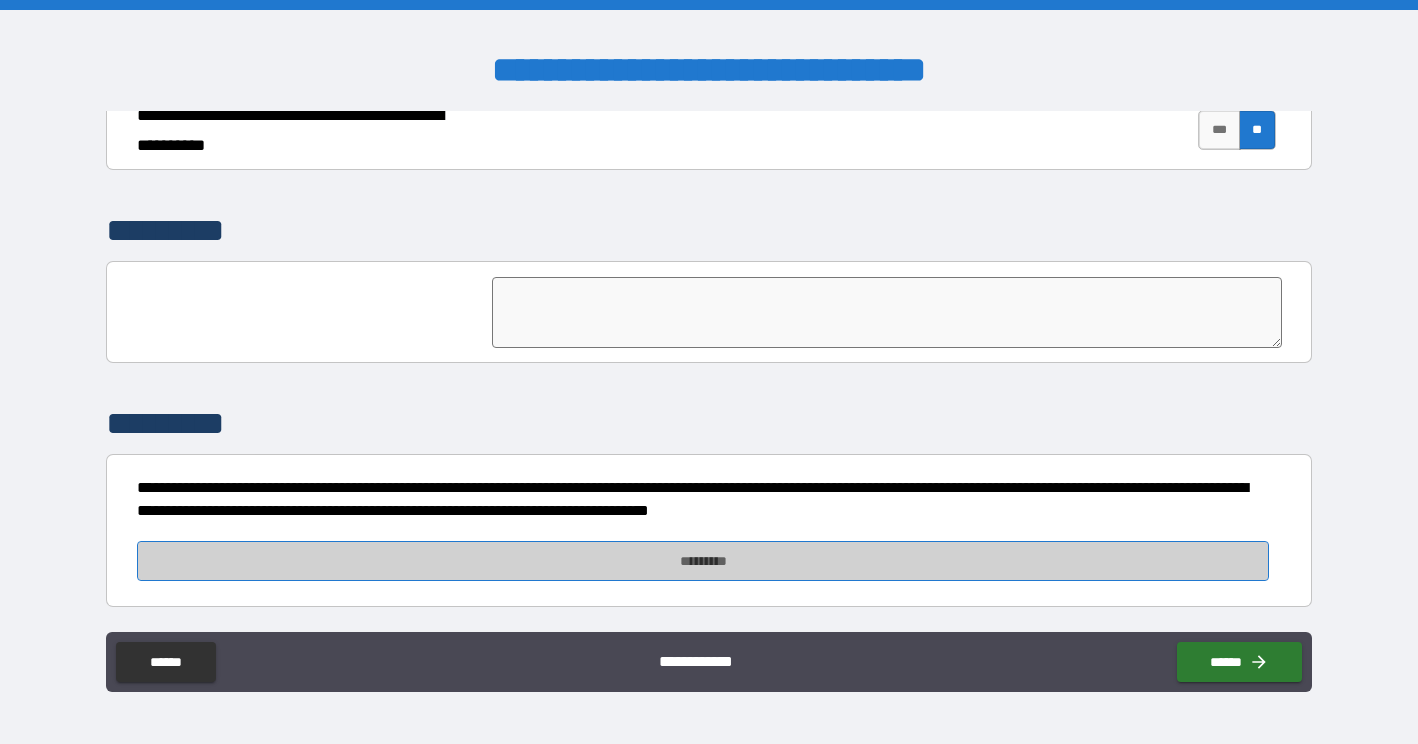 click on "*********" at bounding box center (703, 561) 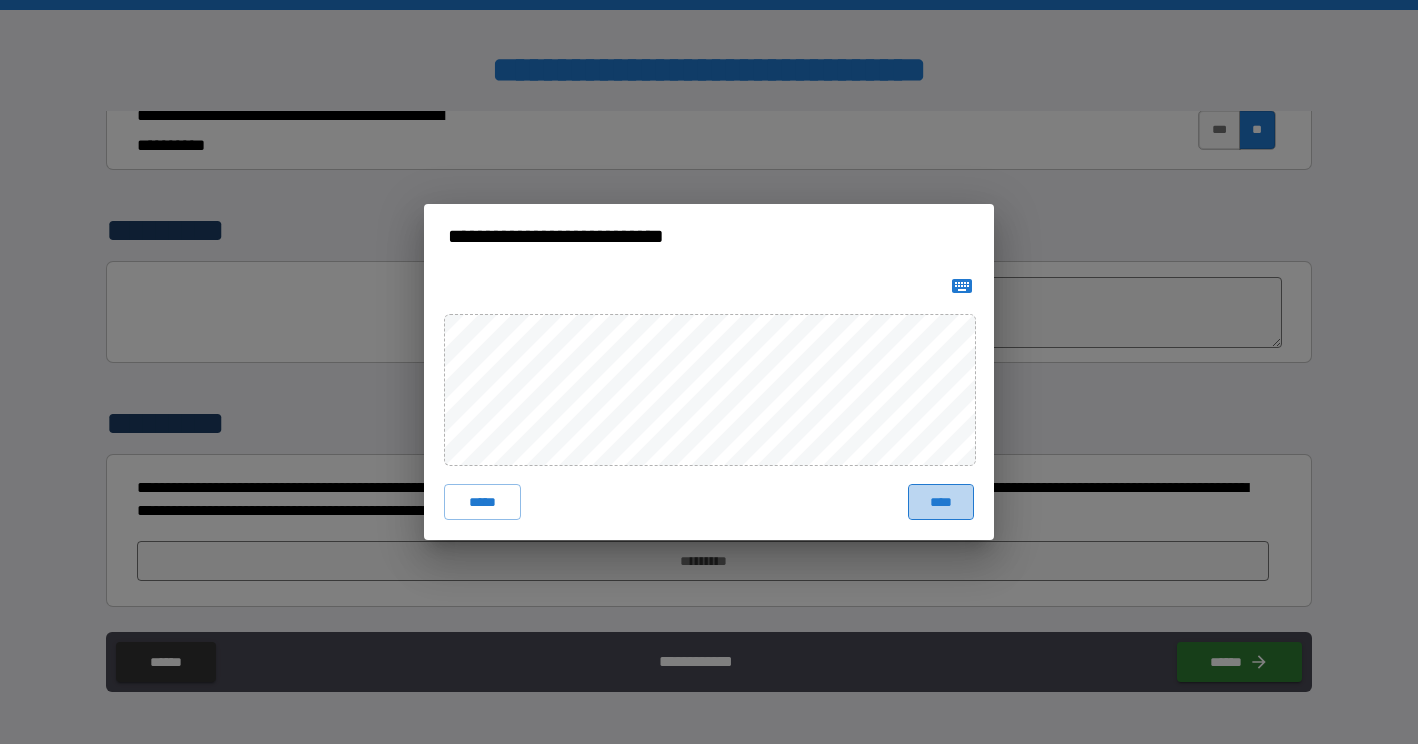 click on "****" at bounding box center (941, 502) 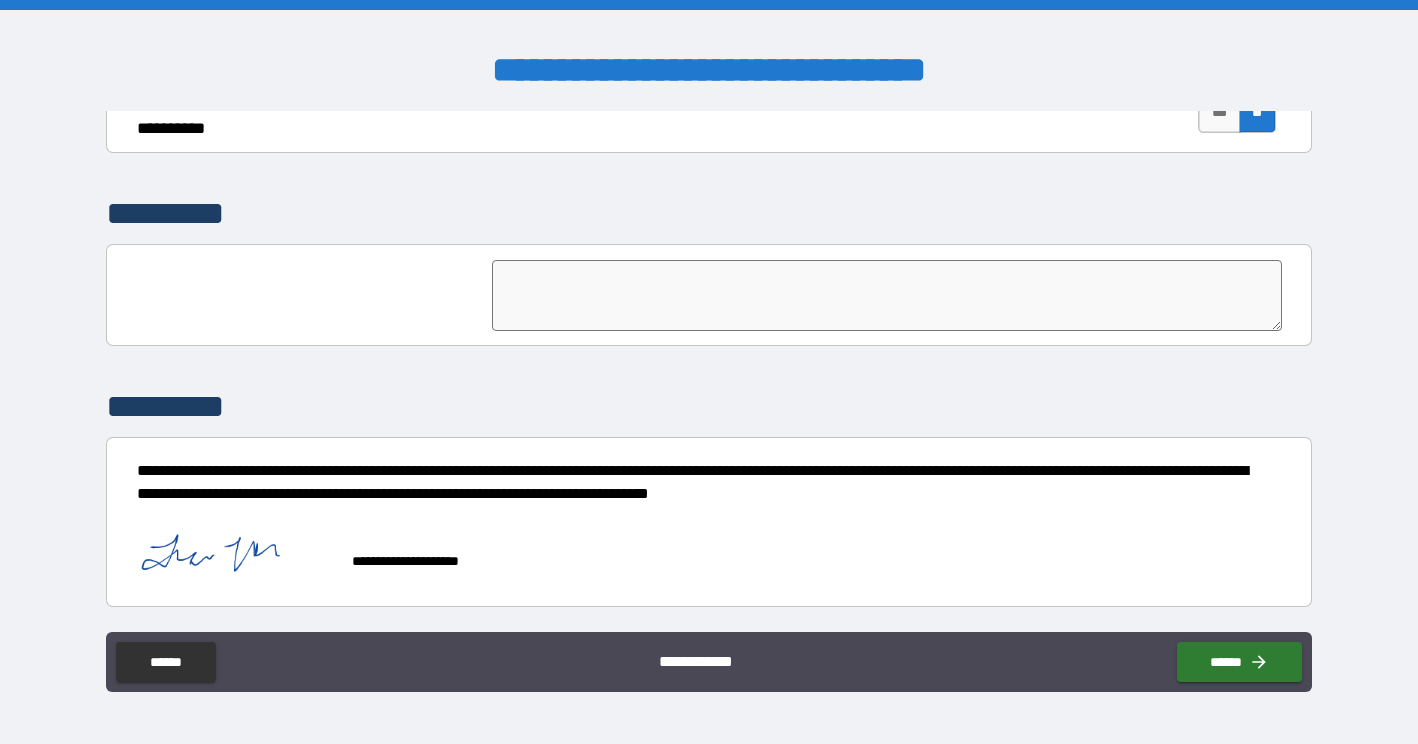 scroll, scrollTop: 4739, scrollLeft: 0, axis: vertical 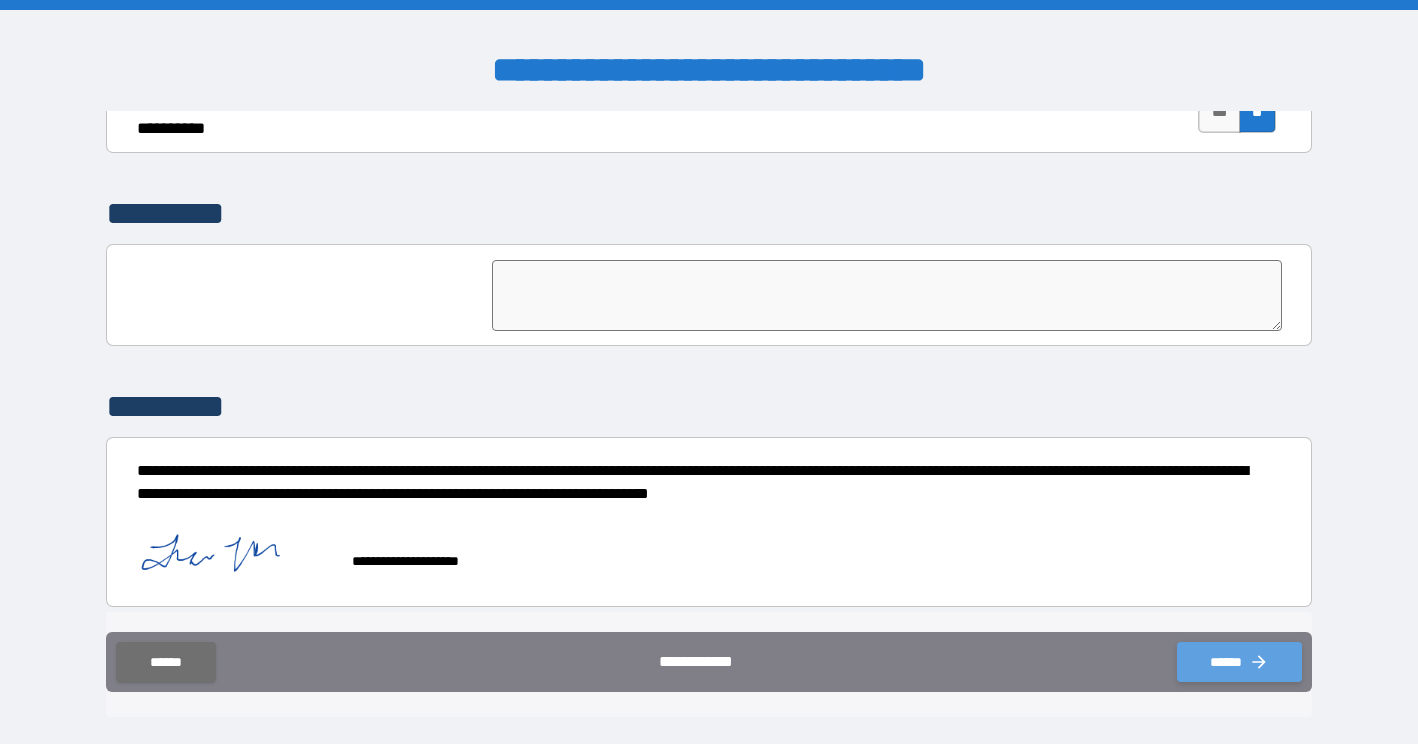 click 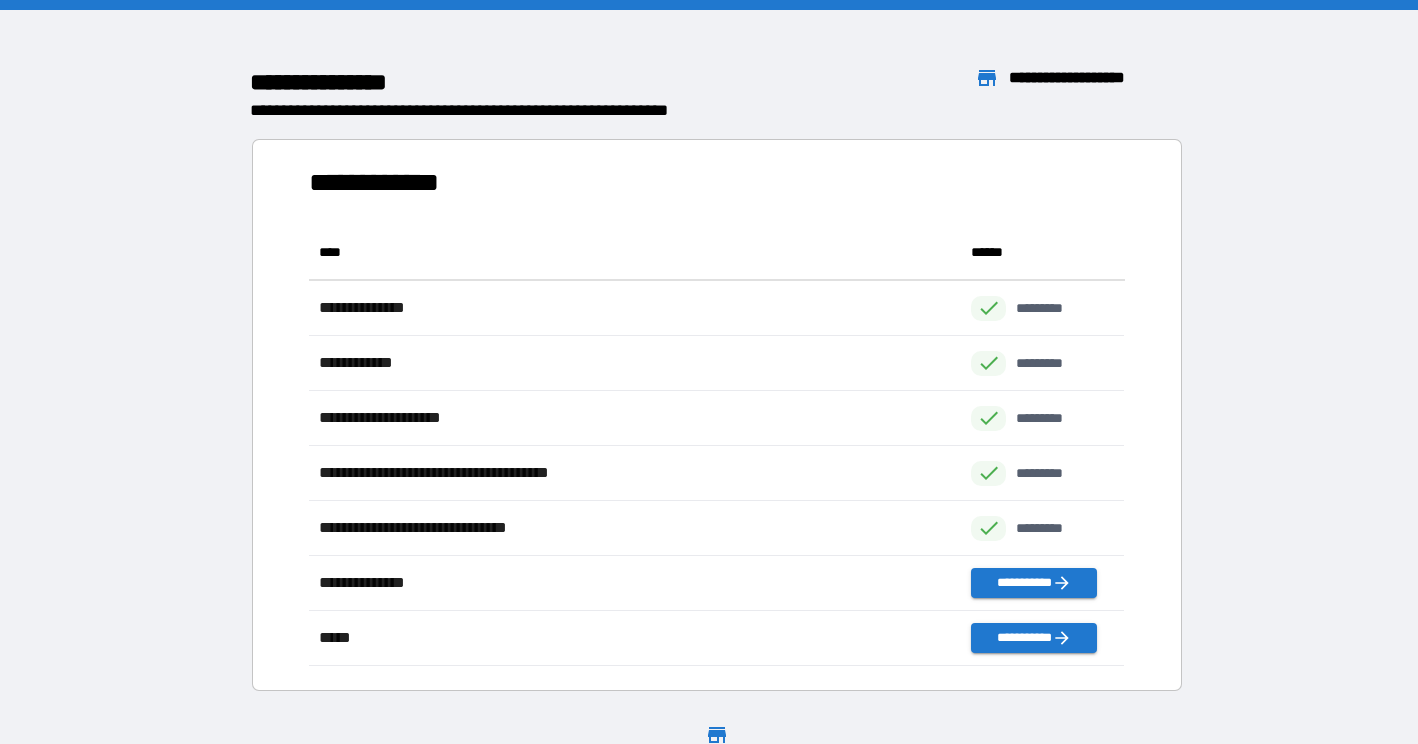 scroll, scrollTop: 1, scrollLeft: 1, axis: both 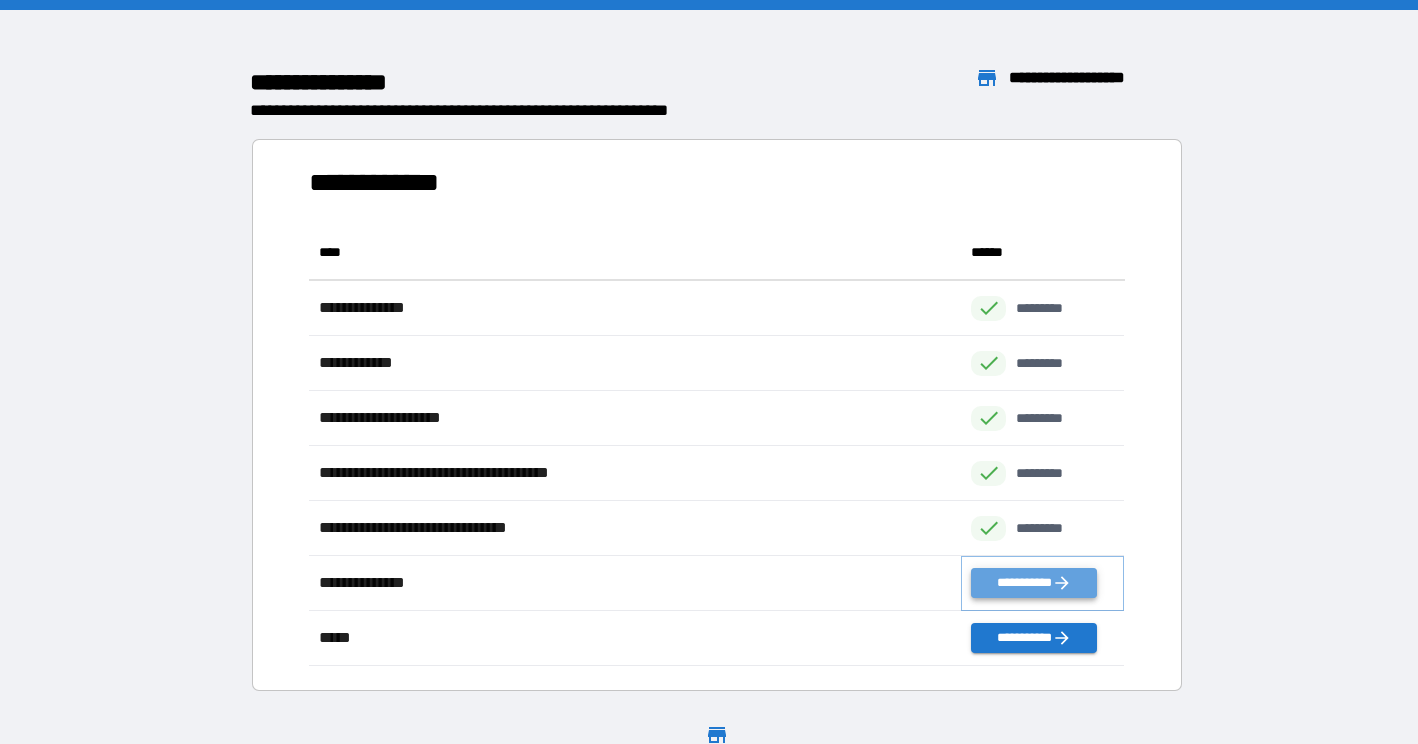 click on "**********" at bounding box center (1033, 583) 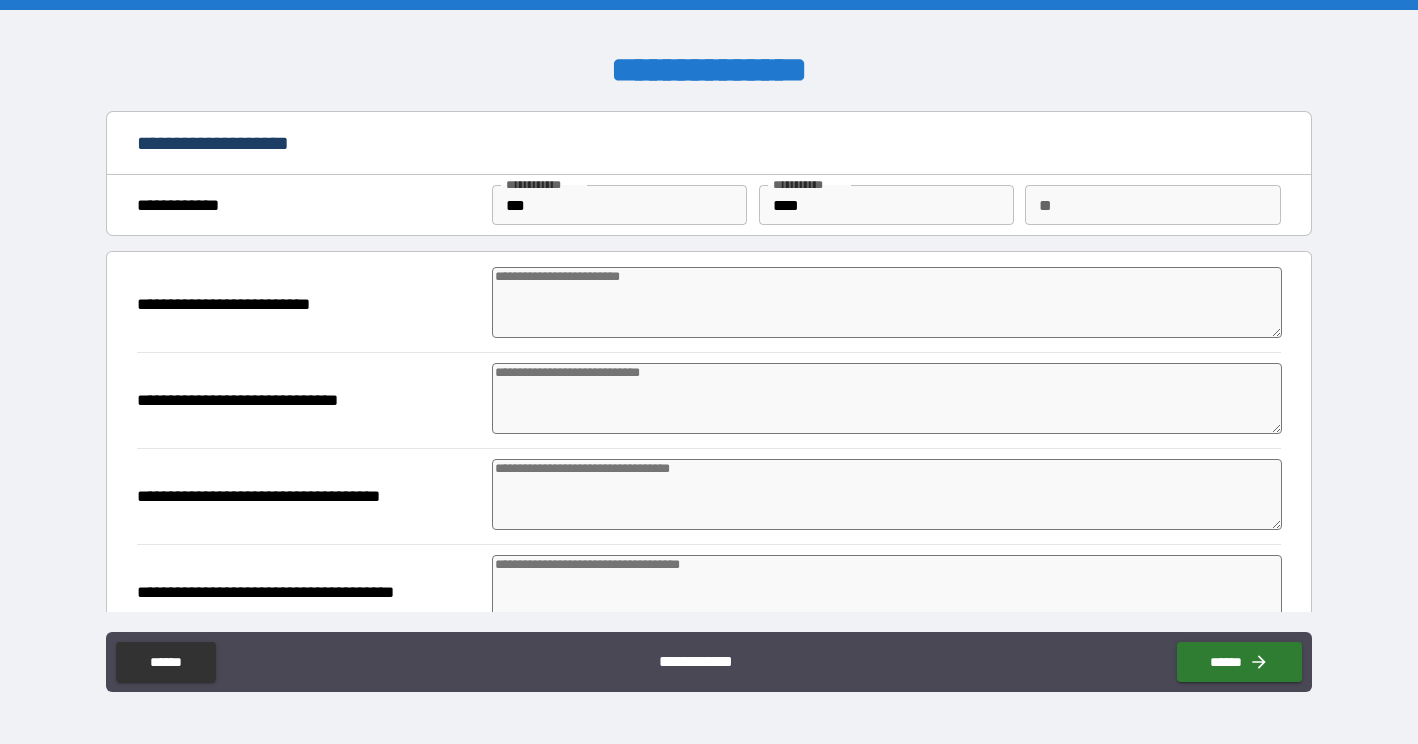 type on "*" 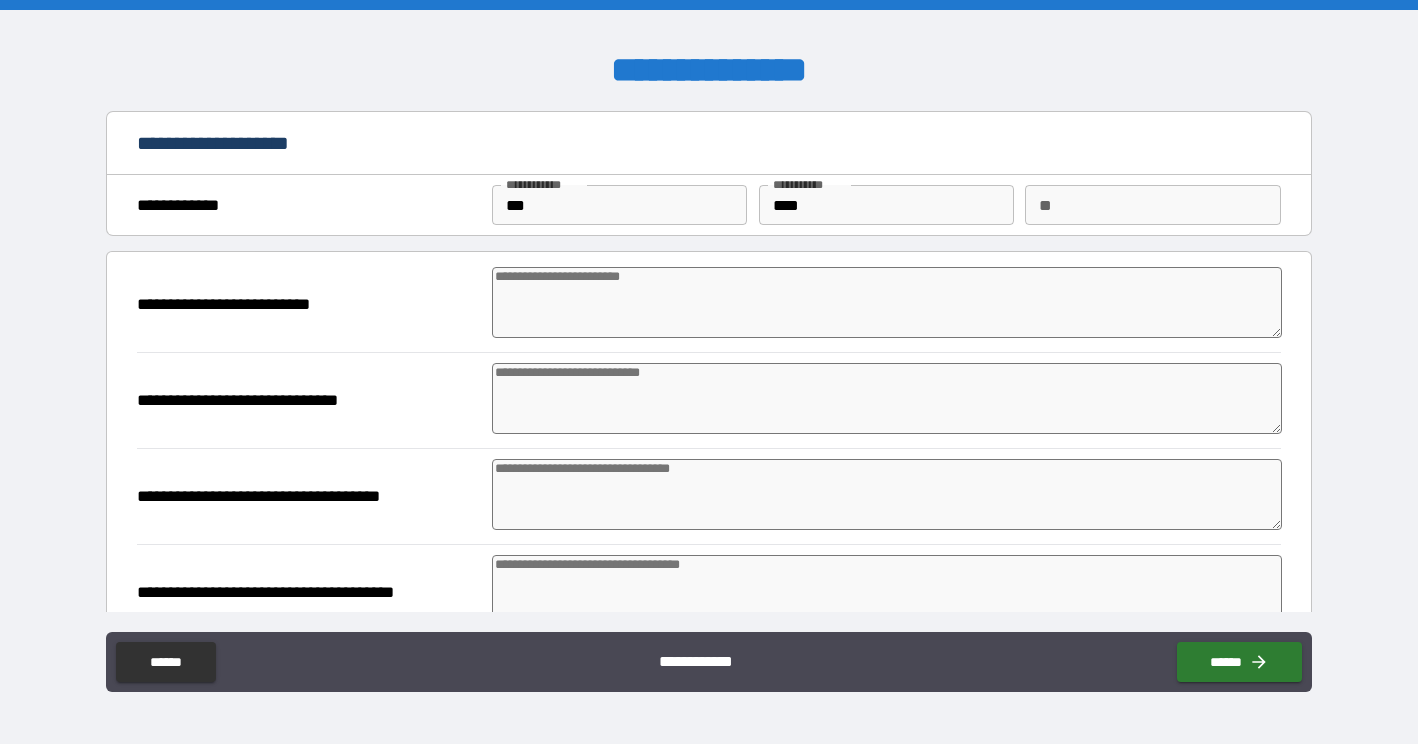 type on "*" 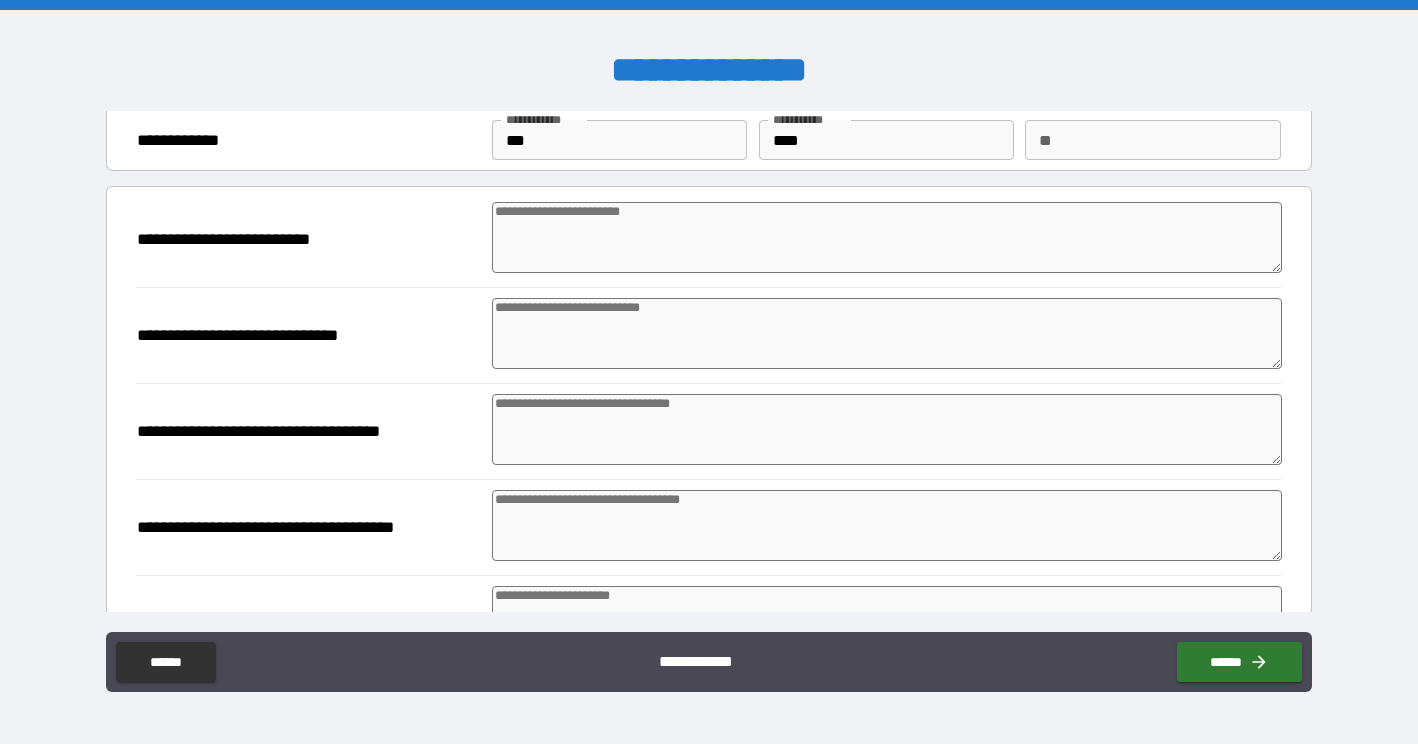 scroll, scrollTop: 72, scrollLeft: 0, axis: vertical 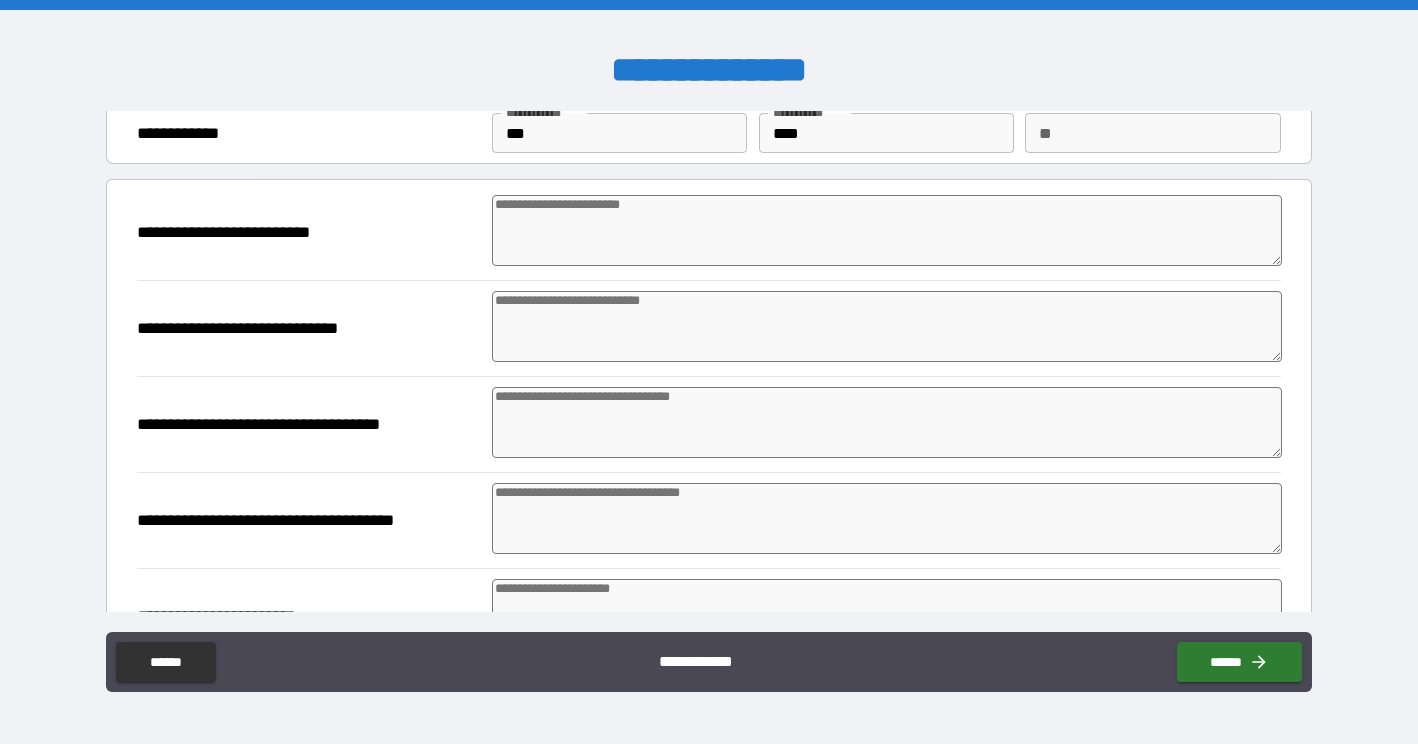 click at bounding box center (887, 230) 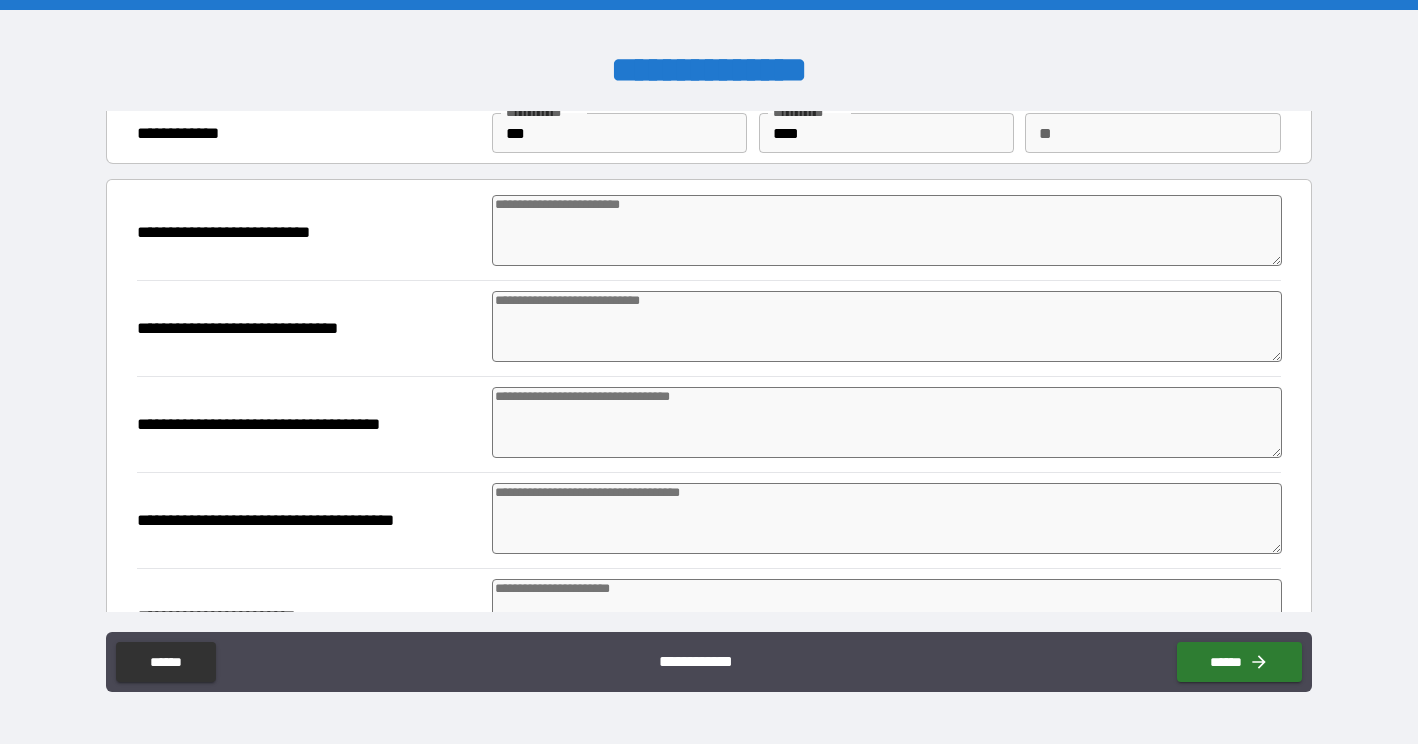type on "*" 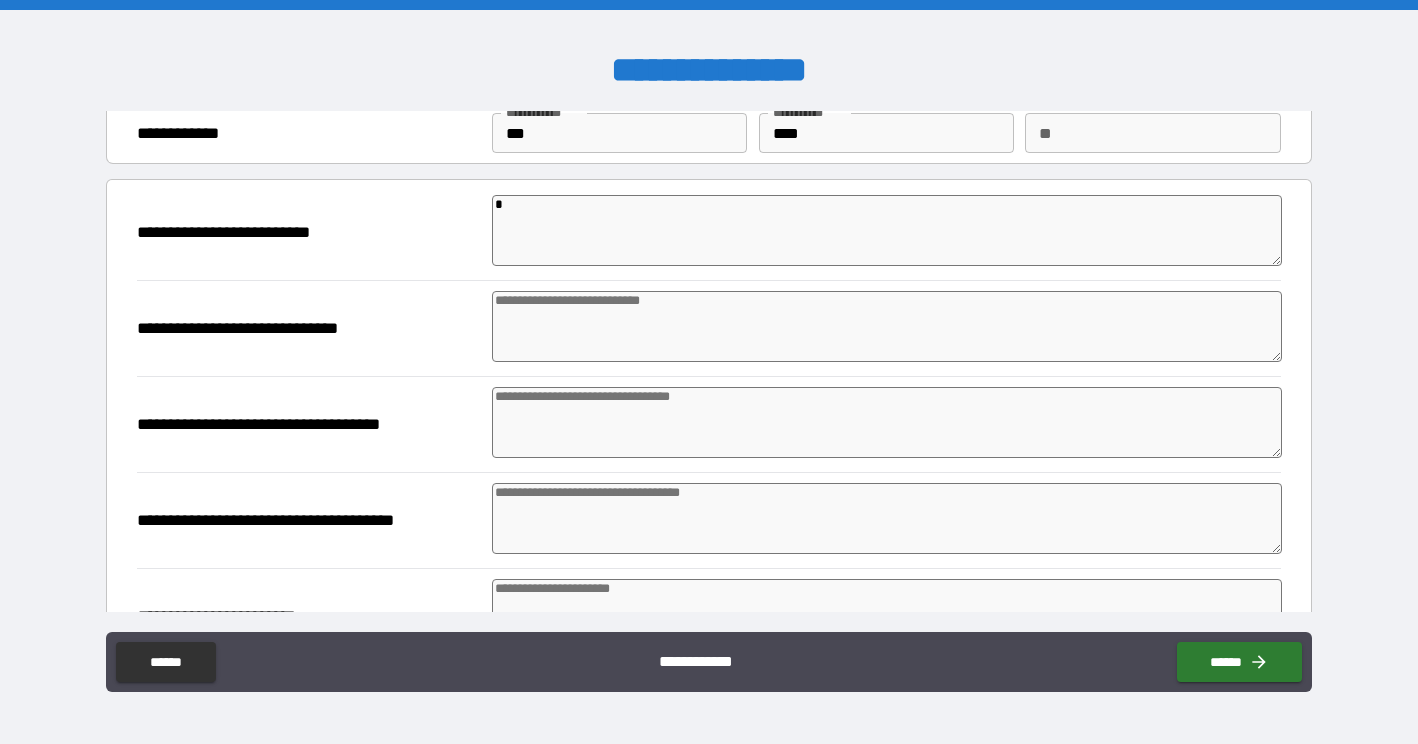 type on "*" 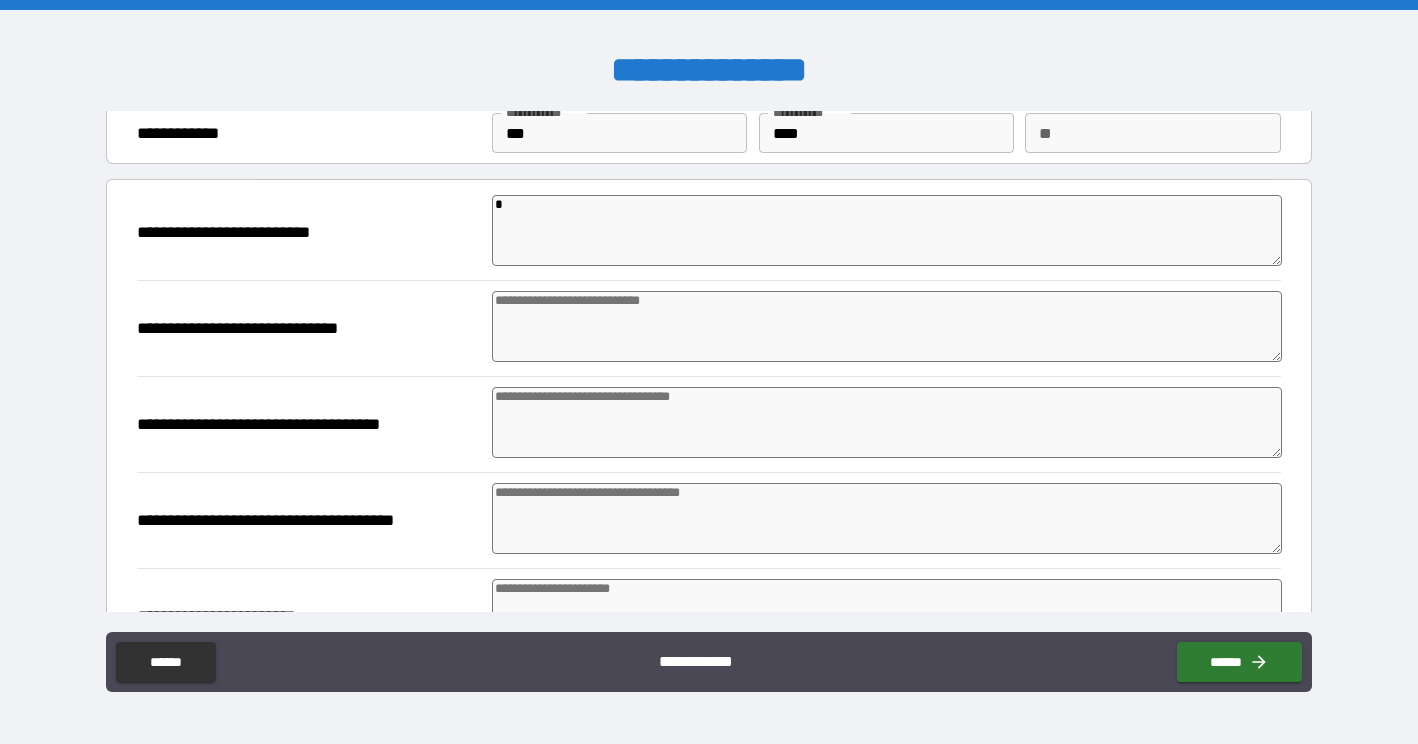 type on "**" 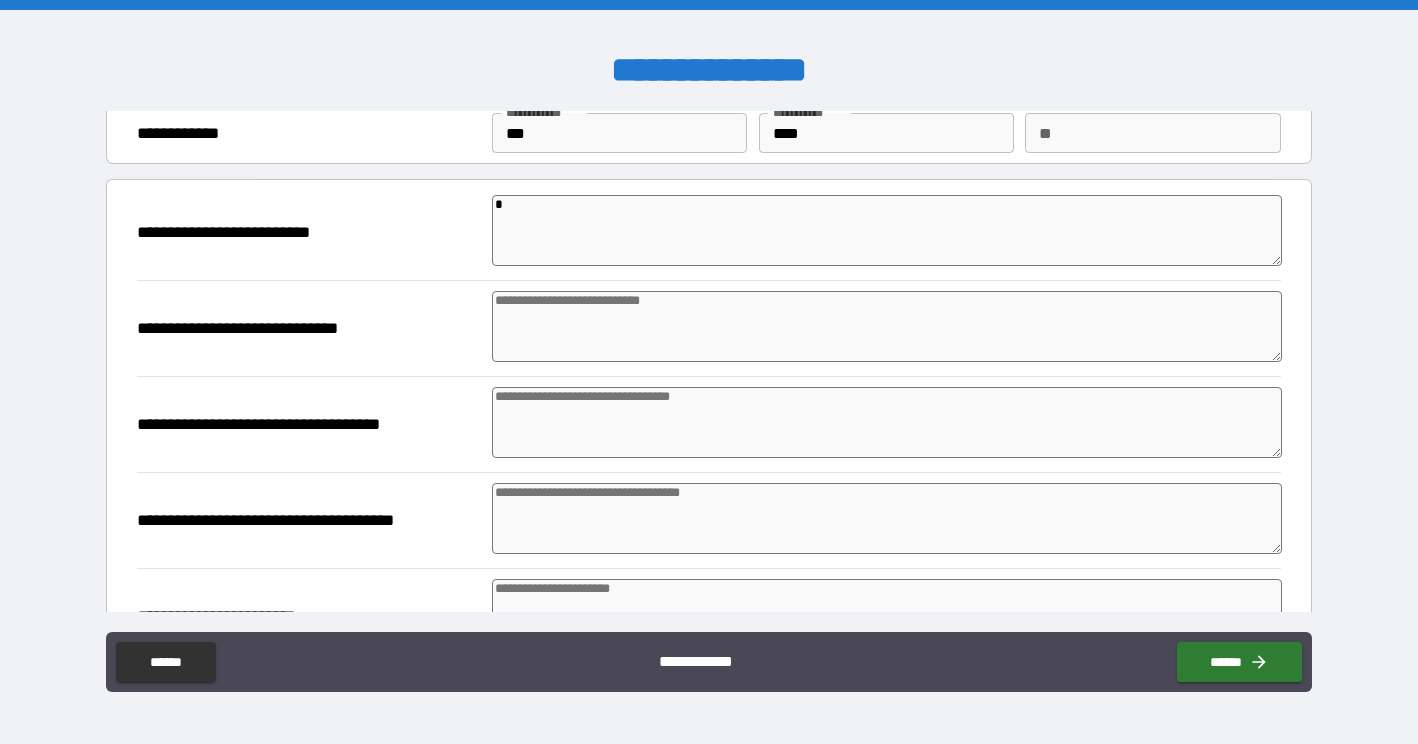 type on "*" 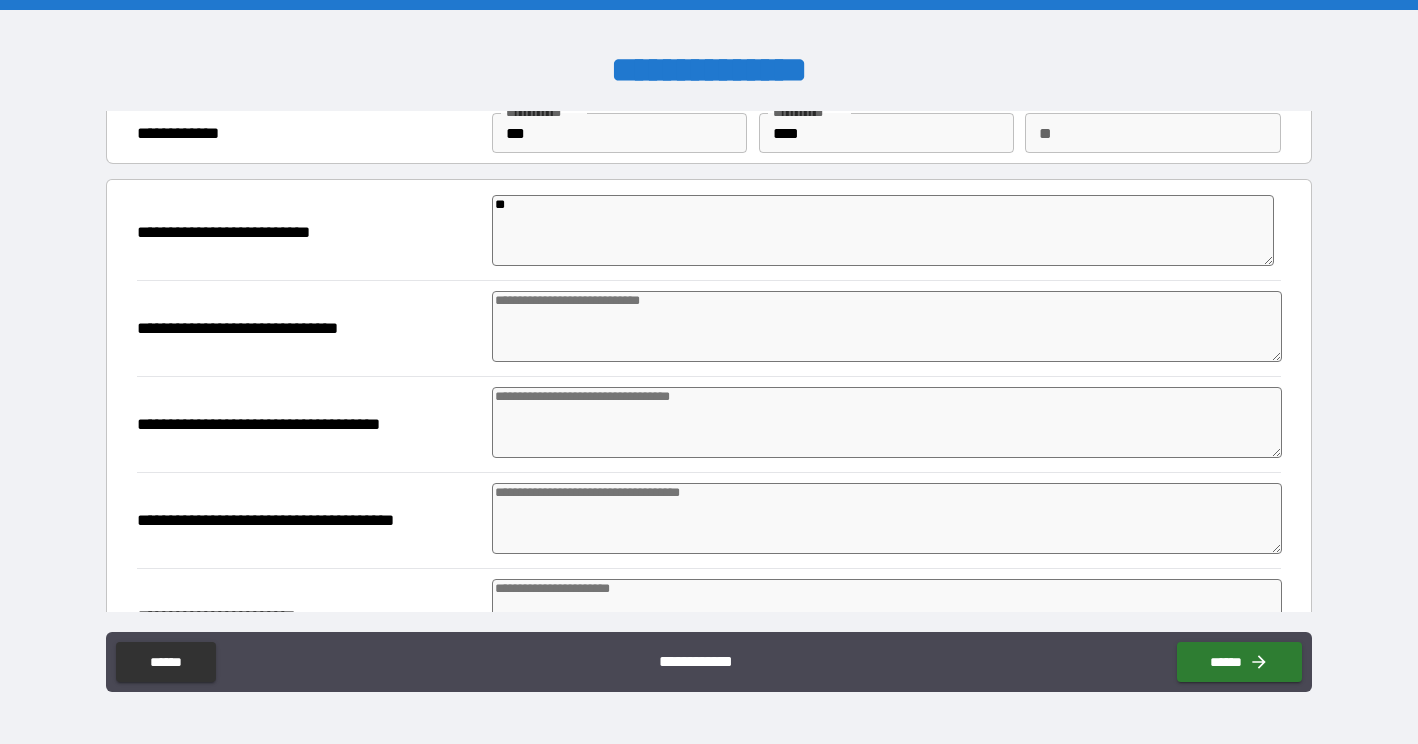 type on "***" 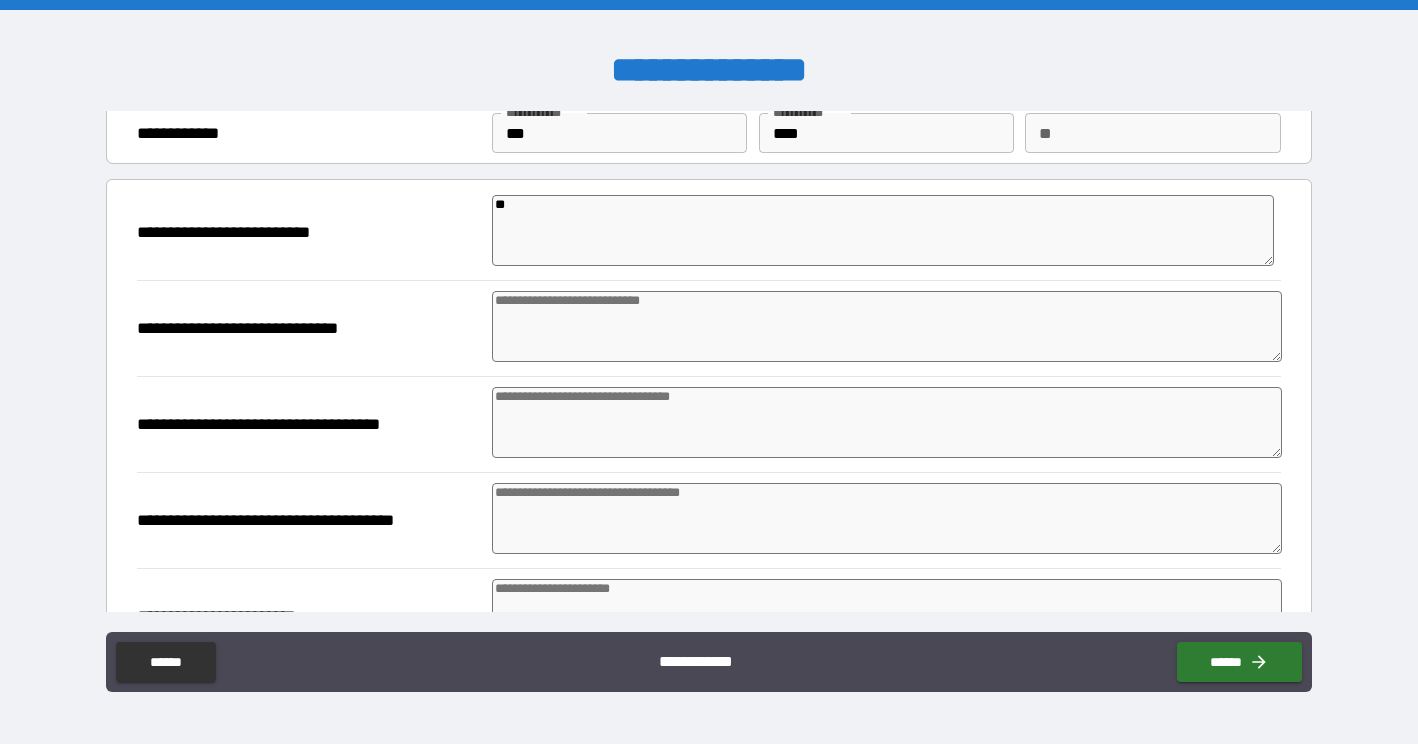 type on "*" 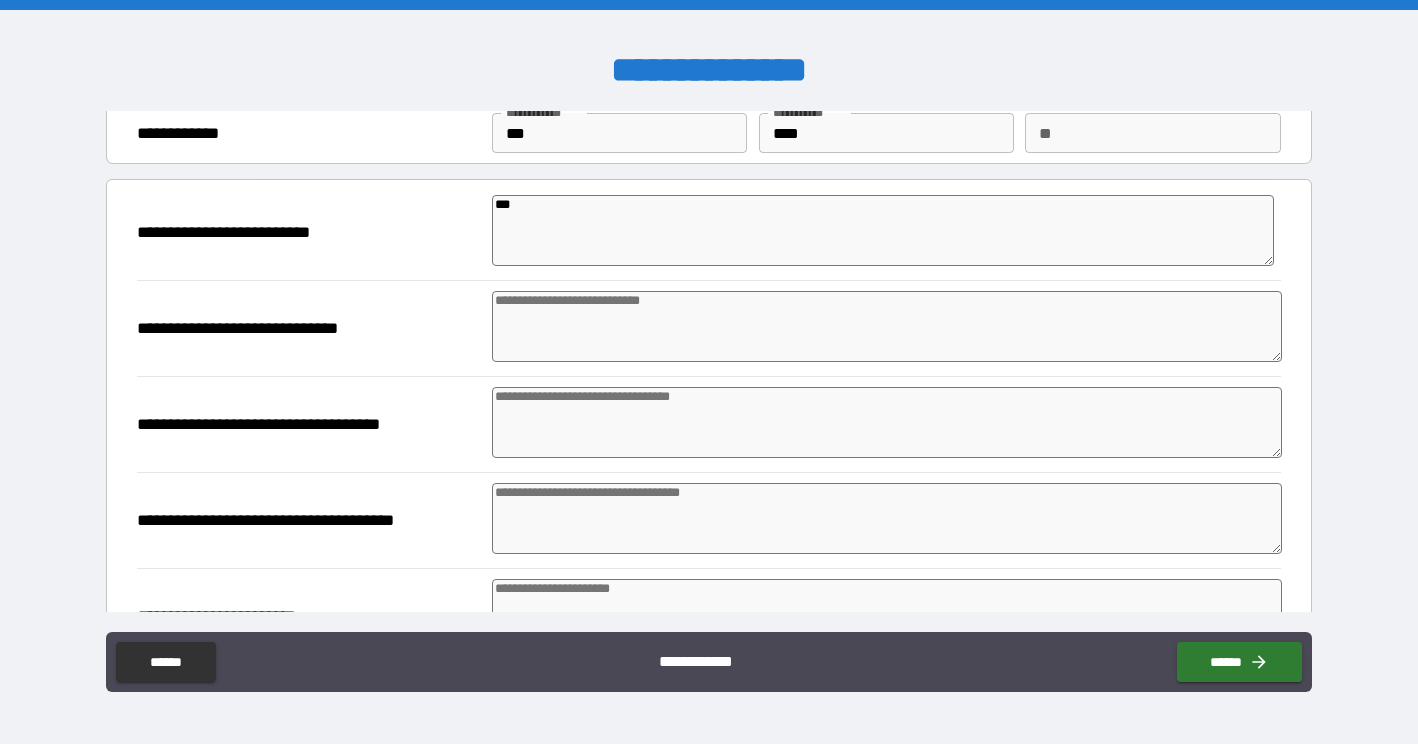 type on "****" 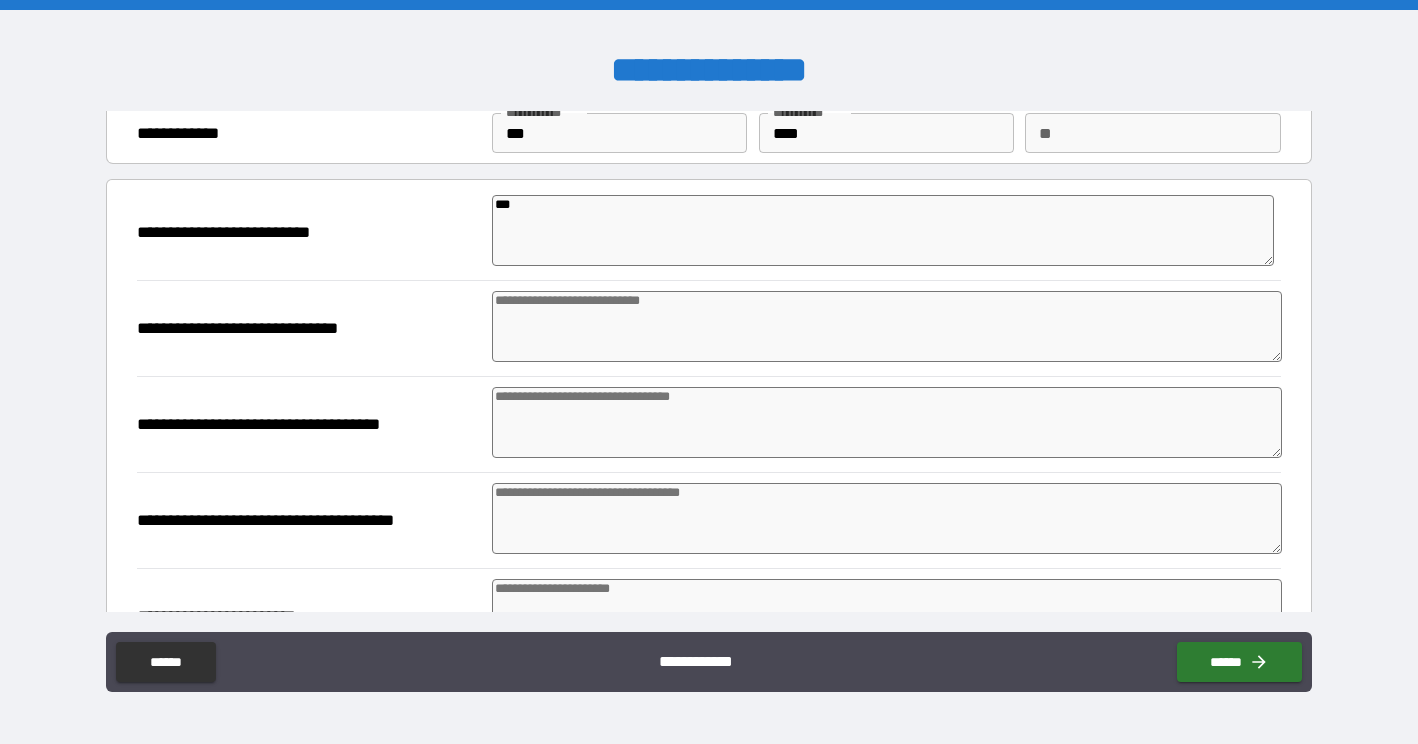 type on "*" 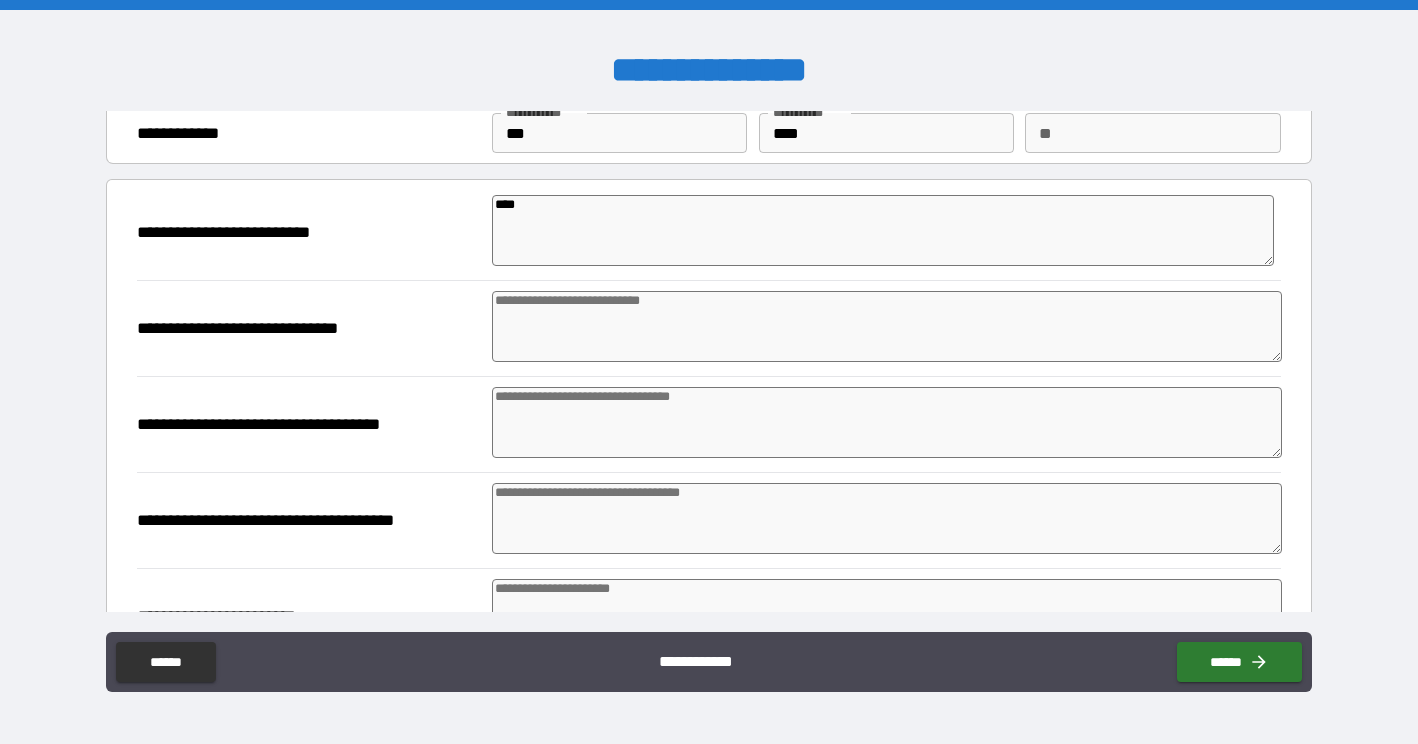type on "*" 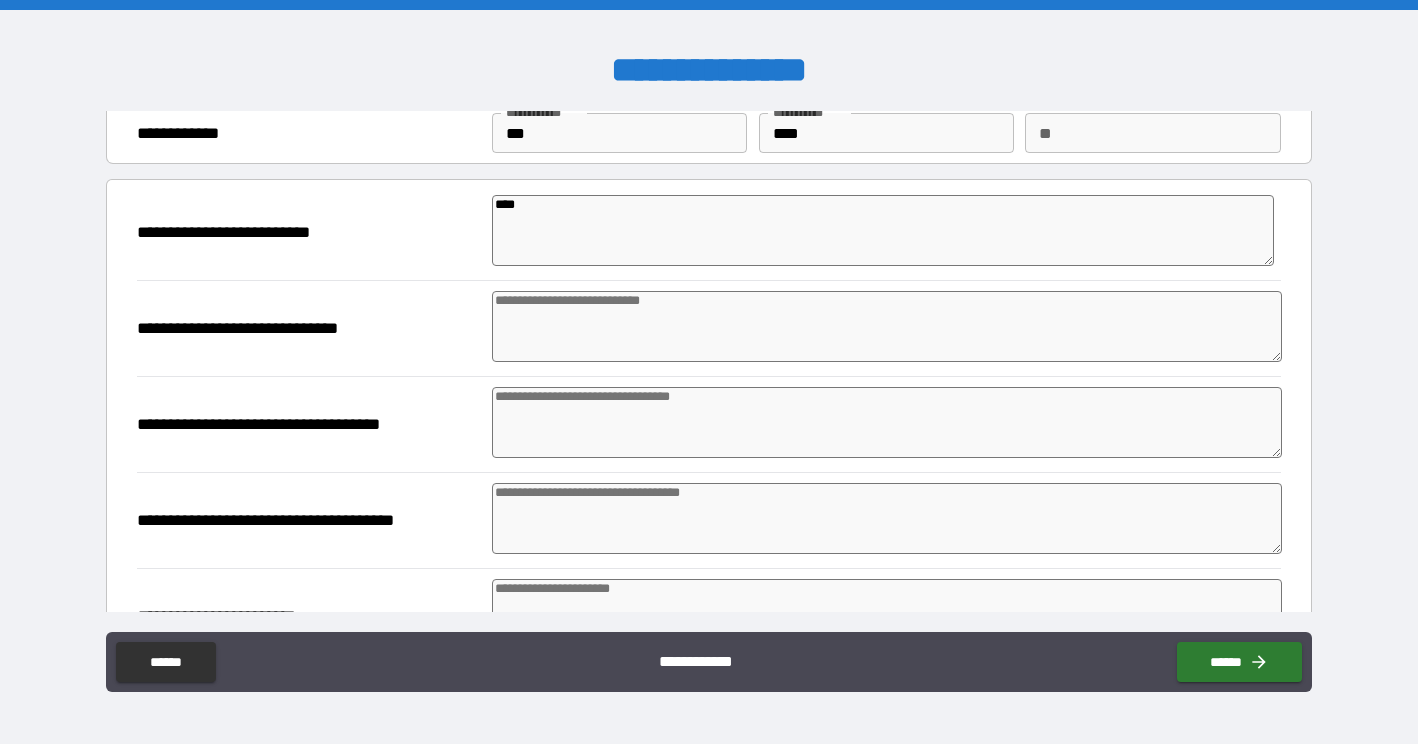 type on "*" 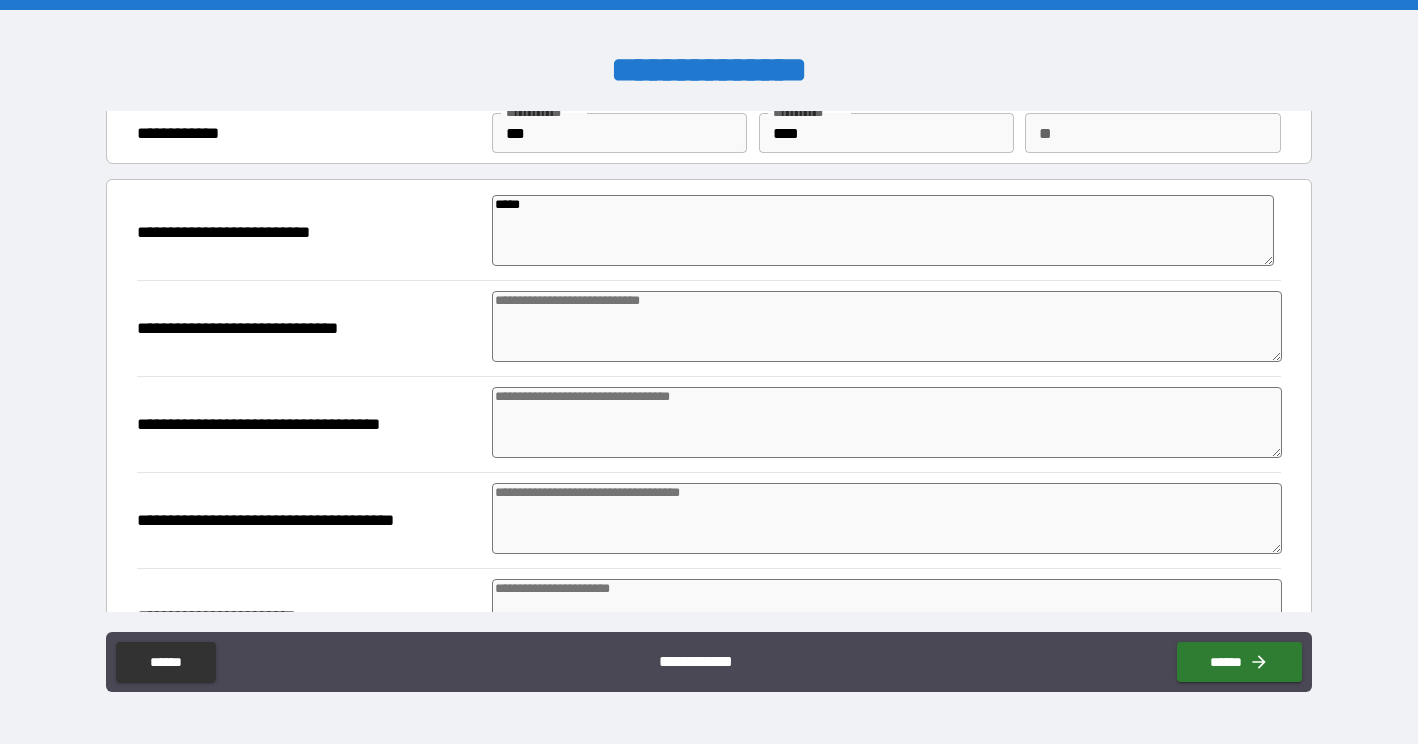 type on "******" 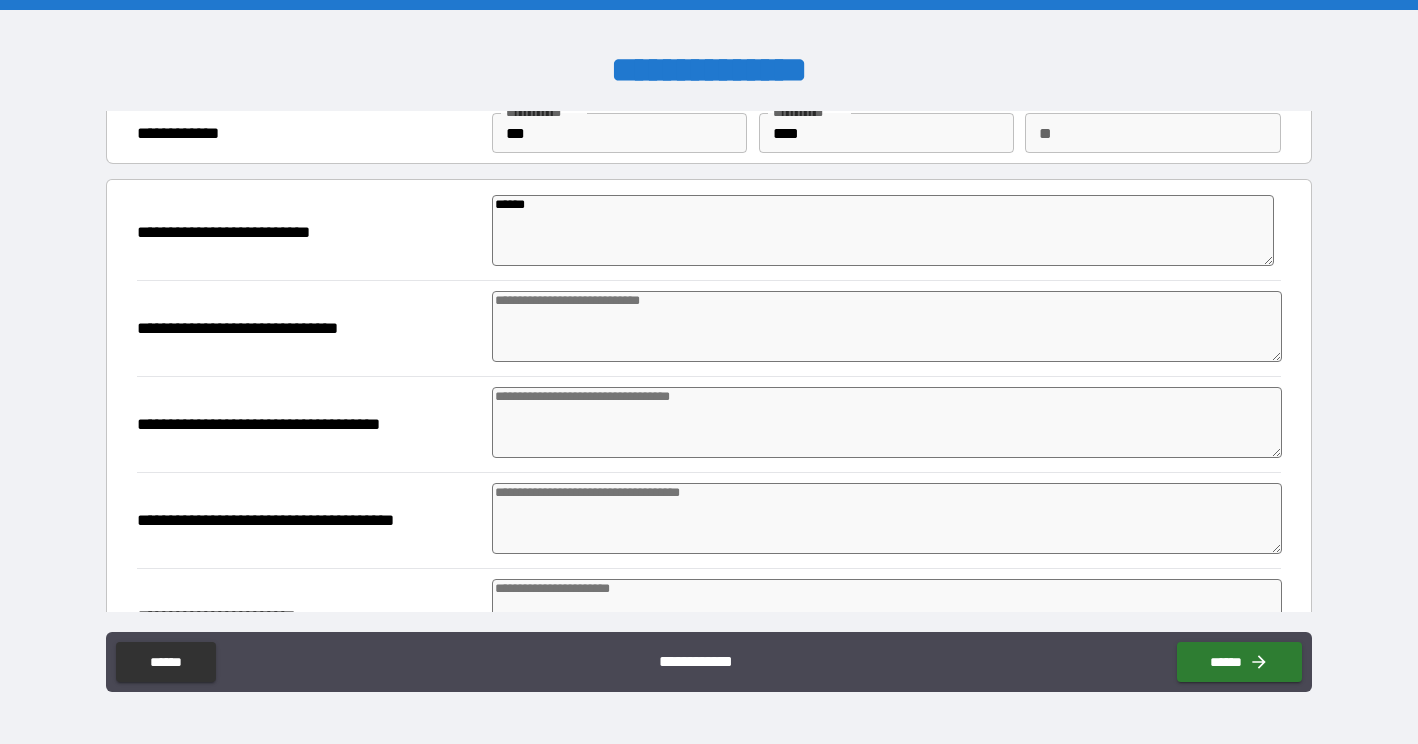 type on "*" 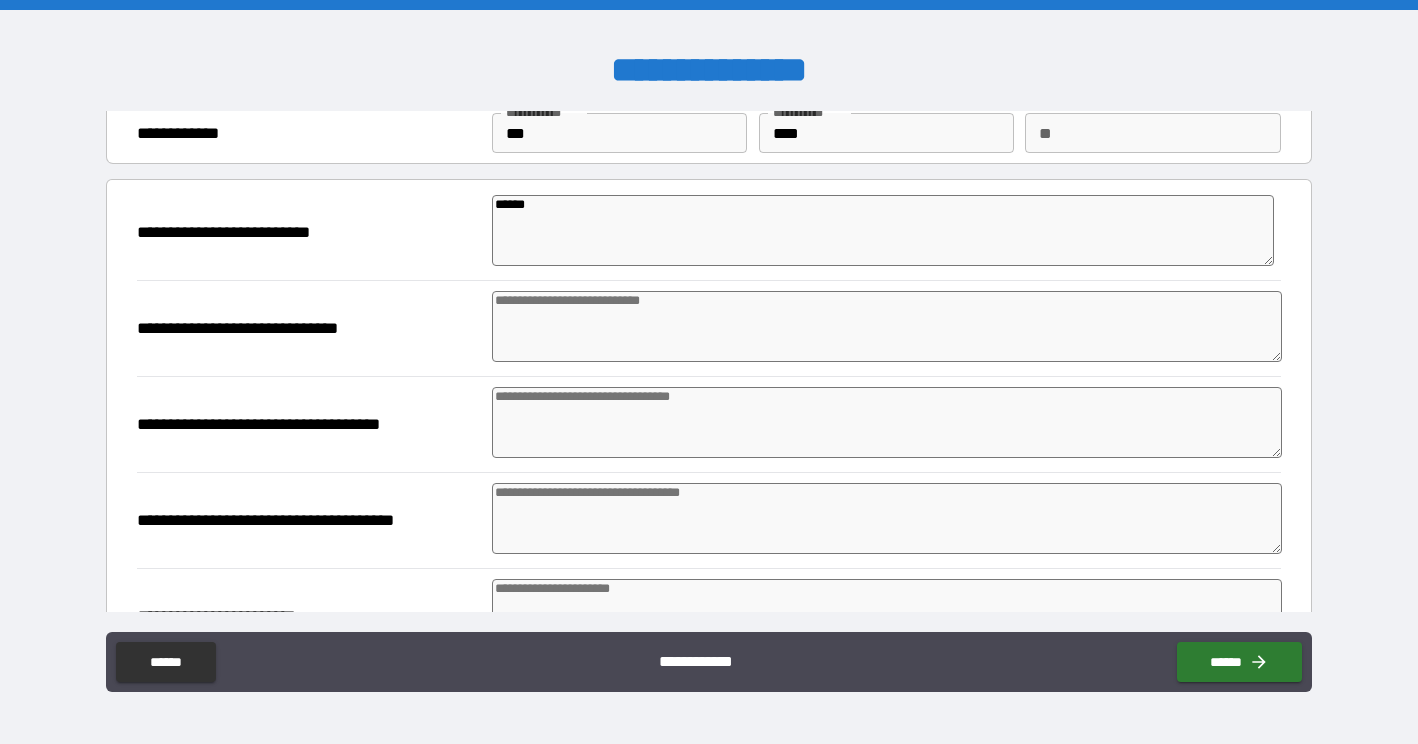 type on "*" 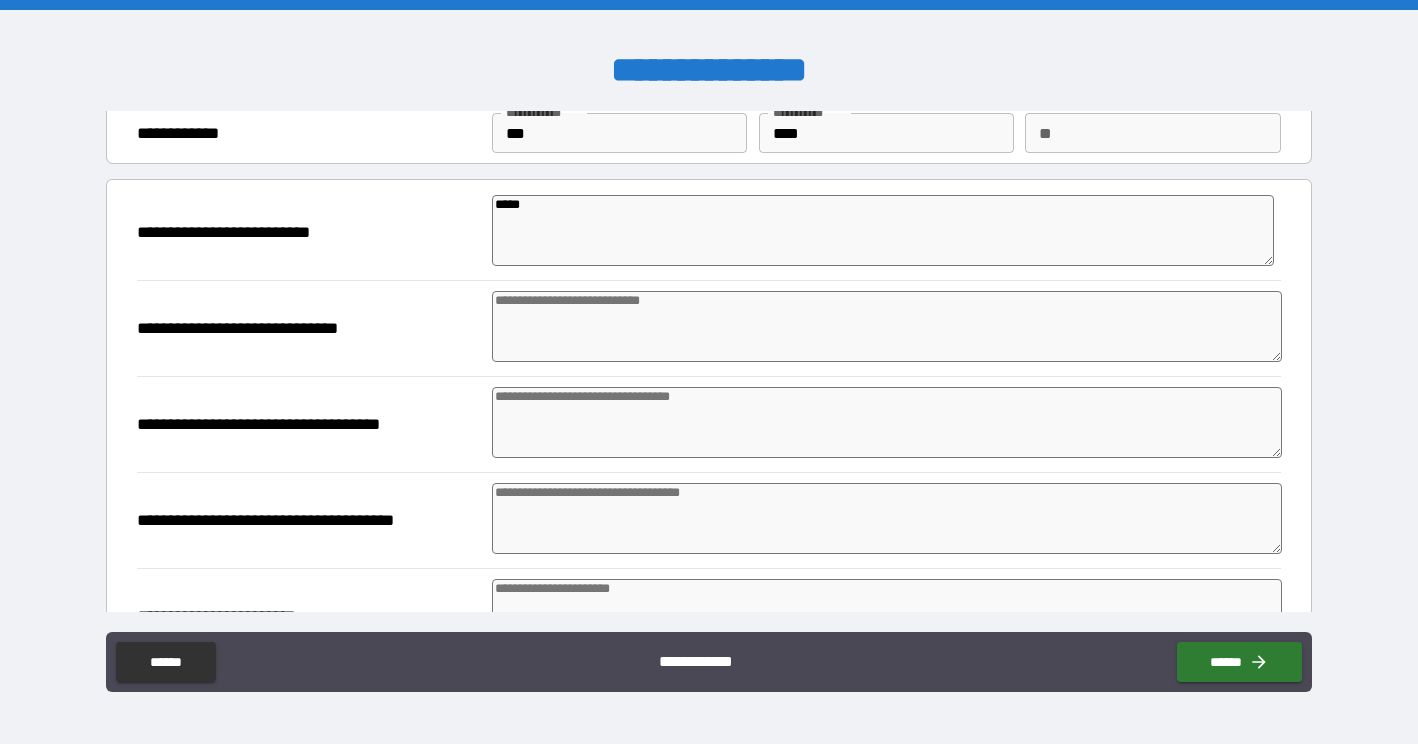 type on "*" 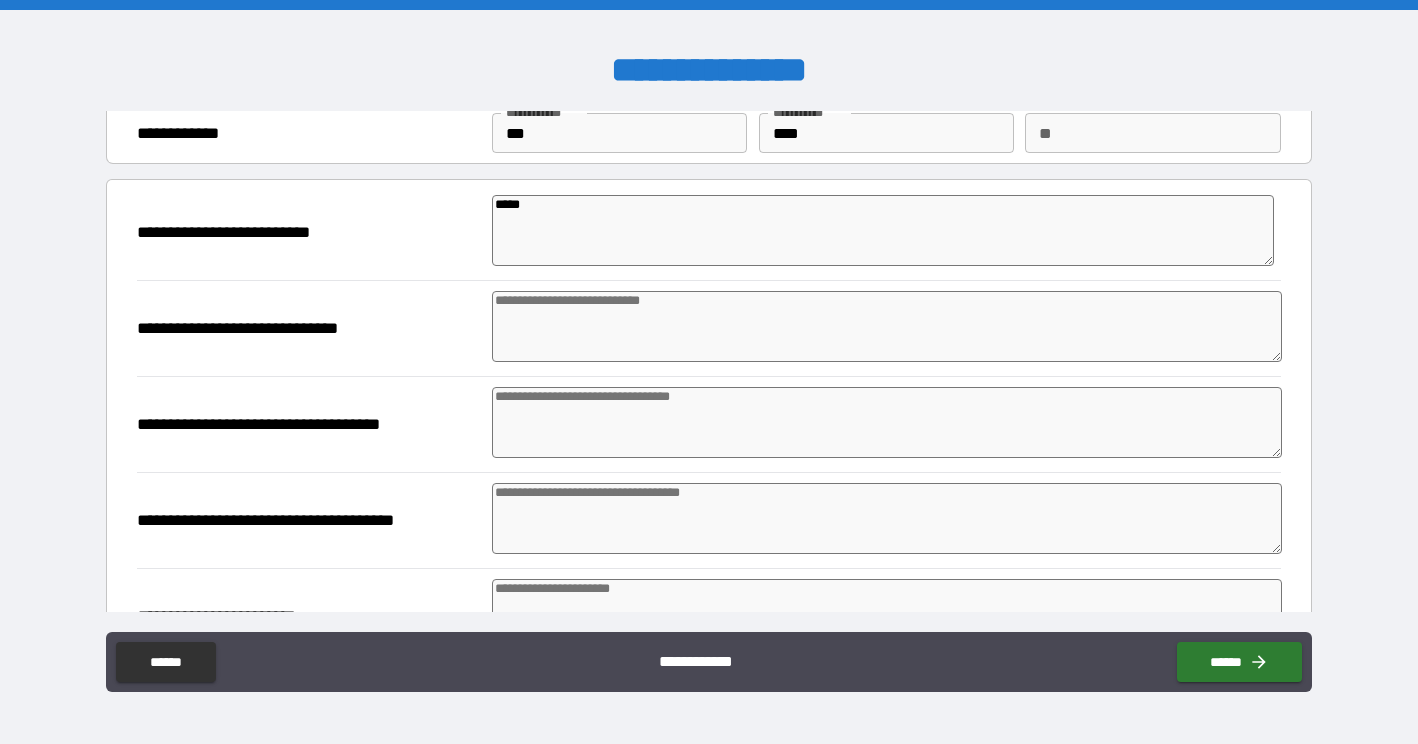 type on "*" 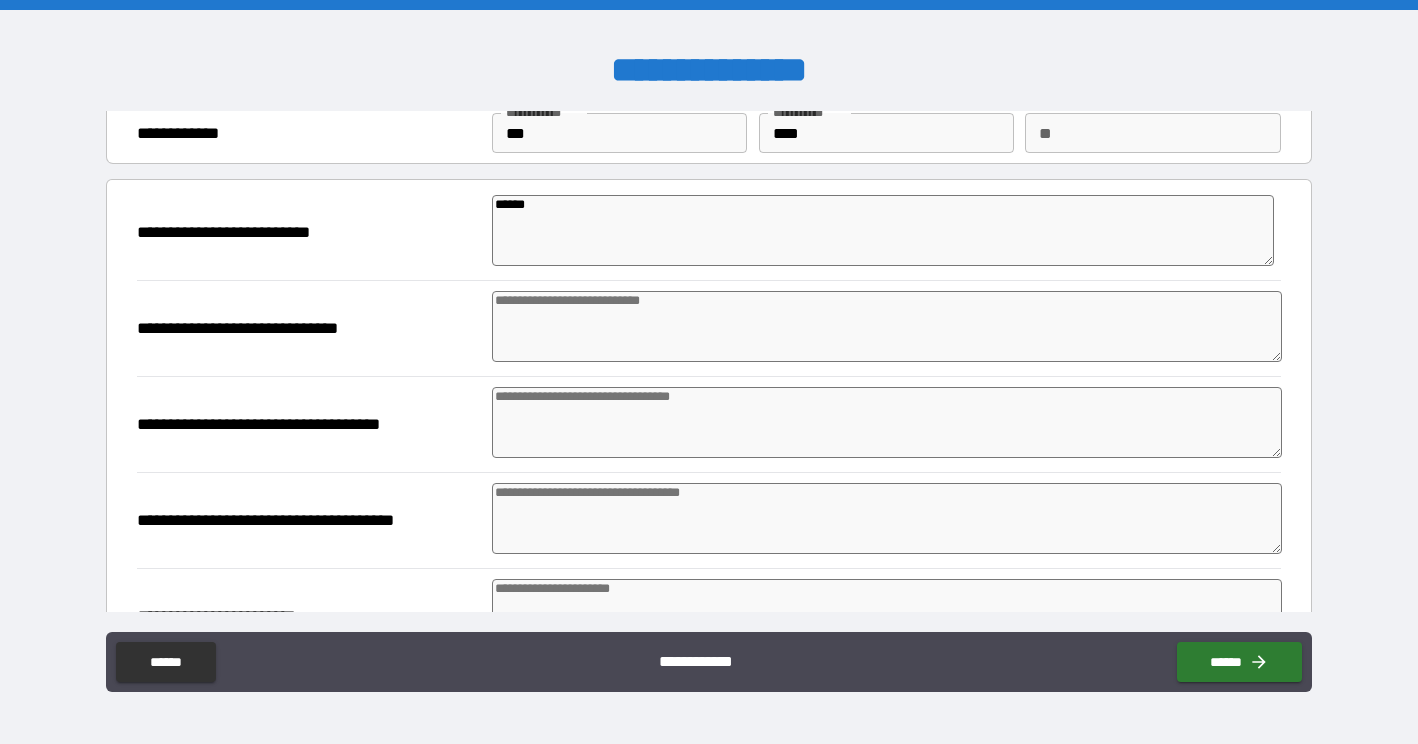 type on "*******" 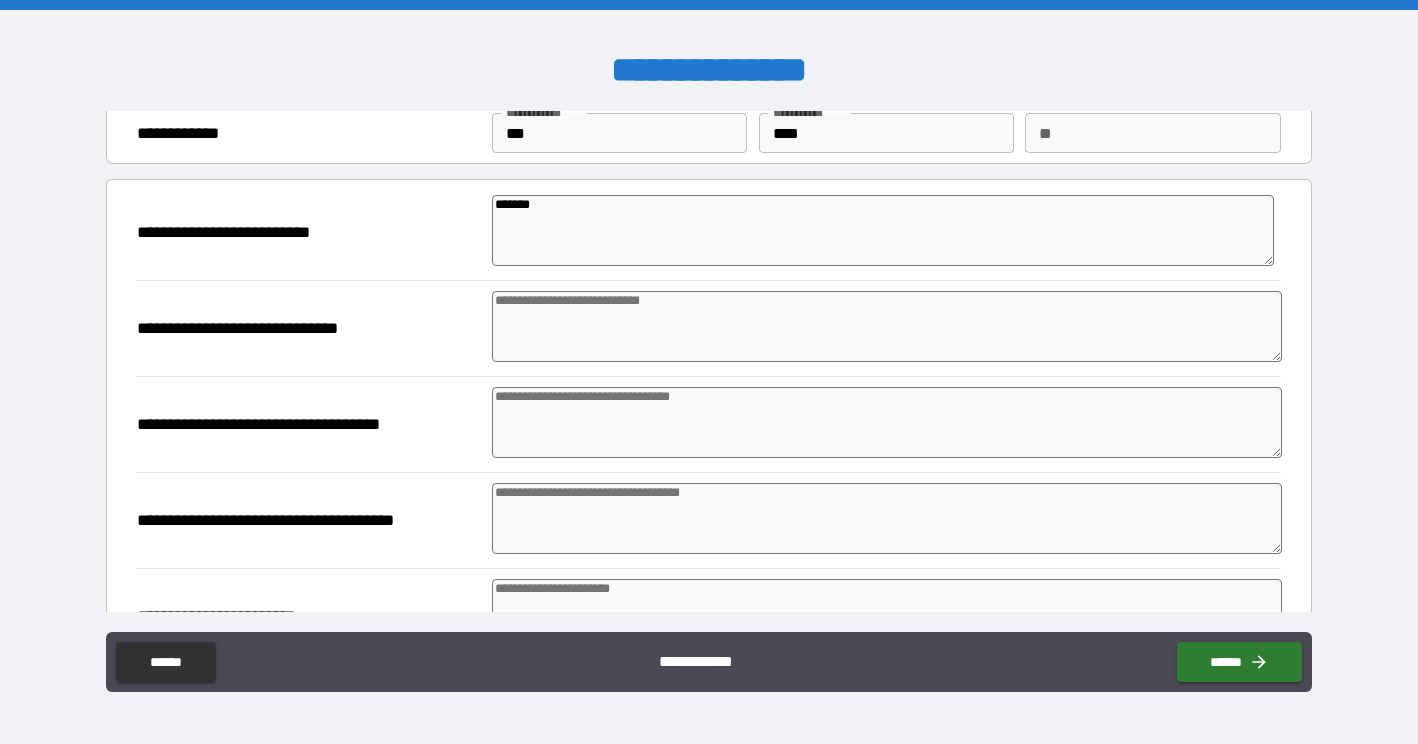 type on "*" 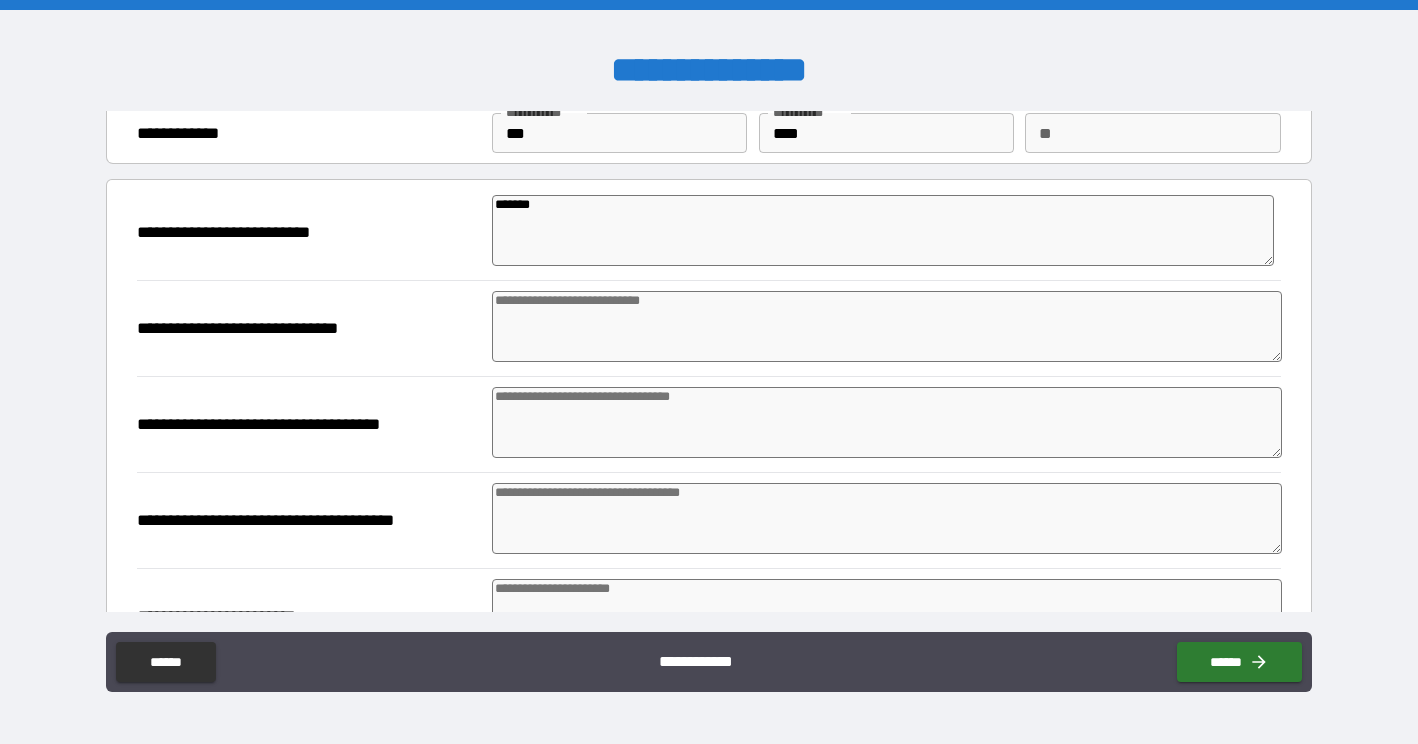 type on "*" 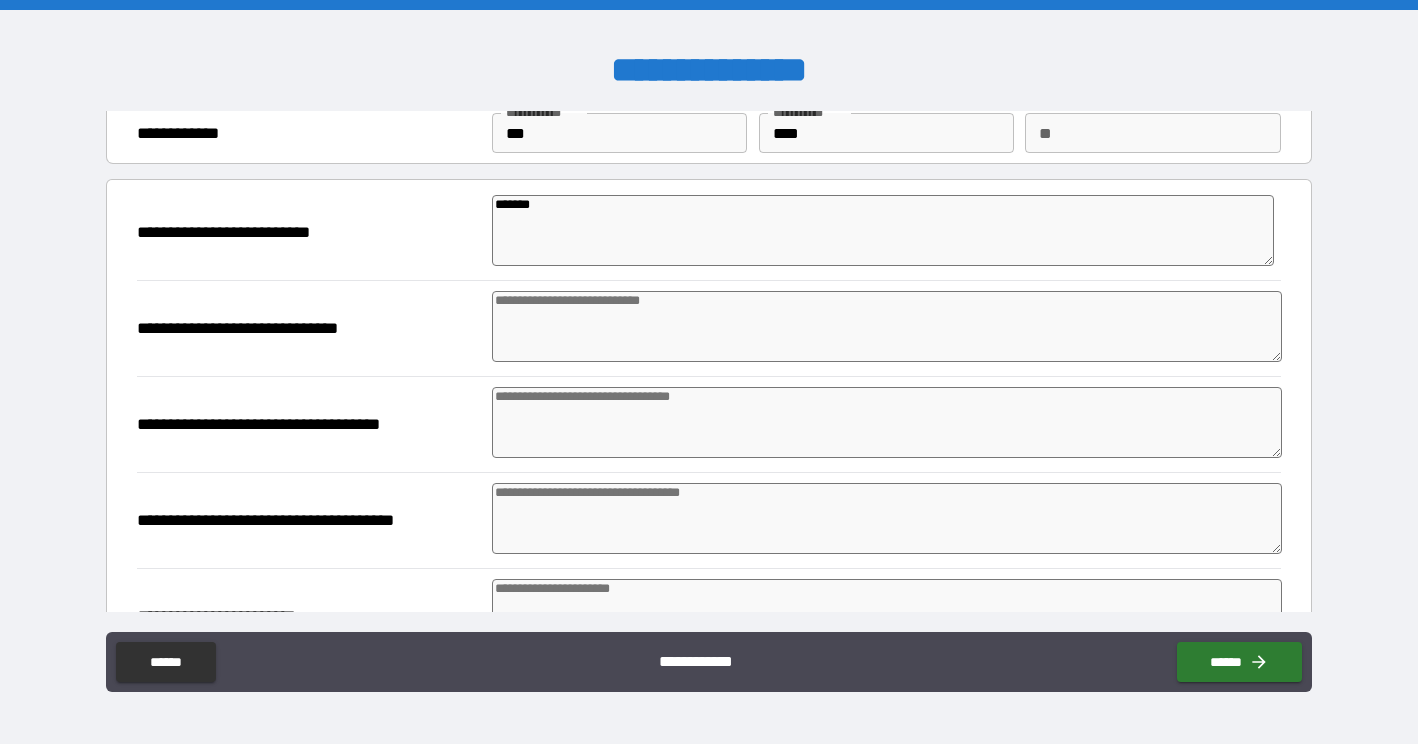 type on "*" 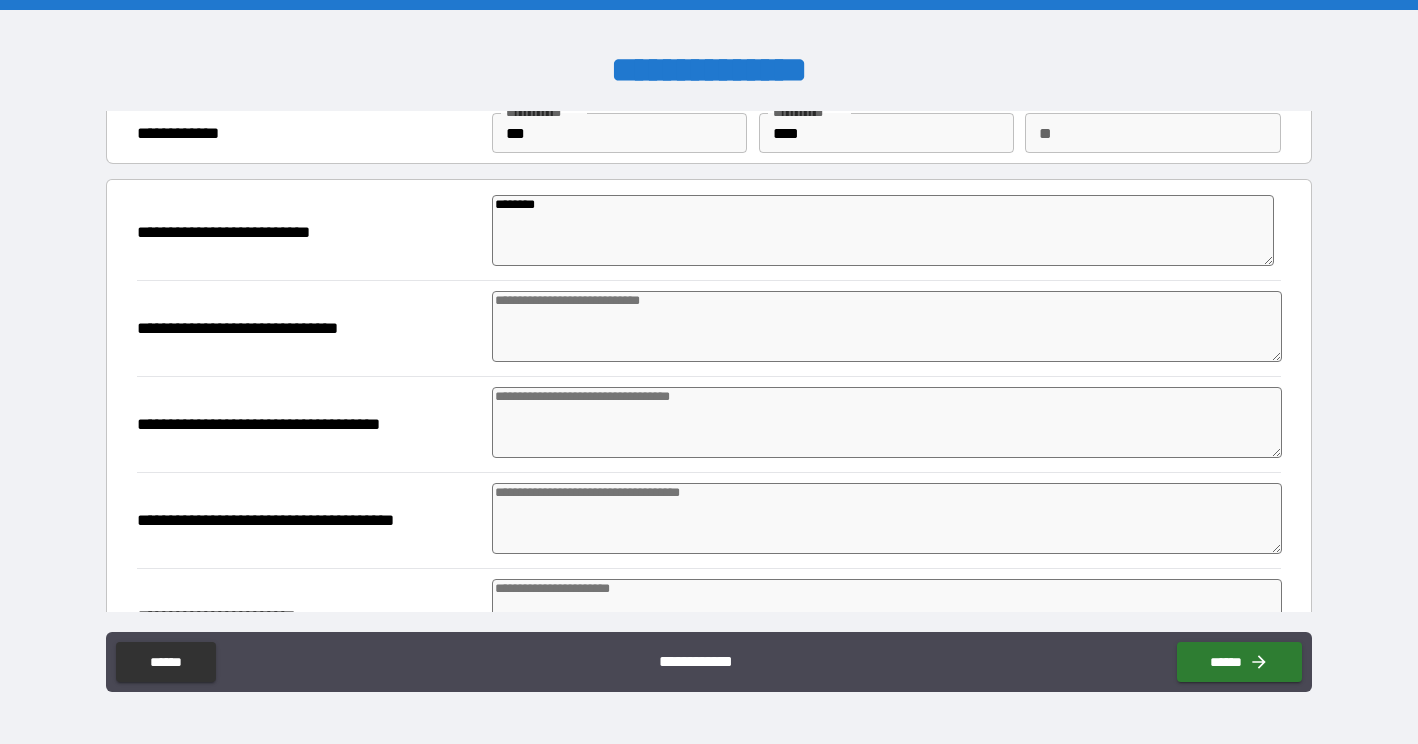 type on "*********" 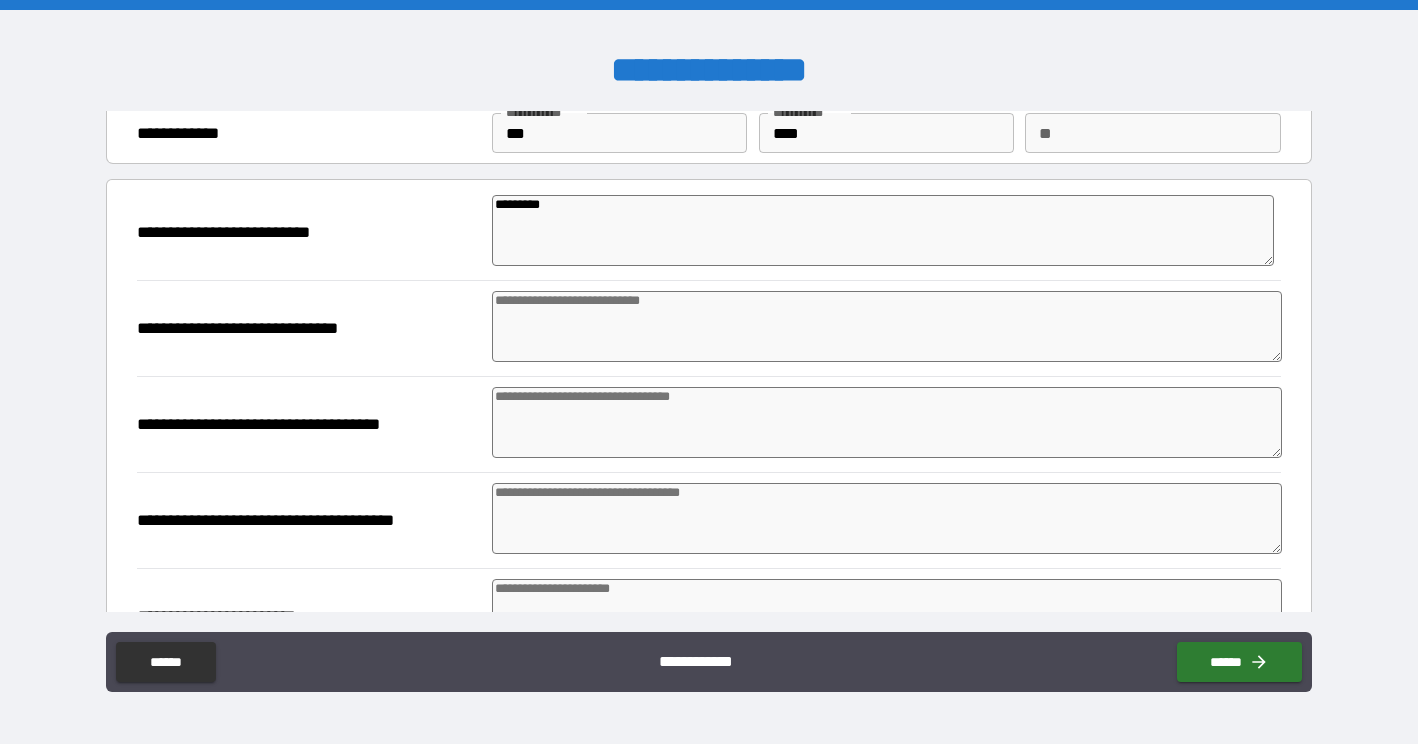 type on "*********" 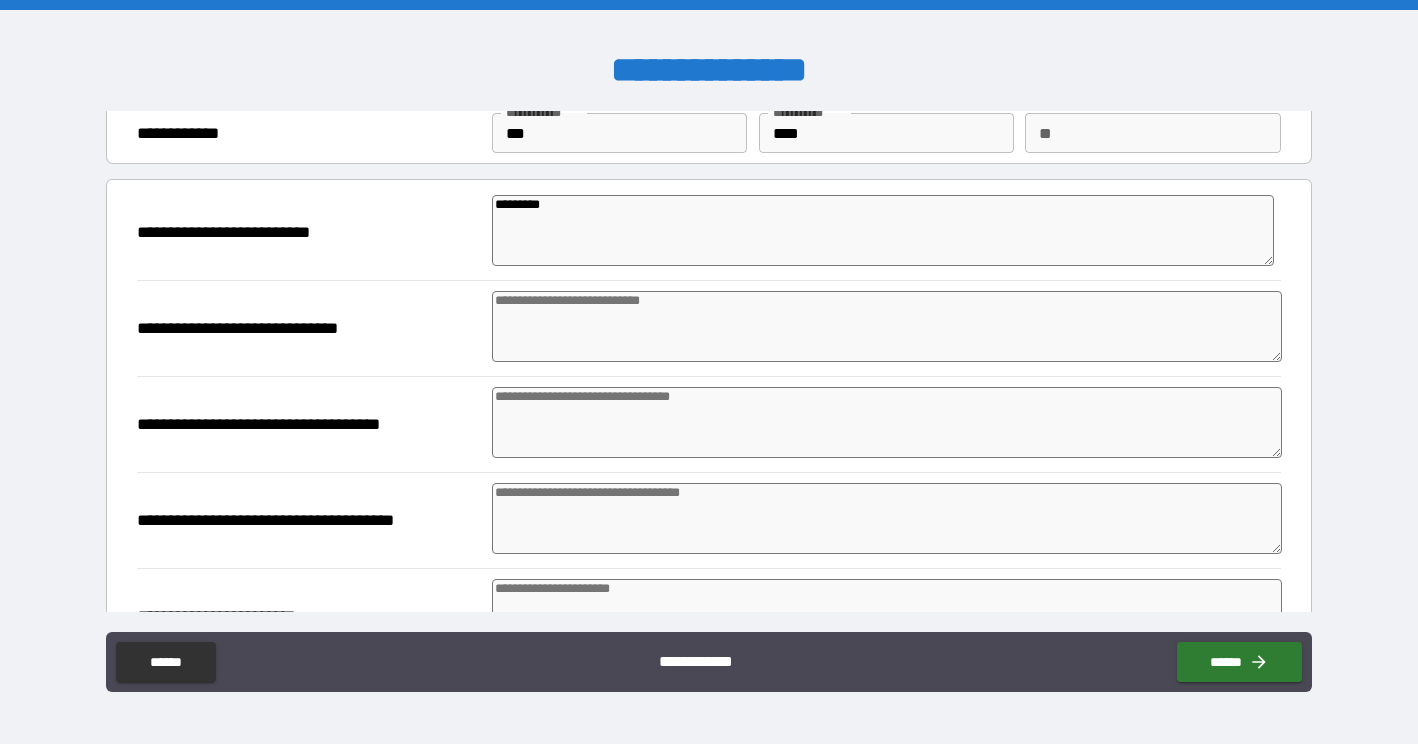 type on "*" 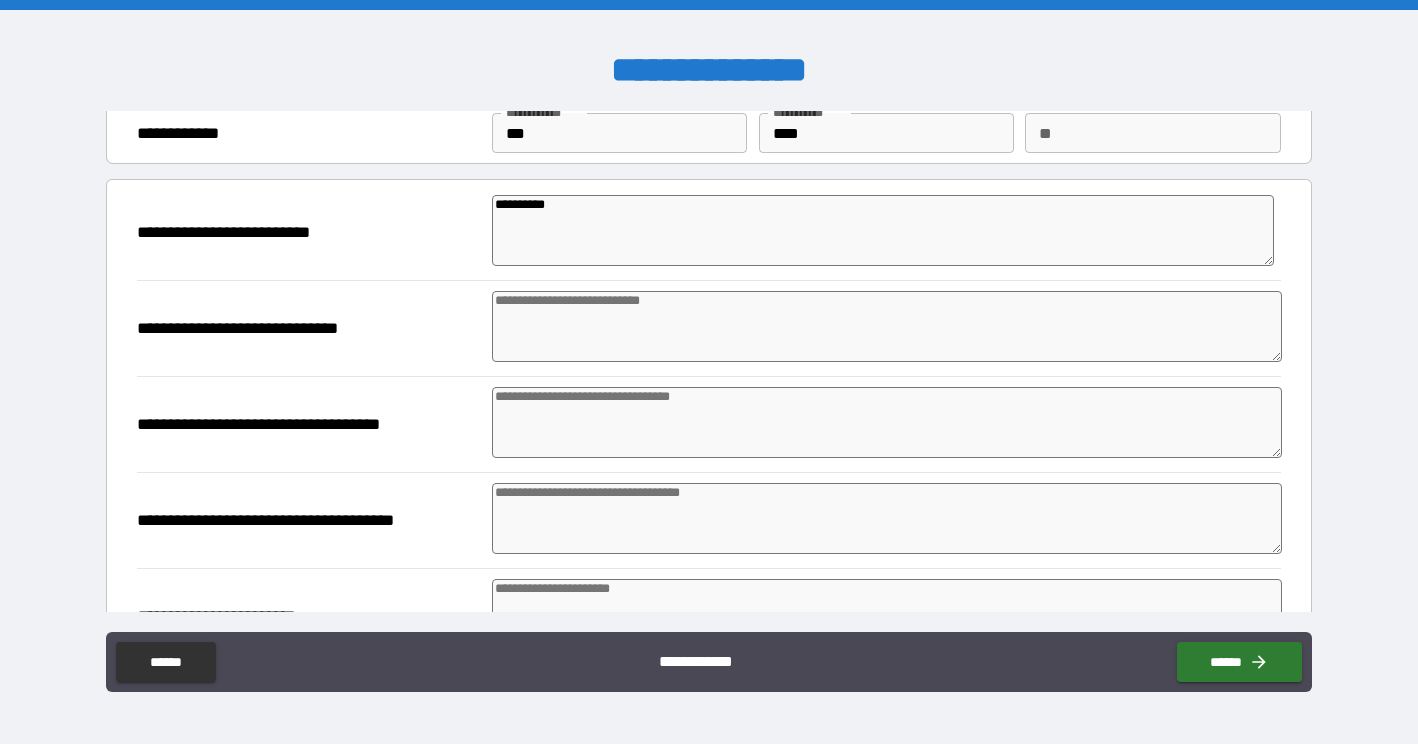 type on "*" 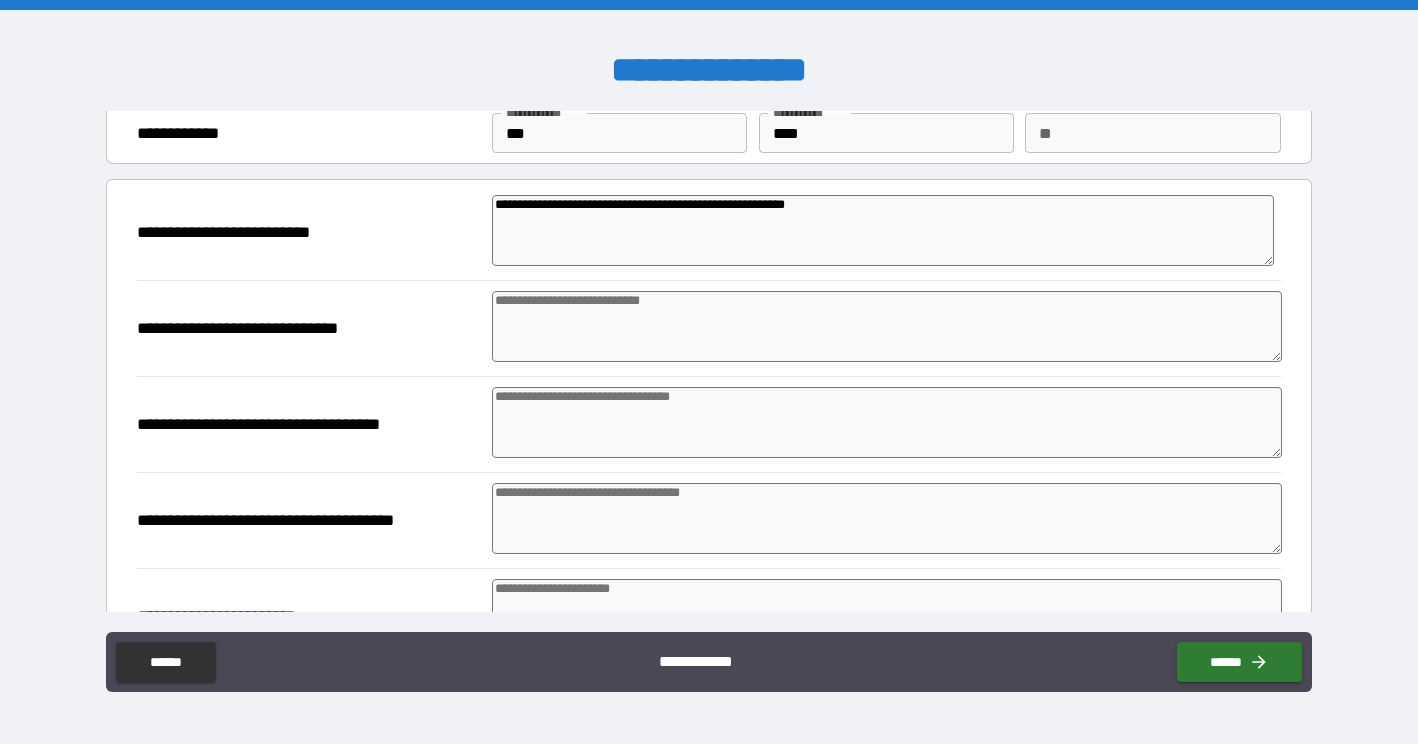 click at bounding box center [887, 326] 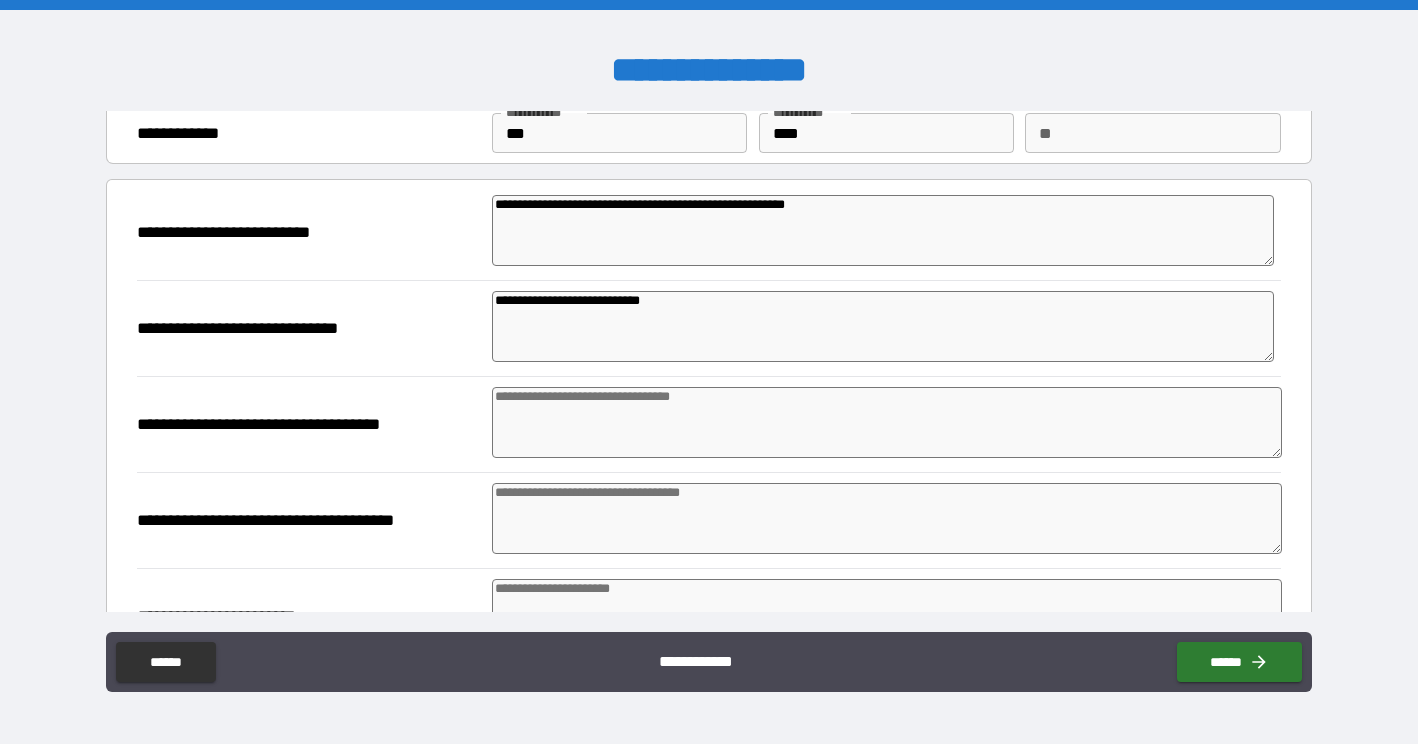 drag, startPoint x: 660, startPoint y: 336, endPoint x: 763, endPoint y: 398, distance: 120.22063 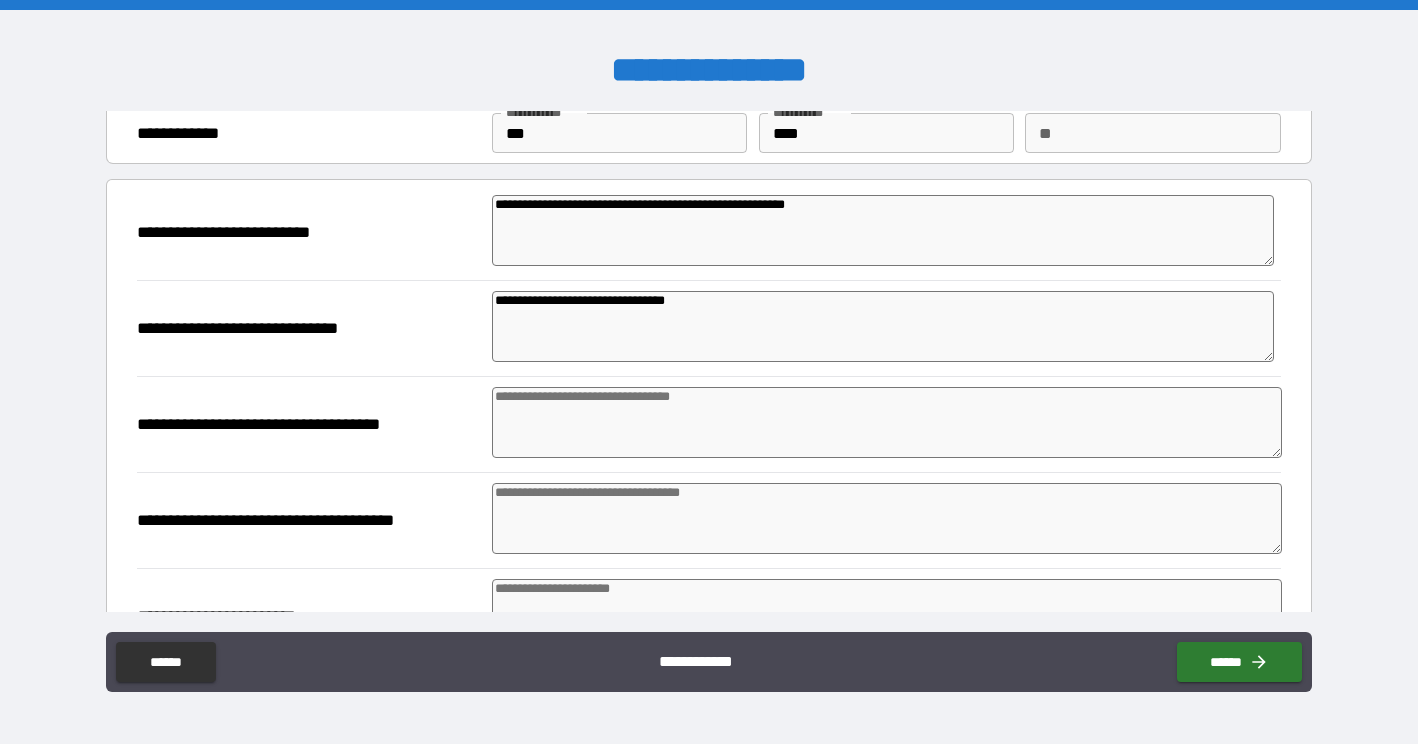 click at bounding box center (887, 422) 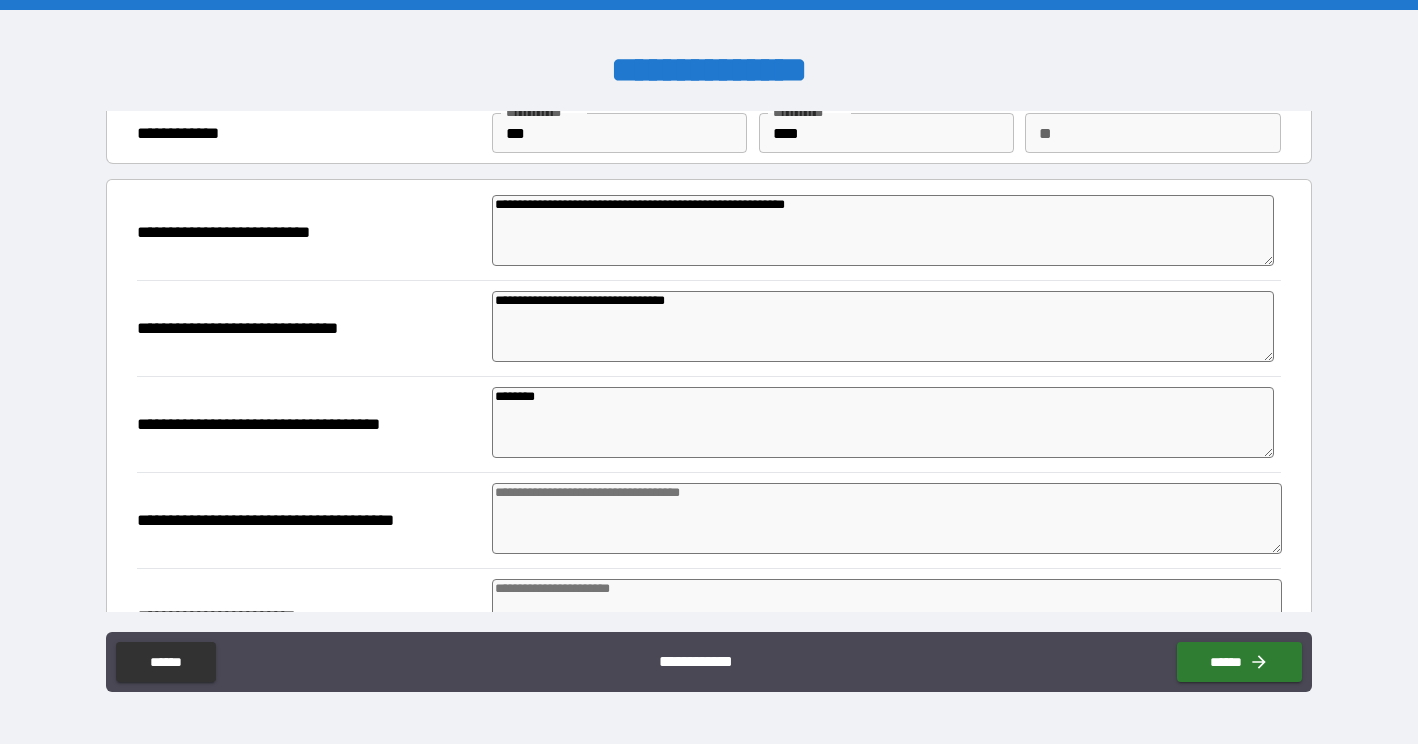 click at bounding box center (887, 518) 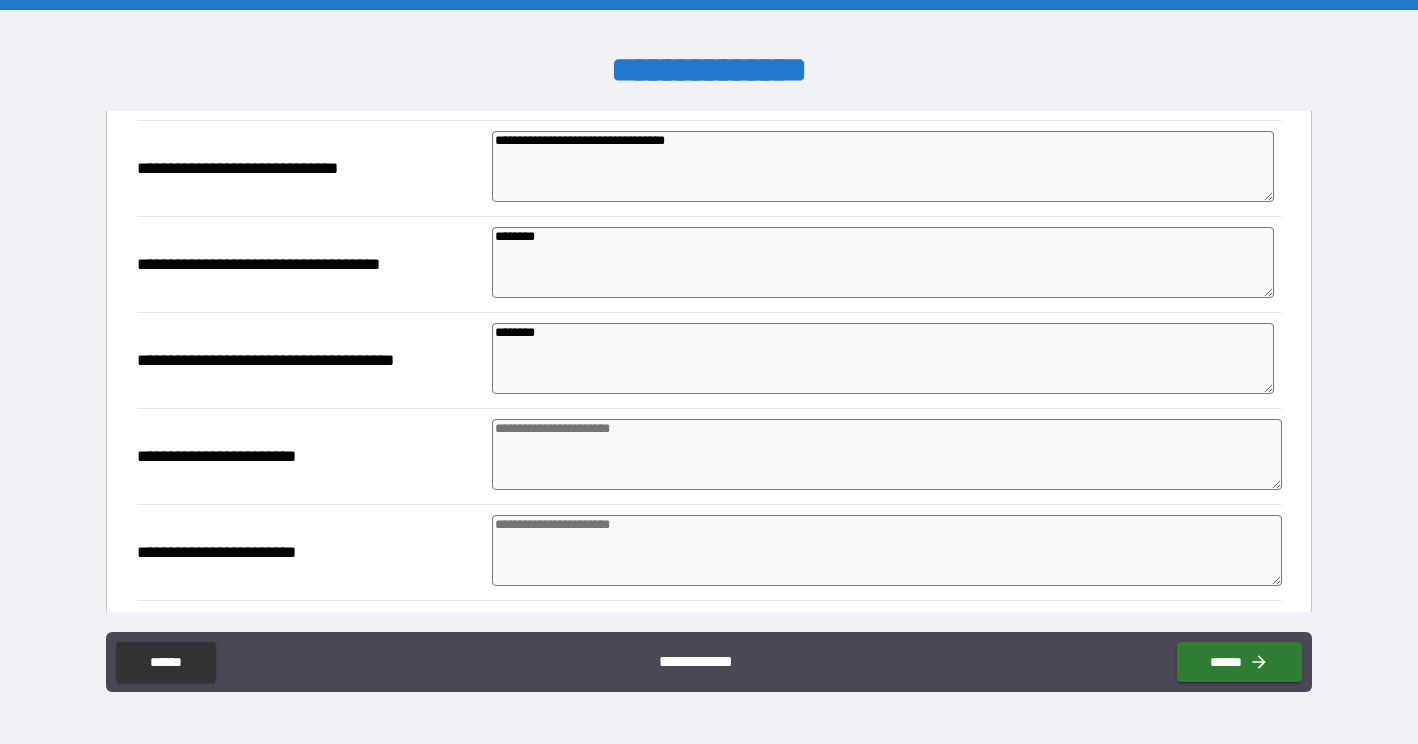 scroll, scrollTop: 243, scrollLeft: 0, axis: vertical 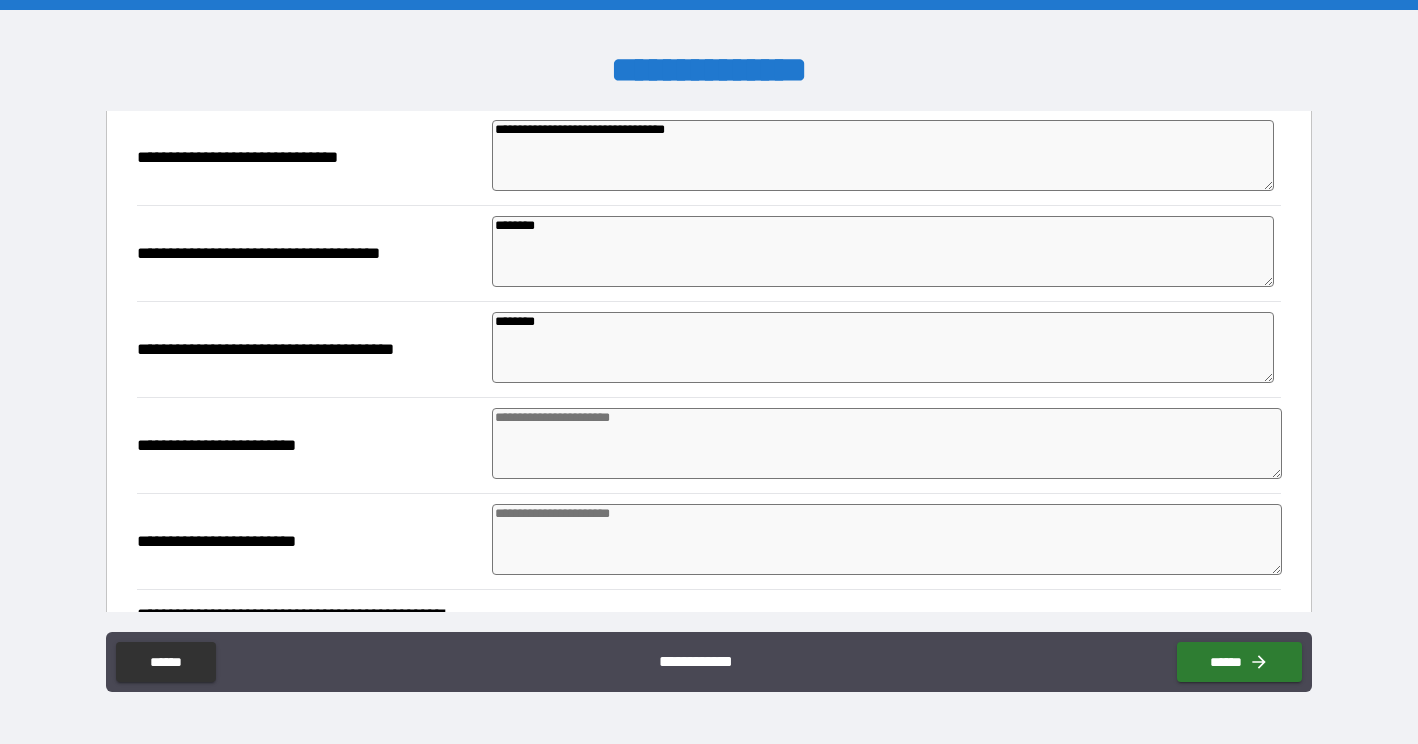 click at bounding box center [887, 443] 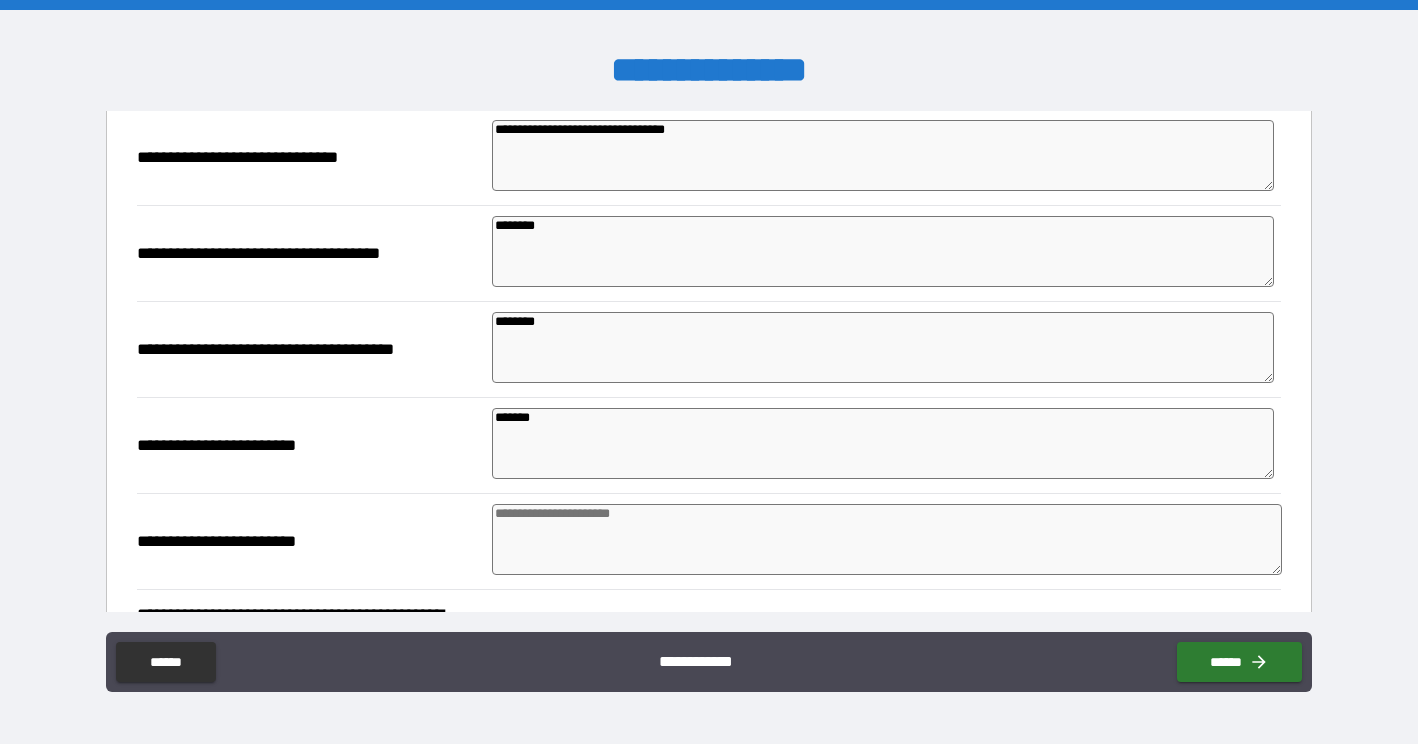 click at bounding box center (887, 539) 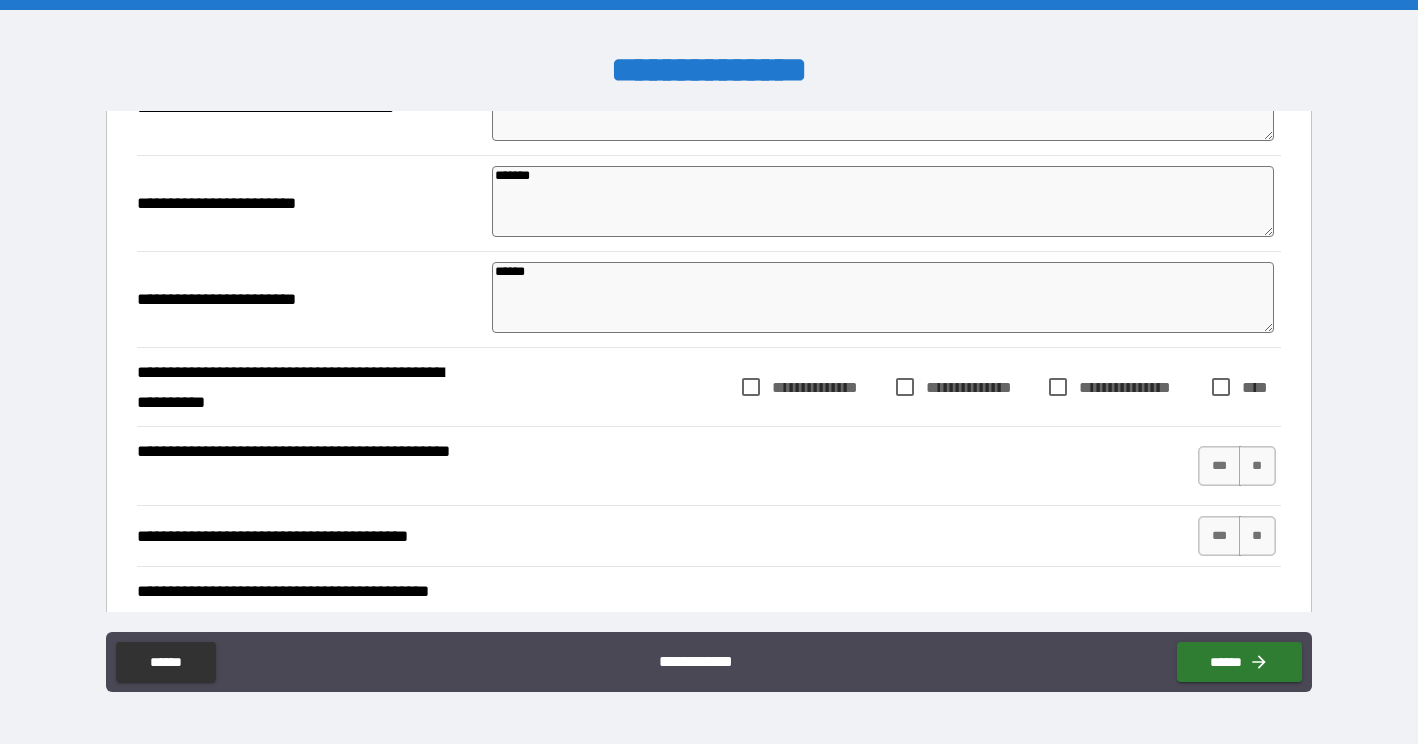 scroll, scrollTop: 491, scrollLeft: 0, axis: vertical 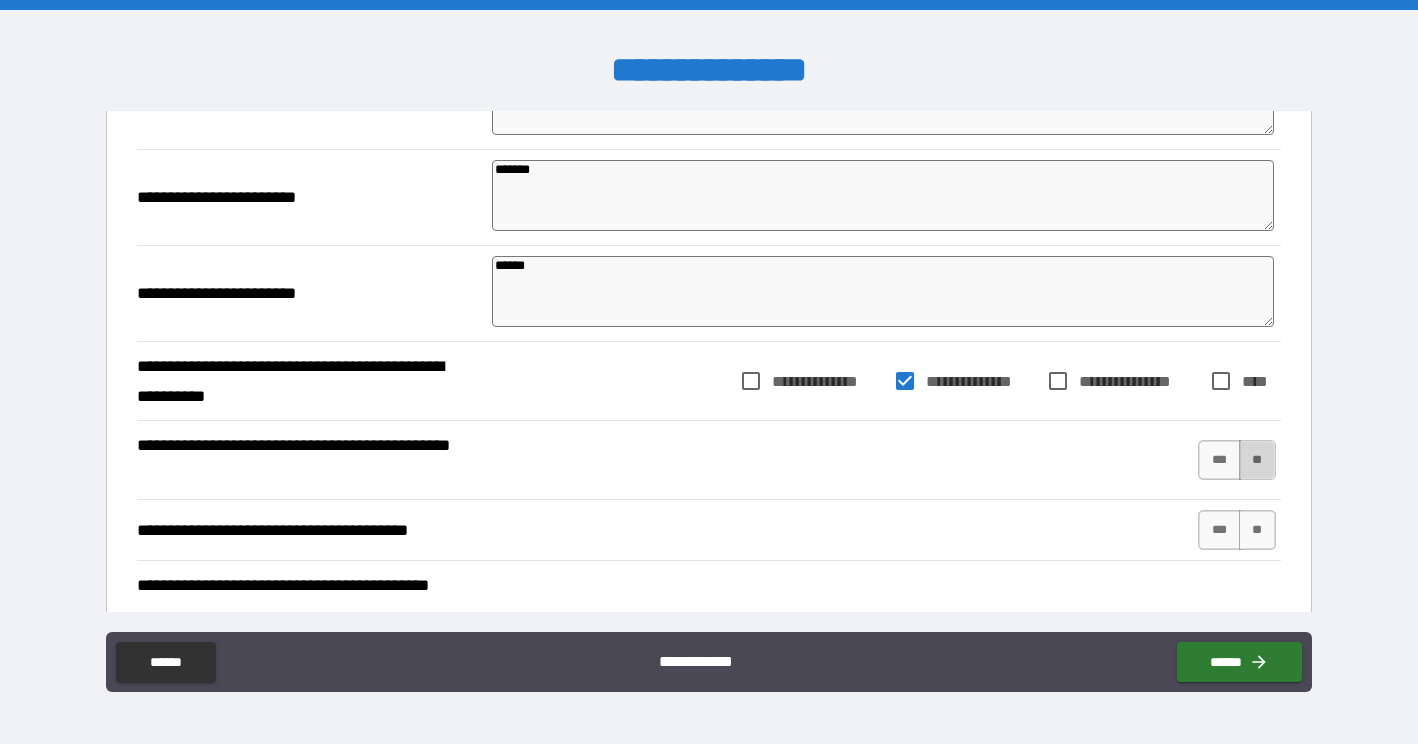click on "**" at bounding box center (1257, 460) 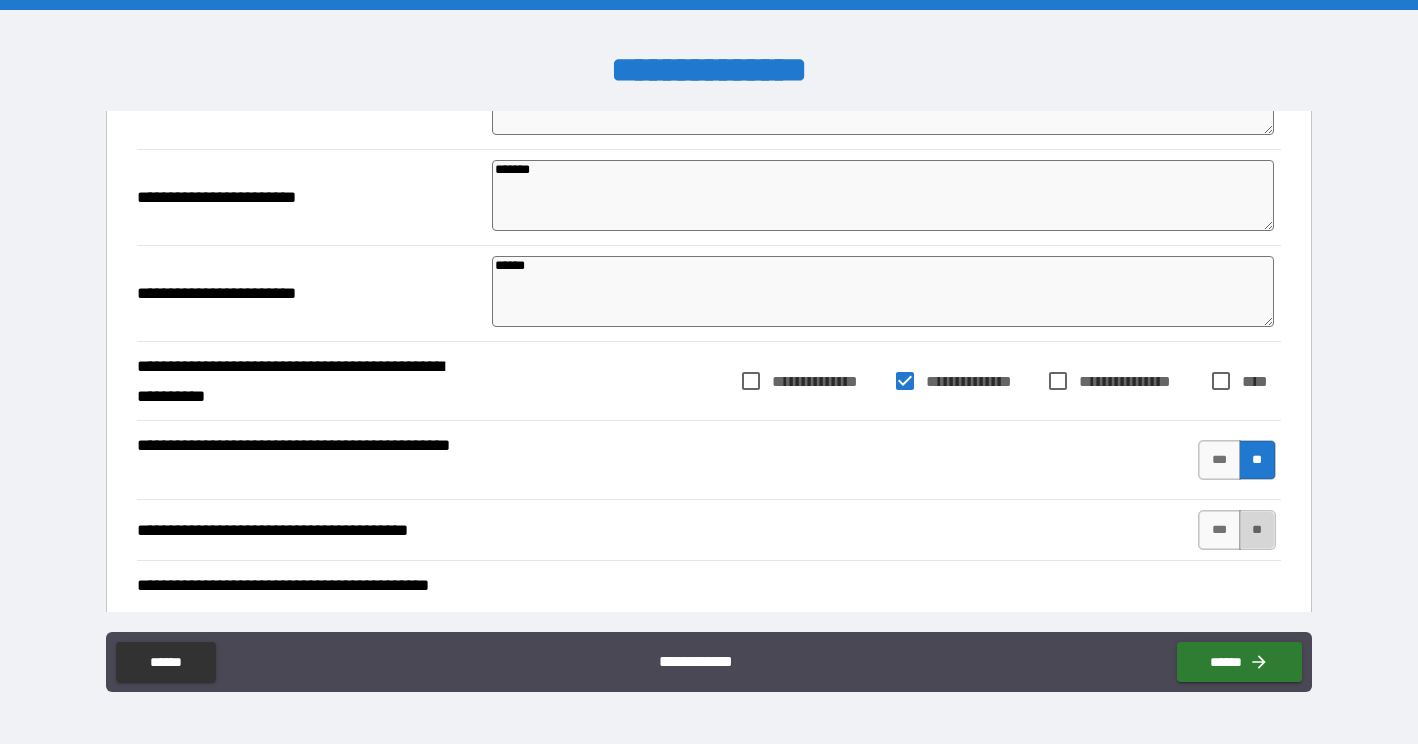 click on "**" at bounding box center [1257, 530] 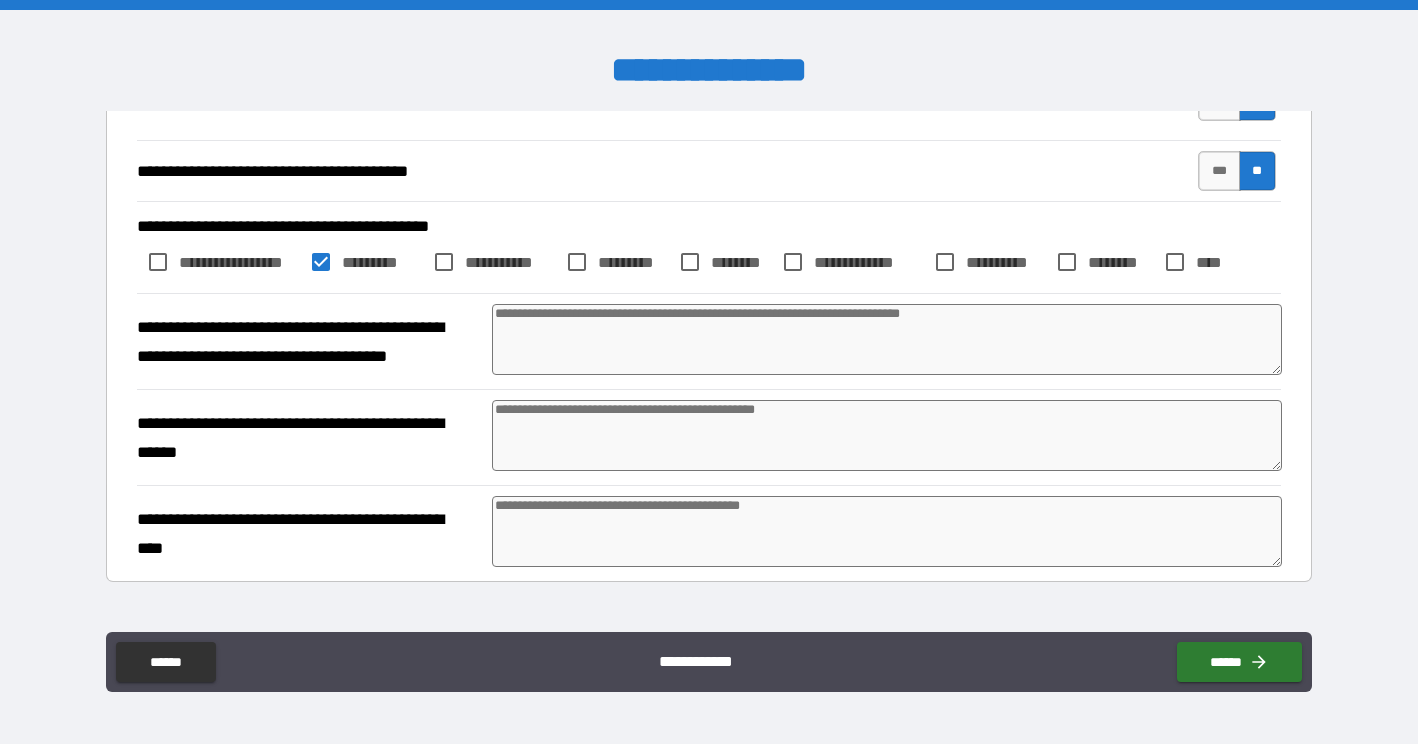scroll, scrollTop: 857, scrollLeft: 0, axis: vertical 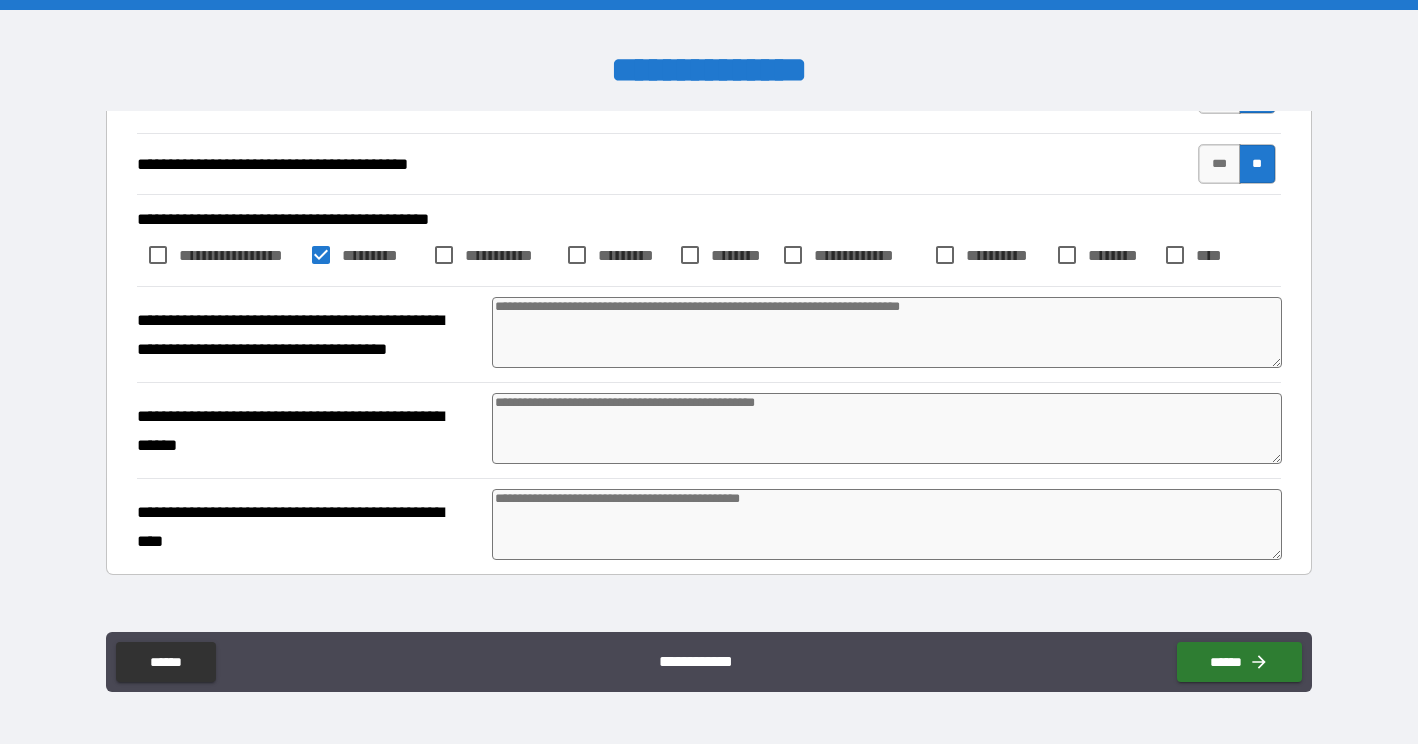 click at bounding box center (887, 332) 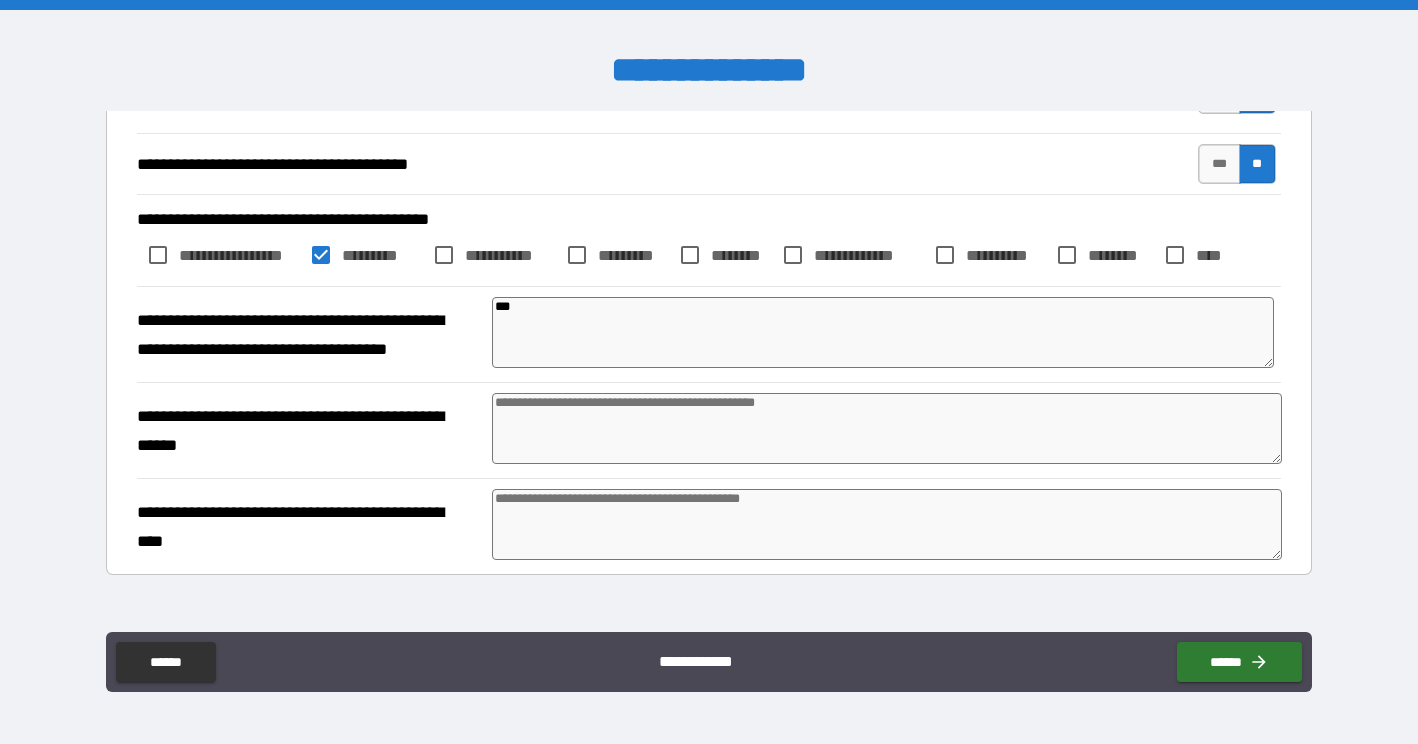 click at bounding box center [887, 428] 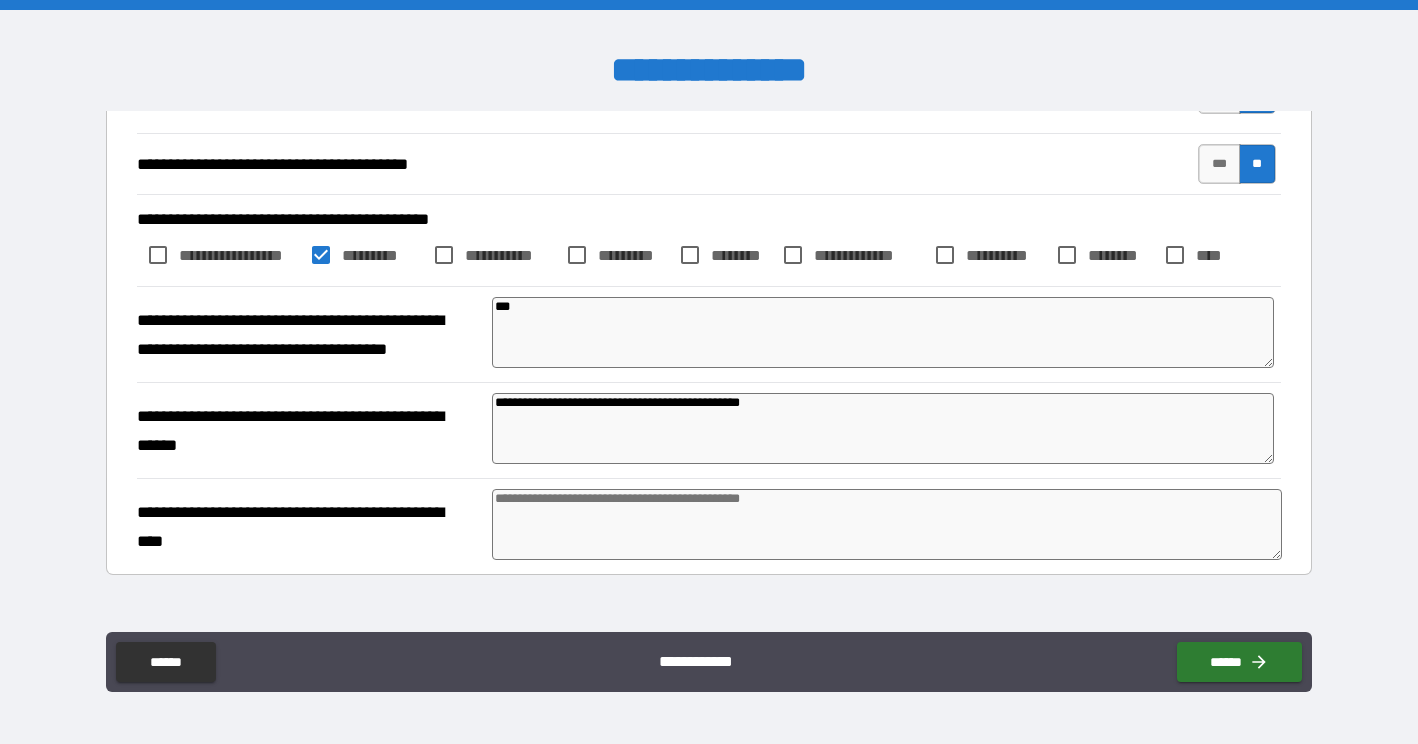 scroll, scrollTop: 929, scrollLeft: 0, axis: vertical 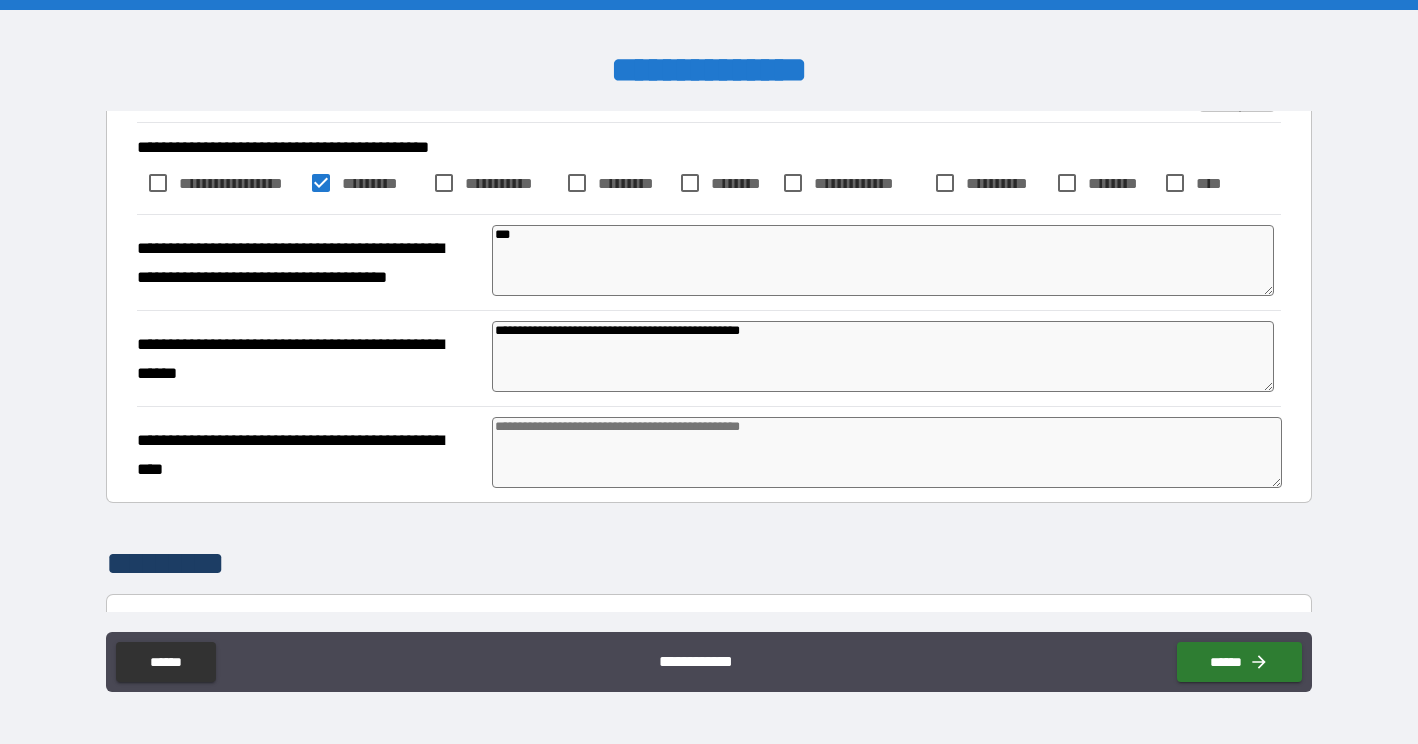 click at bounding box center [887, 452] 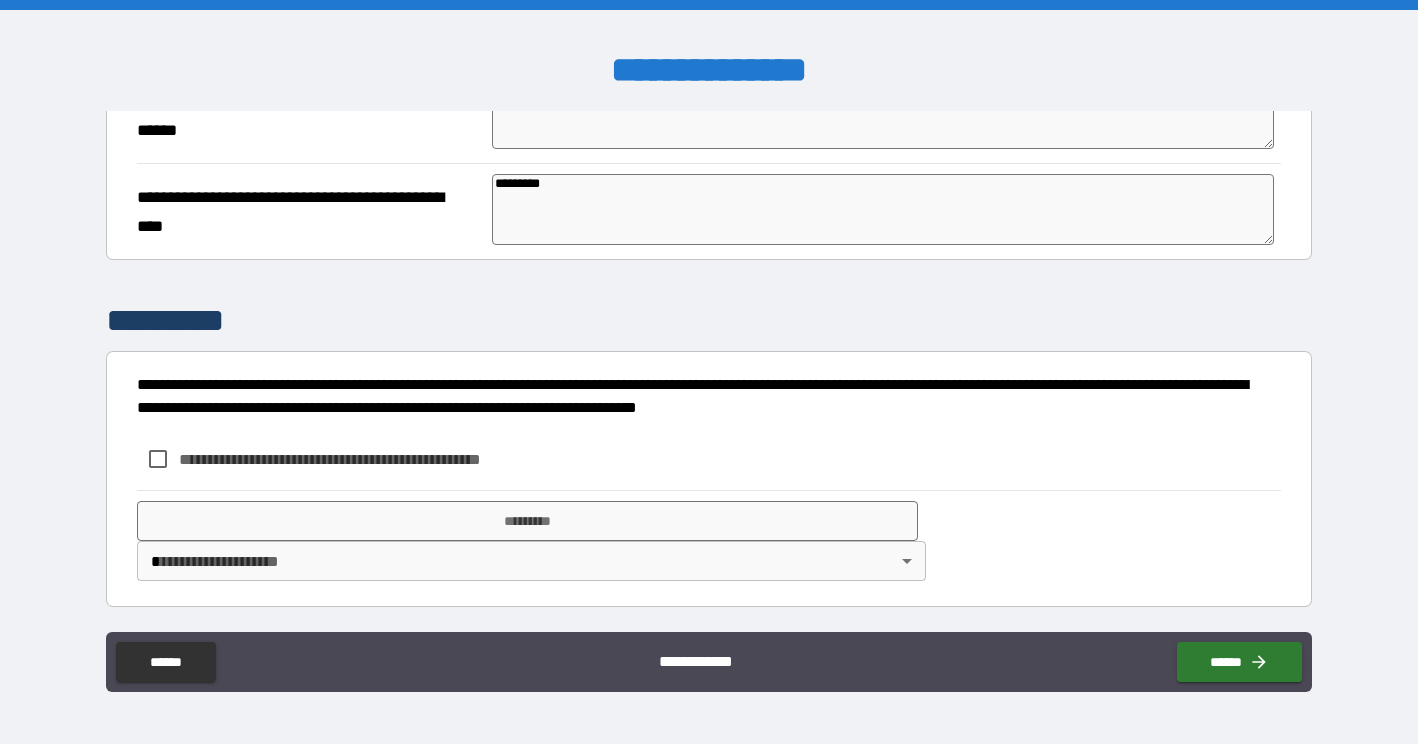 scroll, scrollTop: 1172, scrollLeft: 0, axis: vertical 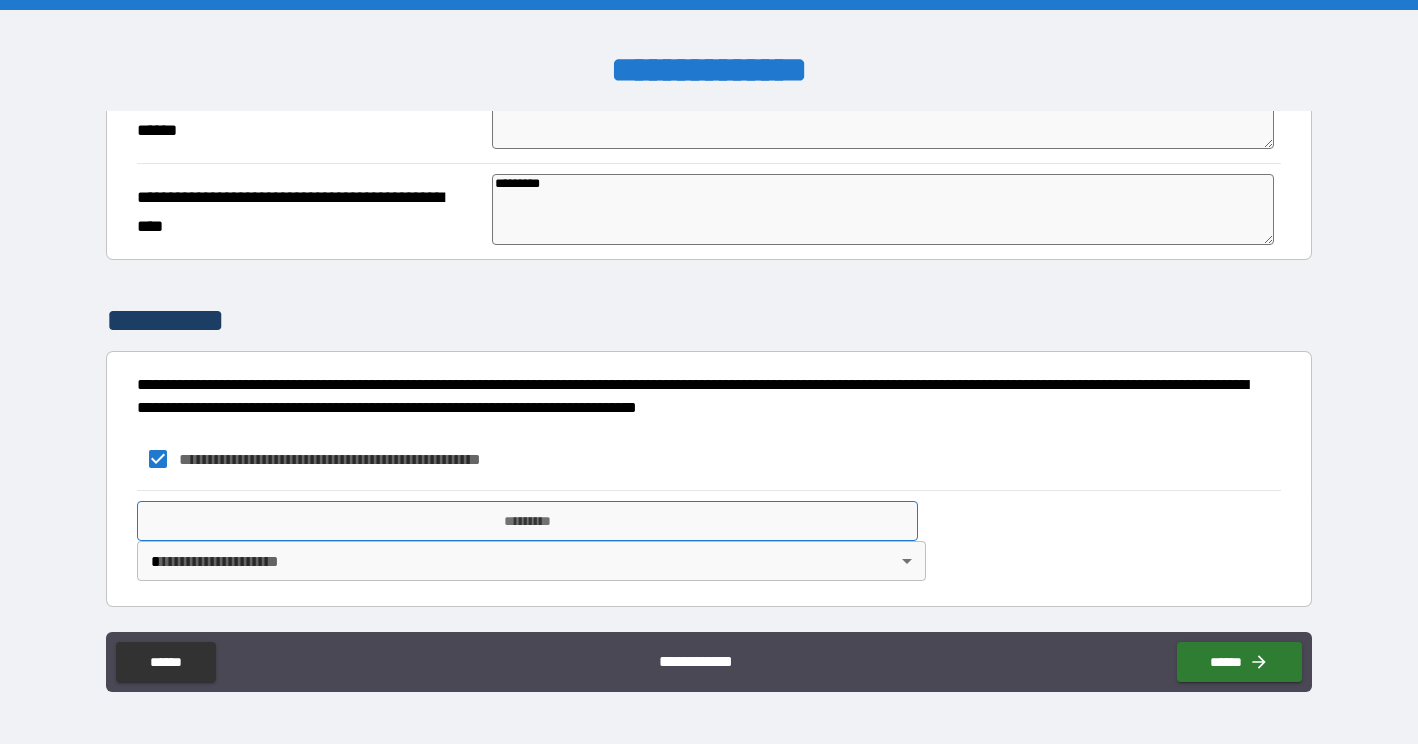 click on "*********" at bounding box center [527, 521] 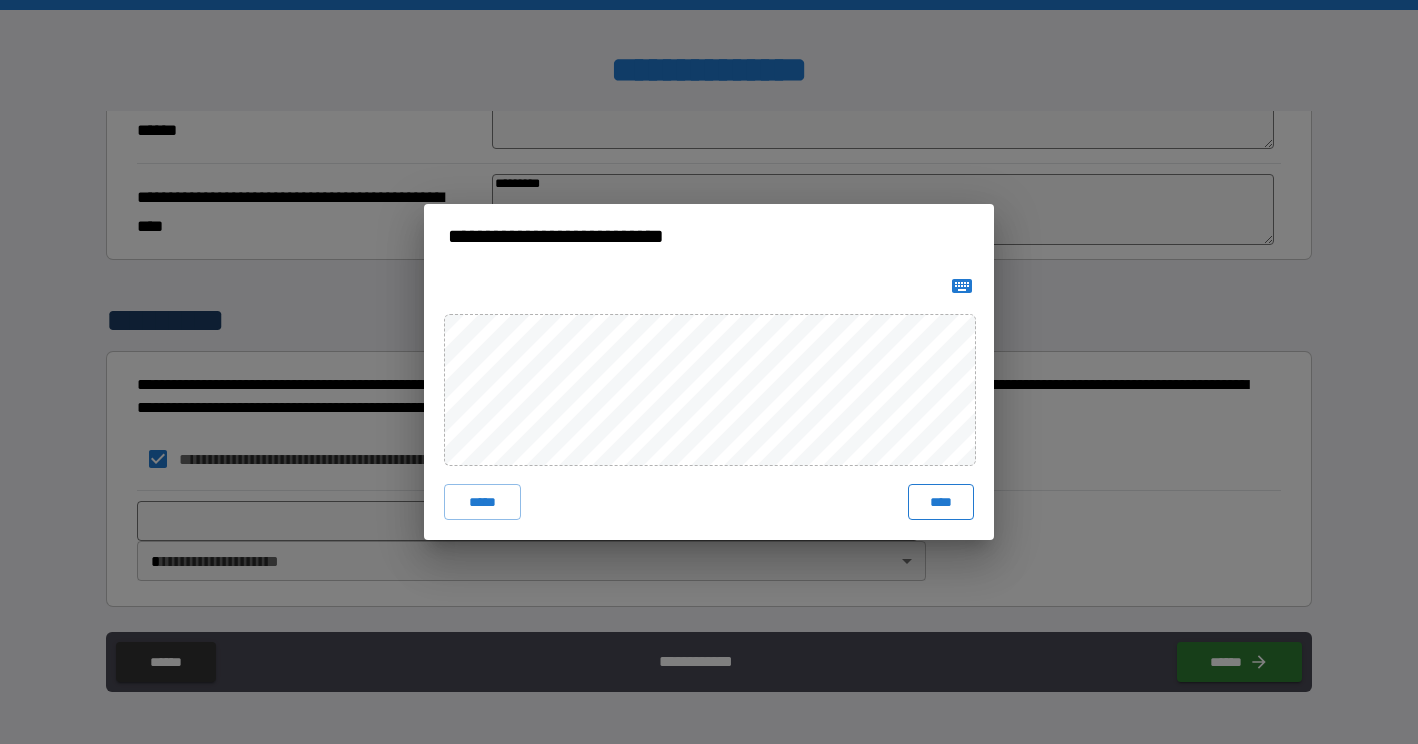 click on "****" at bounding box center (941, 502) 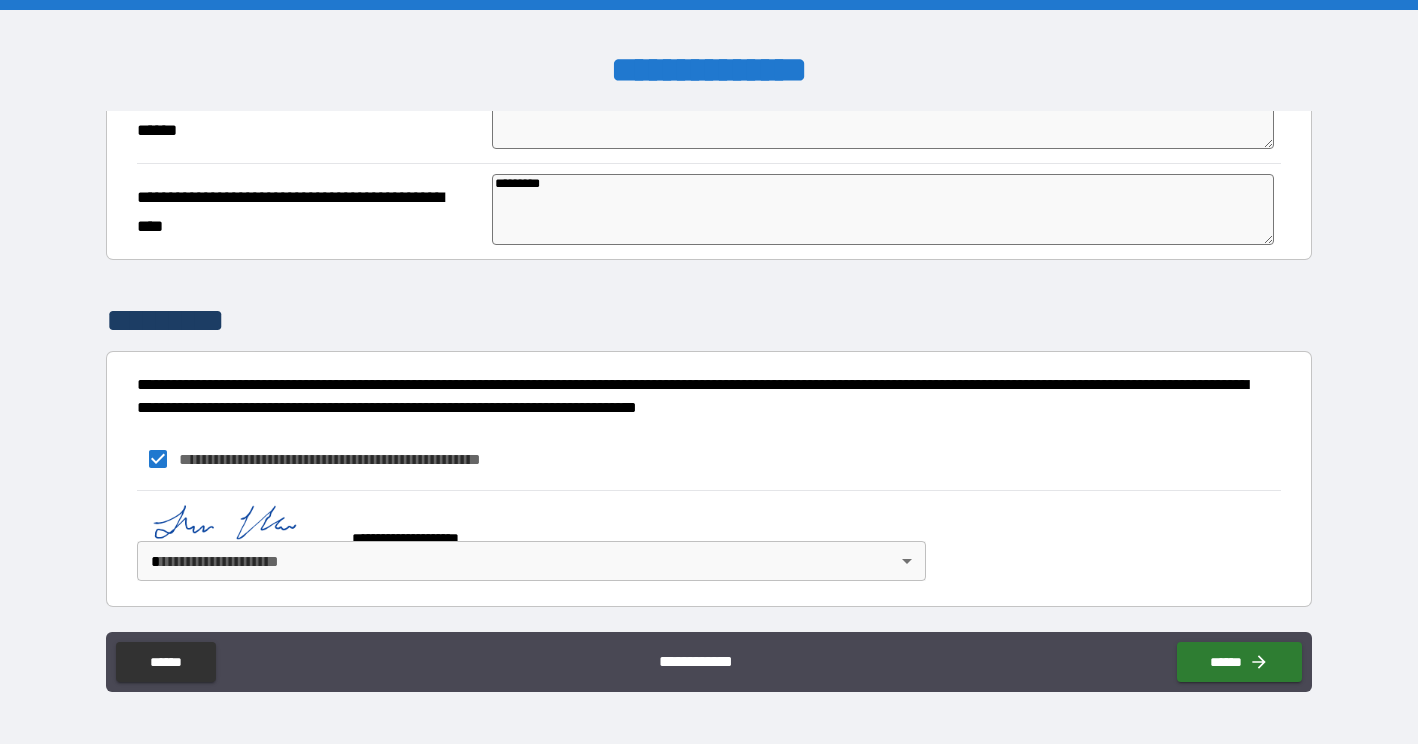 scroll, scrollTop: 1162, scrollLeft: 0, axis: vertical 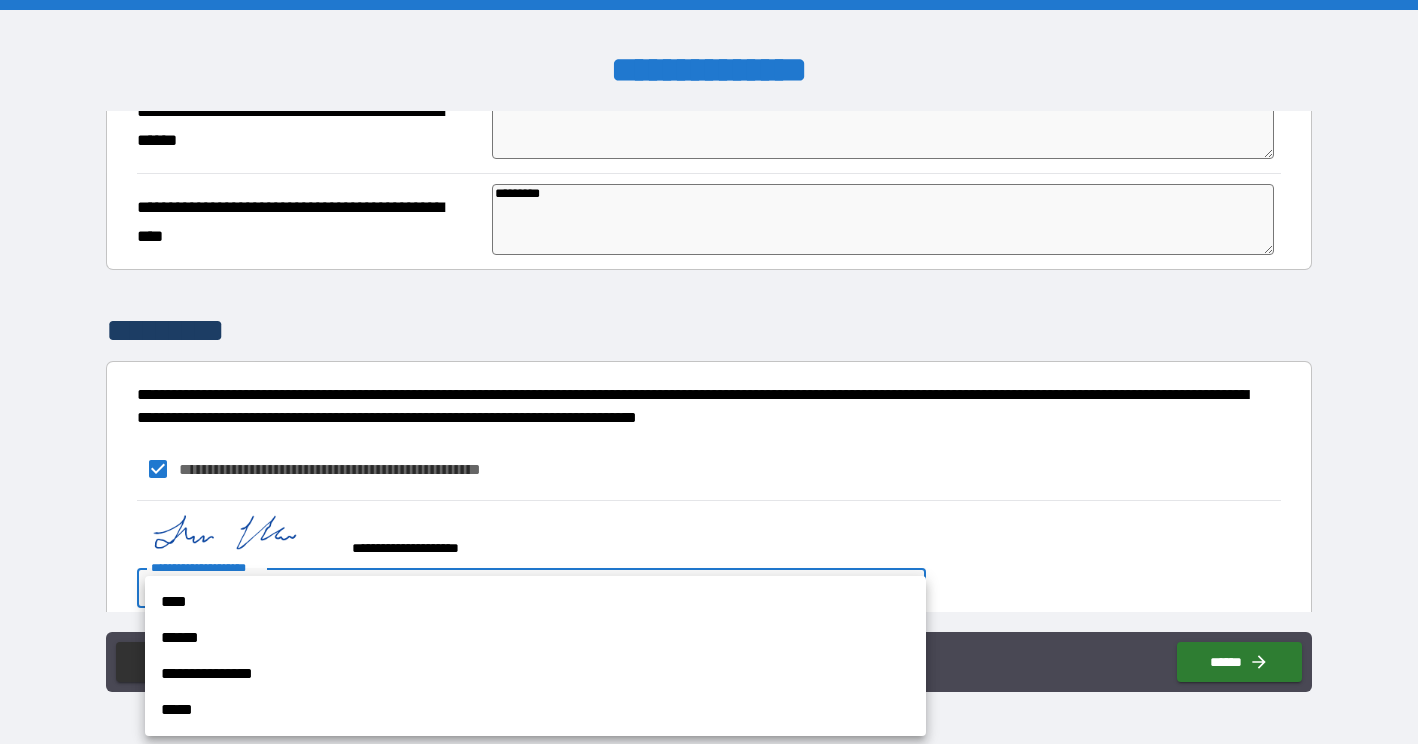 click on "**********" at bounding box center (709, 372) 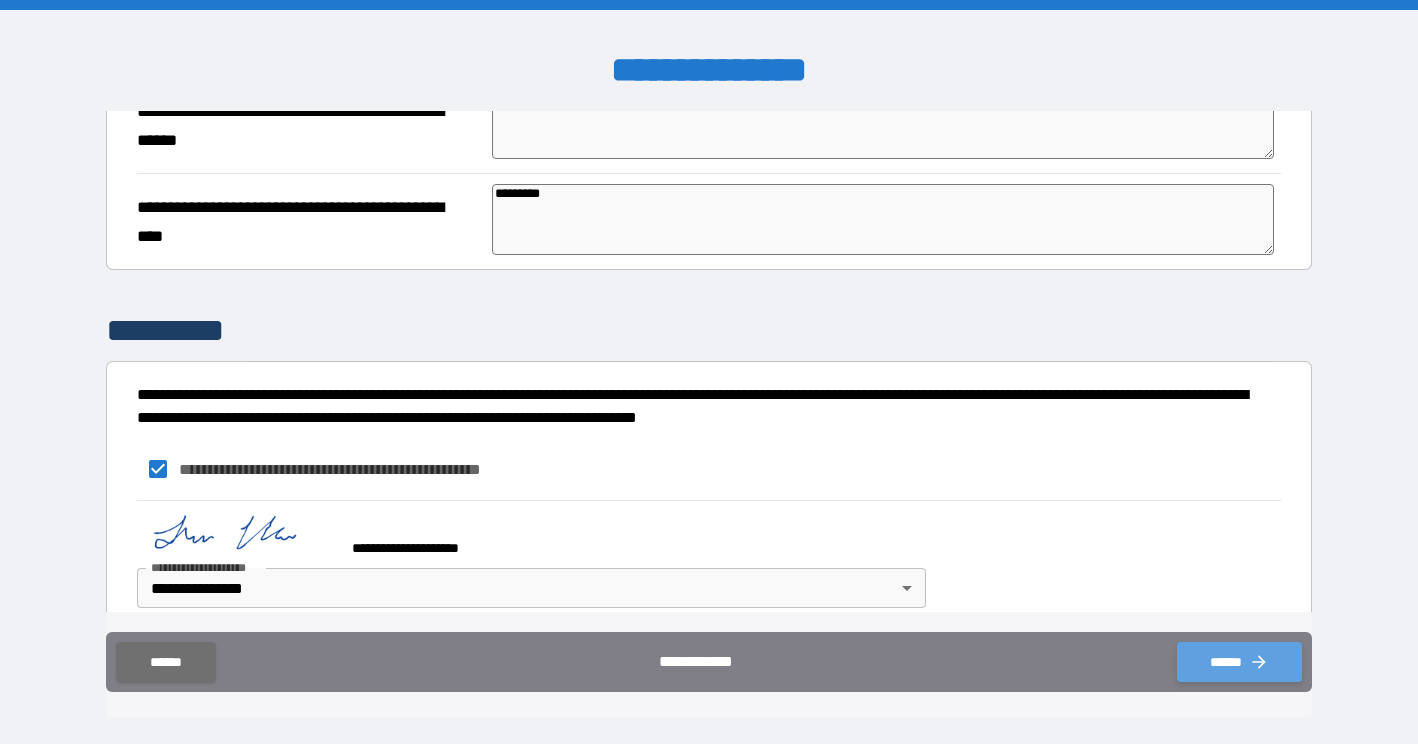 click on "******" at bounding box center [1239, 662] 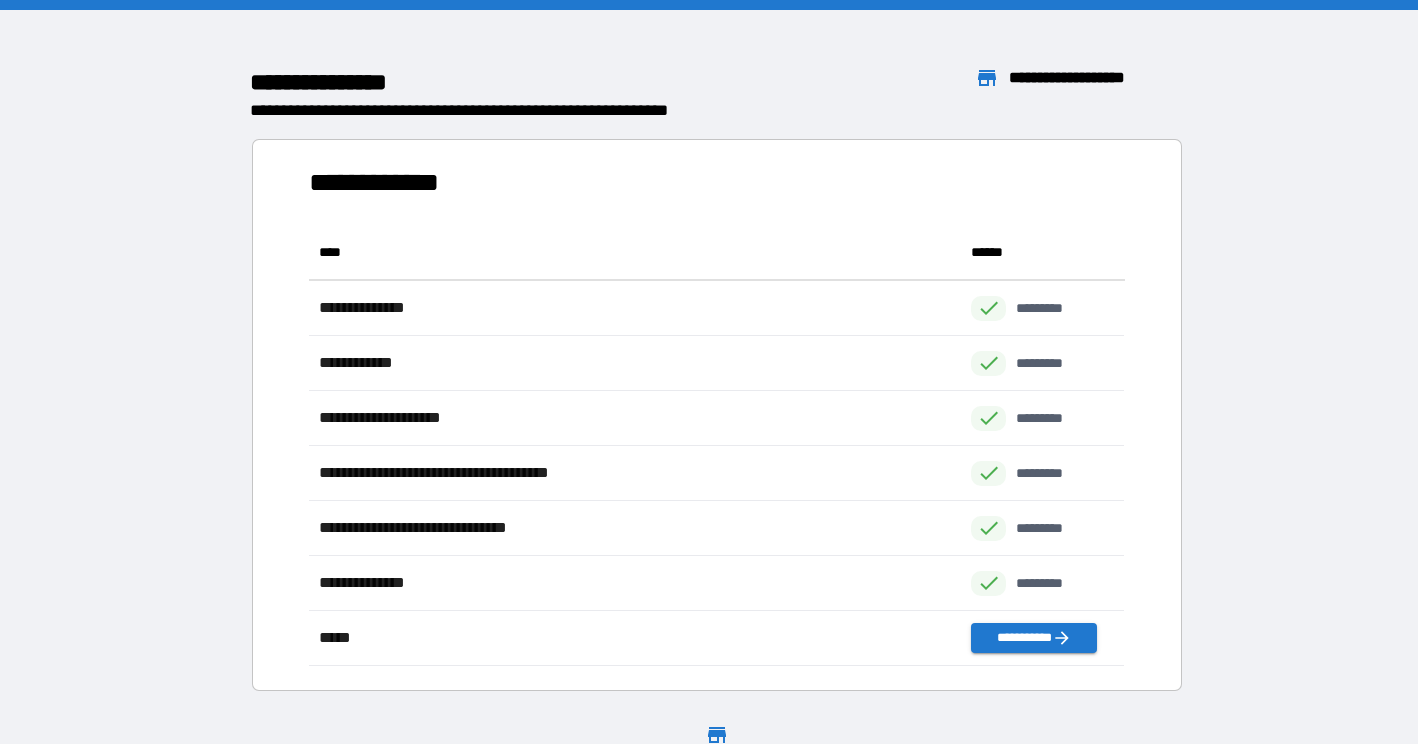 scroll, scrollTop: 1, scrollLeft: 1, axis: both 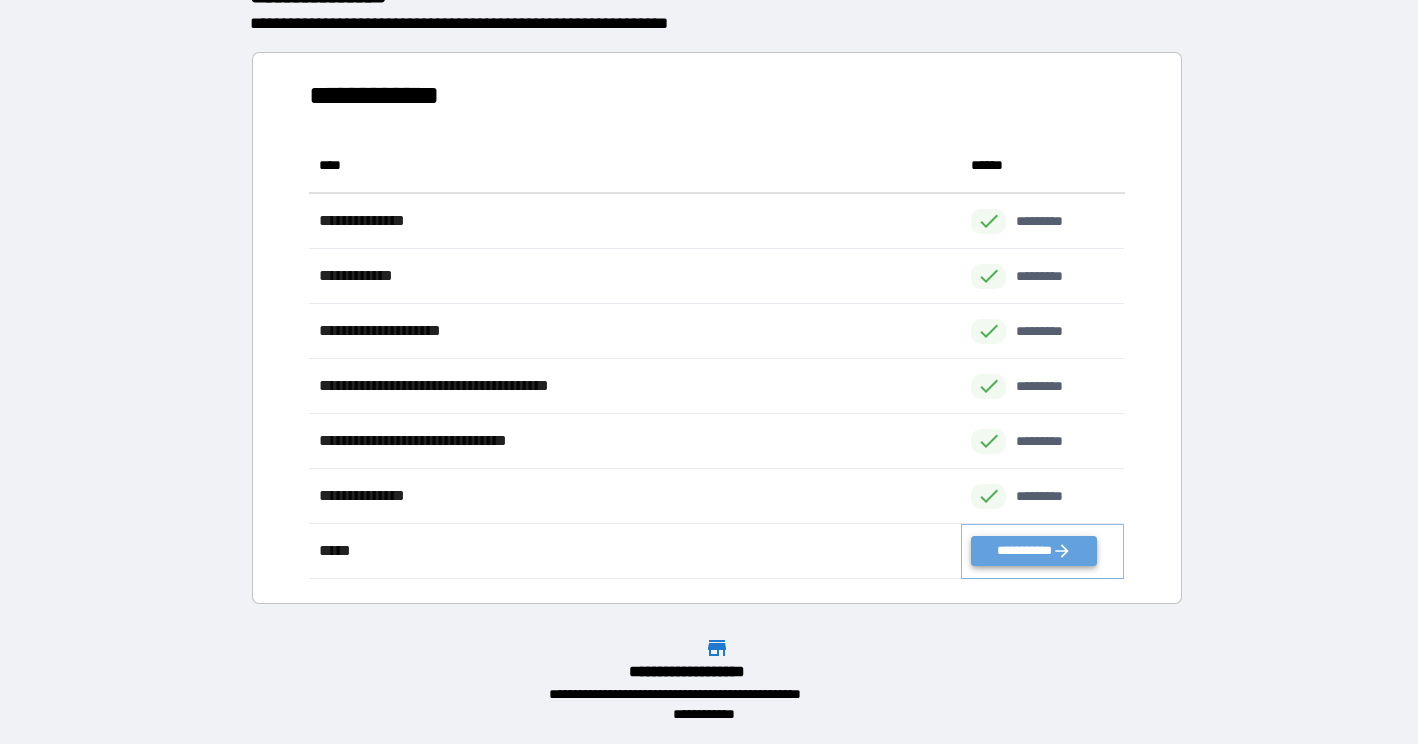 click on "**********" at bounding box center (1033, 551) 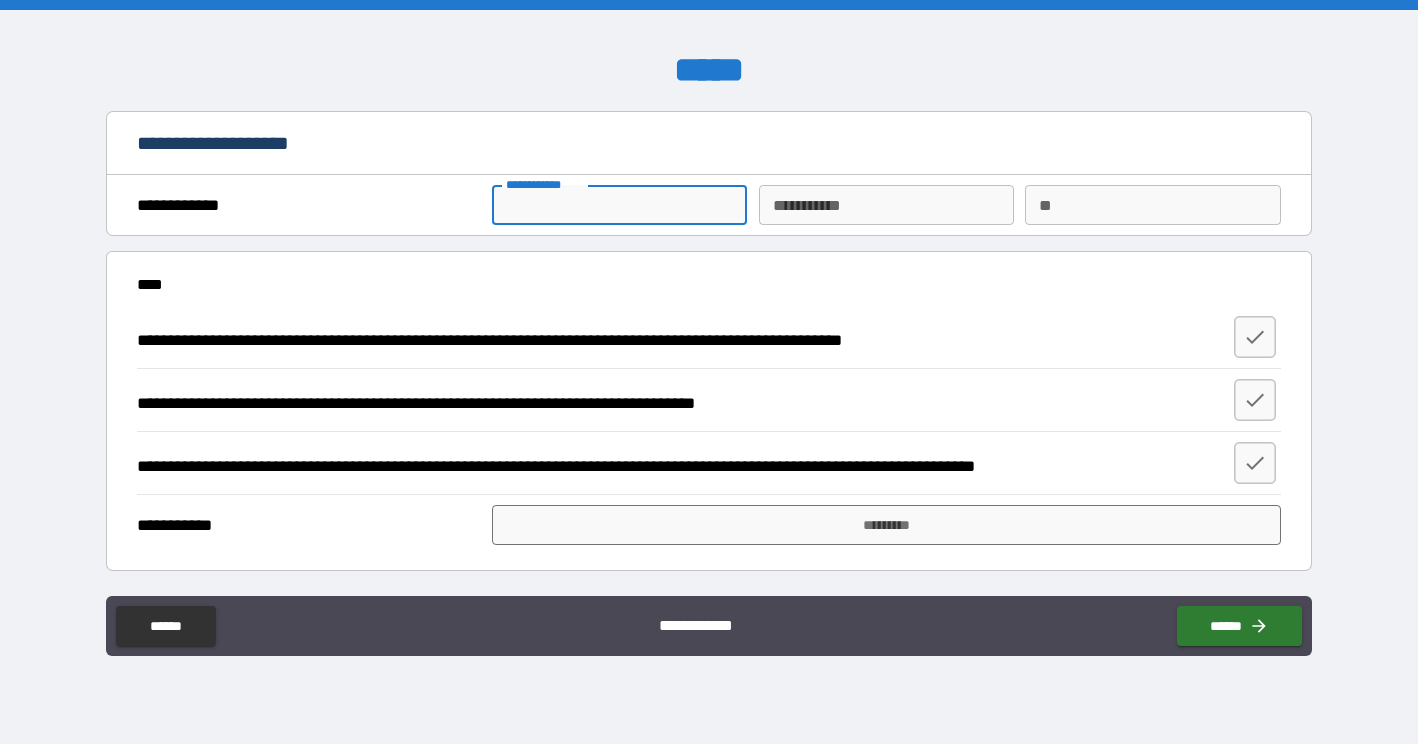 click on "**********" at bounding box center (619, 205) 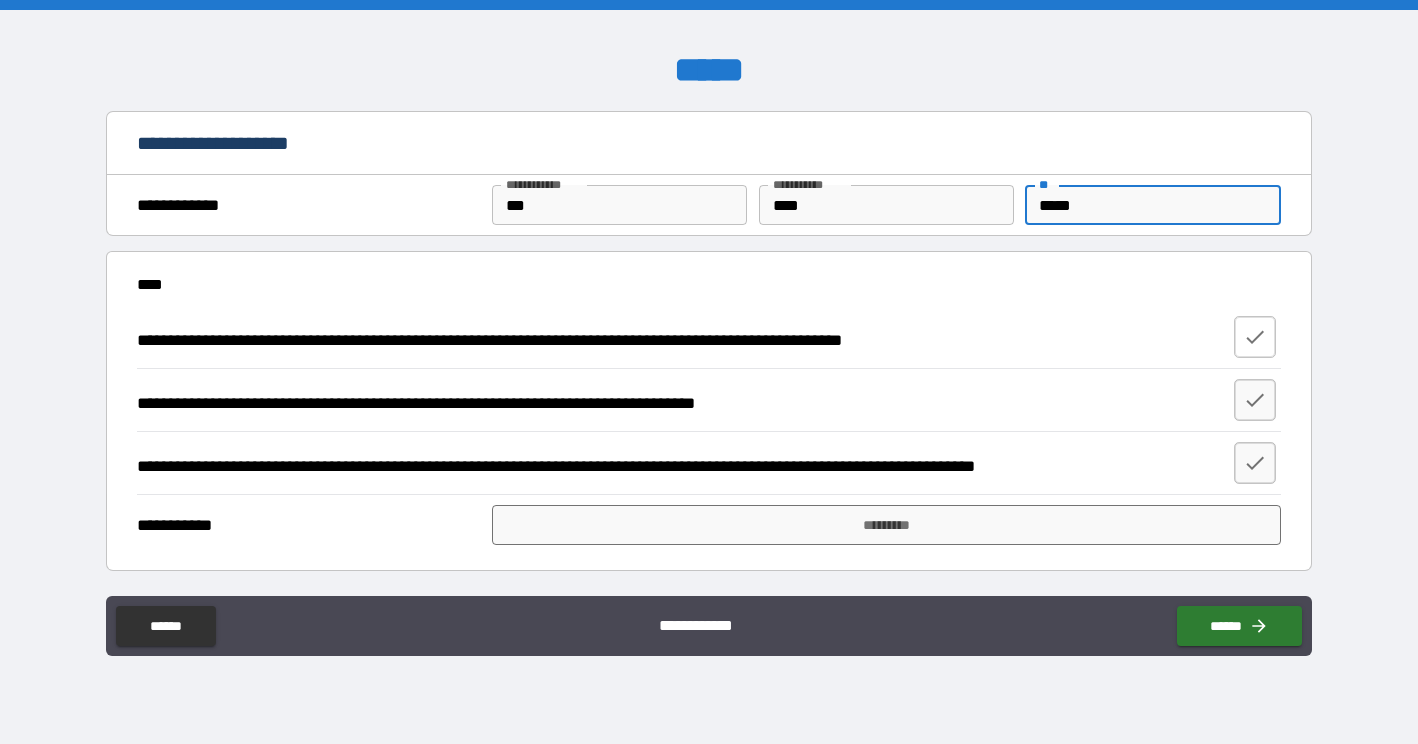 click 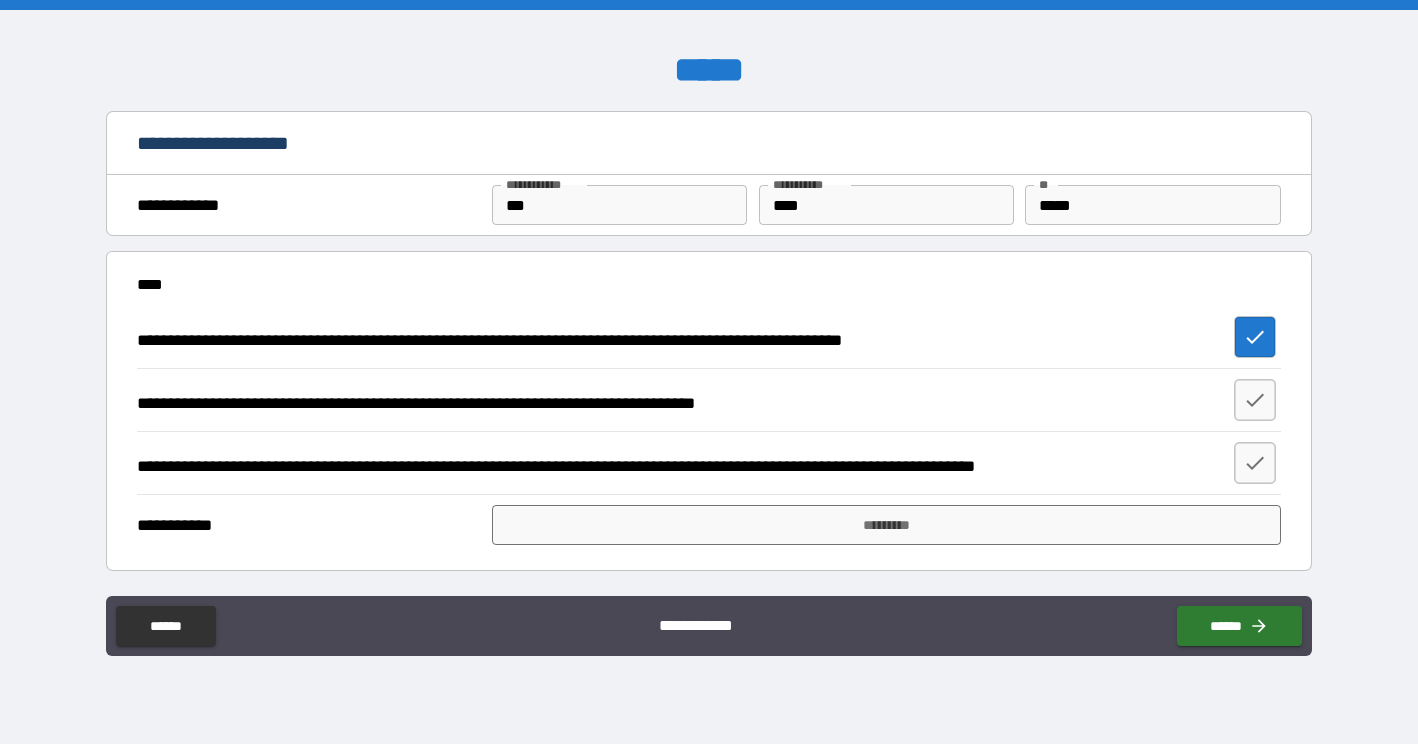 click on "**********" at bounding box center [708, 399] 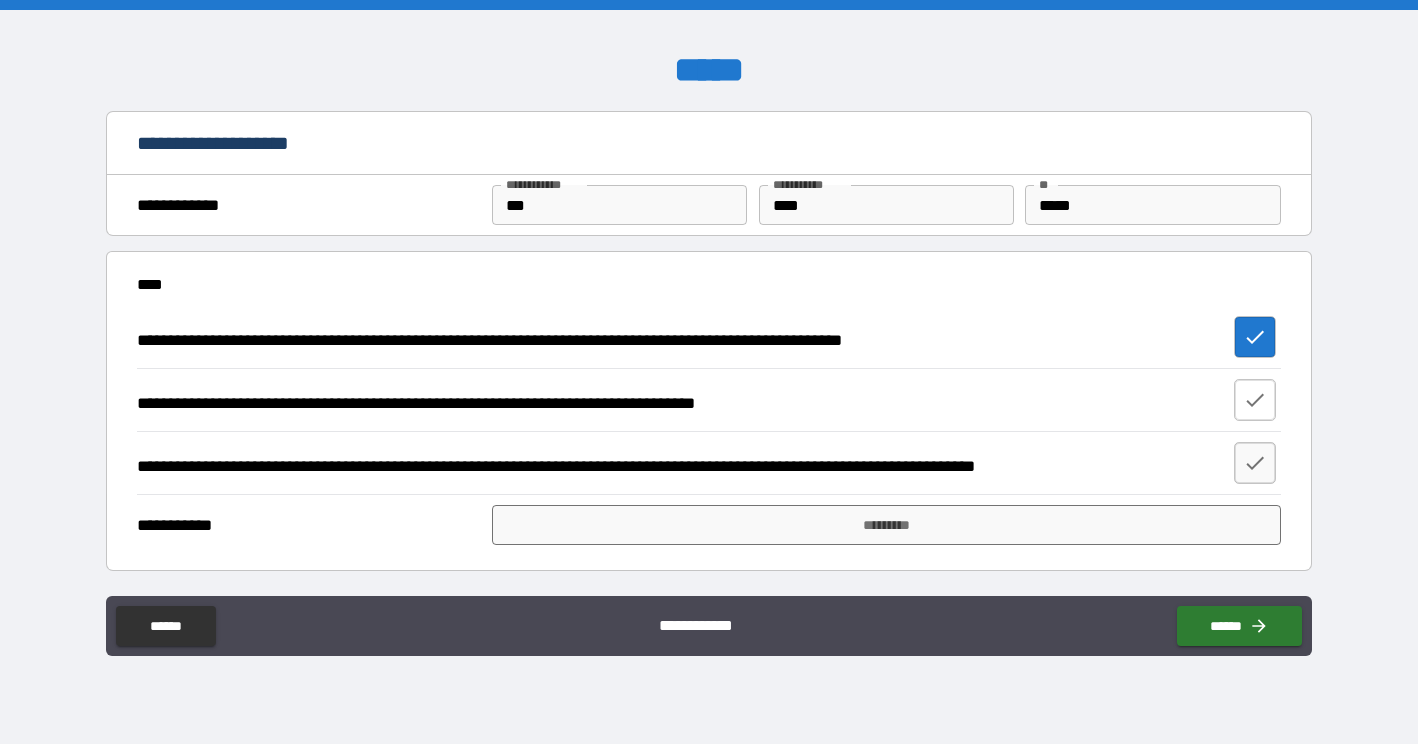 click 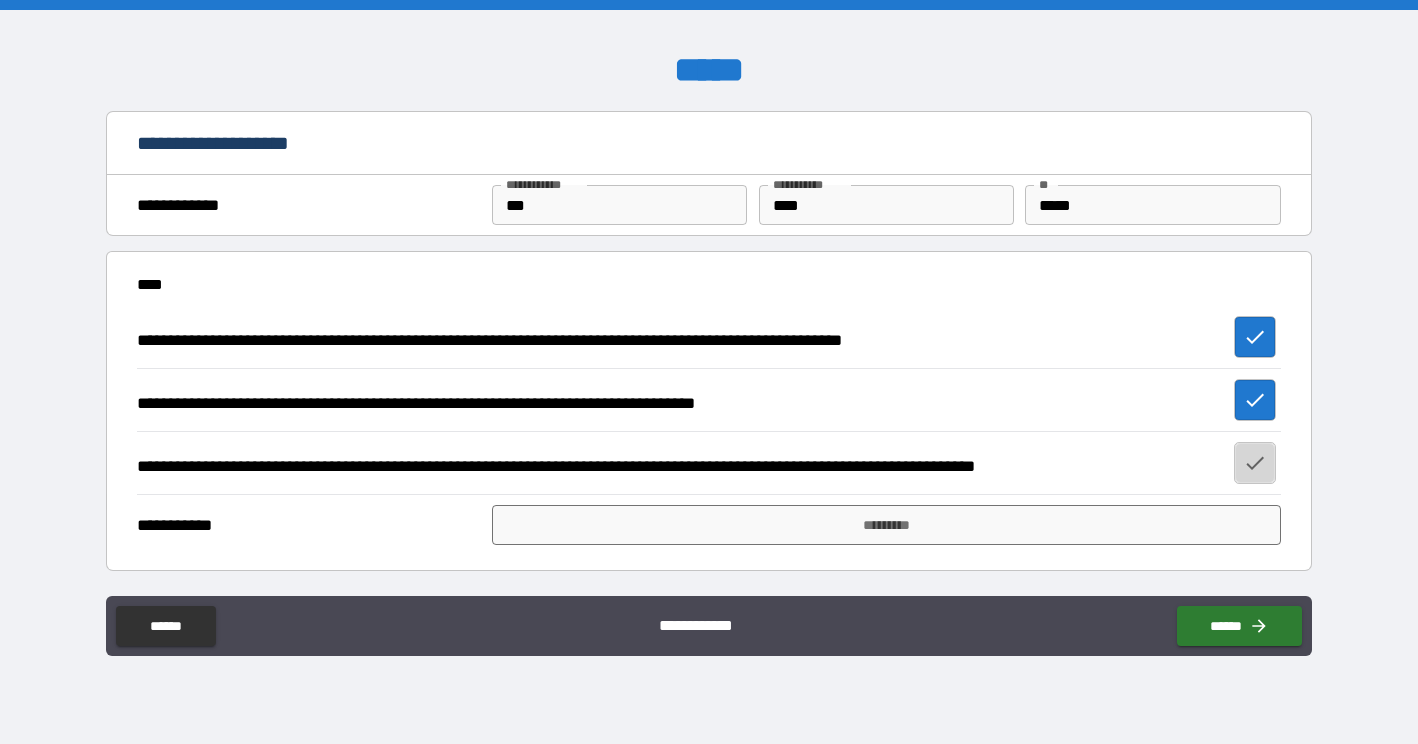 click 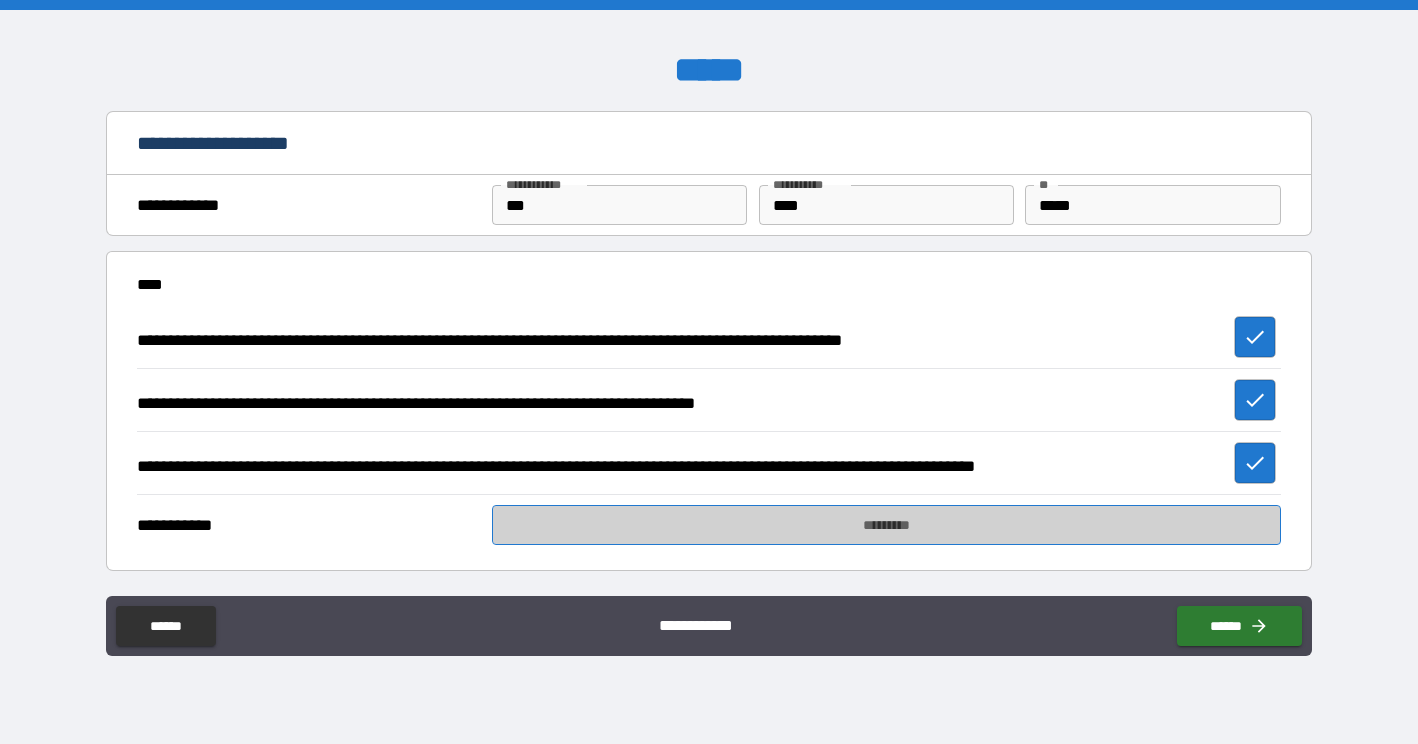 click on "*********" at bounding box center (886, 525) 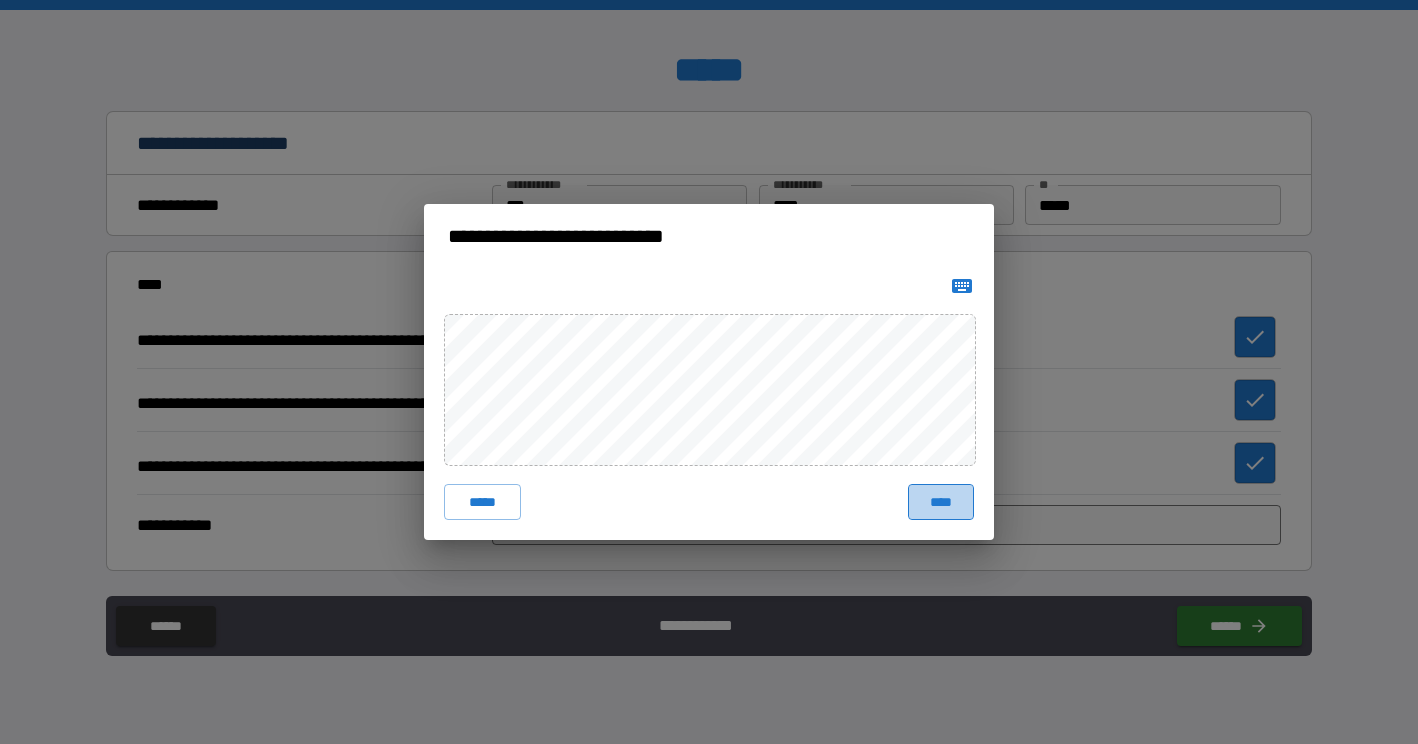 click on "****" at bounding box center (941, 502) 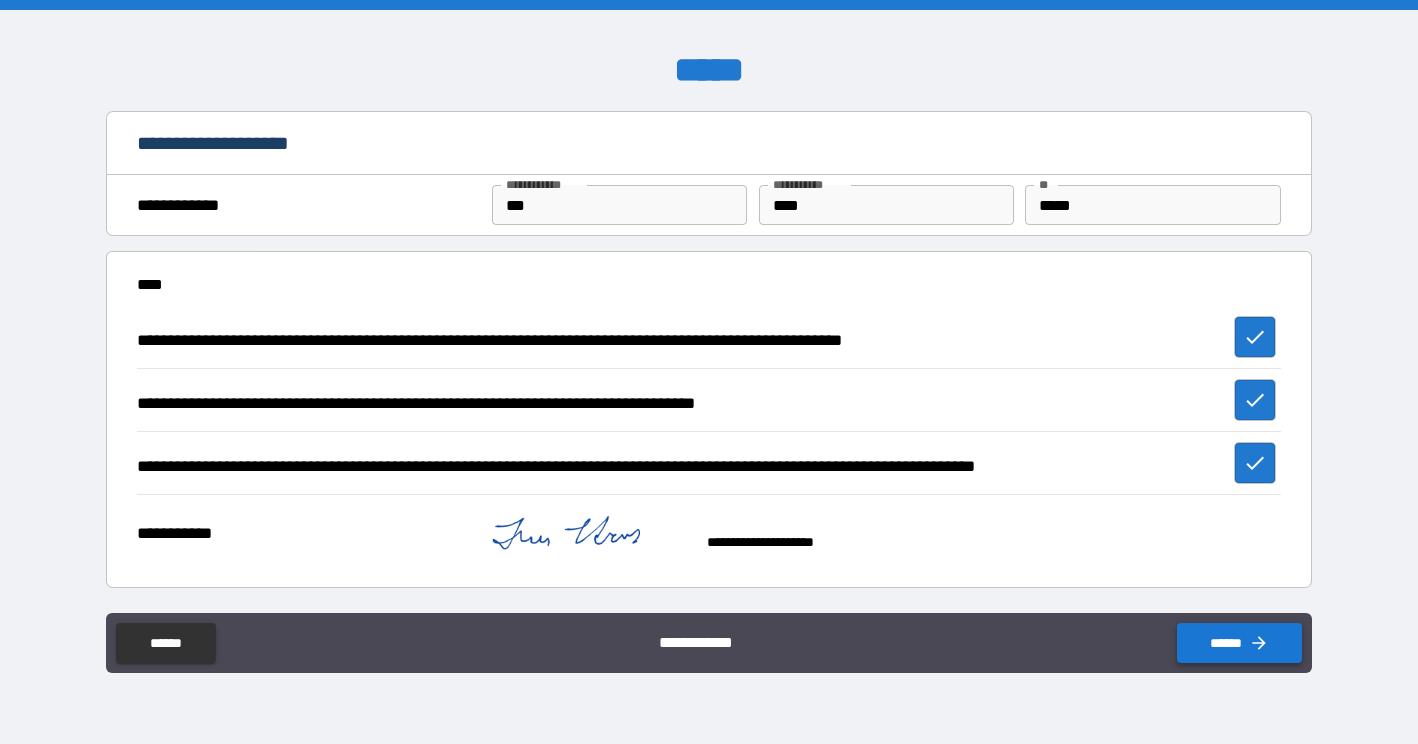 click on "******" at bounding box center [1239, 643] 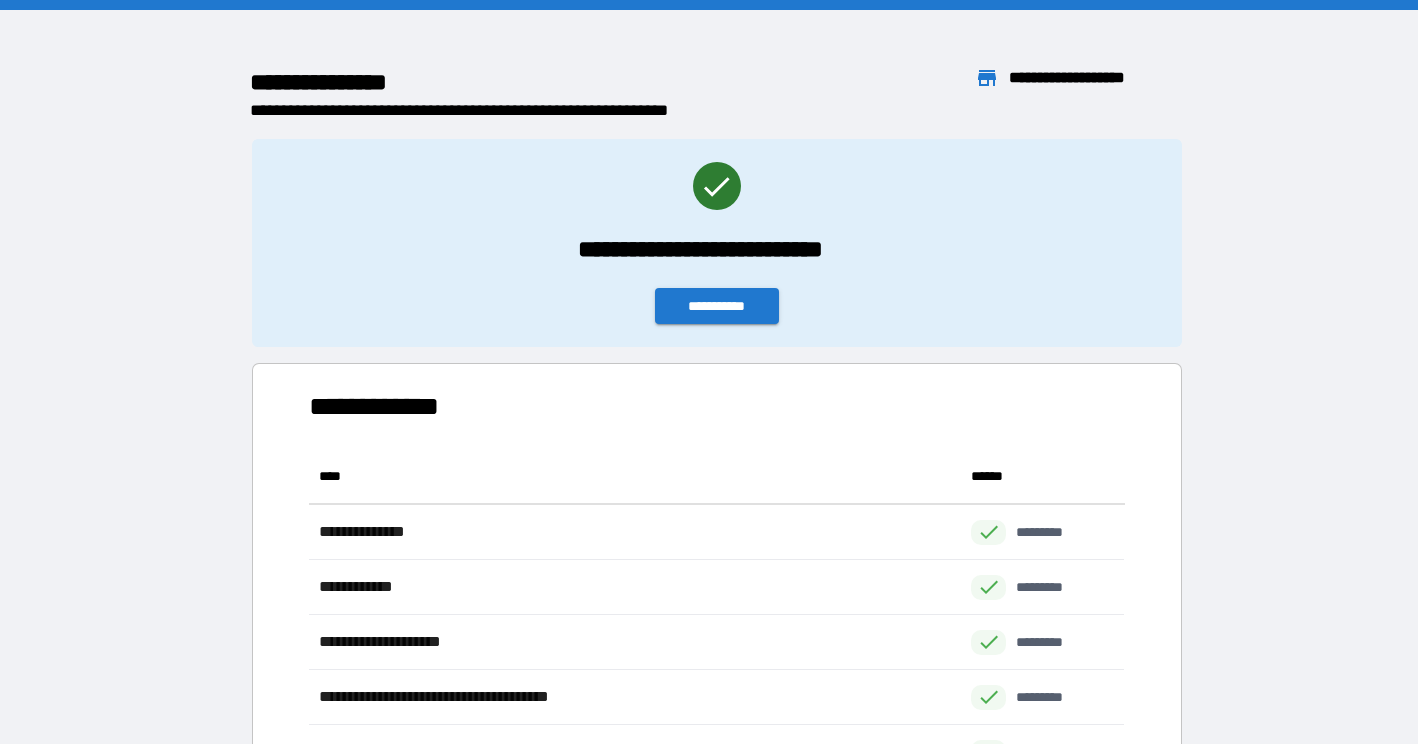 scroll, scrollTop: 1, scrollLeft: 1, axis: both 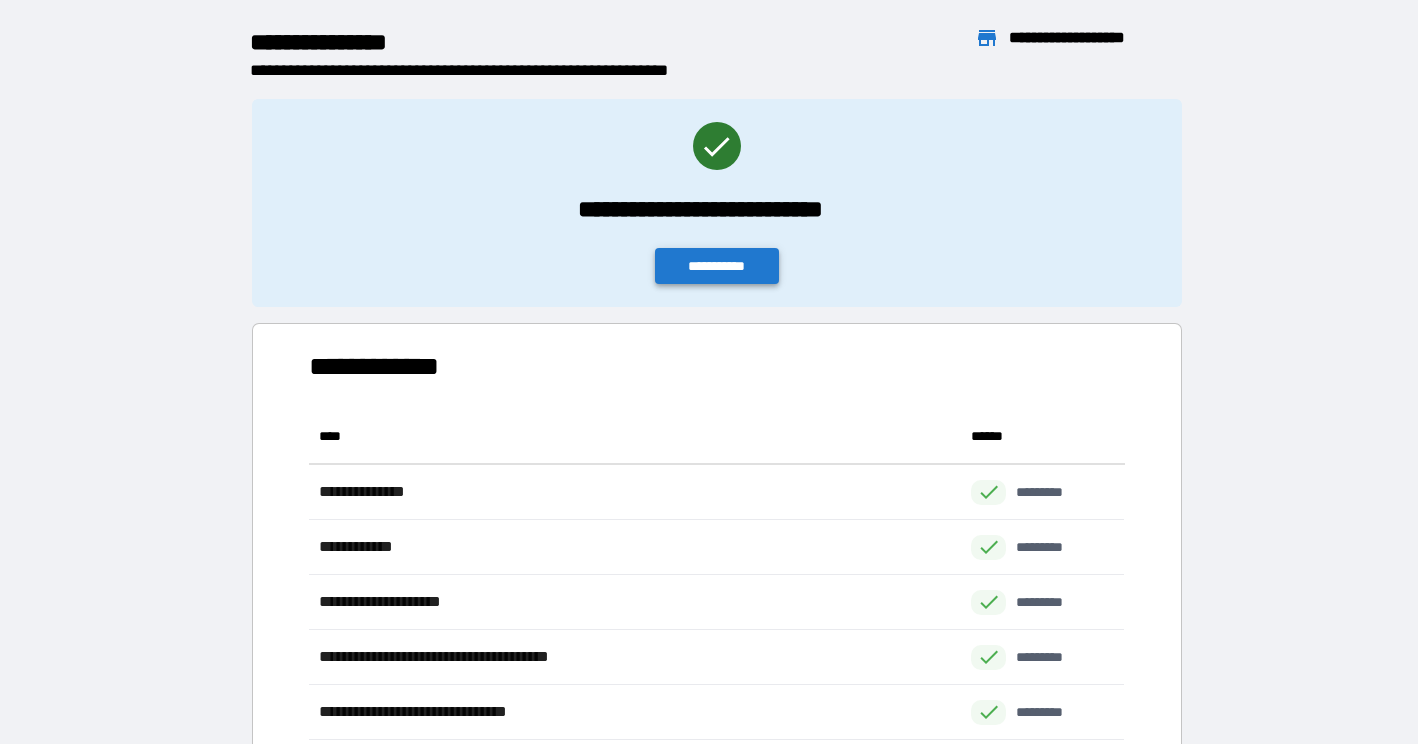 click on "**********" at bounding box center [717, 266] 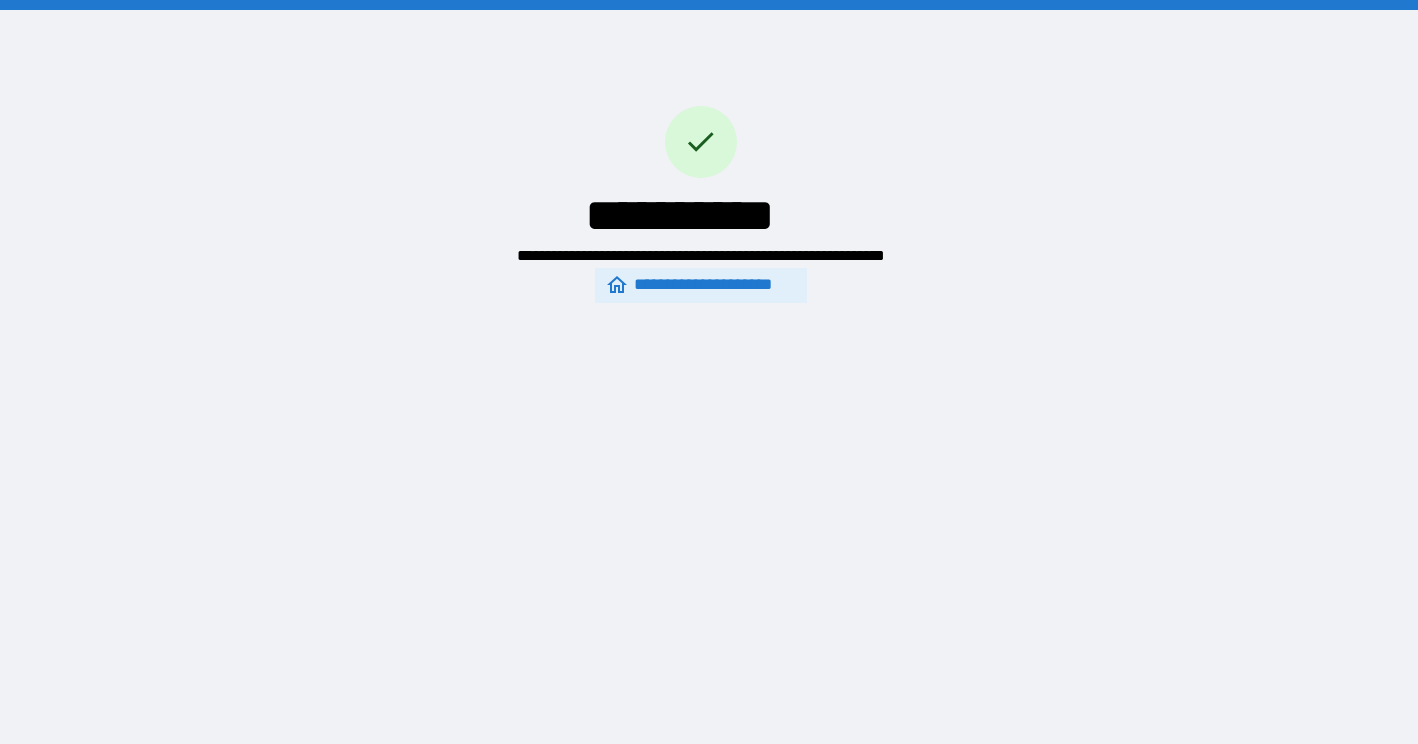 scroll, scrollTop: 0, scrollLeft: 0, axis: both 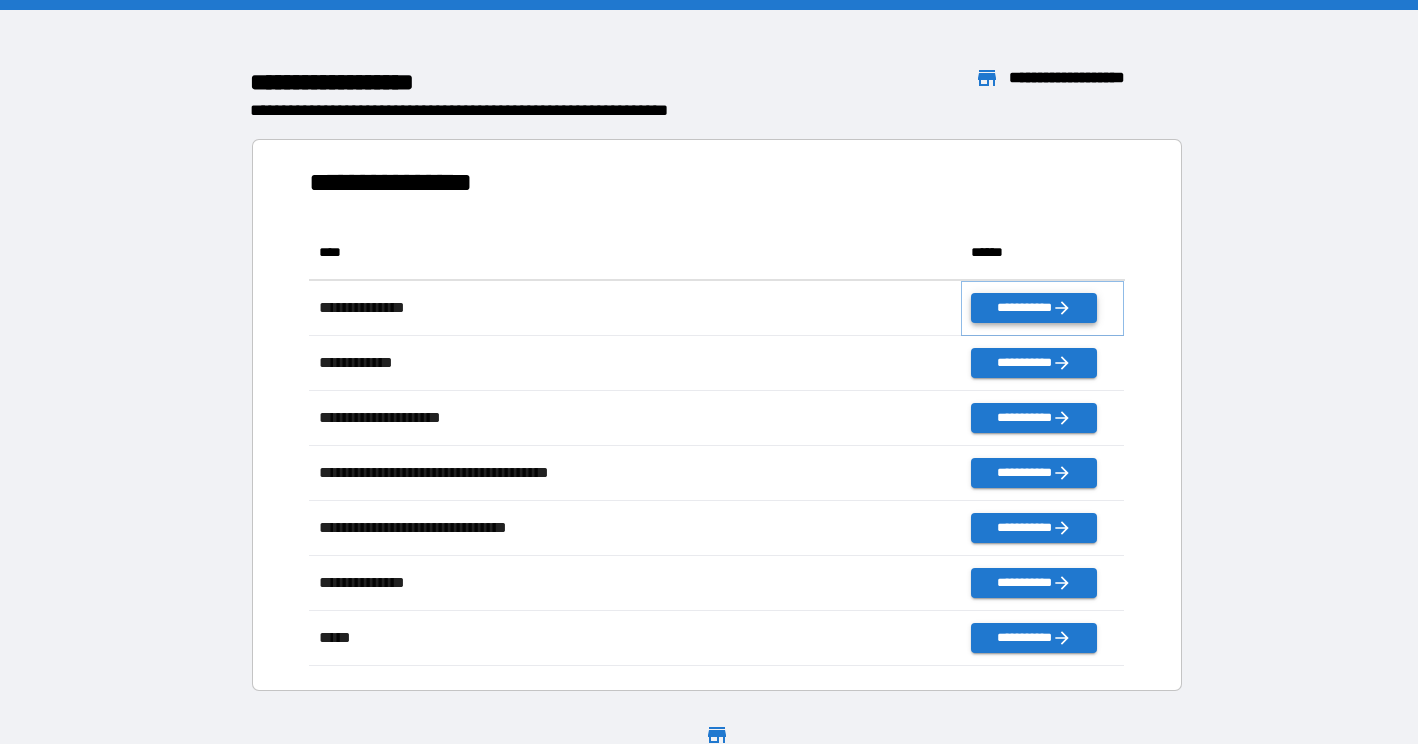 click on "**********" at bounding box center [1033, 308] 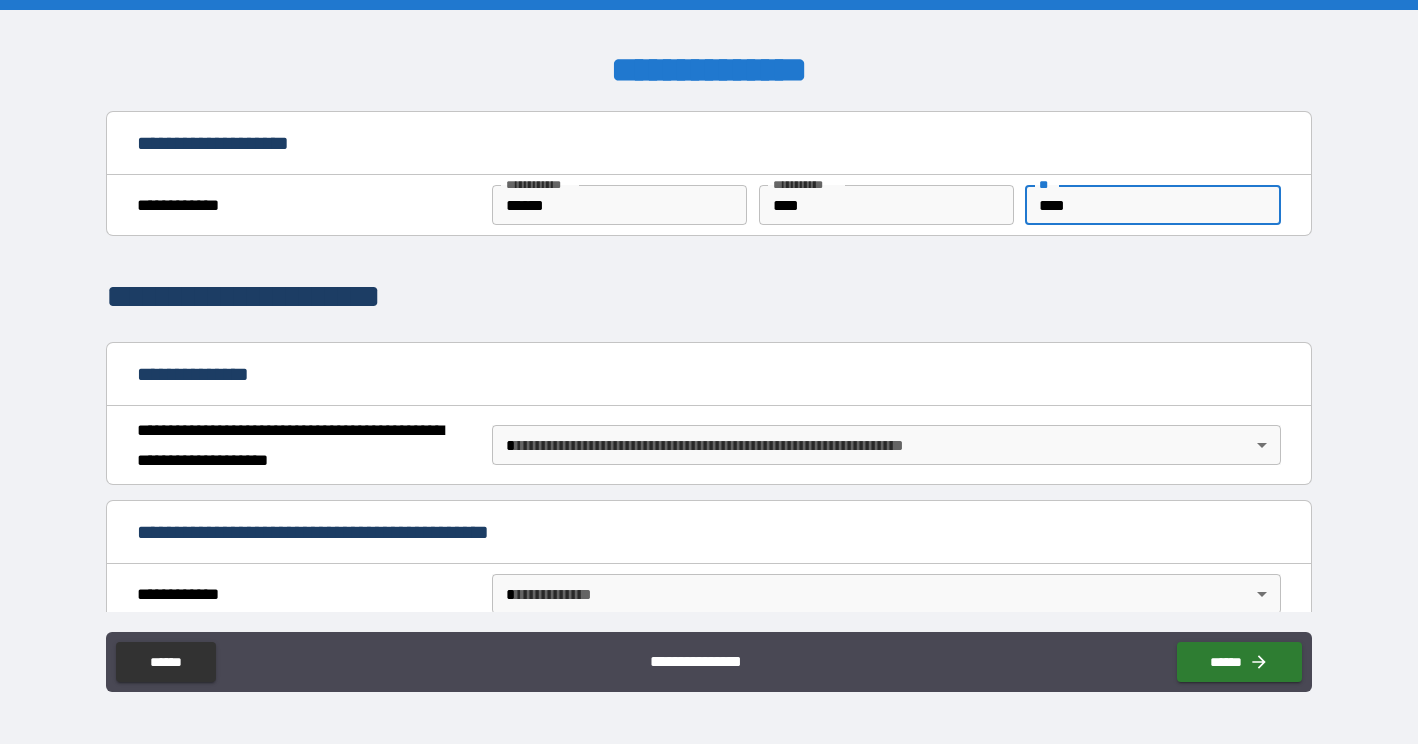 type on "****" 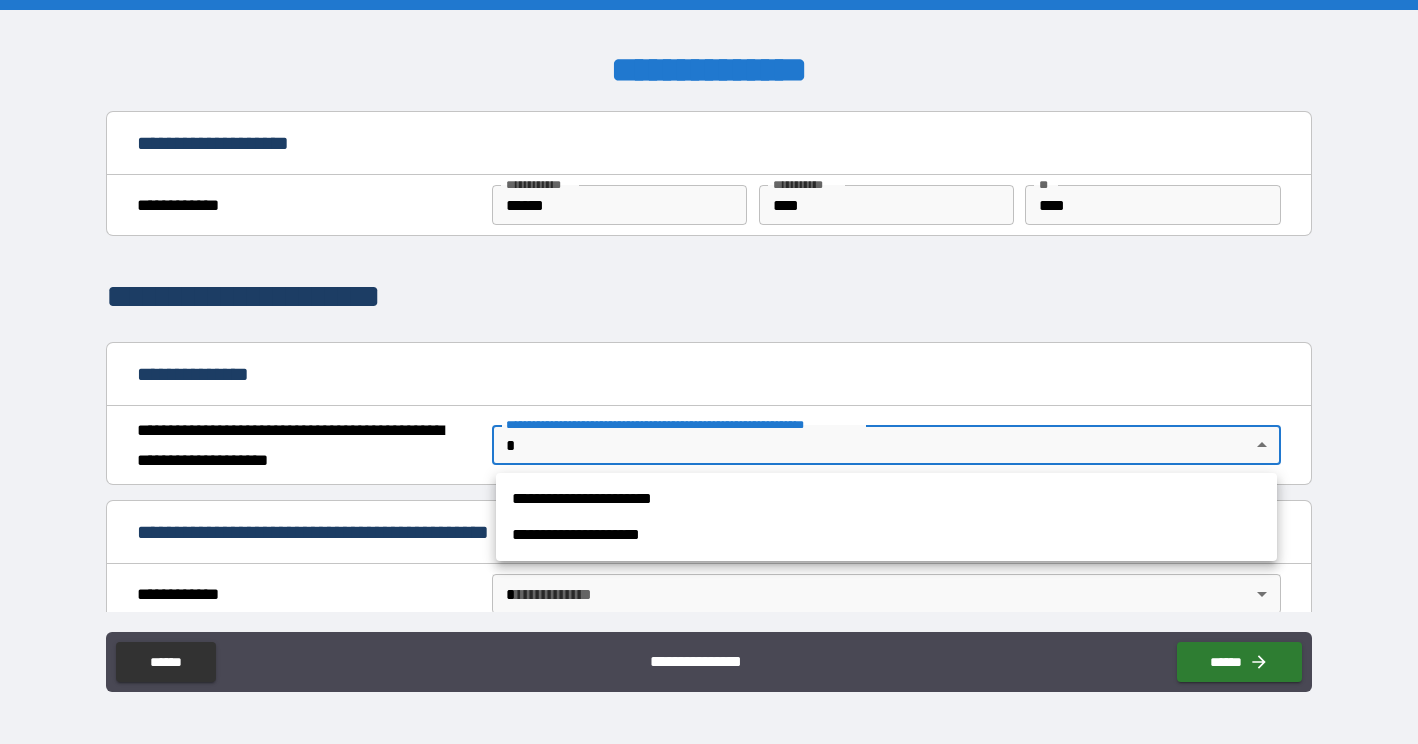 click on "**********" at bounding box center [709, 372] 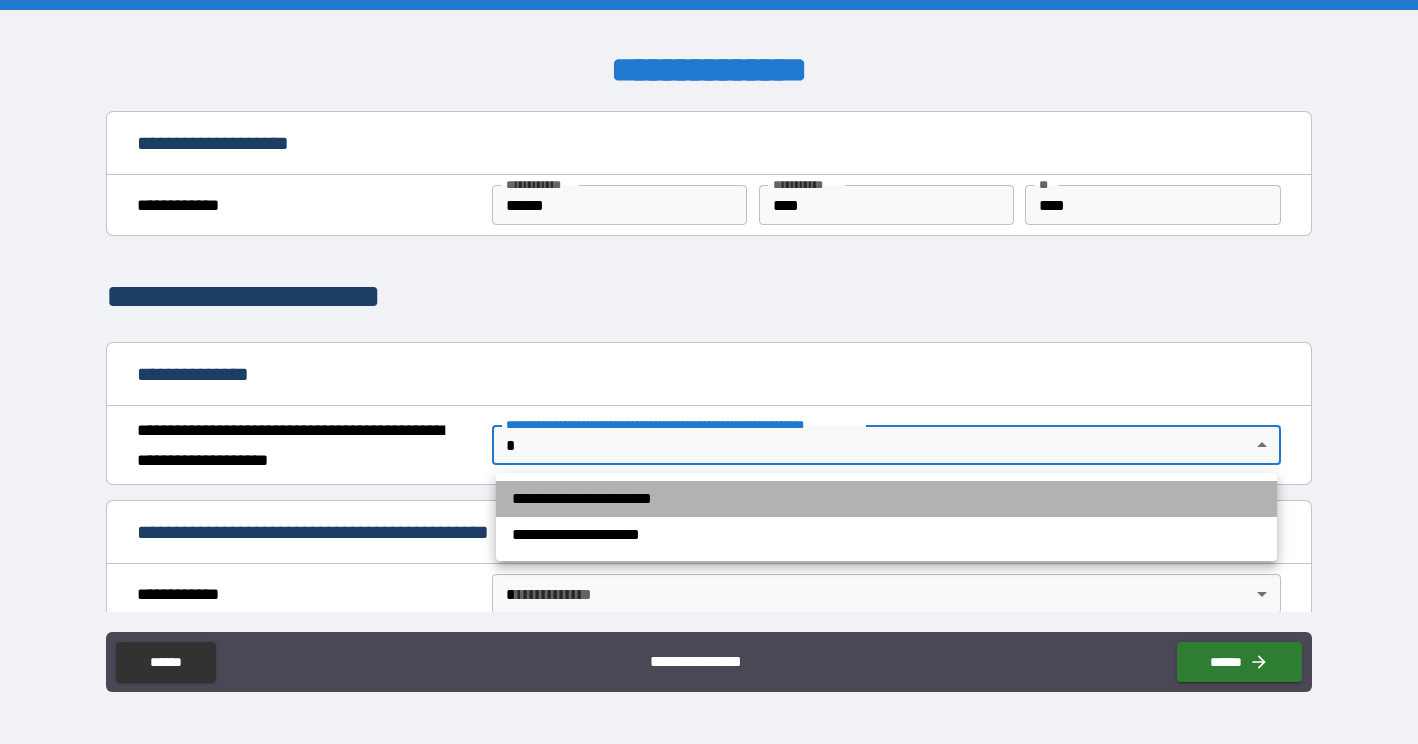 click on "**********" at bounding box center [886, 499] 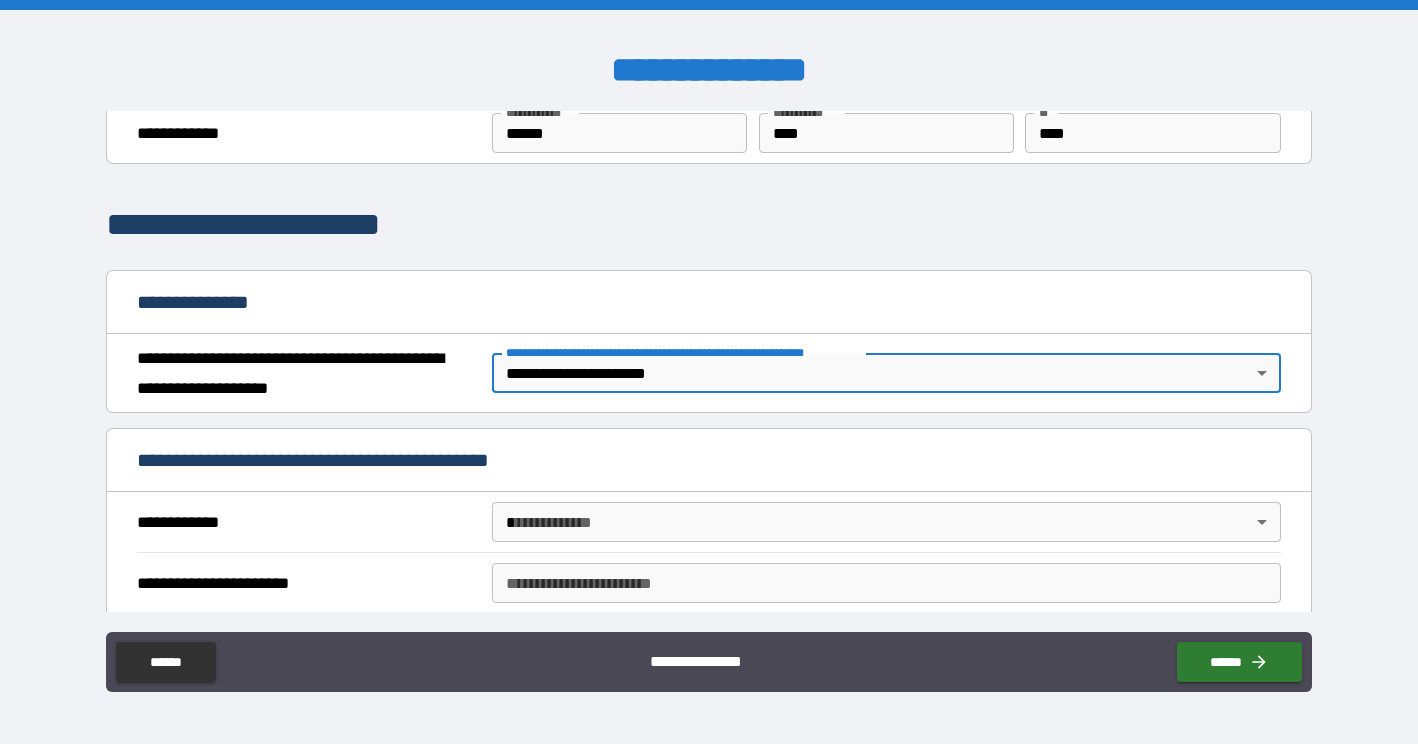 scroll, scrollTop: 85, scrollLeft: 0, axis: vertical 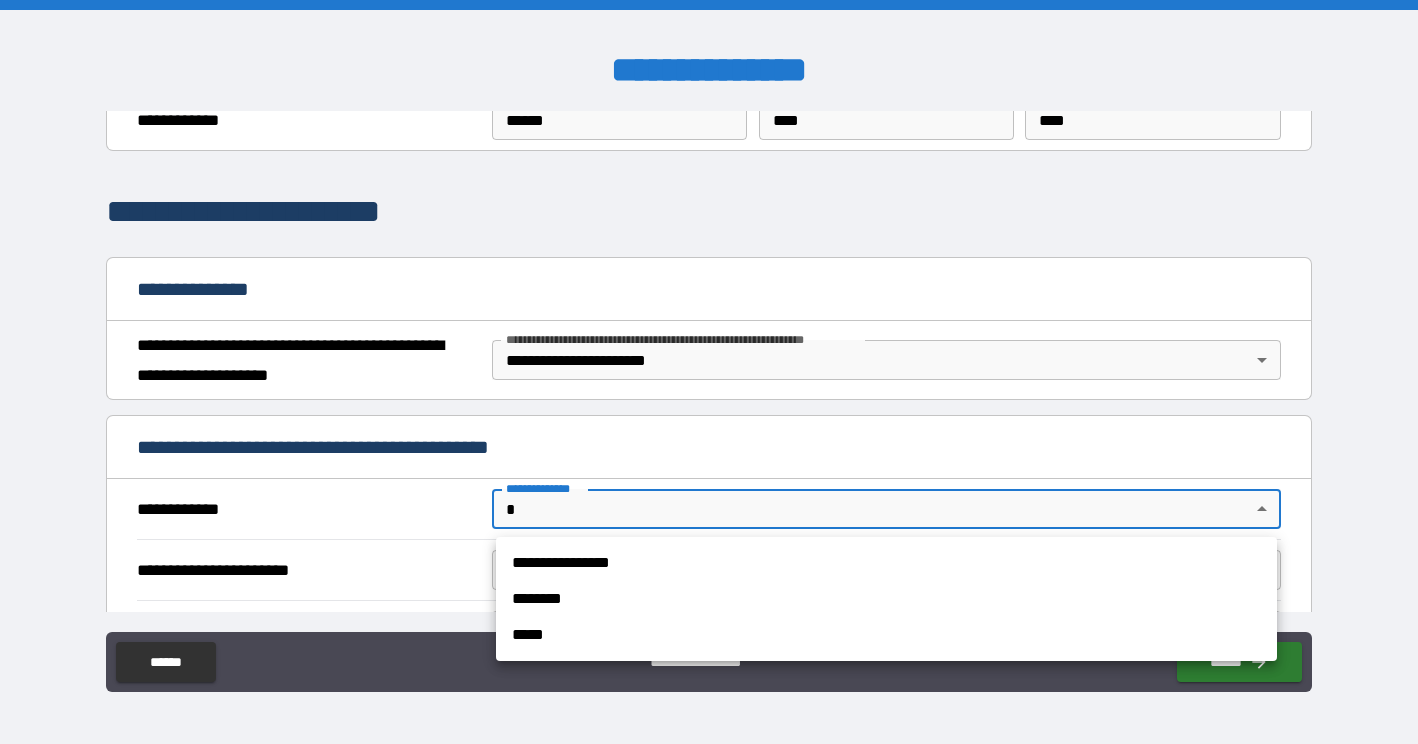 click on "**********" at bounding box center [709, 372] 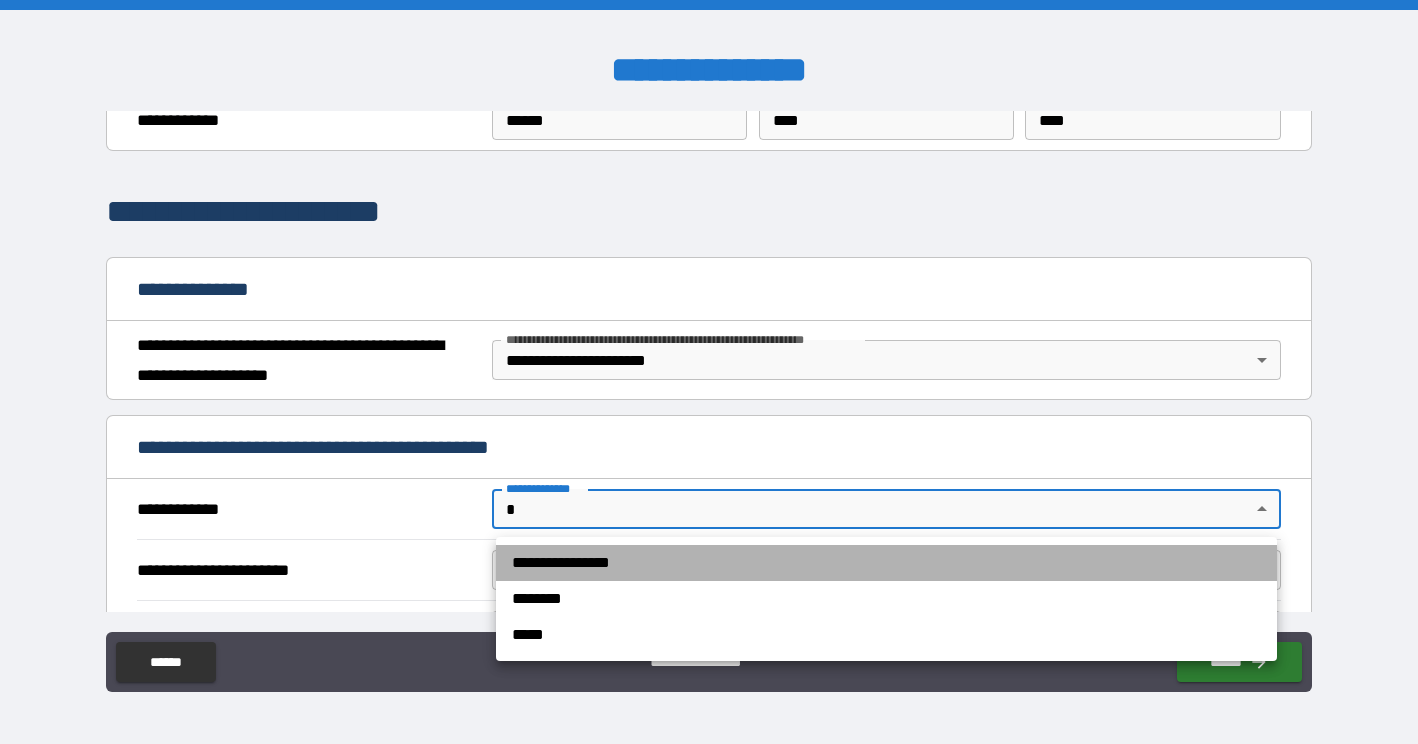 click on "**********" at bounding box center [886, 563] 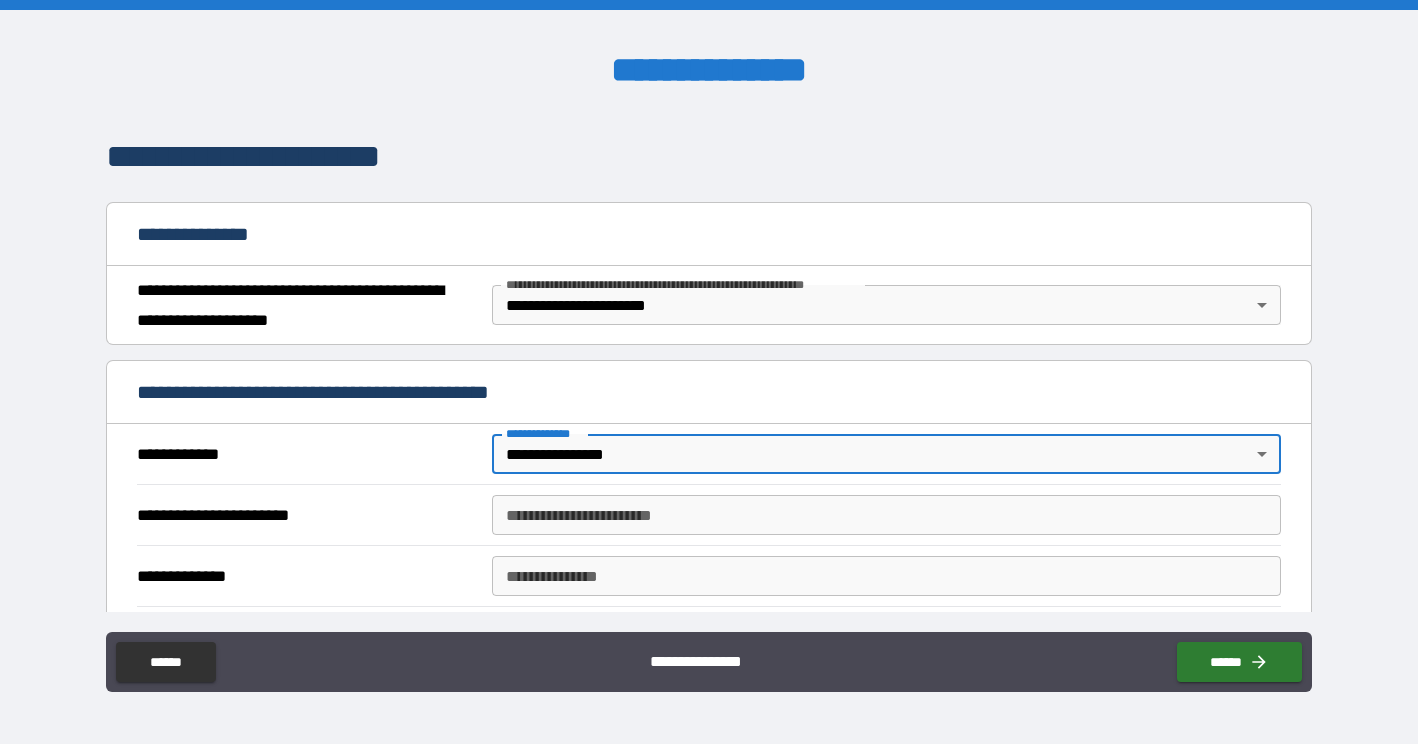 scroll, scrollTop: 143, scrollLeft: 0, axis: vertical 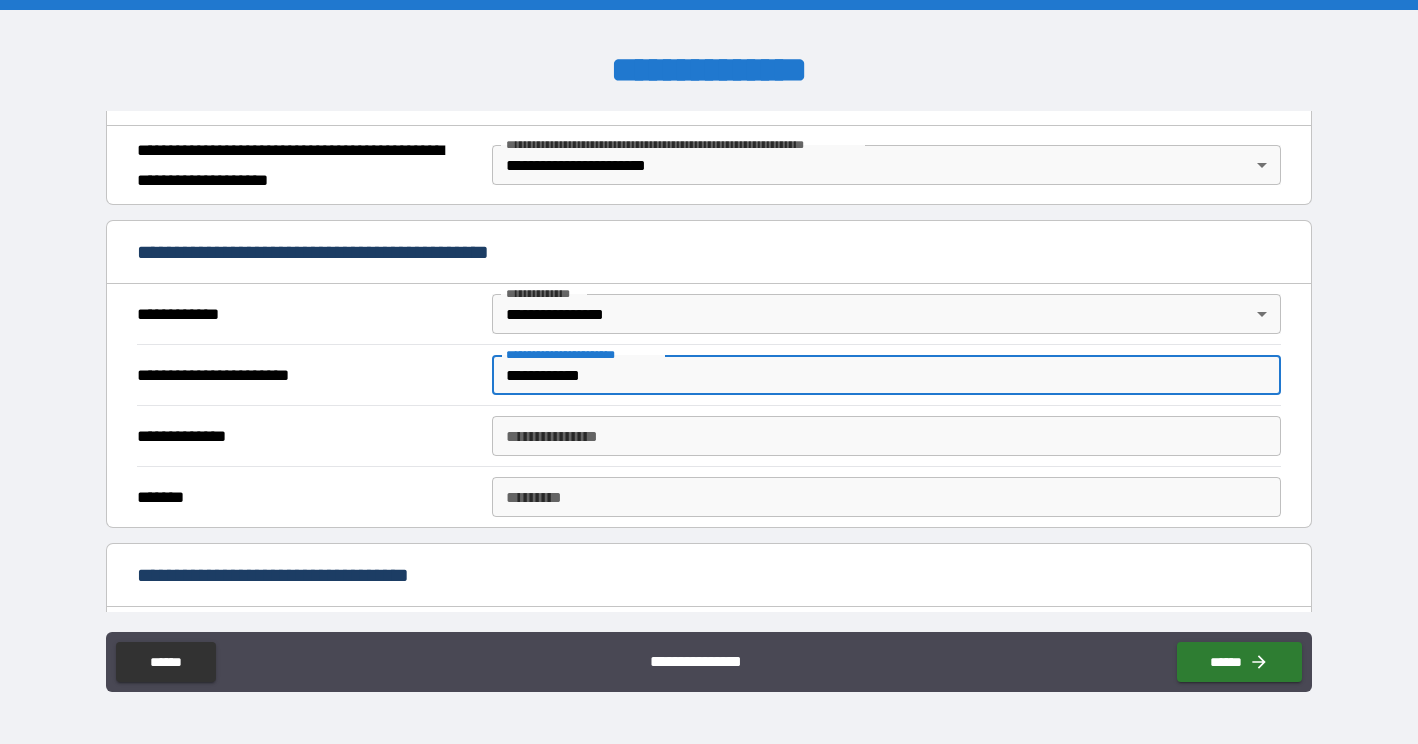 type on "**********" 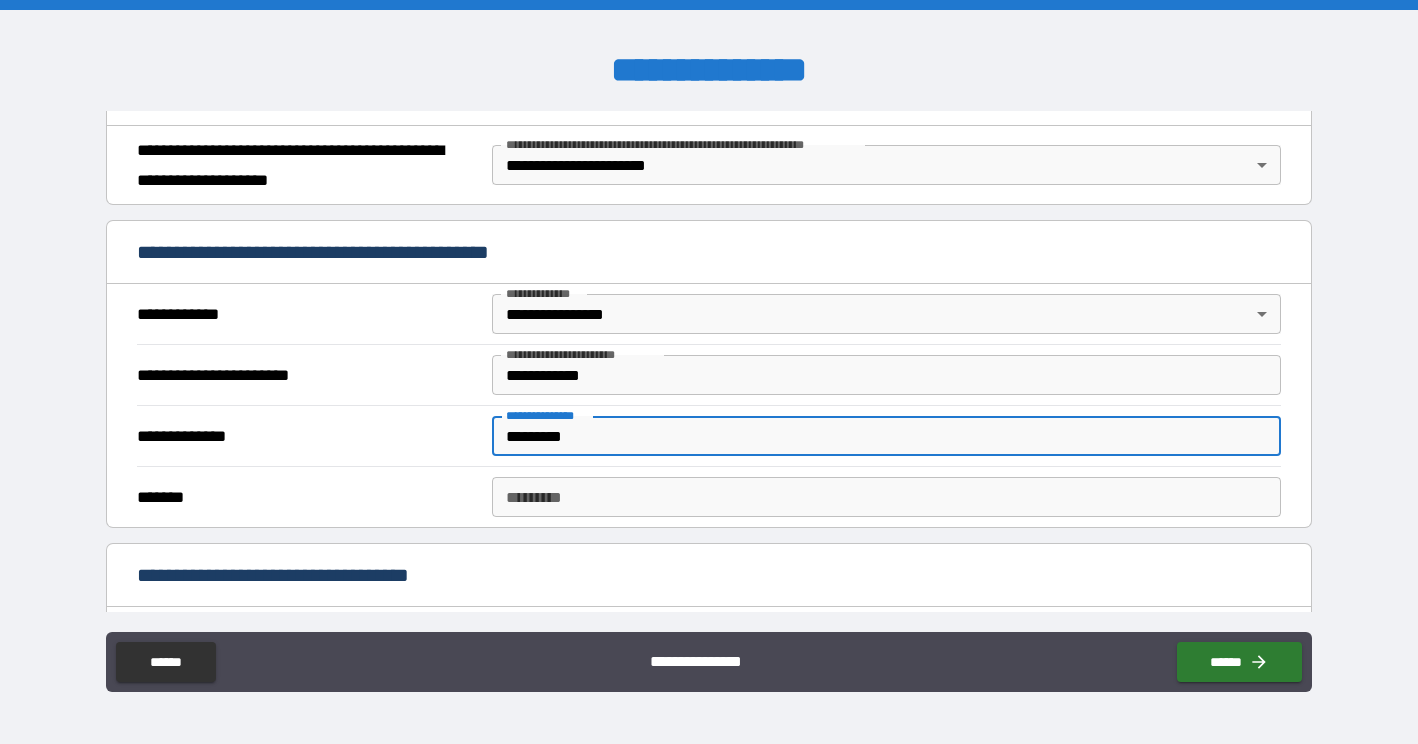 type on "*********" 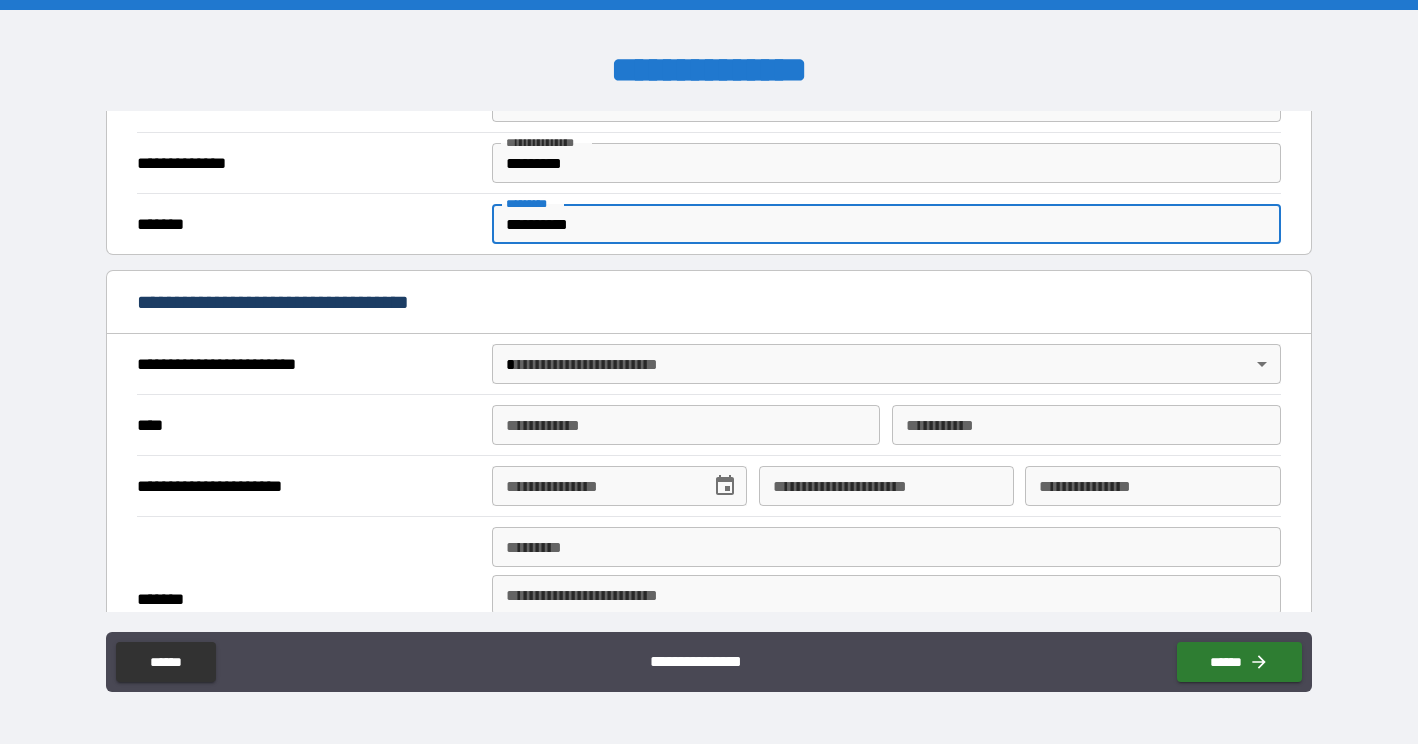 scroll, scrollTop: 554, scrollLeft: 0, axis: vertical 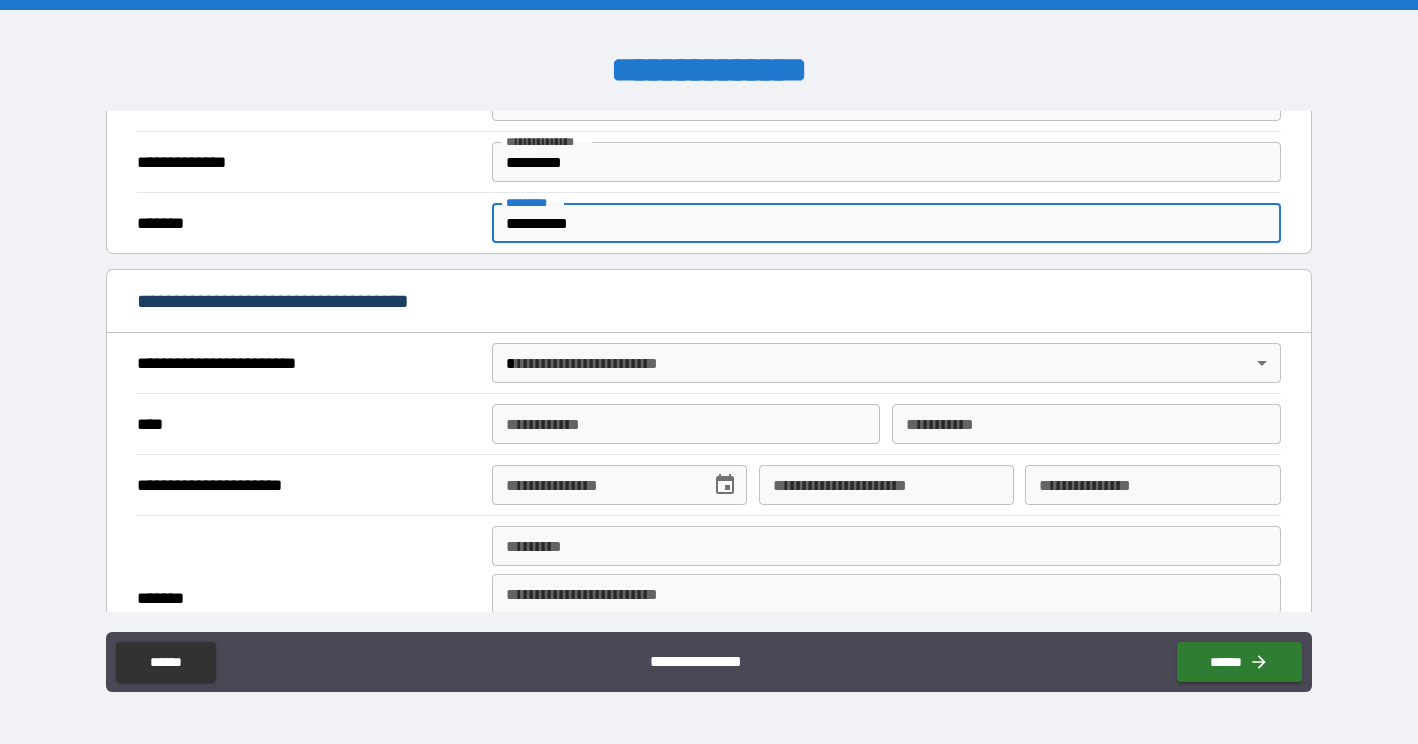 type on "**********" 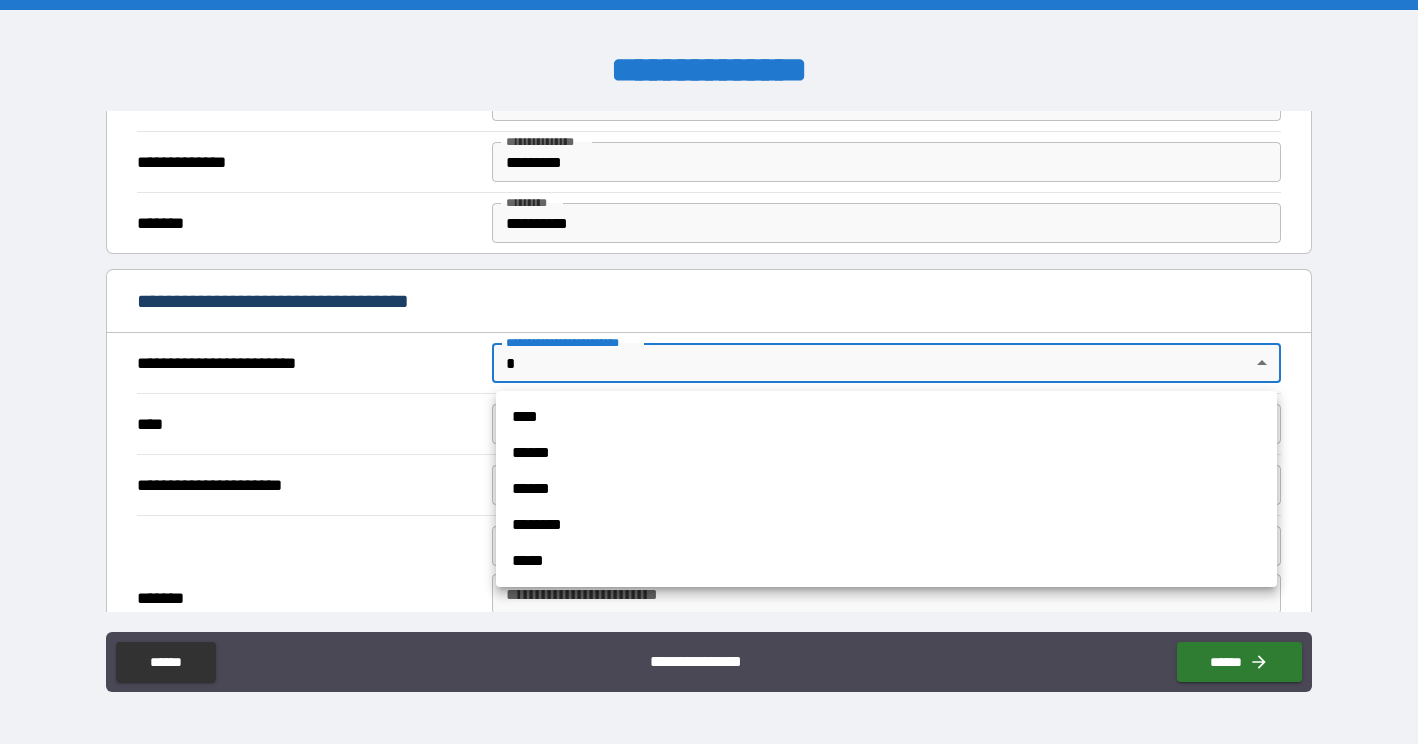 click on "**********" at bounding box center [709, 372] 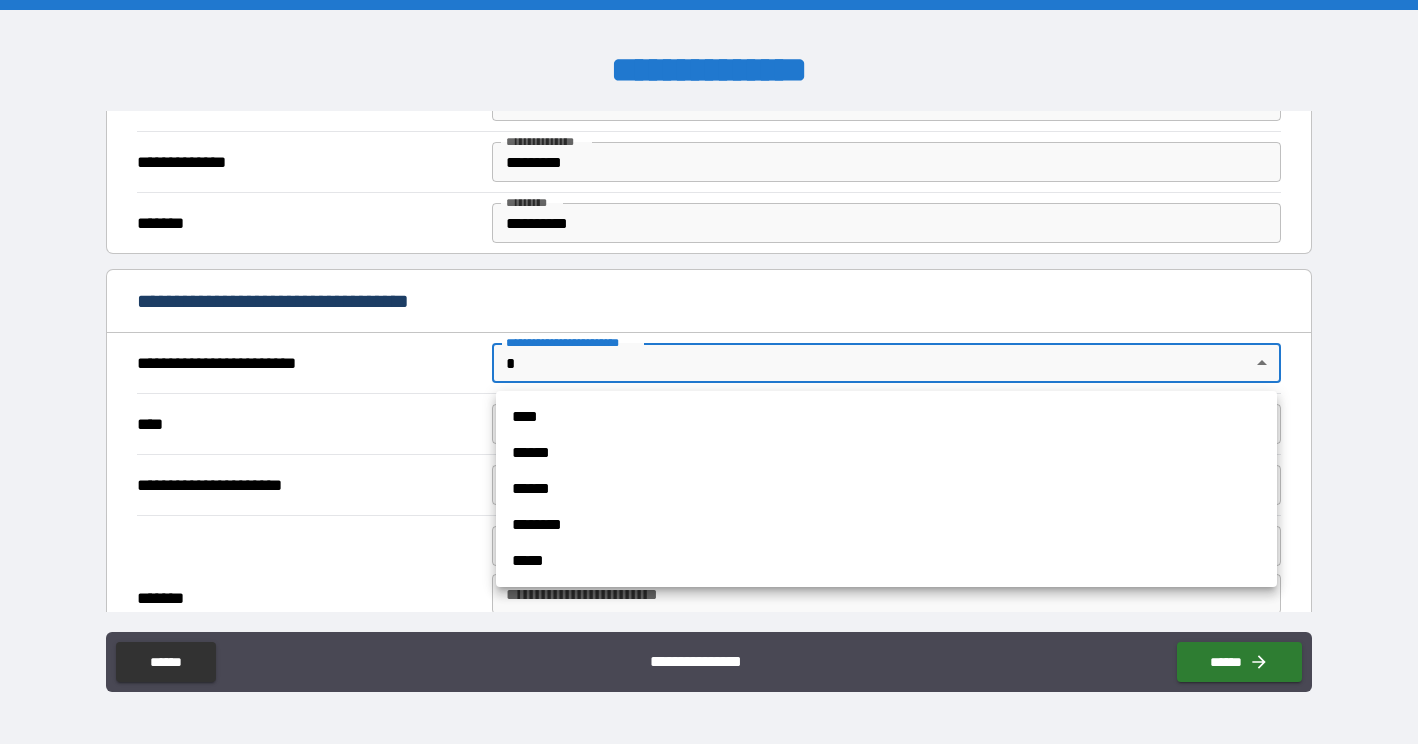 click on "******" at bounding box center [886, 453] 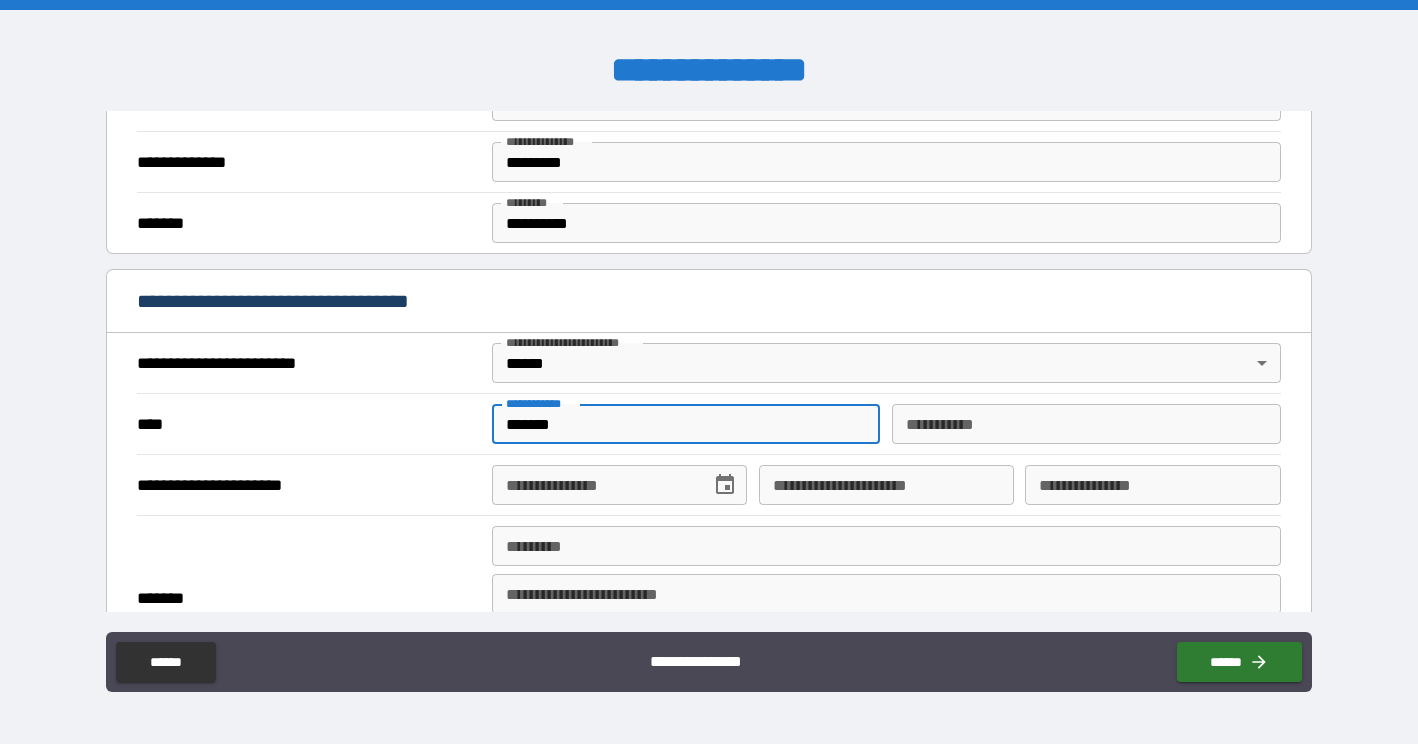 type on "*******" 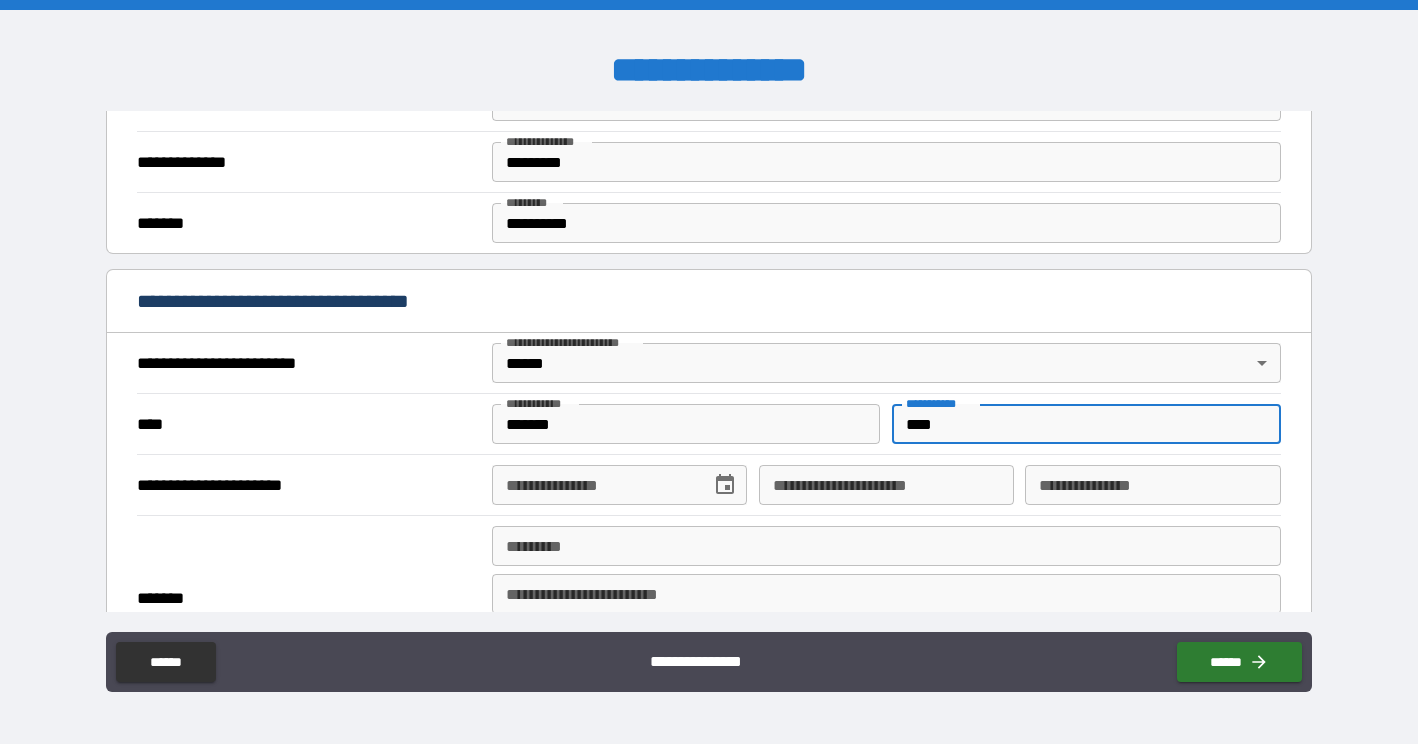 type on "****" 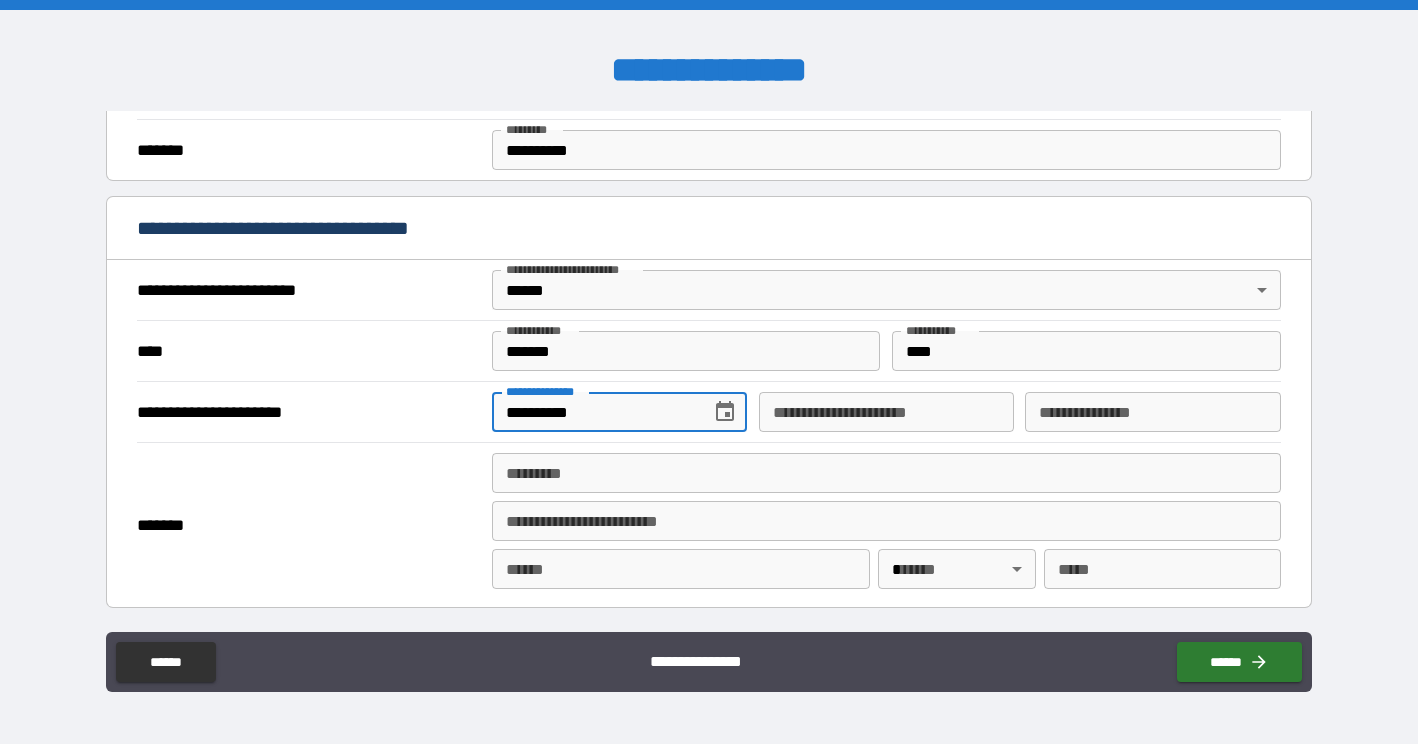 scroll, scrollTop: 632, scrollLeft: 0, axis: vertical 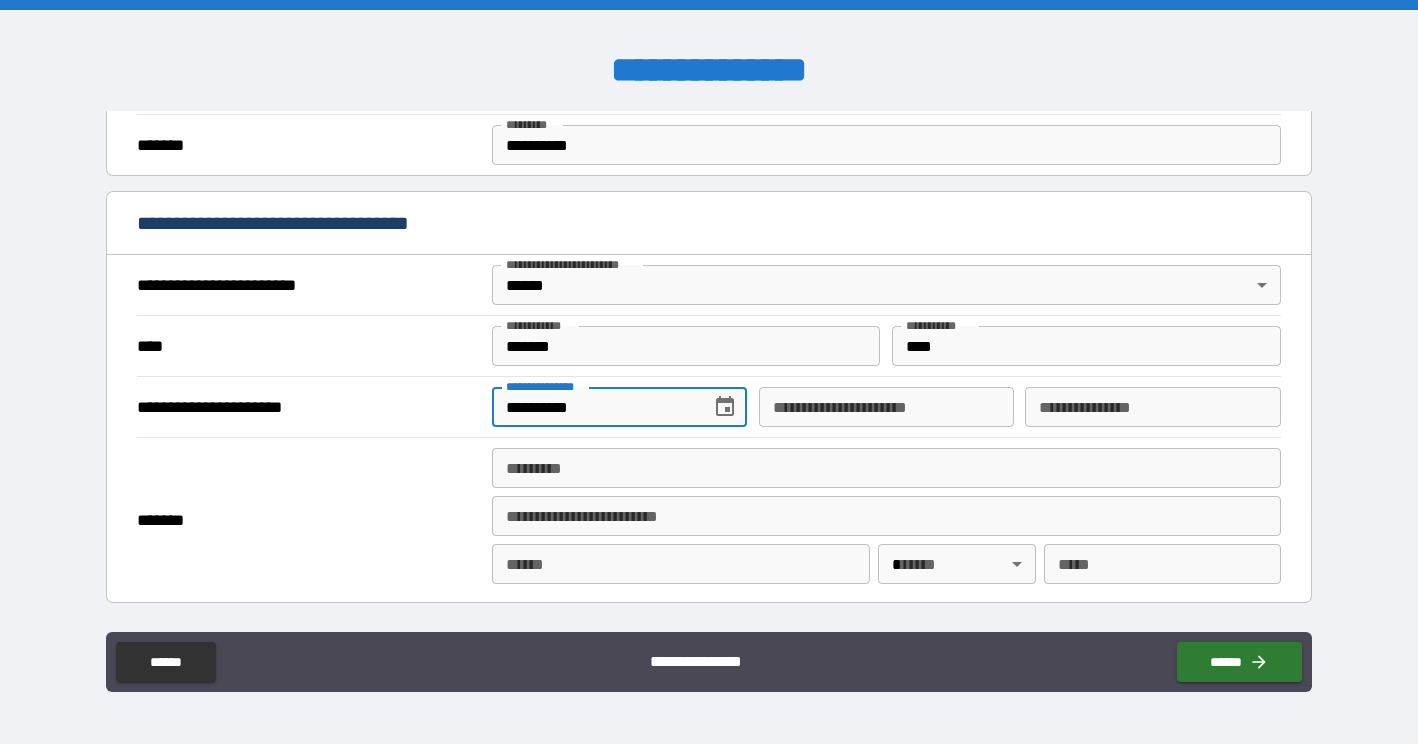type on "**********" 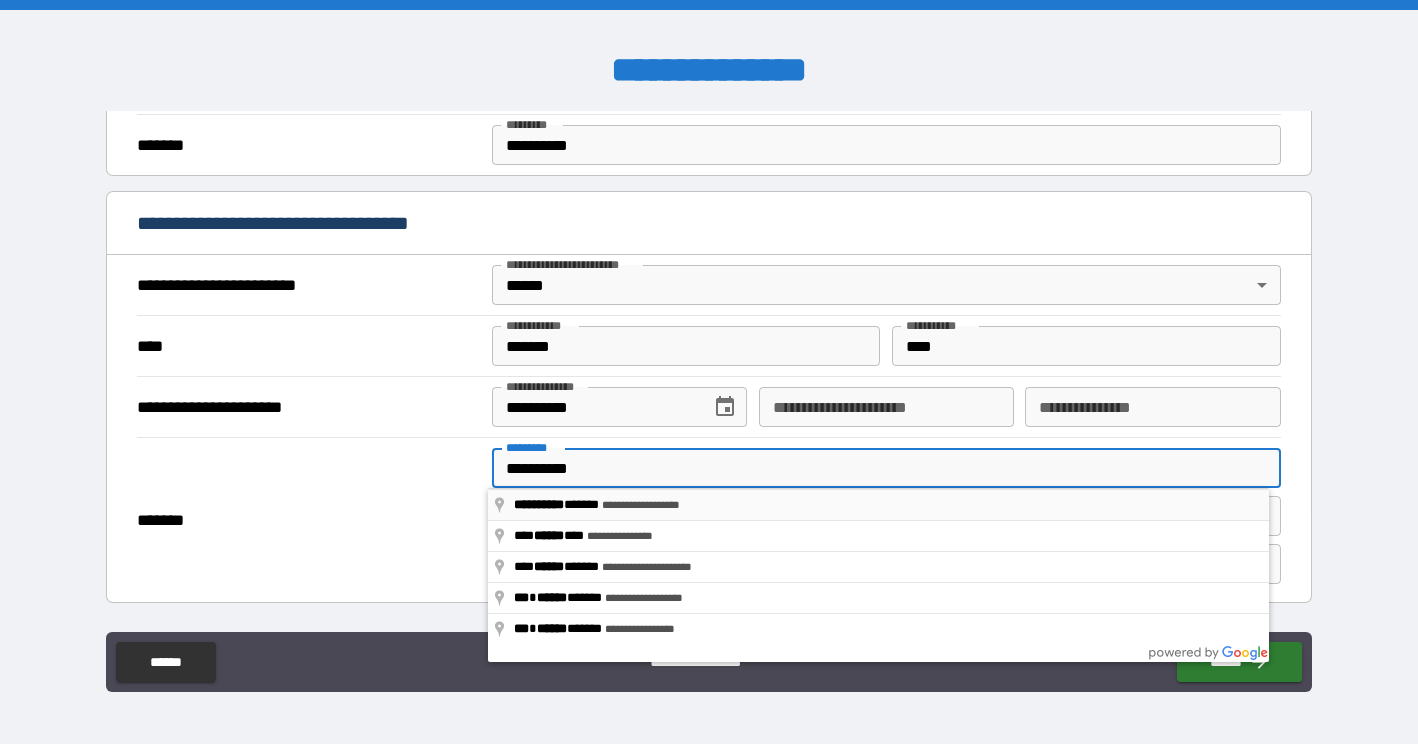 type on "**********" 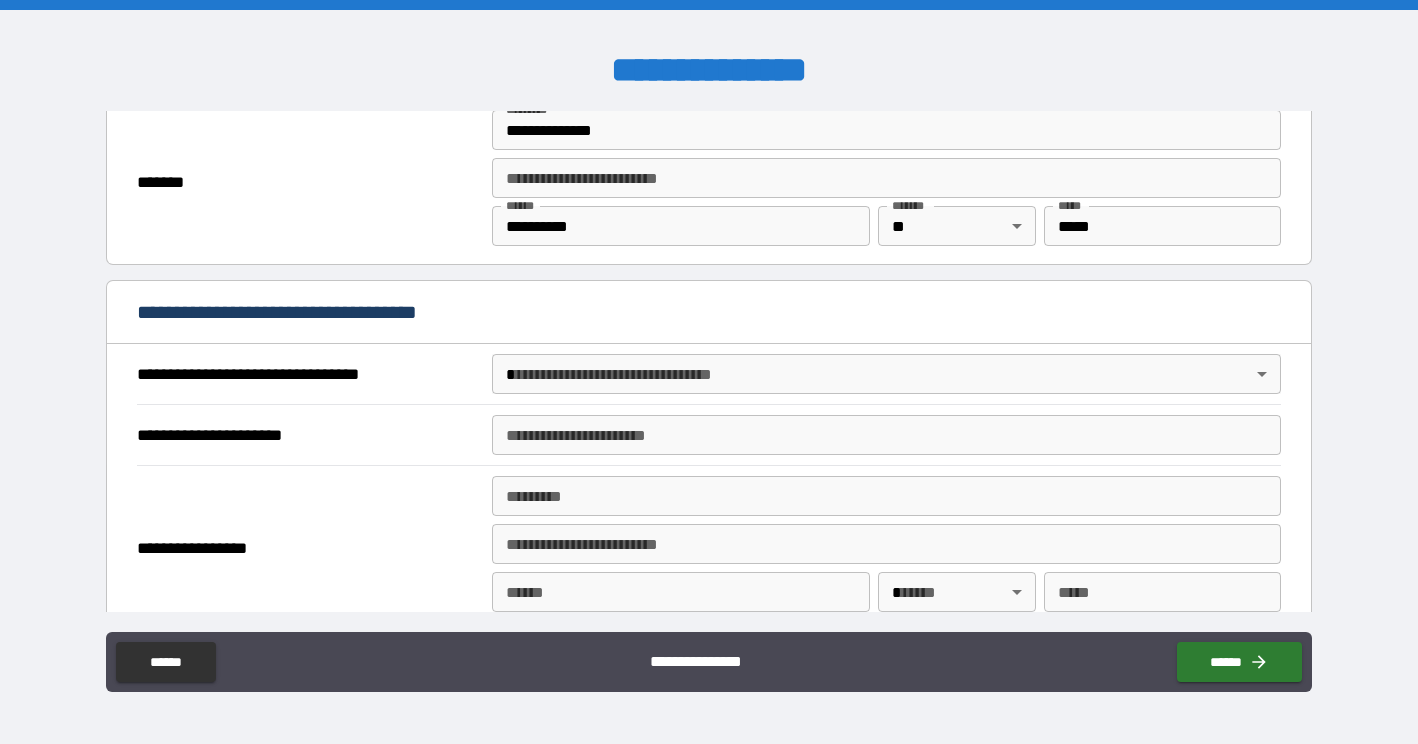 scroll, scrollTop: 1012, scrollLeft: 0, axis: vertical 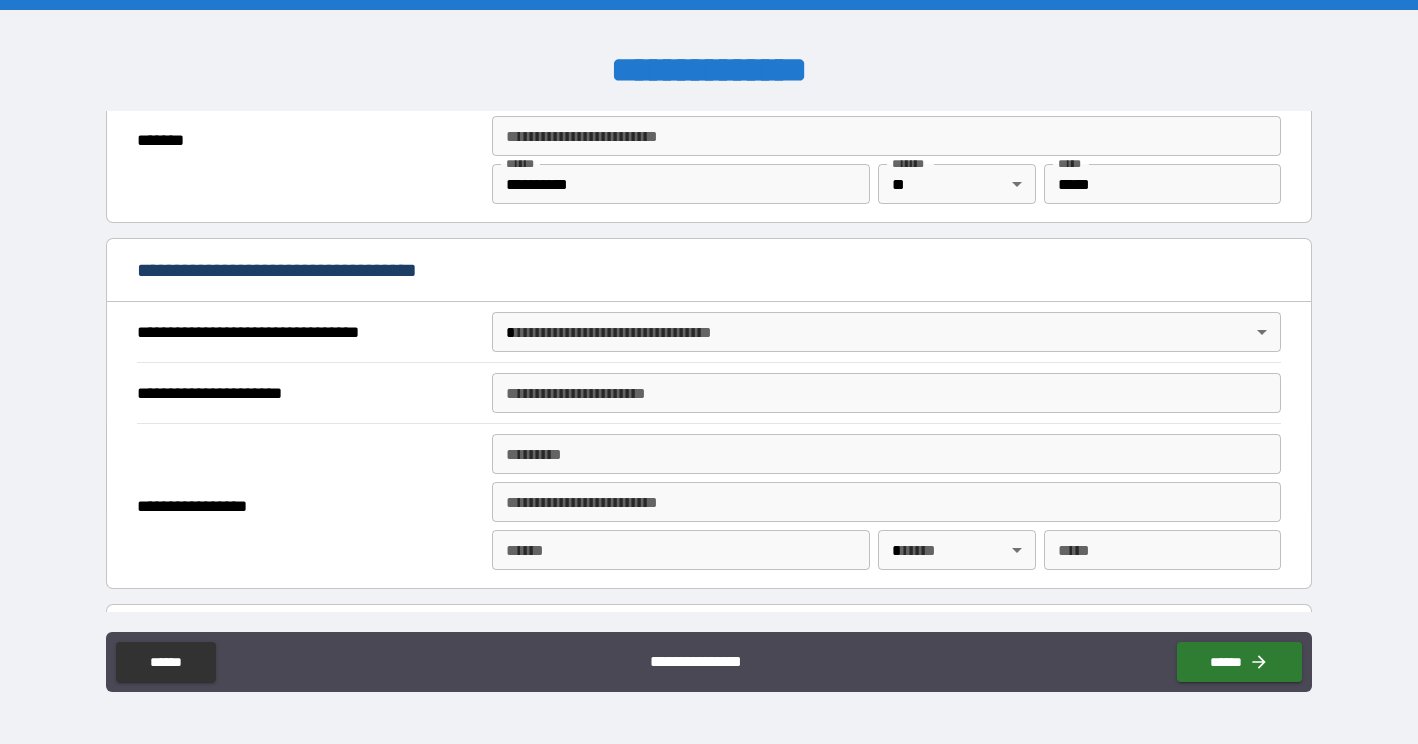 click on "**********" at bounding box center [709, 372] 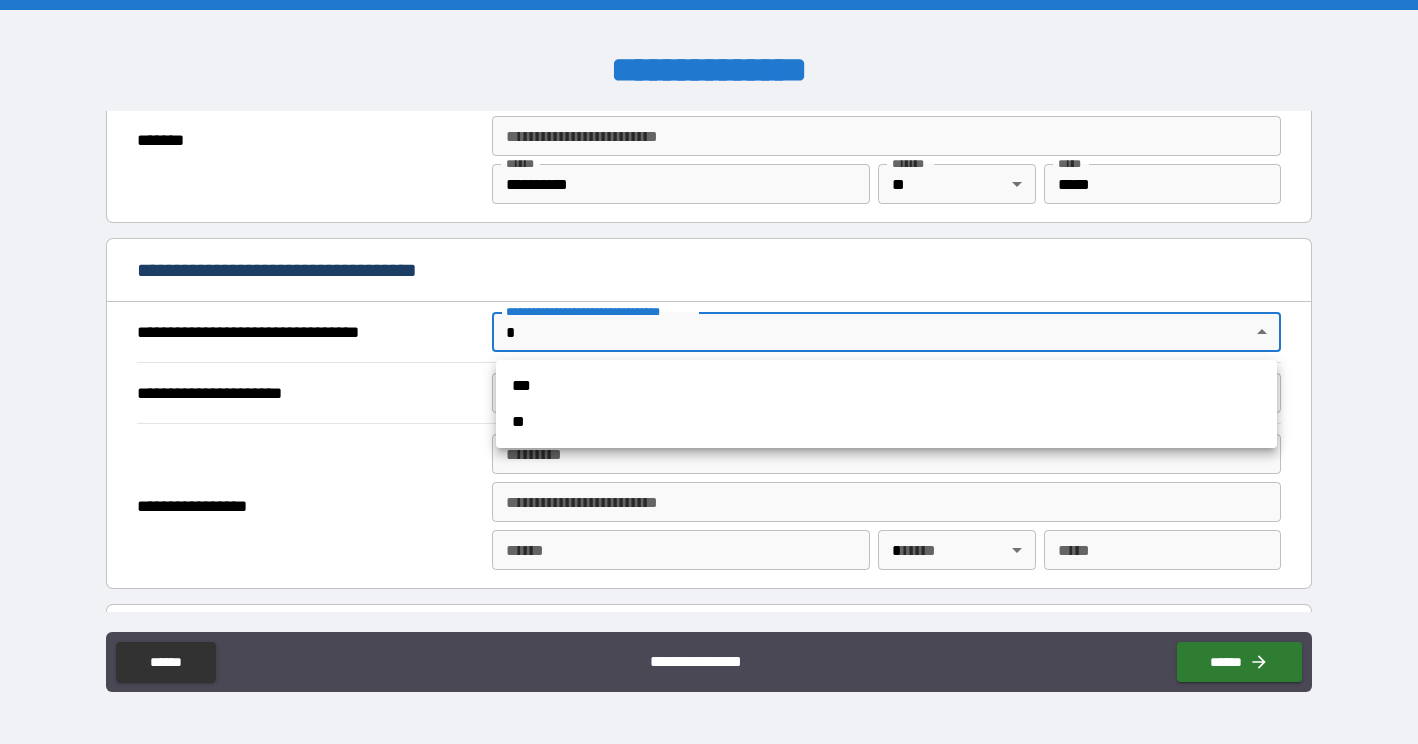 click on "***" at bounding box center [886, 386] 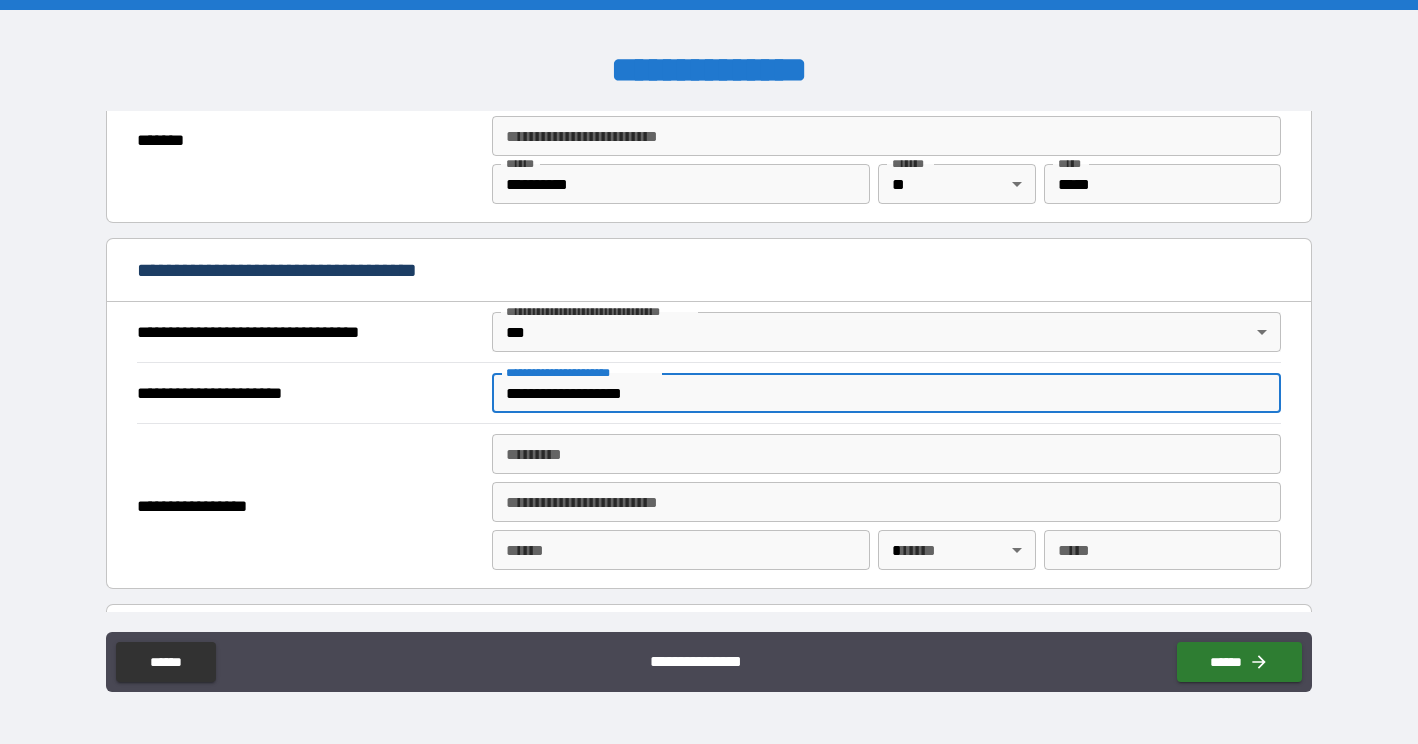 type on "**********" 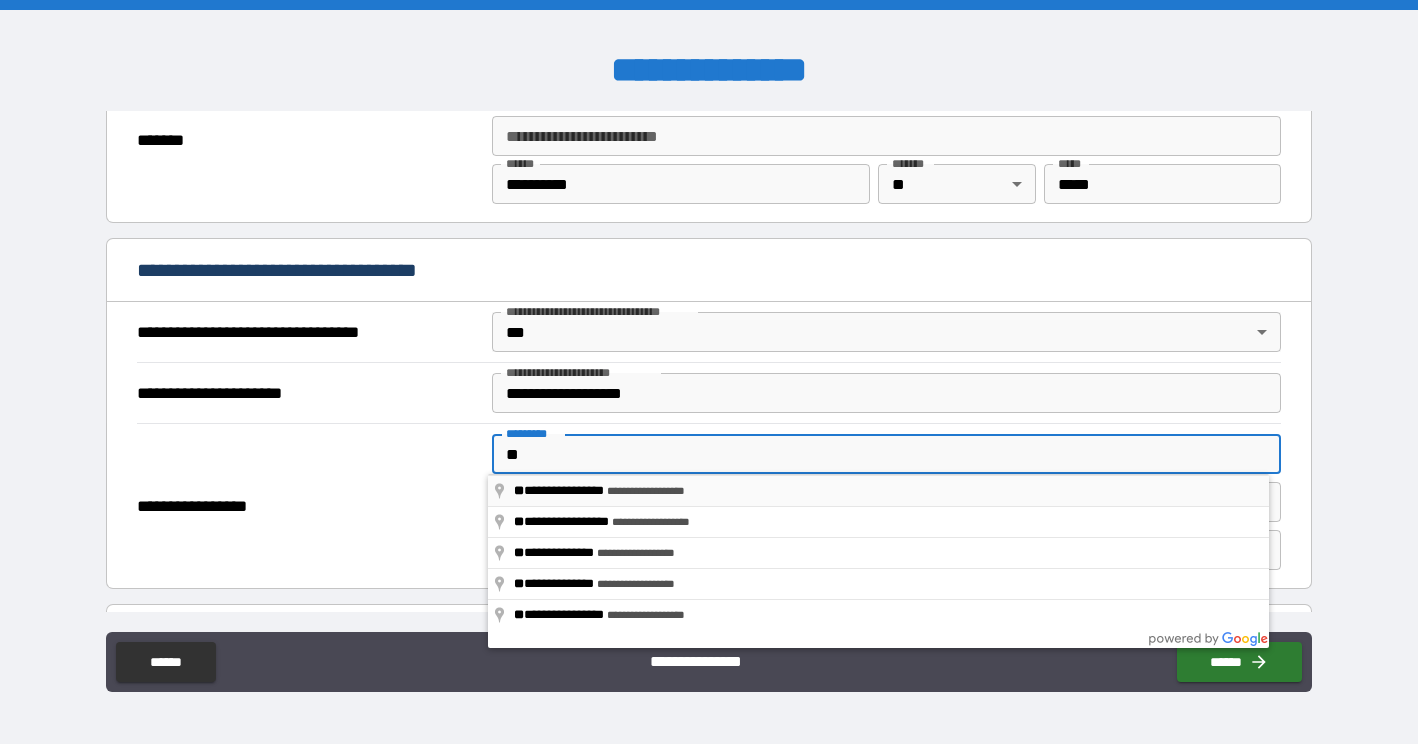 type on "**********" 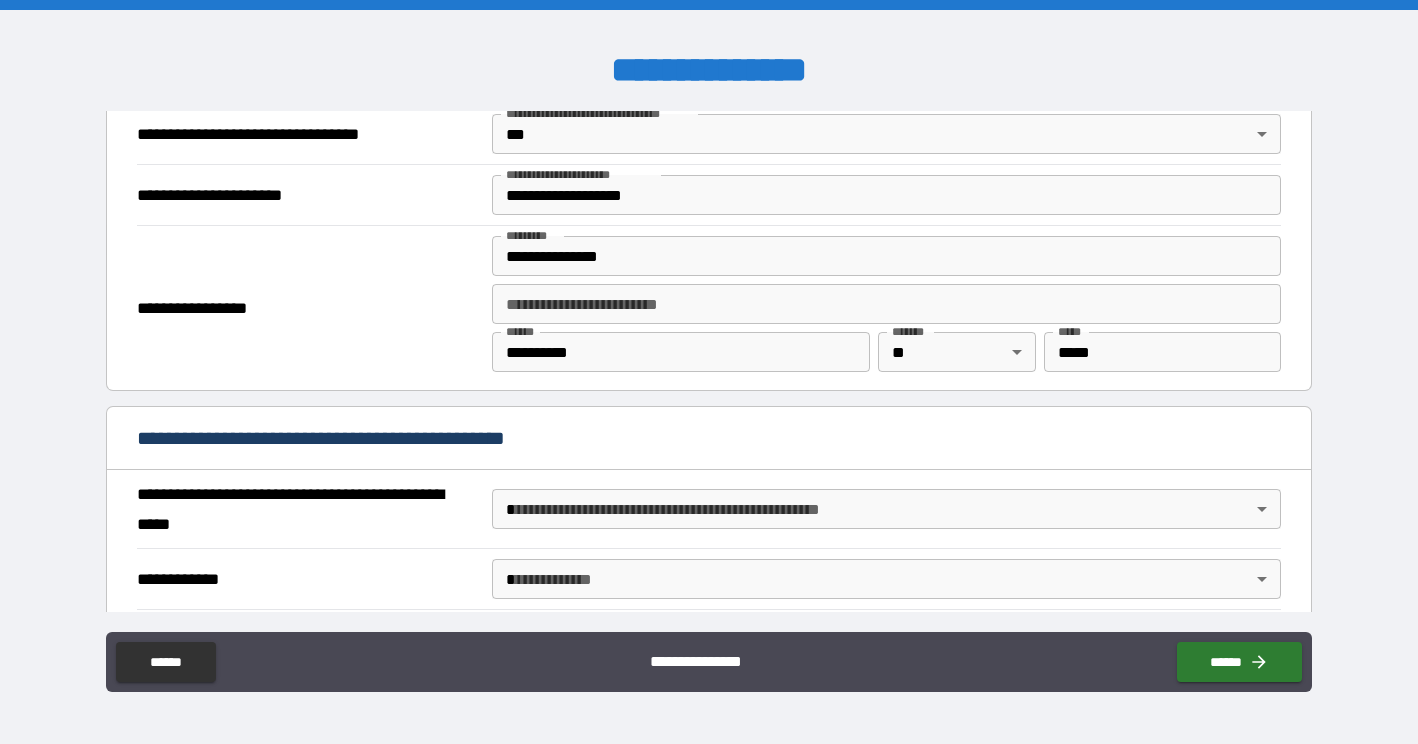 scroll, scrollTop: 1433, scrollLeft: 0, axis: vertical 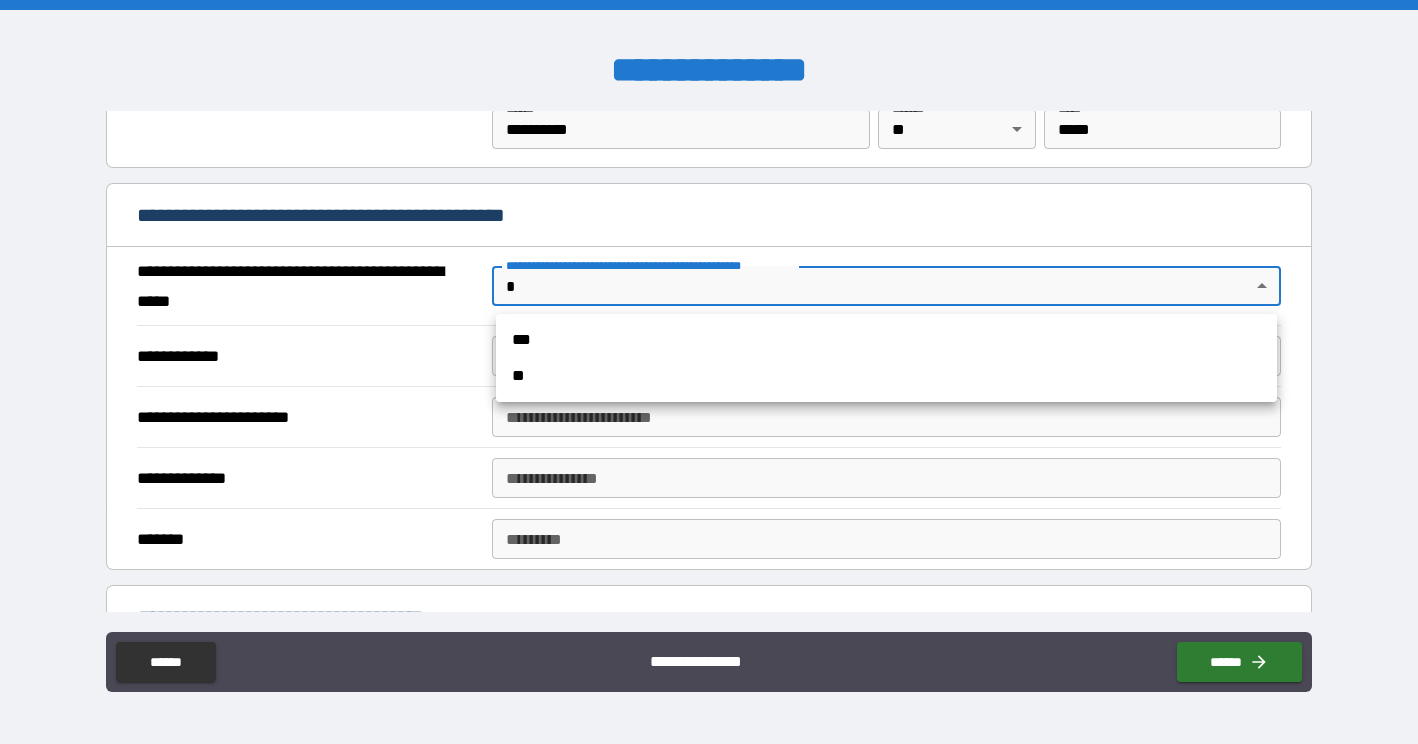 click on "**********" at bounding box center (709, 372) 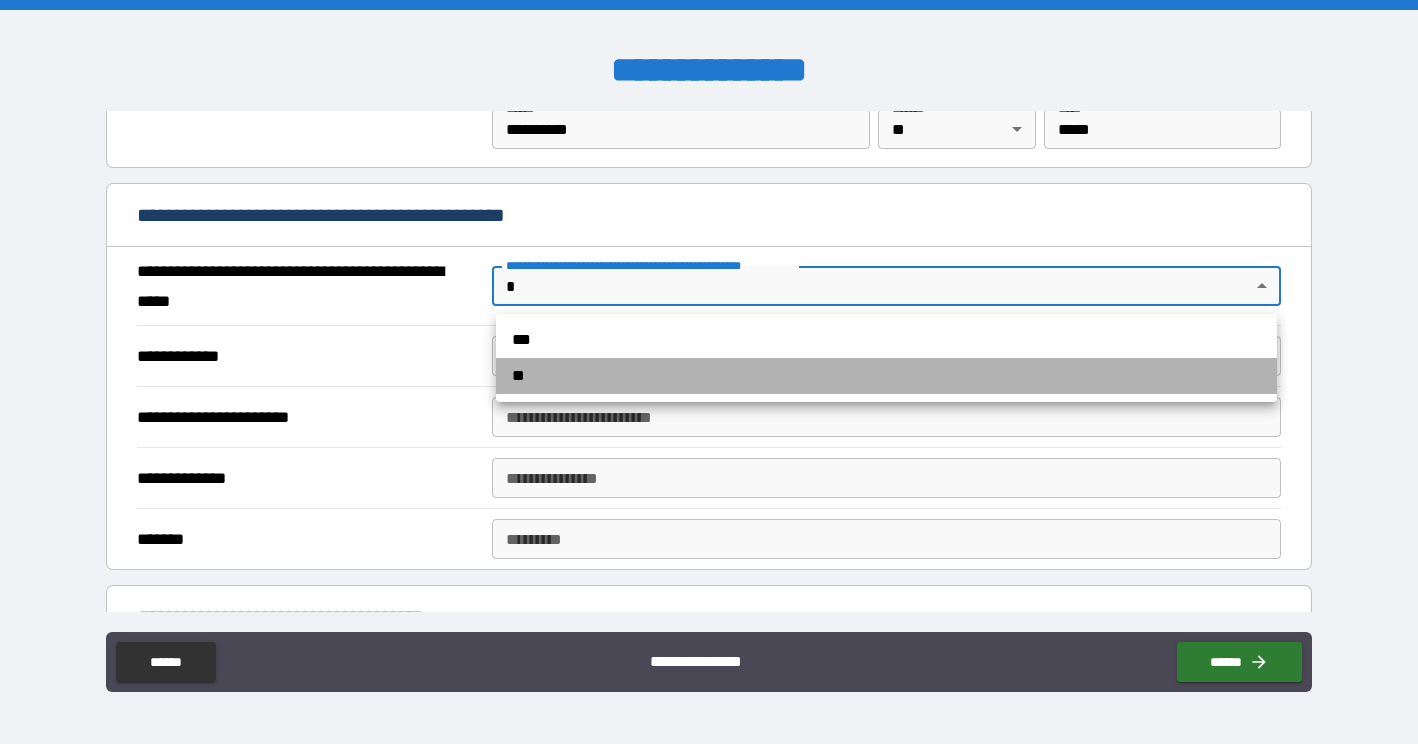 click on "**" at bounding box center (886, 376) 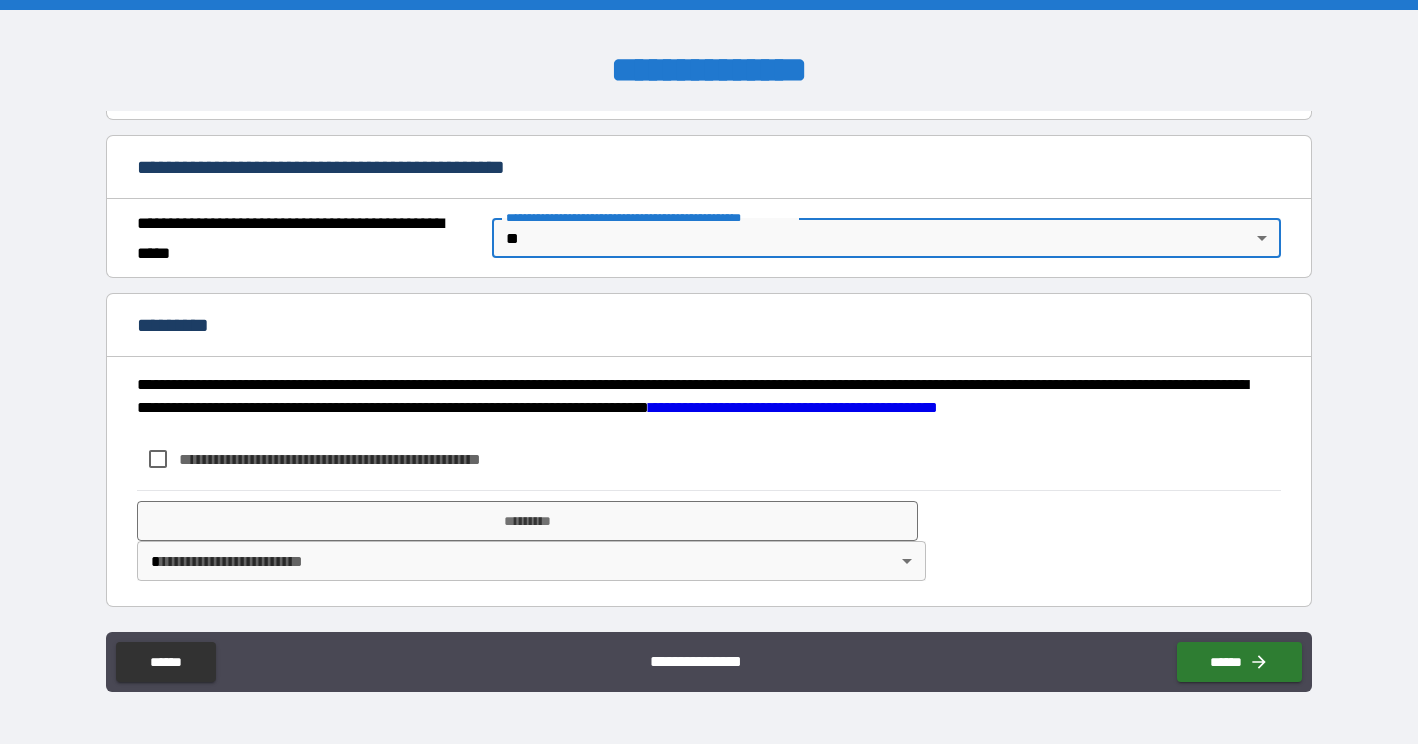 scroll, scrollTop: 1481, scrollLeft: 0, axis: vertical 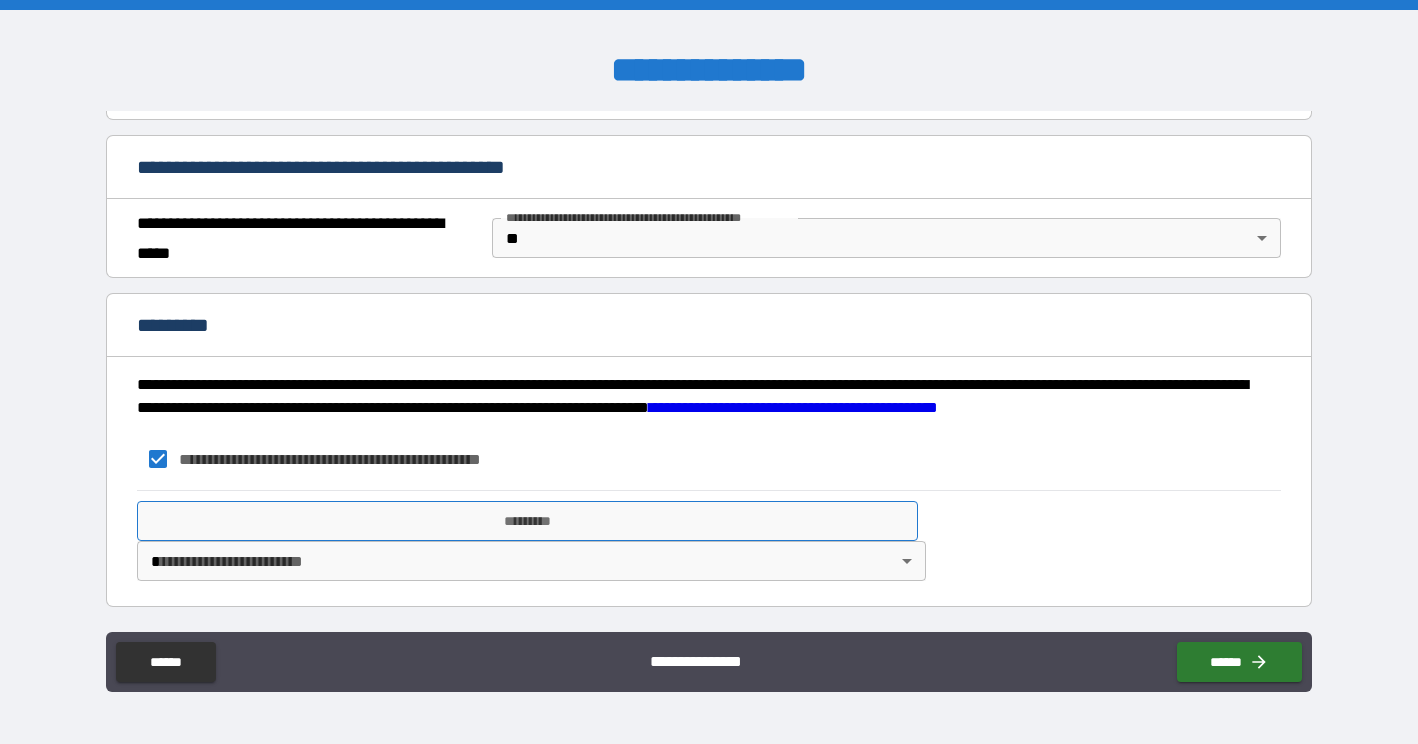 click on "*********" at bounding box center [527, 521] 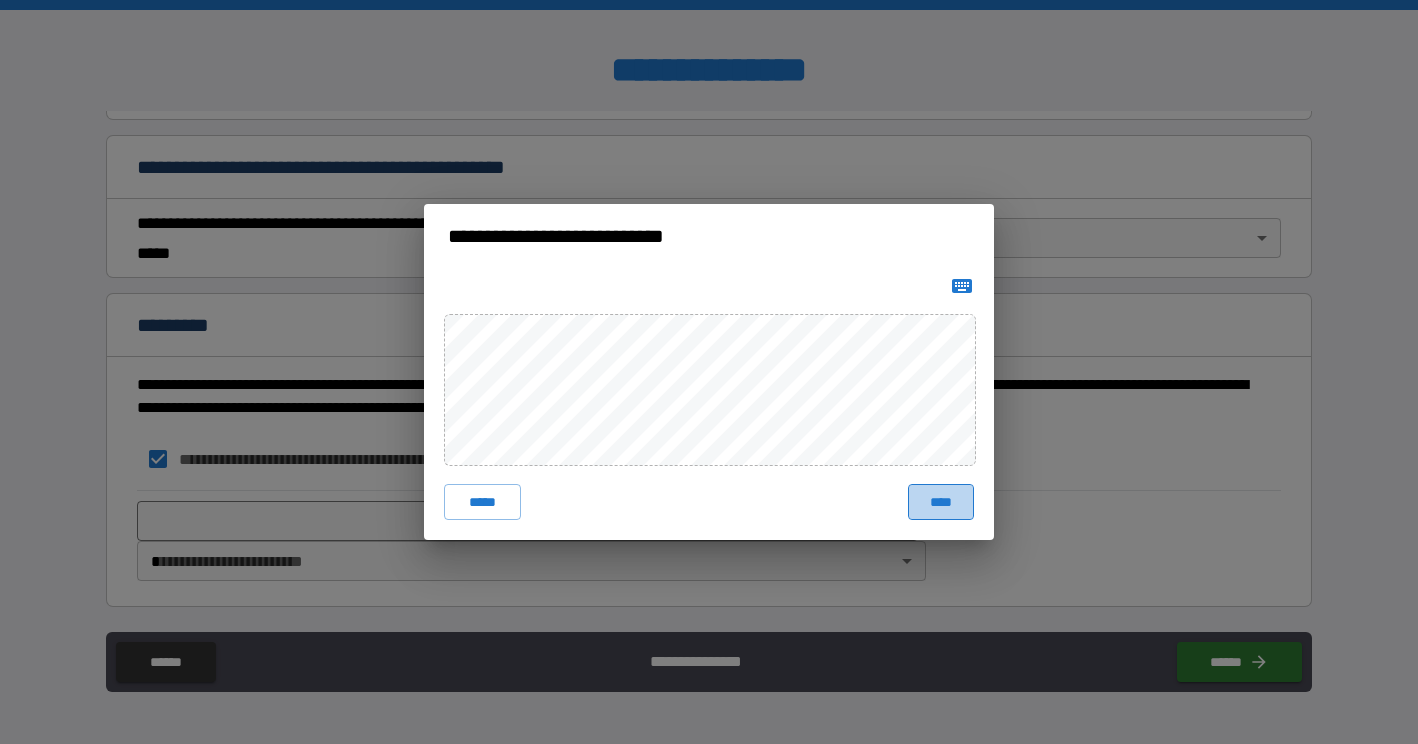 click on "****" at bounding box center [941, 502] 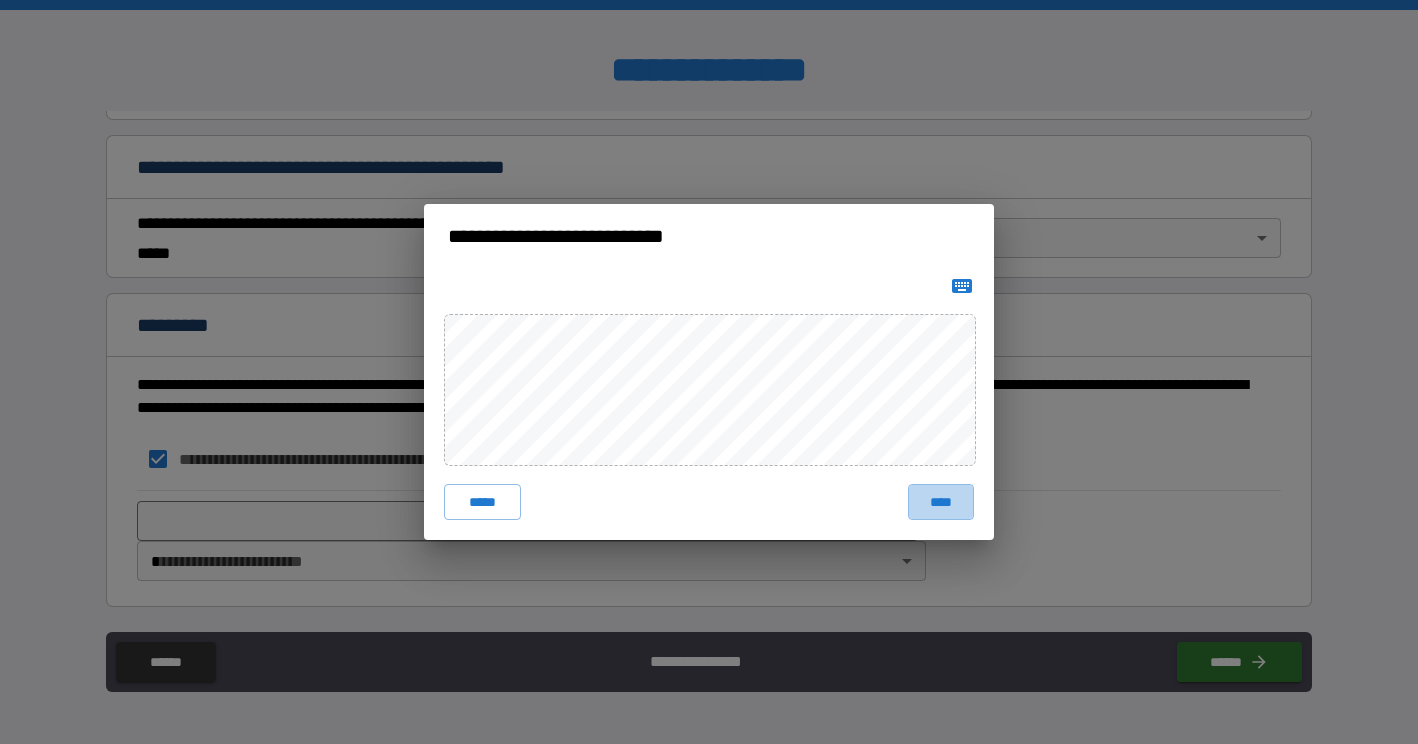 scroll, scrollTop: 1471, scrollLeft: 0, axis: vertical 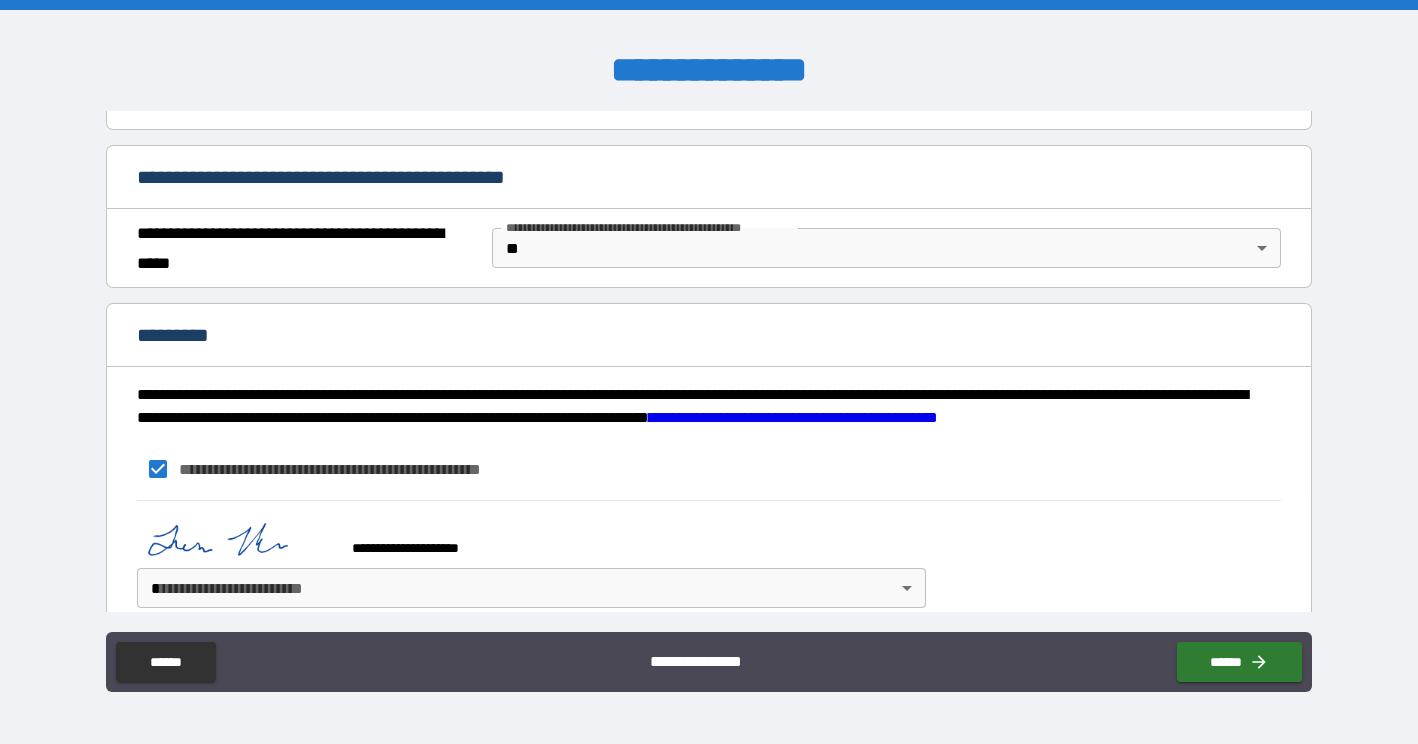 click on "**********" at bounding box center (709, 372) 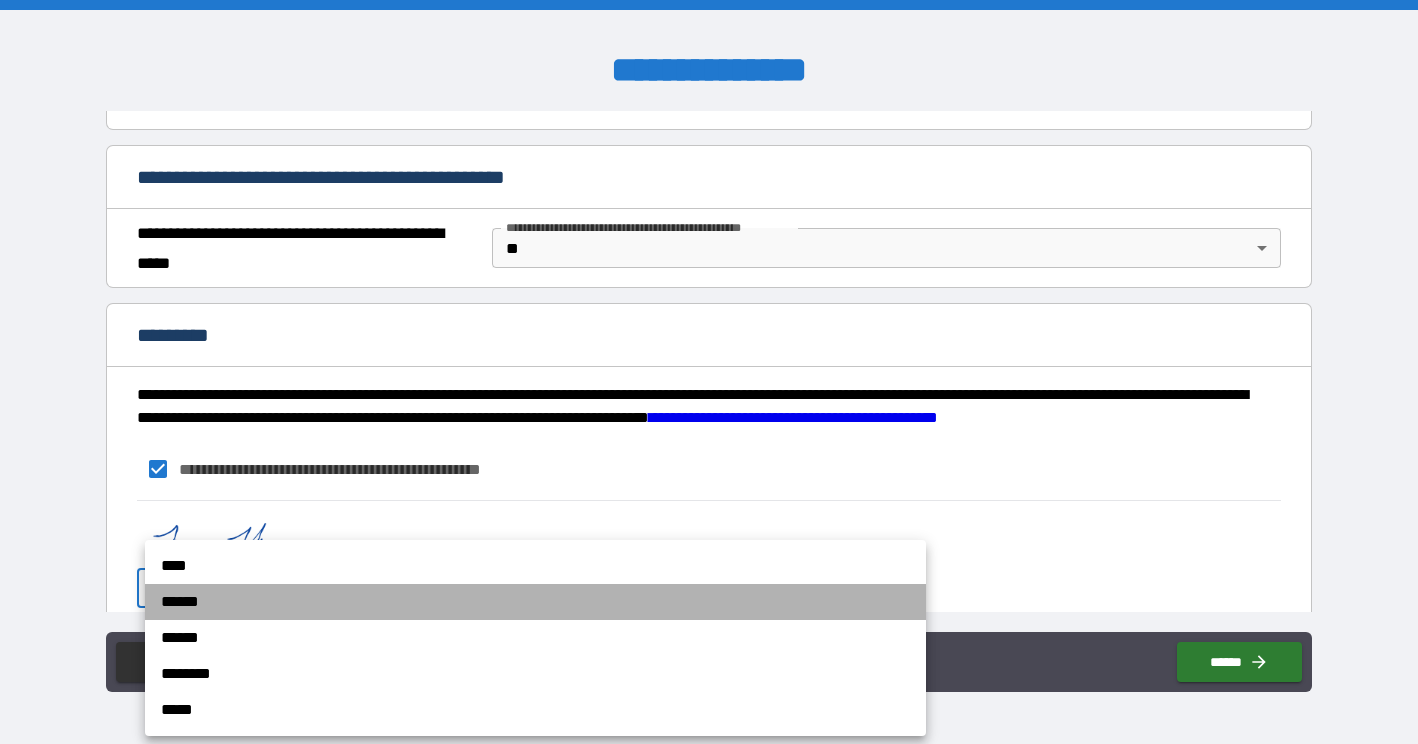click on "******" at bounding box center [535, 602] 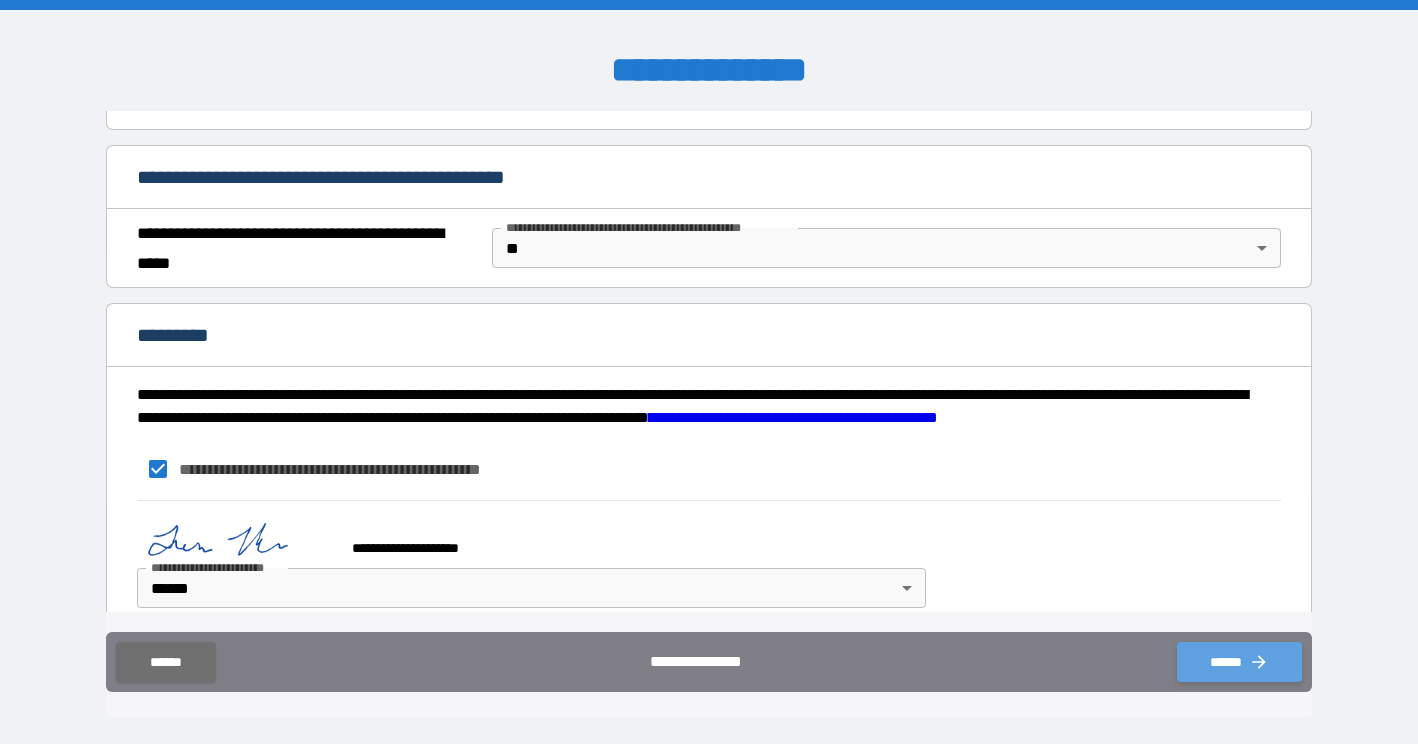 click on "******" at bounding box center [1239, 662] 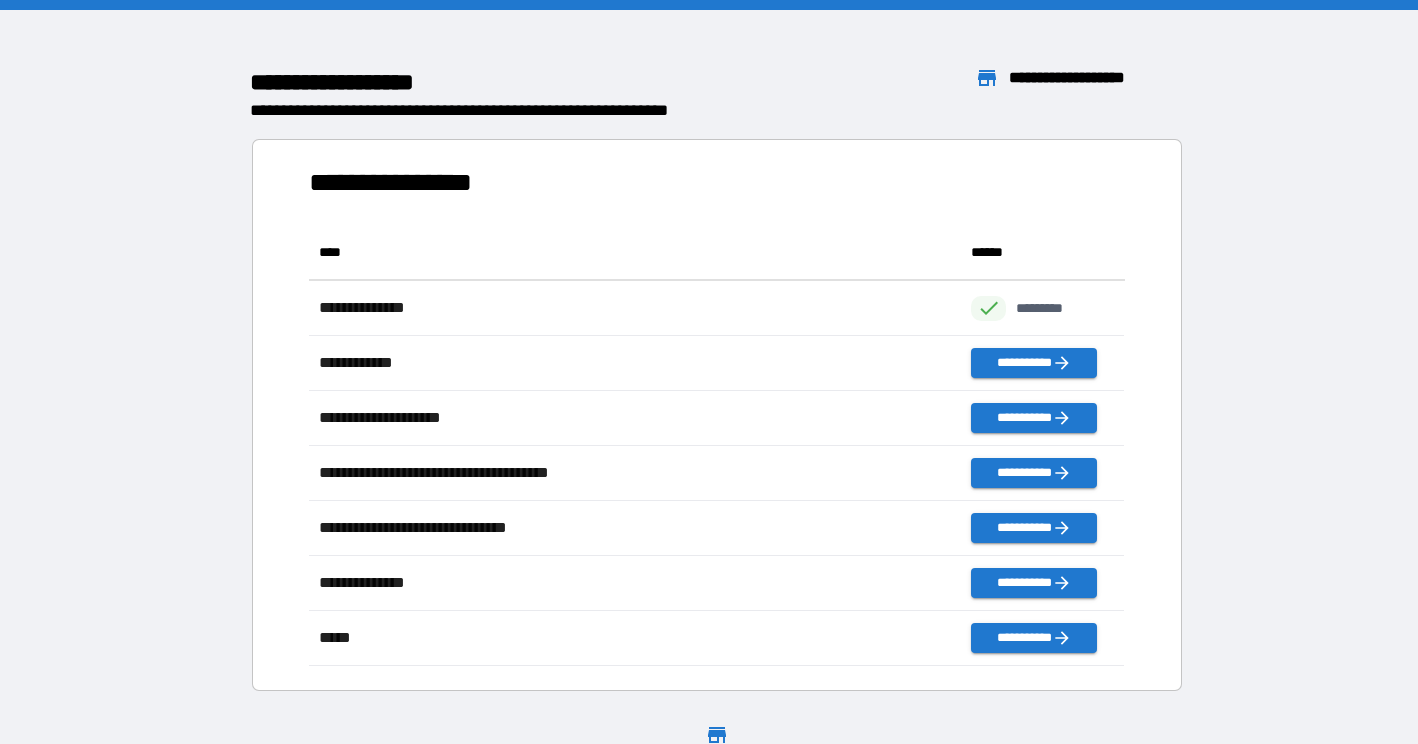 scroll, scrollTop: 1, scrollLeft: 1, axis: both 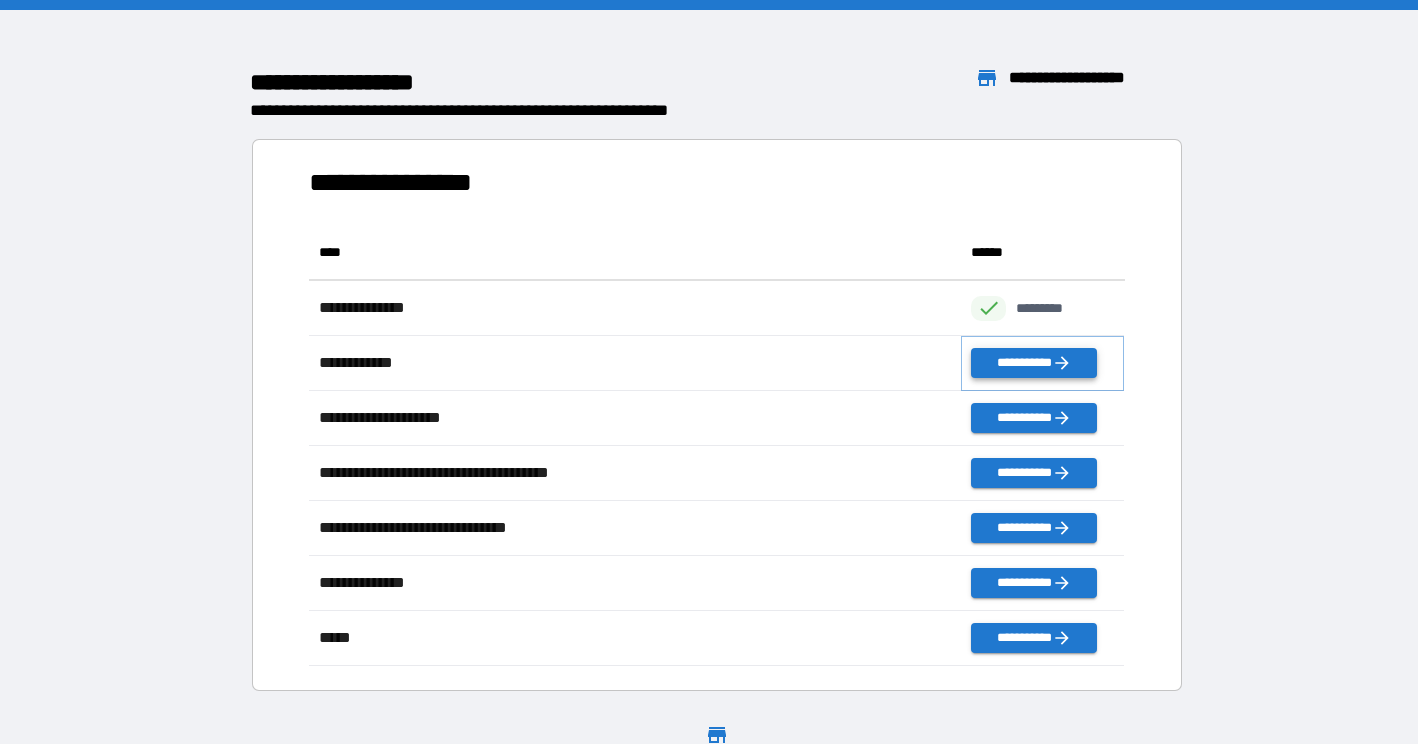 click on "**********" at bounding box center (1033, 363) 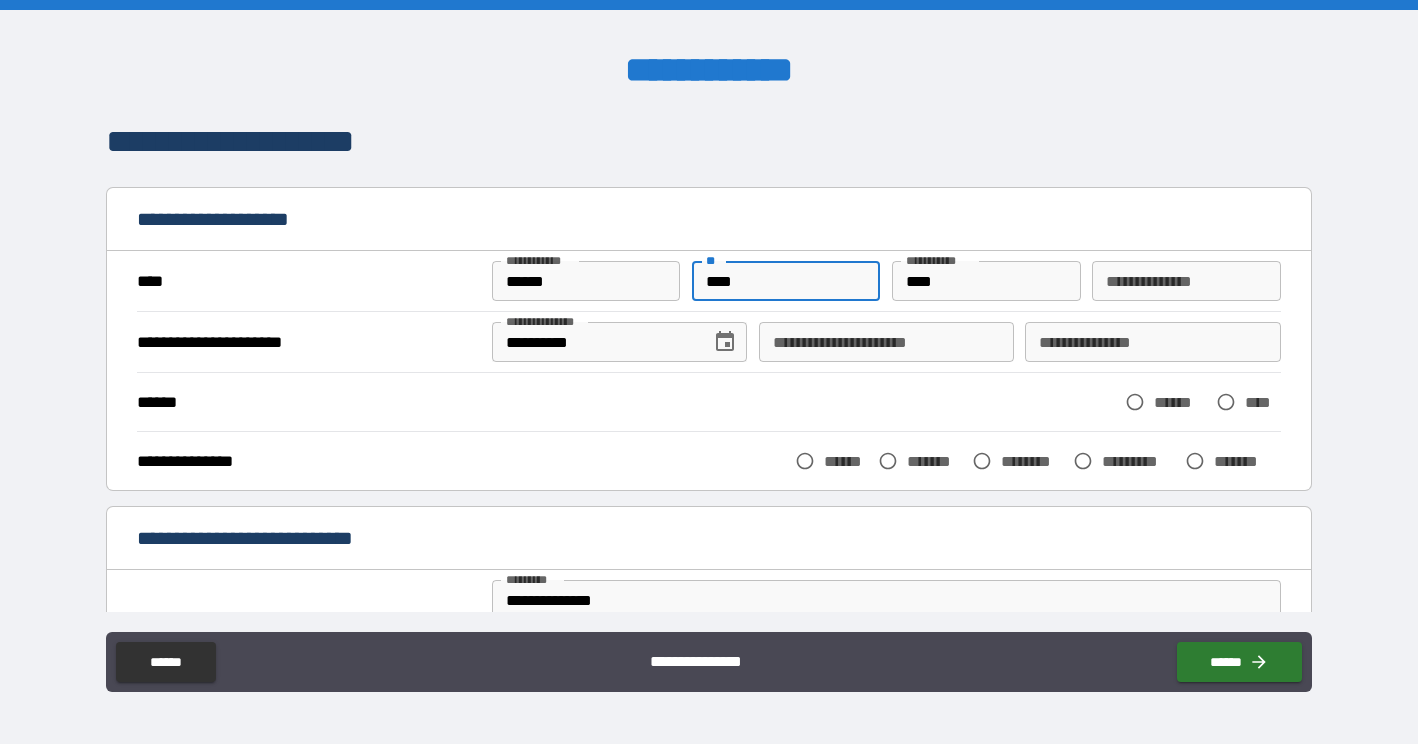 type on "****" 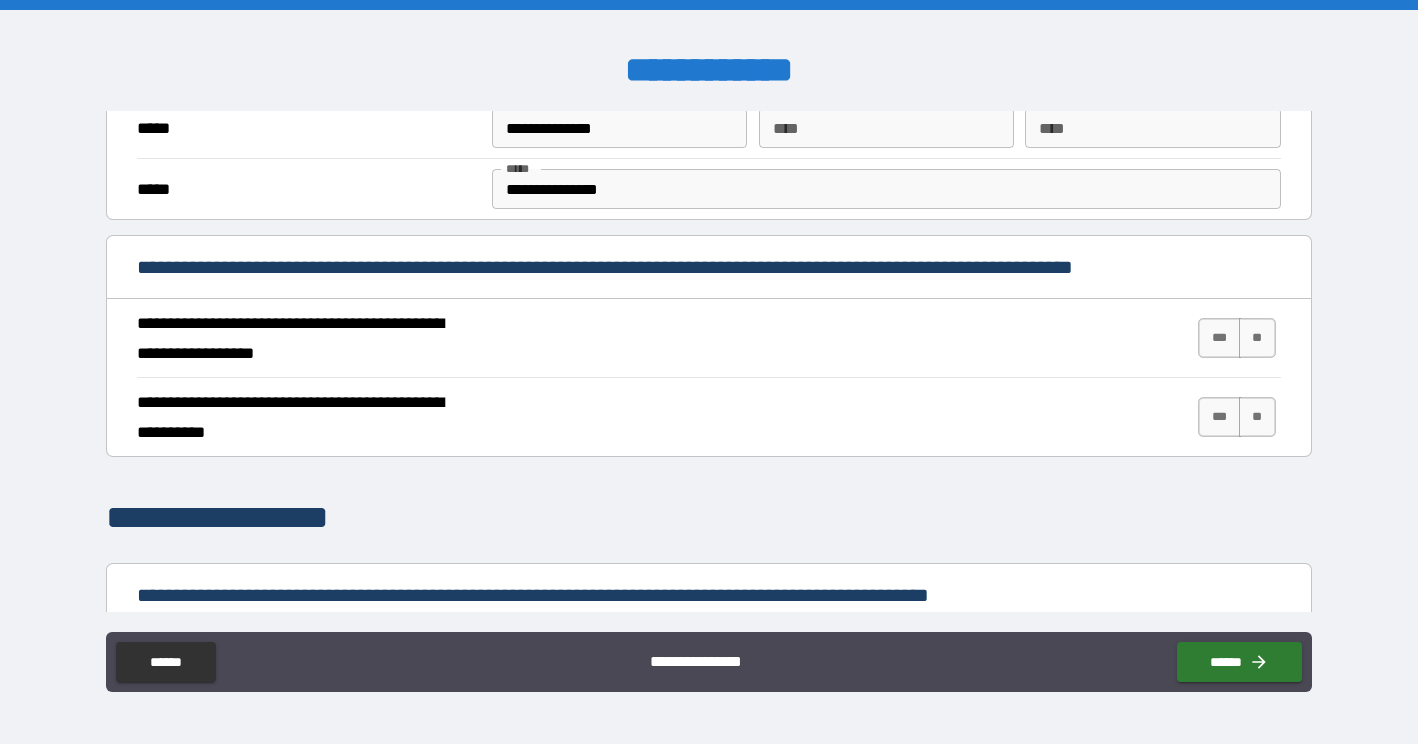 scroll, scrollTop: 645, scrollLeft: 0, axis: vertical 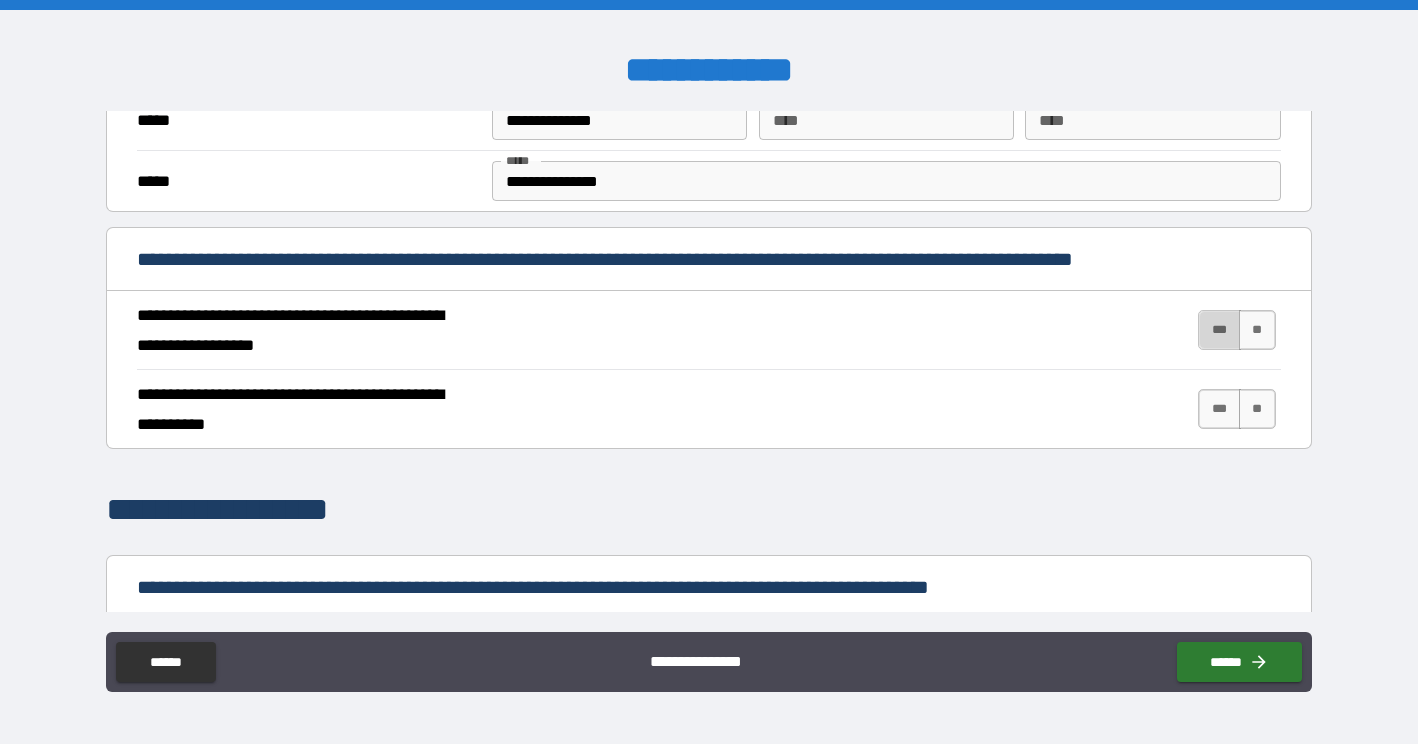 click on "***" at bounding box center [1219, 330] 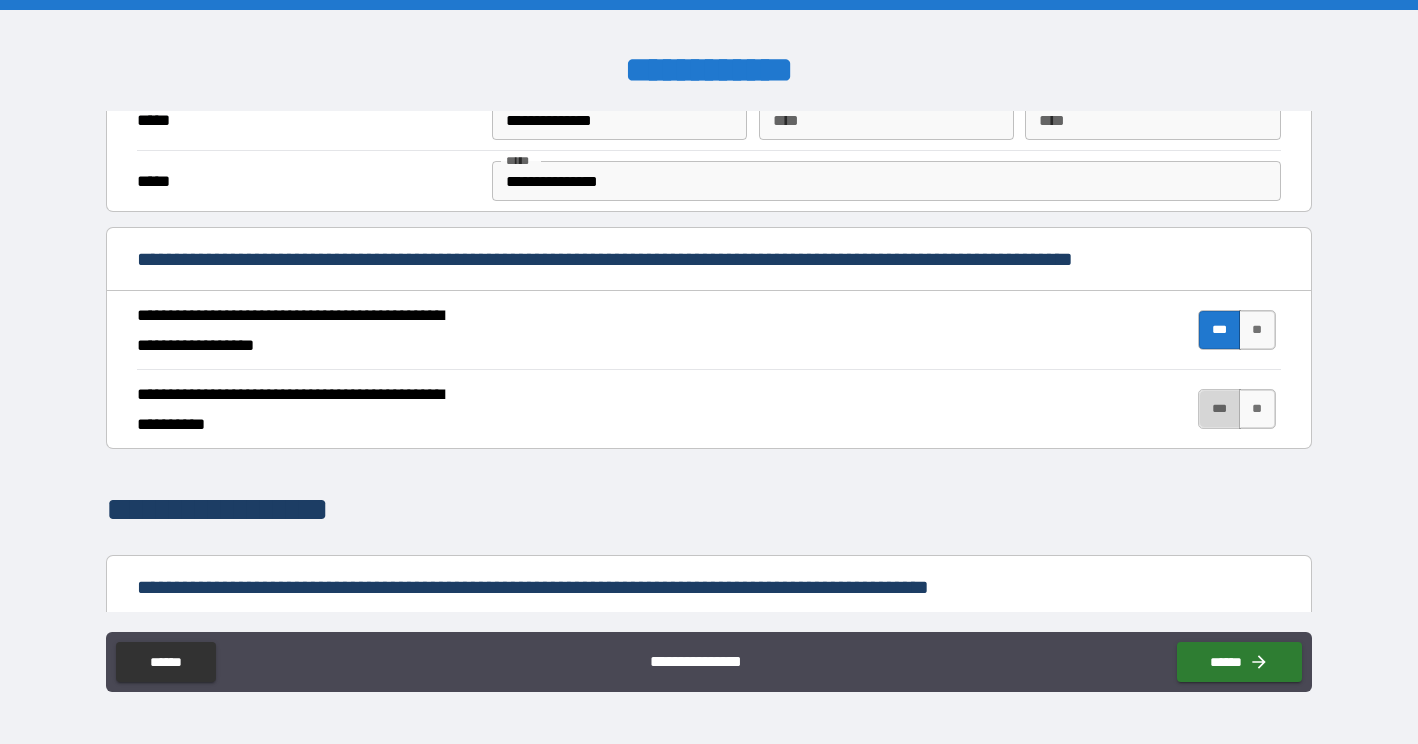 click on "***" at bounding box center (1219, 409) 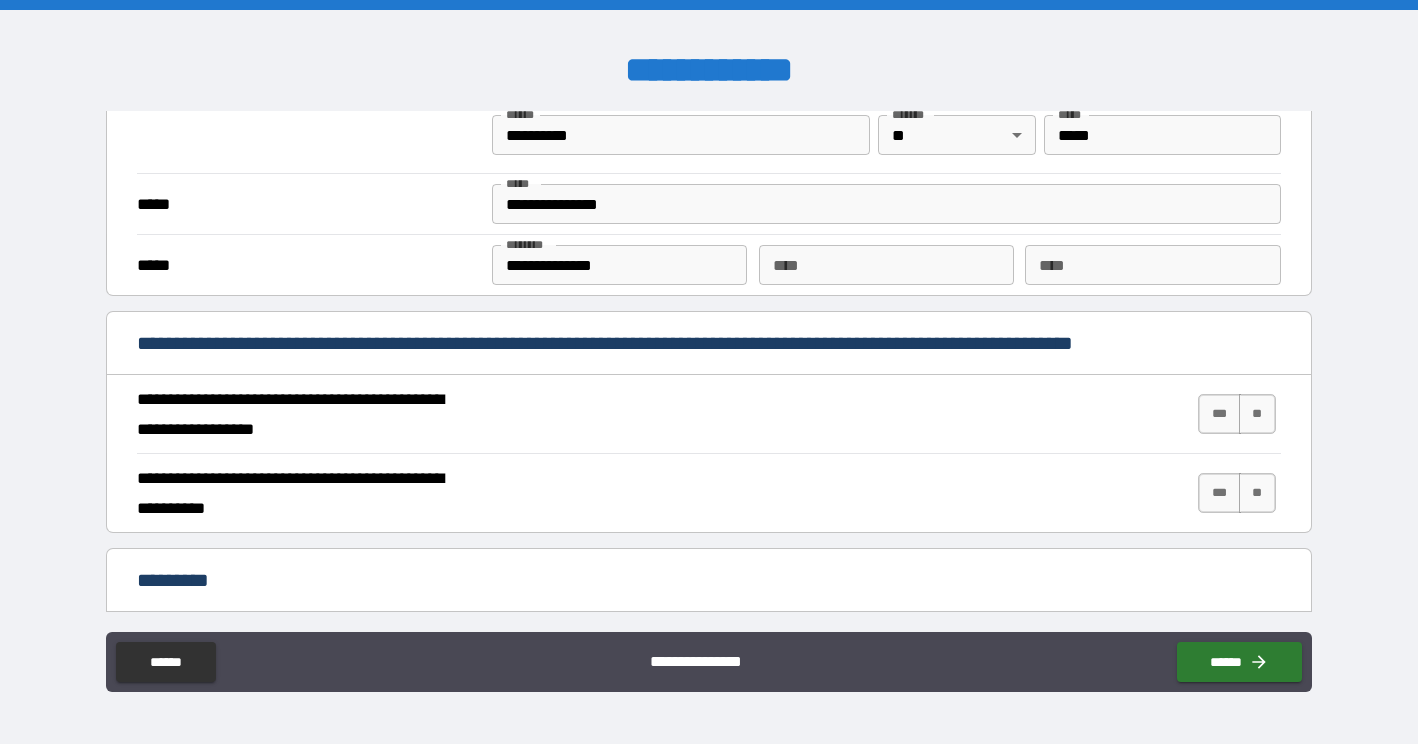 scroll, scrollTop: 1615, scrollLeft: 0, axis: vertical 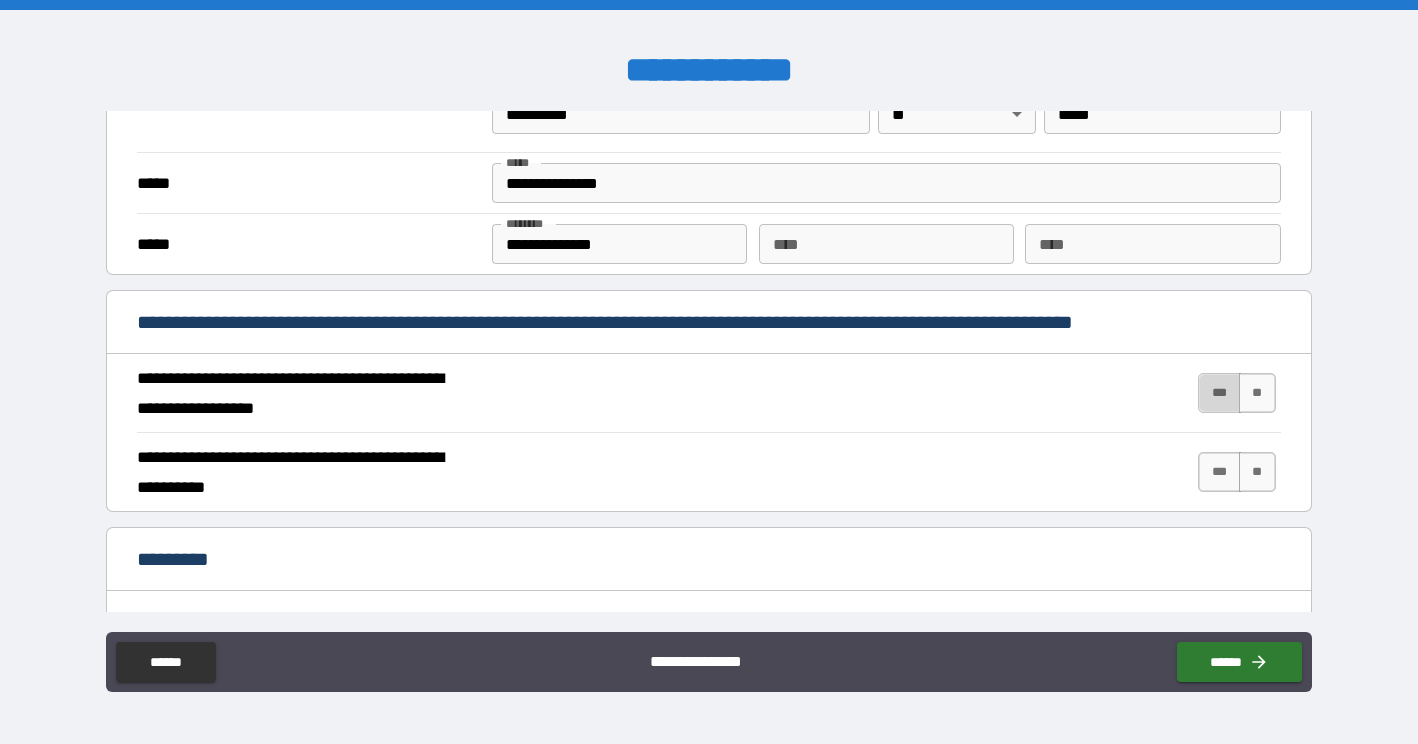 click on "***" at bounding box center (1219, 393) 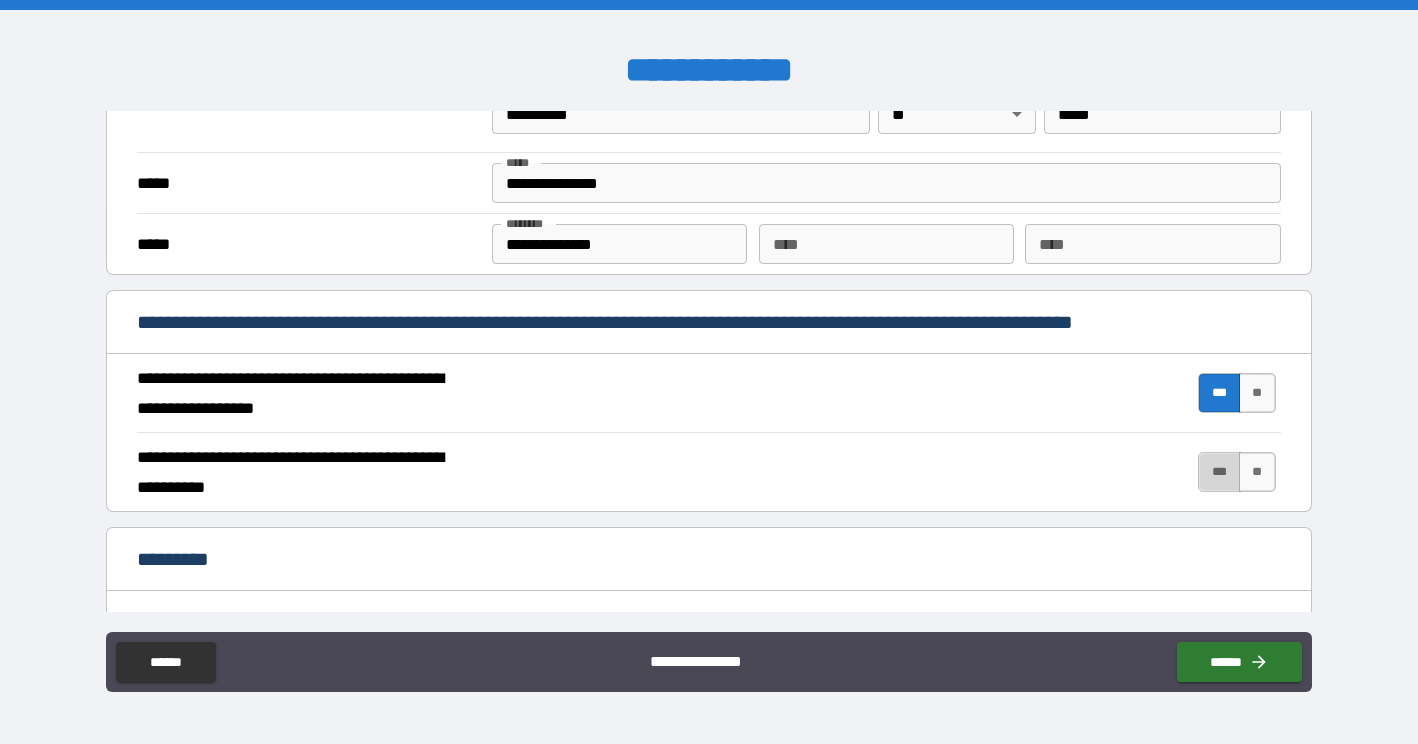 click on "***" at bounding box center (1219, 472) 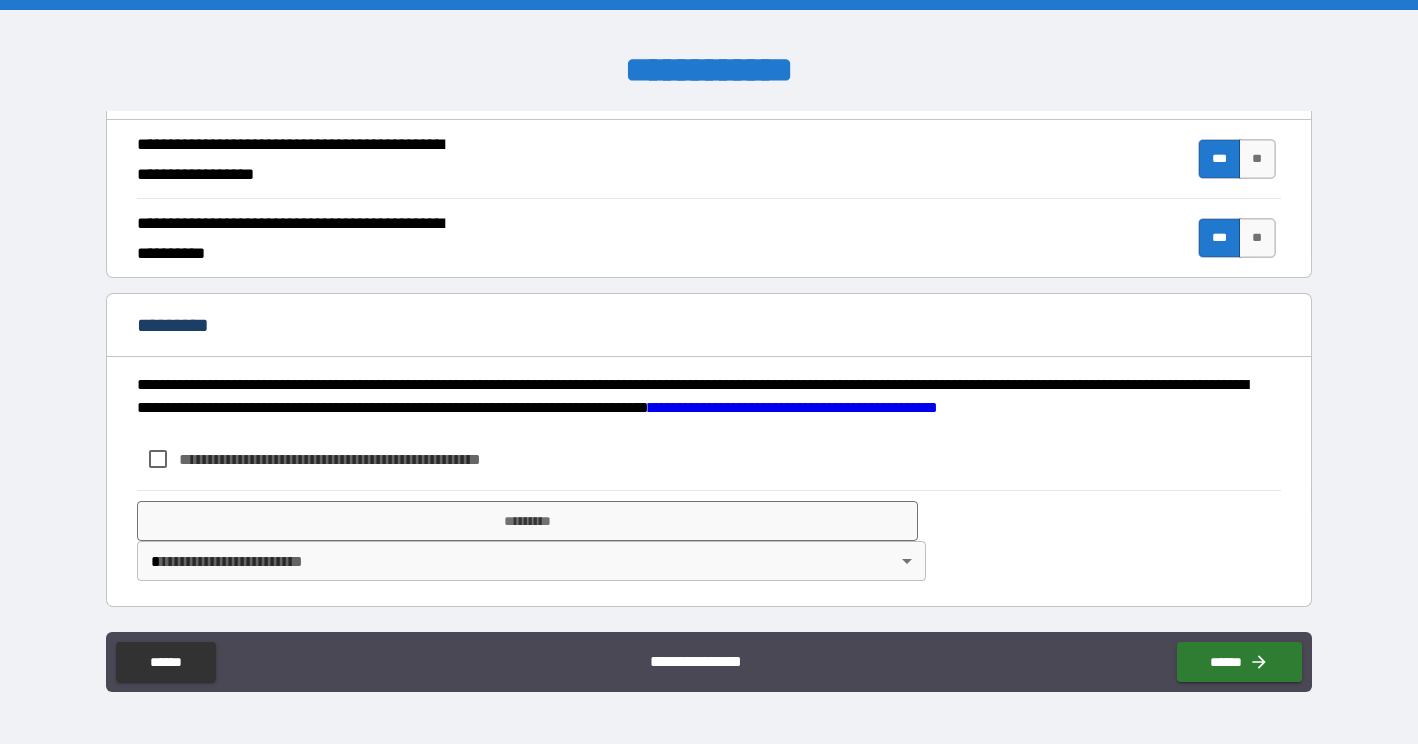 scroll, scrollTop: 1849, scrollLeft: 0, axis: vertical 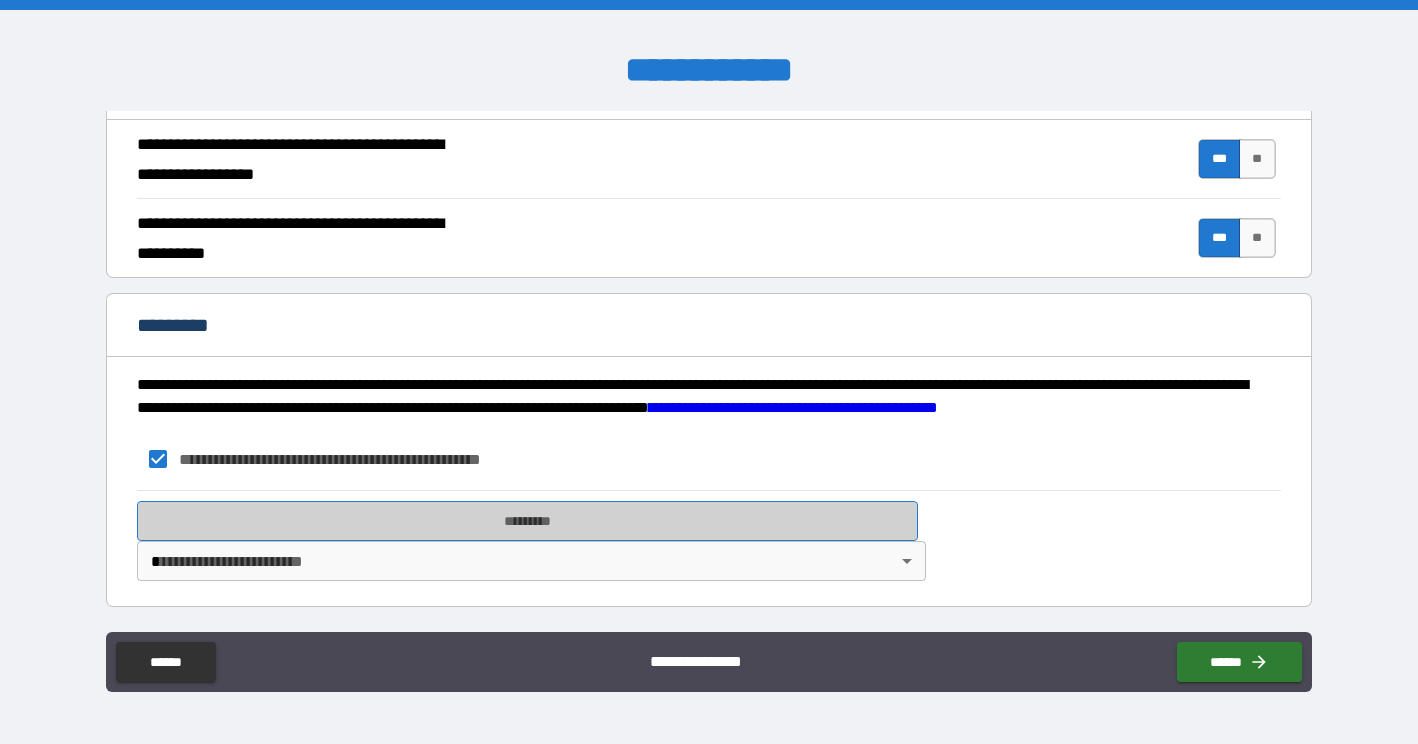 click on "*********" at bounding box center [527, 521] 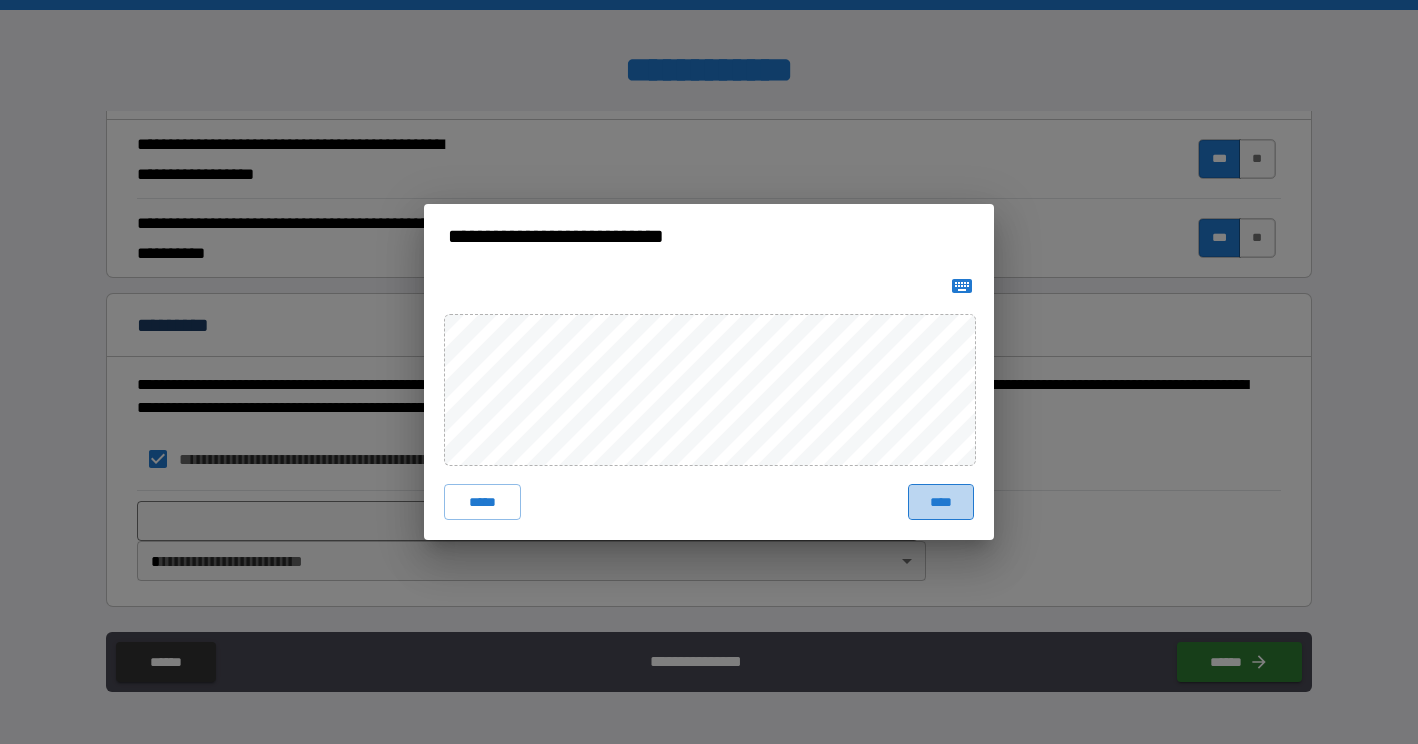 click on "****" at bounding box center (941, 502) 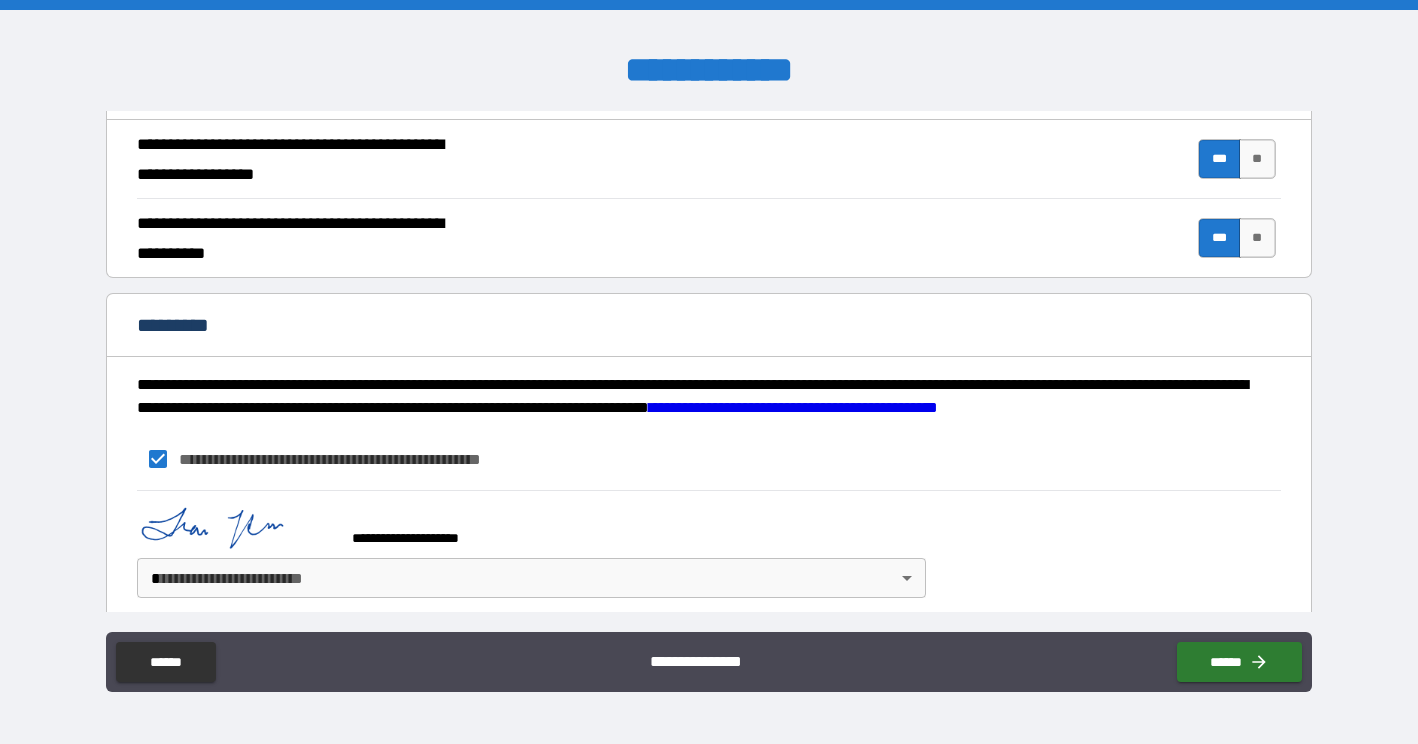 scroll, scrollTop: 1839, scrollLeft: 0, axis: vertical 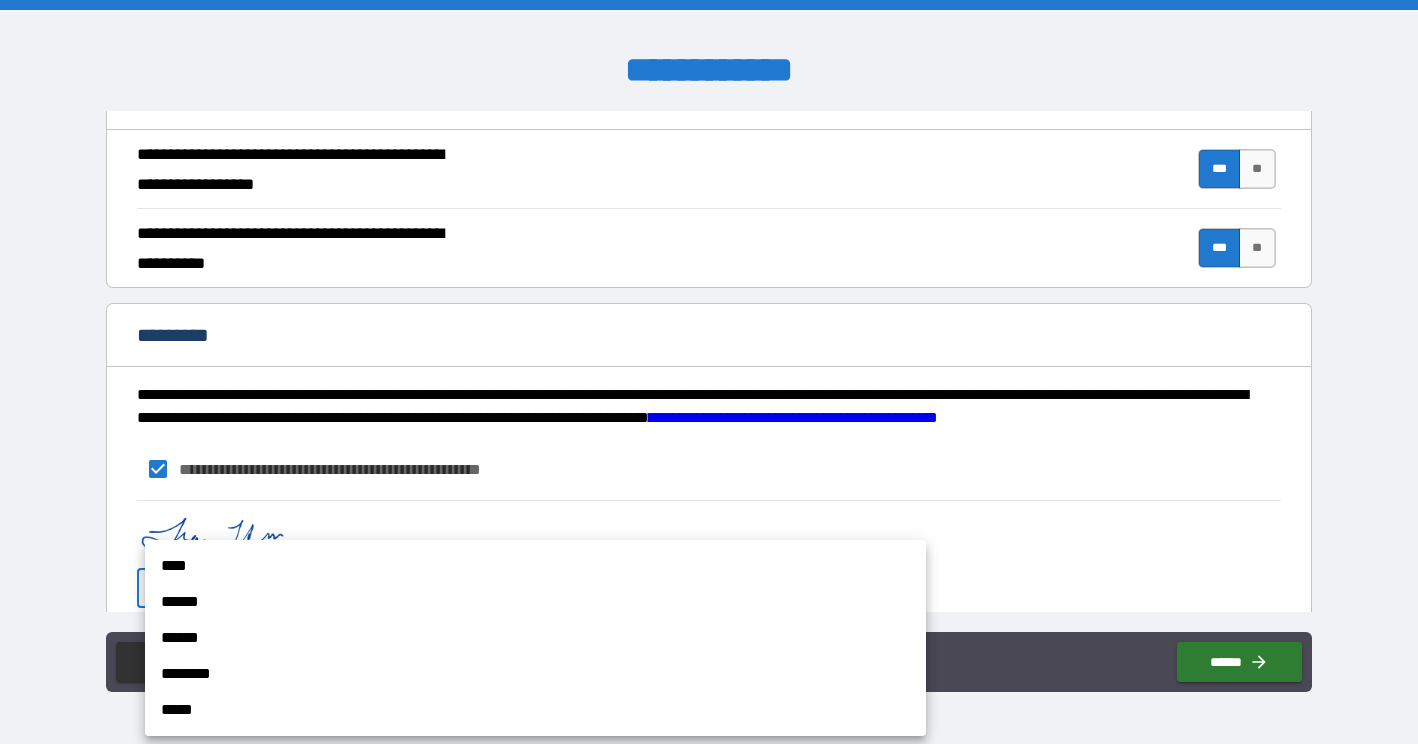 click on "**********" at bounding box center [709, 372] 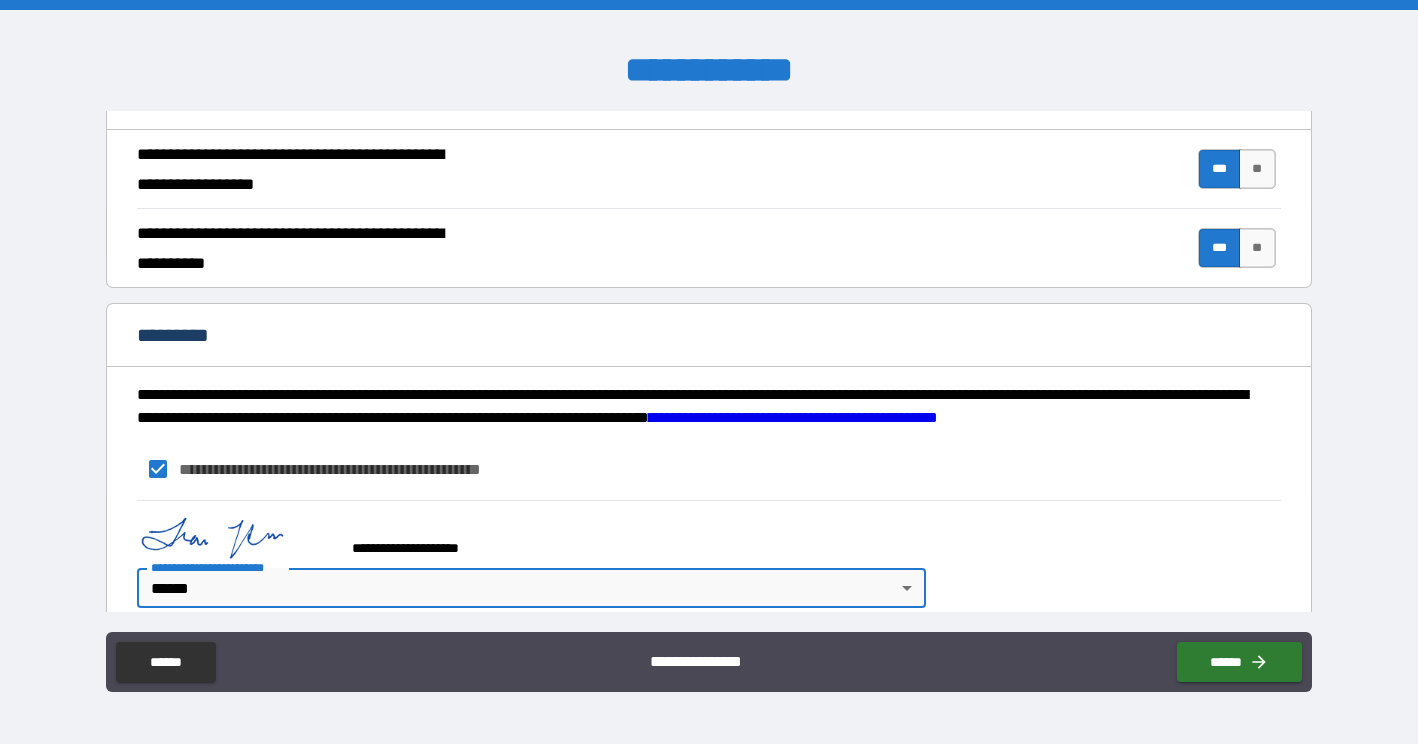 type on "*" 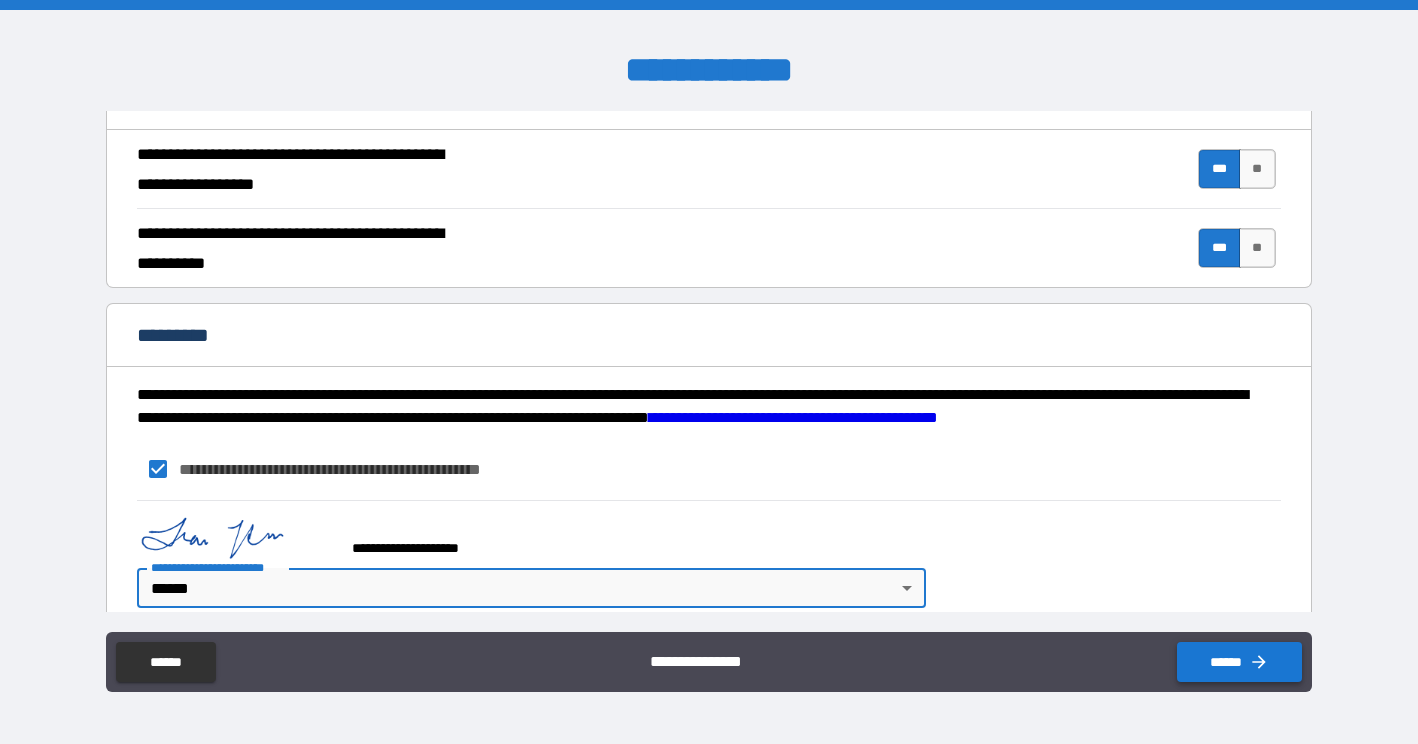 click on "******" at bounding box center (1239, 662) 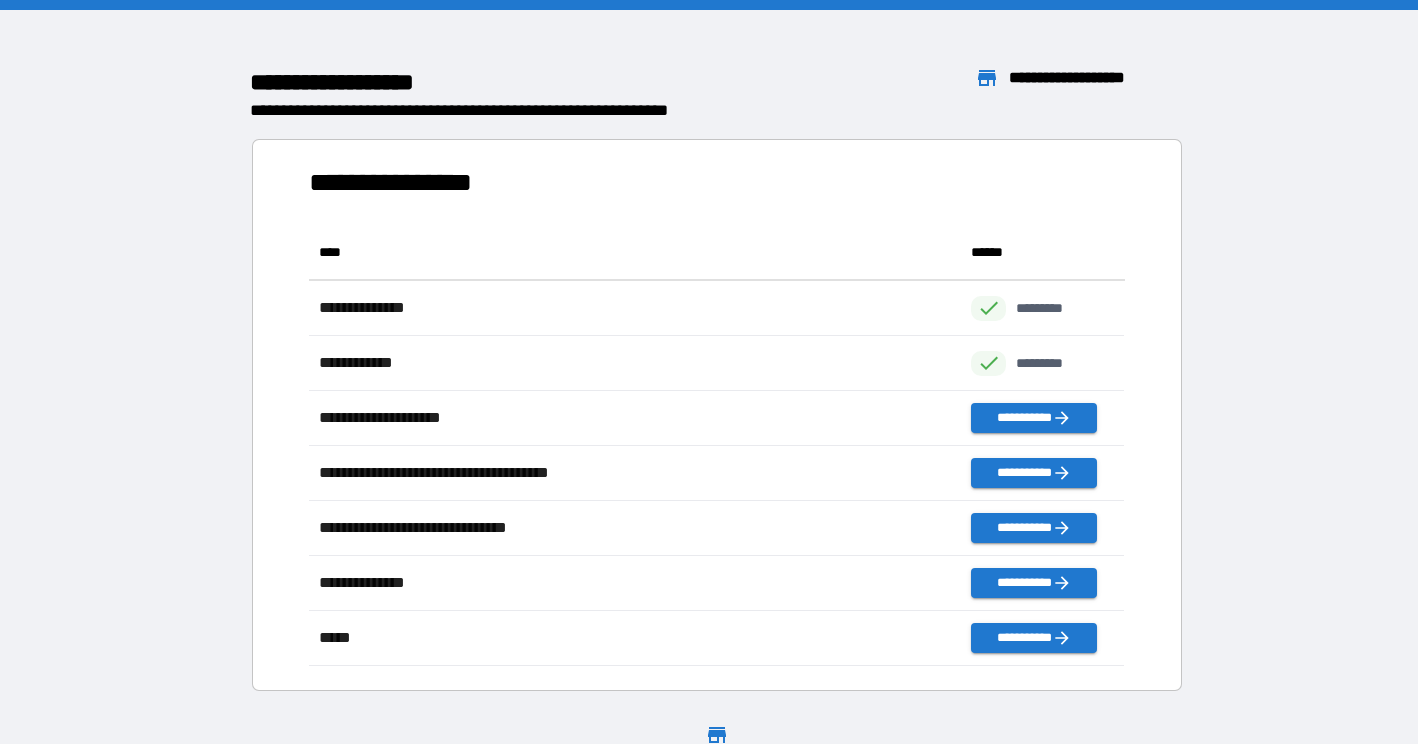 scroll, scrollTop: 1, scrollLeft: 1, axis: both 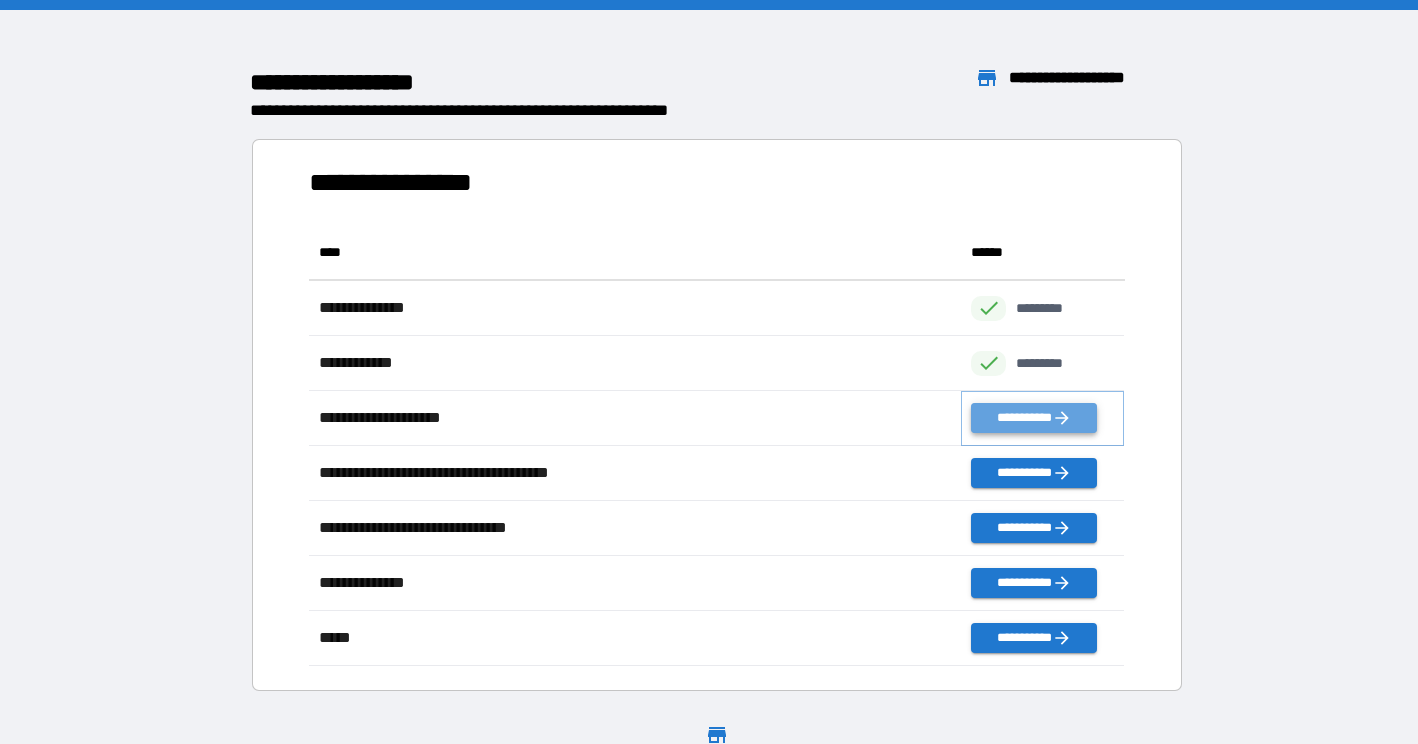 click on "**********" at bounding box center [1033, 418] 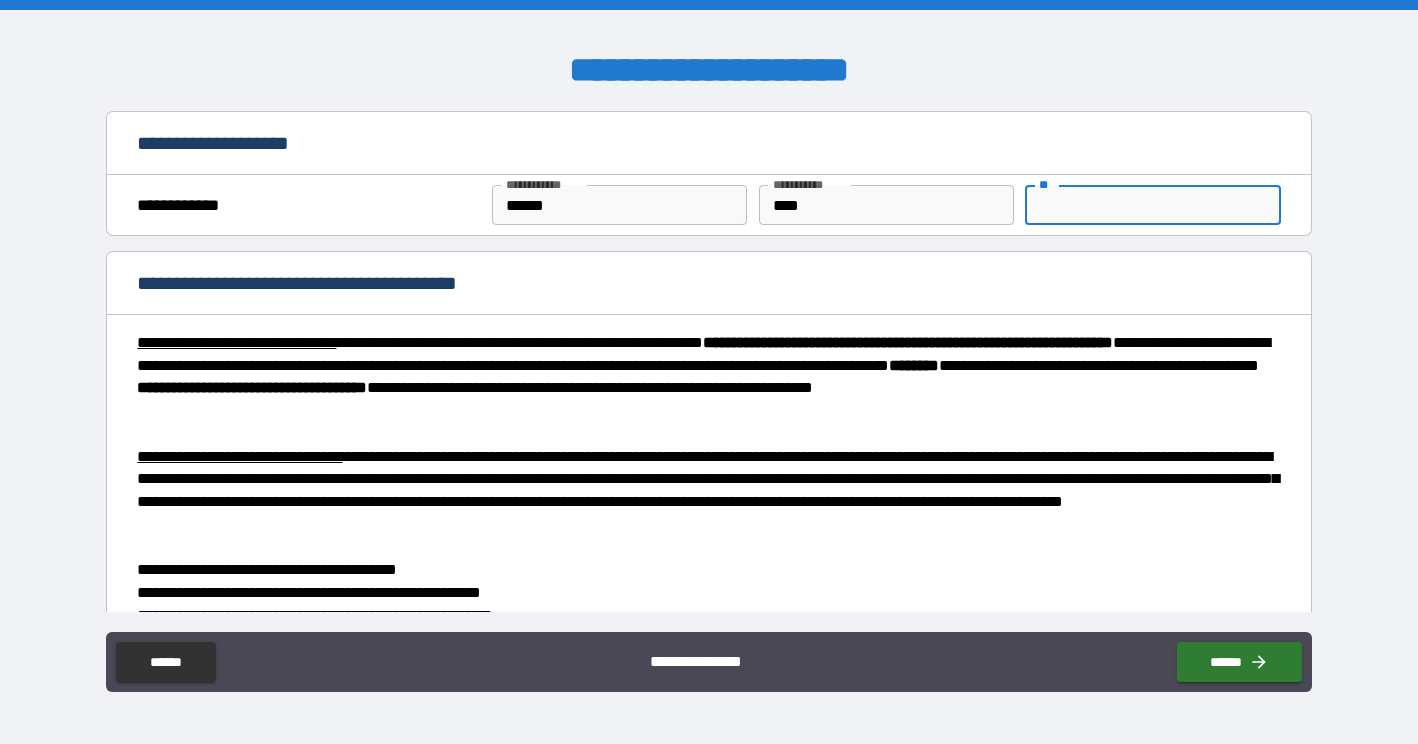 click on "**" at bounding box center (1152, 205) 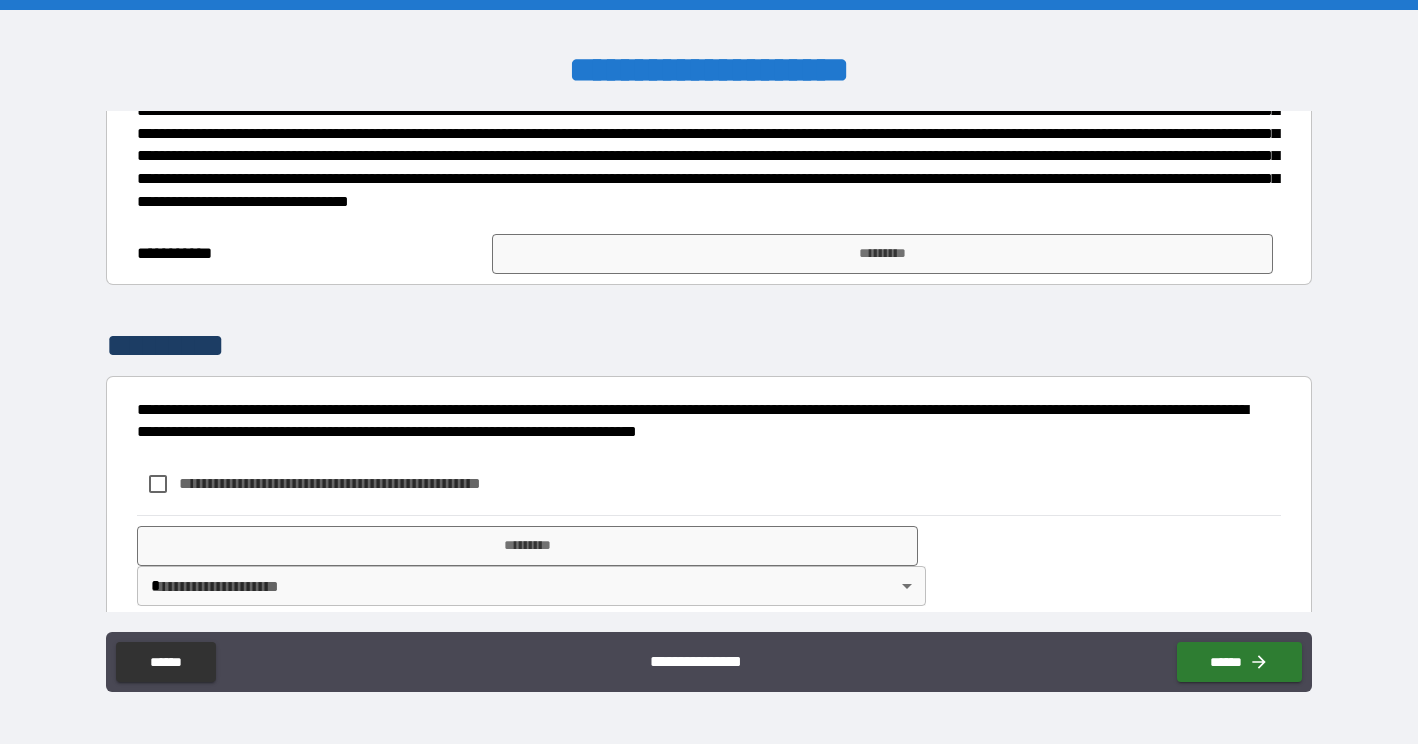 scroll, scrollTop: 1036, scrollLeft: 0, axis: vertical 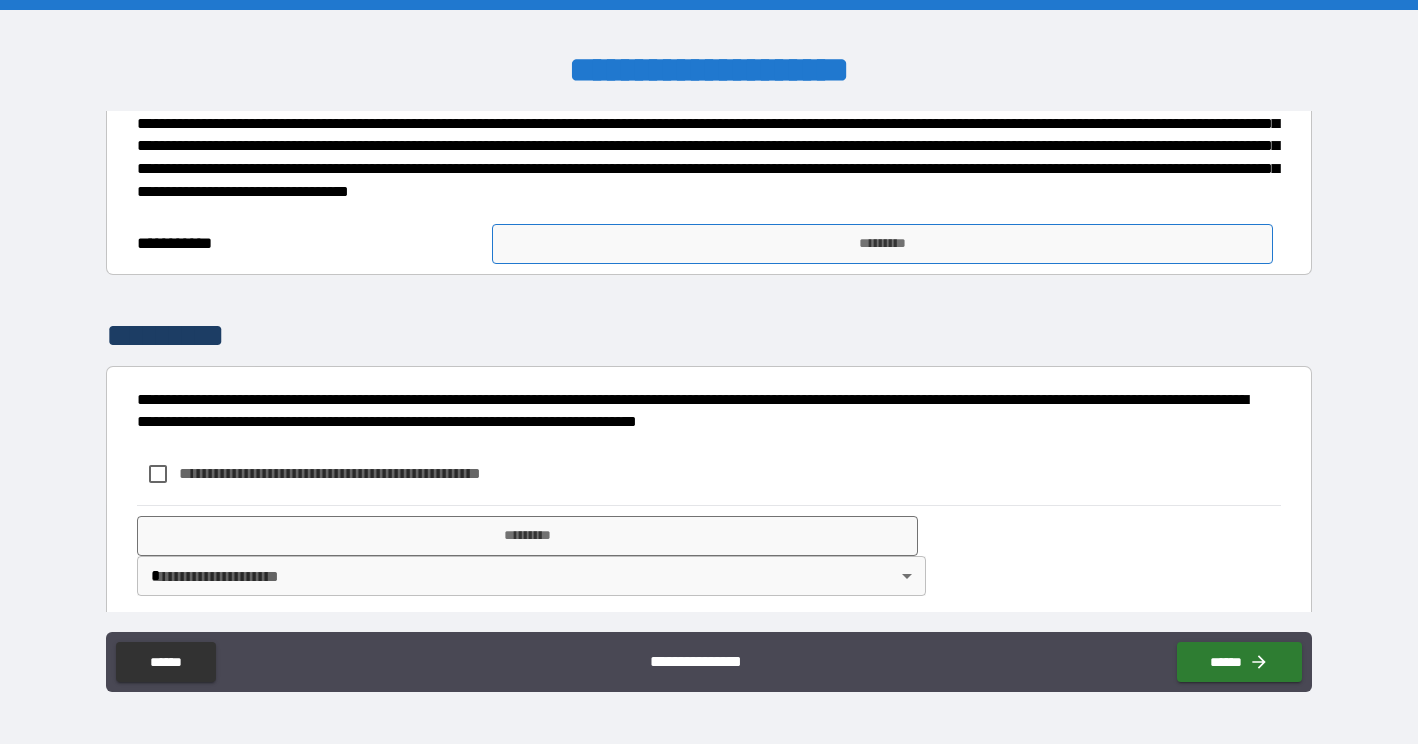 type on "****" 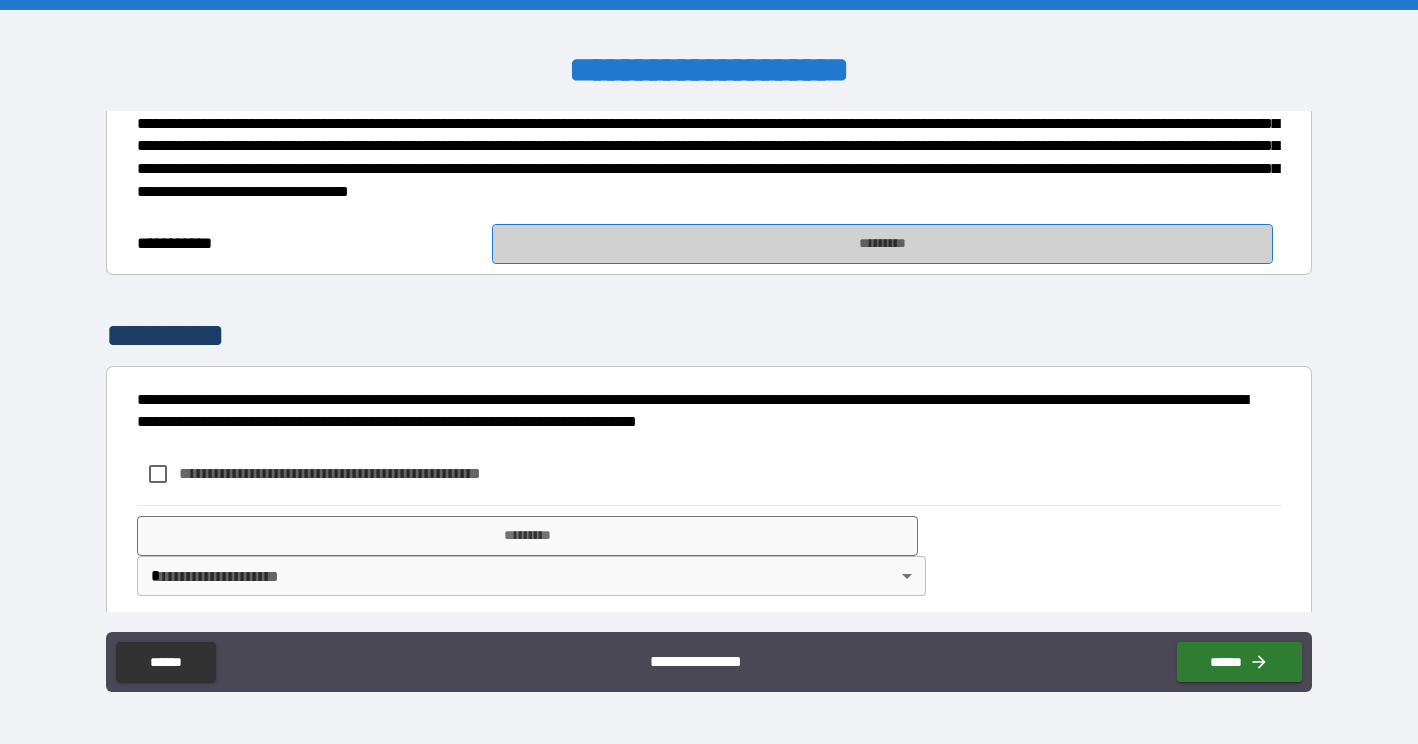 click on "*********" at bounding box center [882, 244] 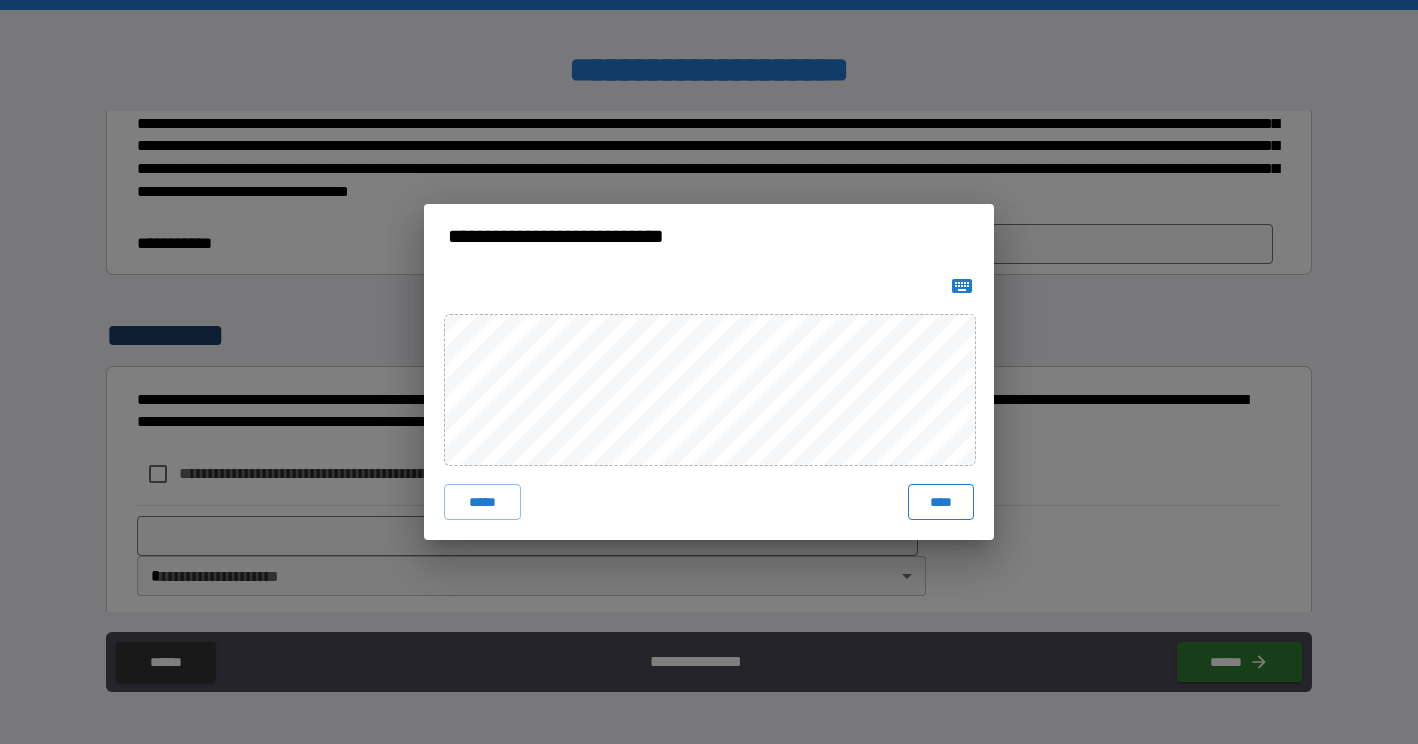 click on "****" at bounding box center (941, 502) 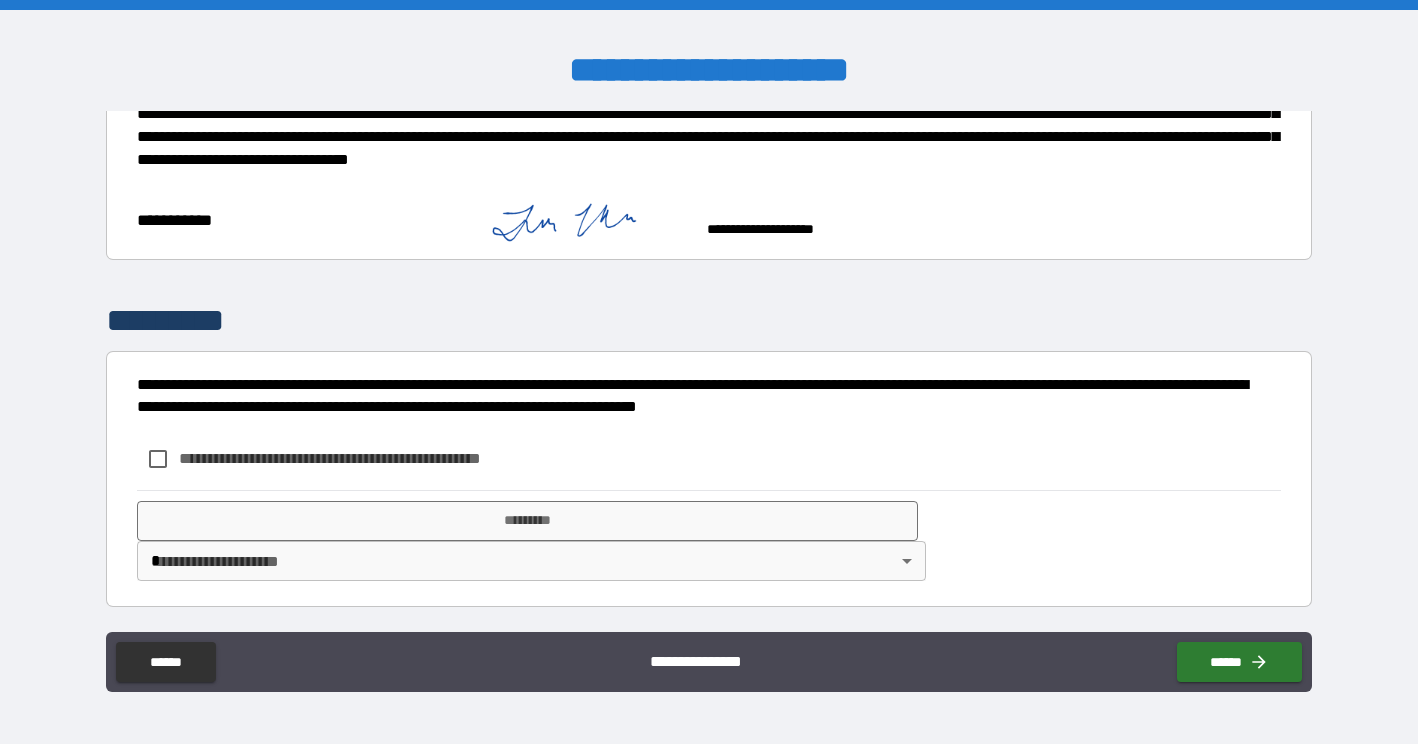 scroll, scrollTop: 1151, scrollLeft: 0, axis: vertical 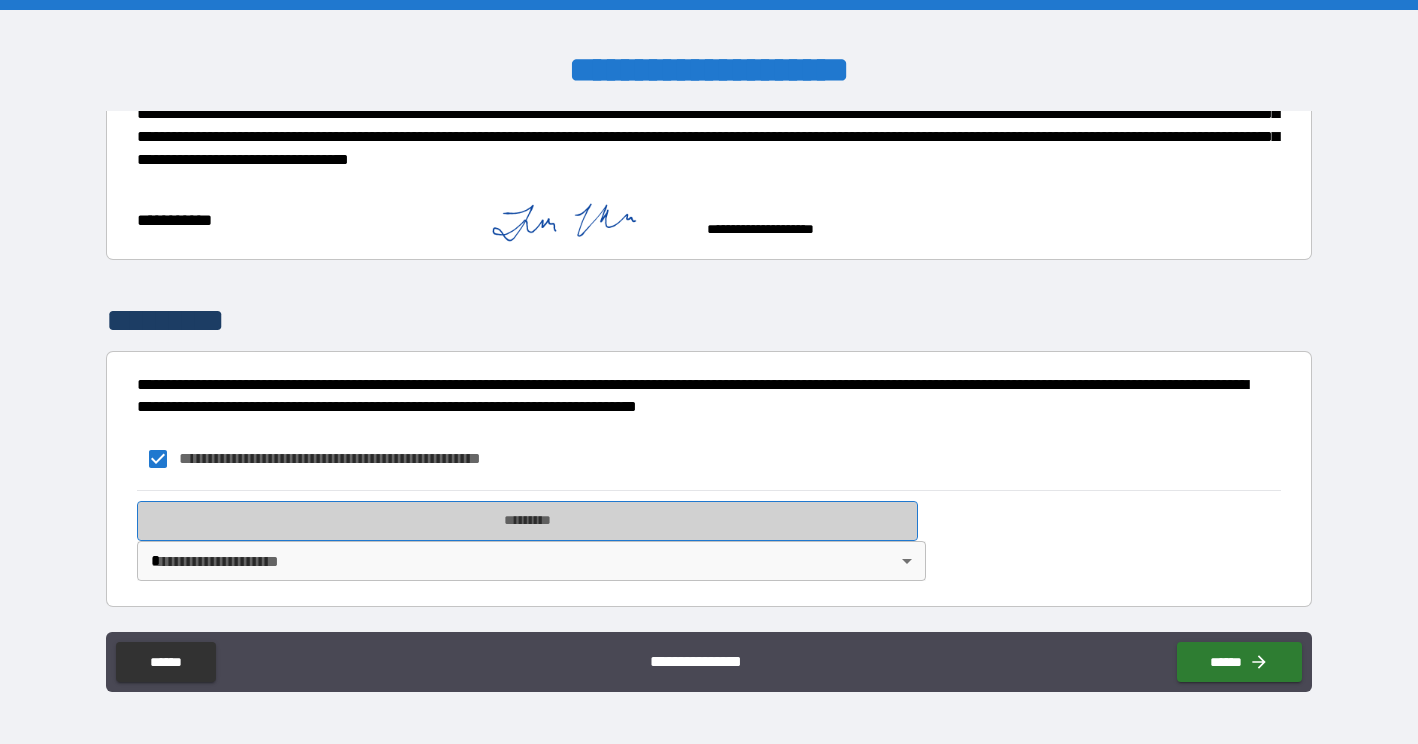 click on "*********" at bounding box center (527, 521) 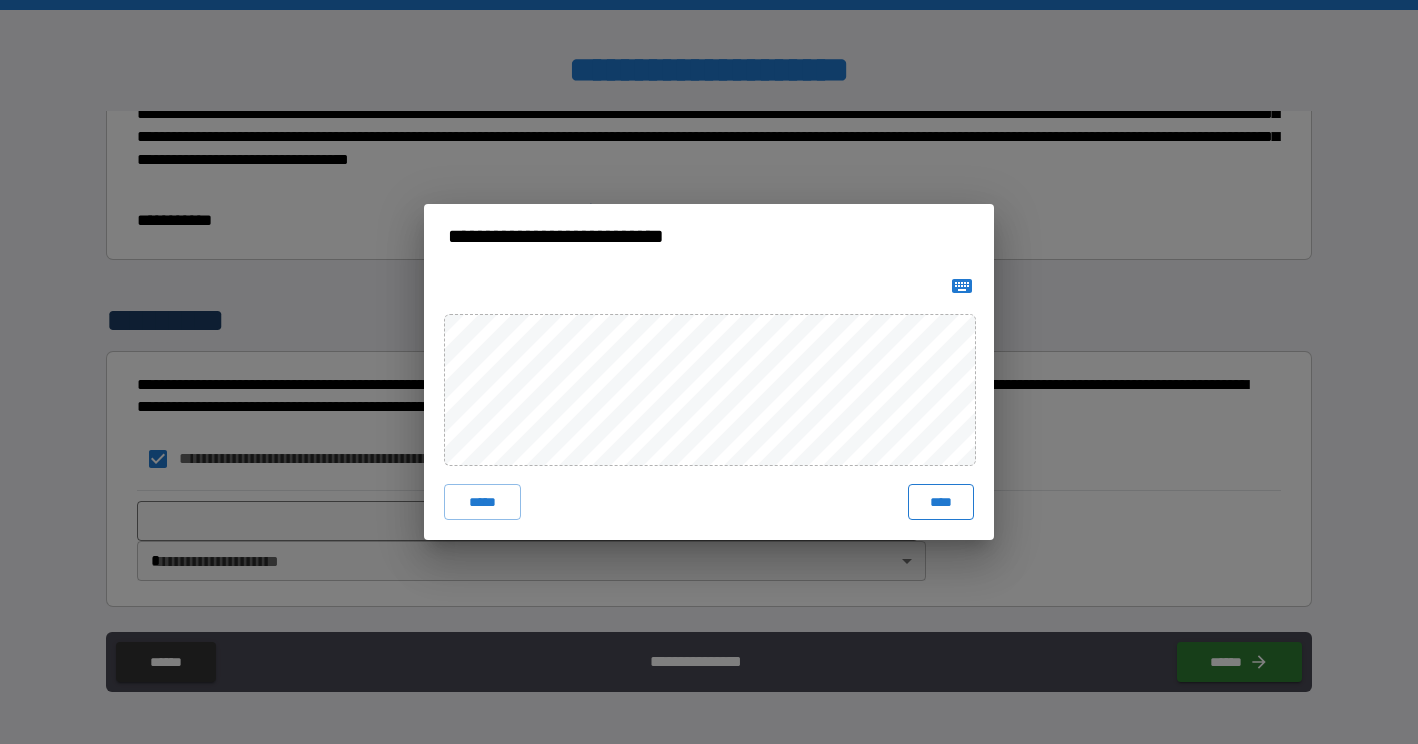 click on "****" at bounding box center (941, 502) 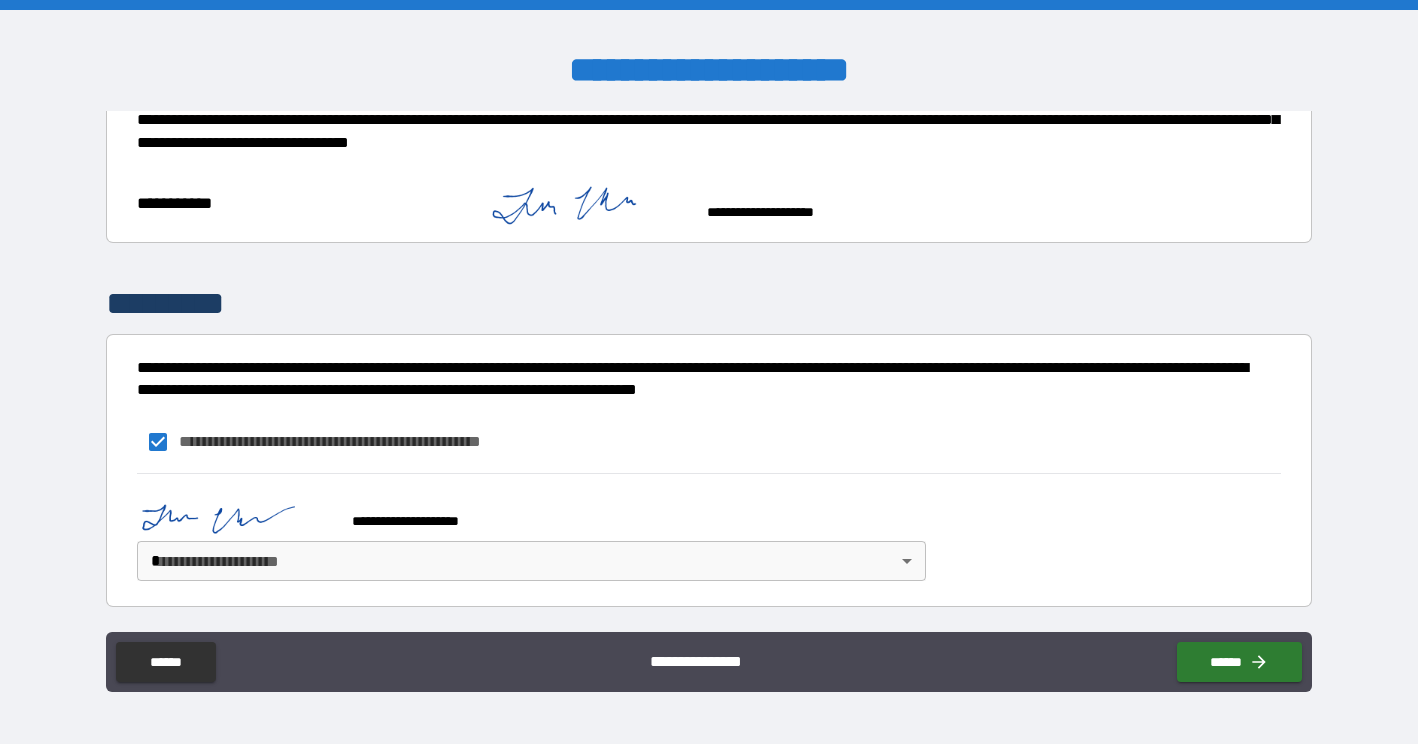click on "**********" at bounding box center [709, 372] 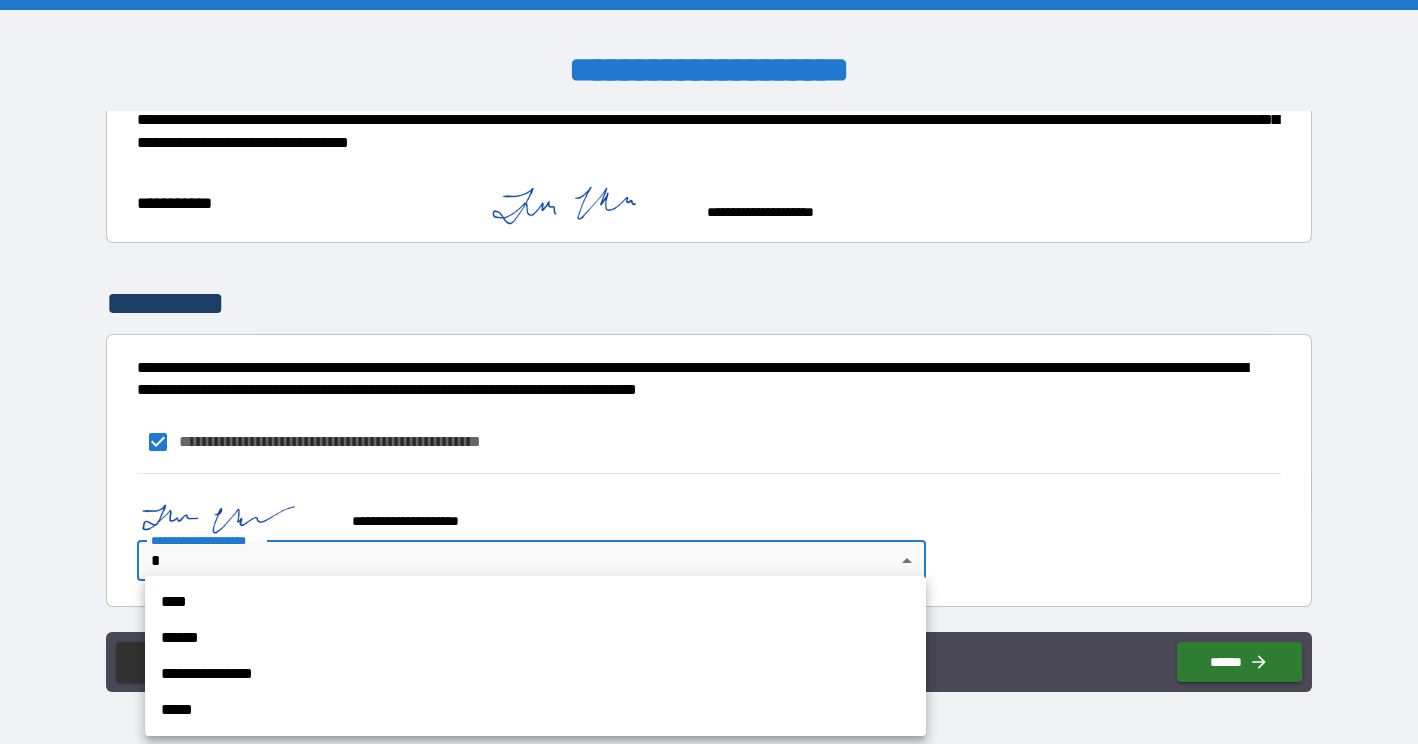 click on "**********" at bounding box center (535, 674) 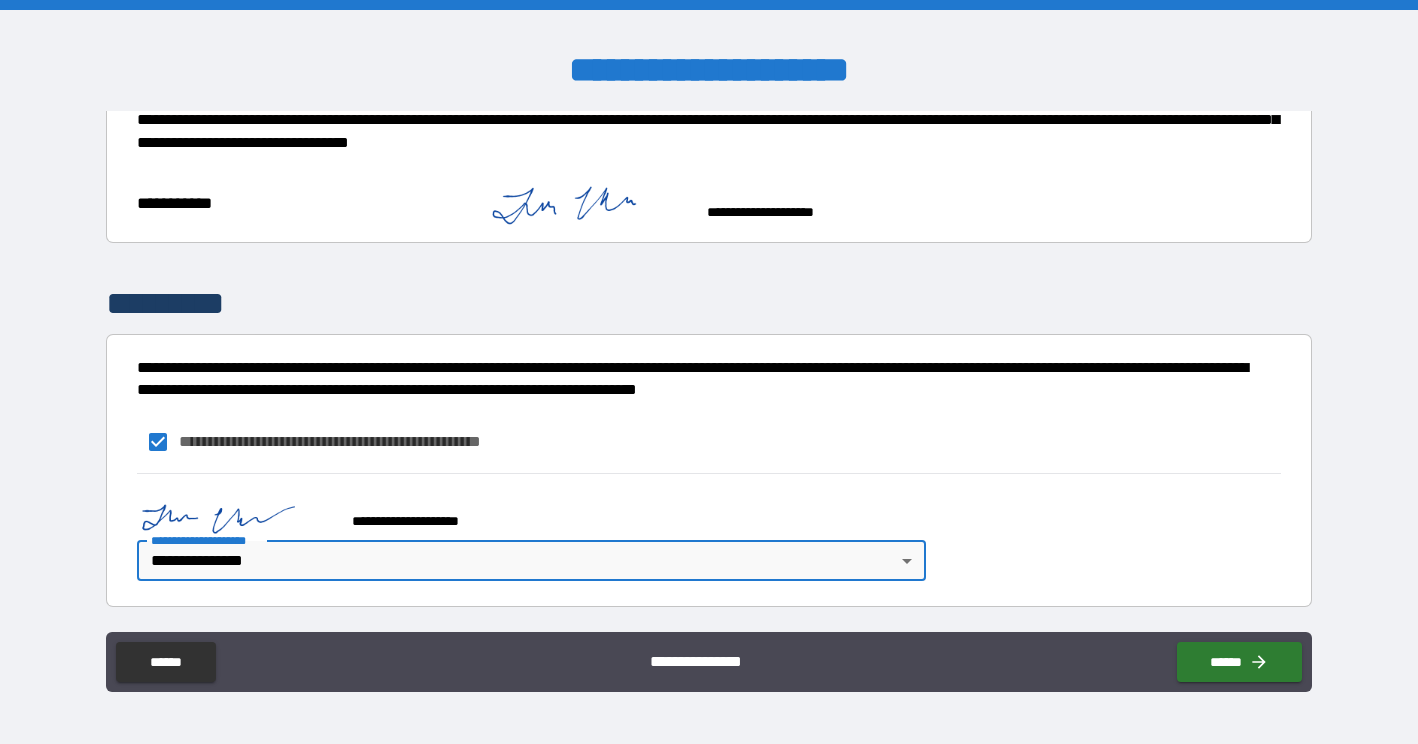 scroll, scrollTop: 1168, scrollLeft: 0, axis: vertical 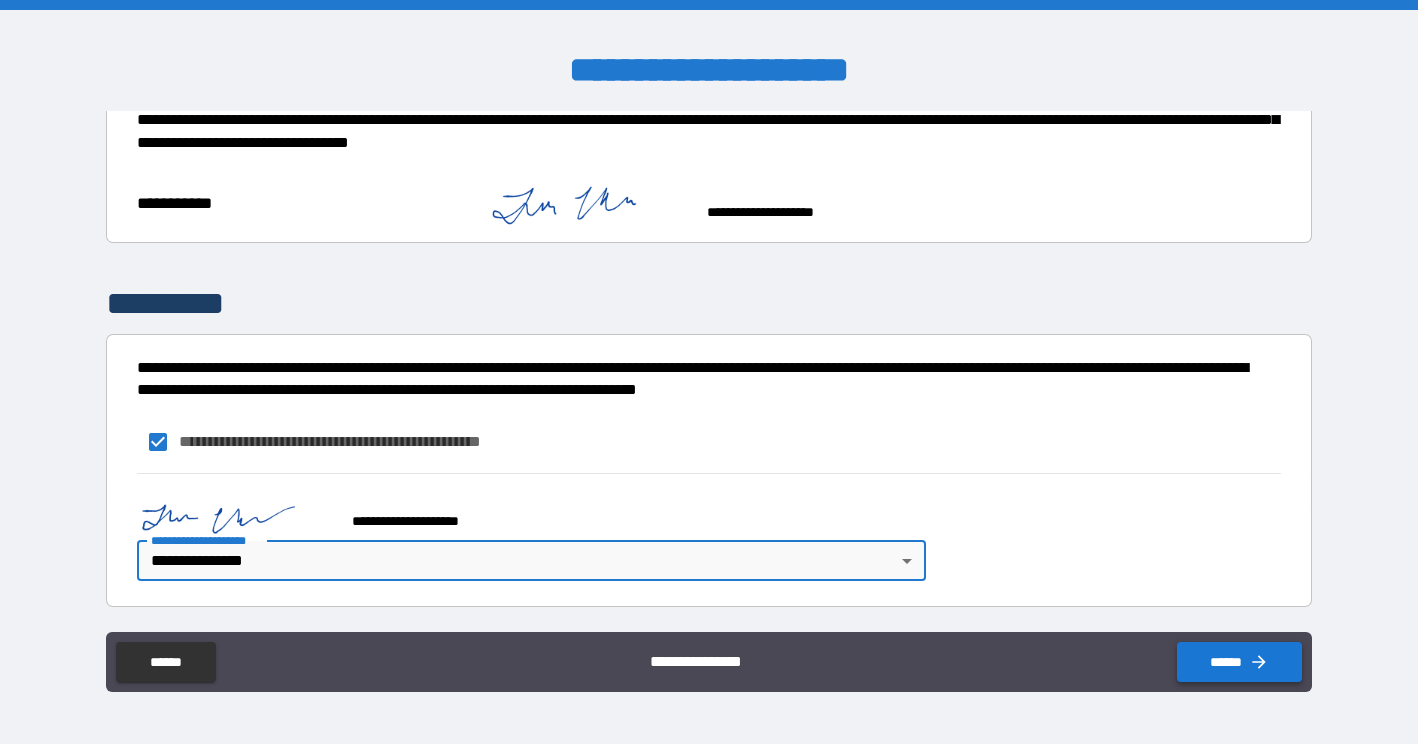 click 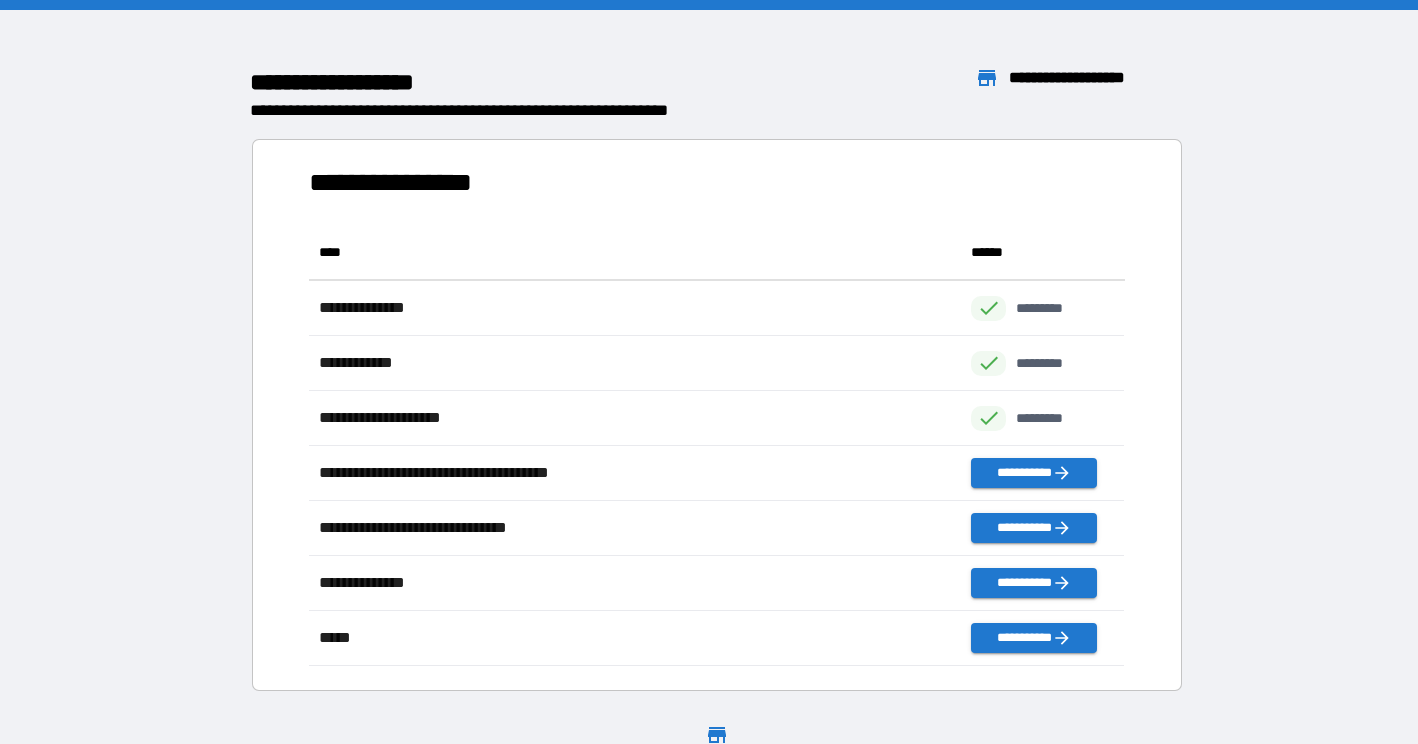 scroll, scrollTop: 1, scrollLeft: 1, axis: both 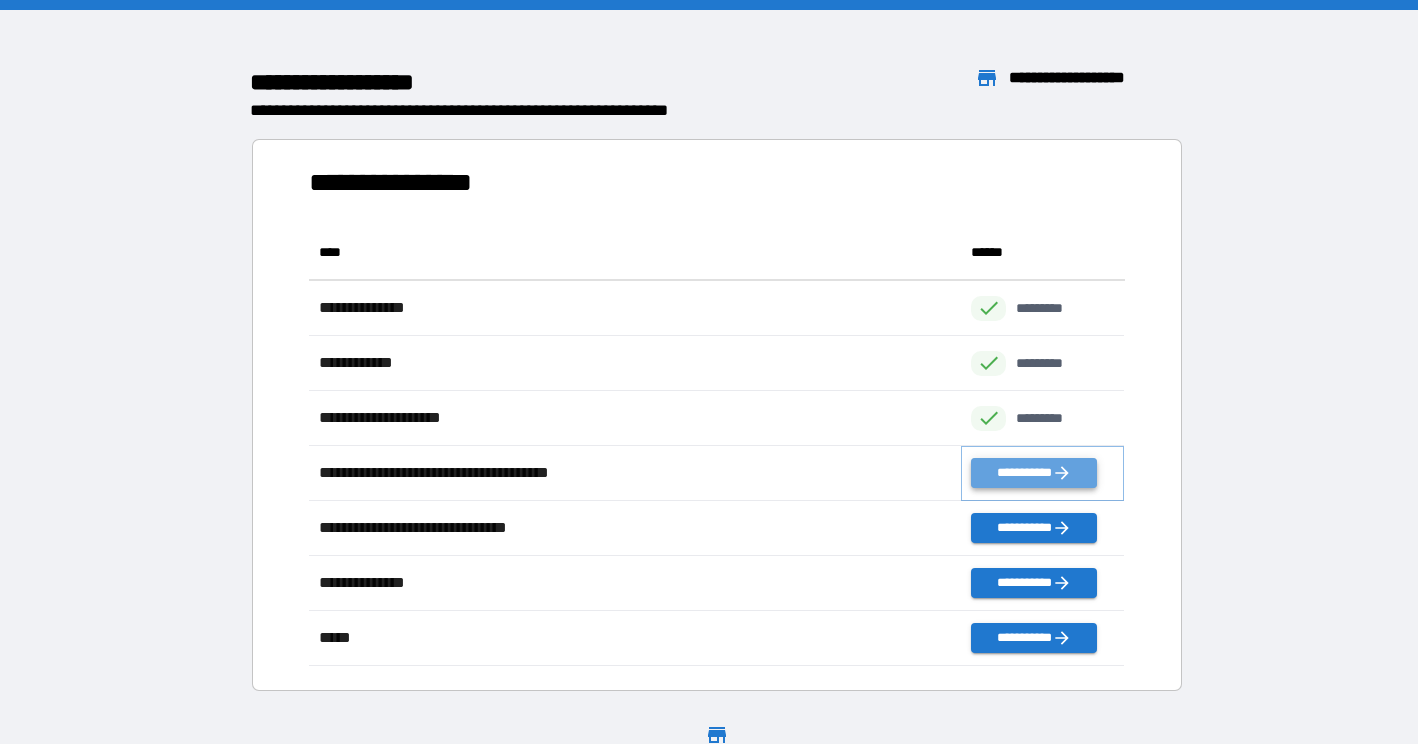 click on "**********" at bounding box center (1033, 473) 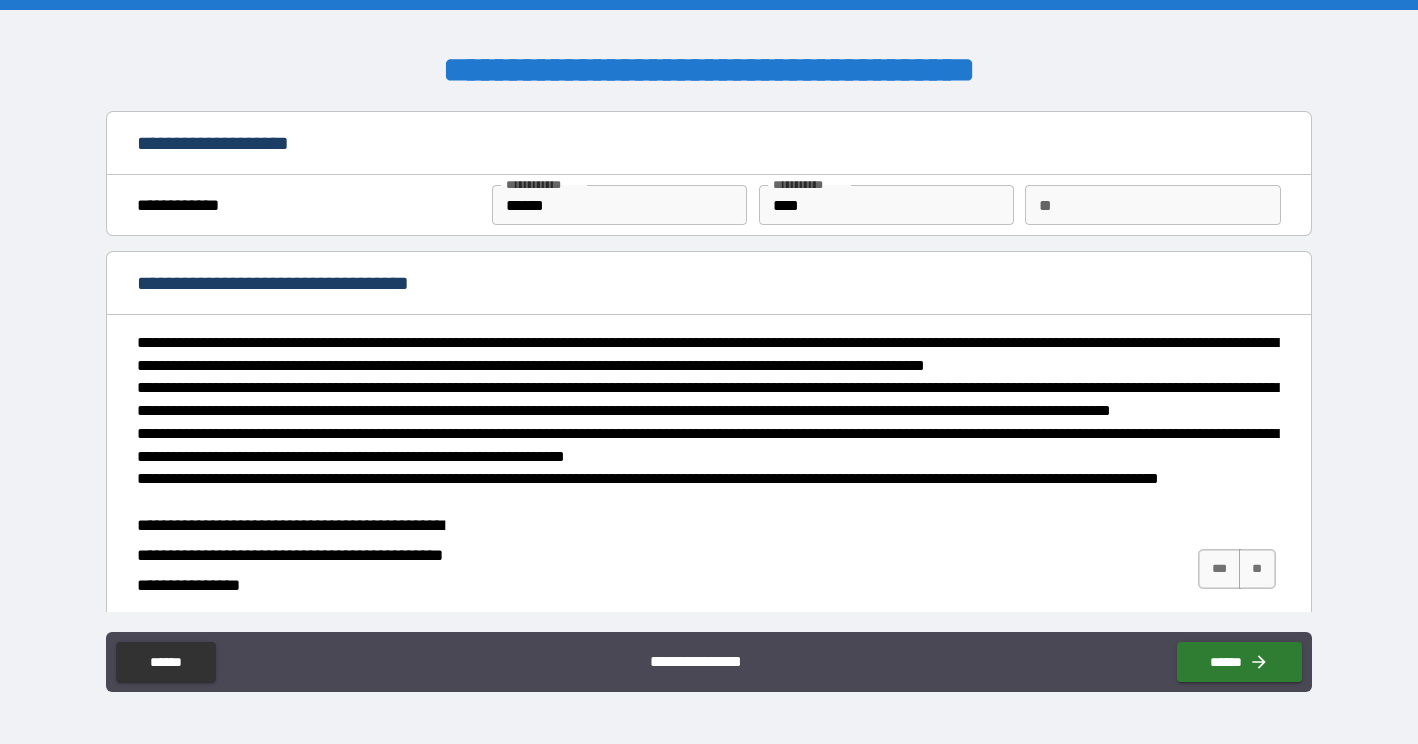 click on "**" at bounding box center (1152, 205) 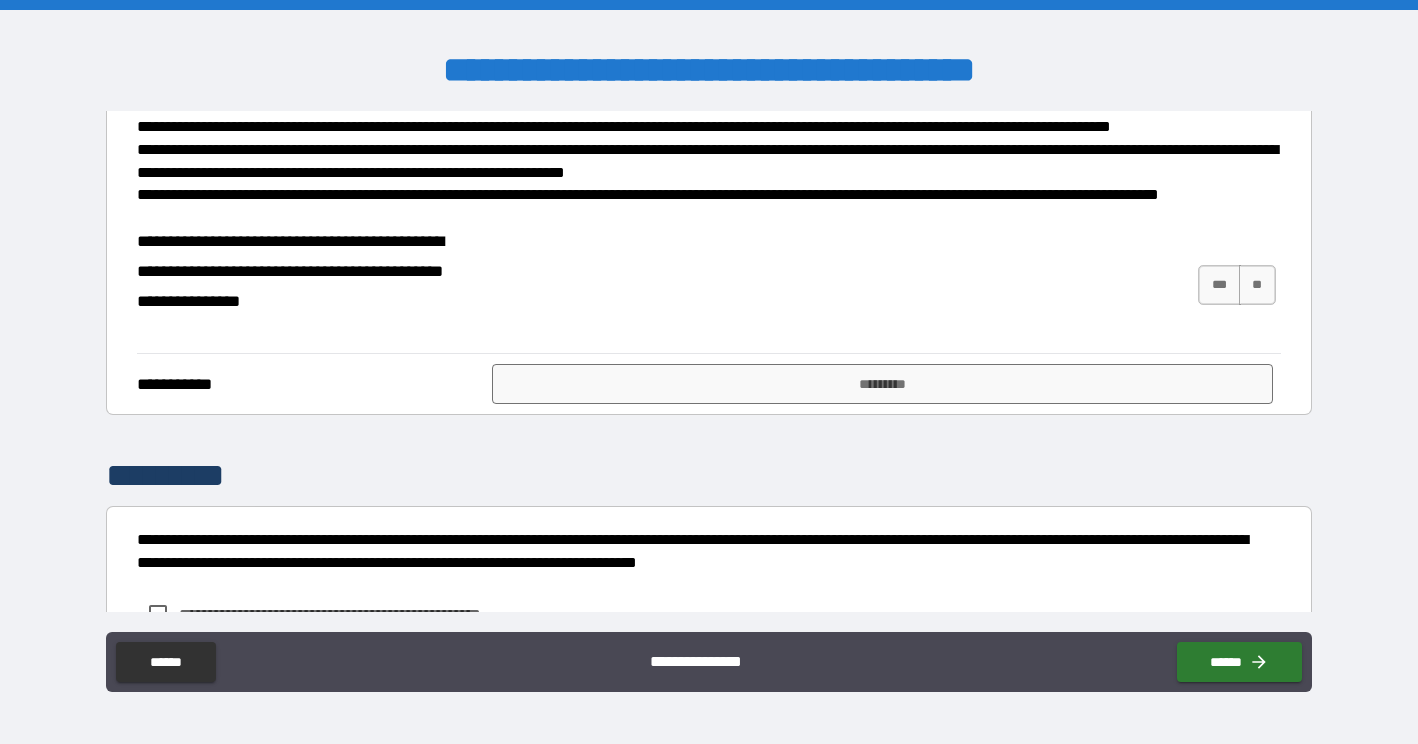 scroll, scrollTop: 295, scrollLeft: 0, axis: vertical 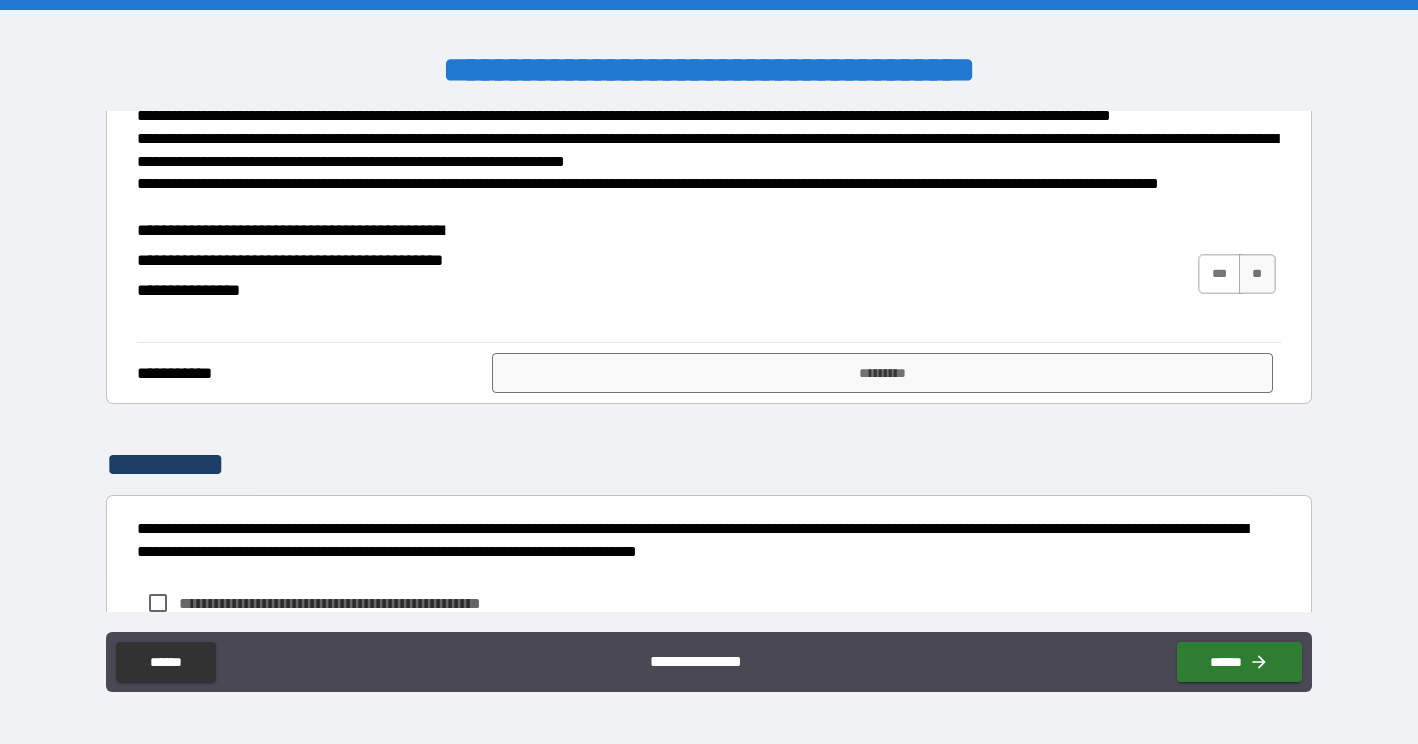 type on "****" 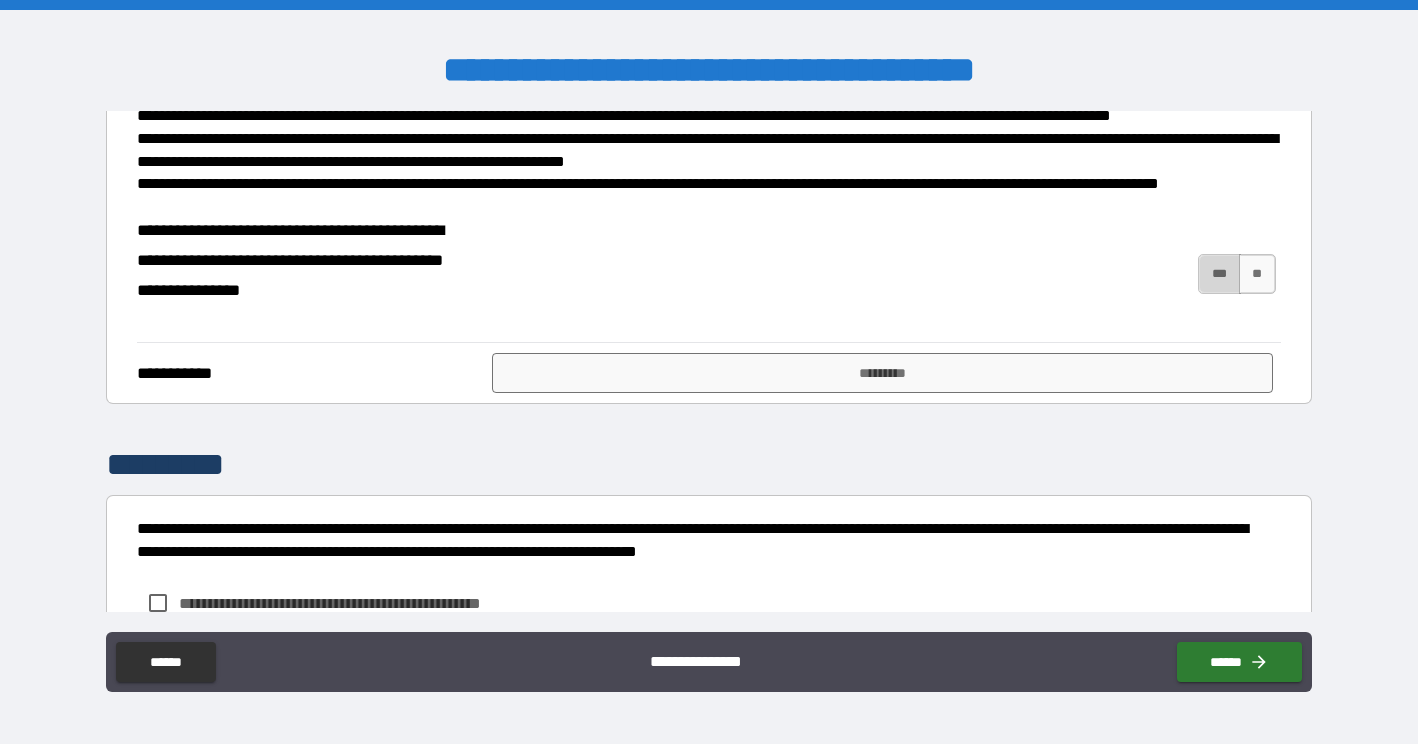 click on "***" at bounding box center (1219, 274) 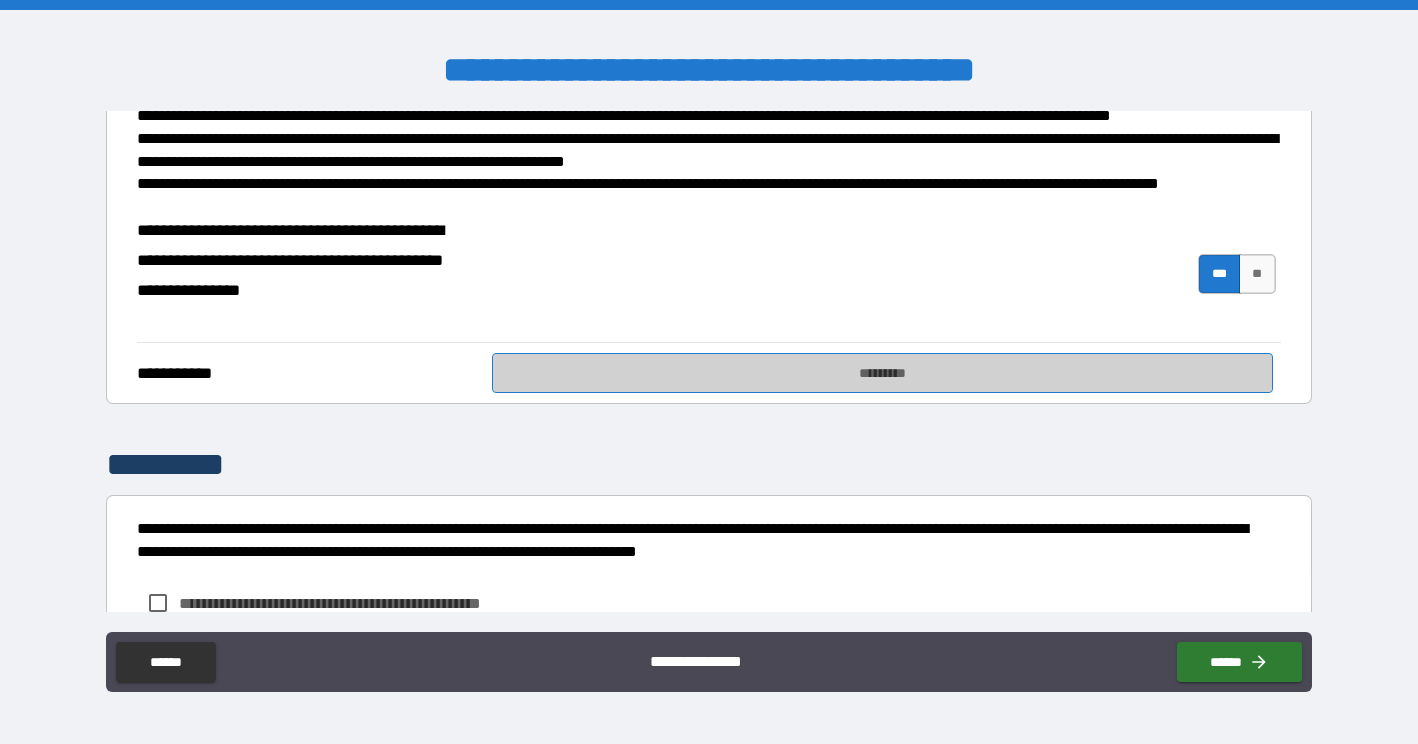 click on "*********" at bounding box center (882, 373) 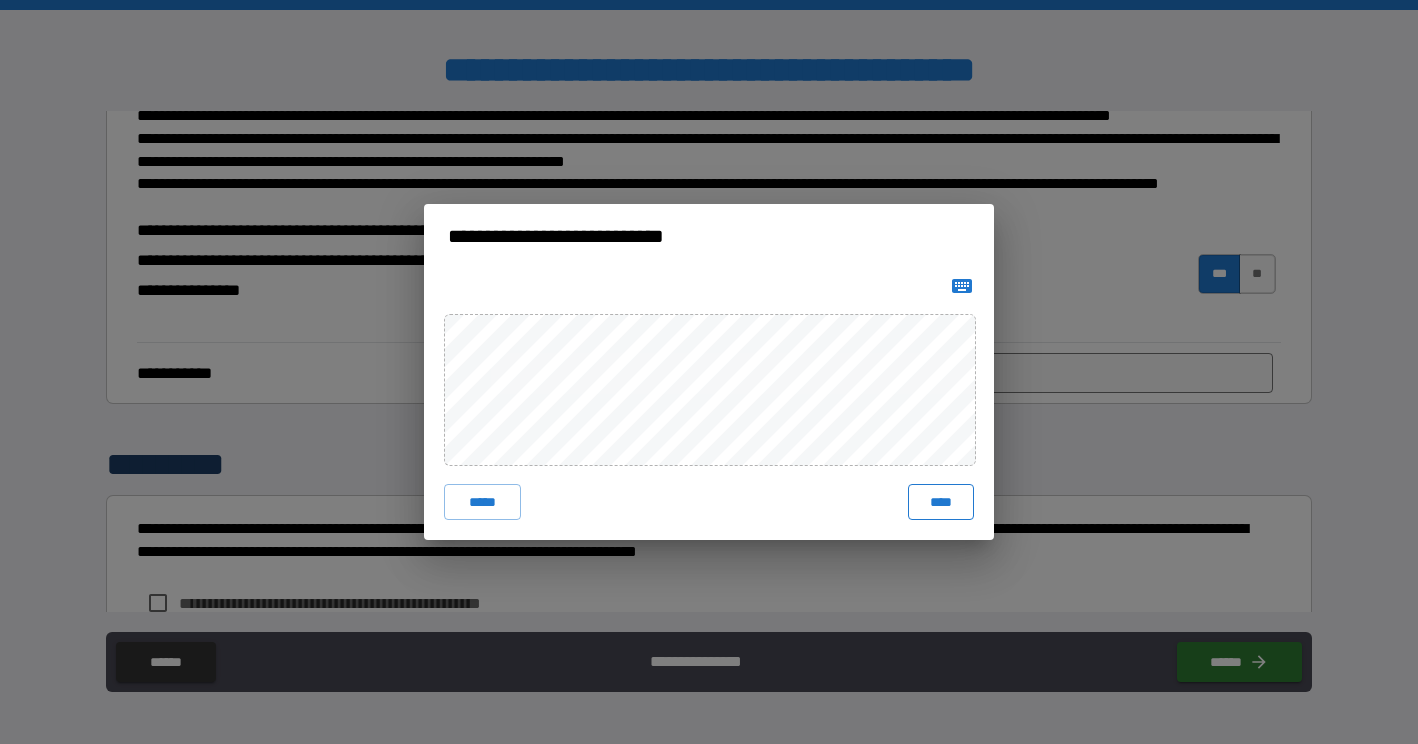 click on "****" at bounding box center [941, 502] 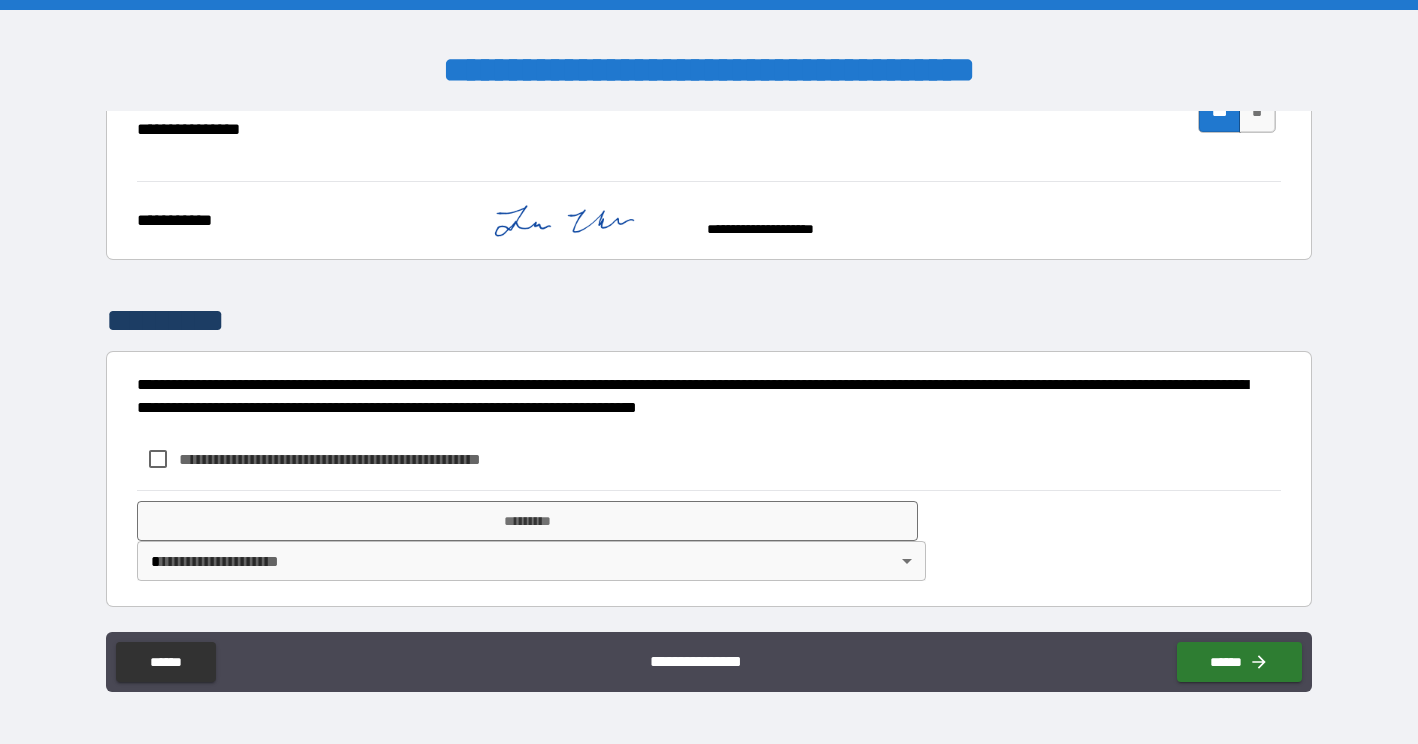 scroll, scrollTop: 517, scrollLeft: 0, axis: vertical 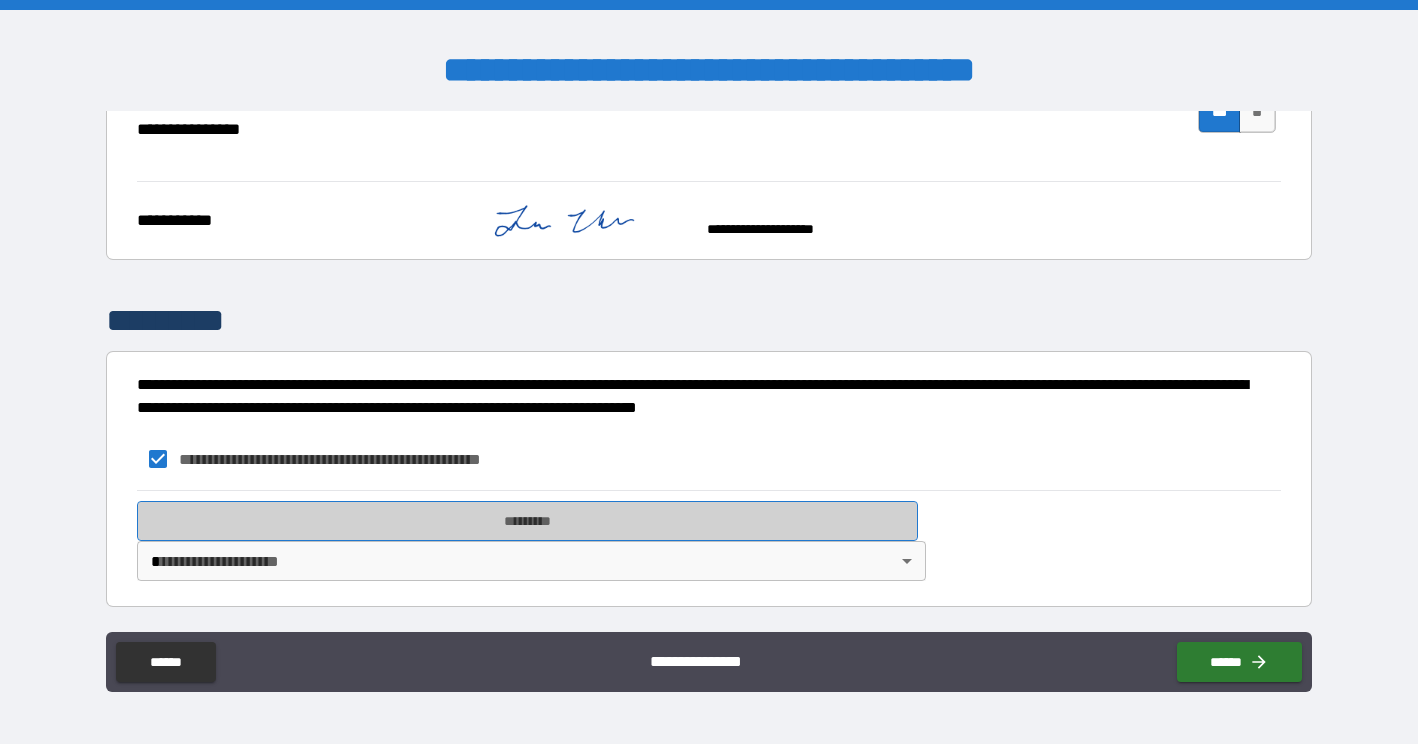 click on "*********" at bounding box center [527, 521] 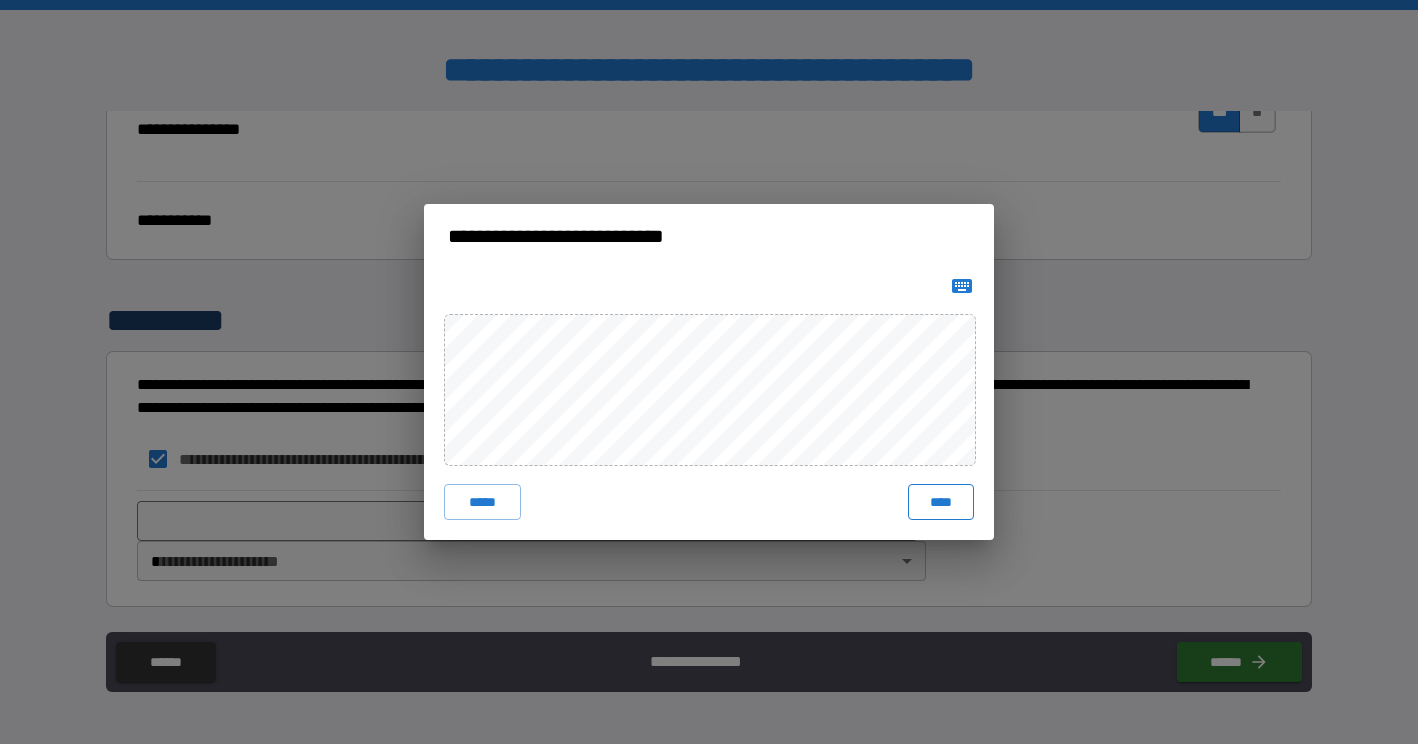 click on "****" at bounding box center [941, 502] 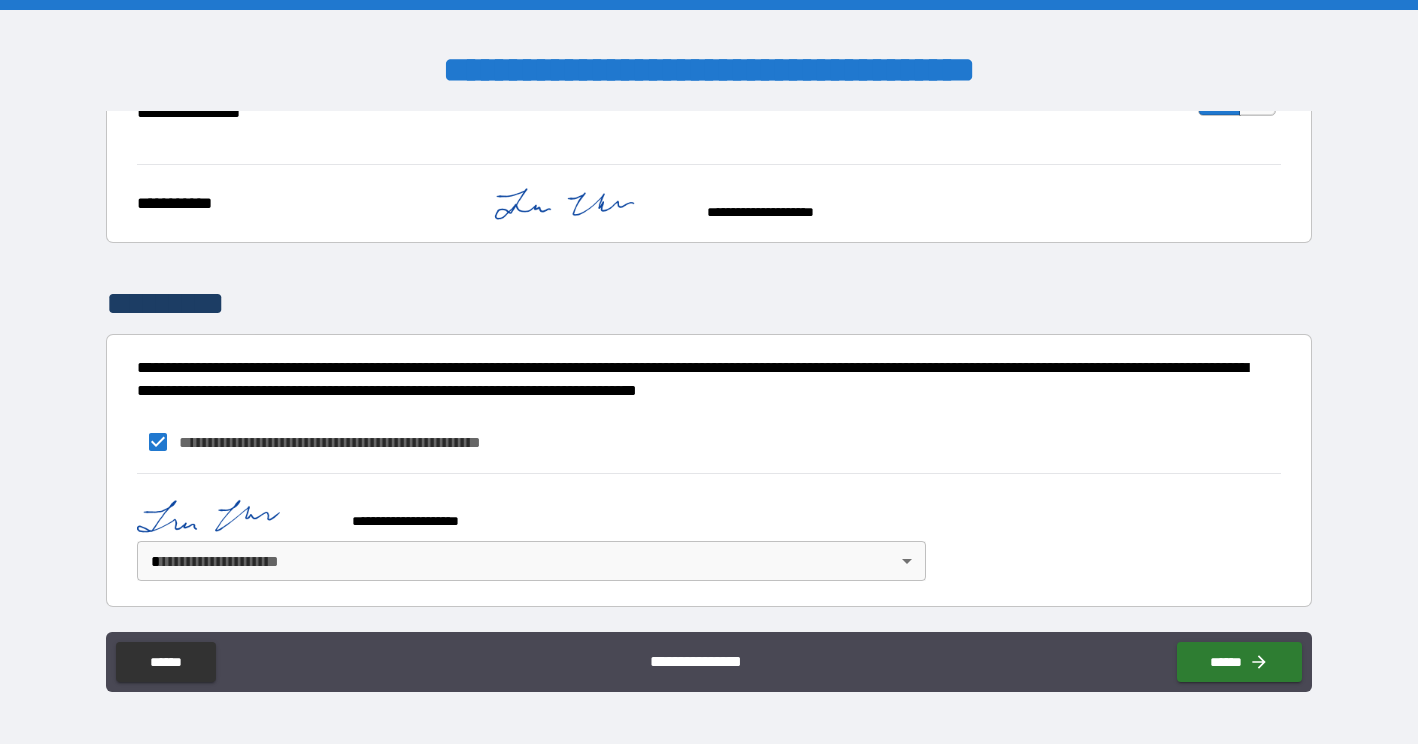 scroll, scrollTop: 534, scrollLeft: 0, axis: vertical 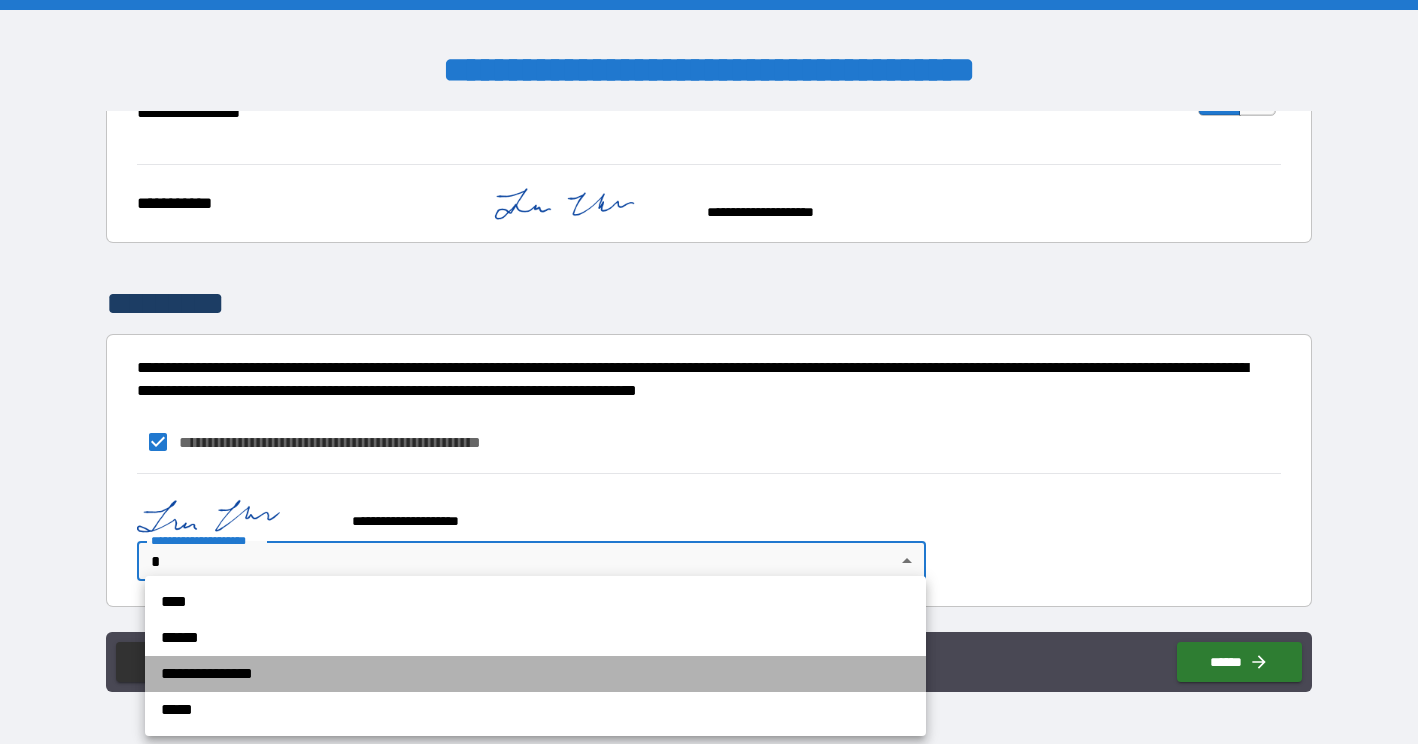 click on "**********" at bounding box center [535, 674] 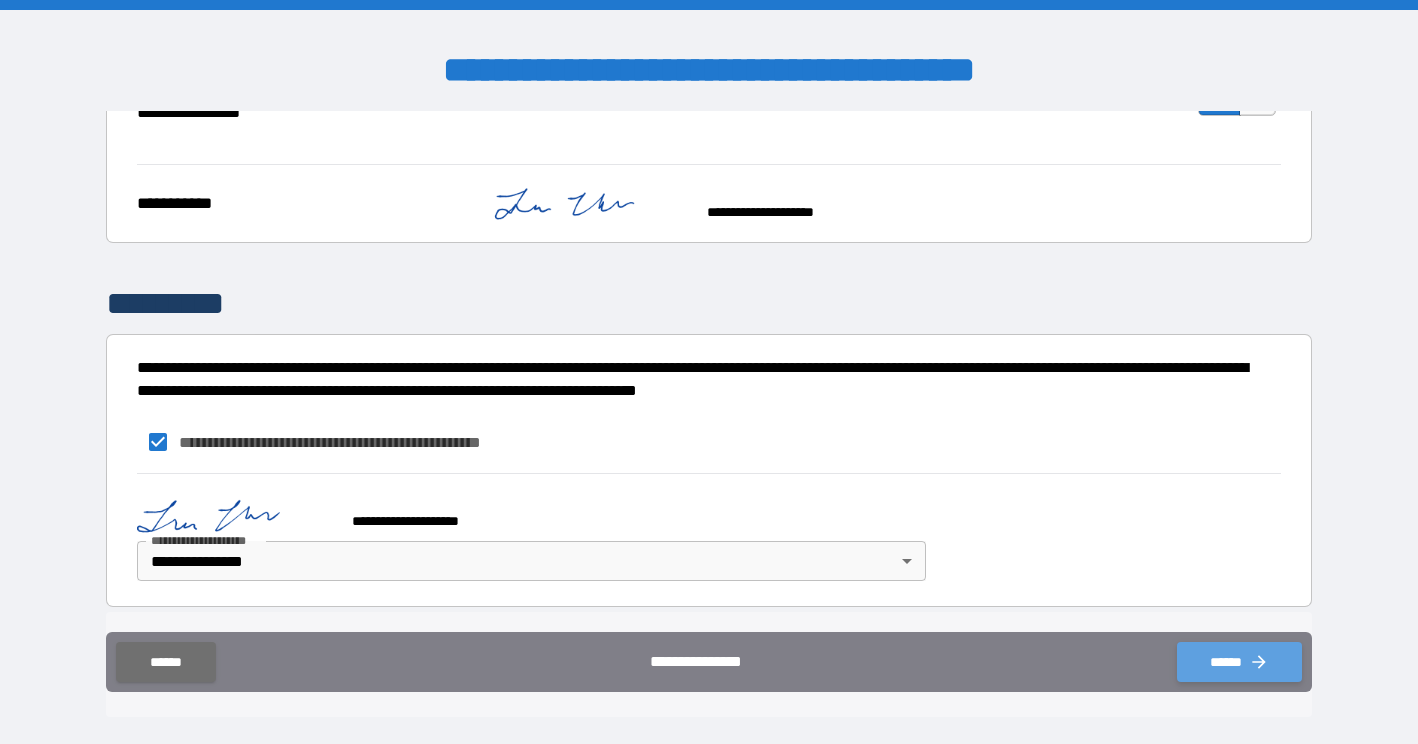 click on "******" at bounding box center (1239, 662) 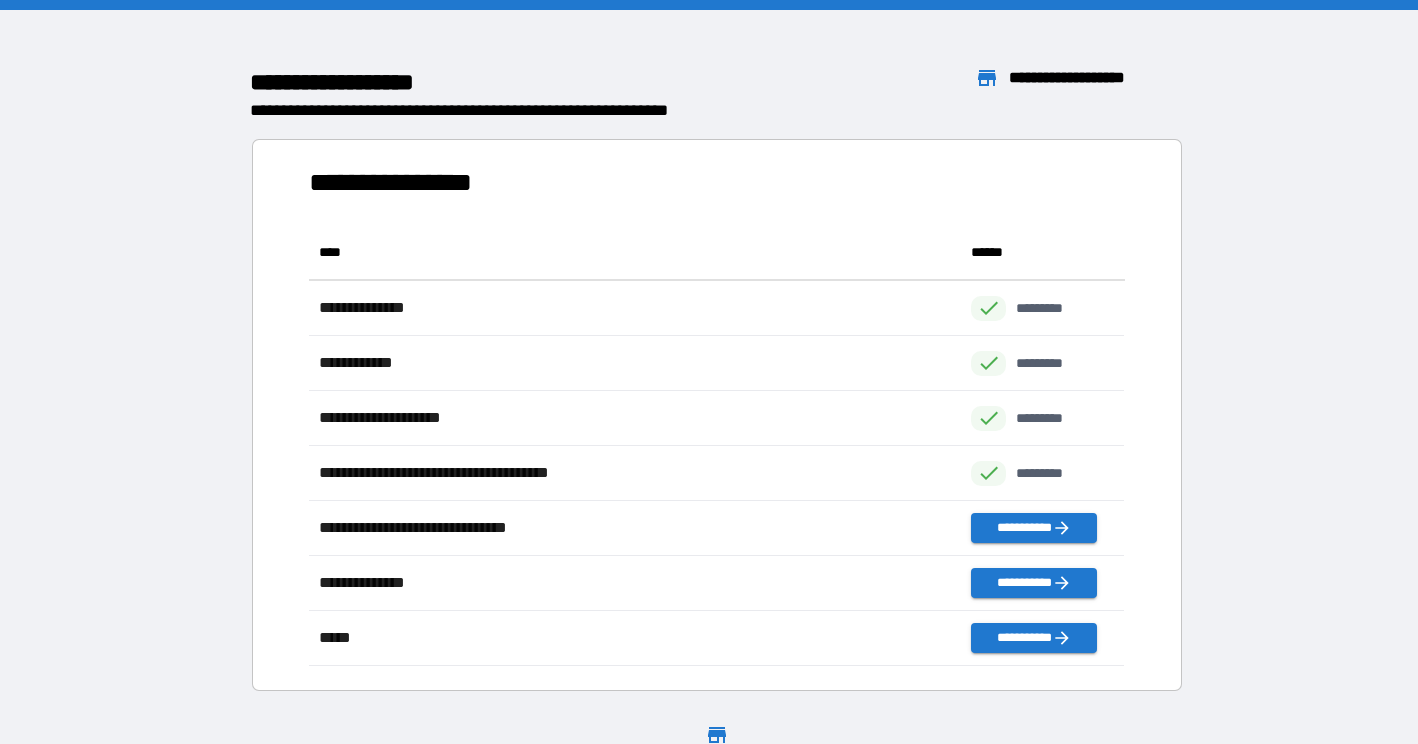 scroll, scrollTop: 1, scrollLeft: 1, axis: both 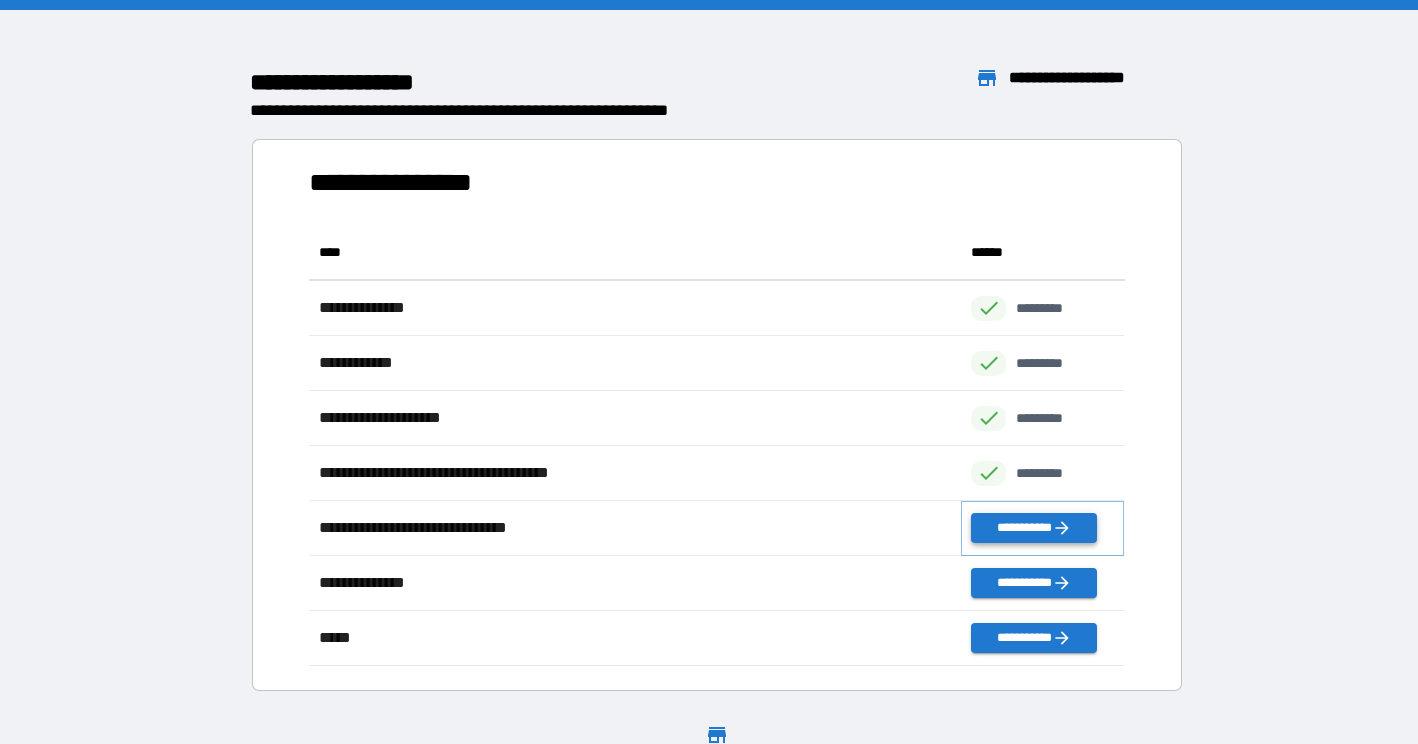 click 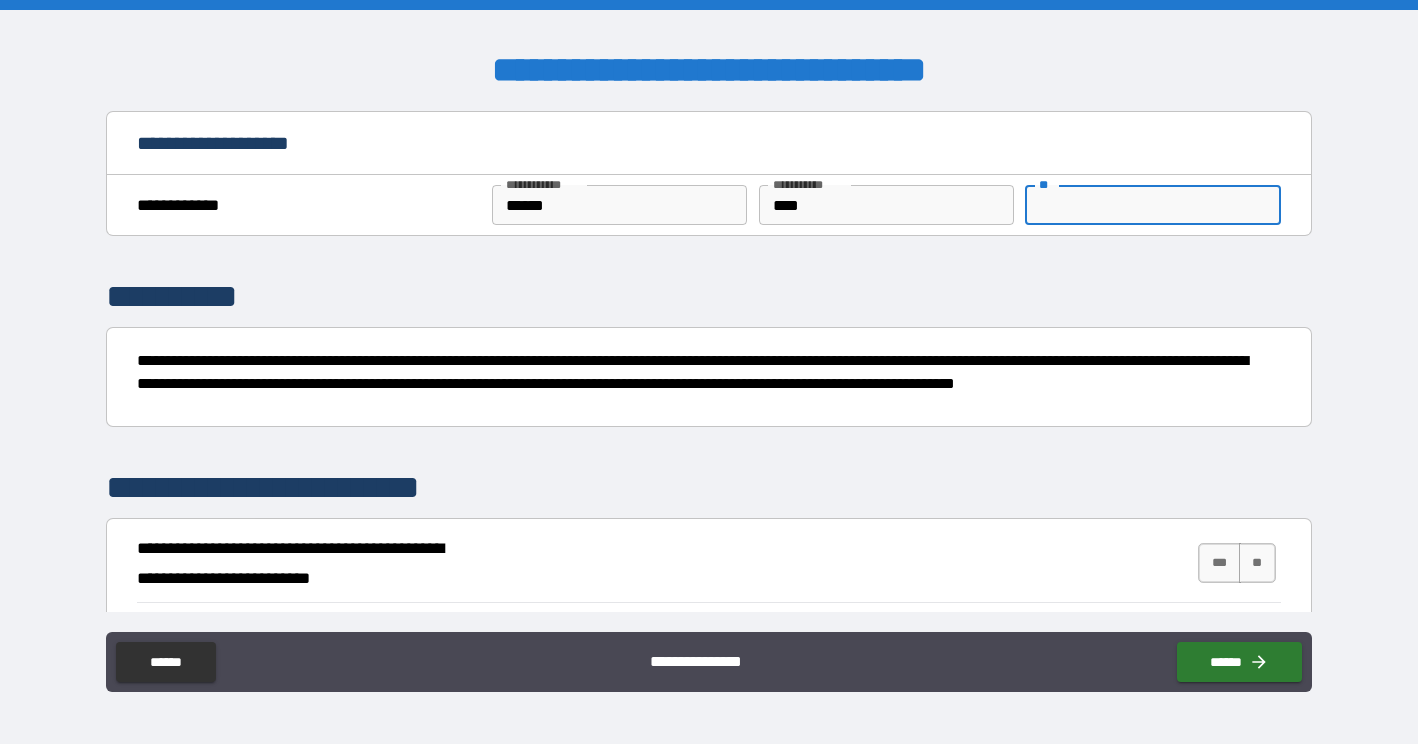click on "**" at bounding box center (1152, 205) 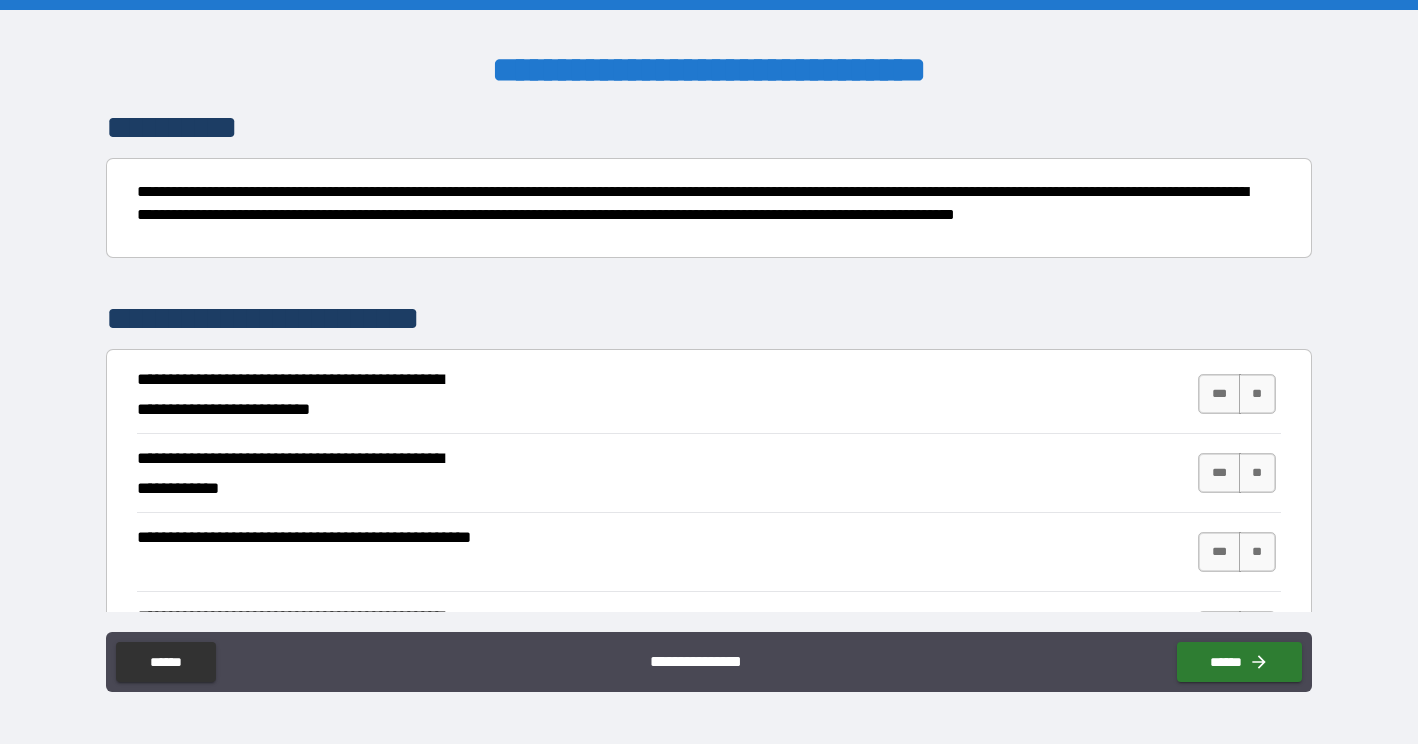 scroll, scrollTop: 180, scrollLeft: 0, axis: vertical 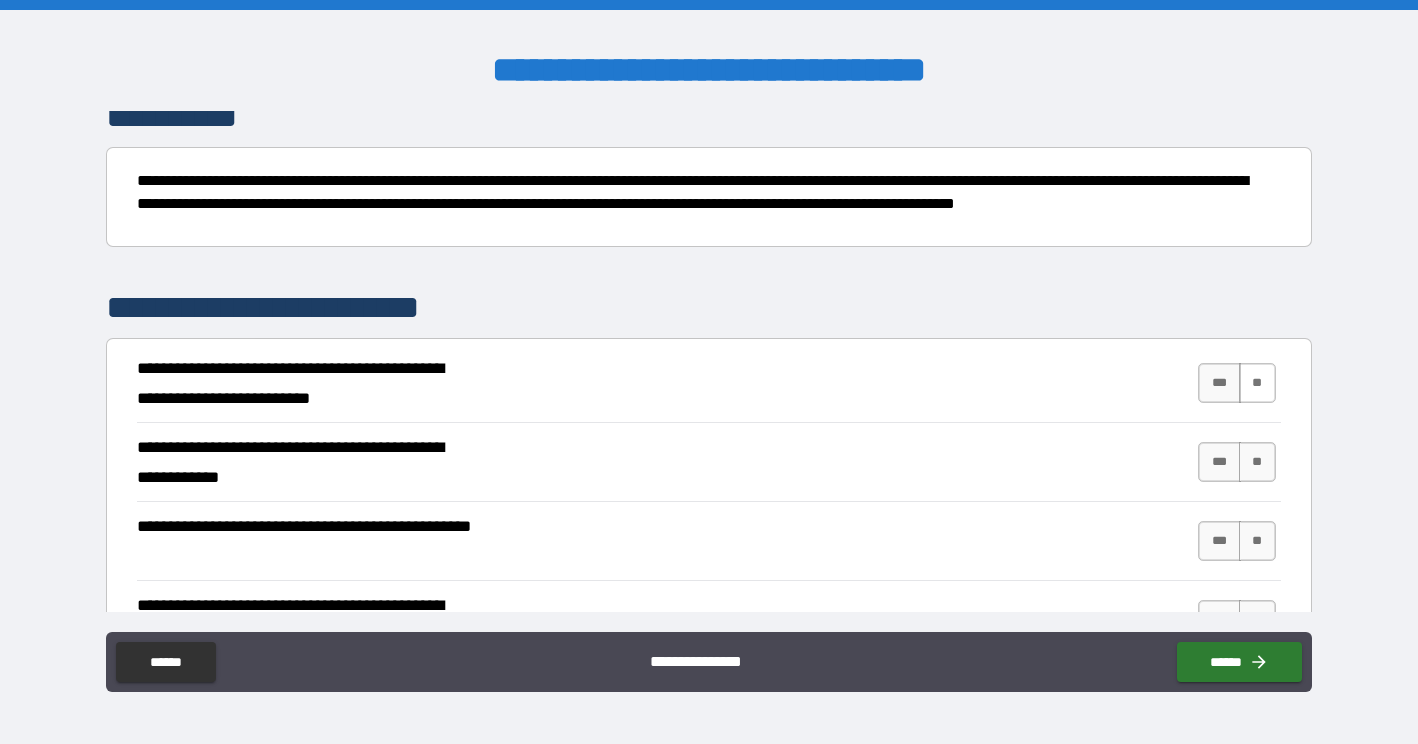 type on "****" 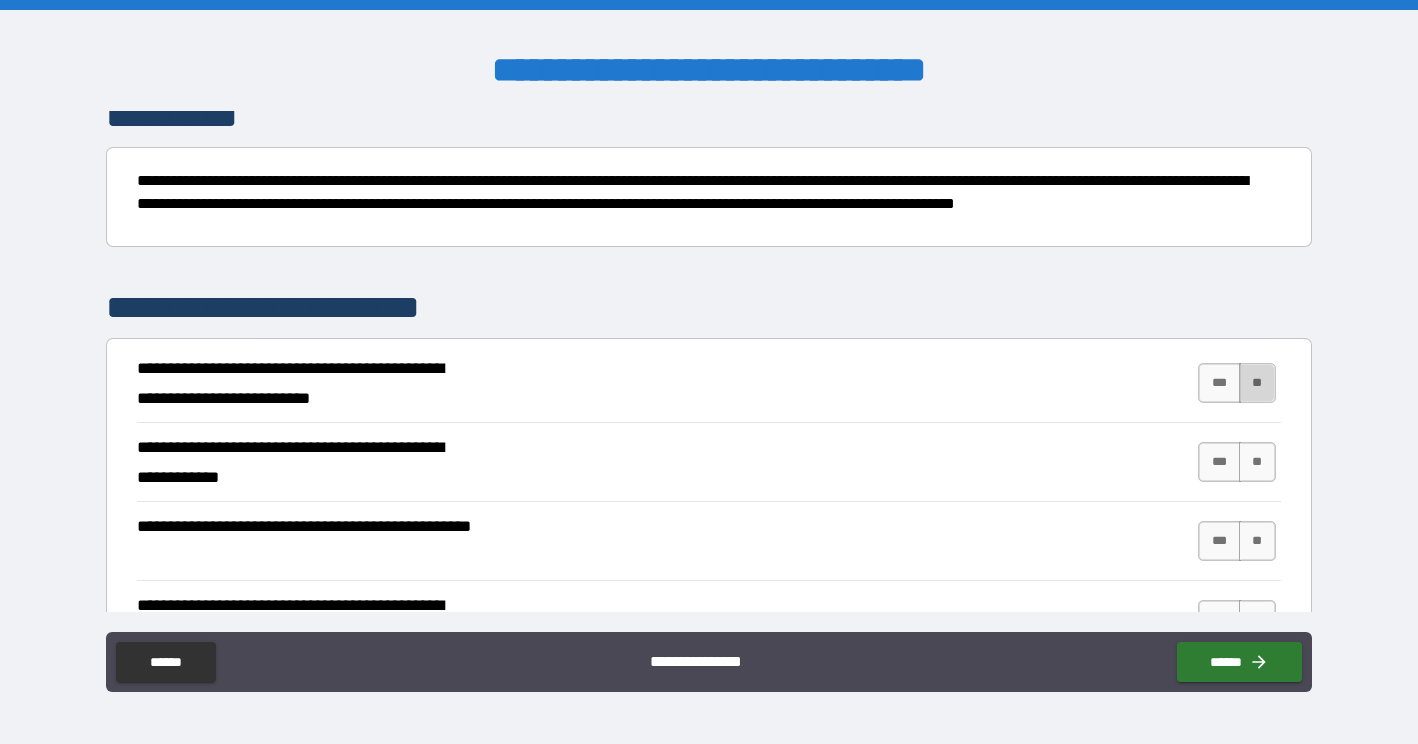 click on "**" at bounding box center [1257, 383] 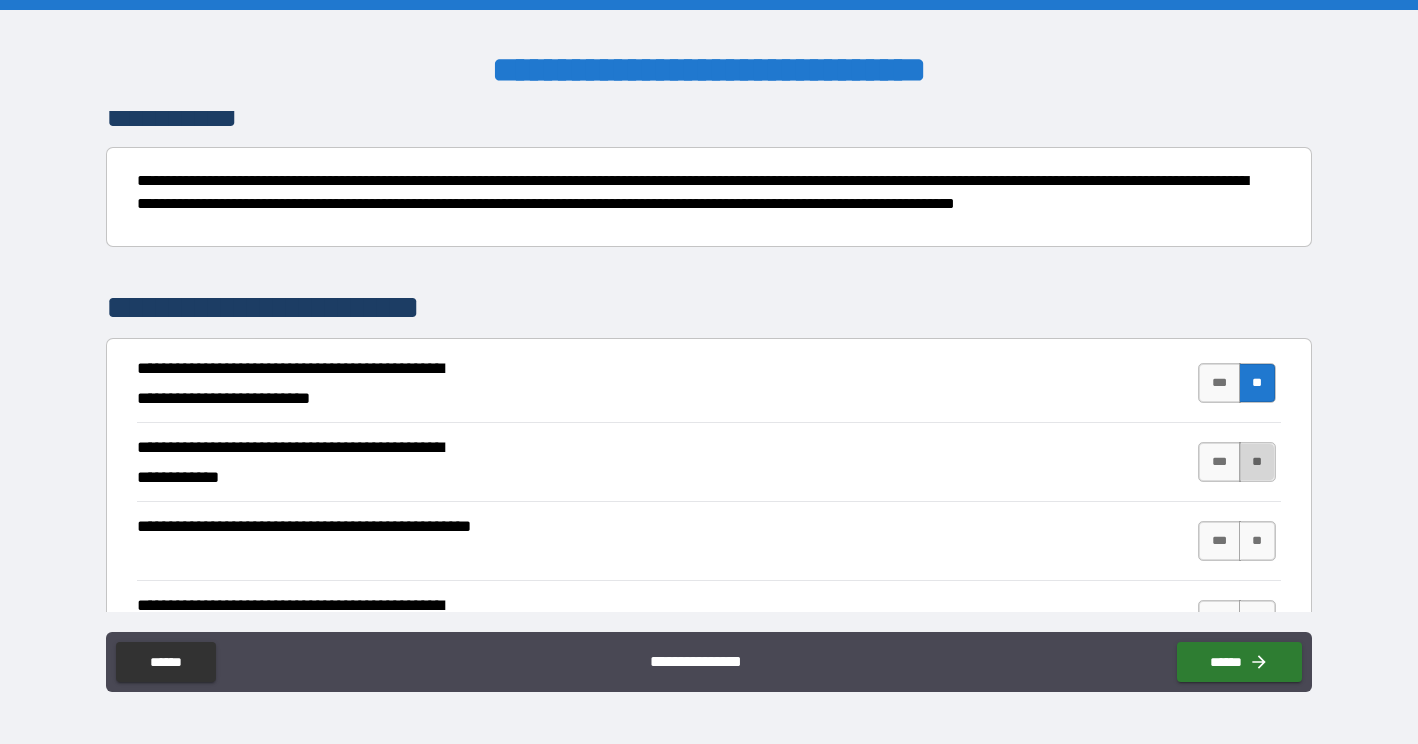click on "**" at bounding box center [1257, 462] 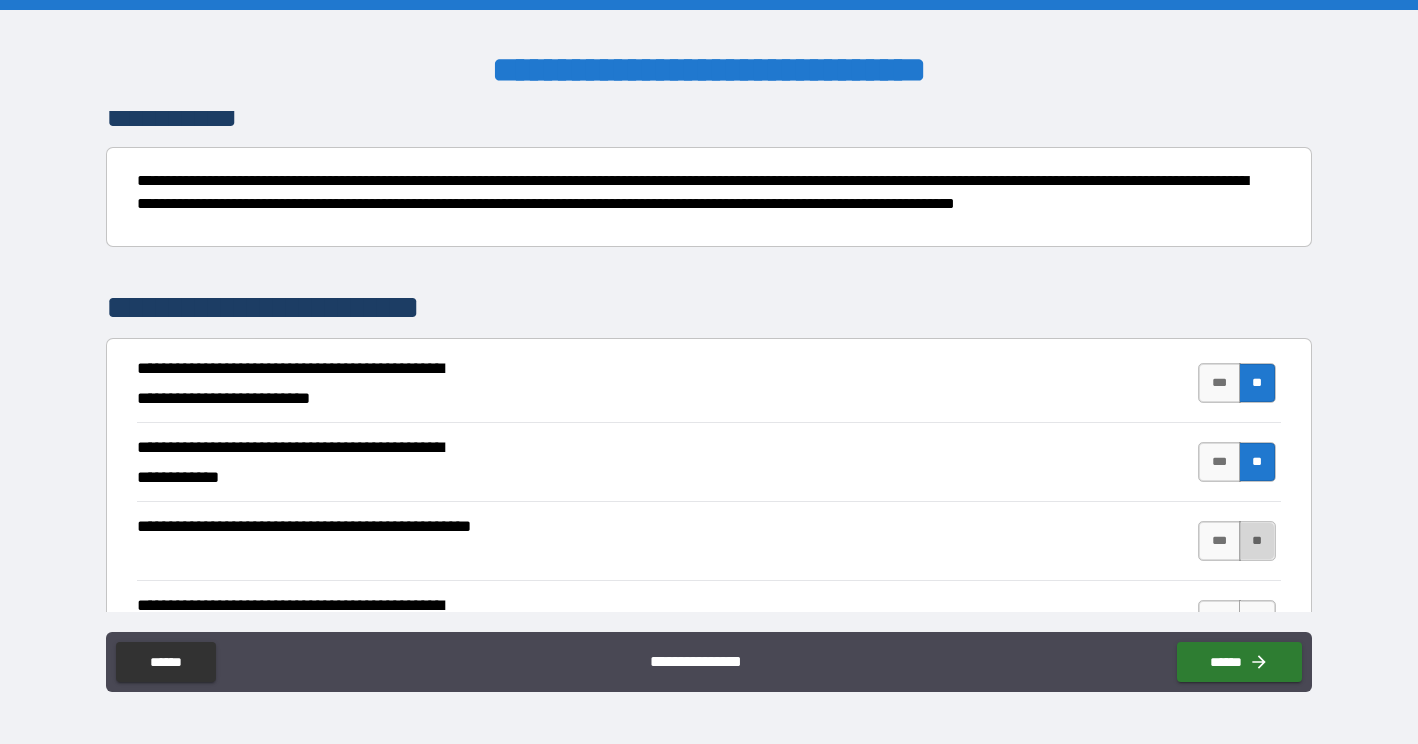 click on "**" at bounding box center [1257, 541] 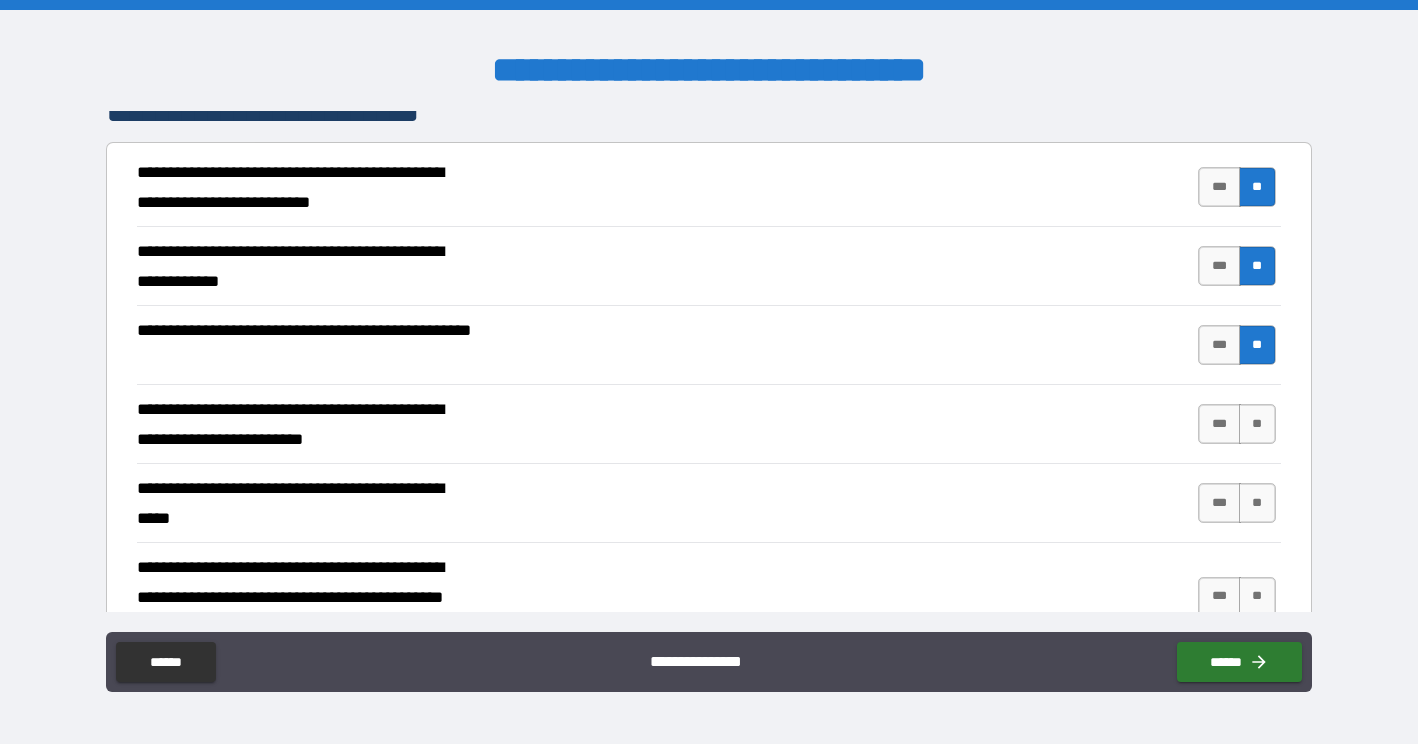 scroll, scrollTop: 377, scrollLeft: 0, axis: vertical 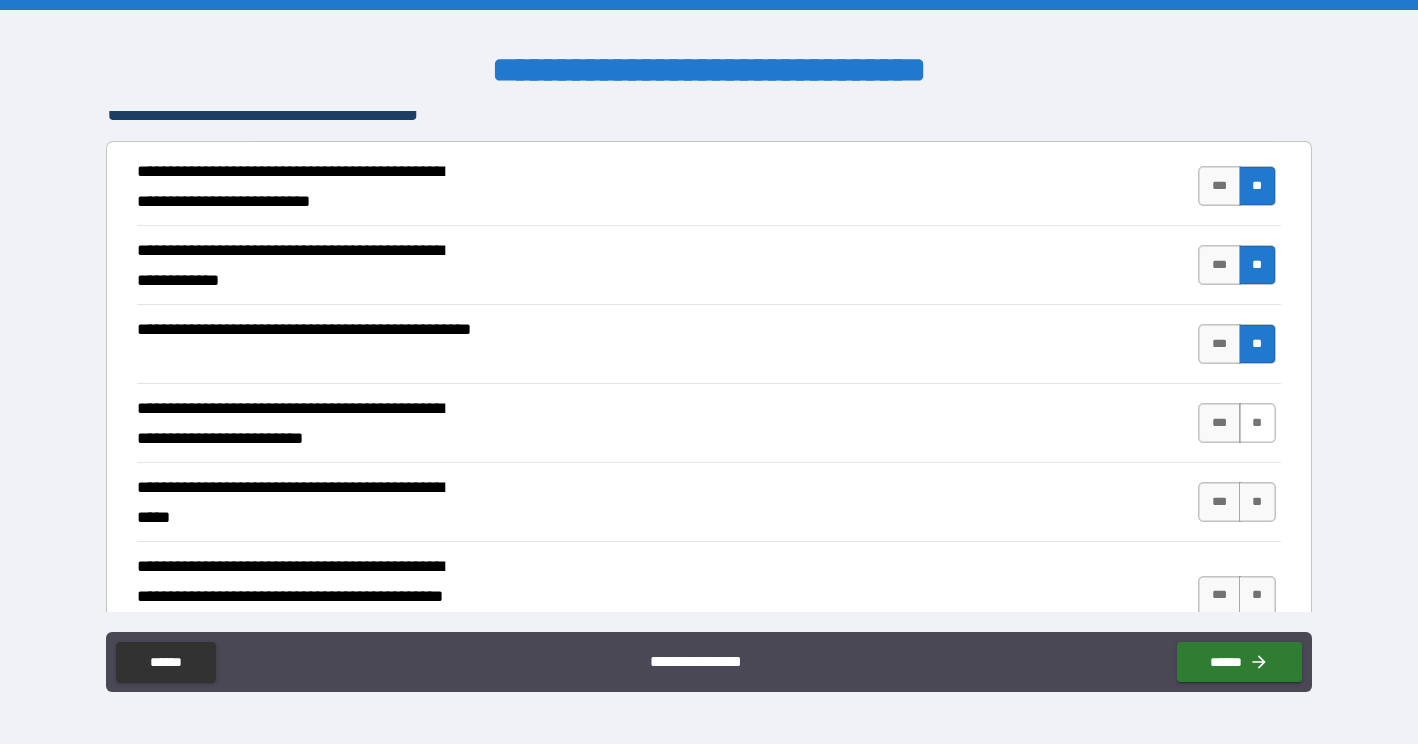 click on "**" at bounding box center (1257, 423) 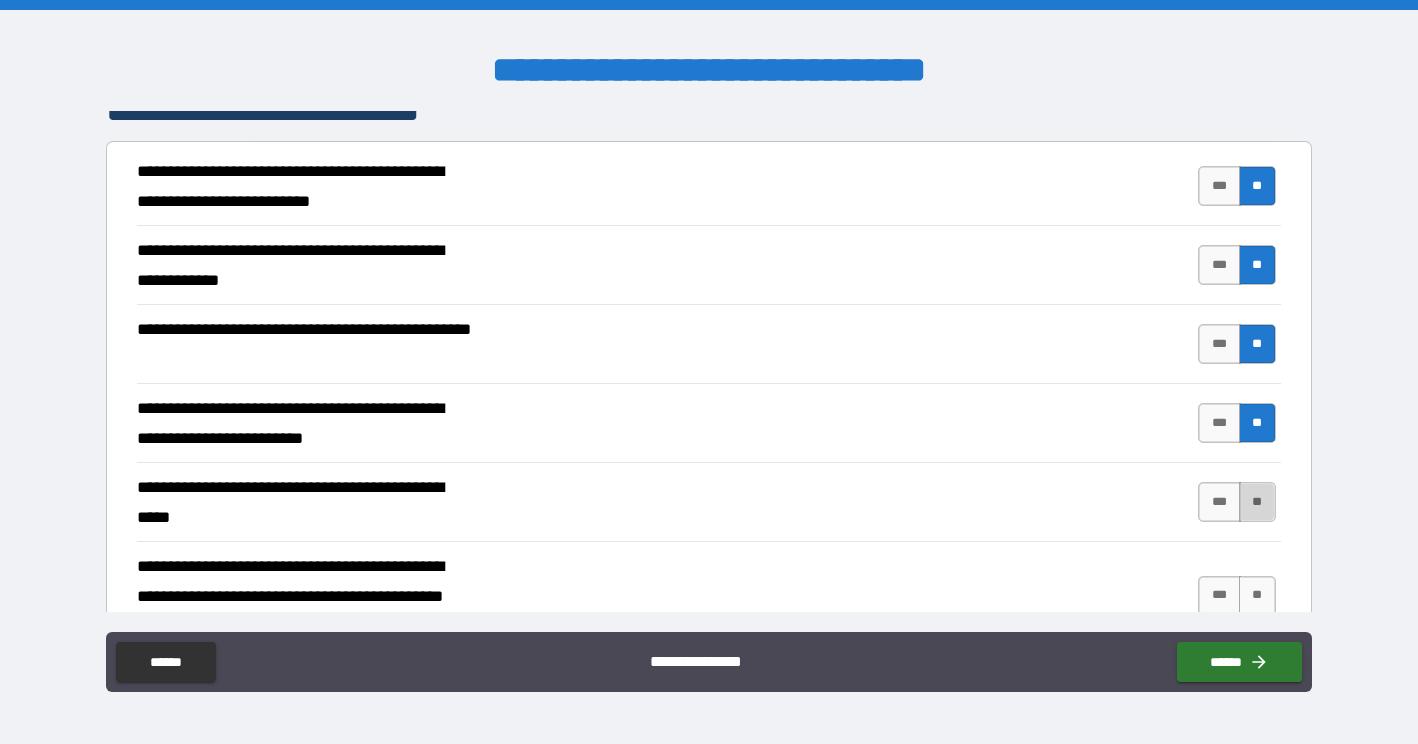 click on "**" at bounding box center (1257, 502) 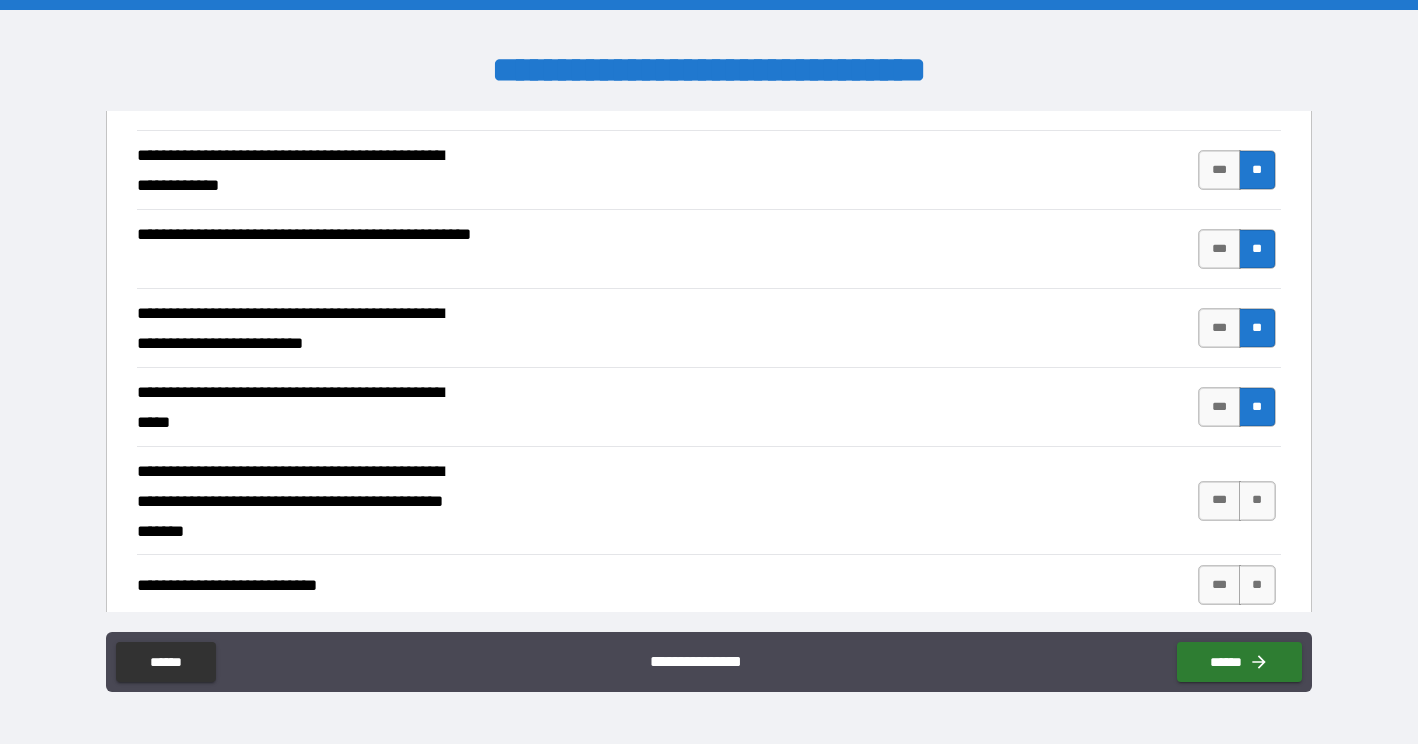 scroll, scrollTop: 473, scrollLeft: 0, axis: vertical 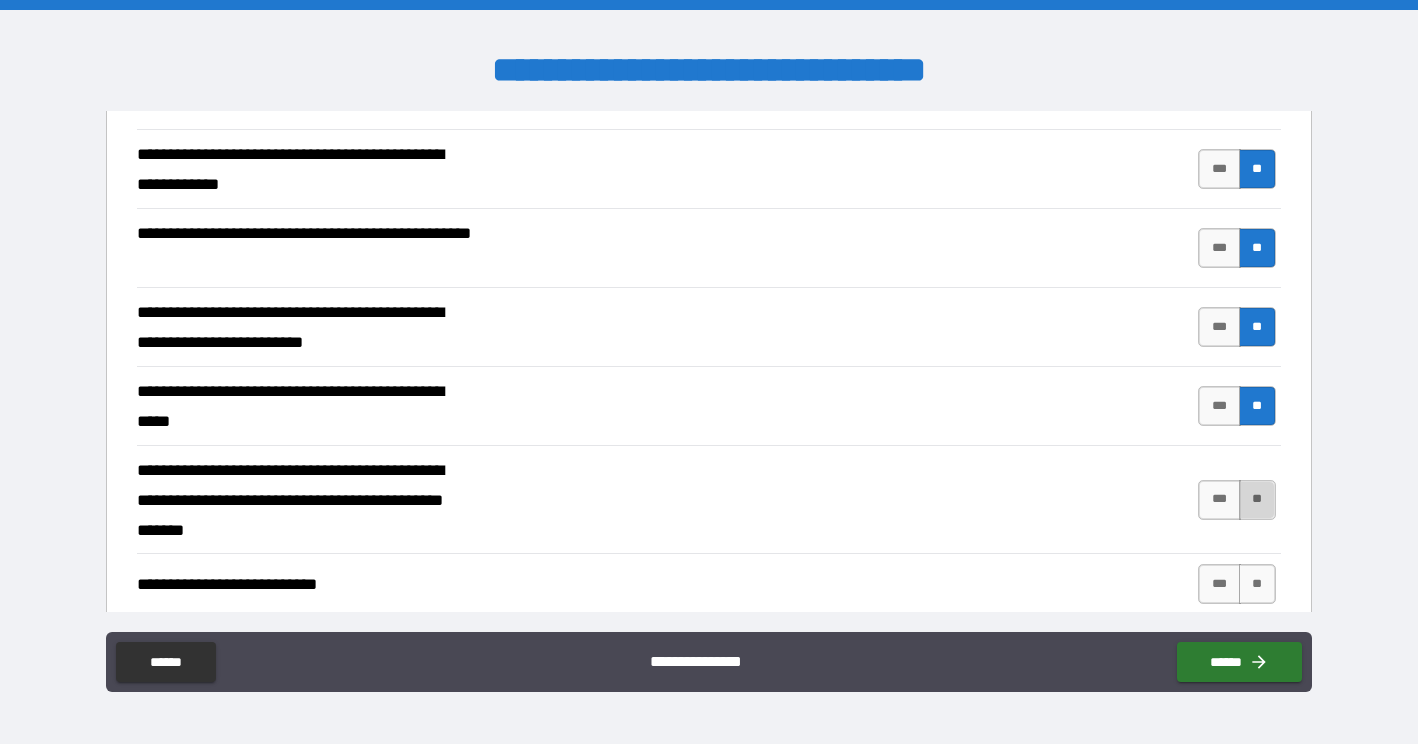 click on "**" at bounding box center [1257, 500] 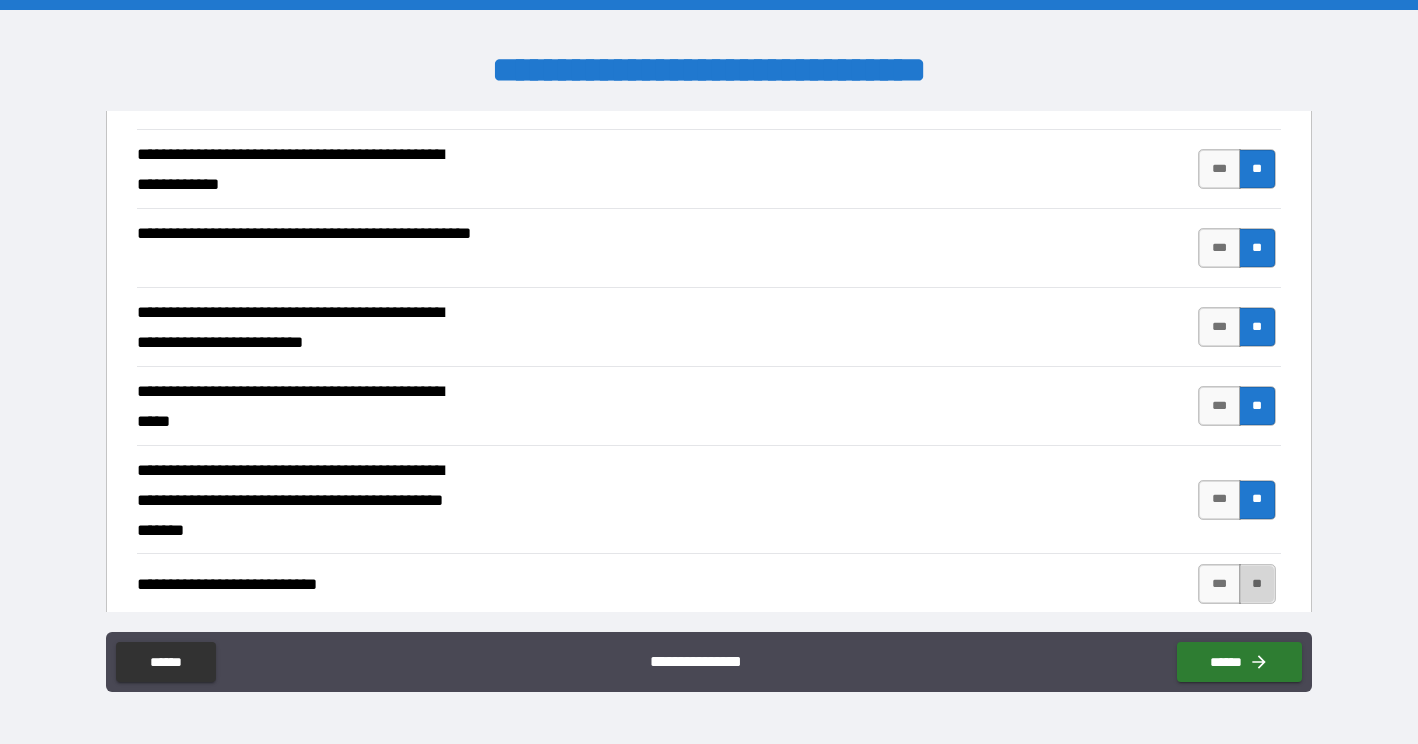 click on "**" at bounding box center (1257, 584) 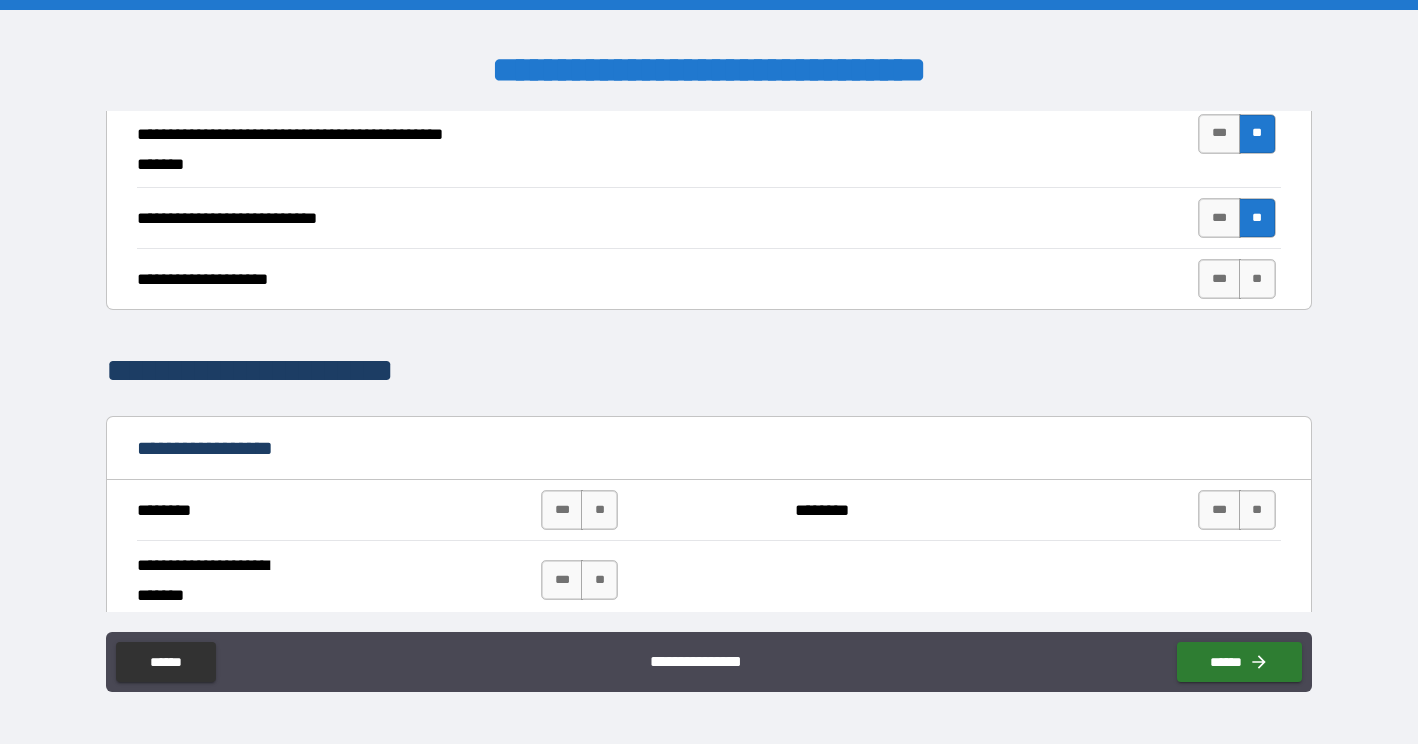 scroll, scrollTop: 847, scrollLeft: 0, axis: vertical 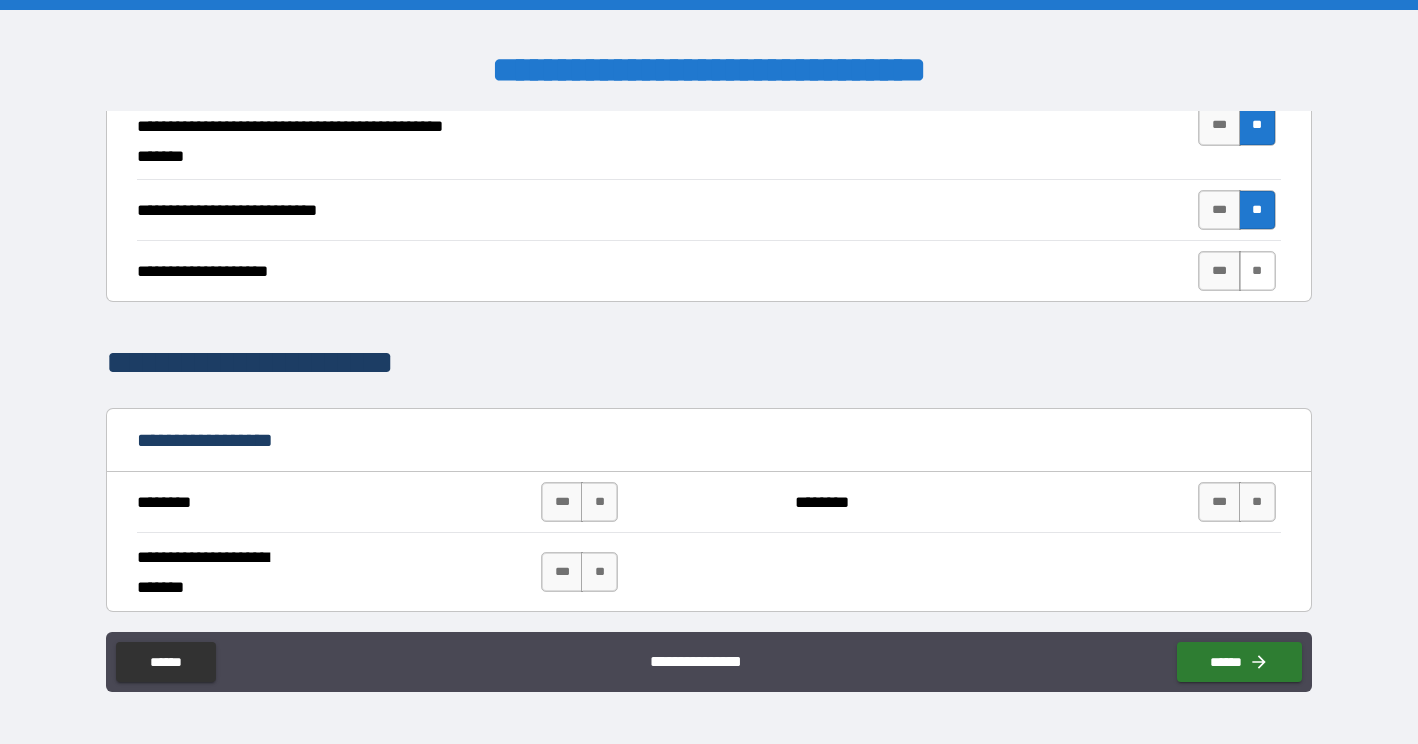 click on "**" at bounding box center [1257, 271] 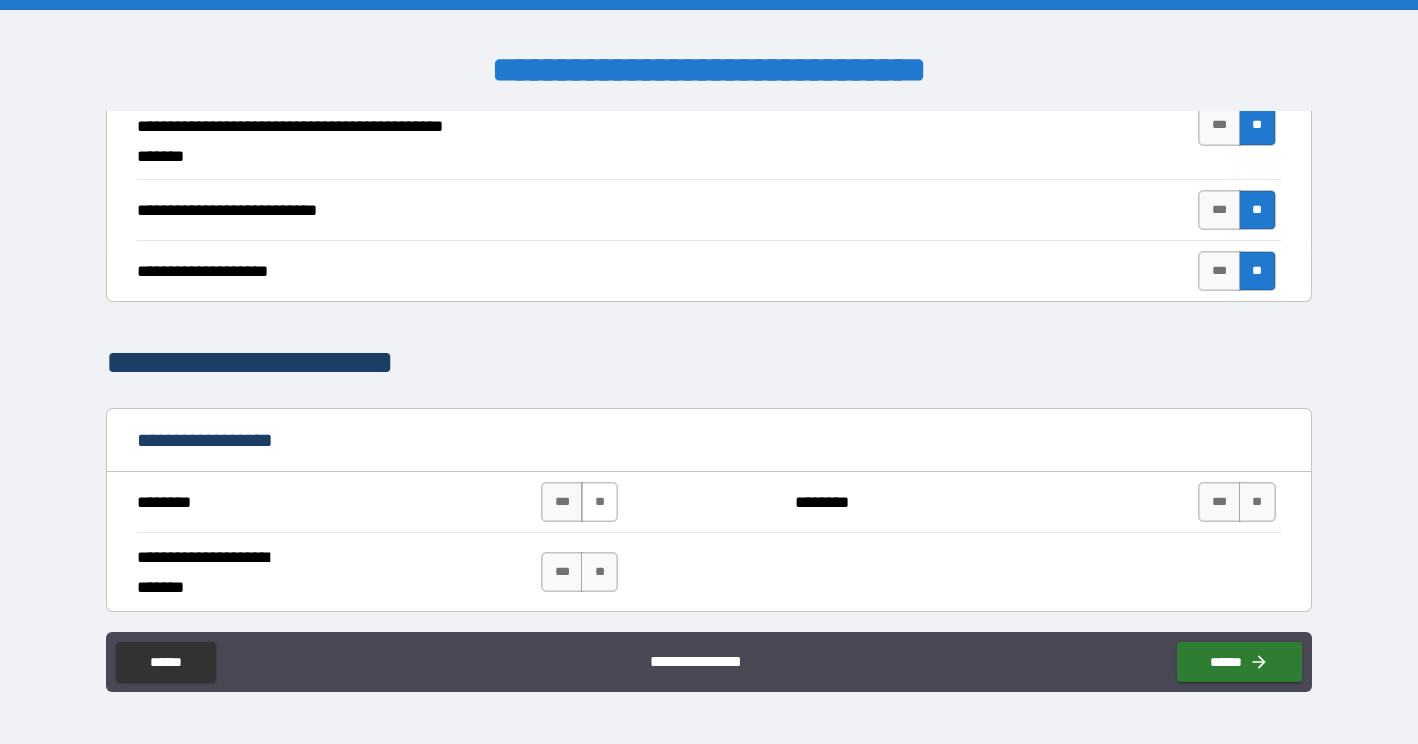 click on "**" at bounding box center [599, 502] 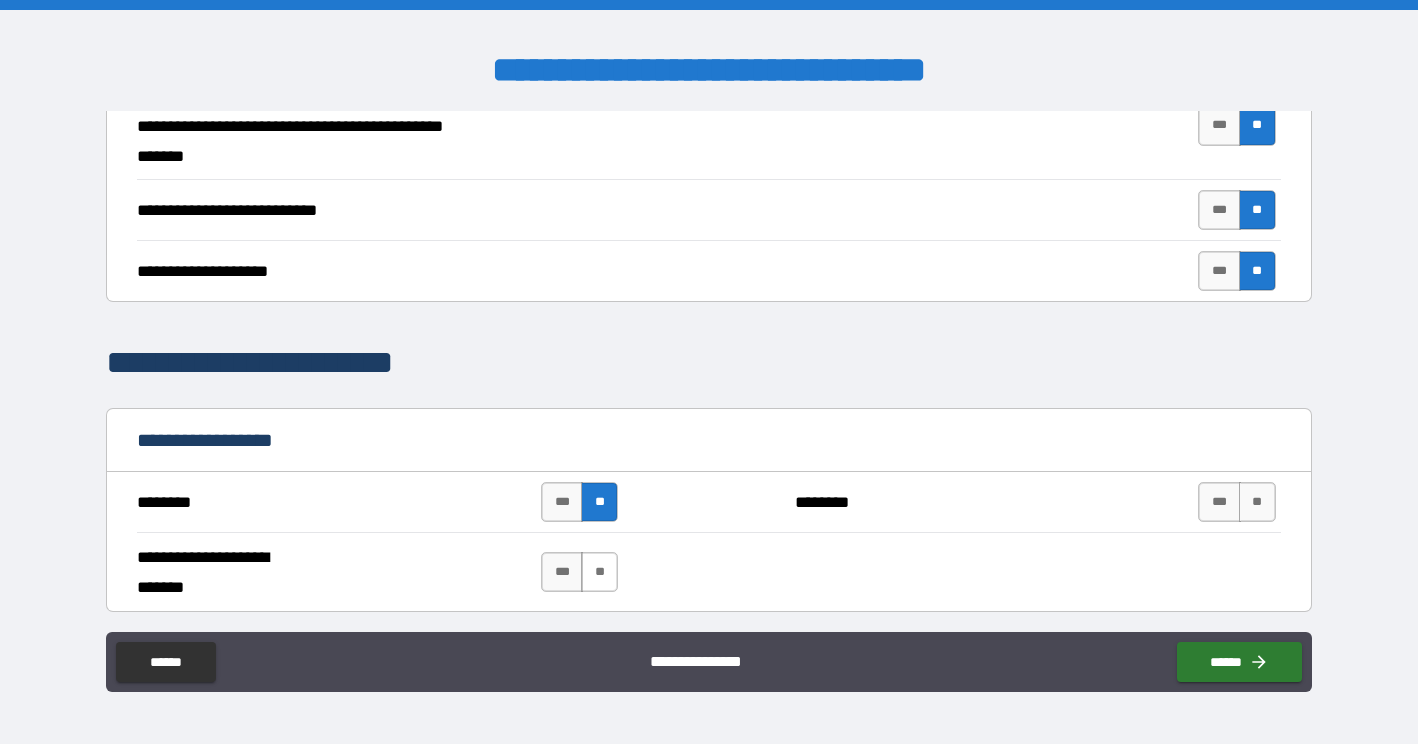 click on "**" at bounding box center (599, 572) 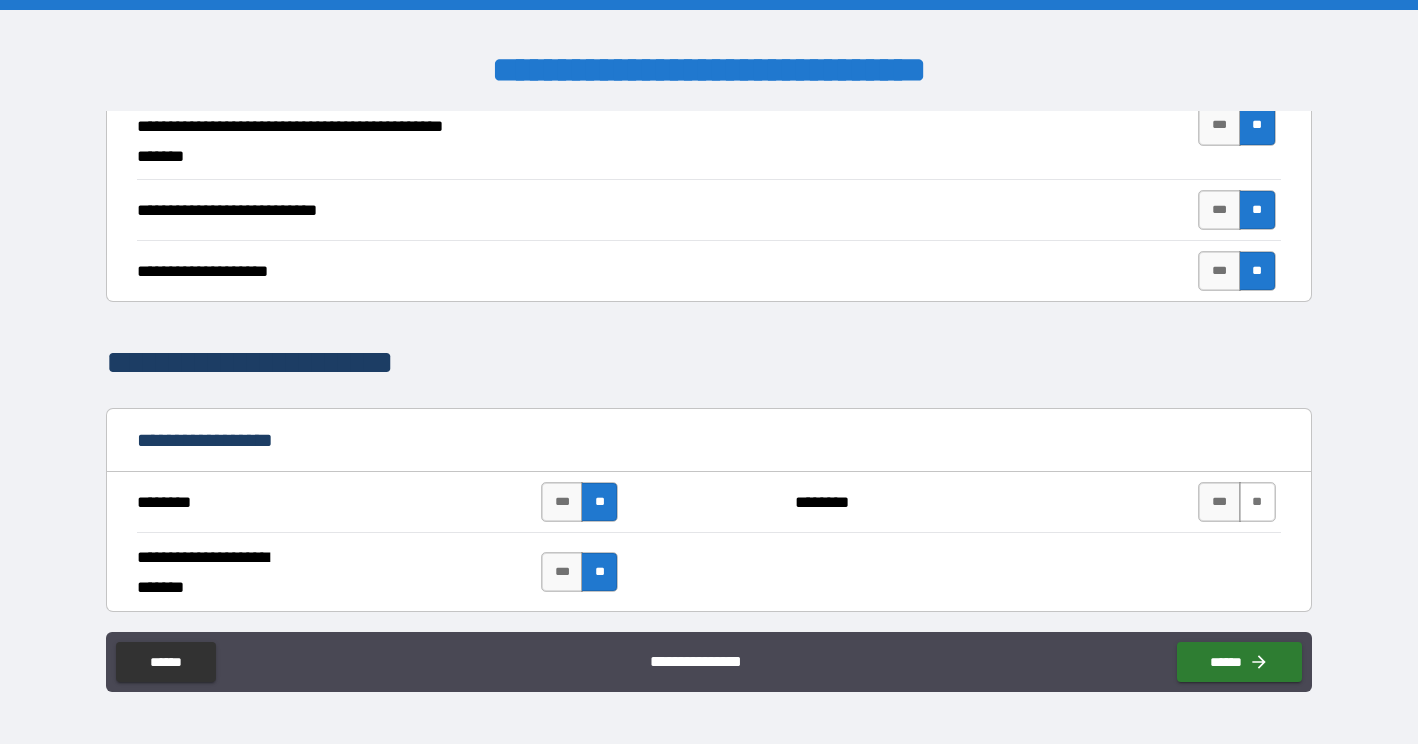 click on "**" at bounding box center (1257, 502) 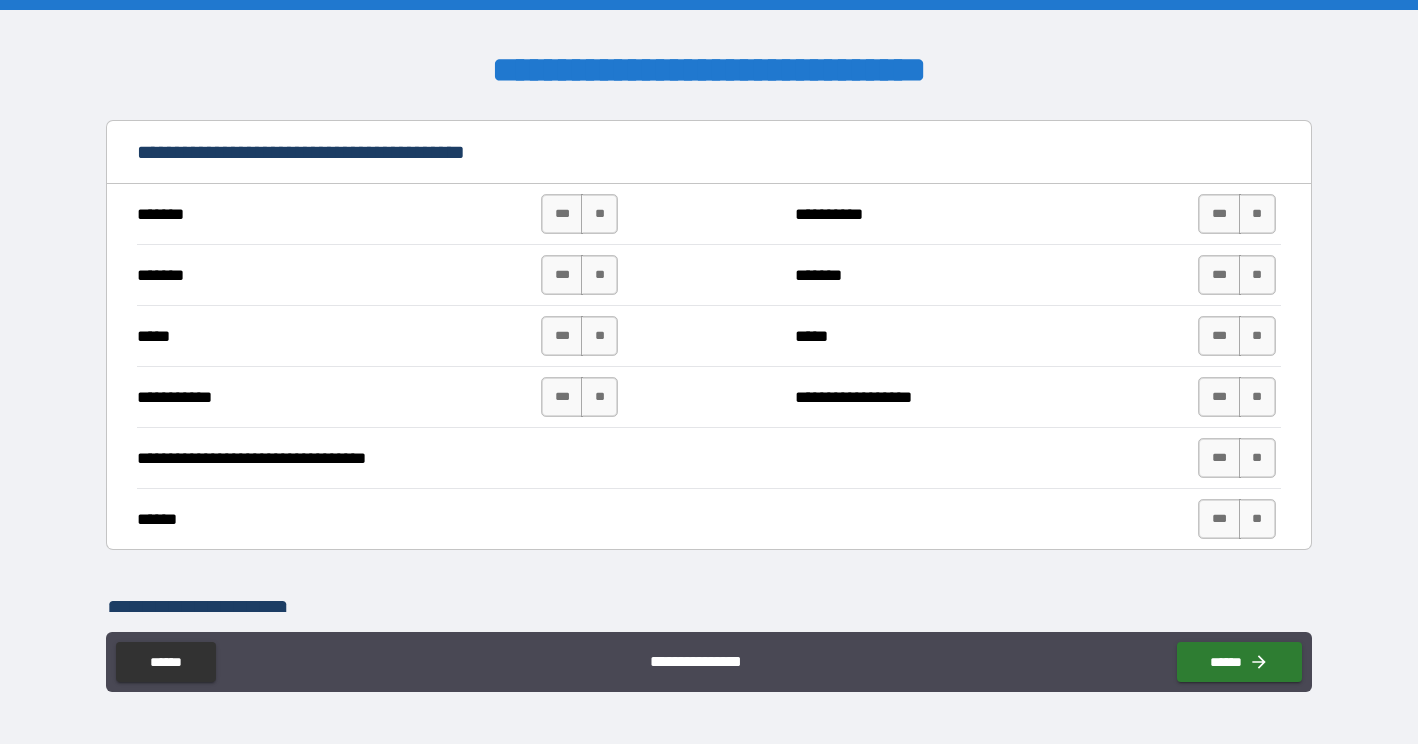 scroll, scrollTop: 1369, scrollLeft: 0, axis: vertical 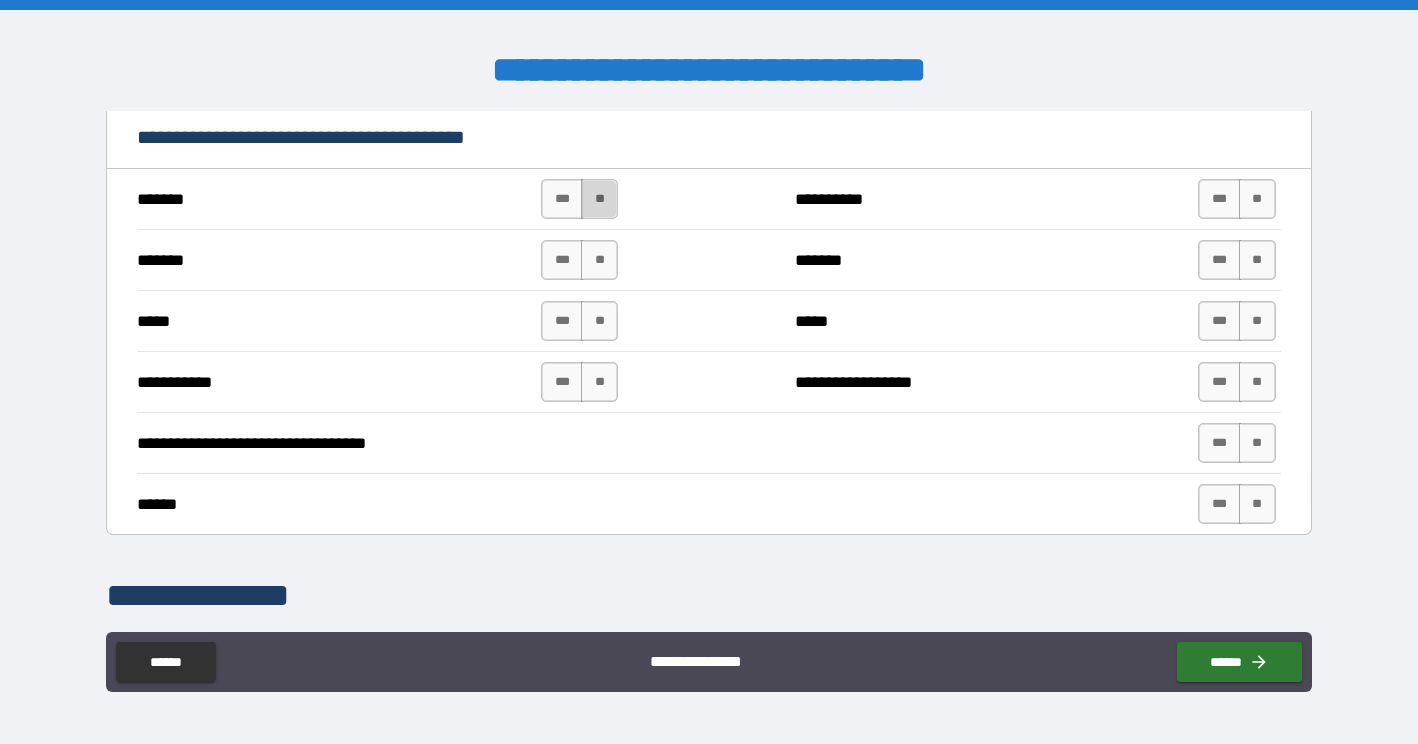 click on "**" at bounding box center (599, 199) 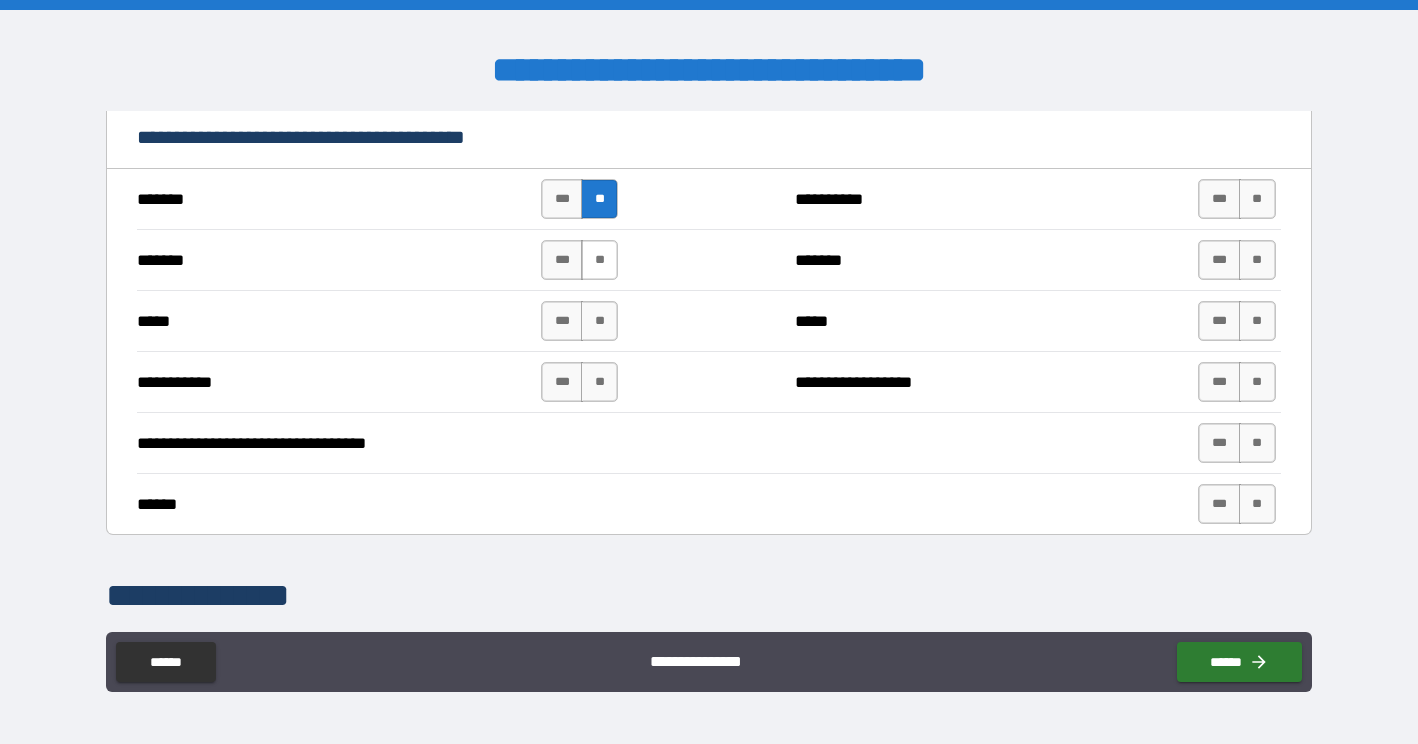 click on "**" at bounding box center (599, 260) 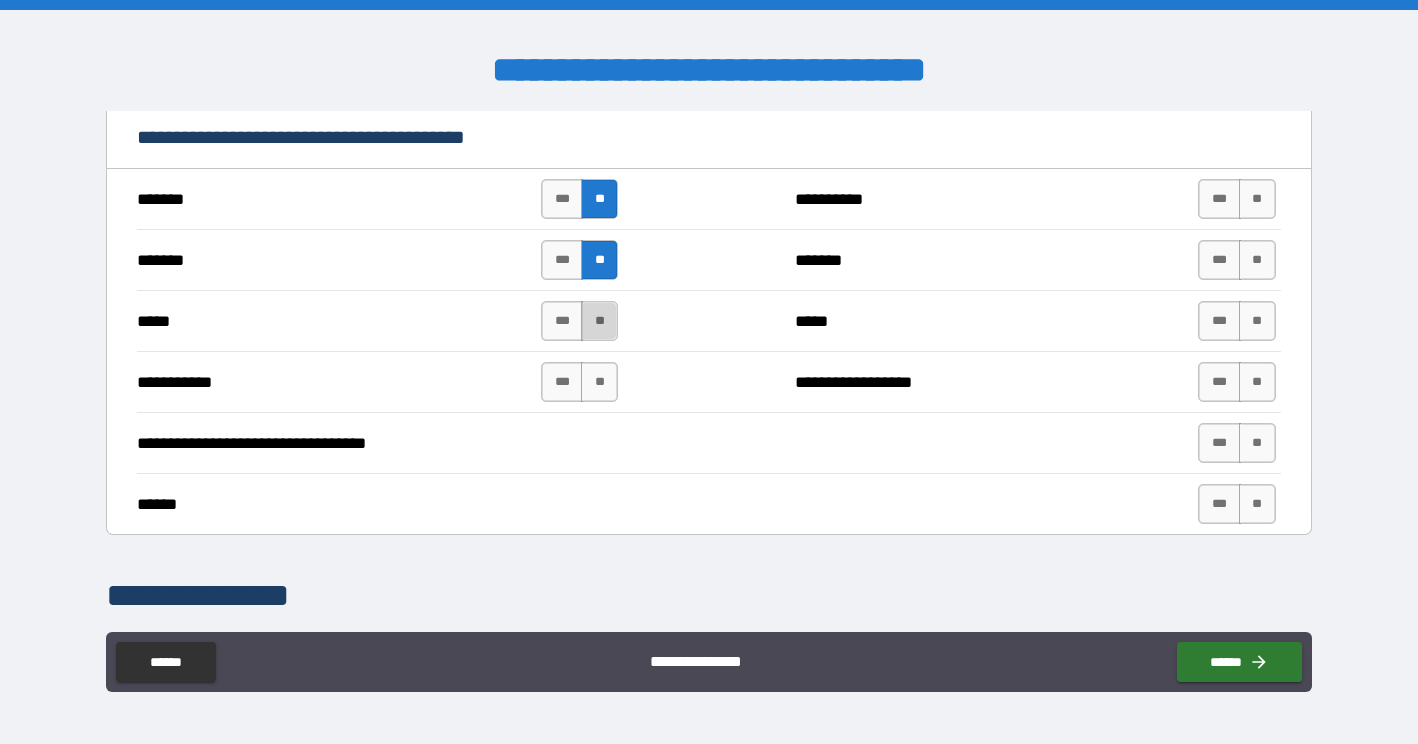 click on "**" at bounding box center (599, 321) 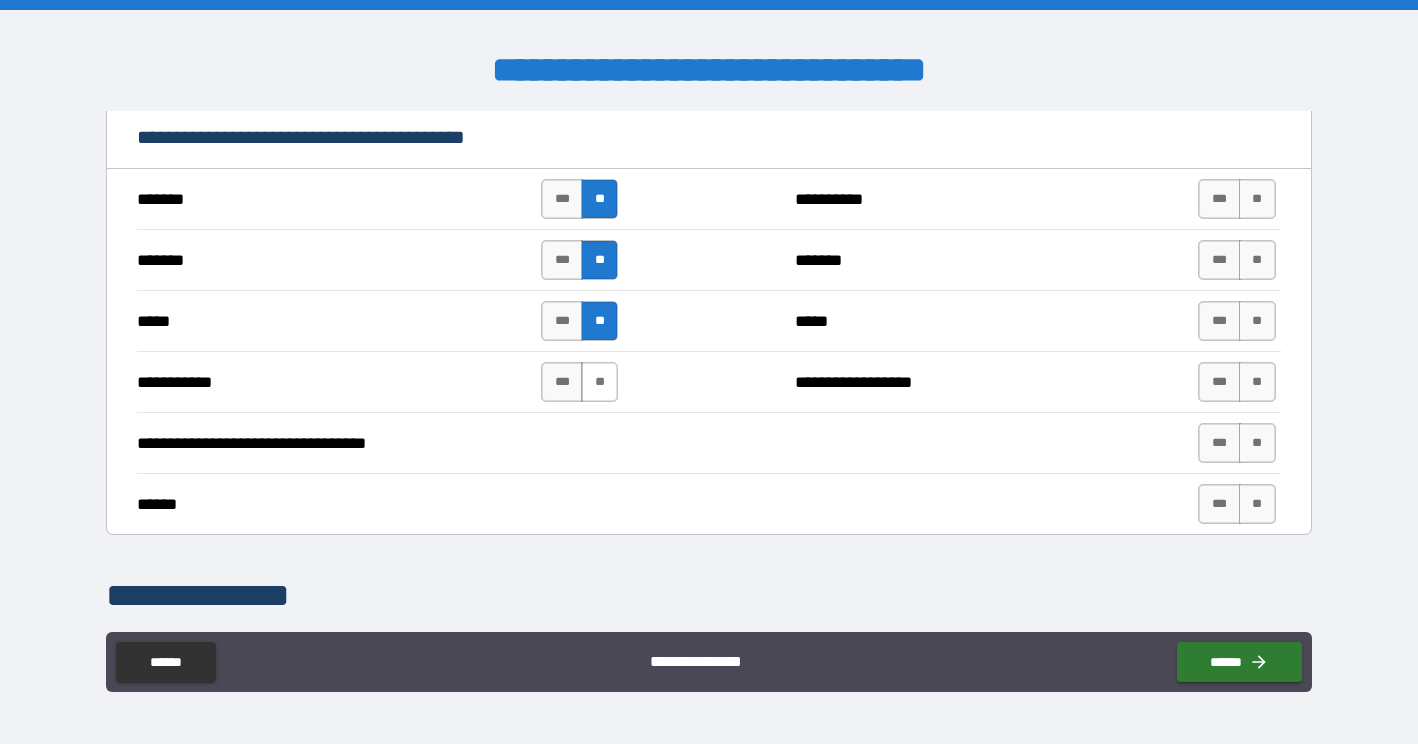 click on "**" at bounding box center [599, 382] 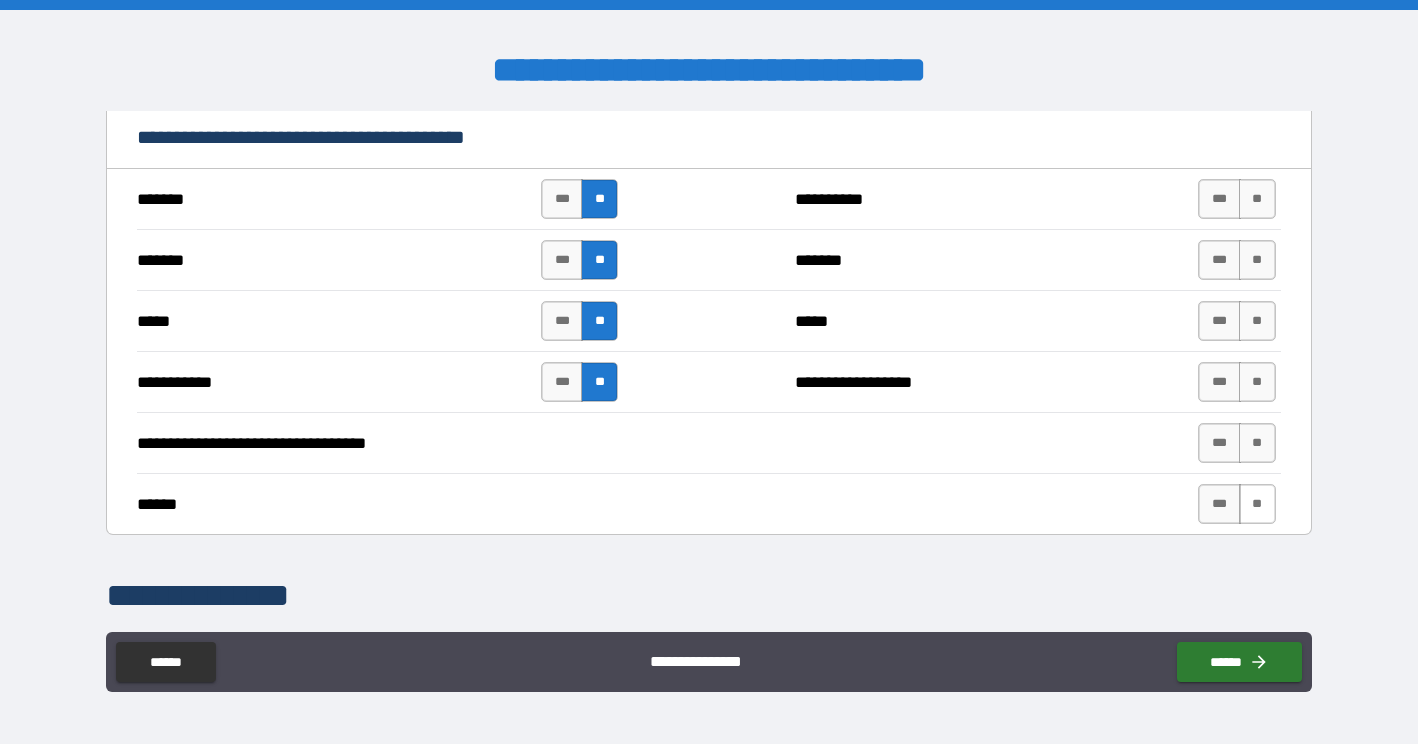 click on "**" at bounding box center (1257, 504) 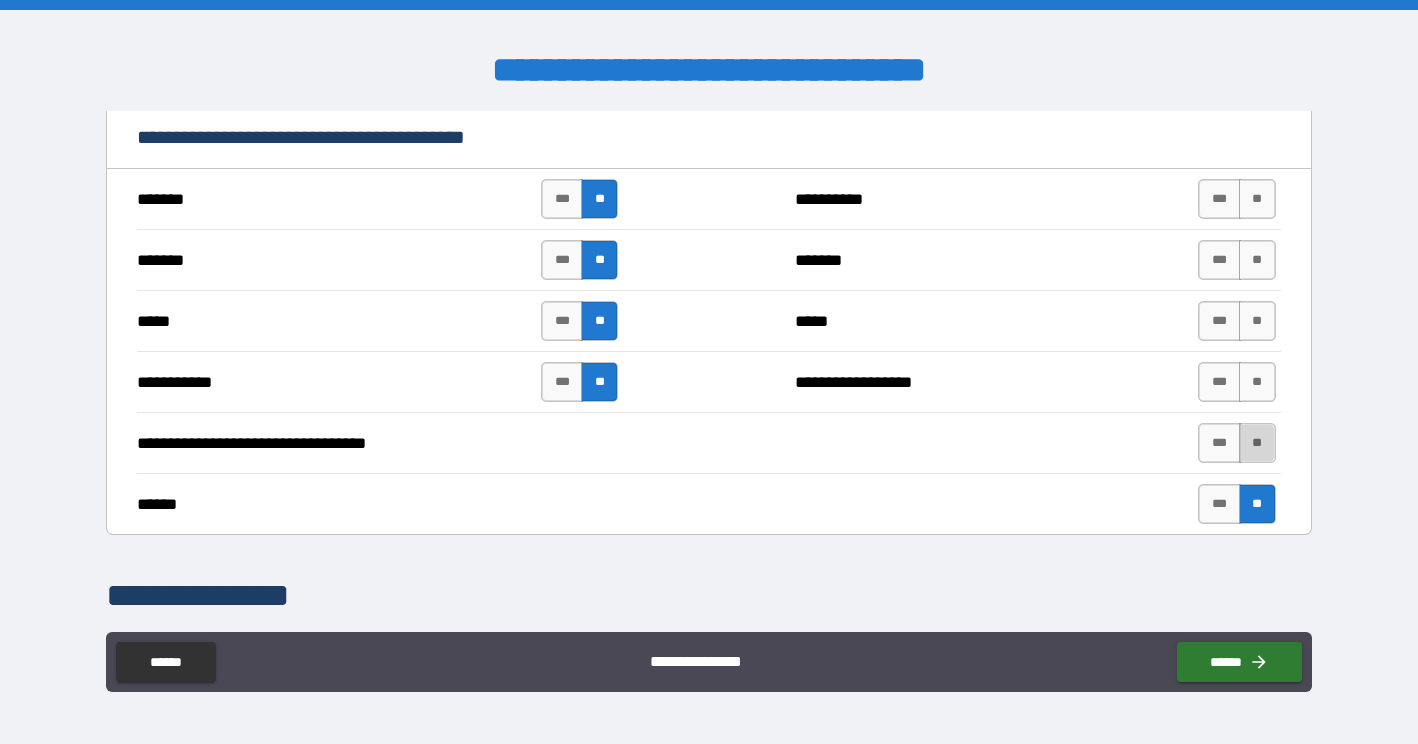 click on "**" at bounding box center (1257, 443) 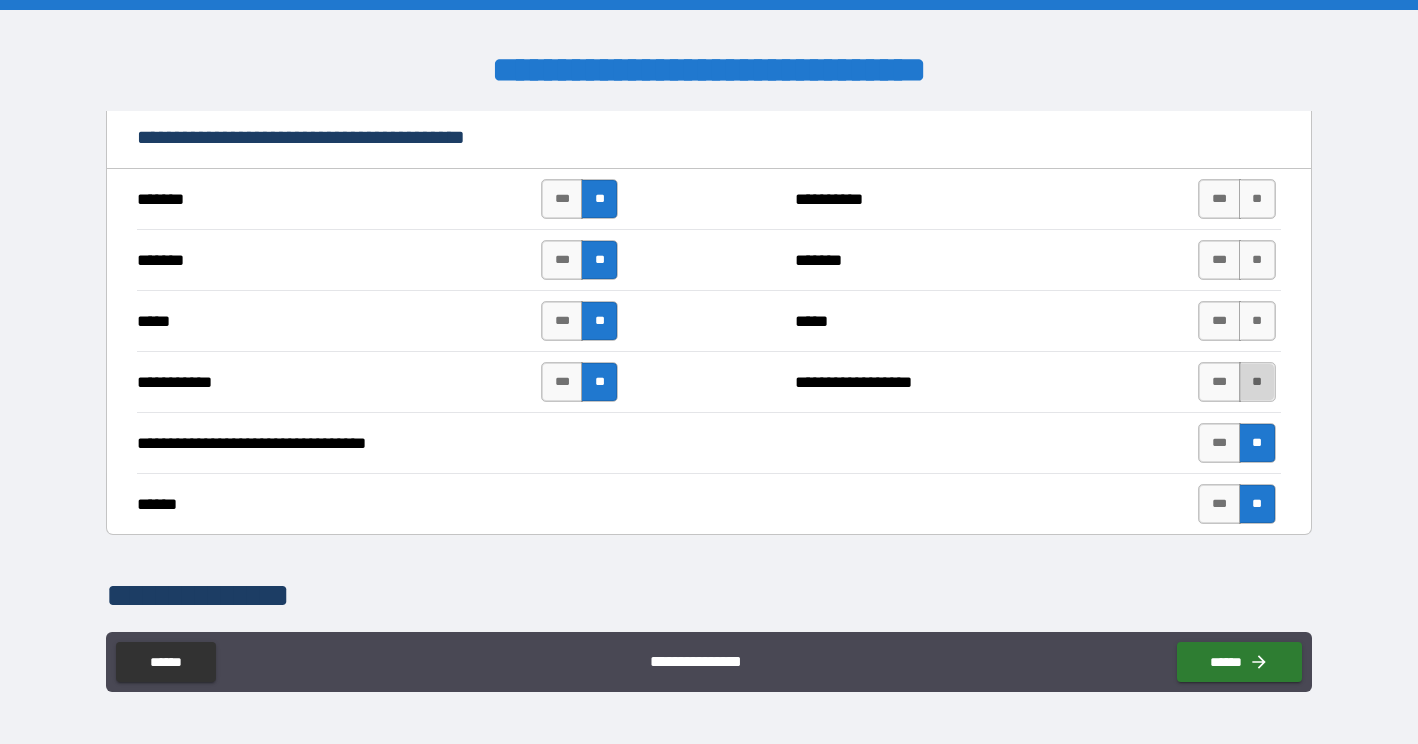click on "**" at bounding box center (1257, 382) 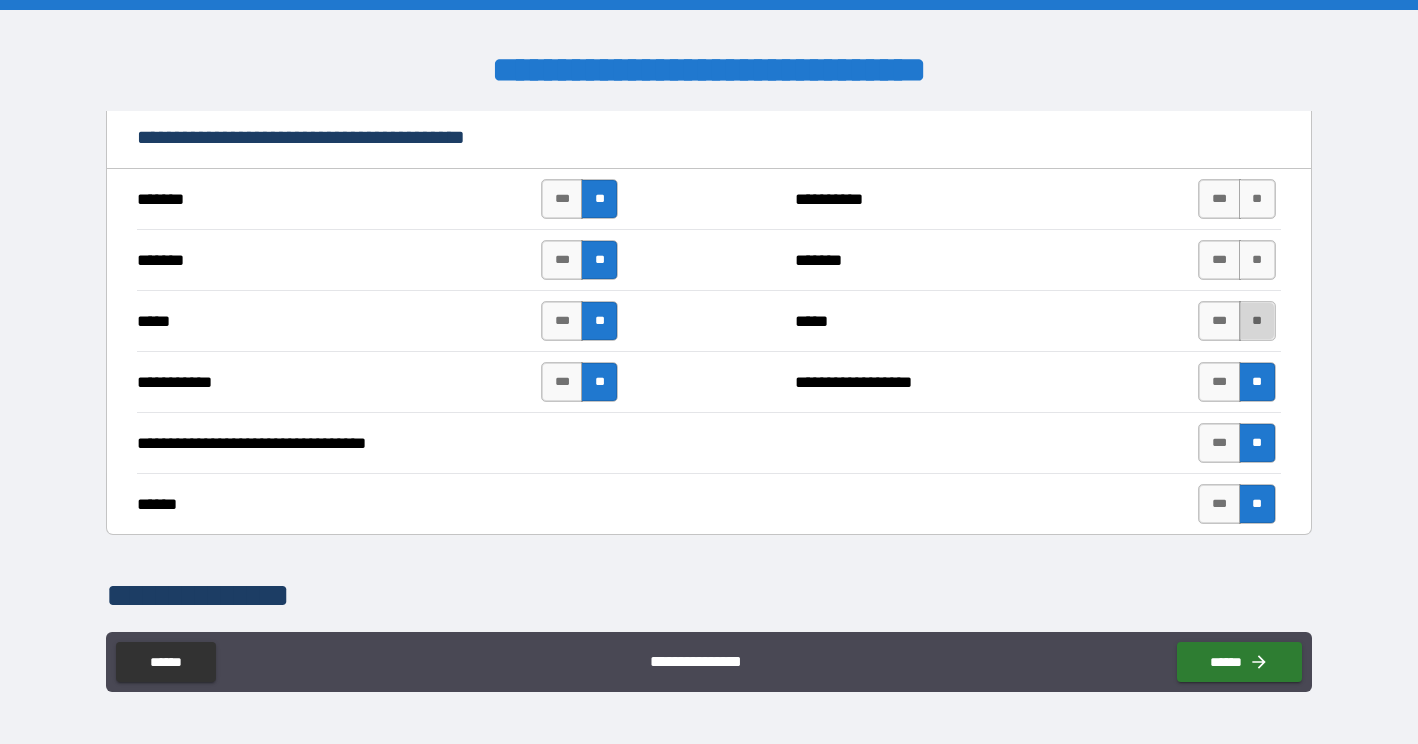 click on "**" at bounding box center [1257, 321] 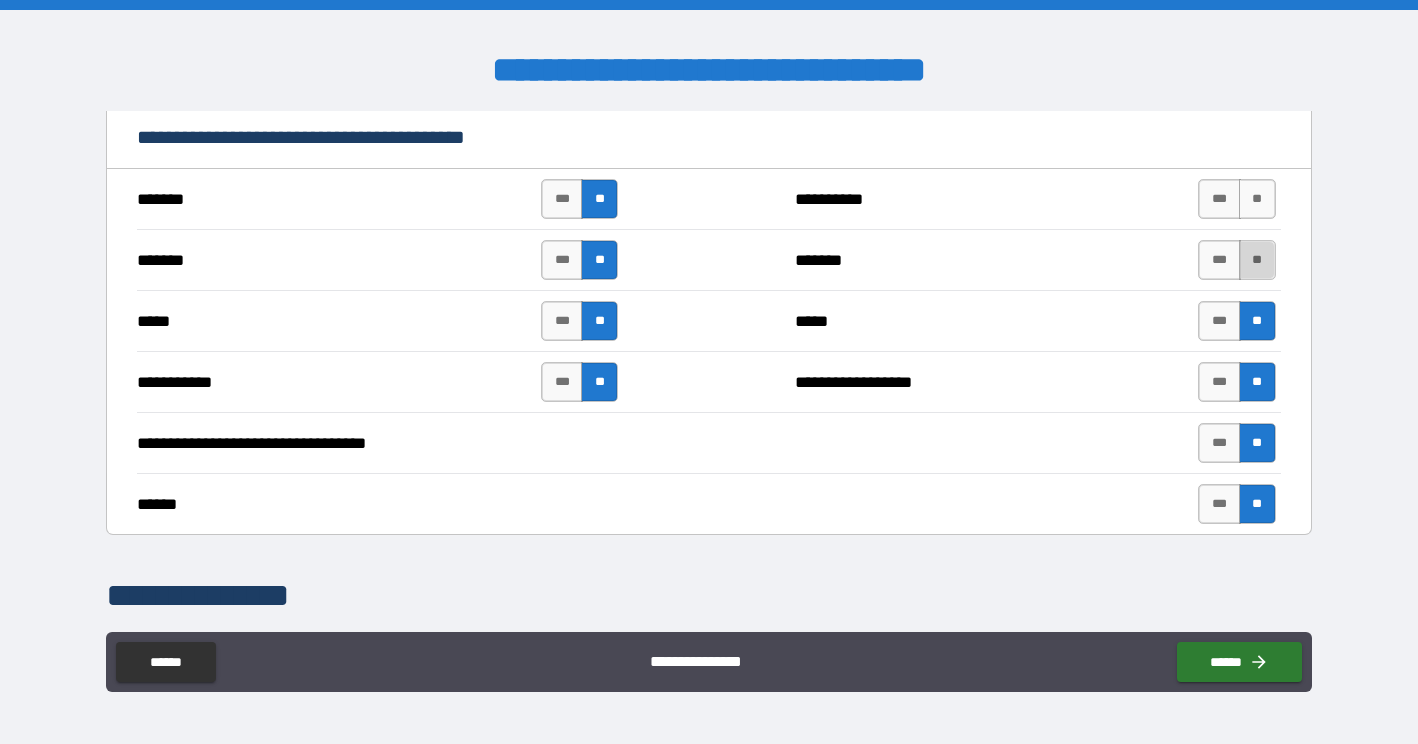 click on "**" at bounding box center [1257, 260] 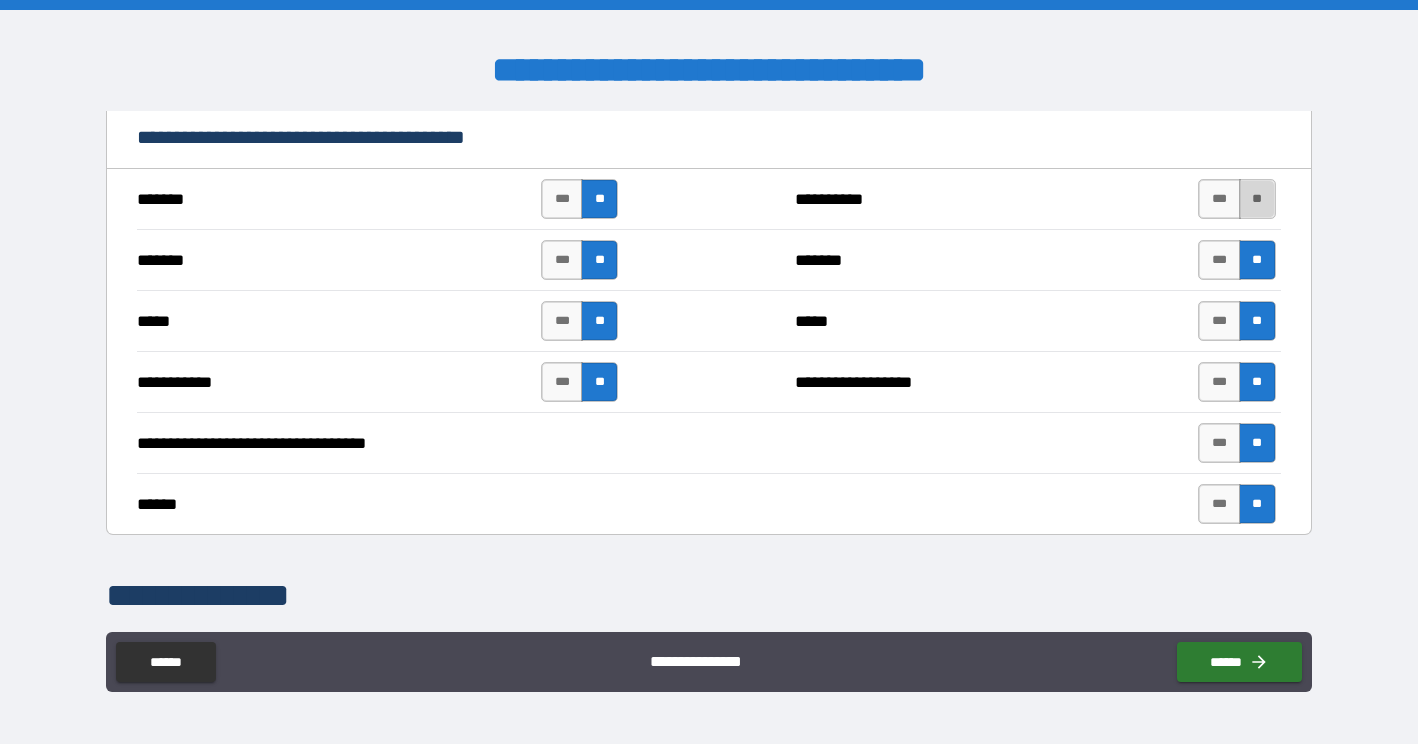 click on "**" at bounding box center (1257, 199) 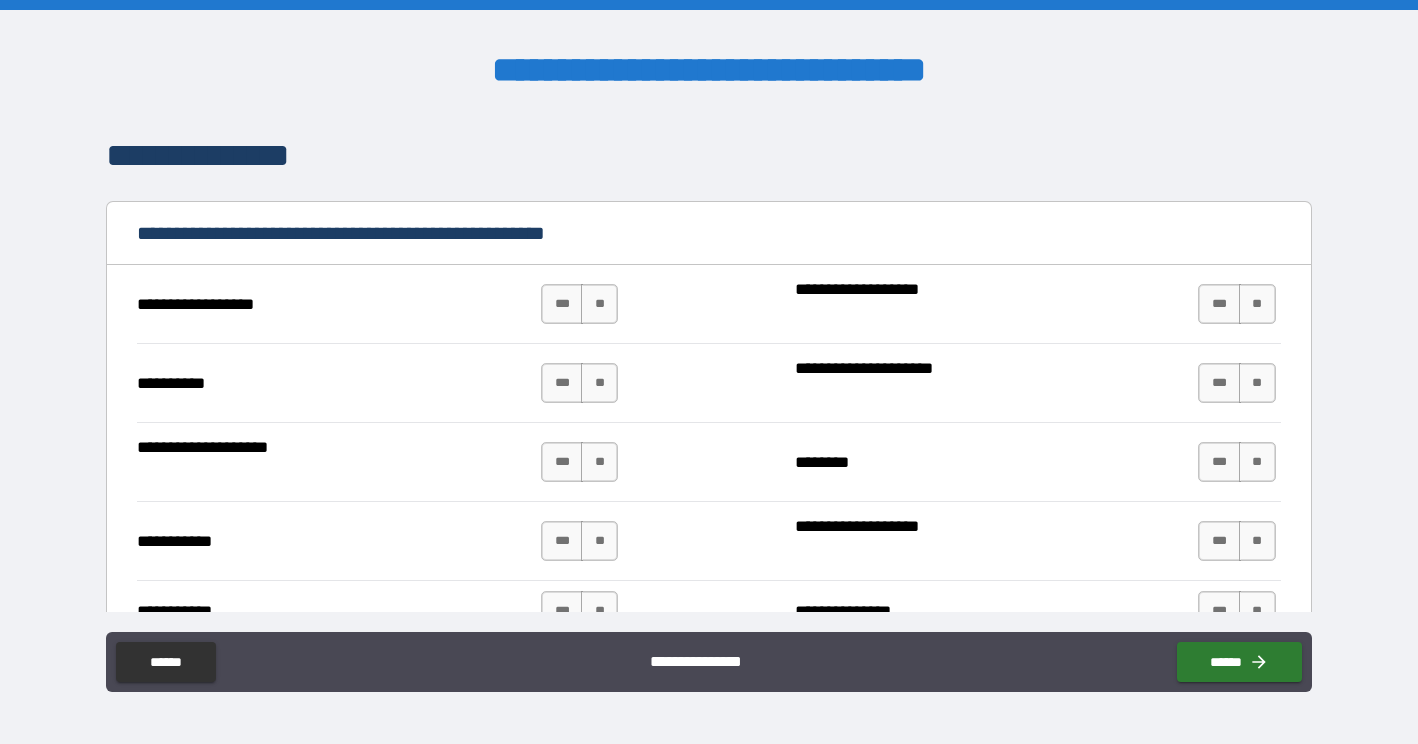 scroll, scrollTop: 1817, scrollLeft: 0, axis: vertical 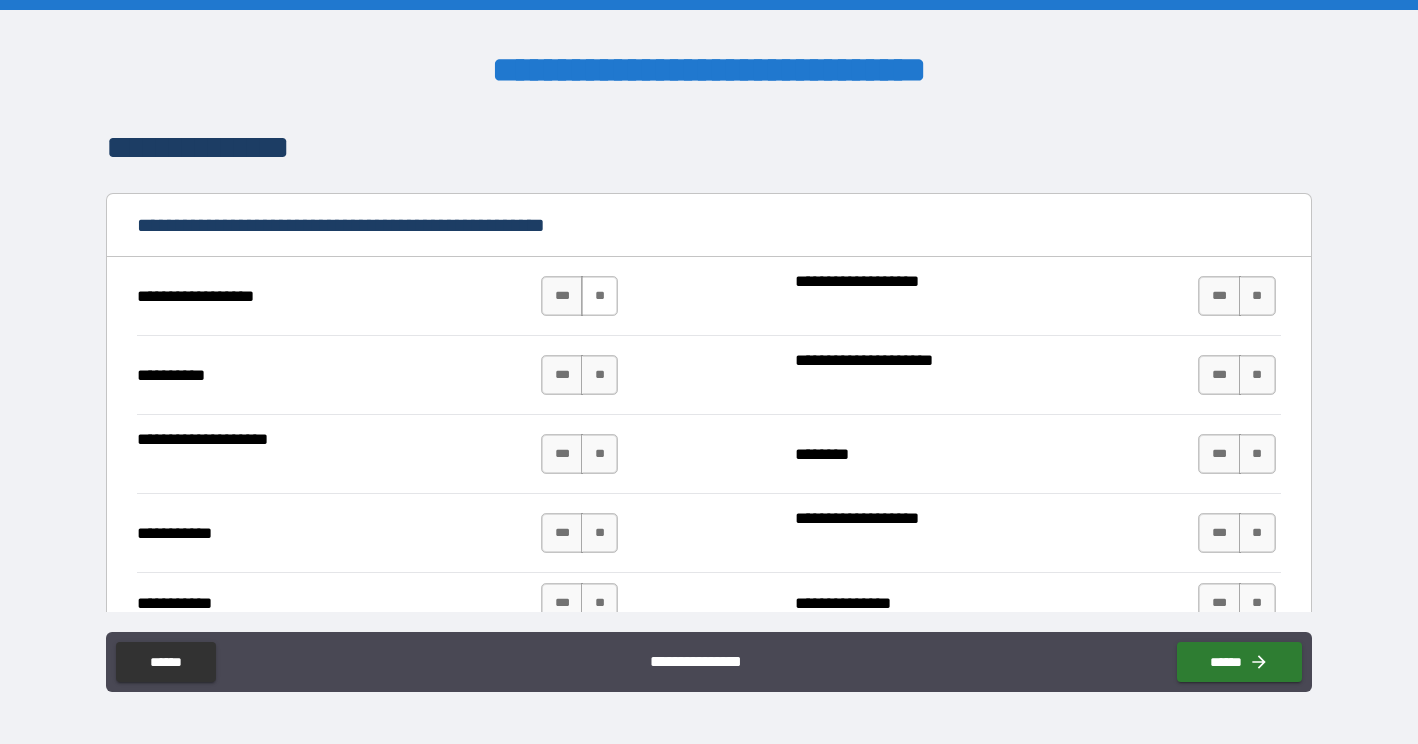 click on "**" at bounding box center (599, 296) 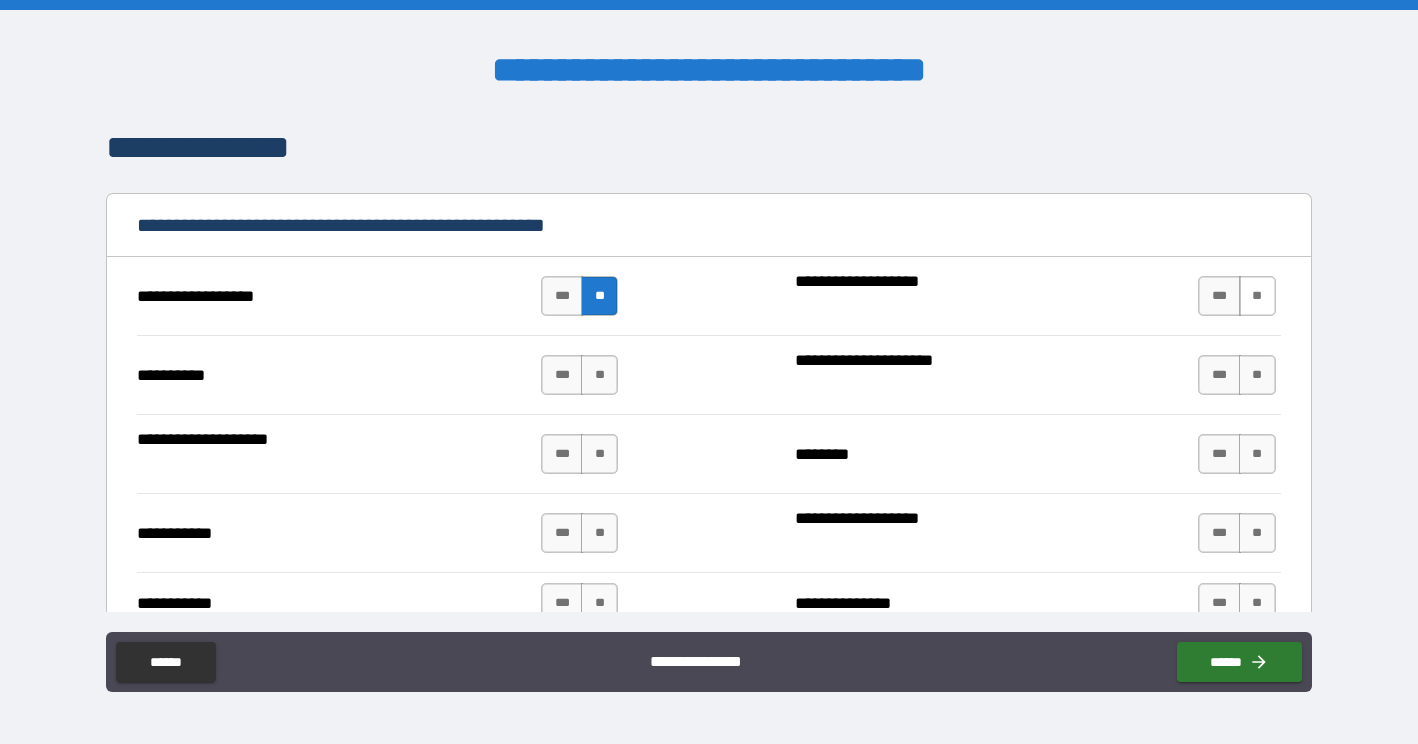 click on "**" at bounding box center [1257, 296] 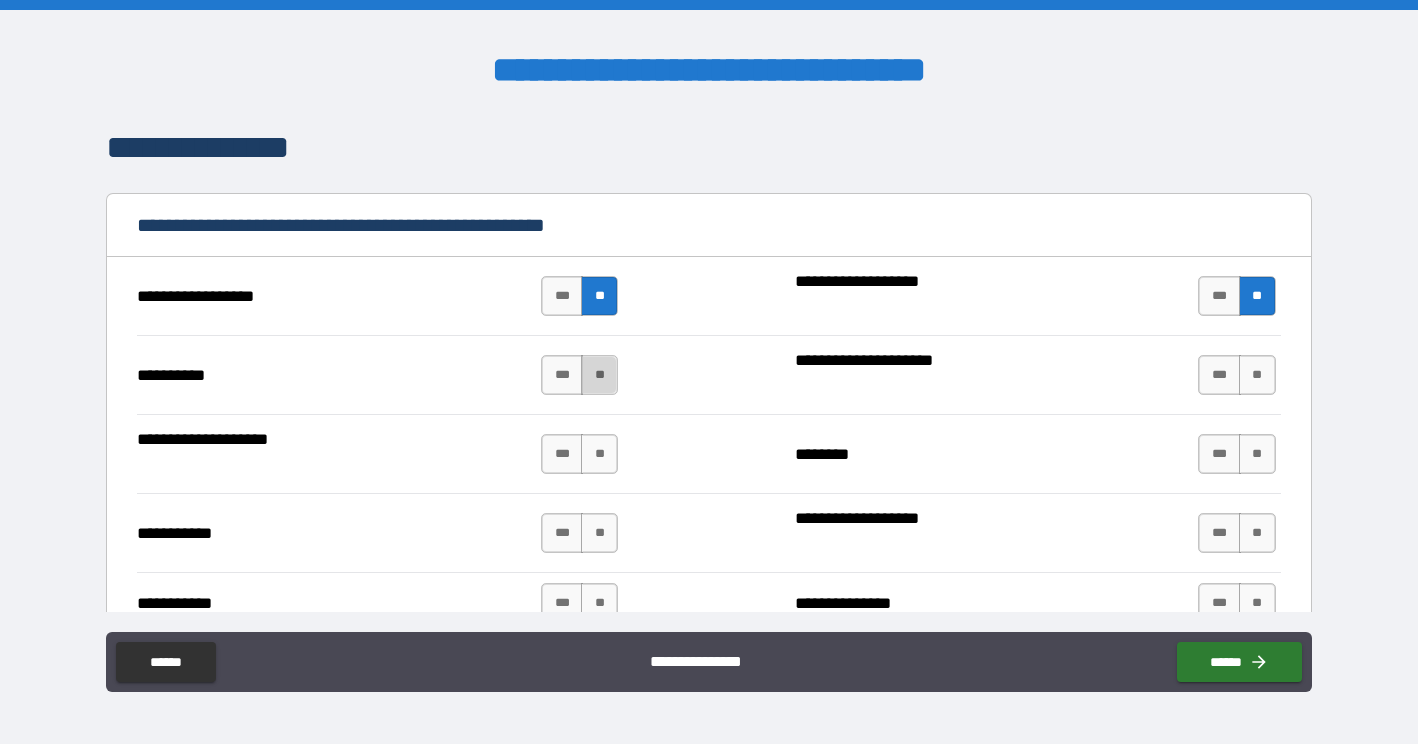 click on "**" at bounding box center (599, 375) 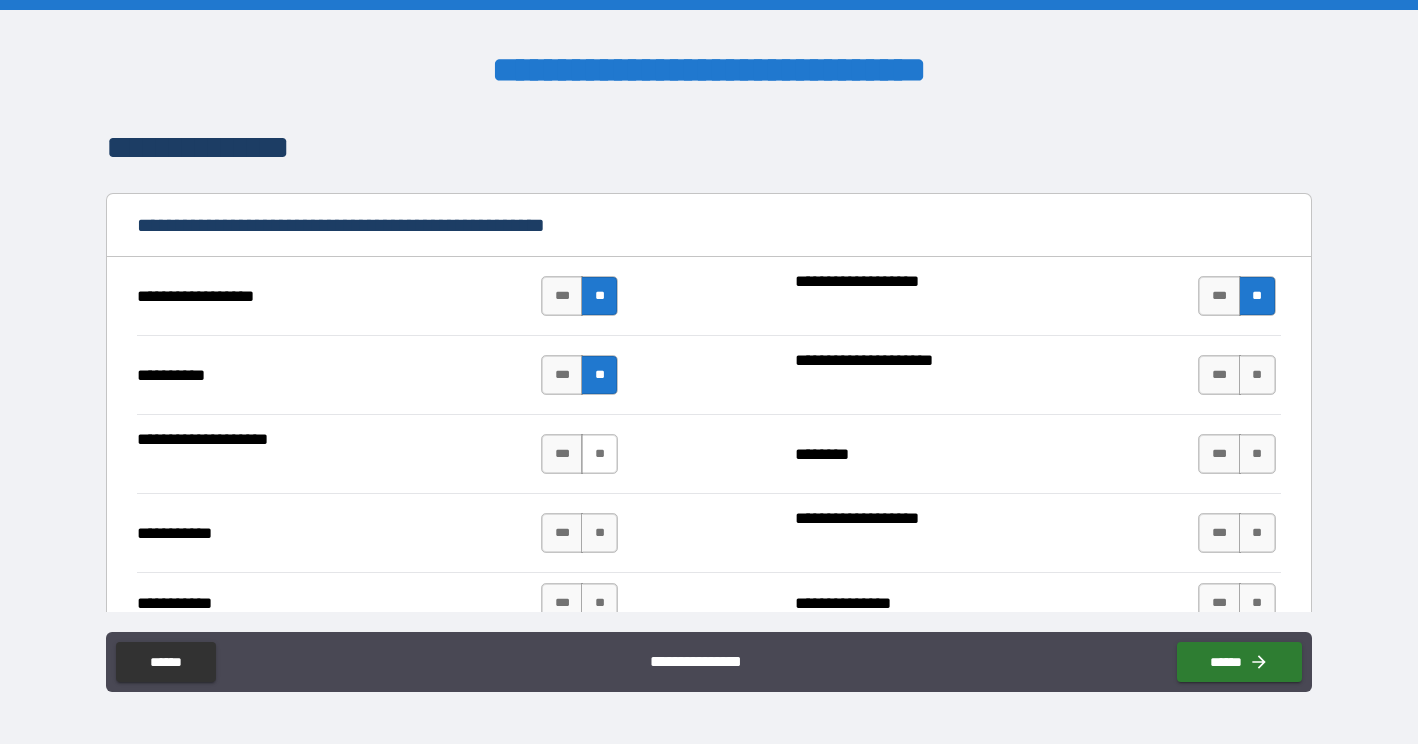 click on "**" at bounding box center [599, 454] 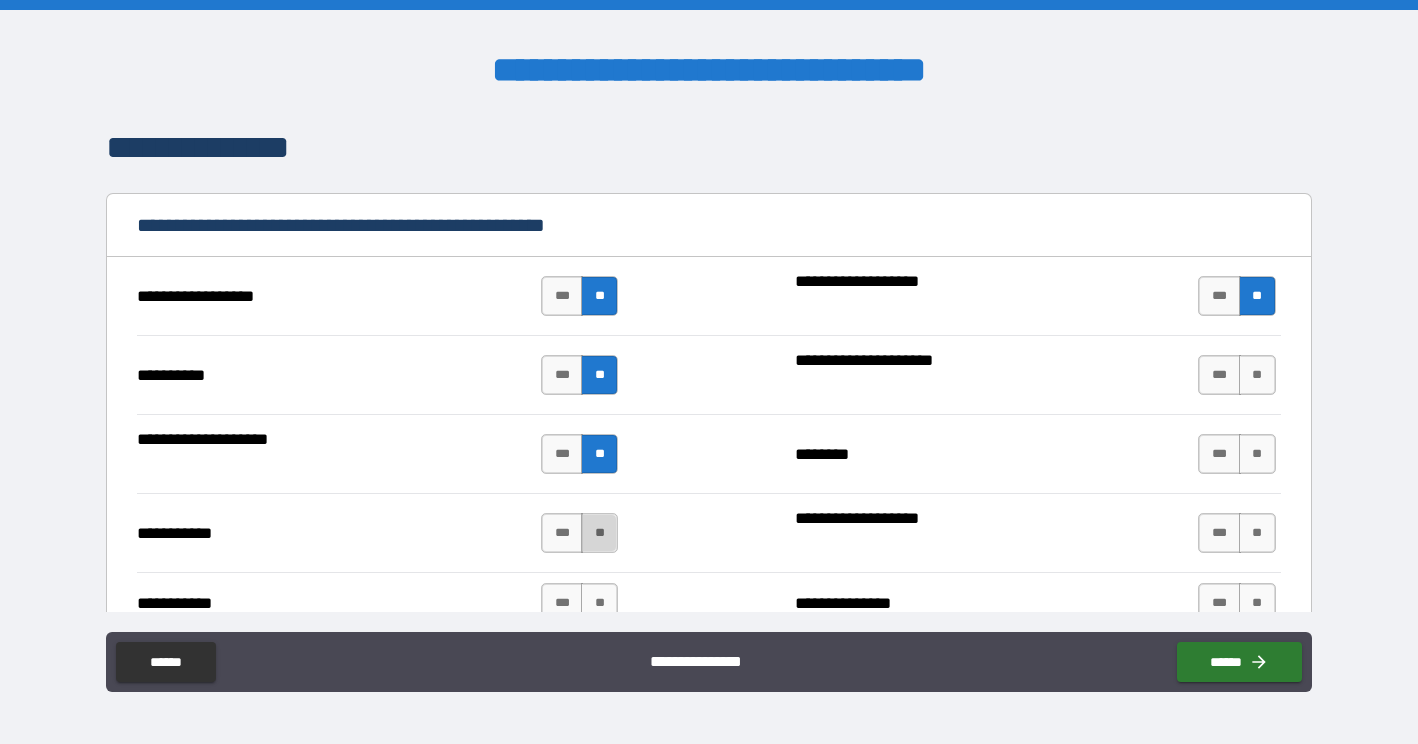 click on "**" at bounding box center (599, 533) 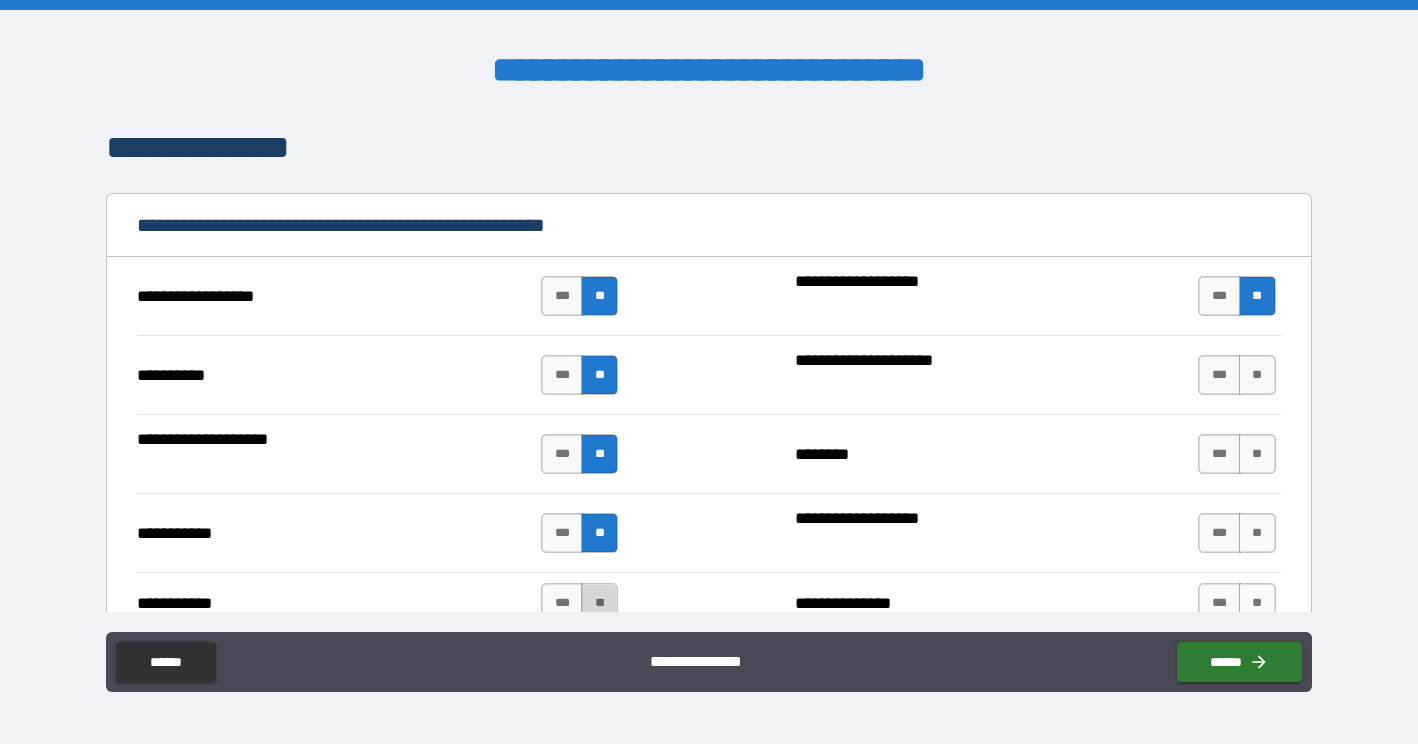 click on "**" at bounding box center (599, 603) 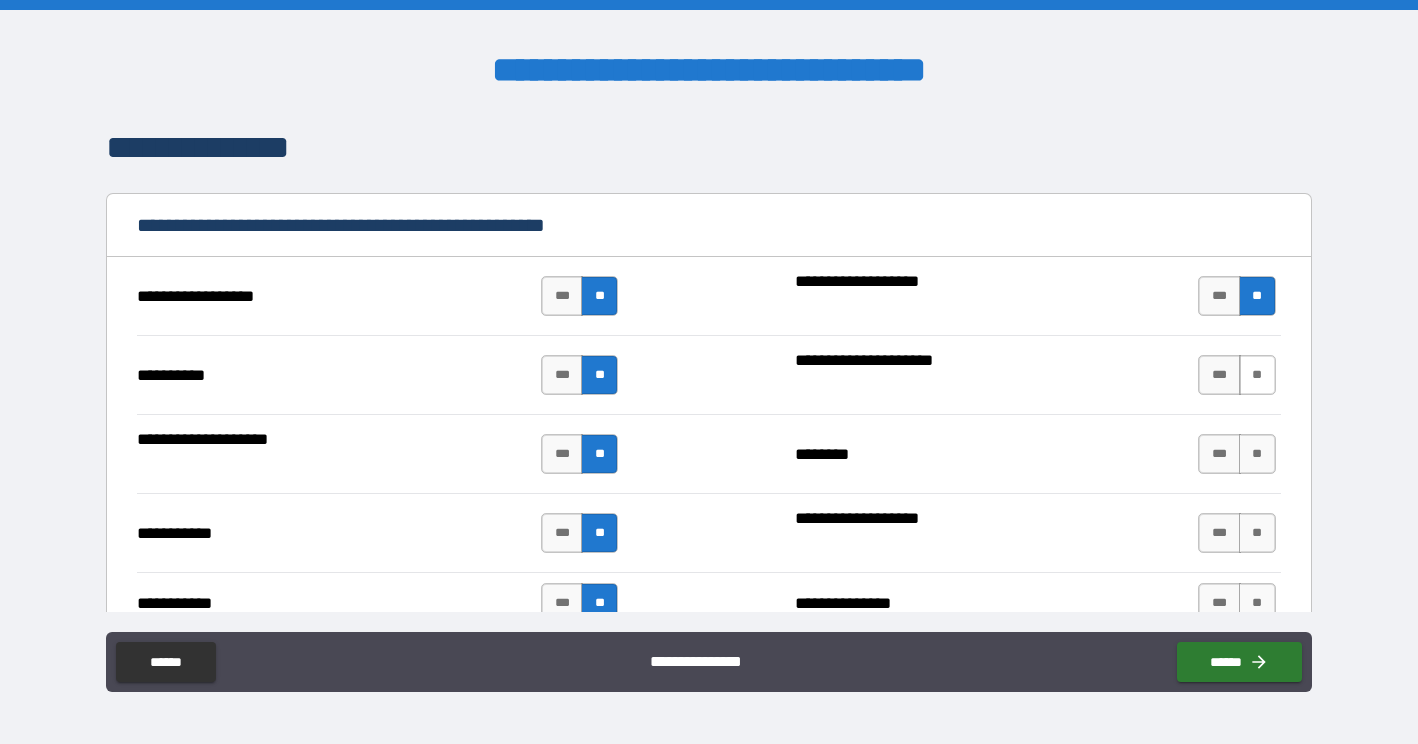 click on "**" at bounding box center [1257, 375] 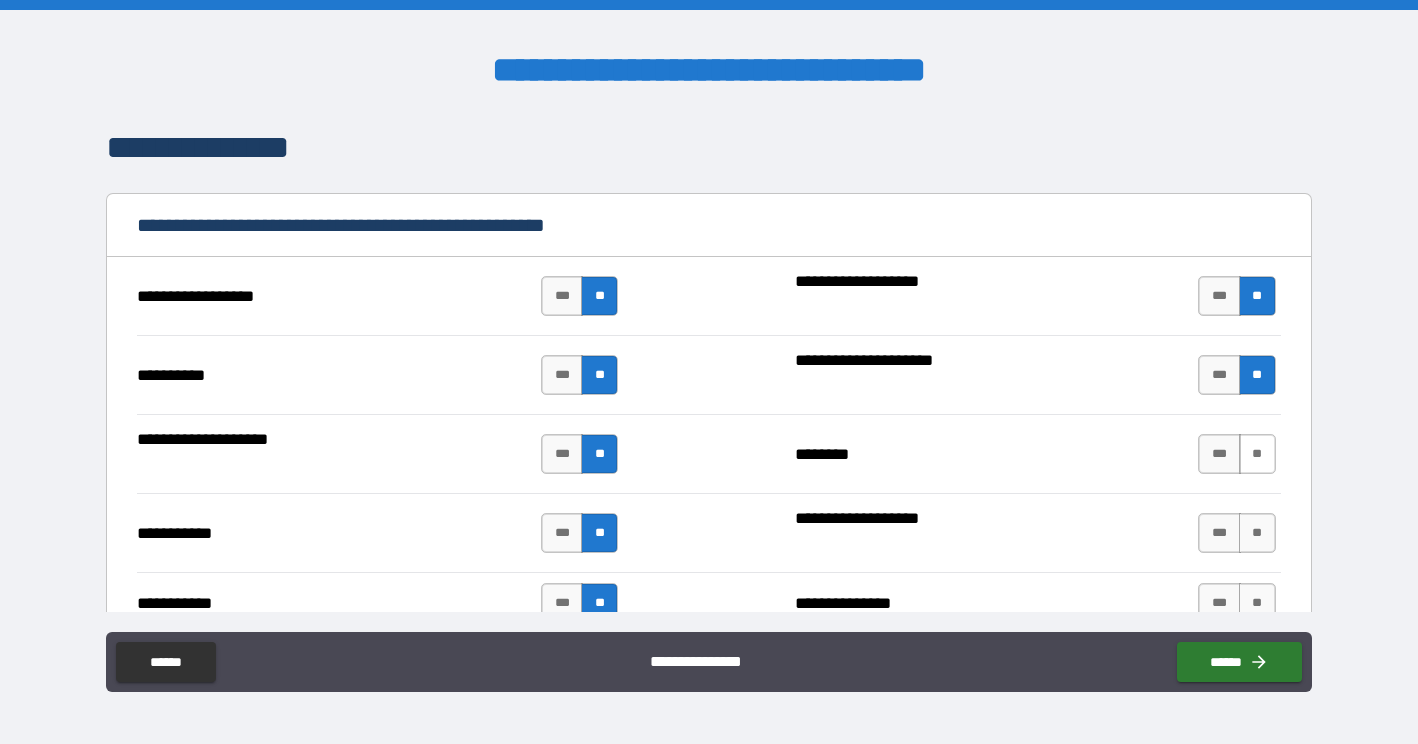 click on "**" at bounding box center (1257, 454) 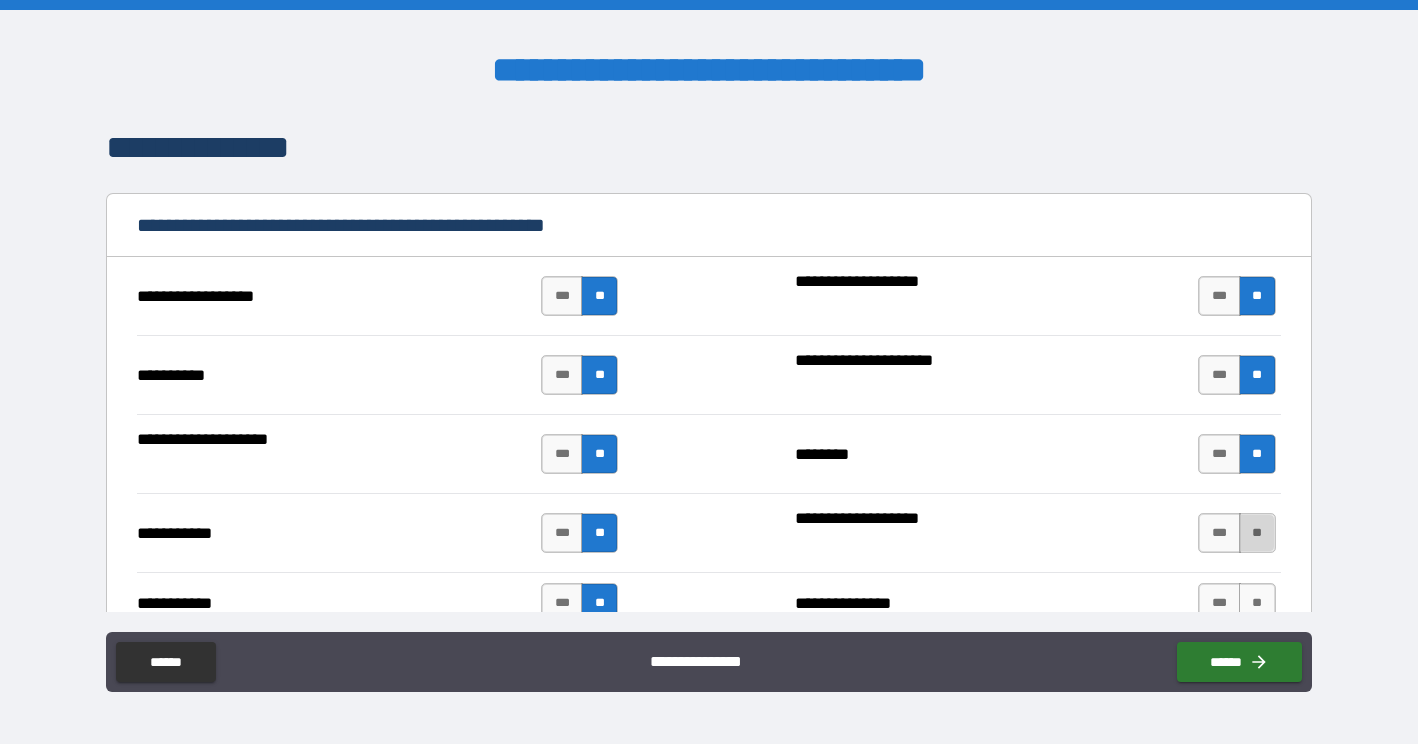 click on "**" at bounding box center [1257, 533] 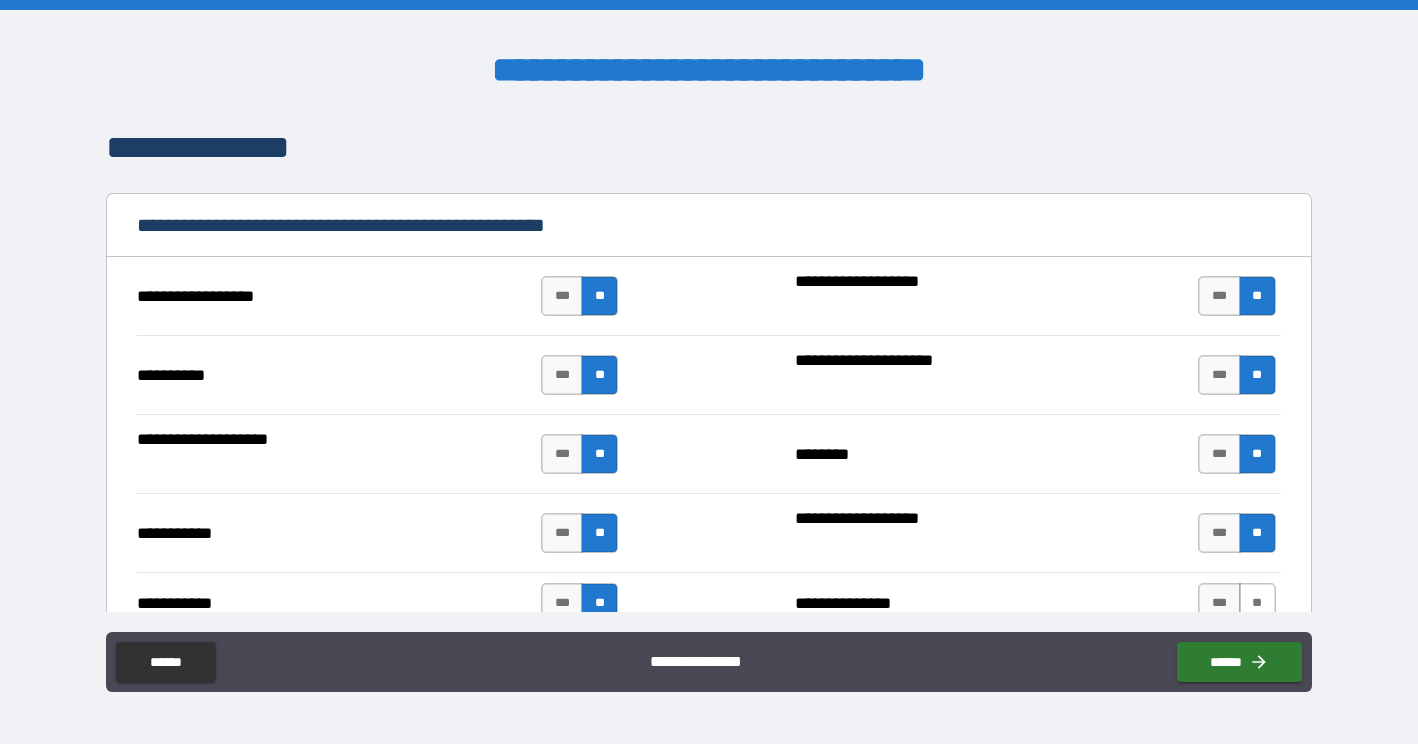 click on "**" at bounding box center [1257, 603] 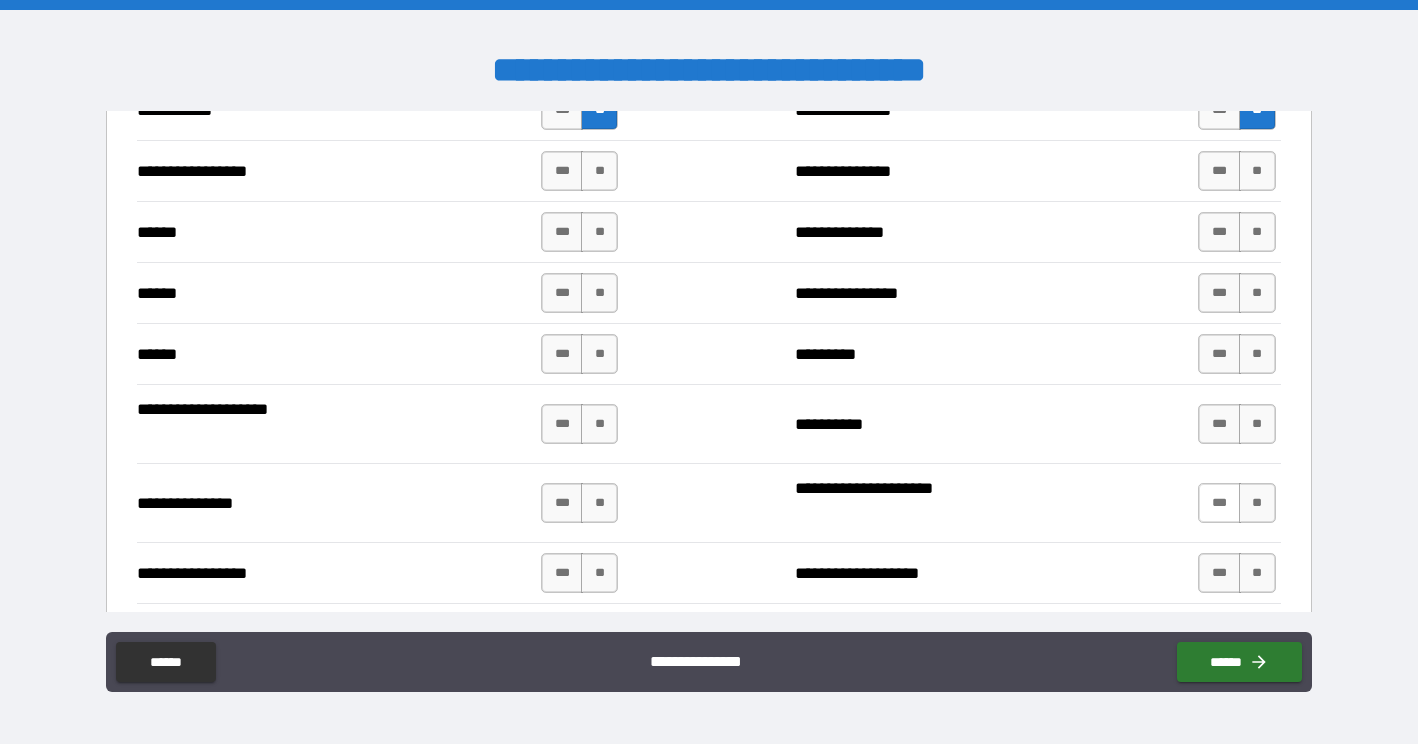 scroll, scrollTop: 2311, scrollLeft: 0, axis: vertical 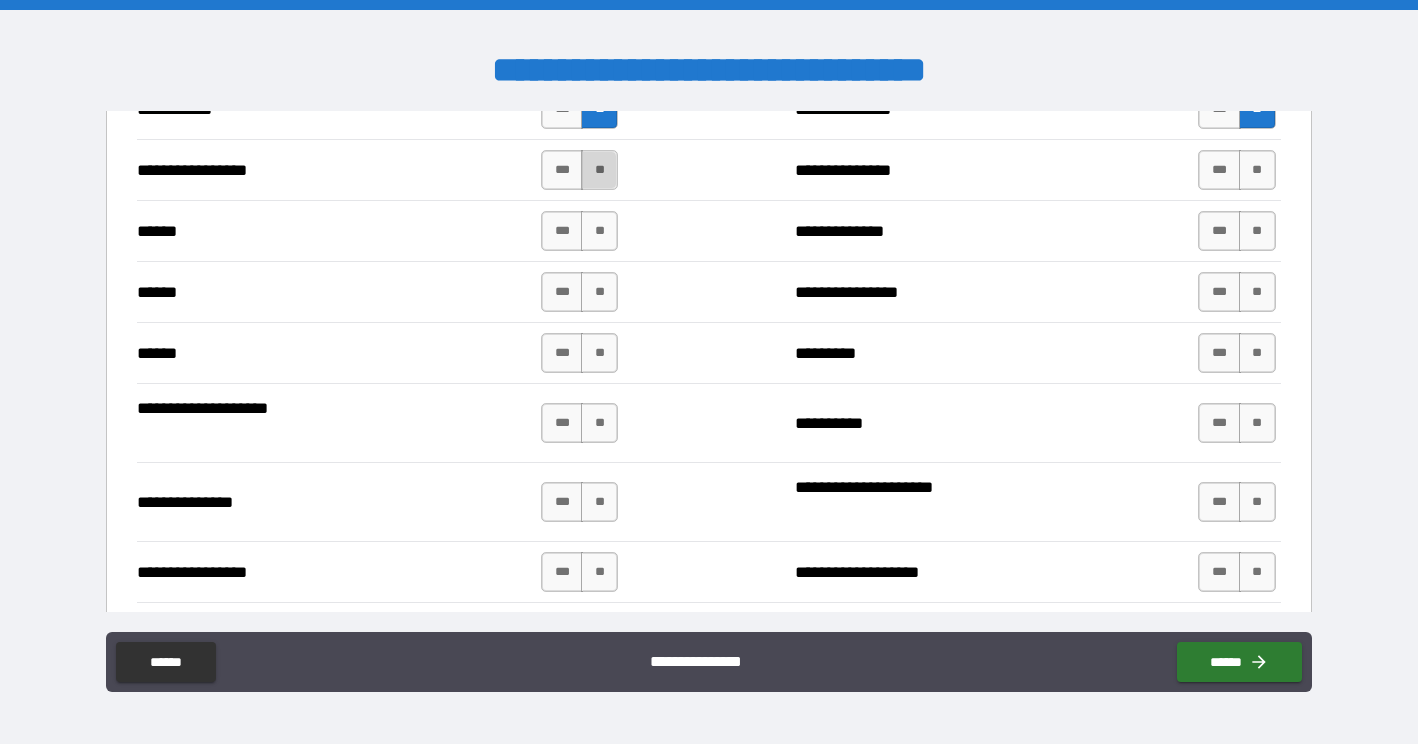 click on "**" at bounding box center [599, 170] 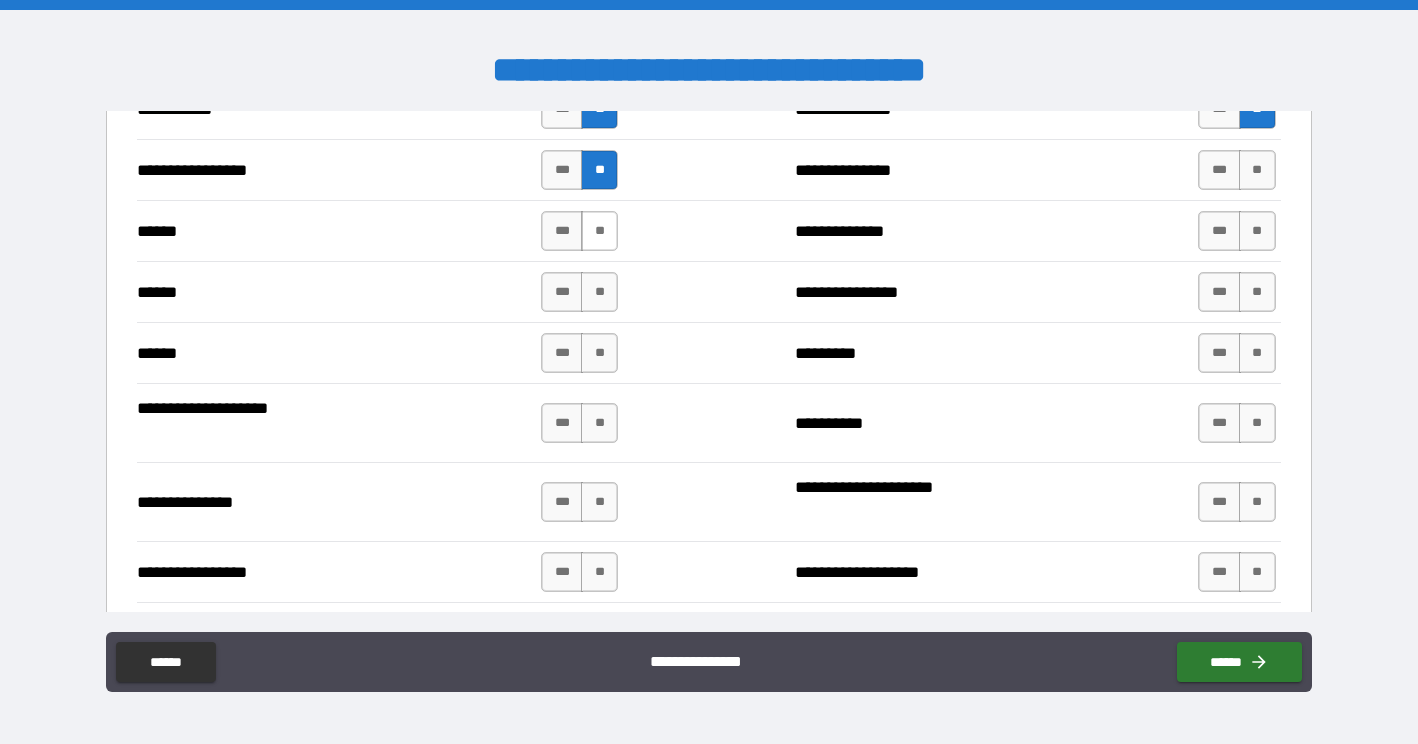 click on "**" at bounding box center (599, 231) 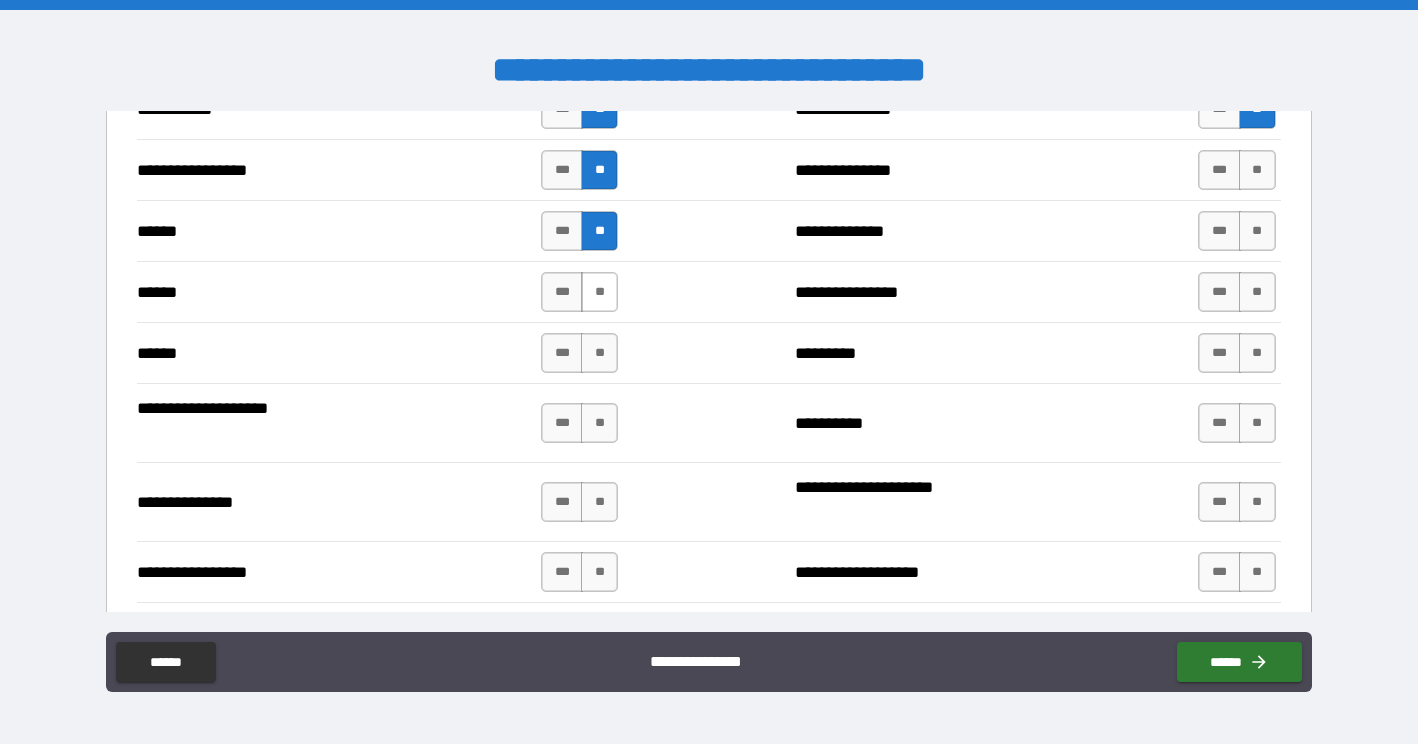 click on "**" at bounding box center [599, 292] 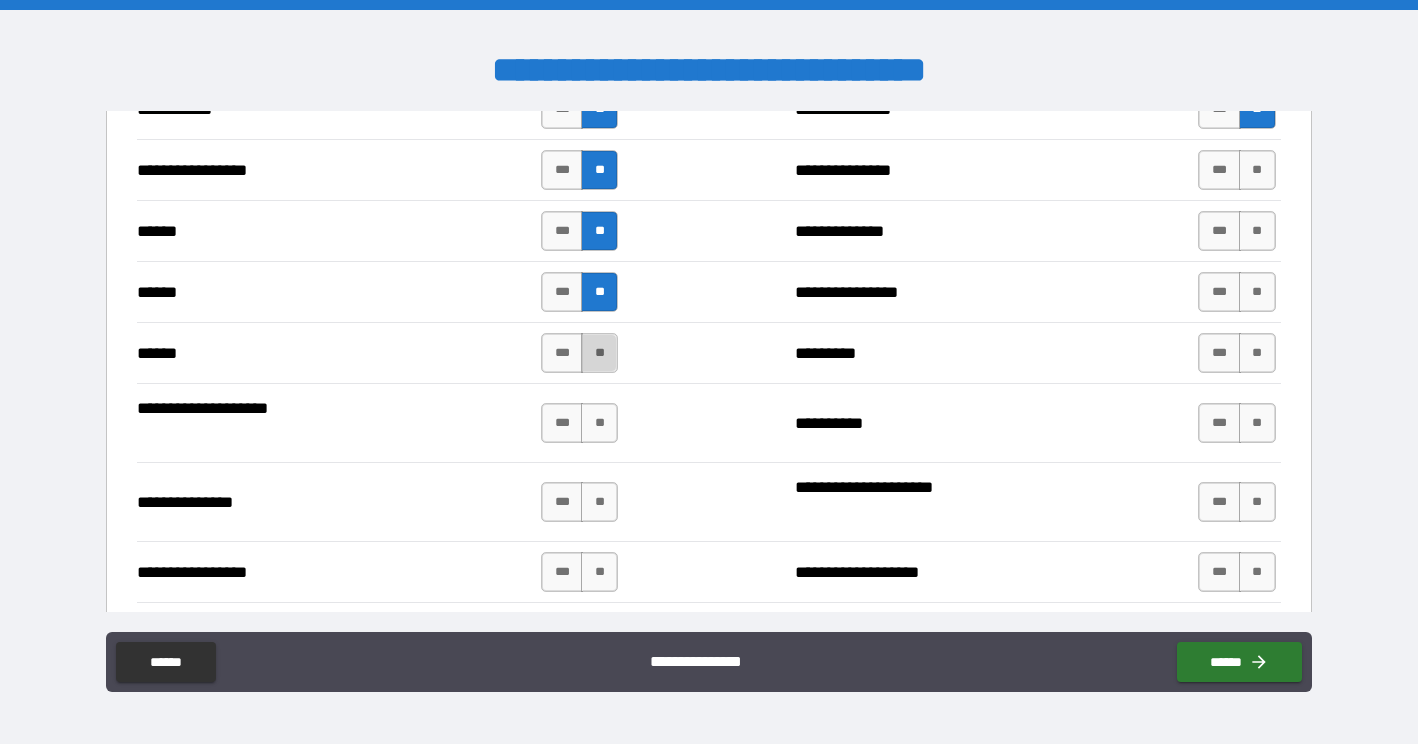 click on "**" at bounding box center (599, 353) 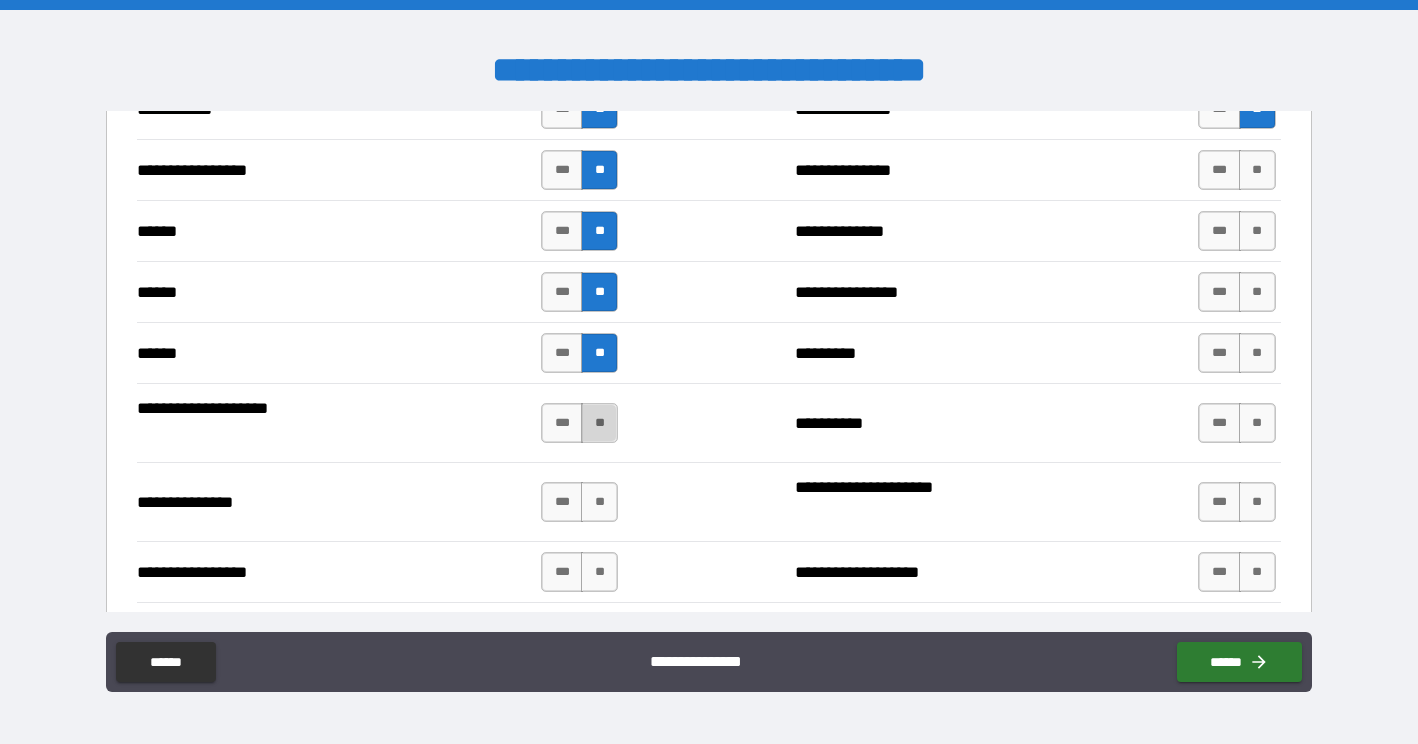 click on "**" at bounding box center [599, 423] 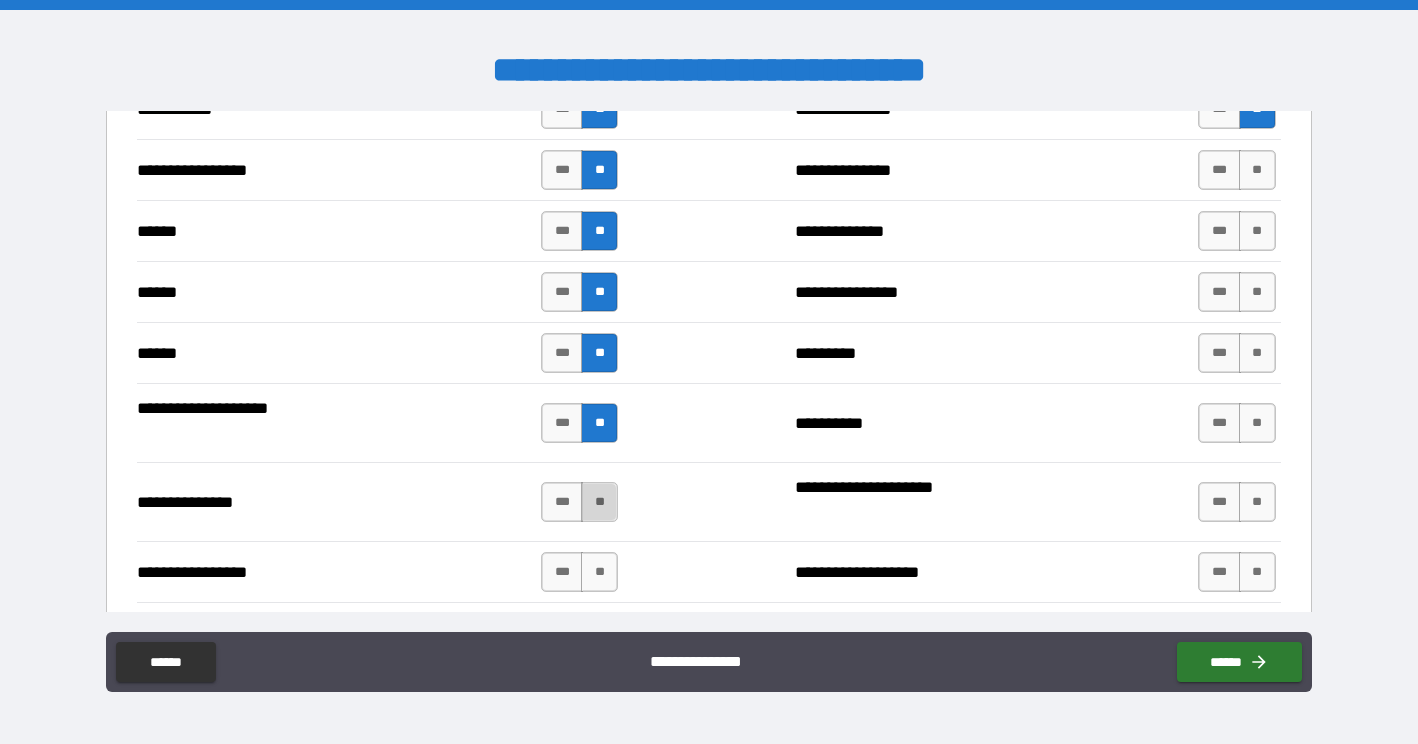 click on "**" at bounding box center [599, 502] 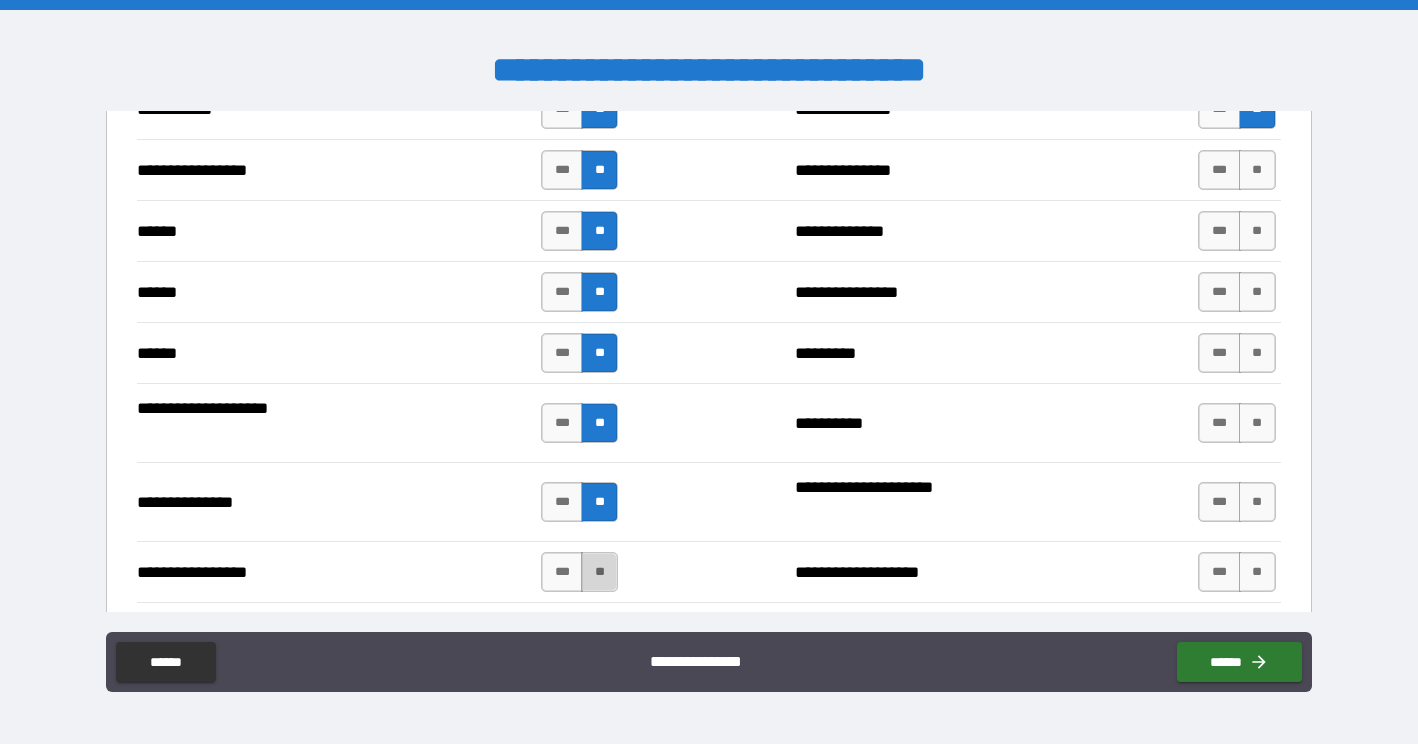 click on "**" at bounding box center [599, 572] 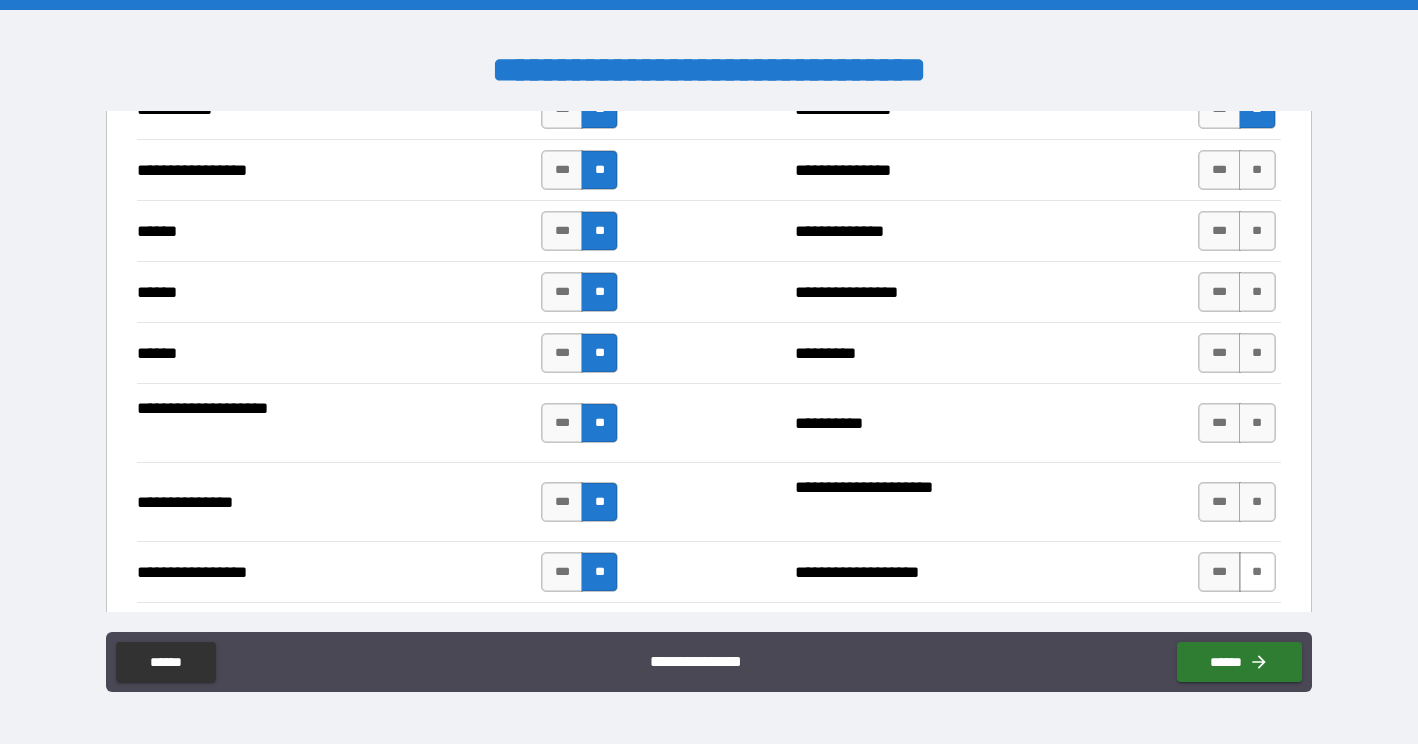 click on "**" at bounding box center (1257, 572) 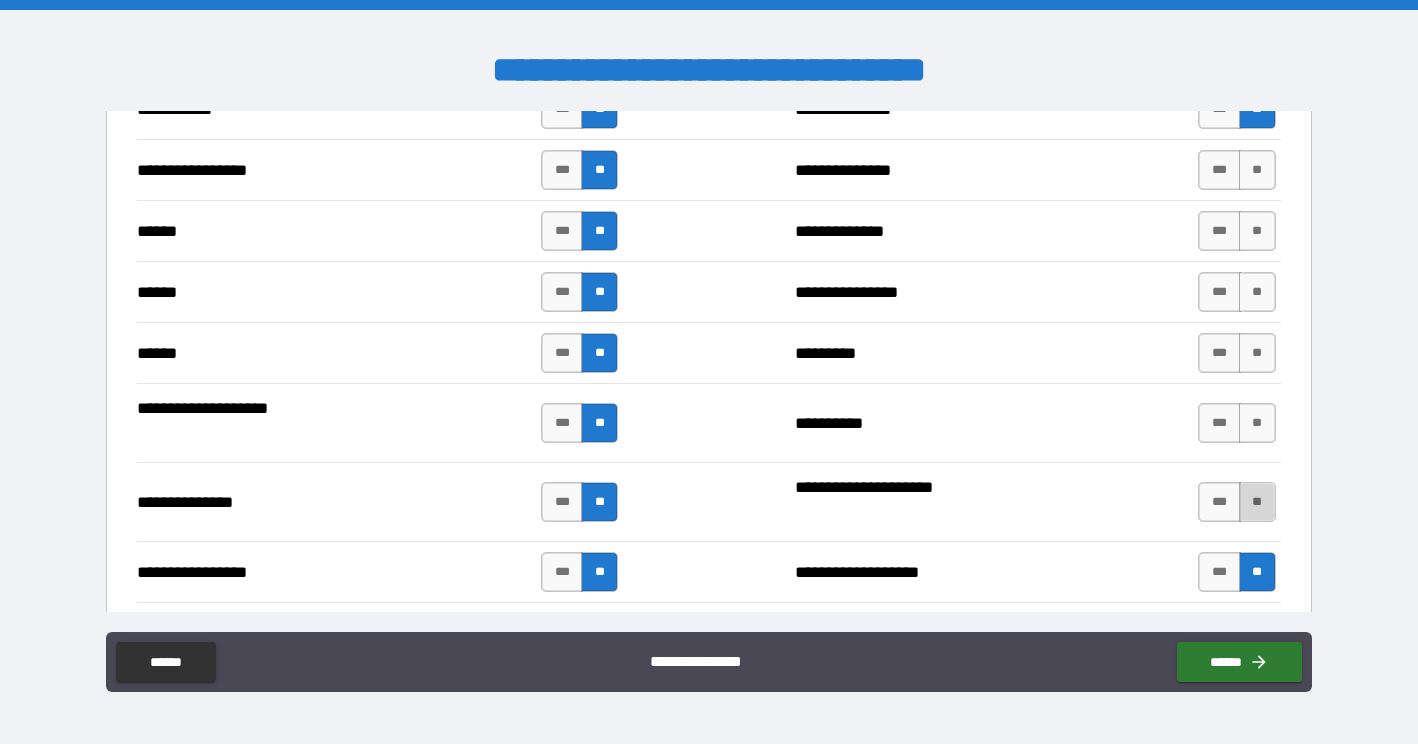 click on "**" at bounding box center [1257, 502] 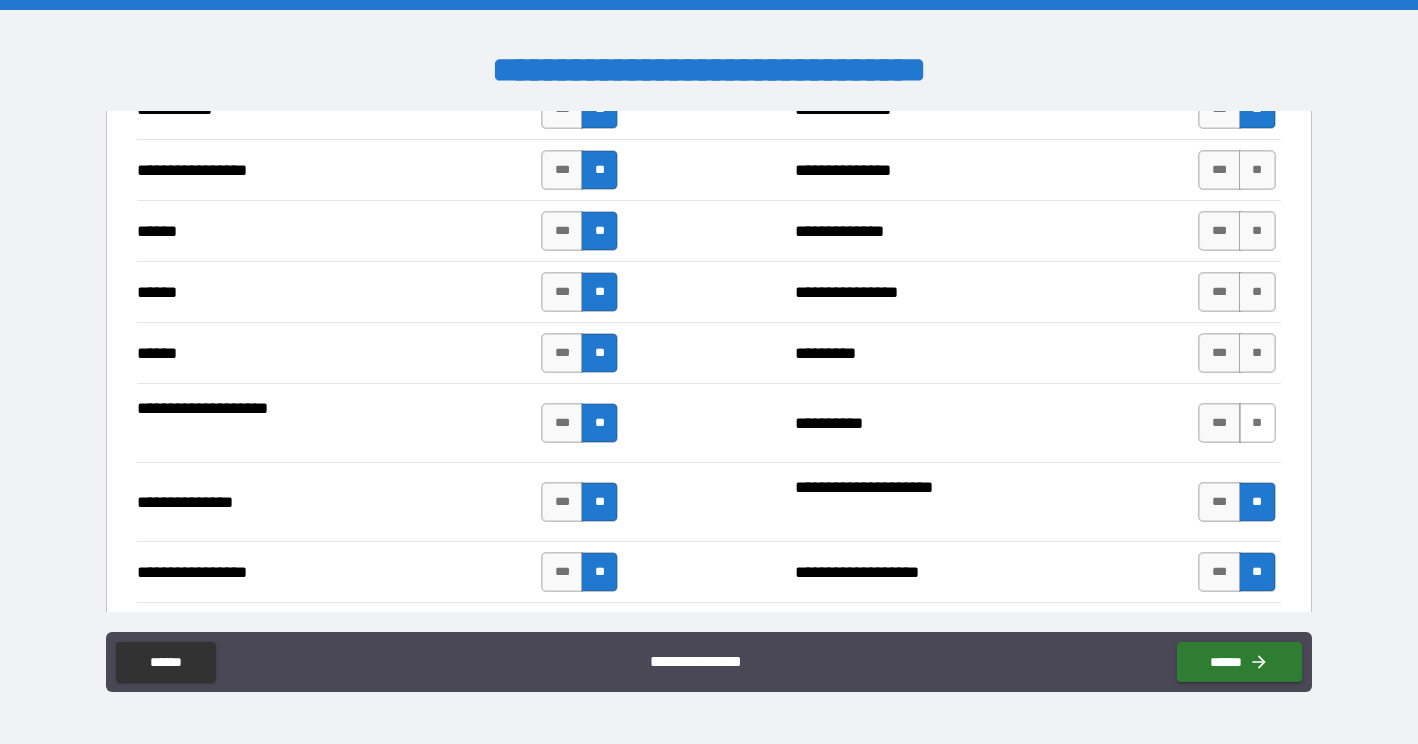 click on "**" at bounding box center (1257, 423) 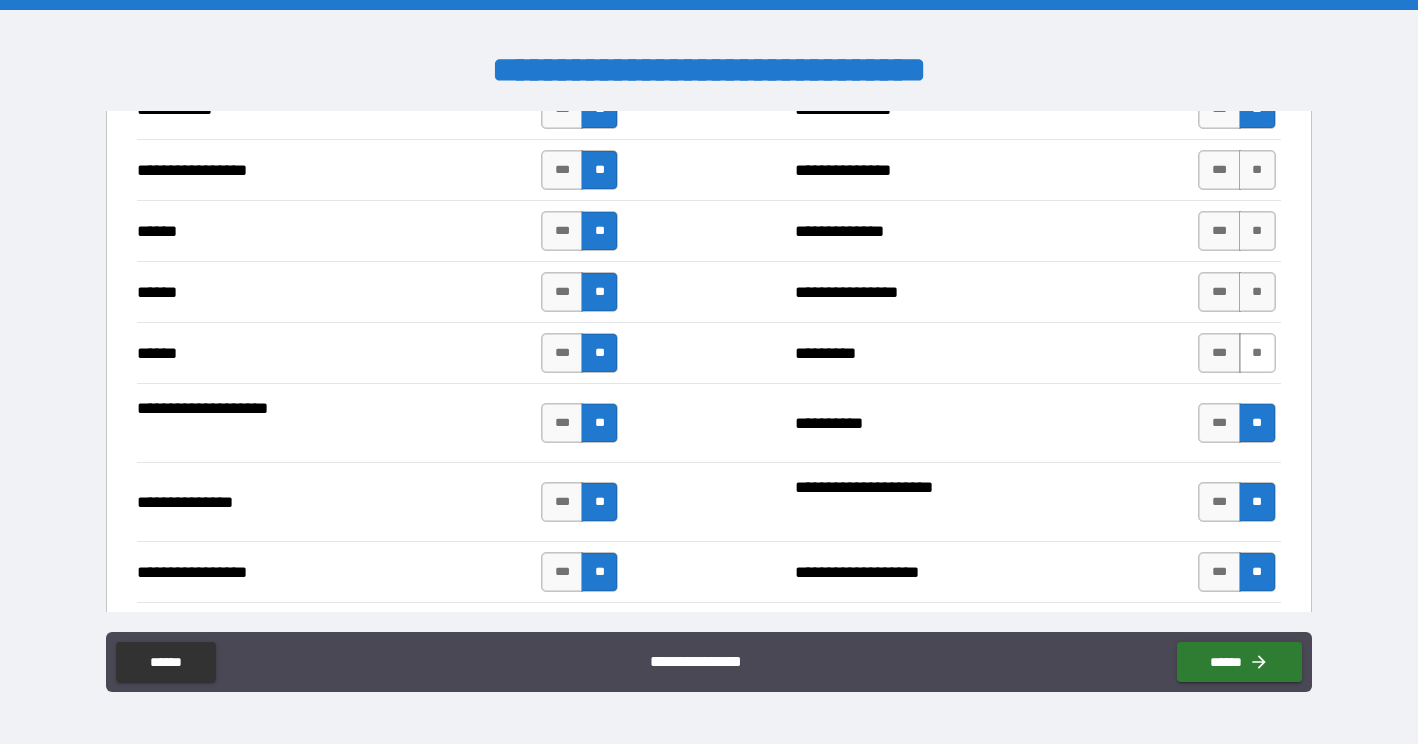 click on "**" at bounding box center (1257, 353) 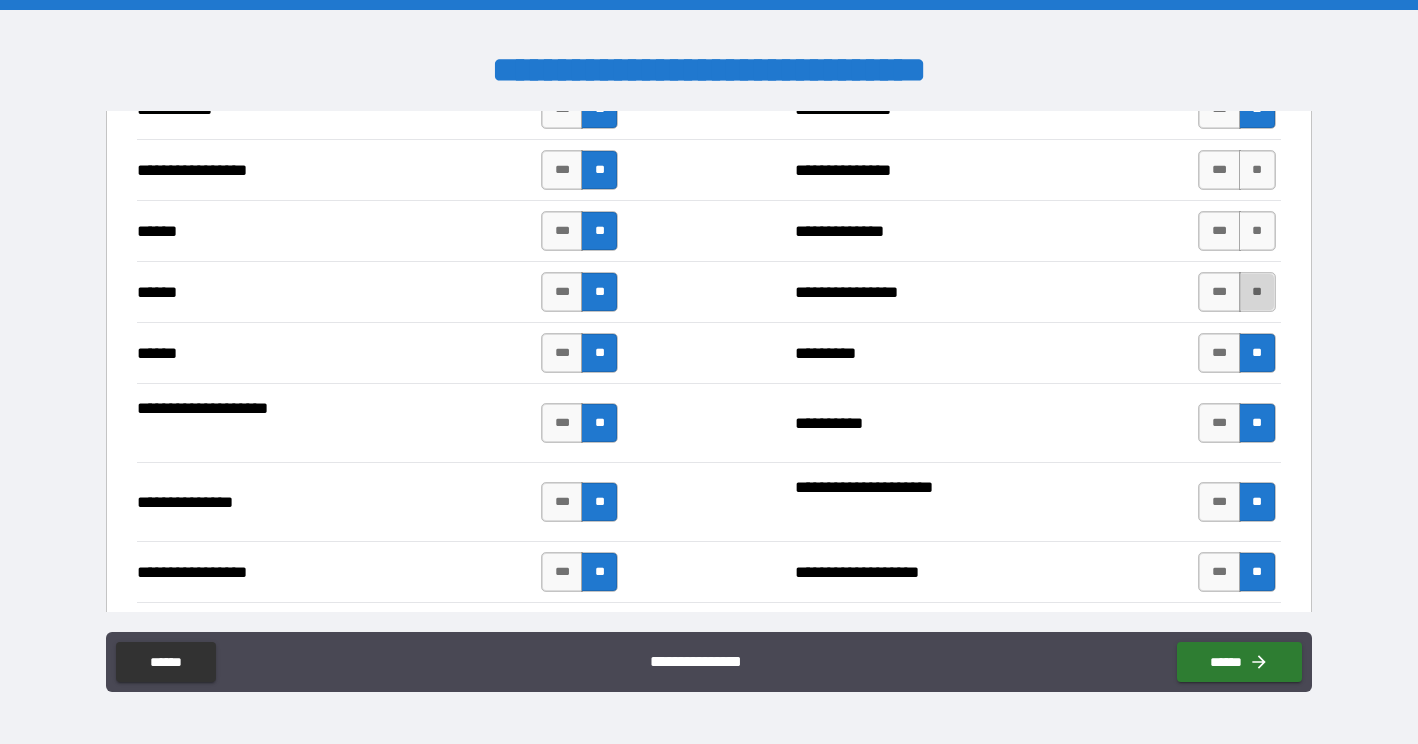 click on "**" at bounding box center [1257, 292] 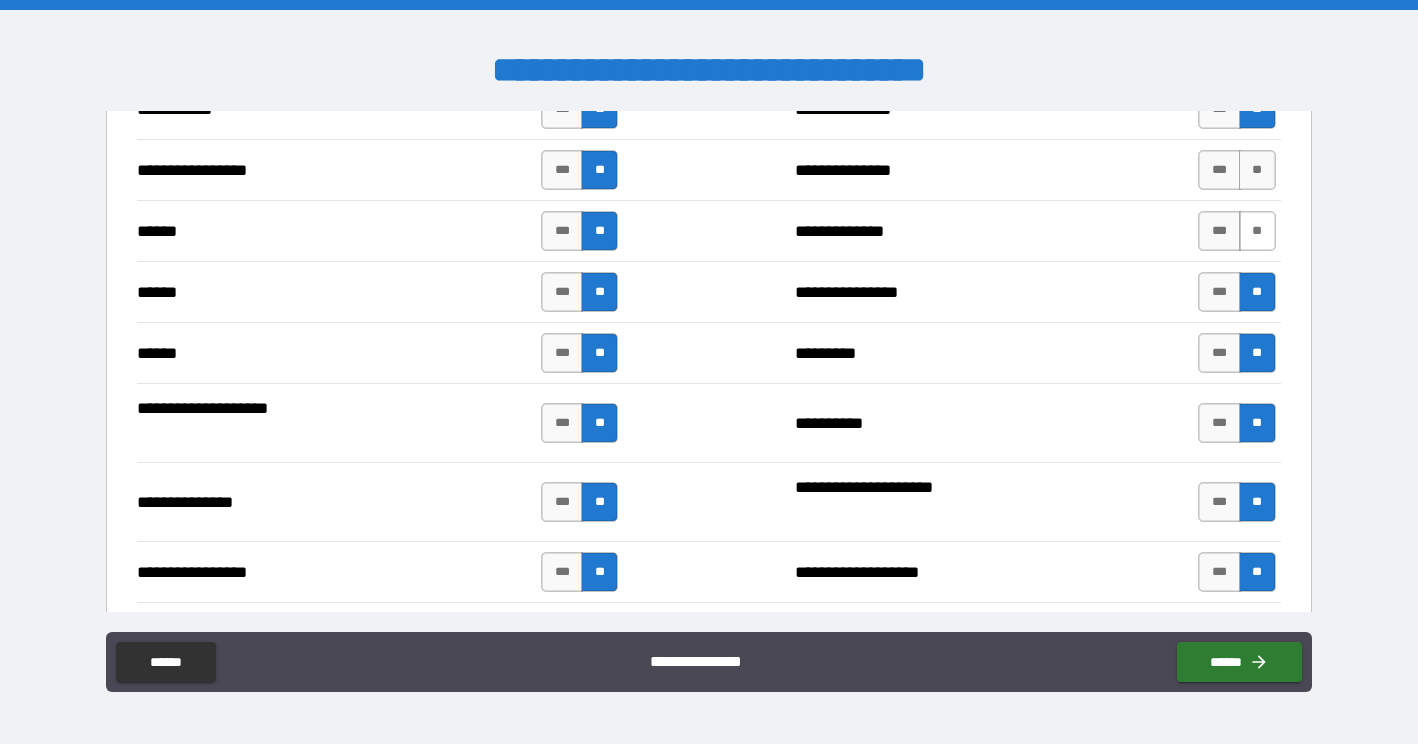 click on "**" at bounding box center (1257, 231) 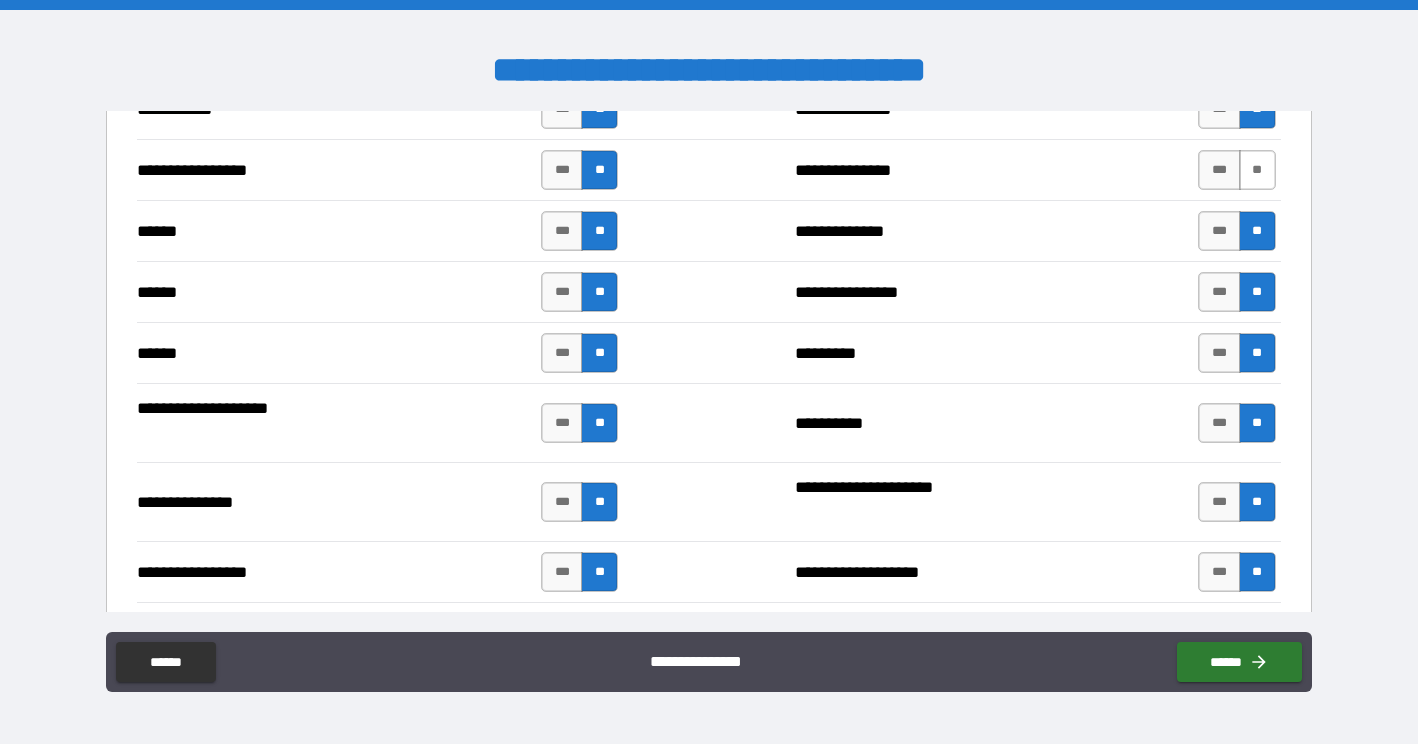 click on "**" at bounding box center [1257, 170] 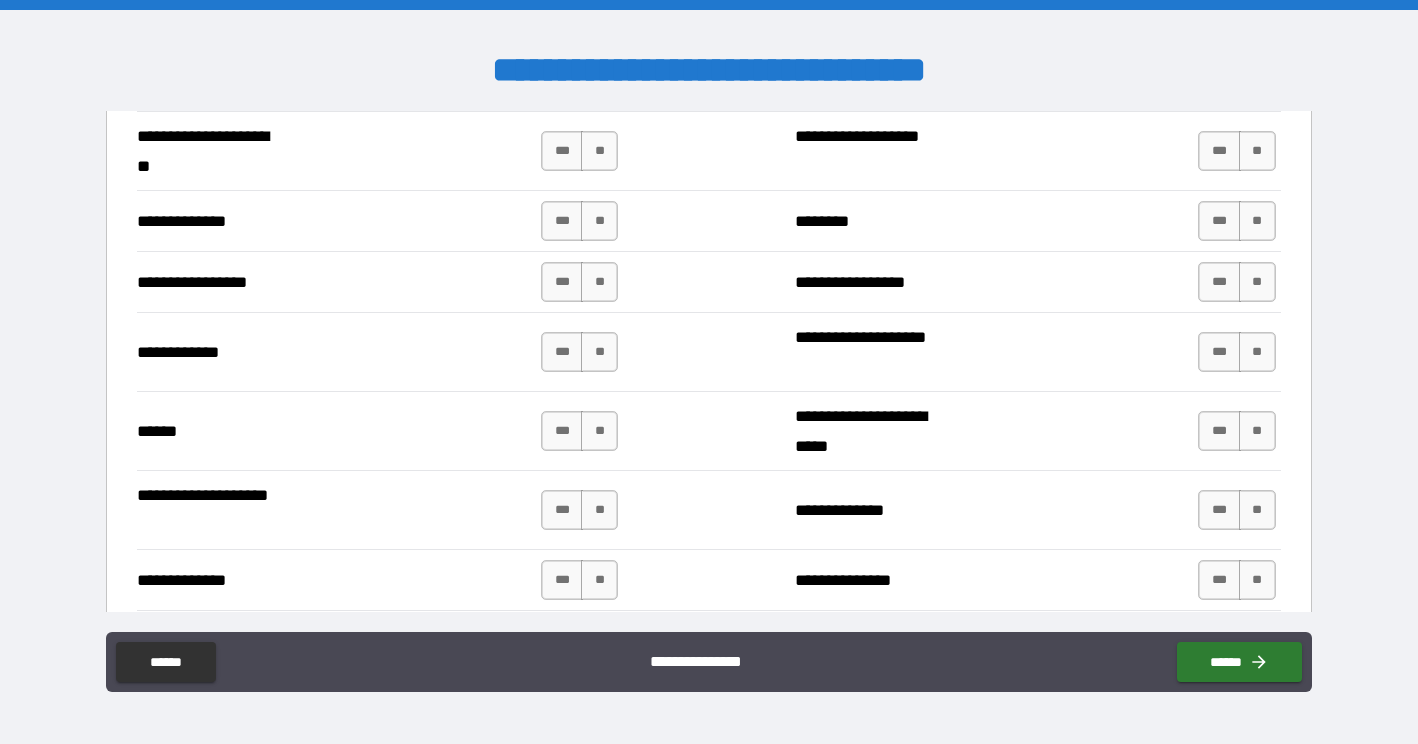 scroll, scrollTop: 2804, scrollLeft: 0, axis: vertical 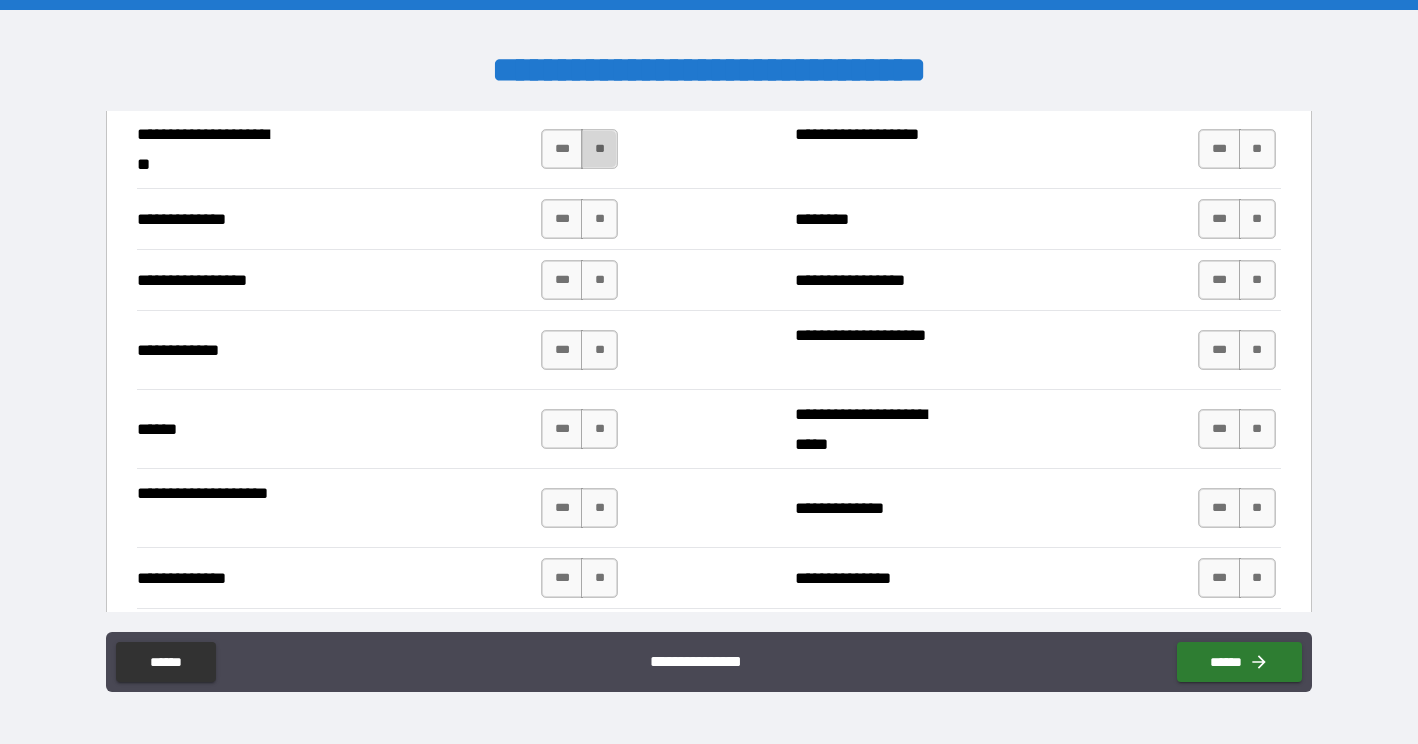 click on "**" at bounding box center [599, 149] 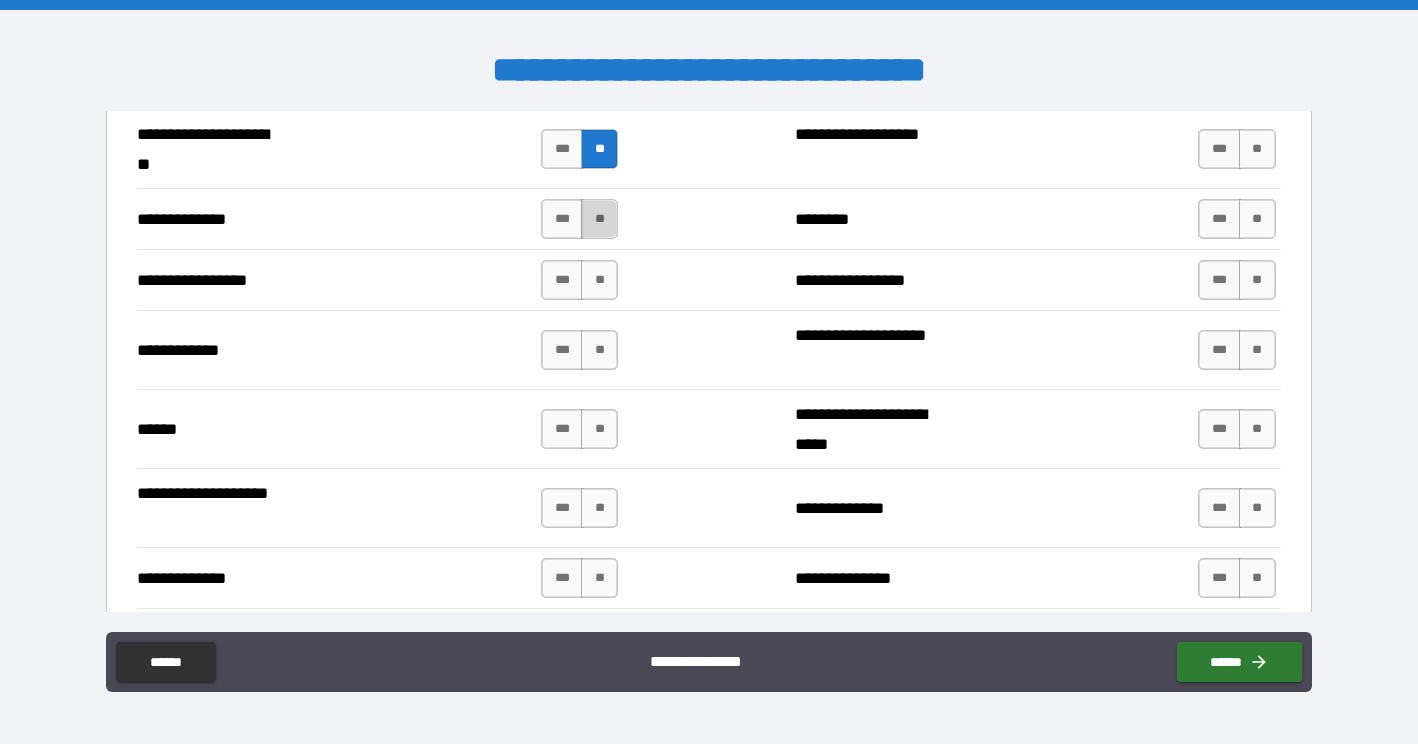 click on "**" at bounding box center [599, 219] 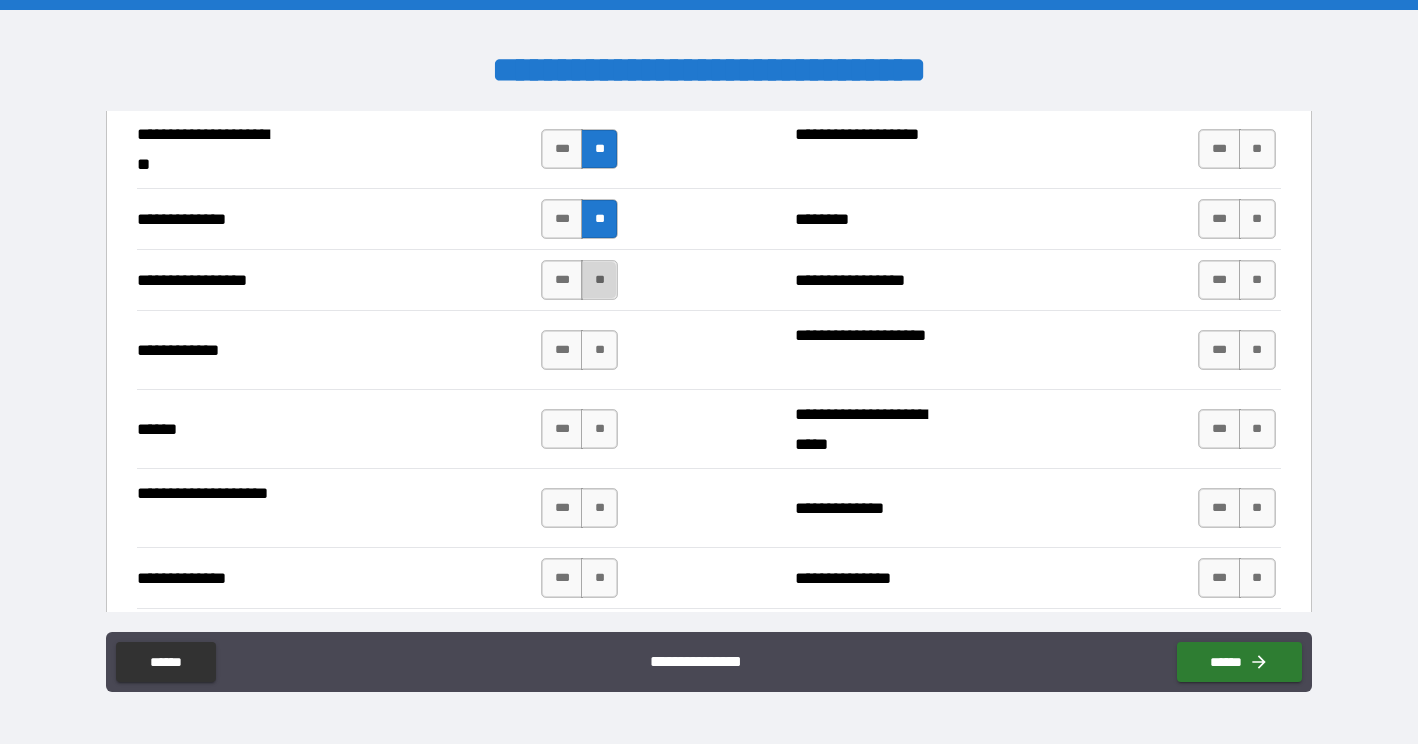 click on "**" at bounding box center (599, 280) 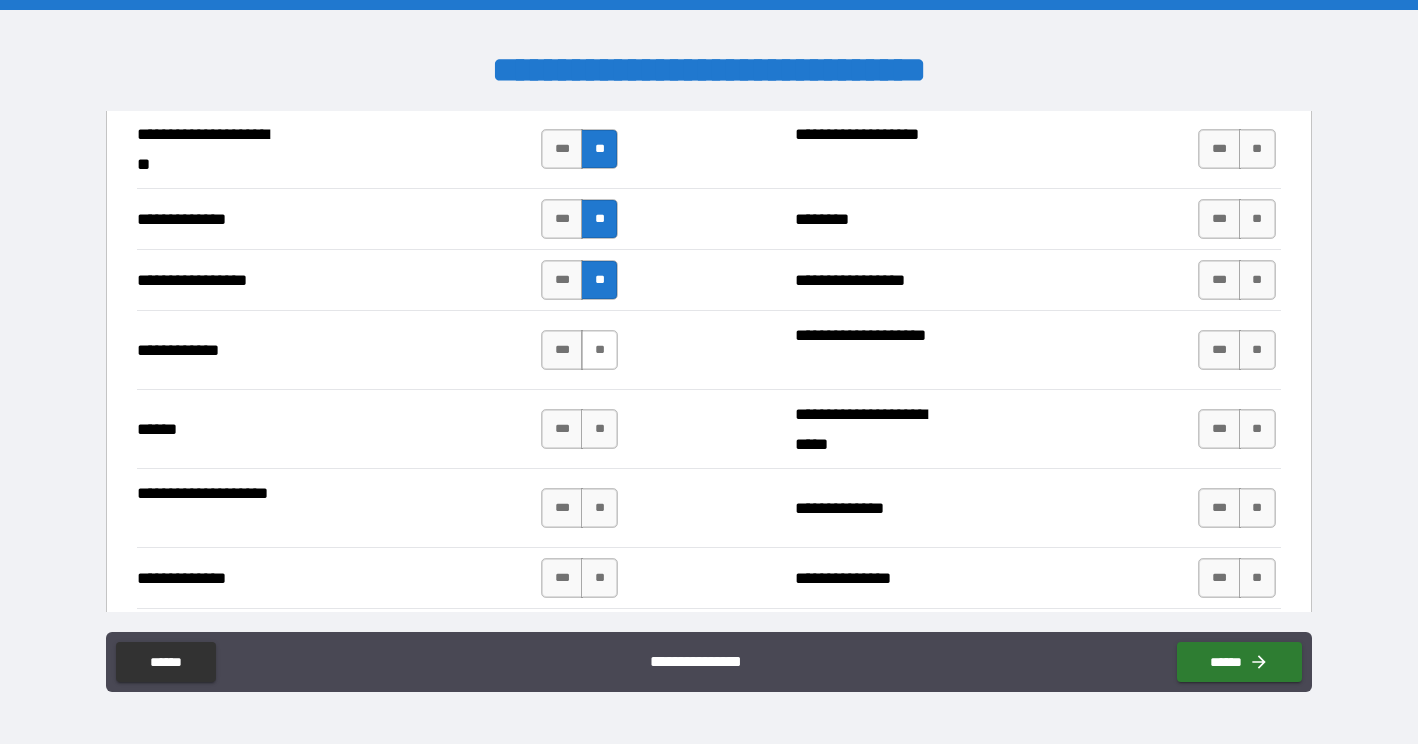 click on "**" at bounding box center [599, 350] 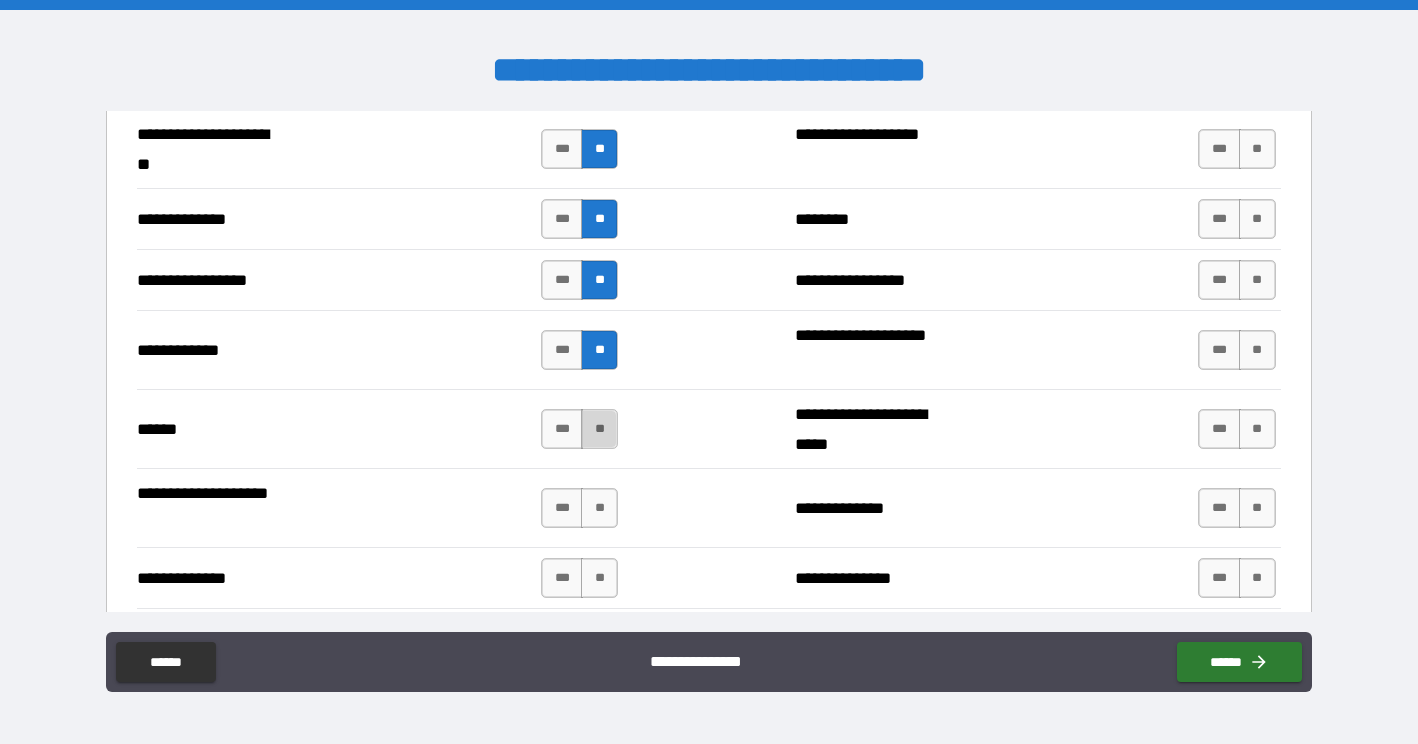 click on "**" at bounding box center (599, 429) 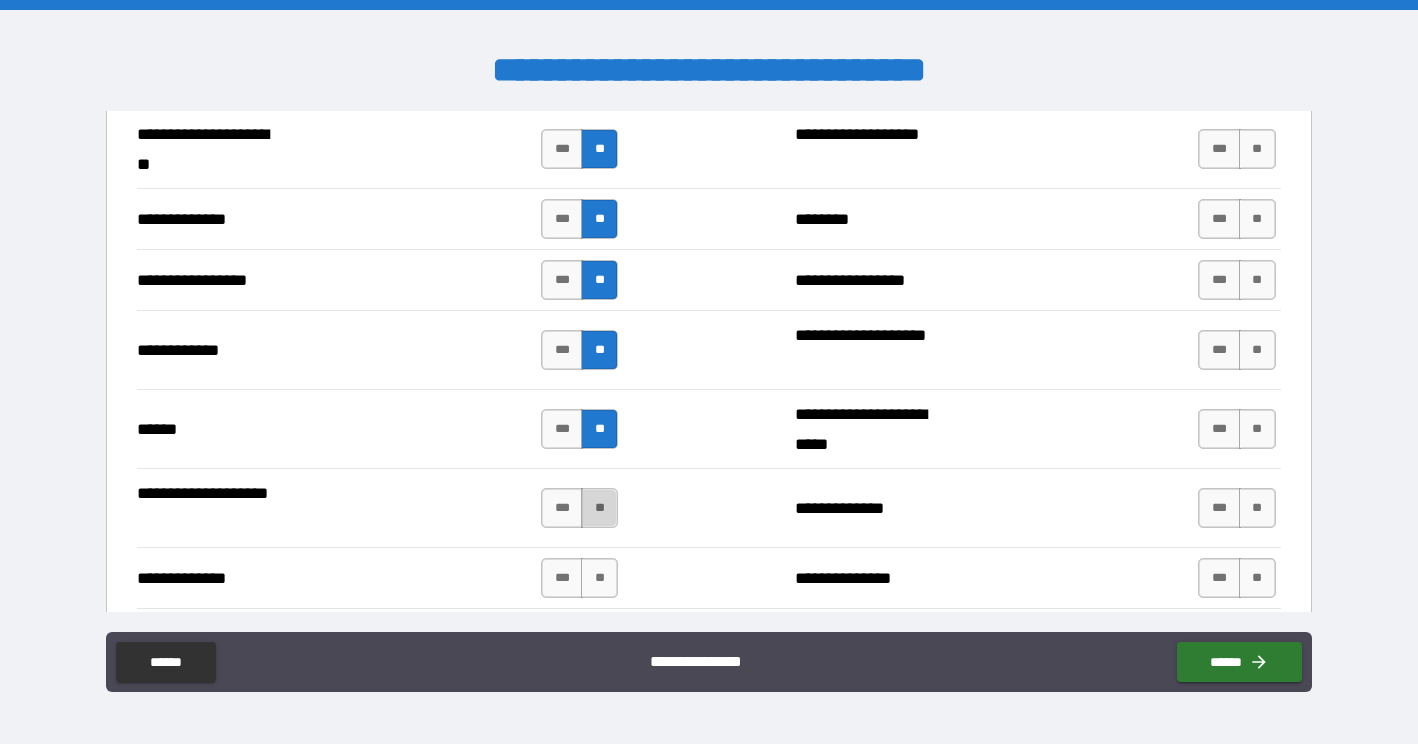 click on "**" at bounding box center (599, 508) 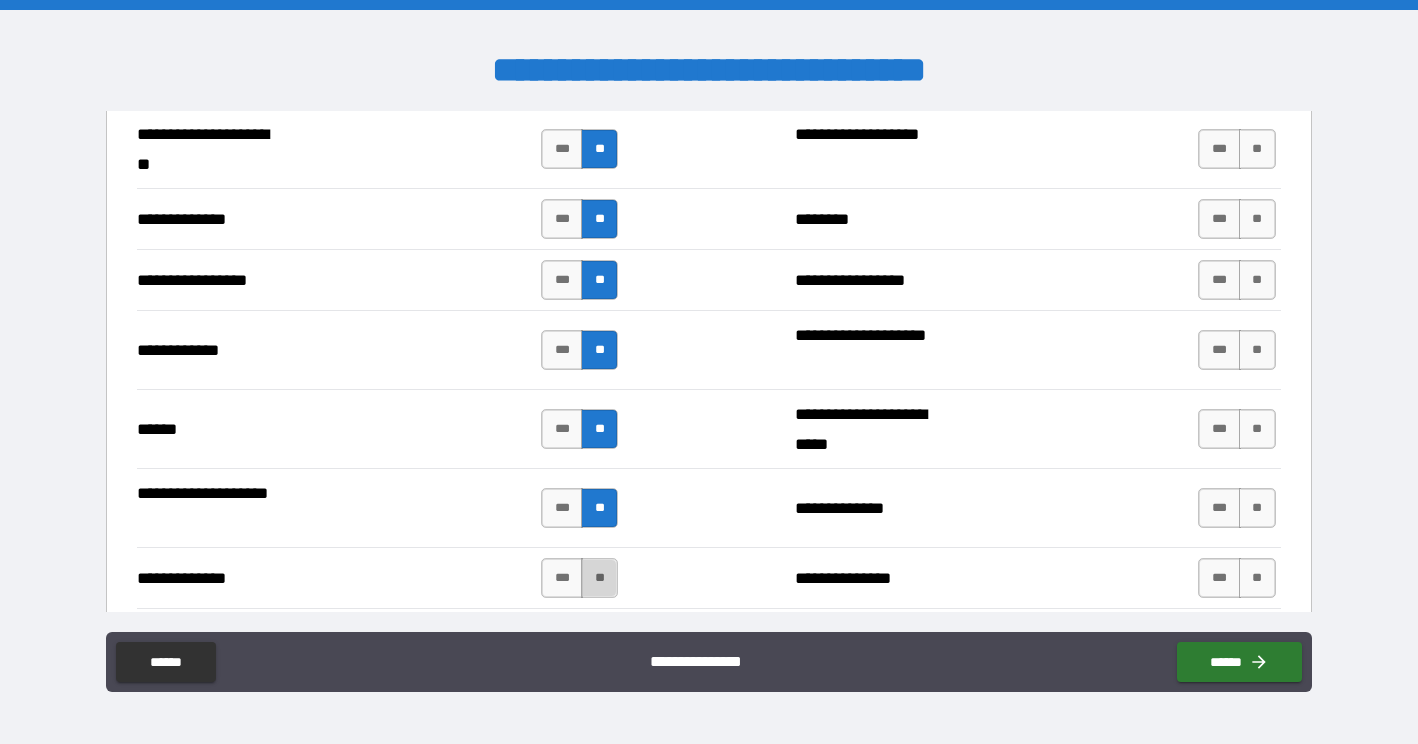 click on "**" at bounding box center (599, 578) 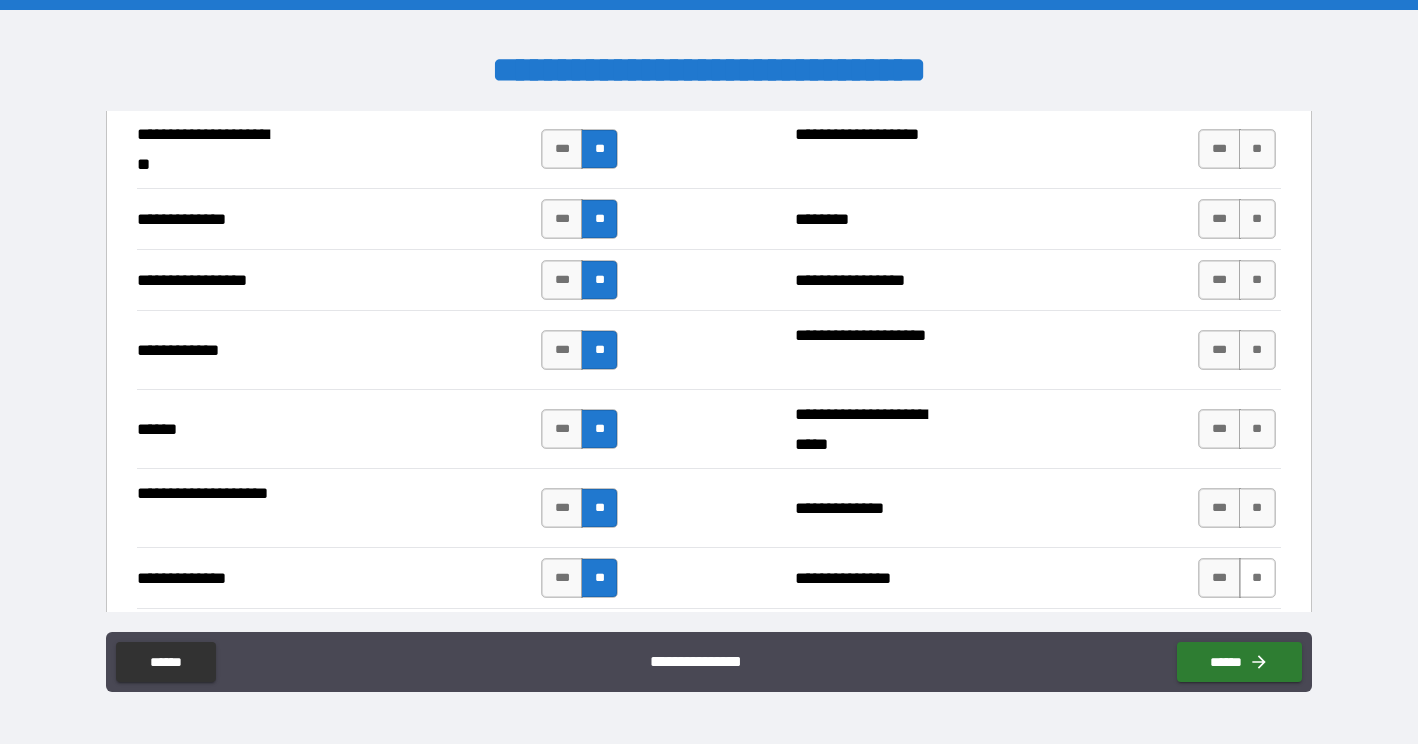 click on "**" at bounding box center [1257, 578] 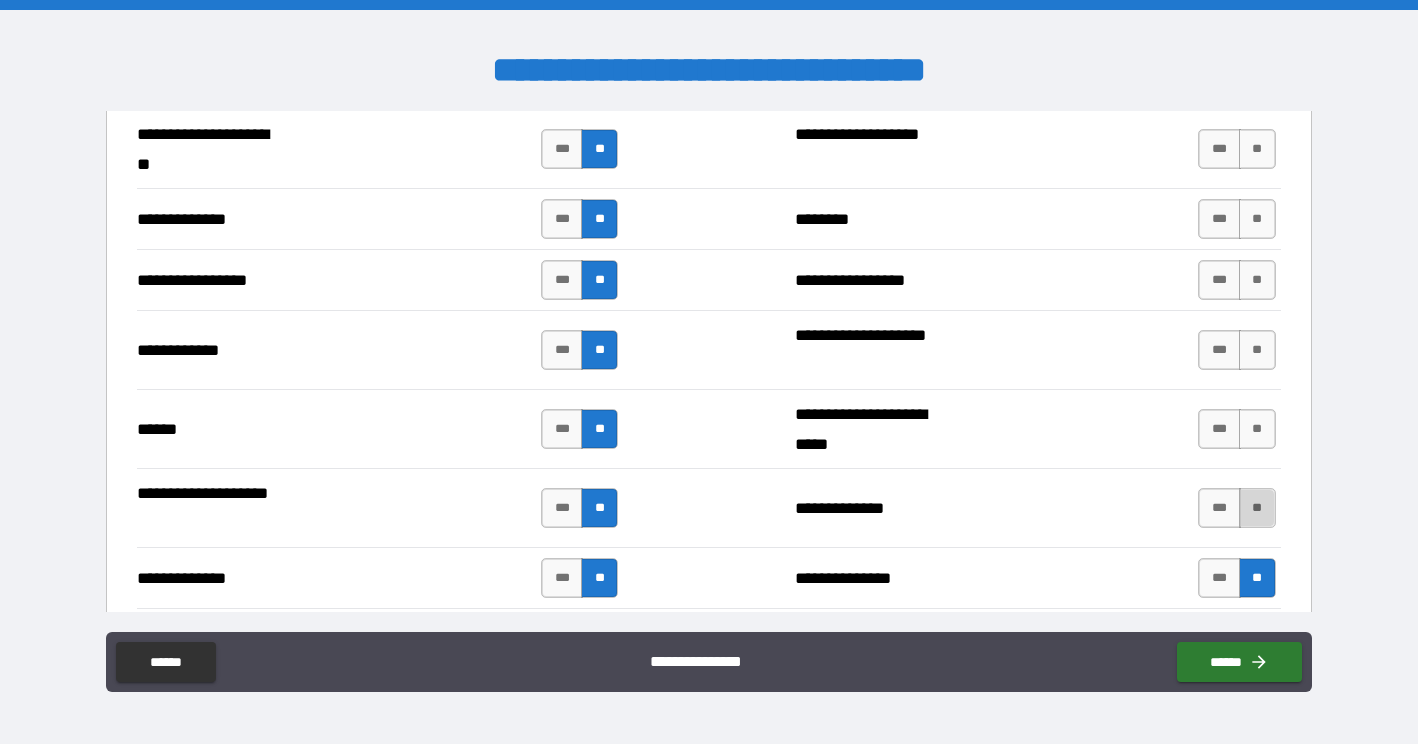 click on "**" at bounding box center (1257, 508) 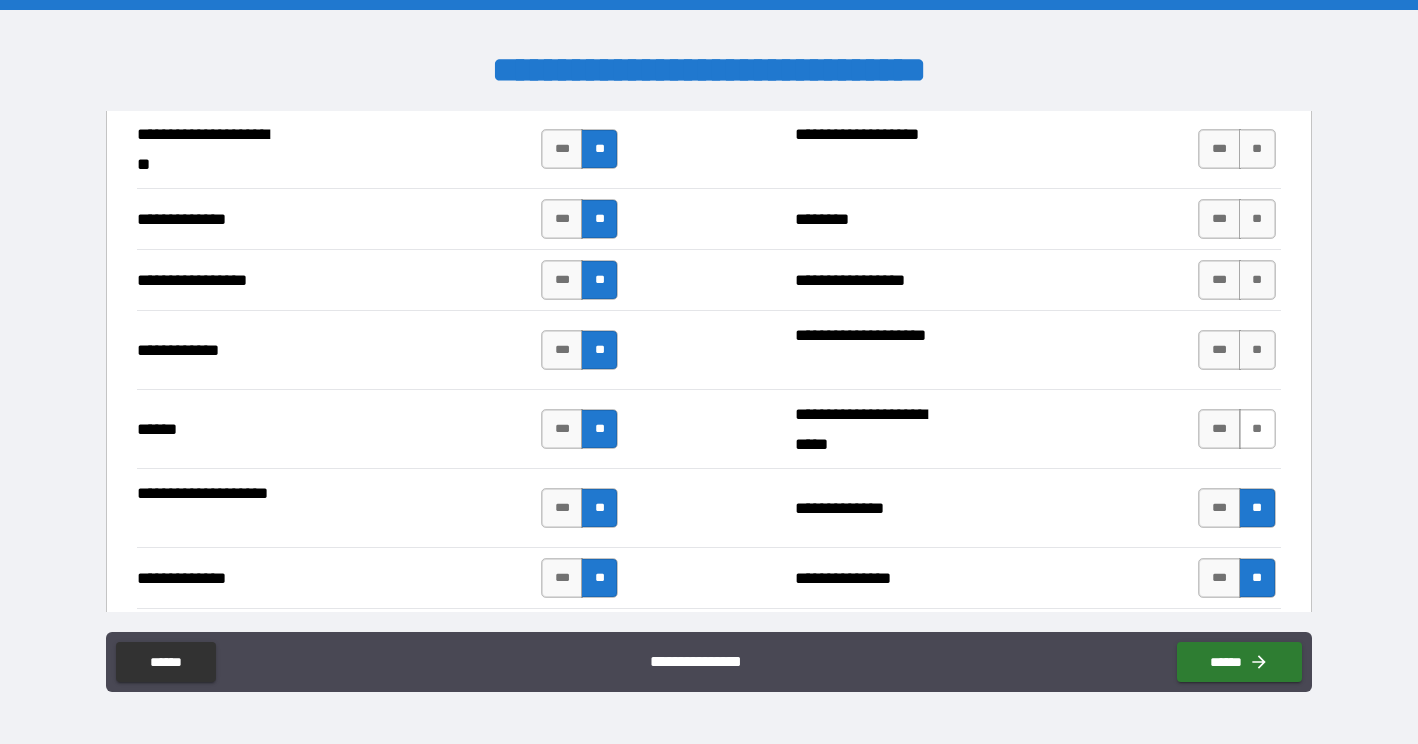 click on "**" at bounding box center (1257, 429) 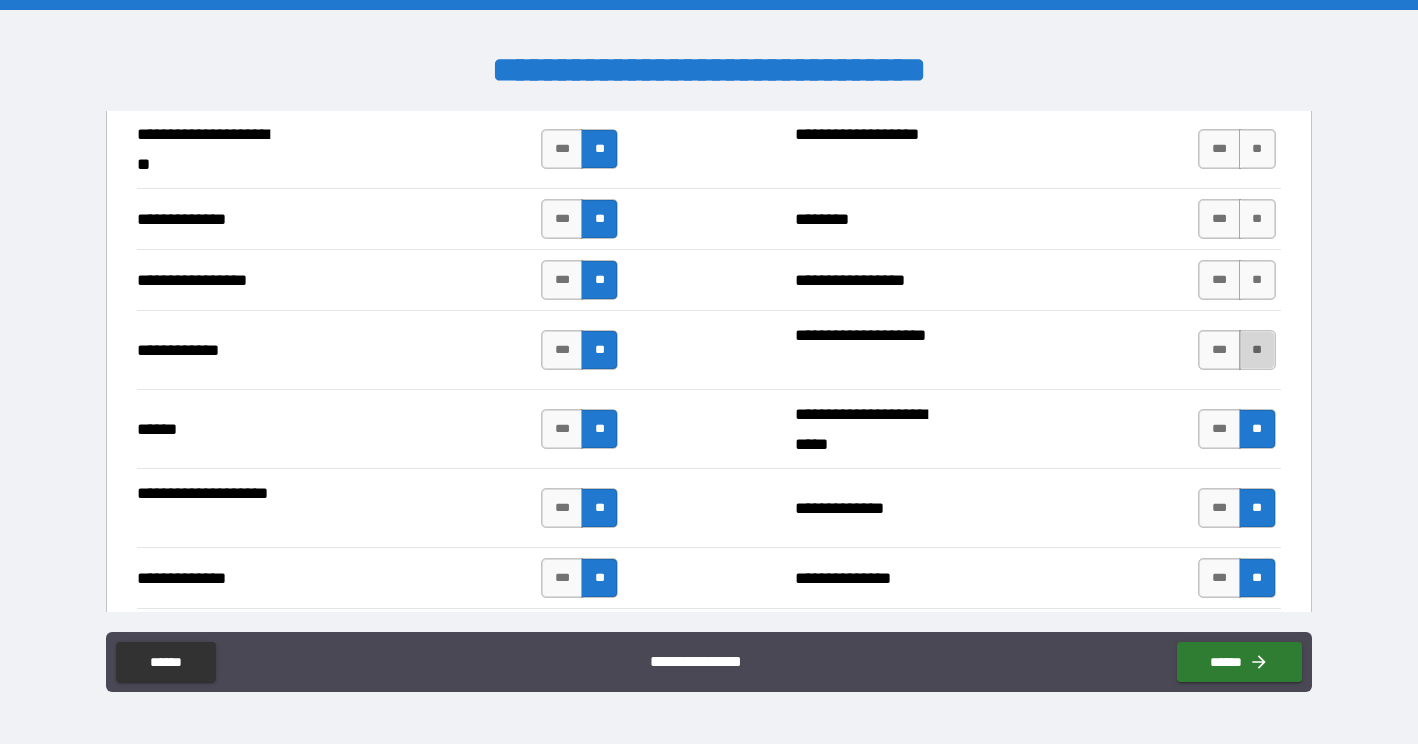 click on "**" at bounding box center (1257, 350) 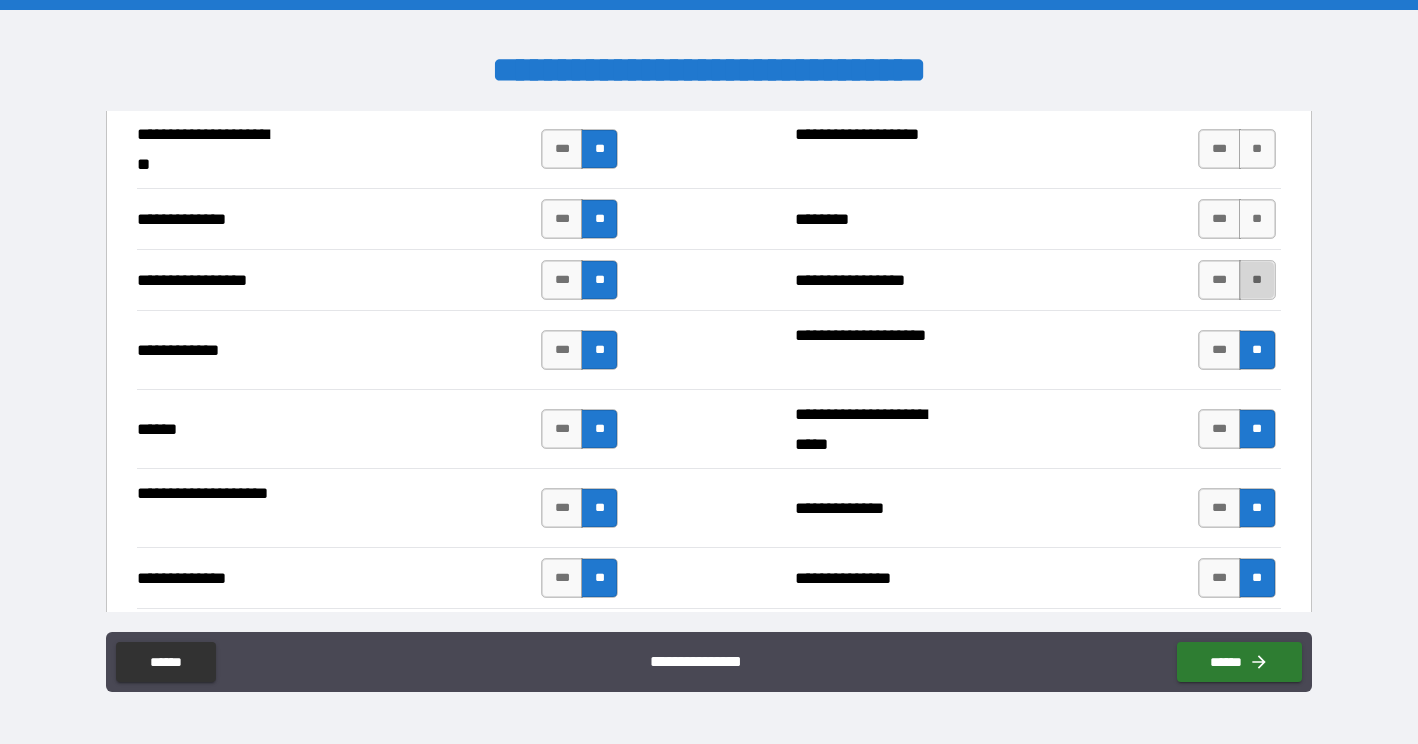 click on "**" at bounding box center (1257, 280) 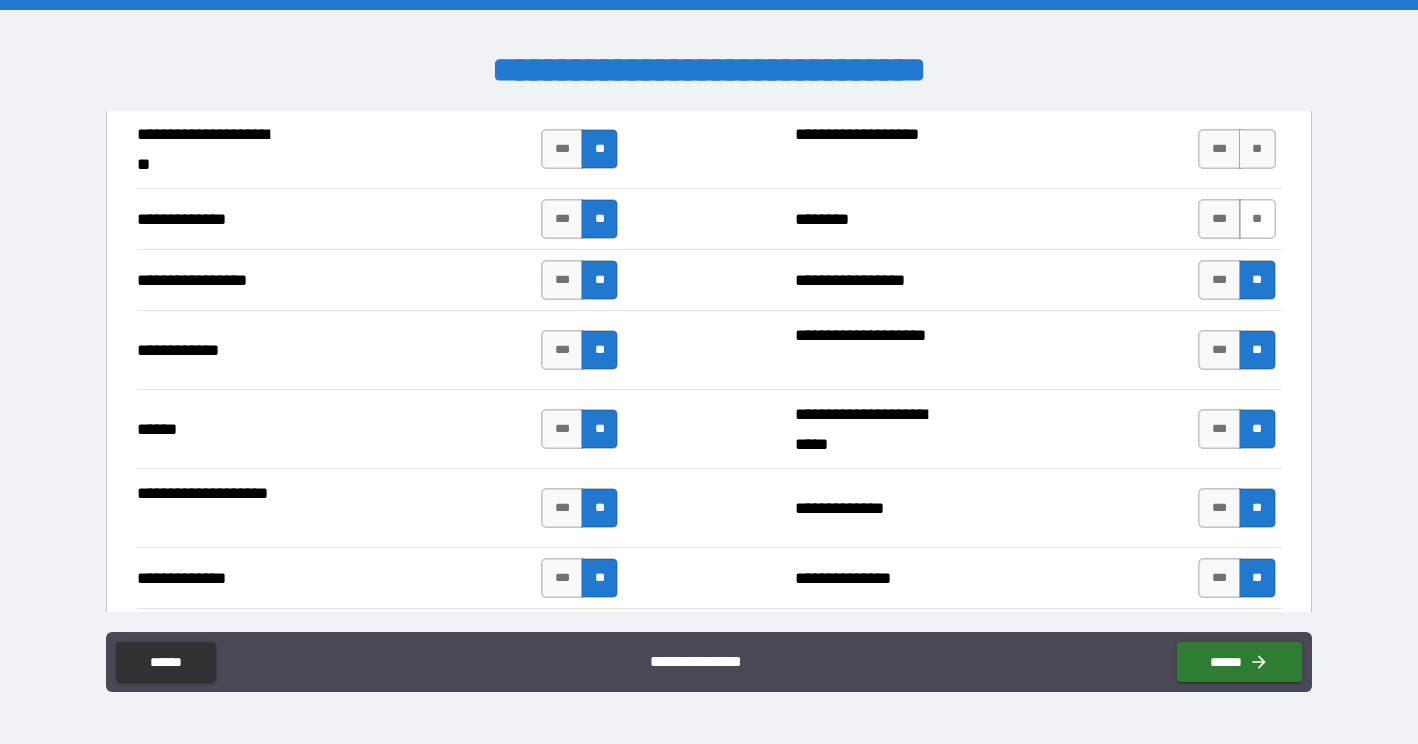 click on "**" at bounding box center [1257, 219] 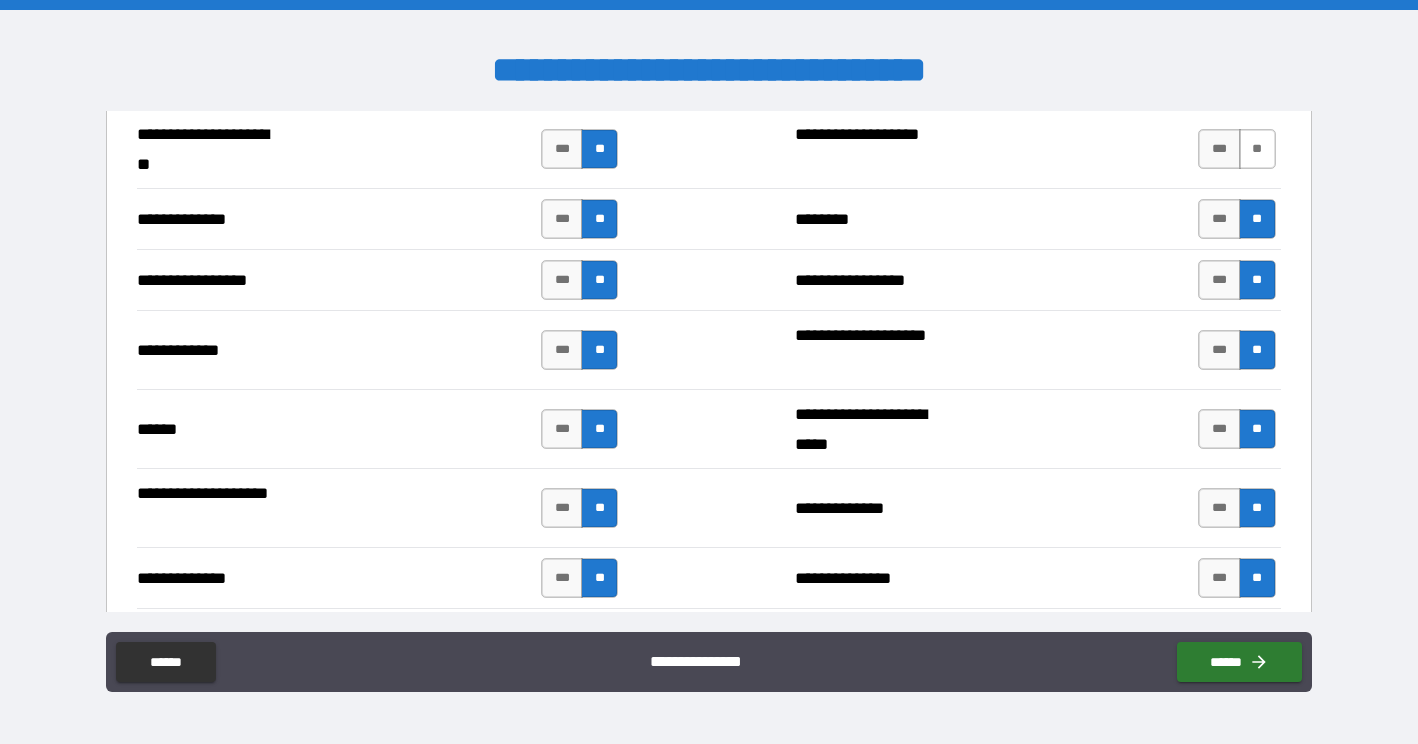 click on "**" at bounding box center (1257, 149) 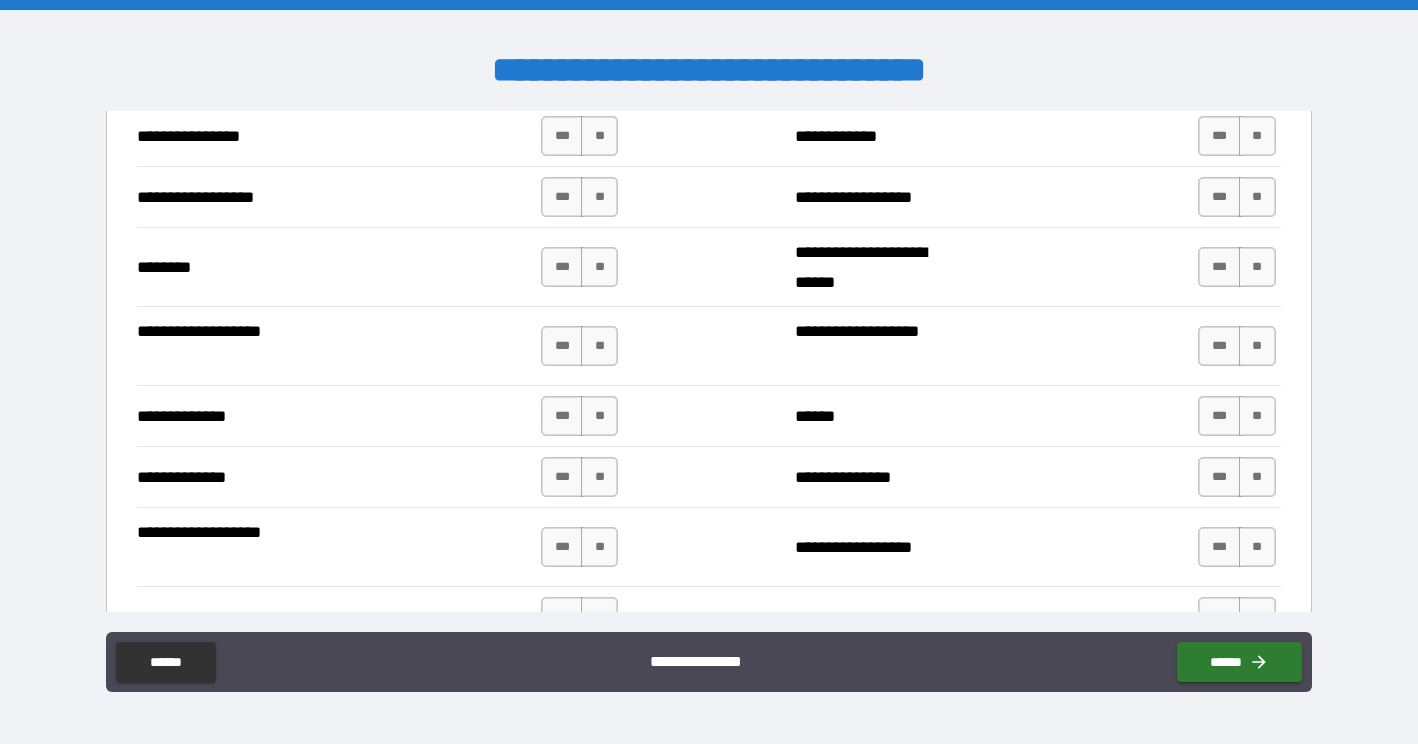 scroll, scrollTop: 3309, scrollLeft: 0, axis: vertical 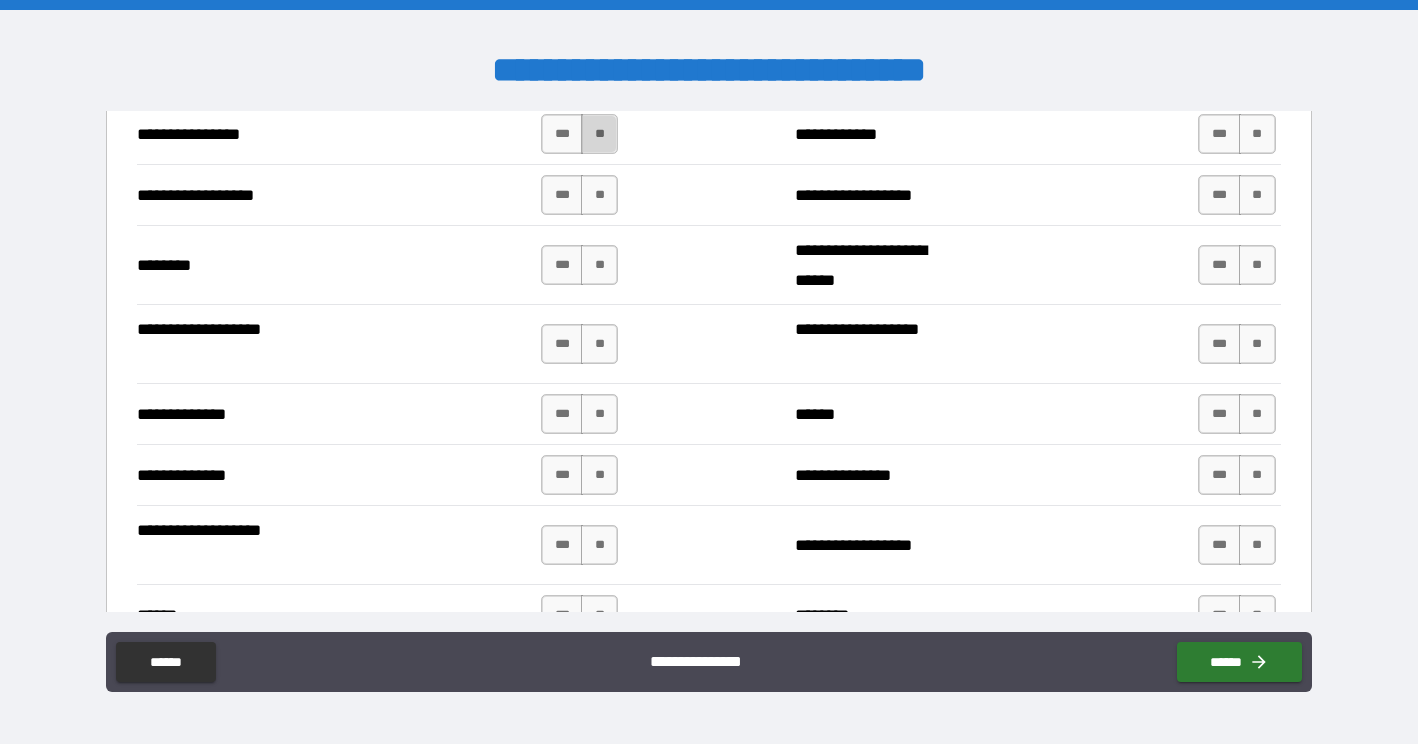 click on "**" at bounding box center [599, 134] 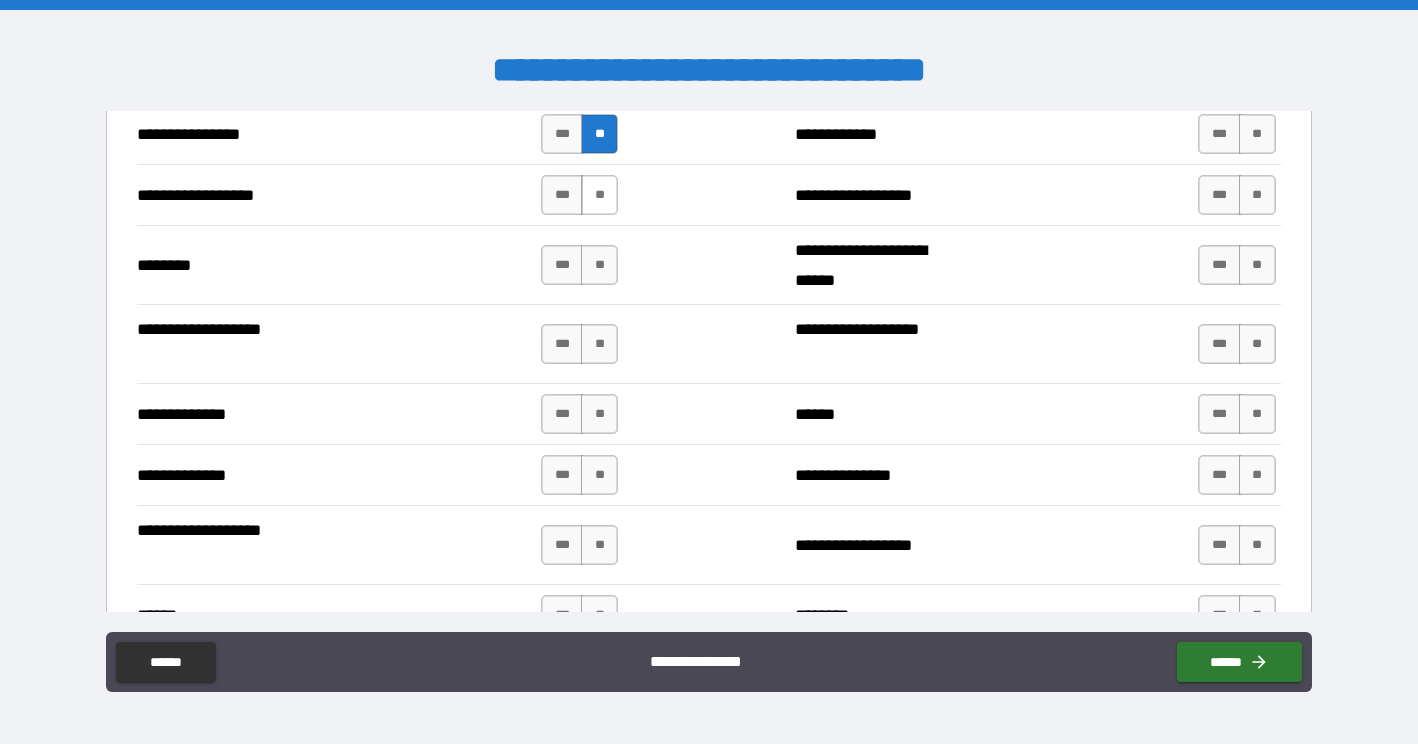 click on "**" at bounding box center (599, 195) 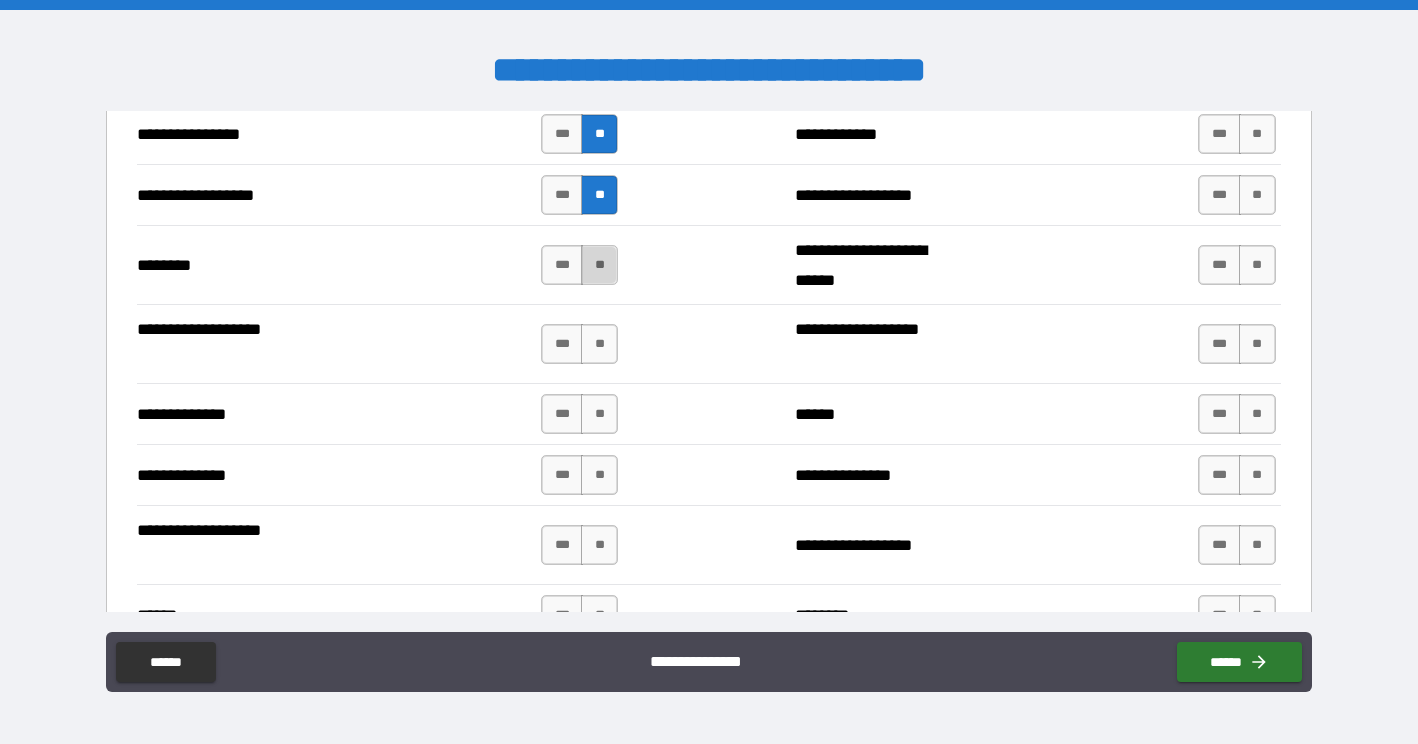 click on "**" at bounding box center (599, 265) 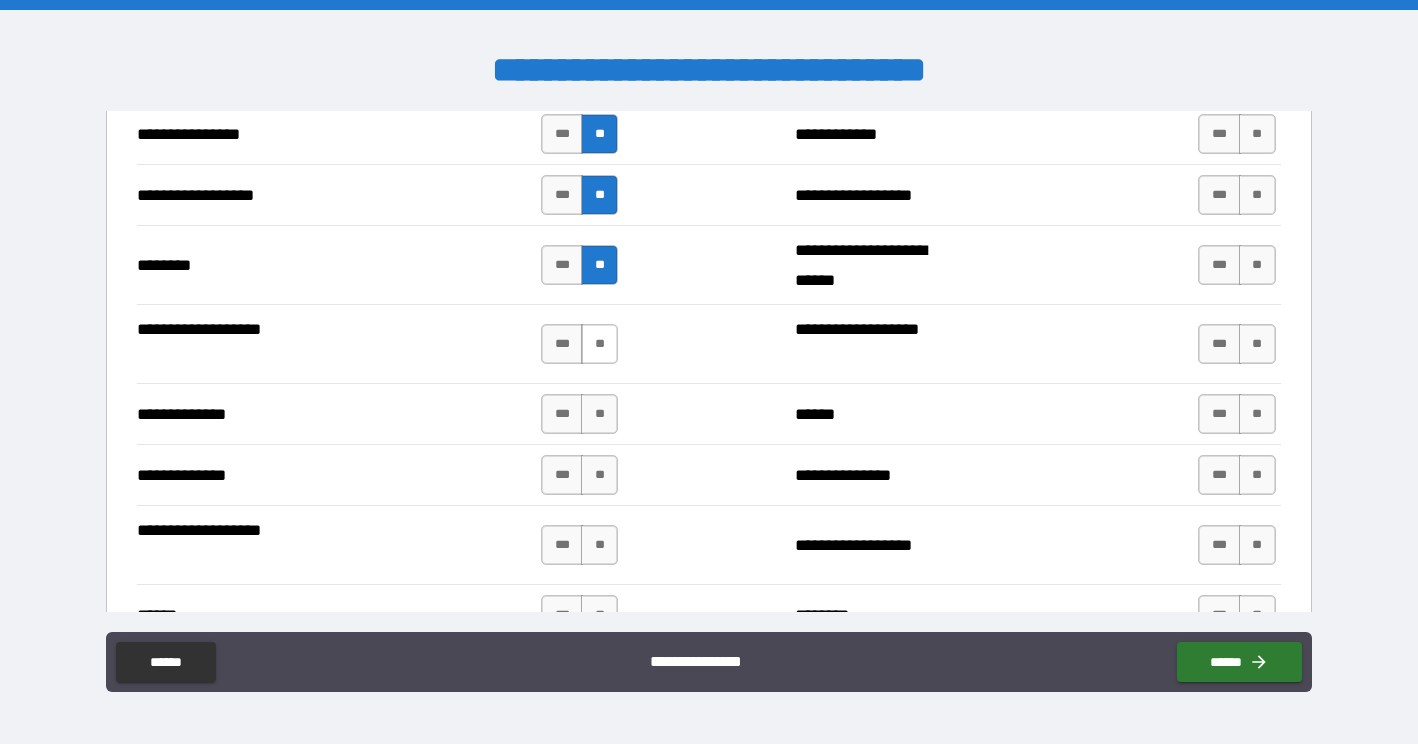 click on "**" at bounding box center (599, 344) 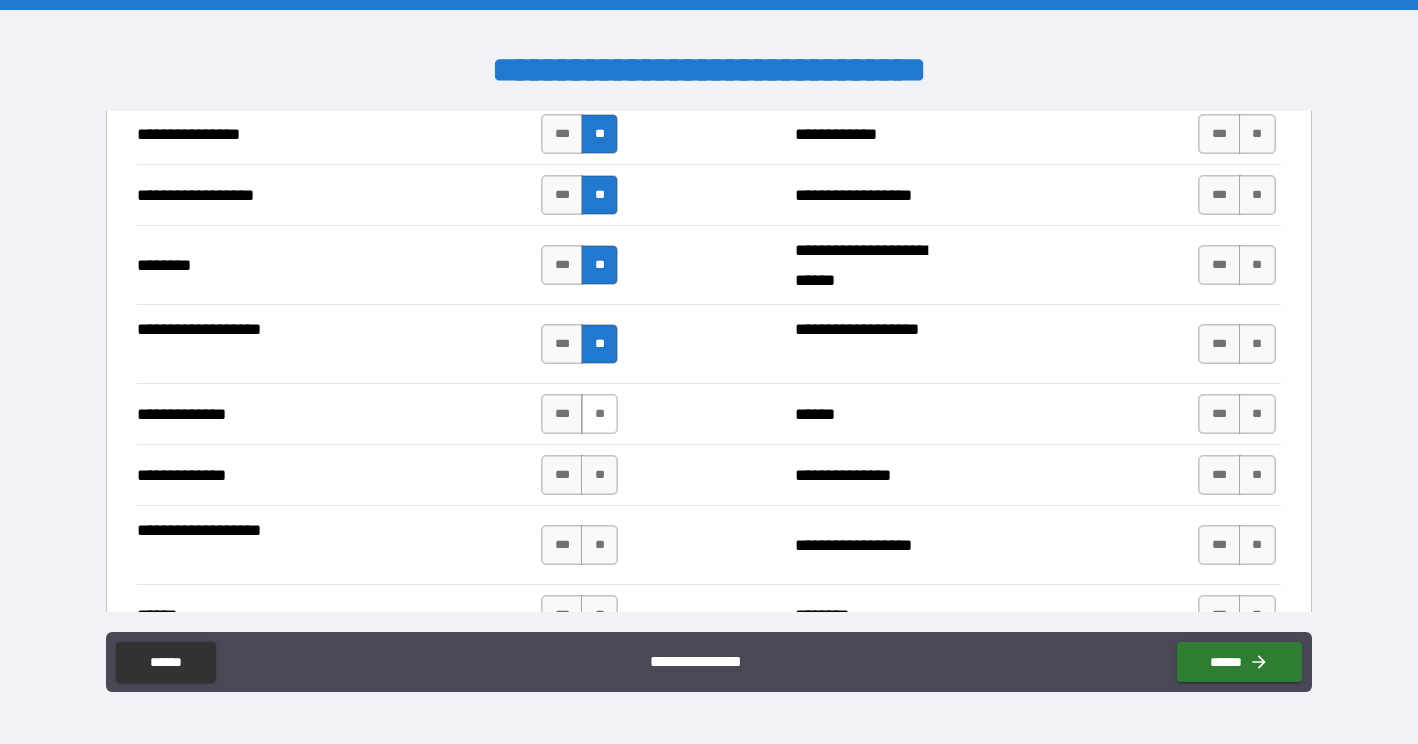 click on "**" at bounding box center [599, 414] 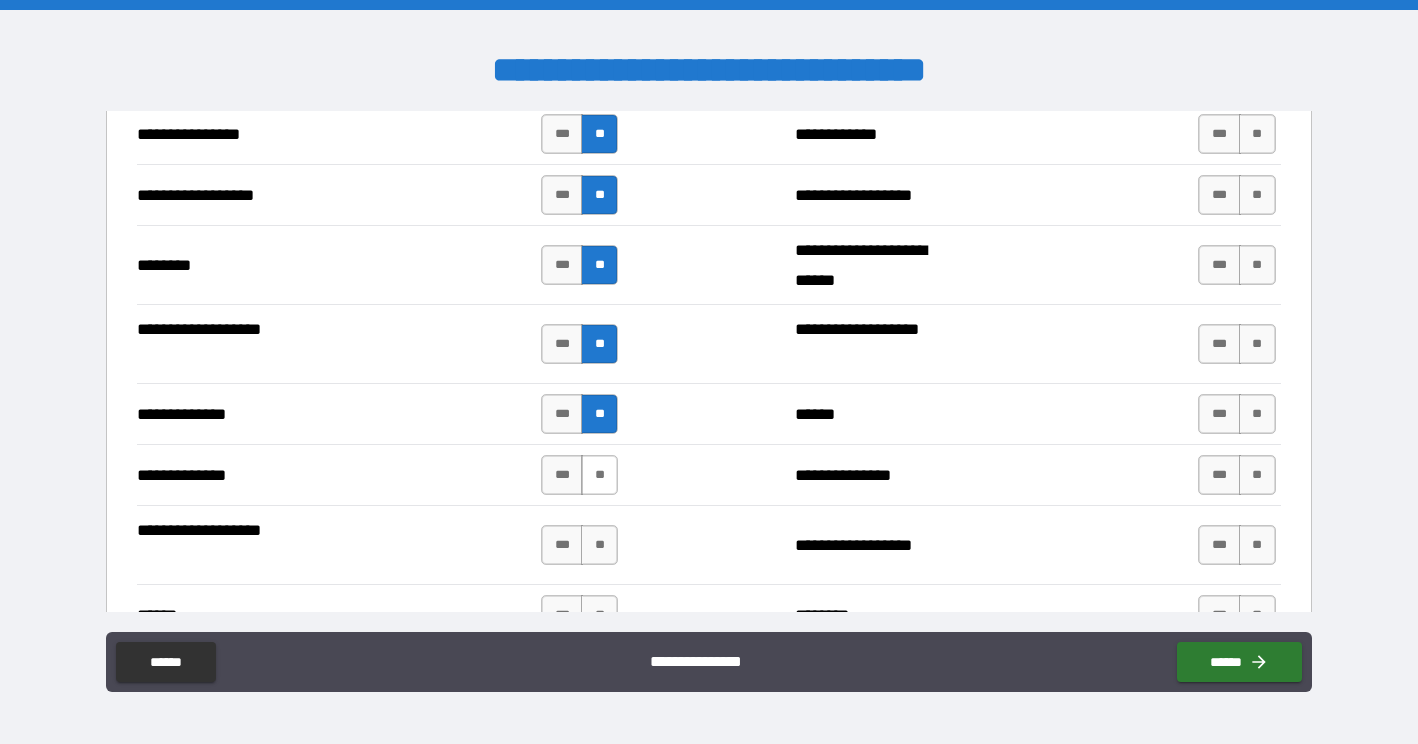 click on "**" at bounding box center [599, 475] 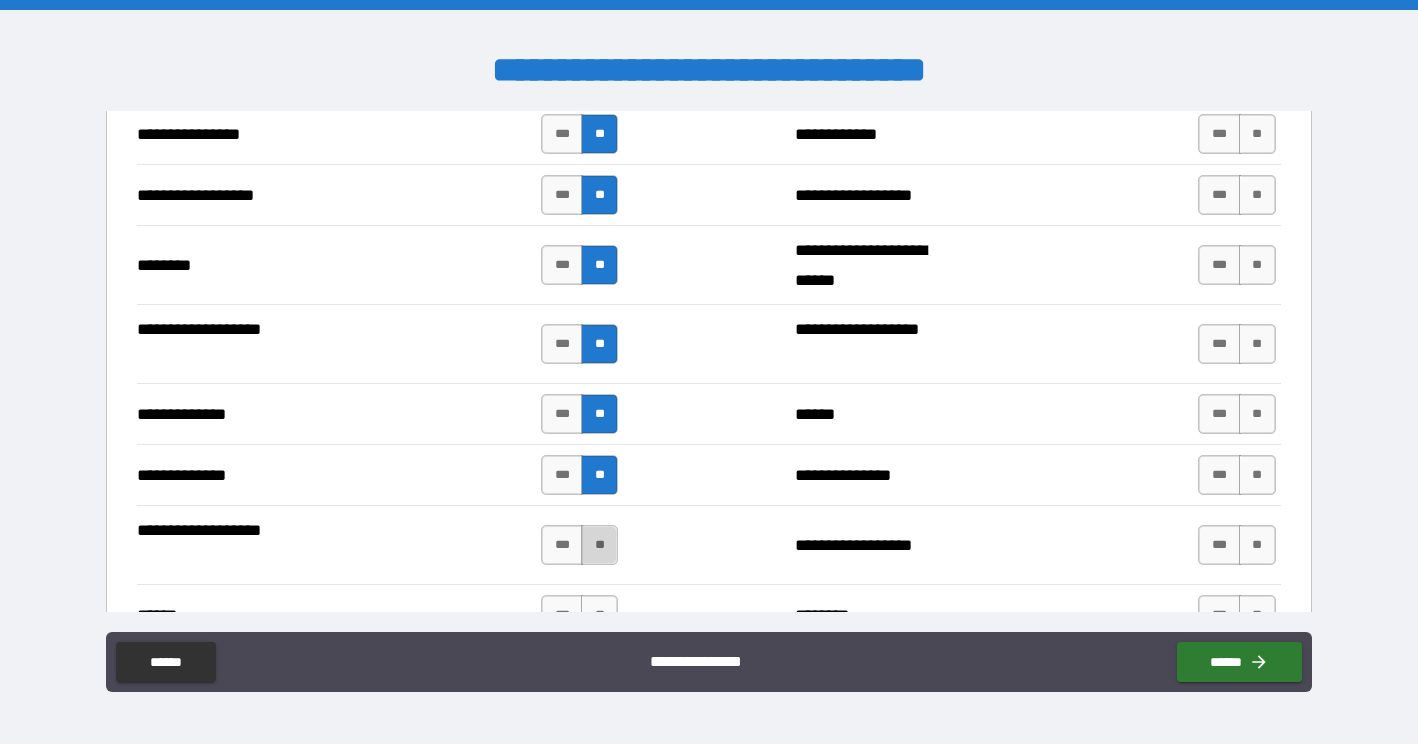 click on "**" at bounding box center [599, 545] 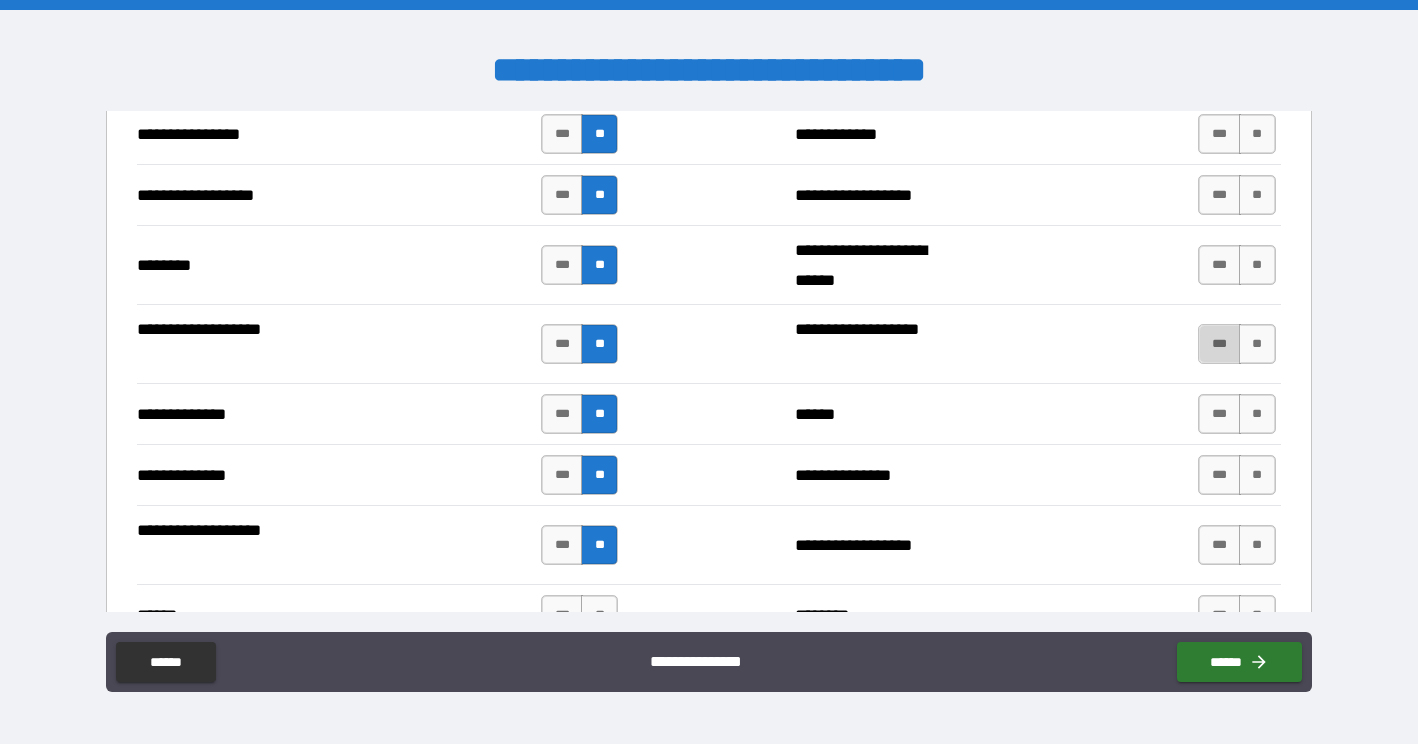 click on "***" at bounding box center (1219, 344) 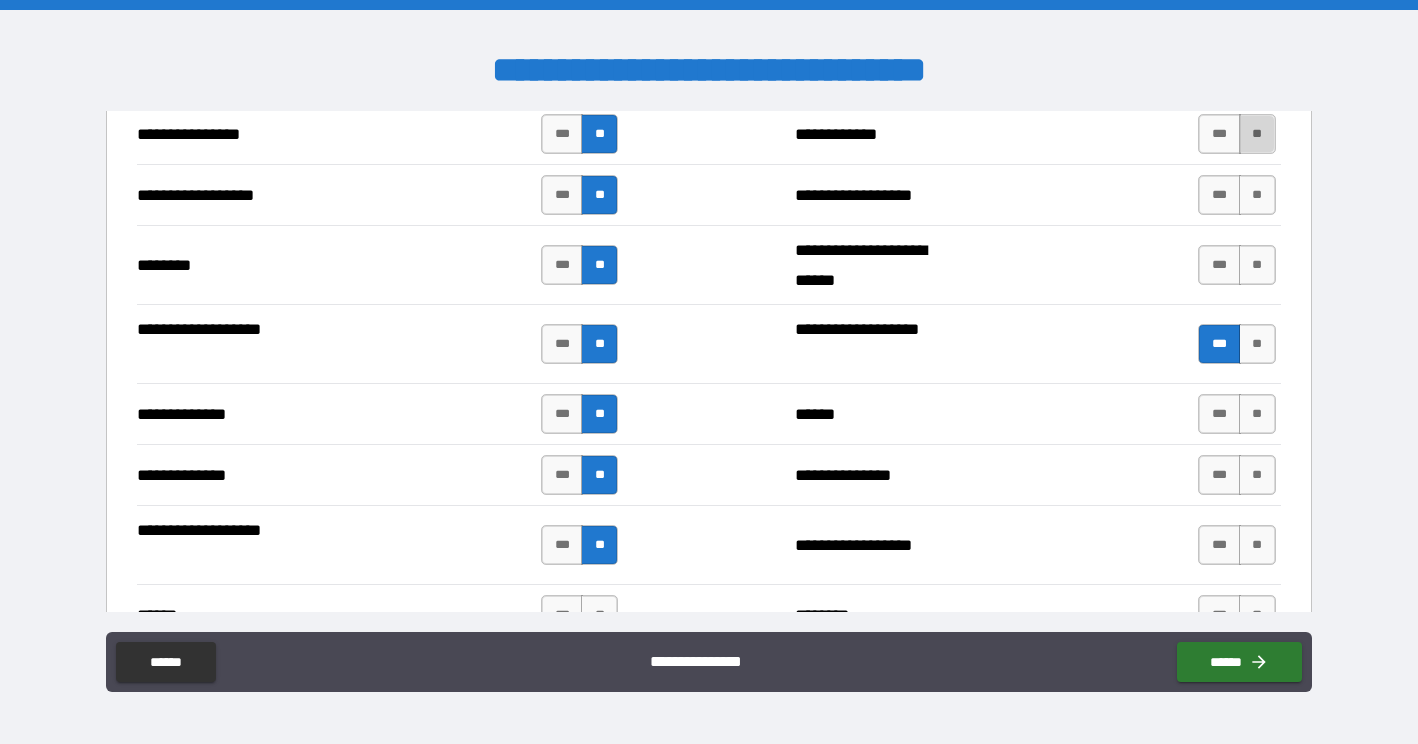 click on "**" at bounding box center [1257, 134] 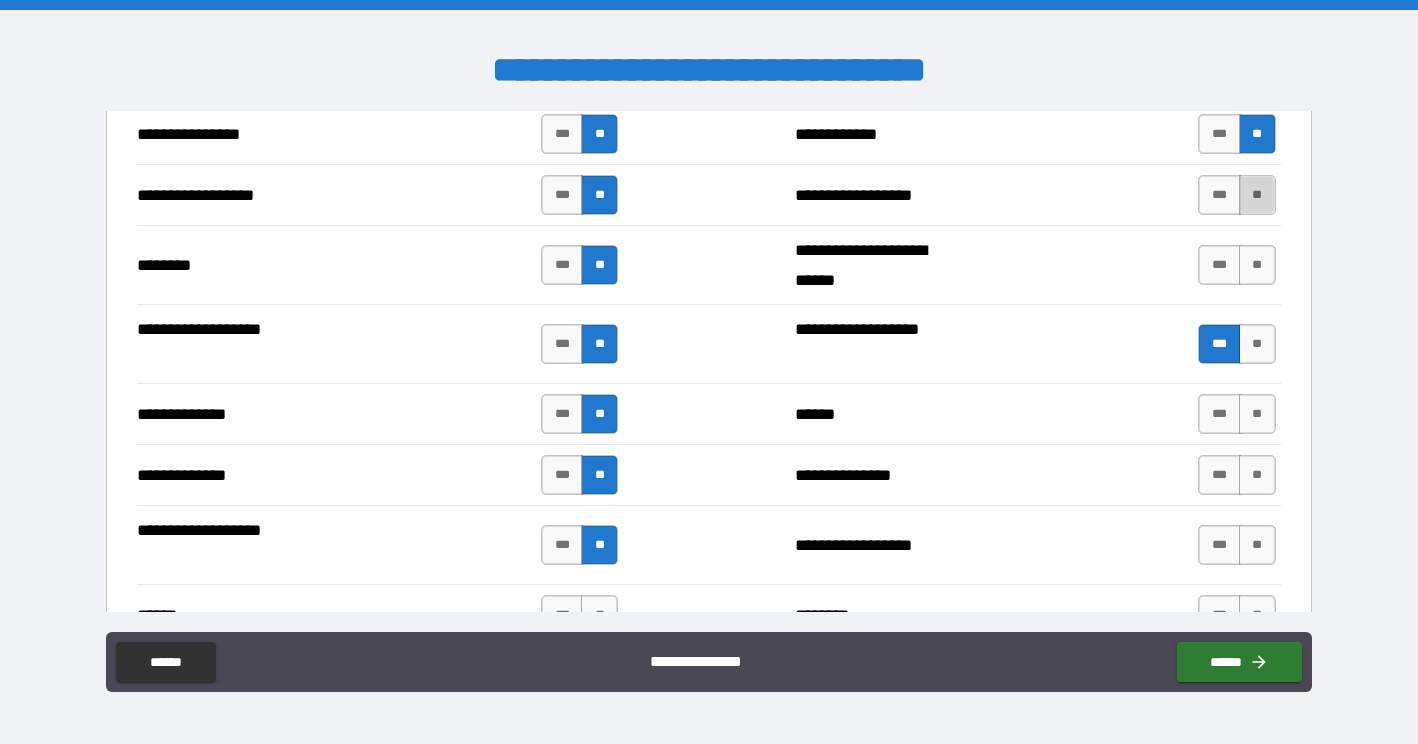 click on "**" at bounding box center (1257, 195) 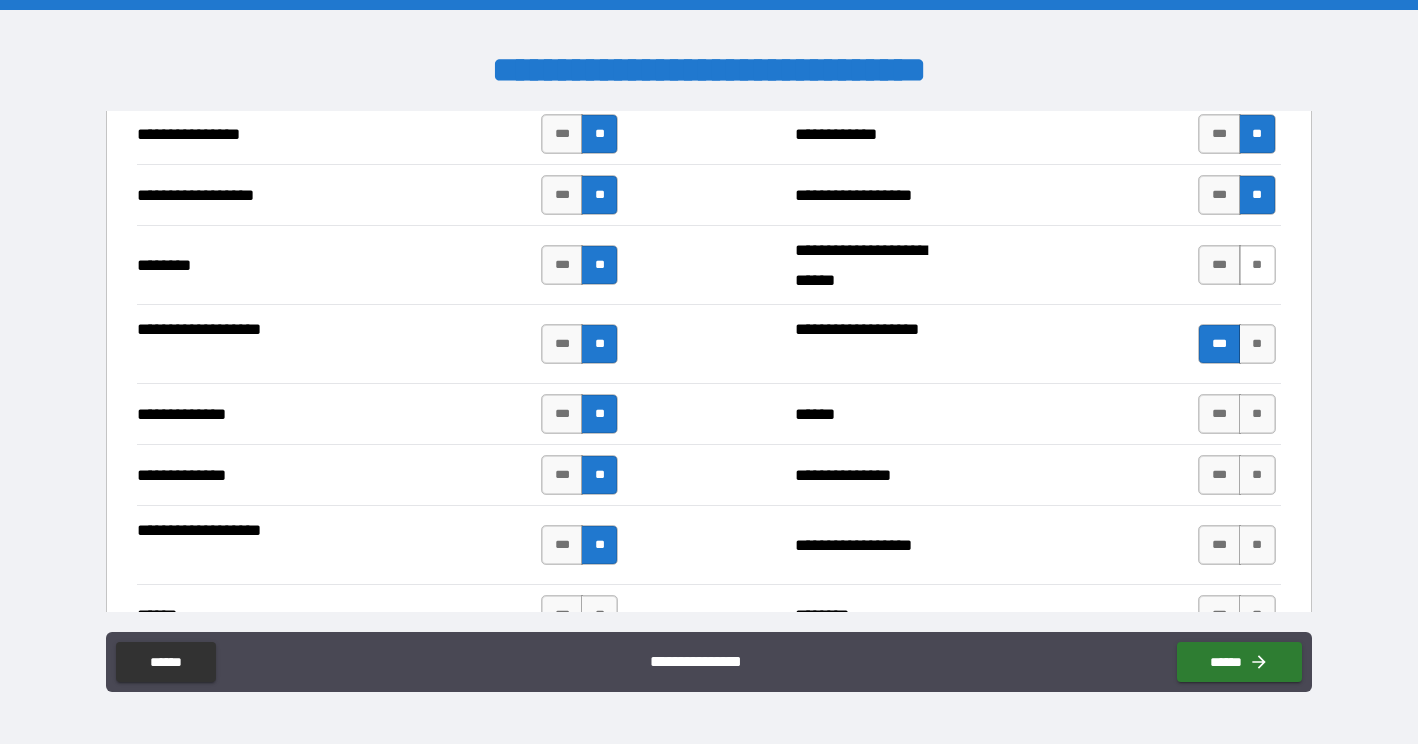 click on "**" at bounding box center [1257, 265] 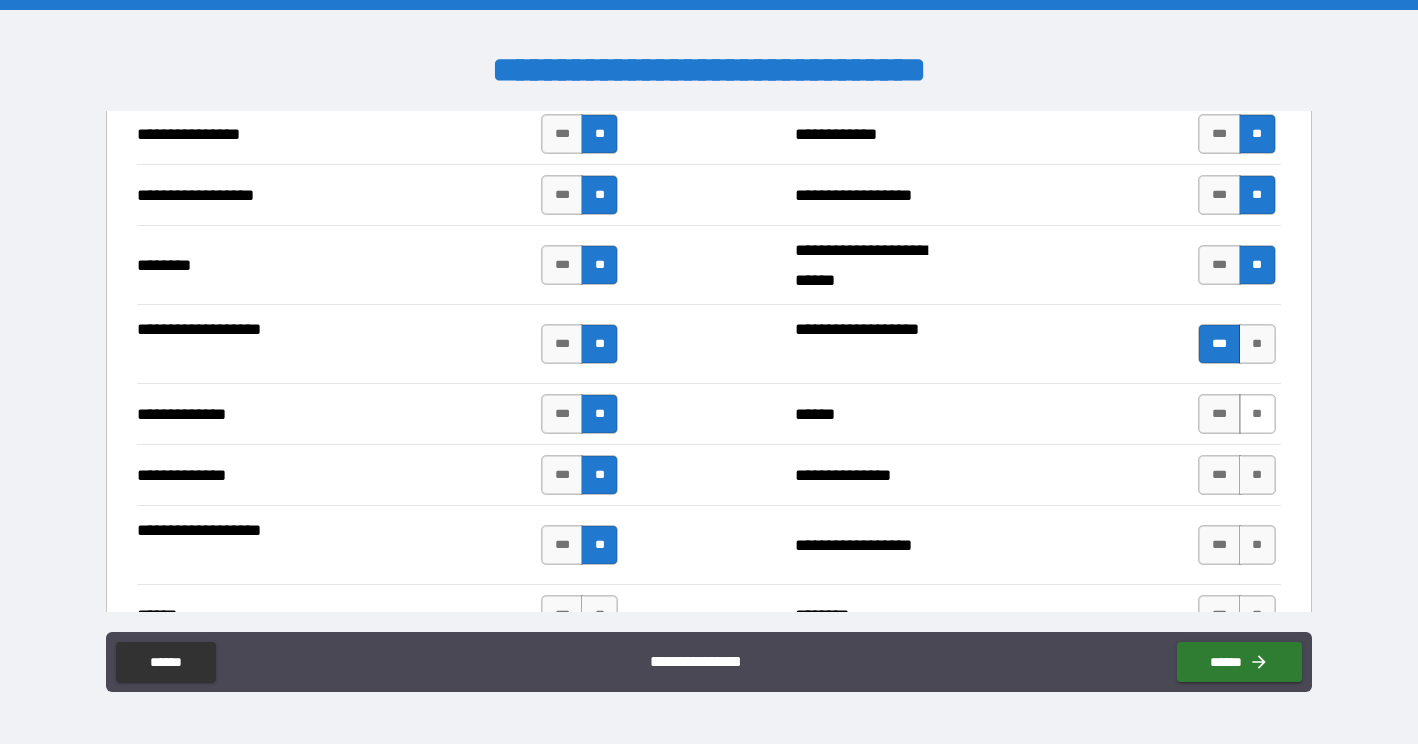 click on "**" at bounding box center (1257, 414) 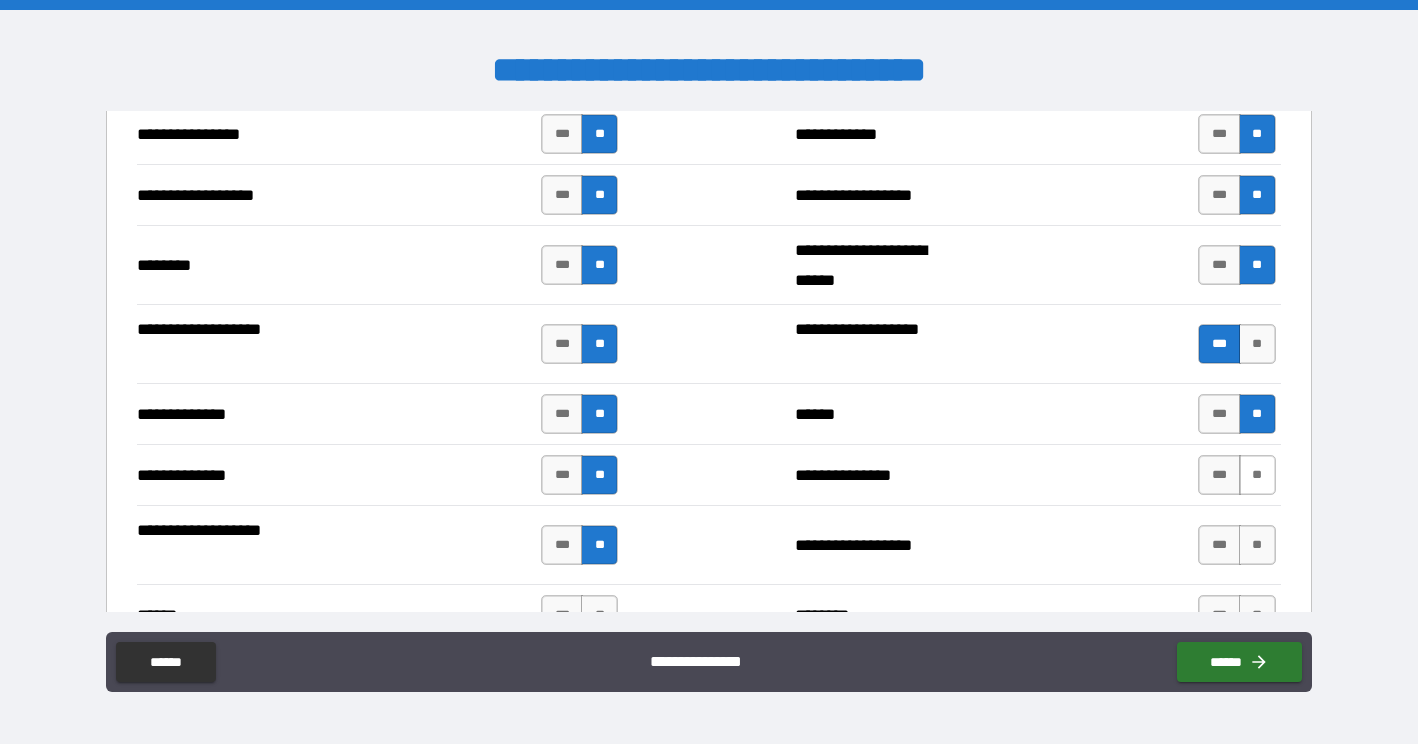 click on "**" at bounding box center (1257, 475) 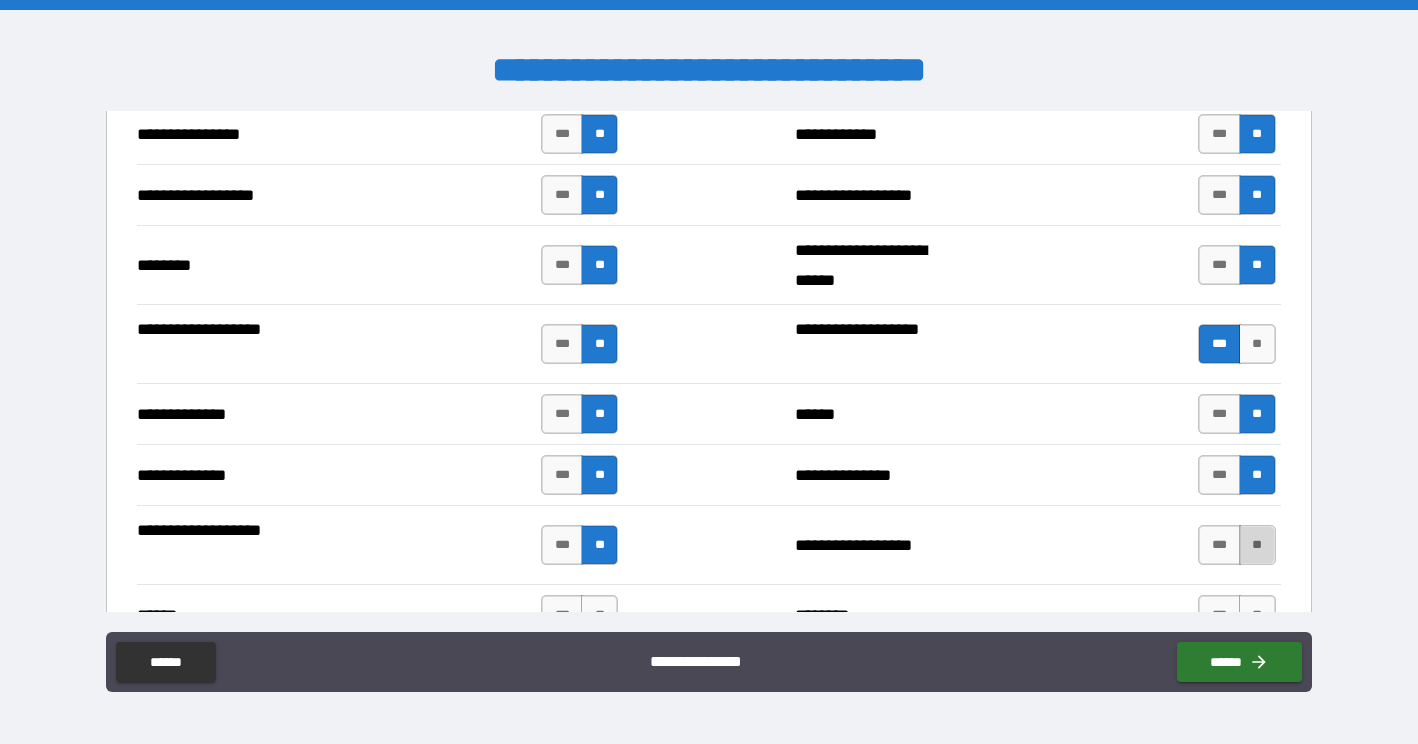 click on "**" at bounding box center [1257, 545] 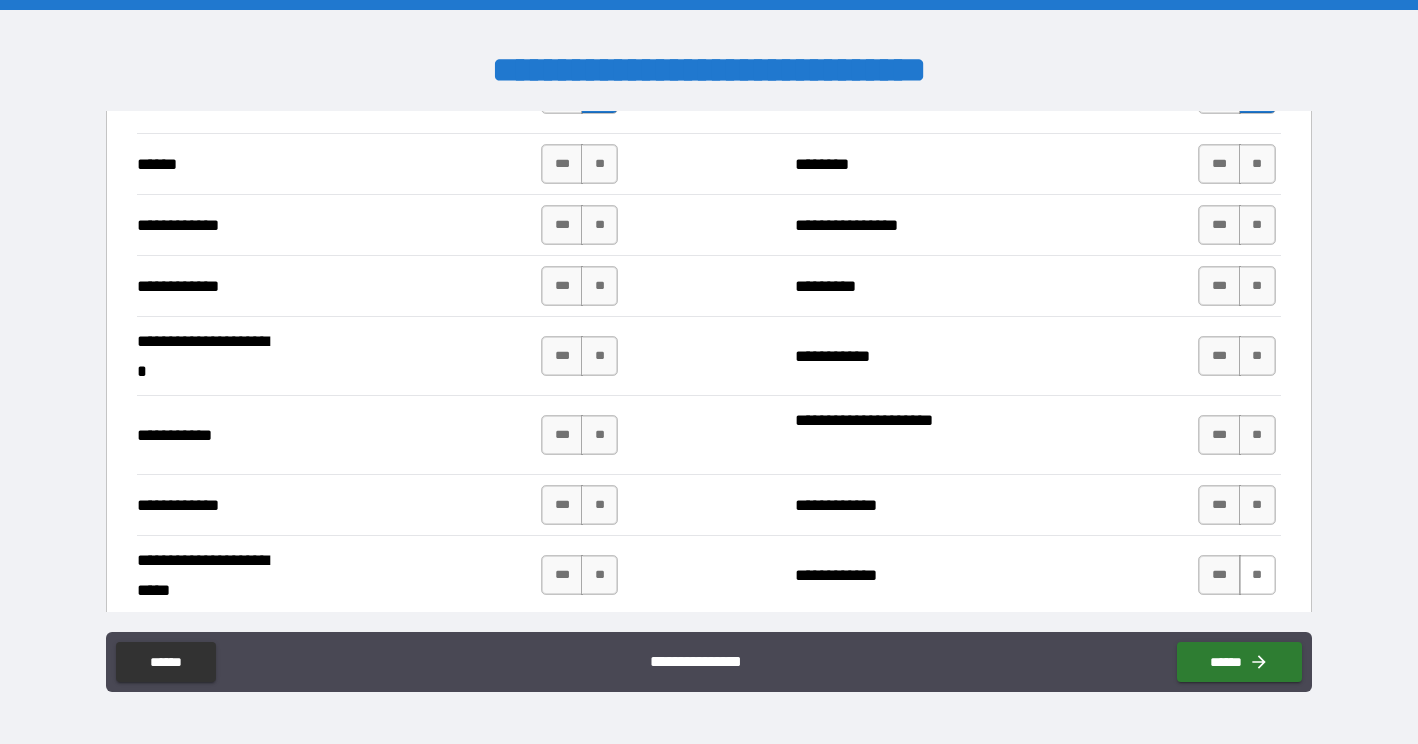 scroll, scrollTop: 3758, scrollLeft: 0, axis: vertical 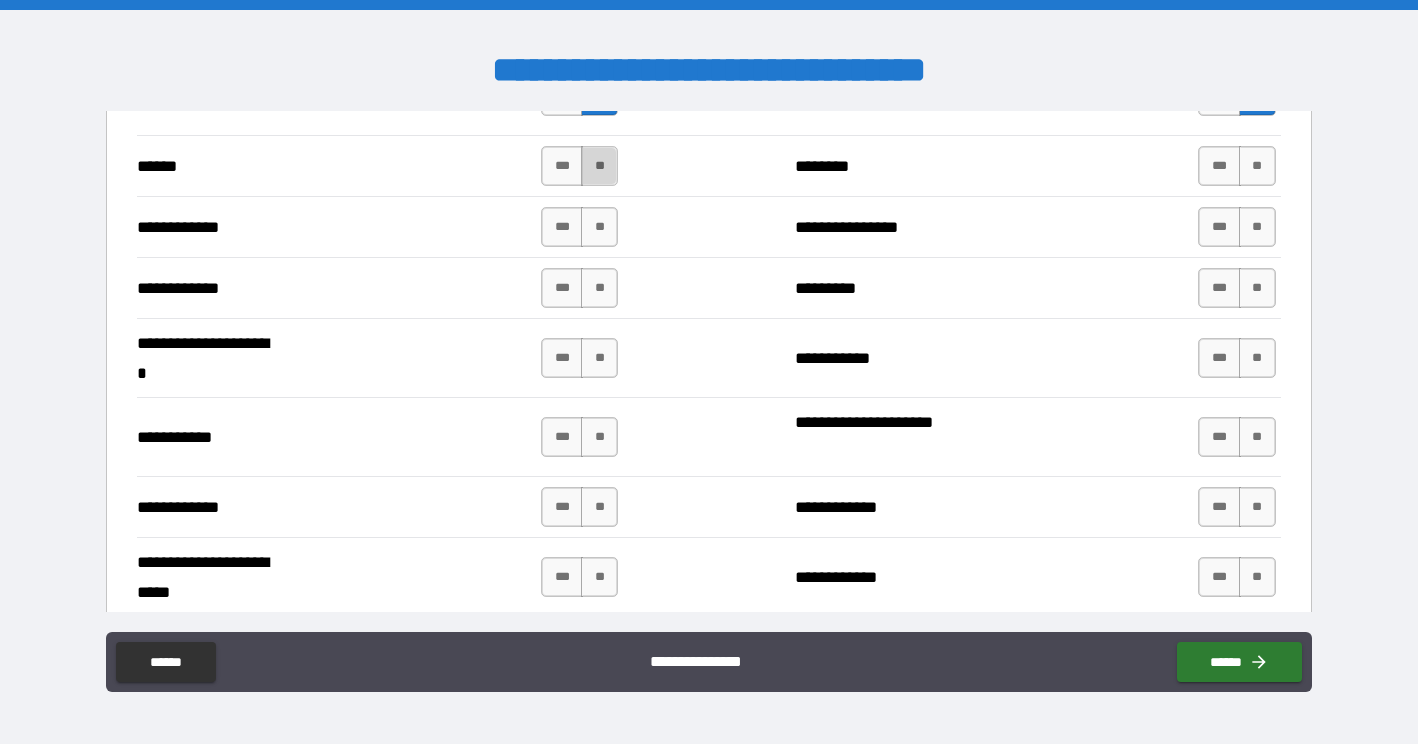 click on "**" at bounding box center [599, 166] 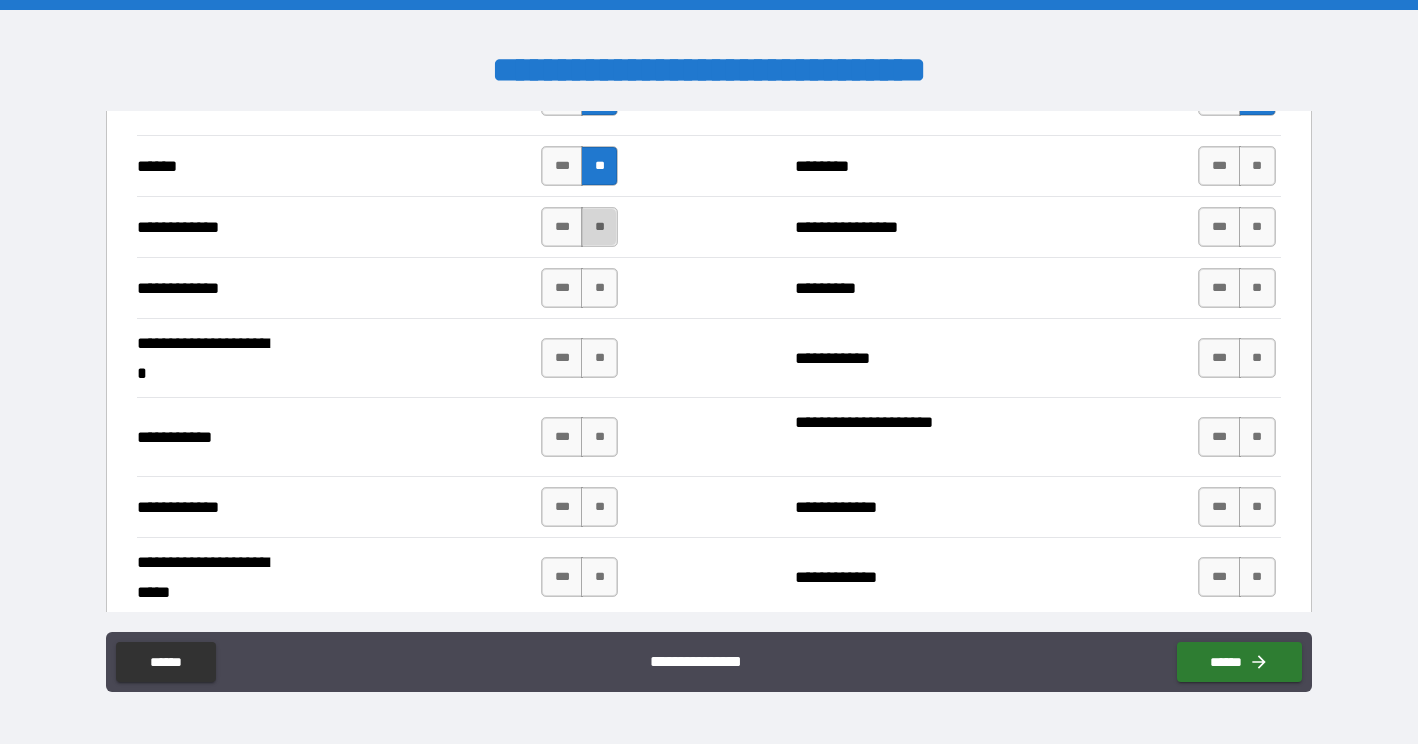 click on "**" at bounding box center (599, 227) 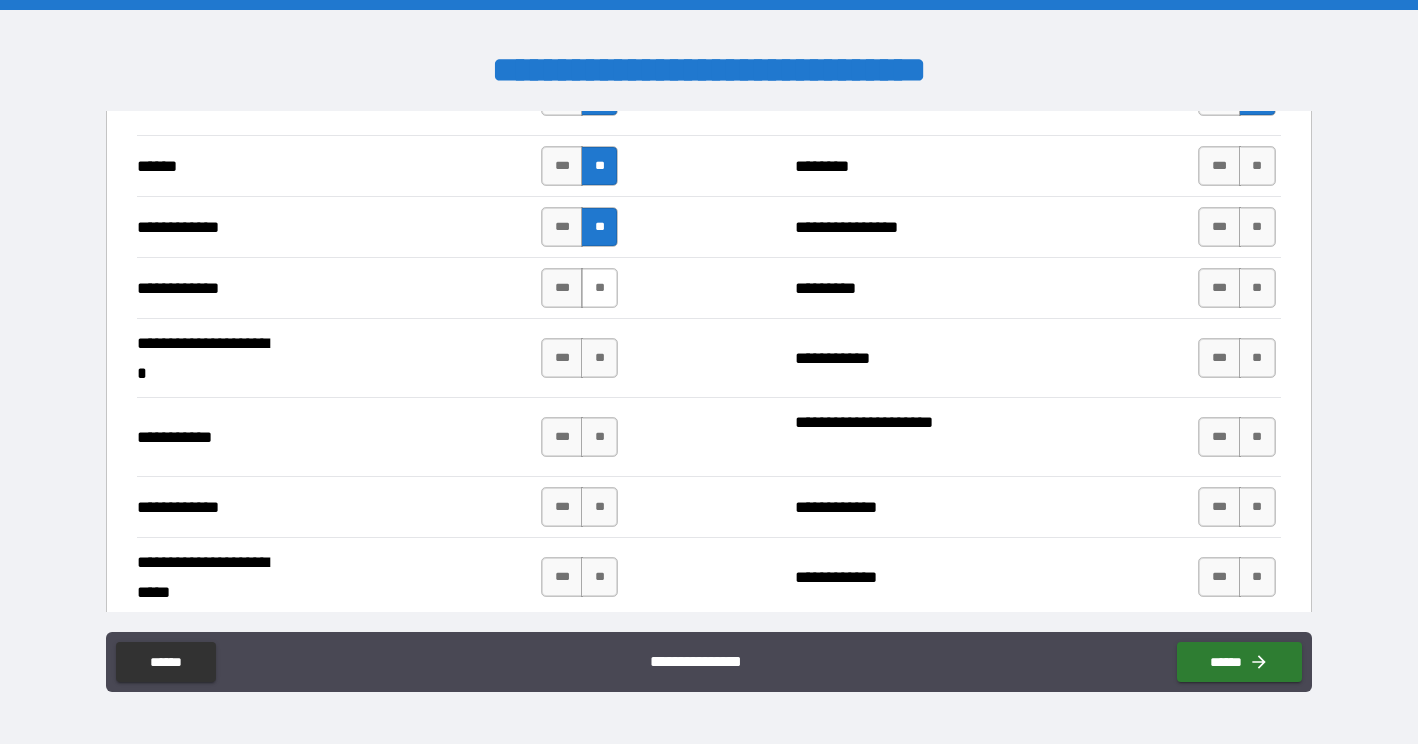 click on "**" at bounding box center (599, 288) 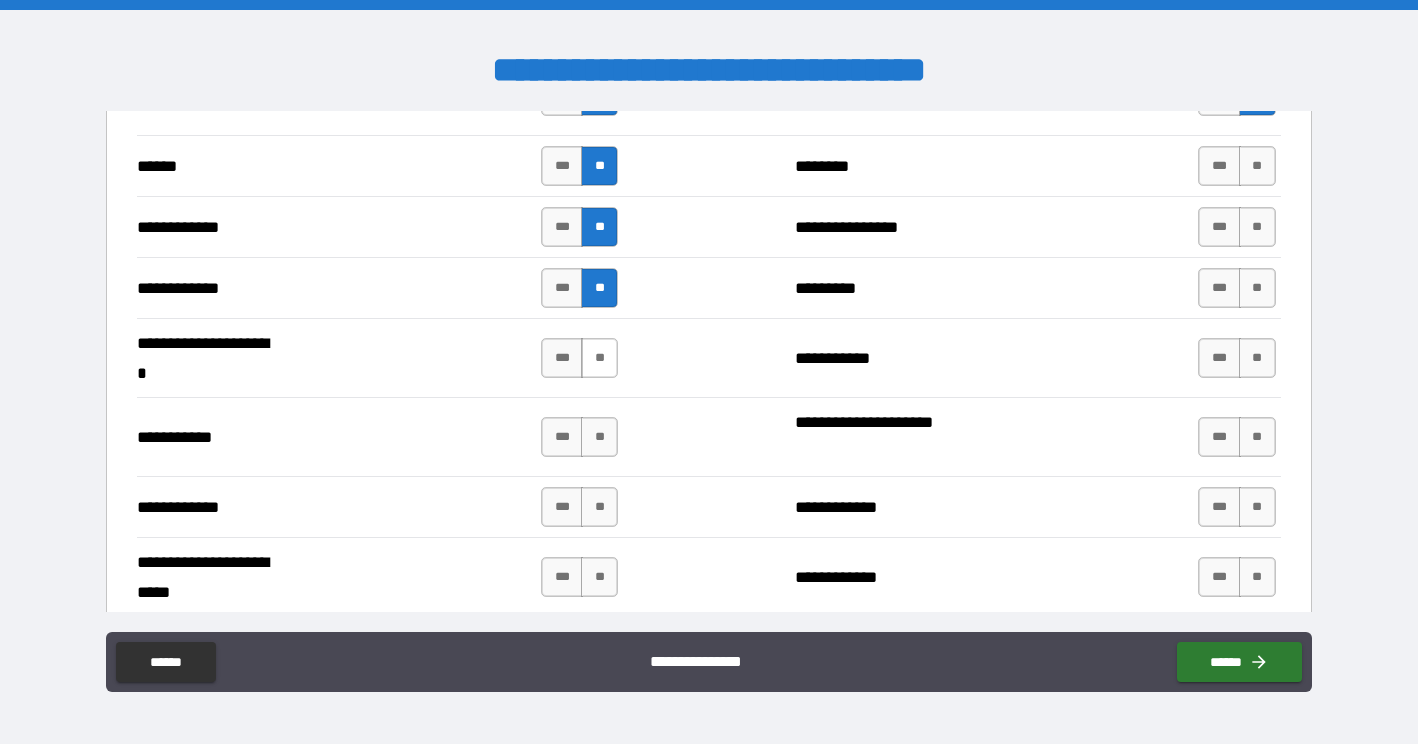 click on "**" at bounding box center [599, 358] 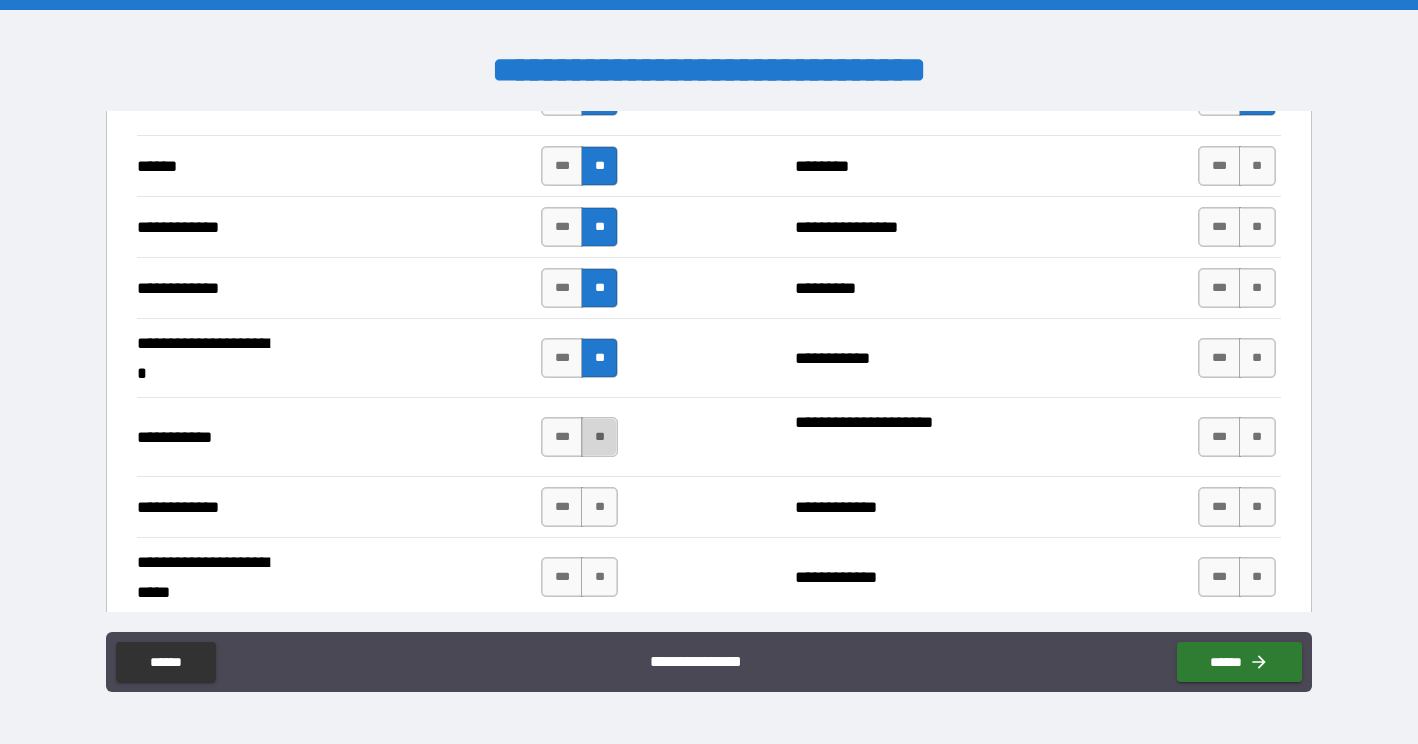 click on "**" at bounding box center [599, 437] 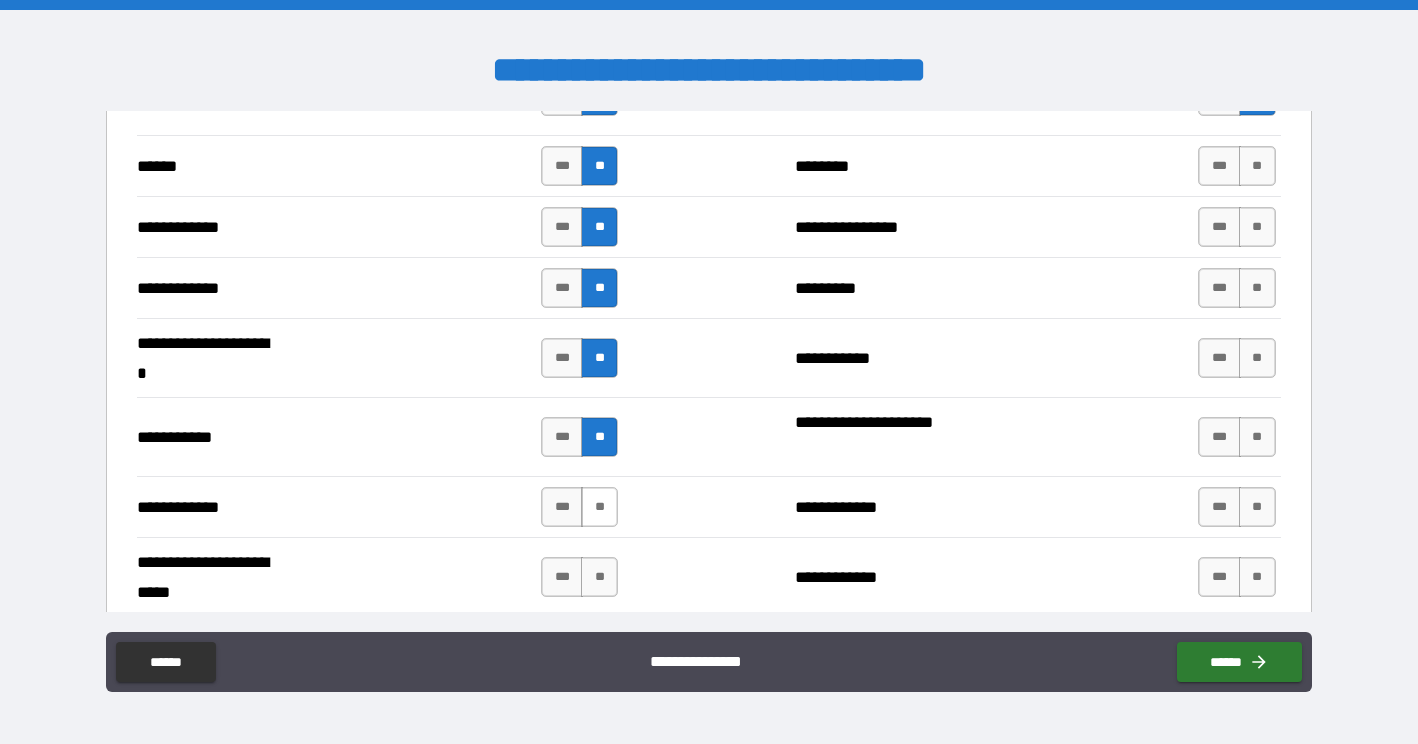 click on "**" at bounding box center (599, 507) 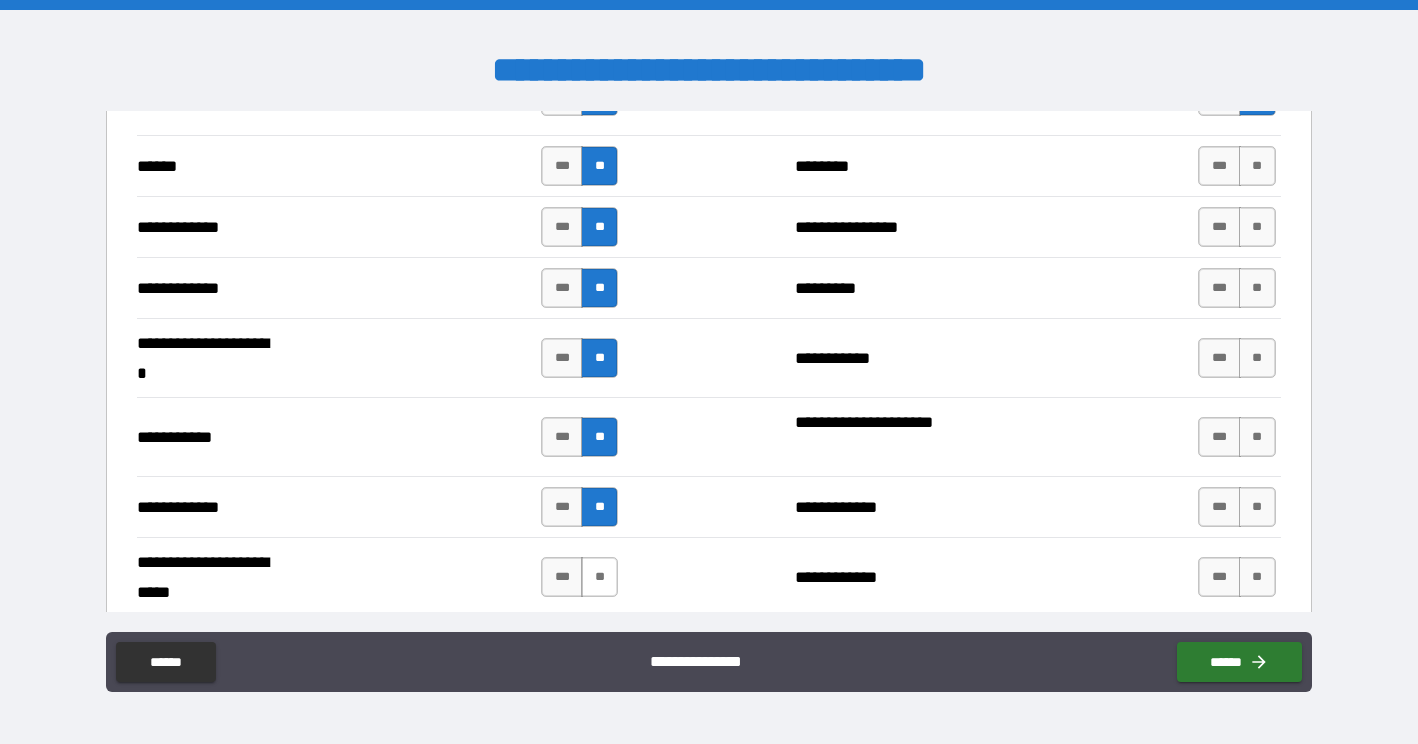 click on "**" at bounding box center (599, 577) 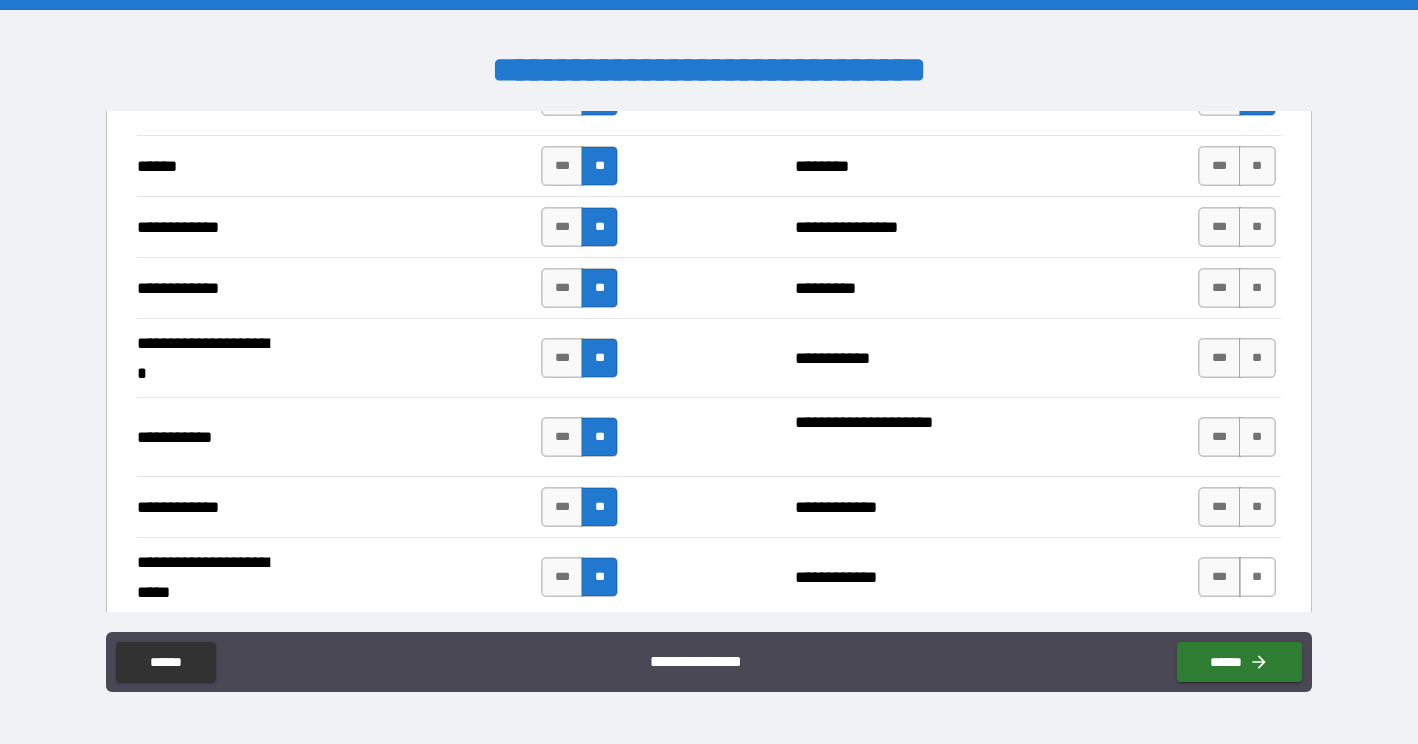 click on "**" at bounding box center [1257, 577] 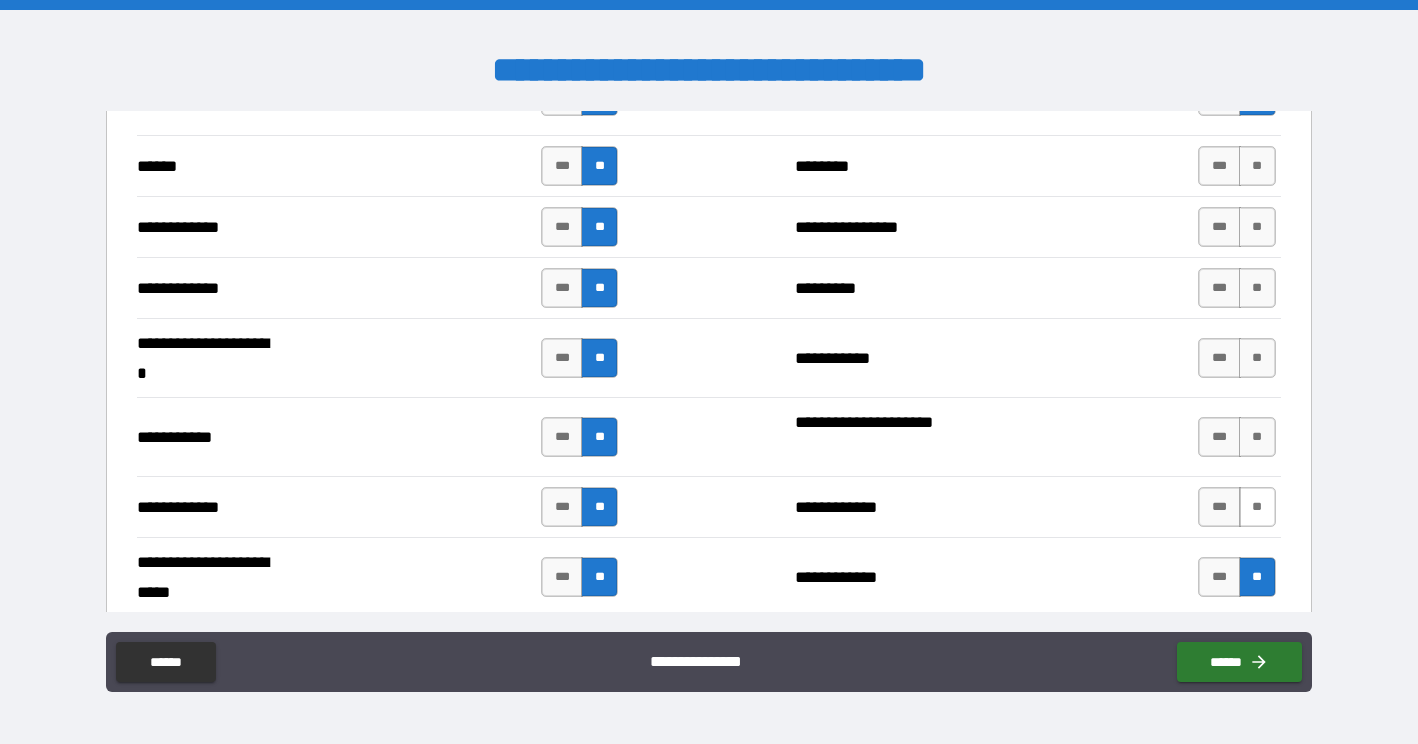 click on "**" at bounding box center (1257, 507) 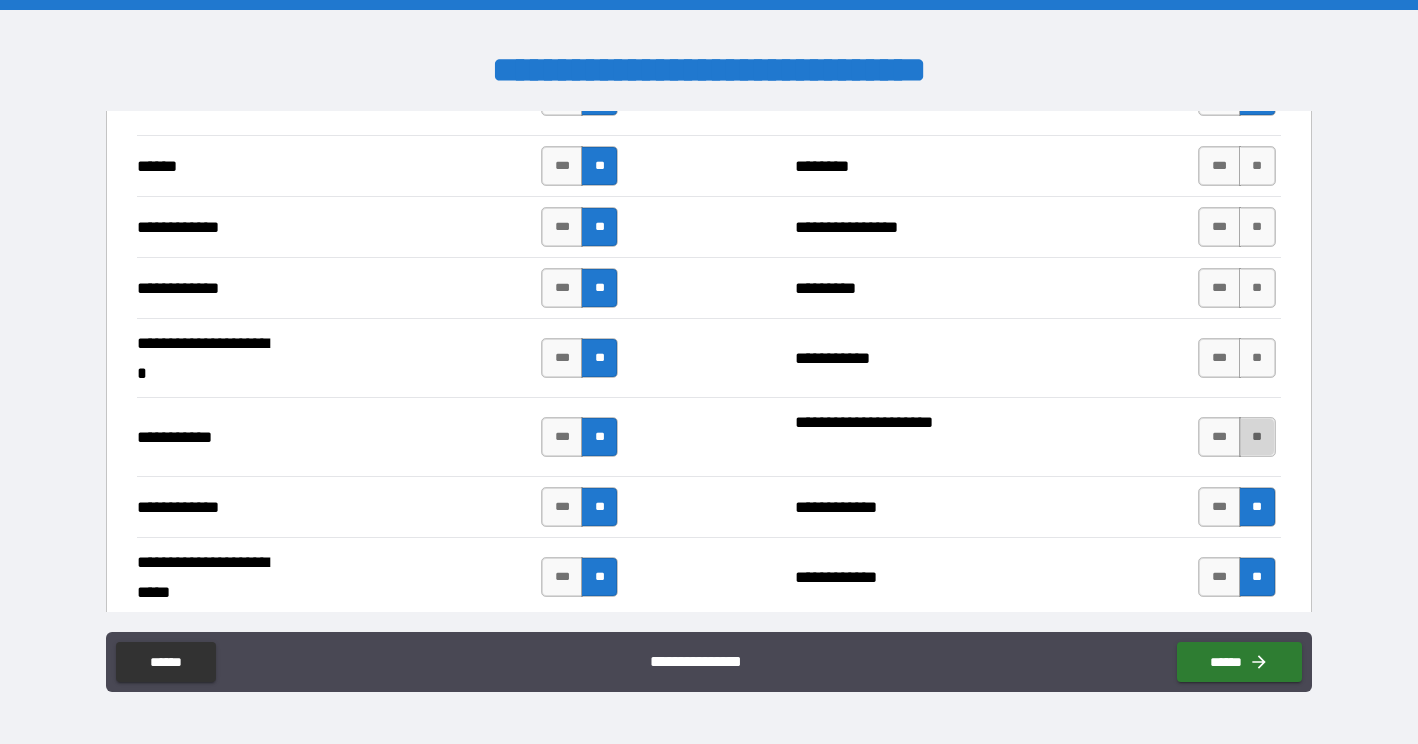 click on "**" at bounding box center [1257, 437] 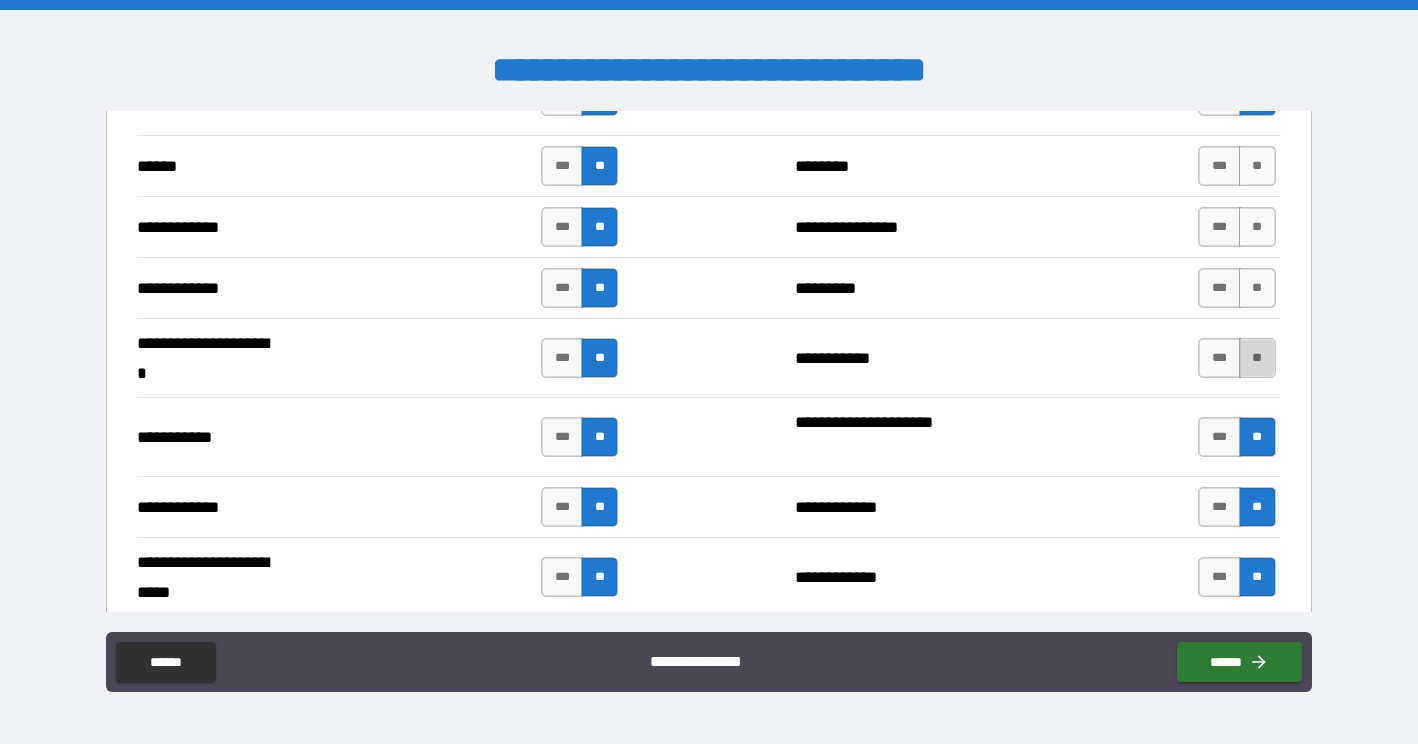 click on "**" at bounding box center (1257, 358) 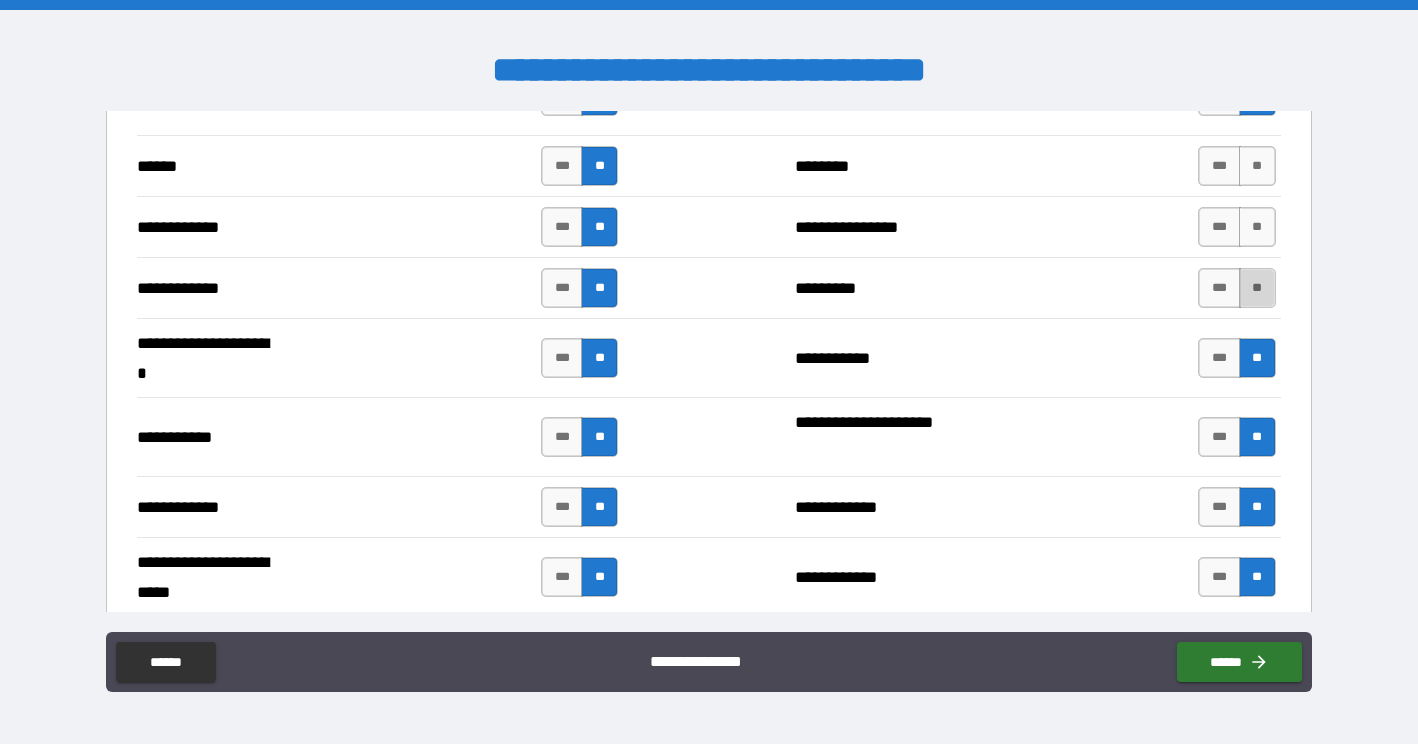 click on "**" at bounding box center (1257, 288) 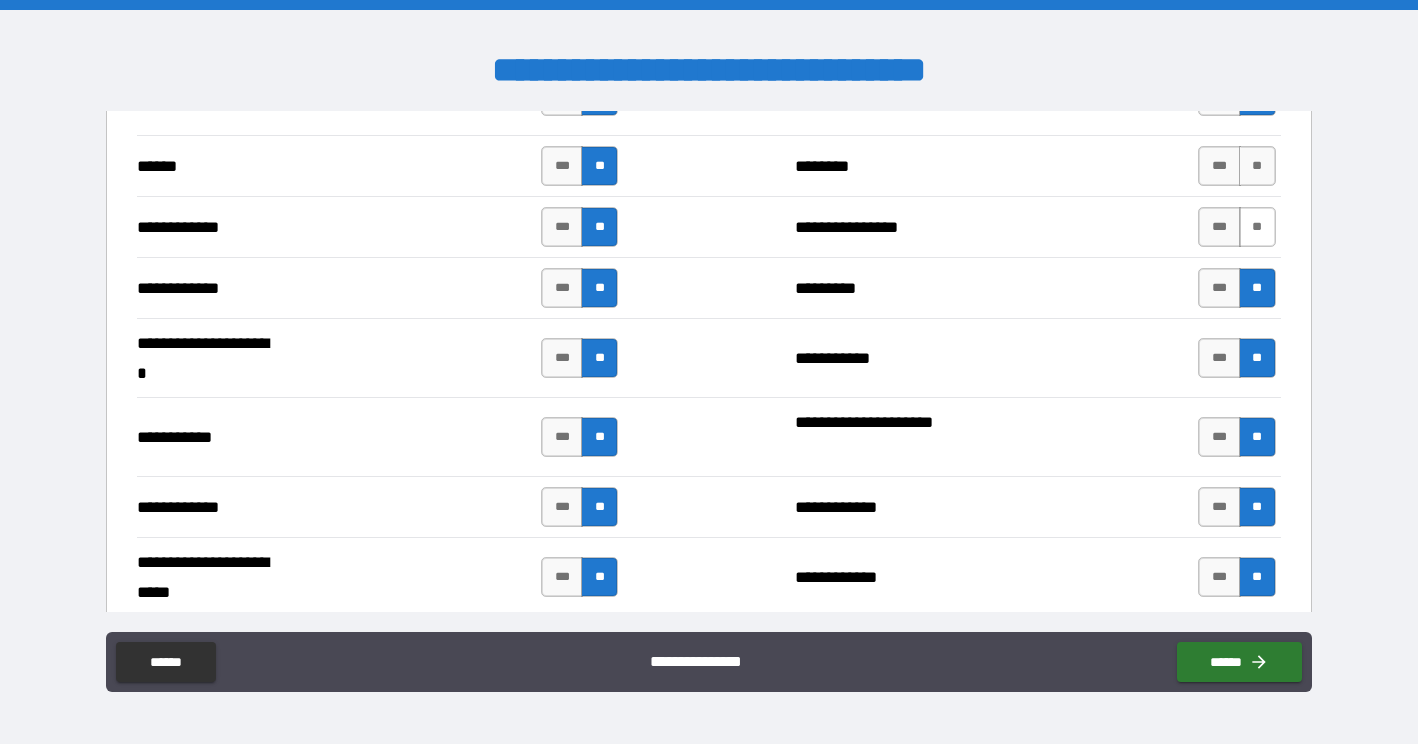 click on "**" at bounding box center (1257, 227) 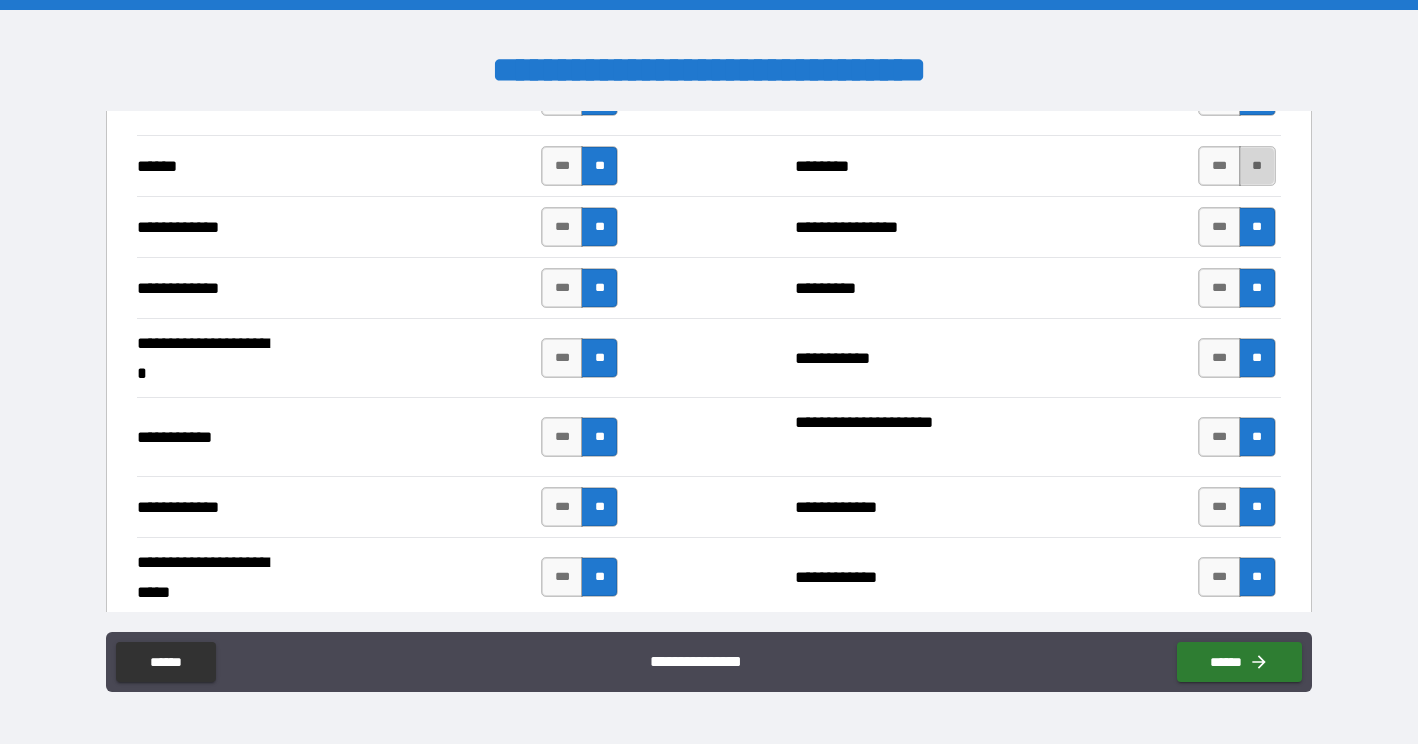 click on "**" at bounding box center [1257, 166] 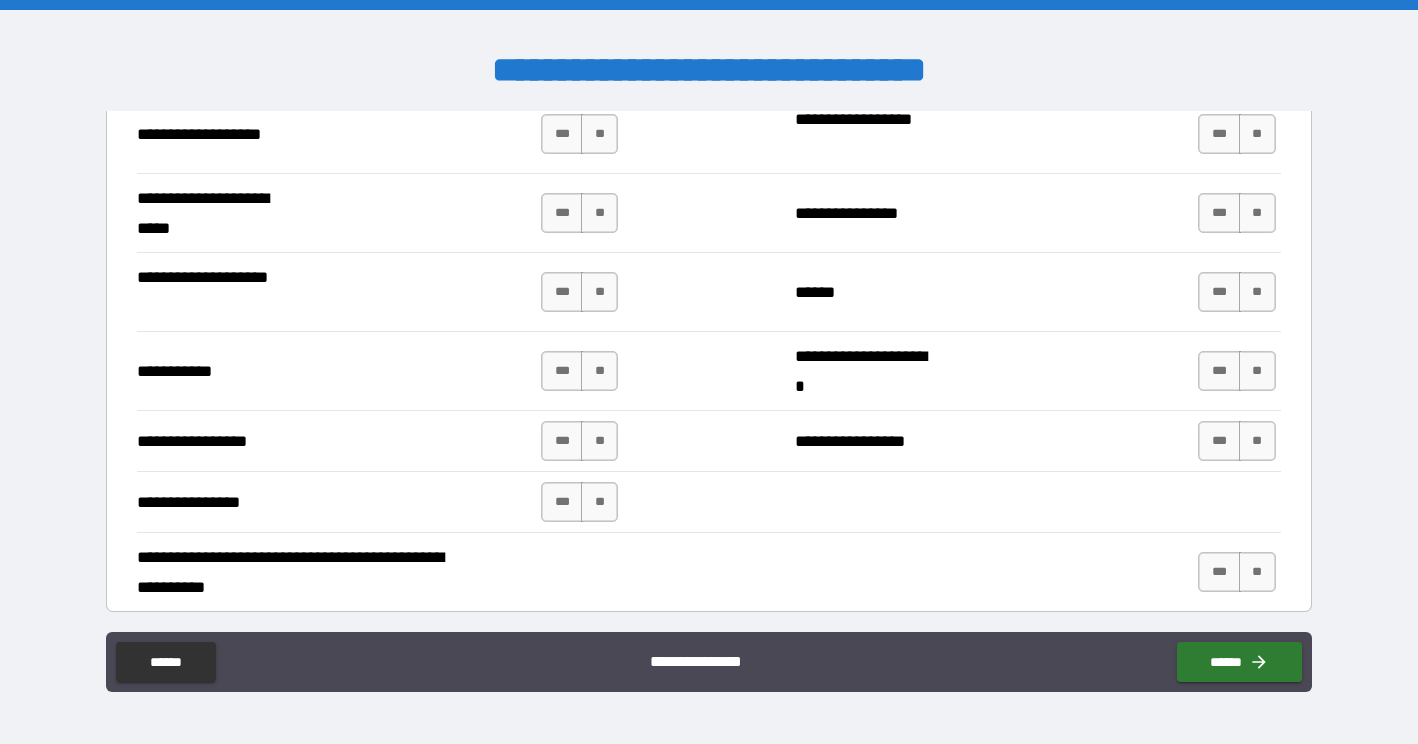 scroll, scrollTop: 4275, scrollLeft: 0, axis: vertical 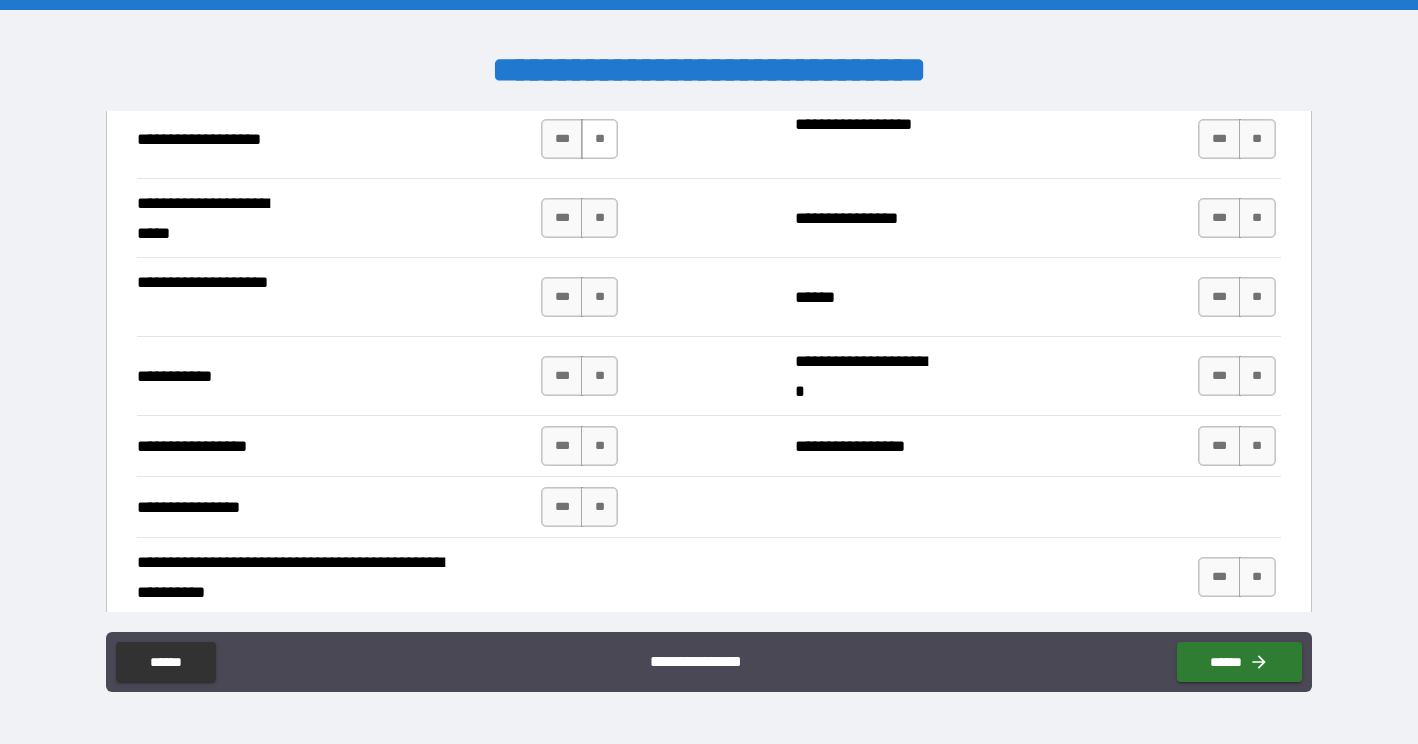 click on "**" at bounding box center [599, 139] 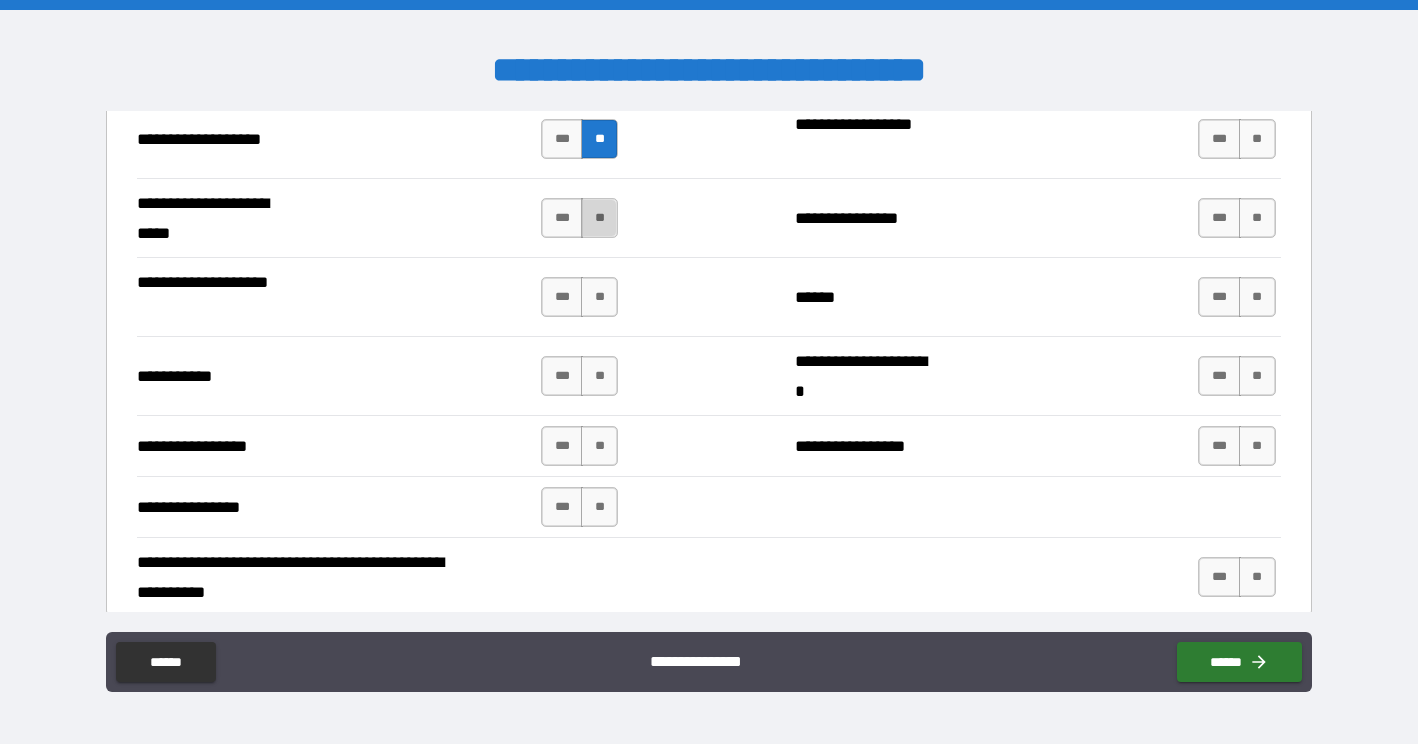 click on "**" at bounding box center (599, 218) 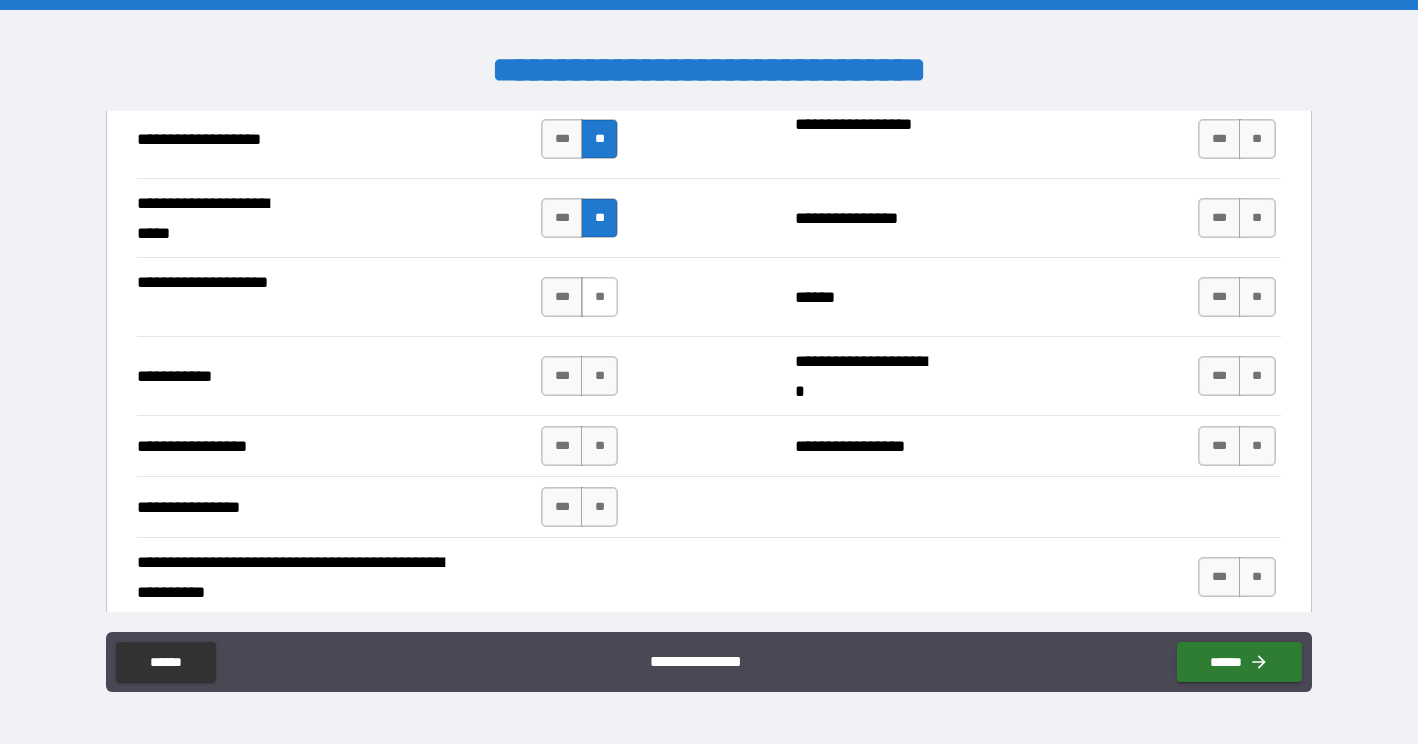 click on "**" at bounding box center (599, 297) 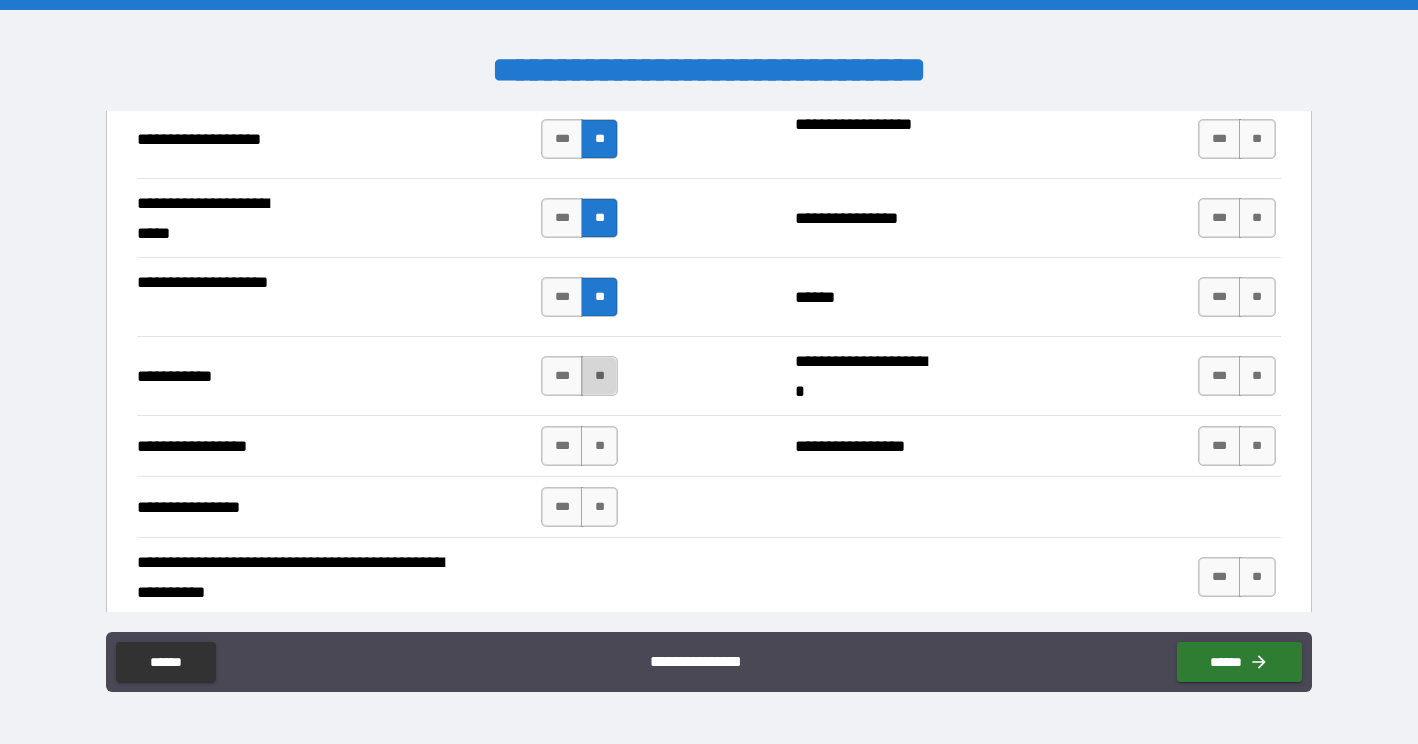 click on "**" at bounding box center [599, 376] 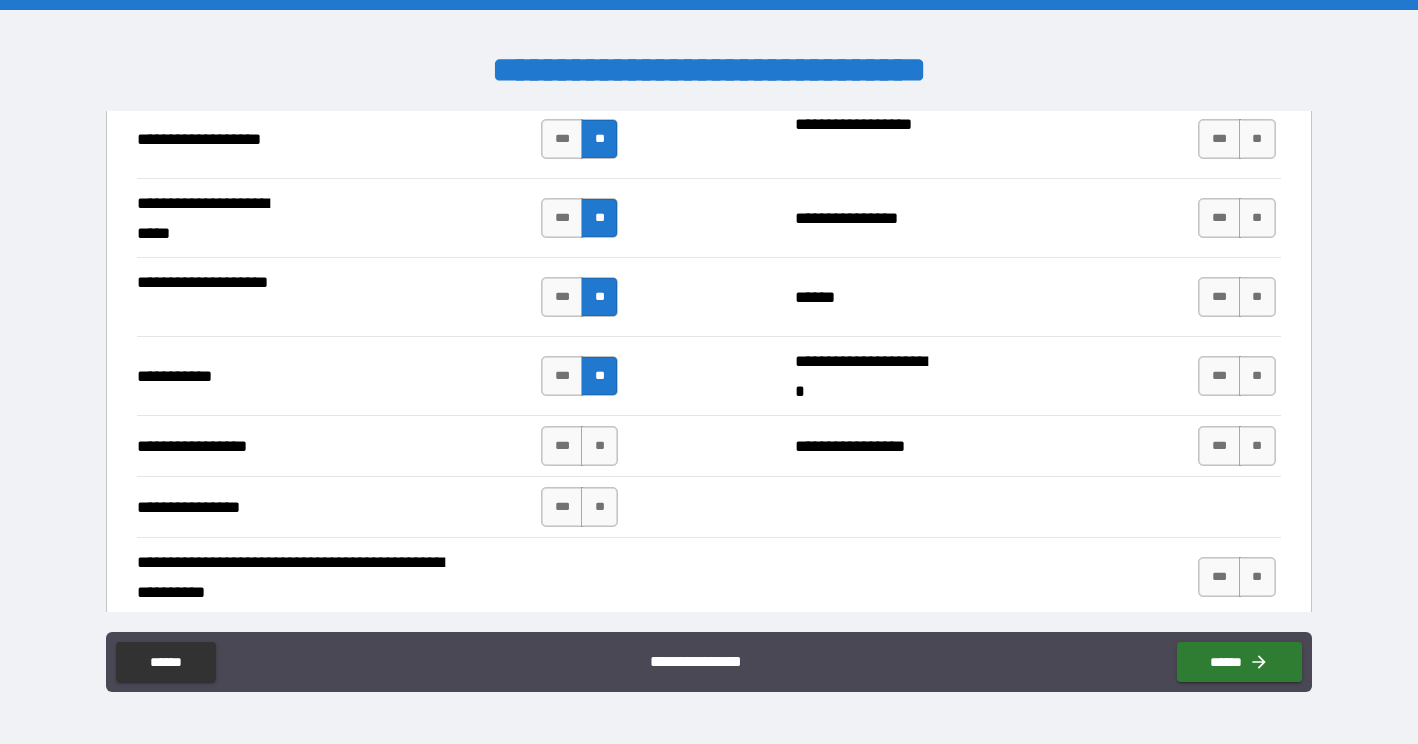 click on "**********" at bounding box center (708, 445) 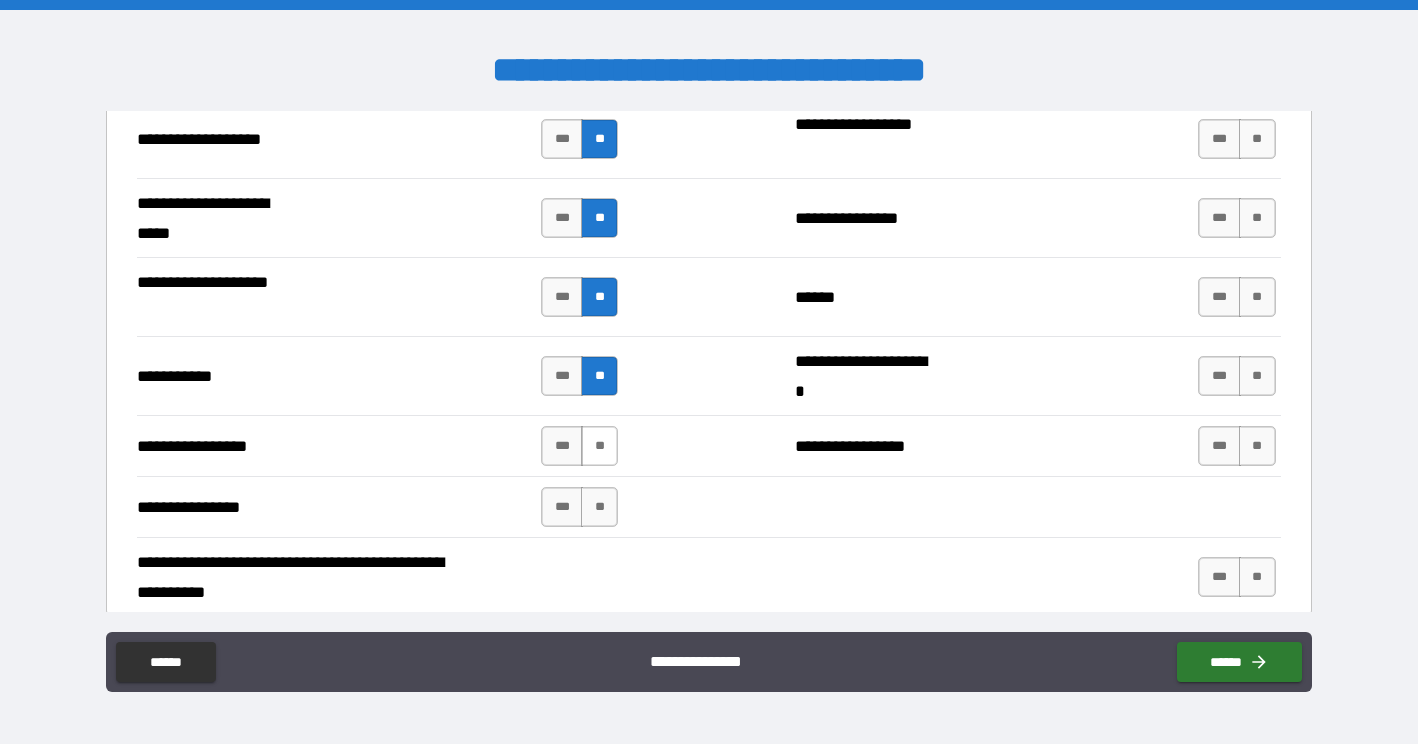 click on "**" at bounding box center [599, 446] 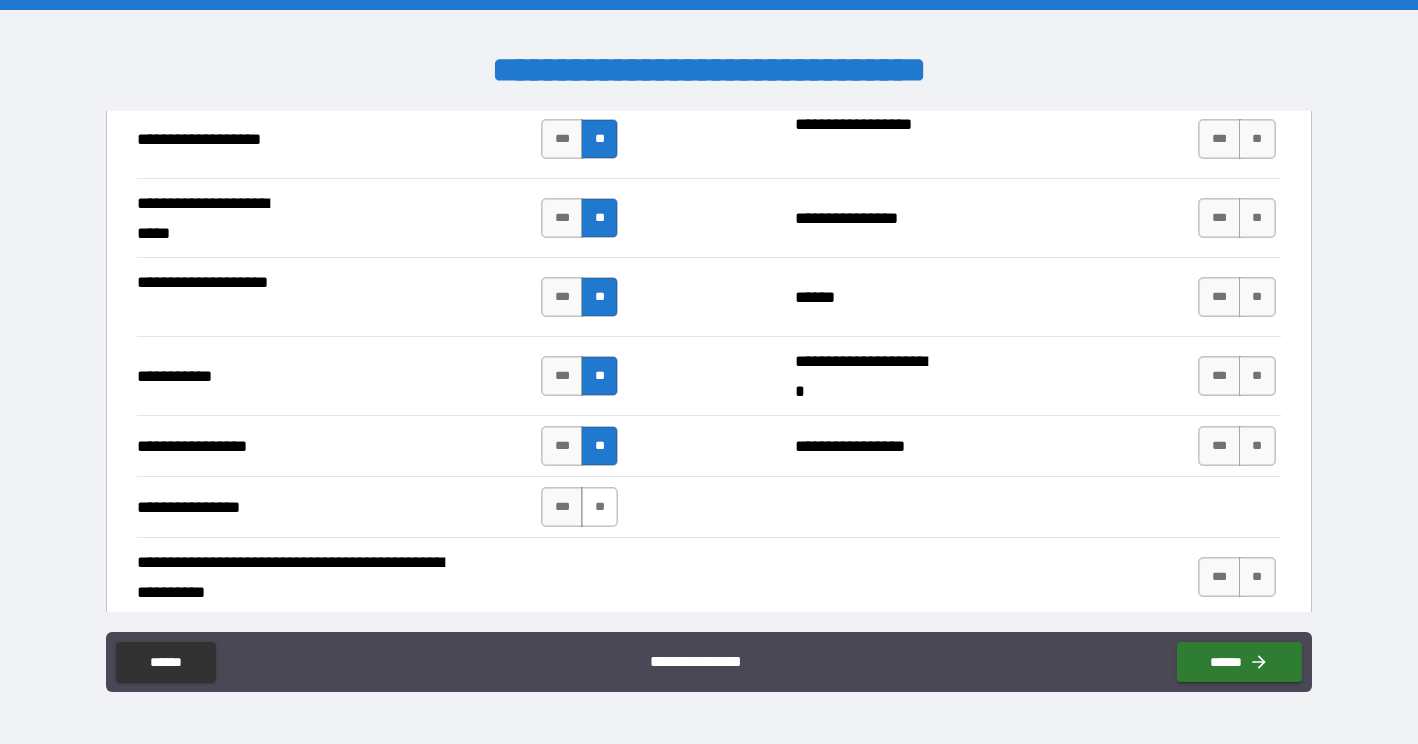 click on "**" at bounding box center (599, 507) 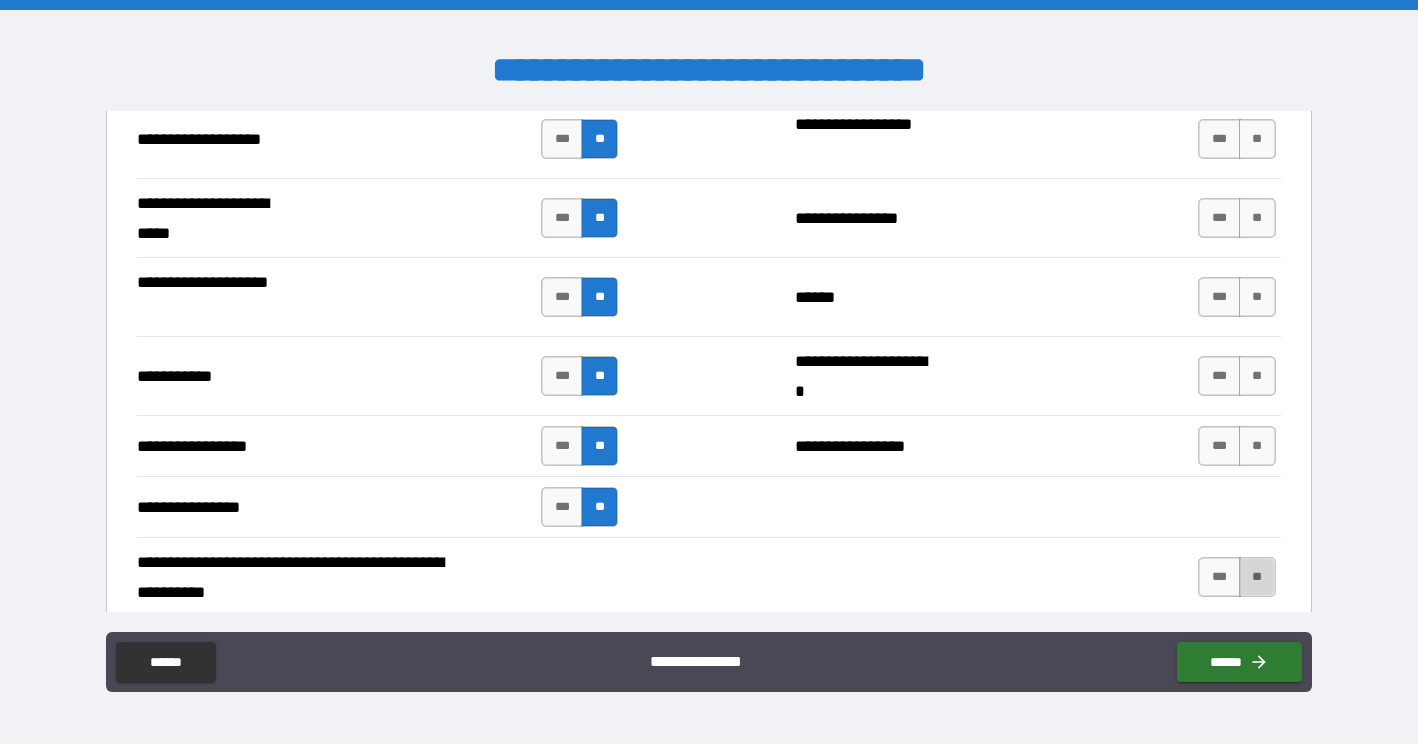click on "**" at bounding box center (1257, 577) 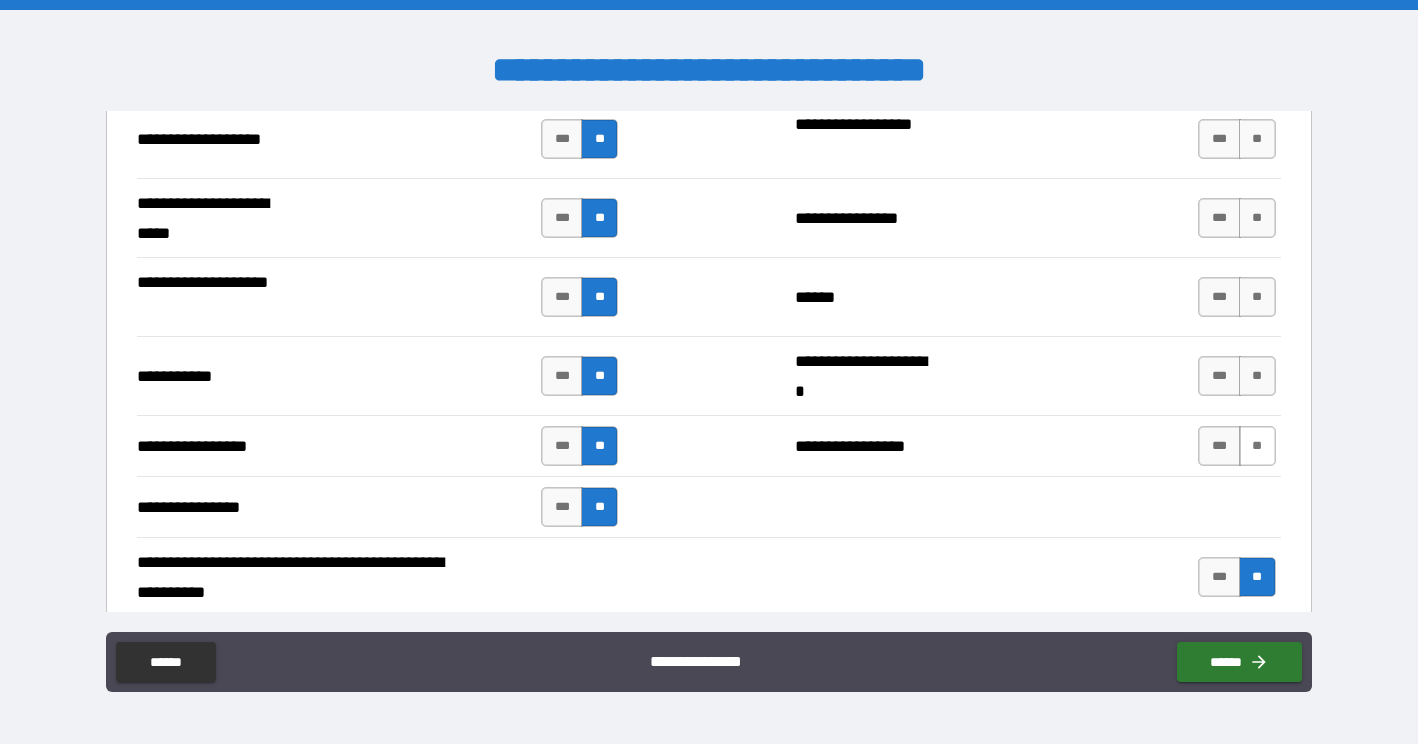 click on "**" at bounding box center [1257, 446] 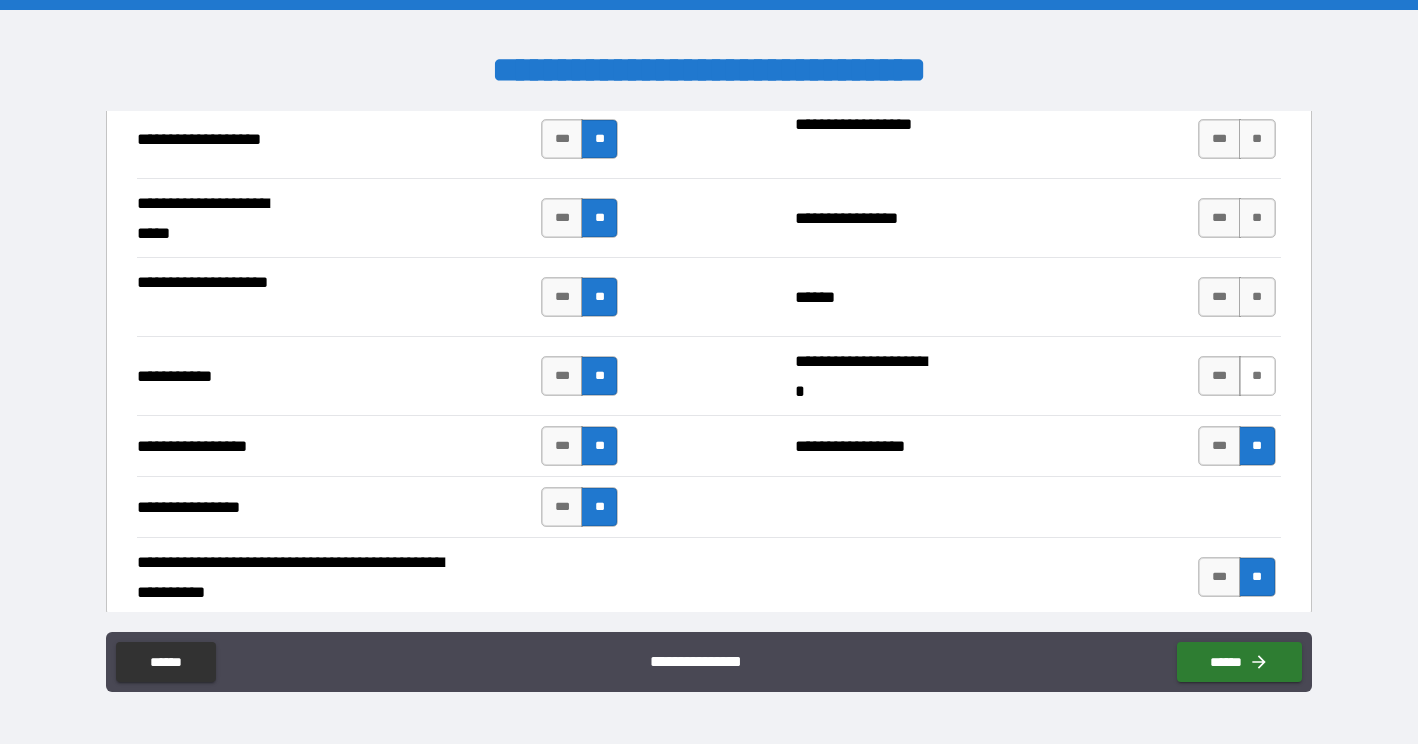 click on "**" at bounding box center (1257, 376) 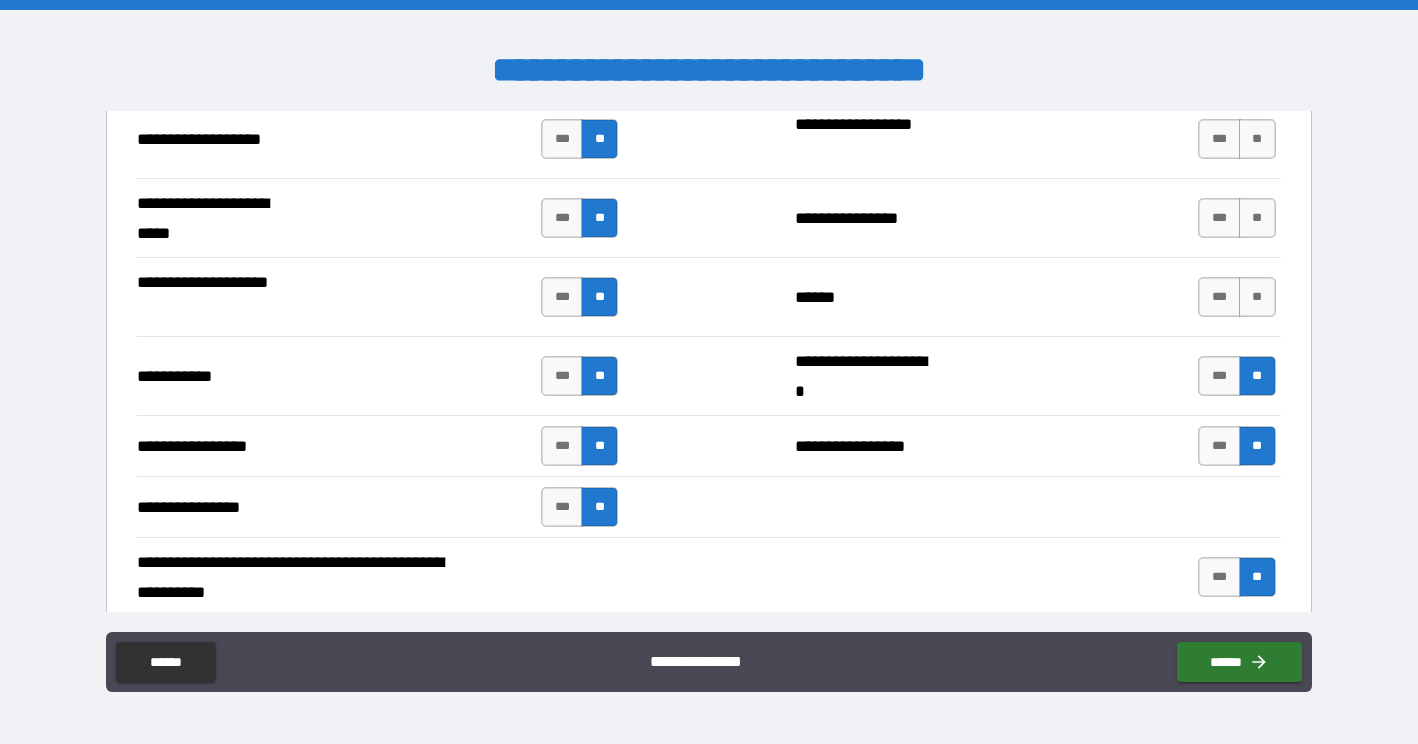 click on "**********" at bounding box center (708, 296) 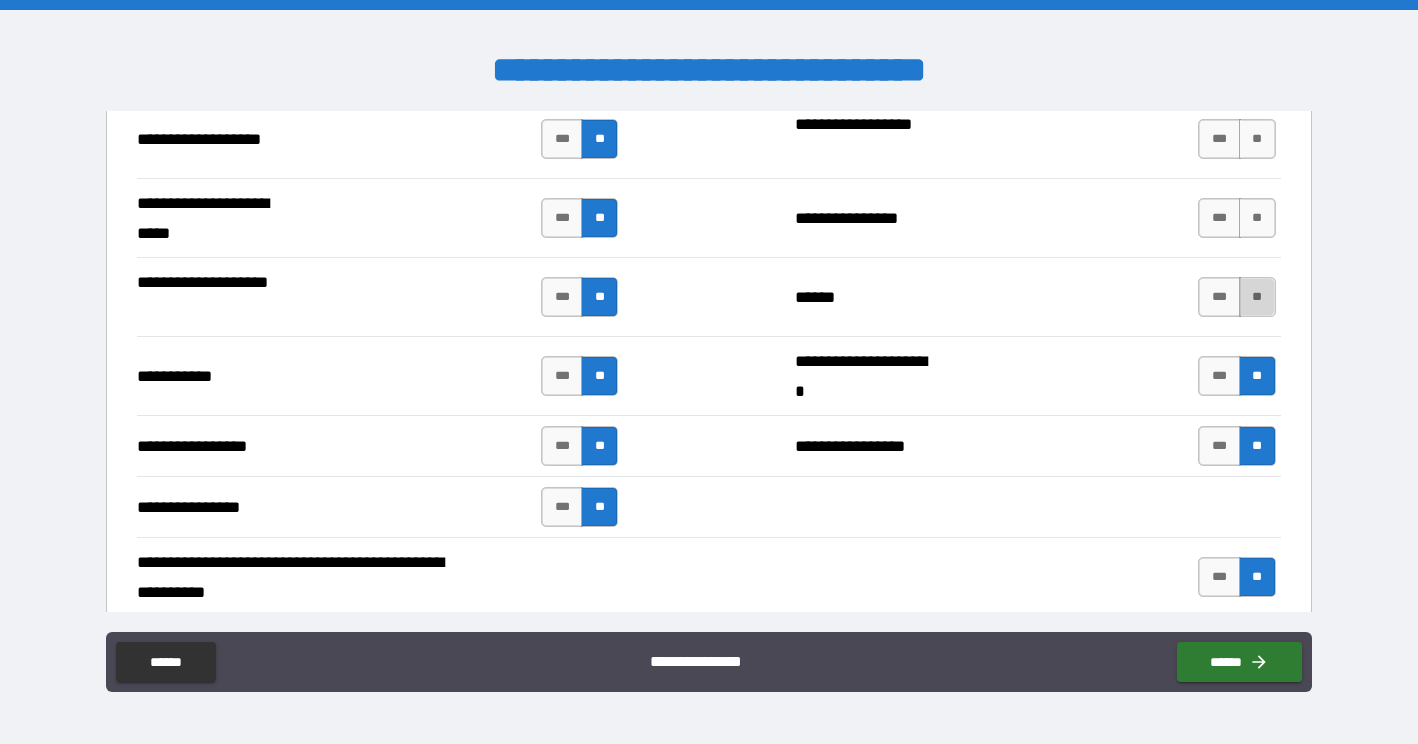 click on "**" at bounding box center (1257, 297) 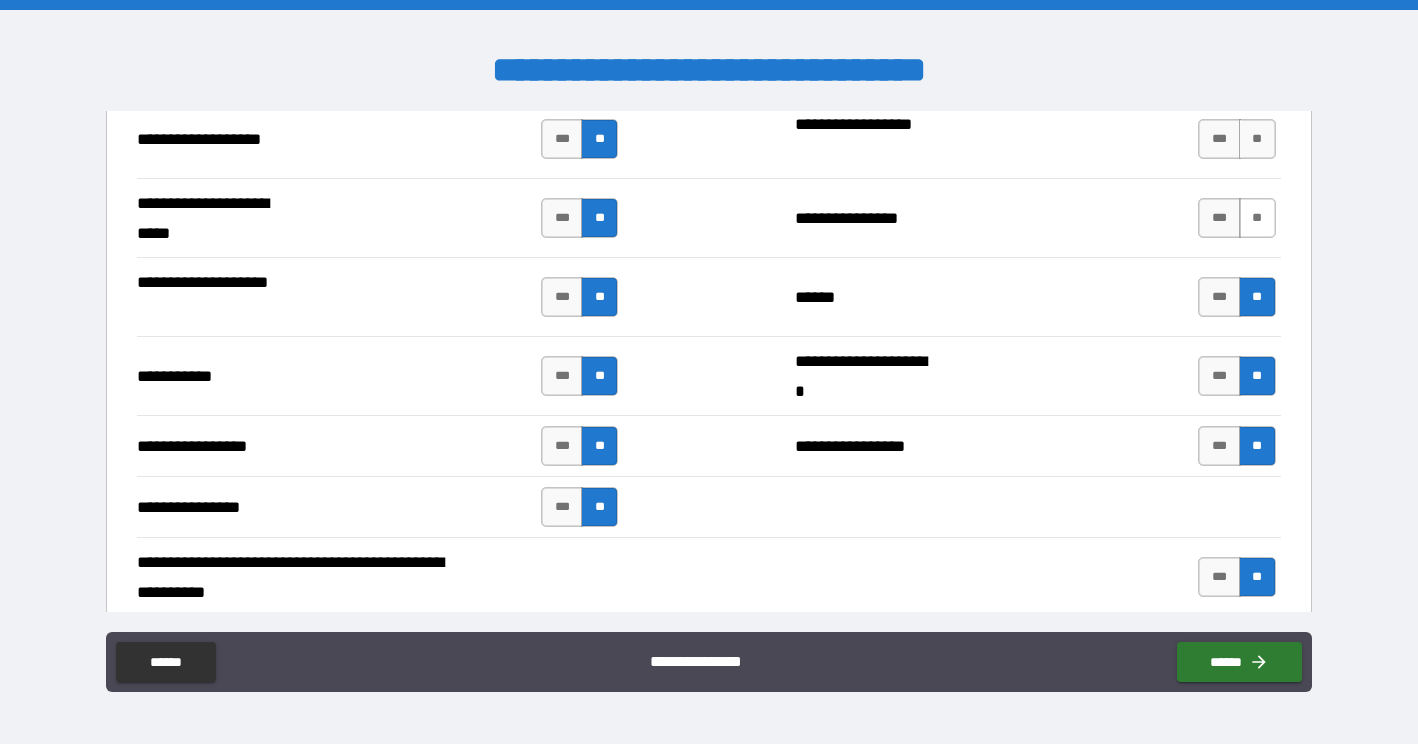 click on "**" at bounding box center (1257, 218) 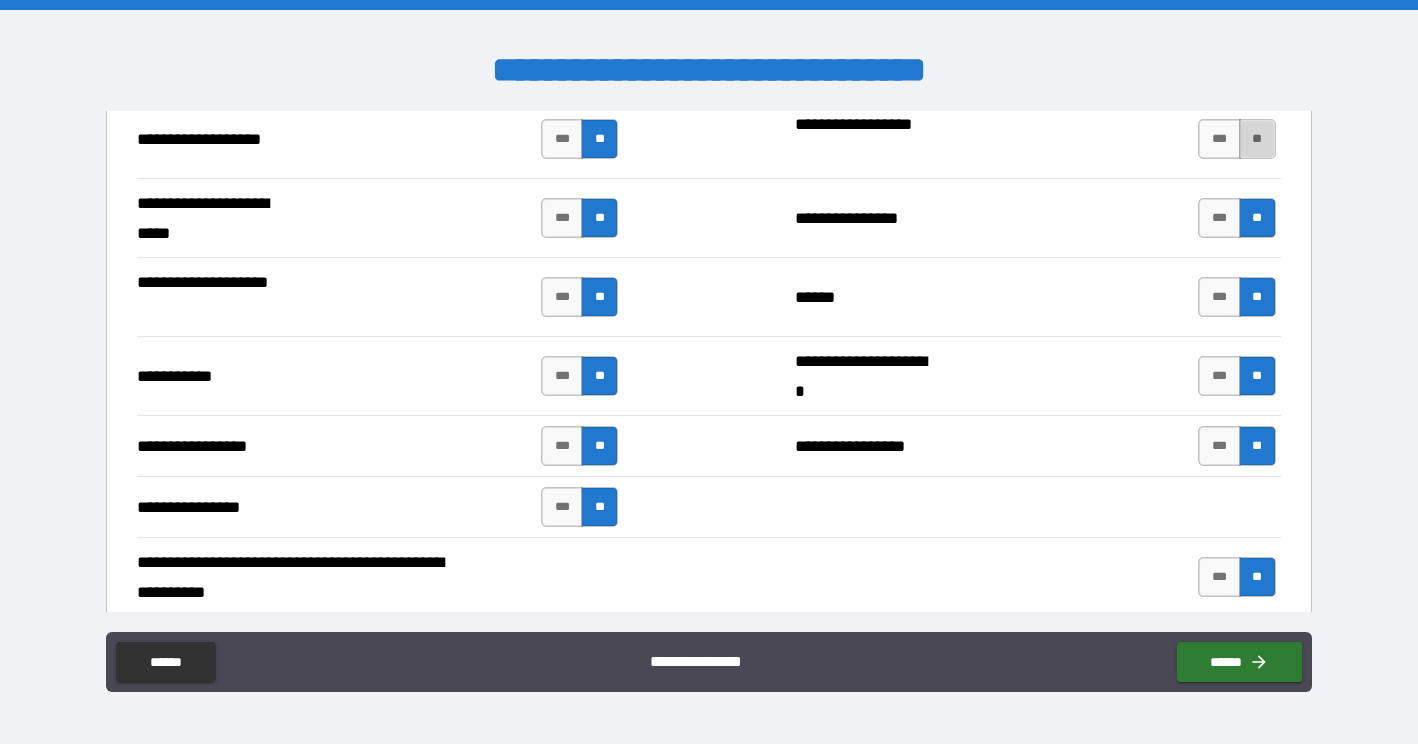 click on "**" at bounding box center [1257, 139] 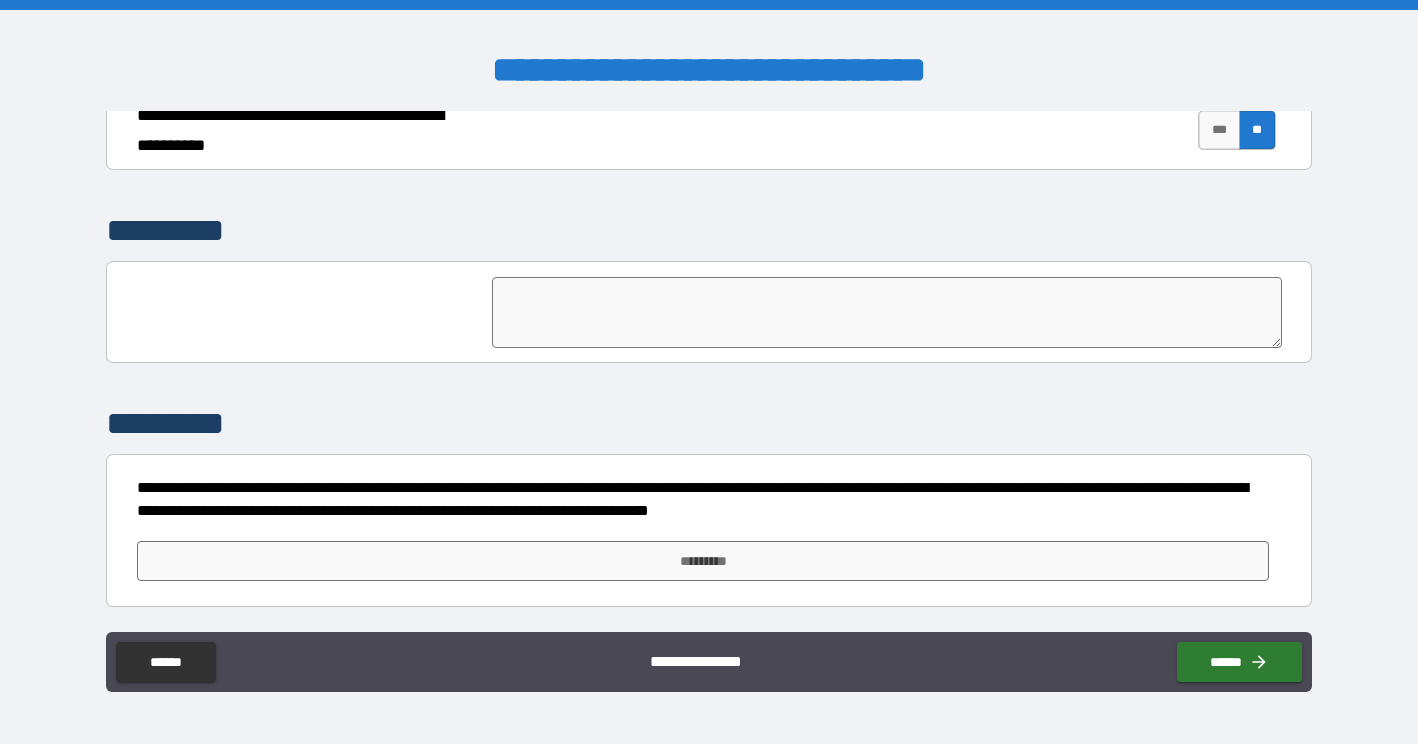 scroll, scrollTop: 4722, scrollLeft: 0, axis: vertical 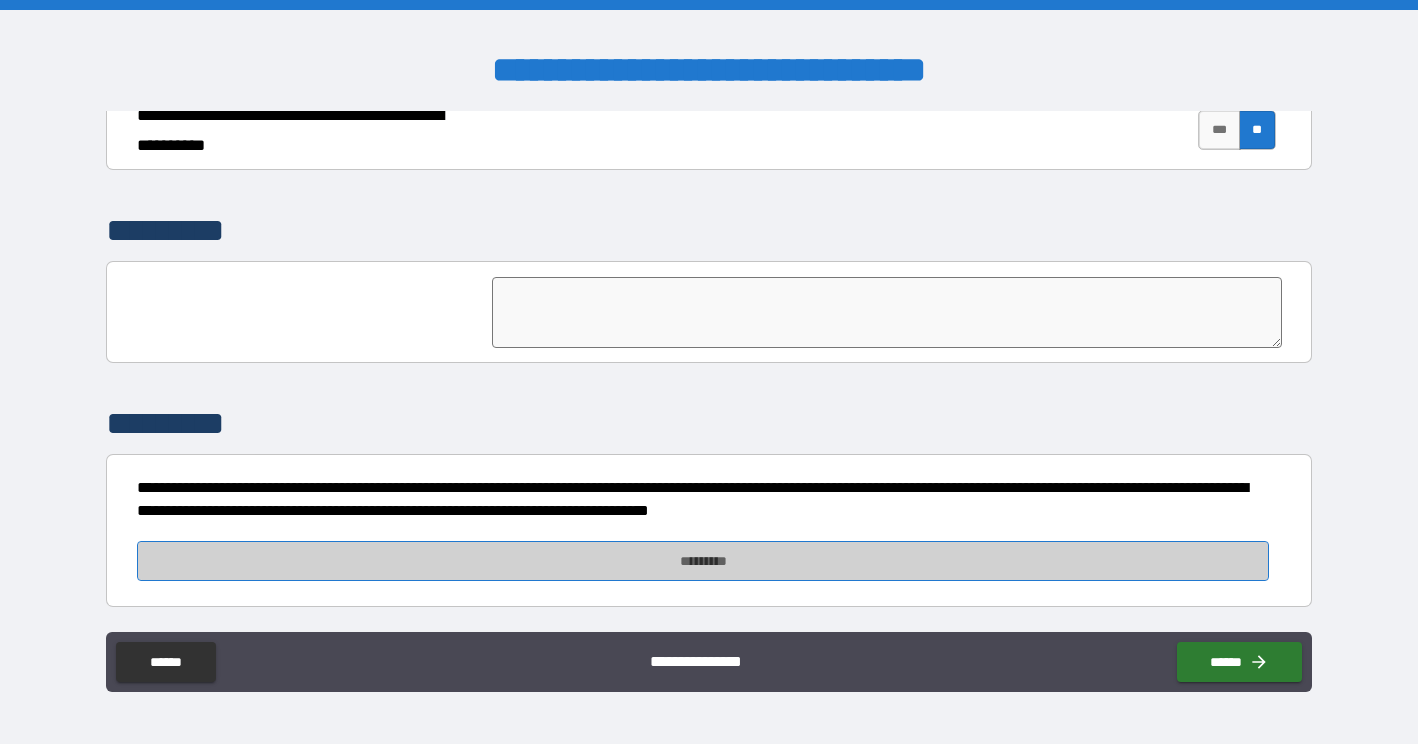 click on "*********" at bounding box center [703, 561] 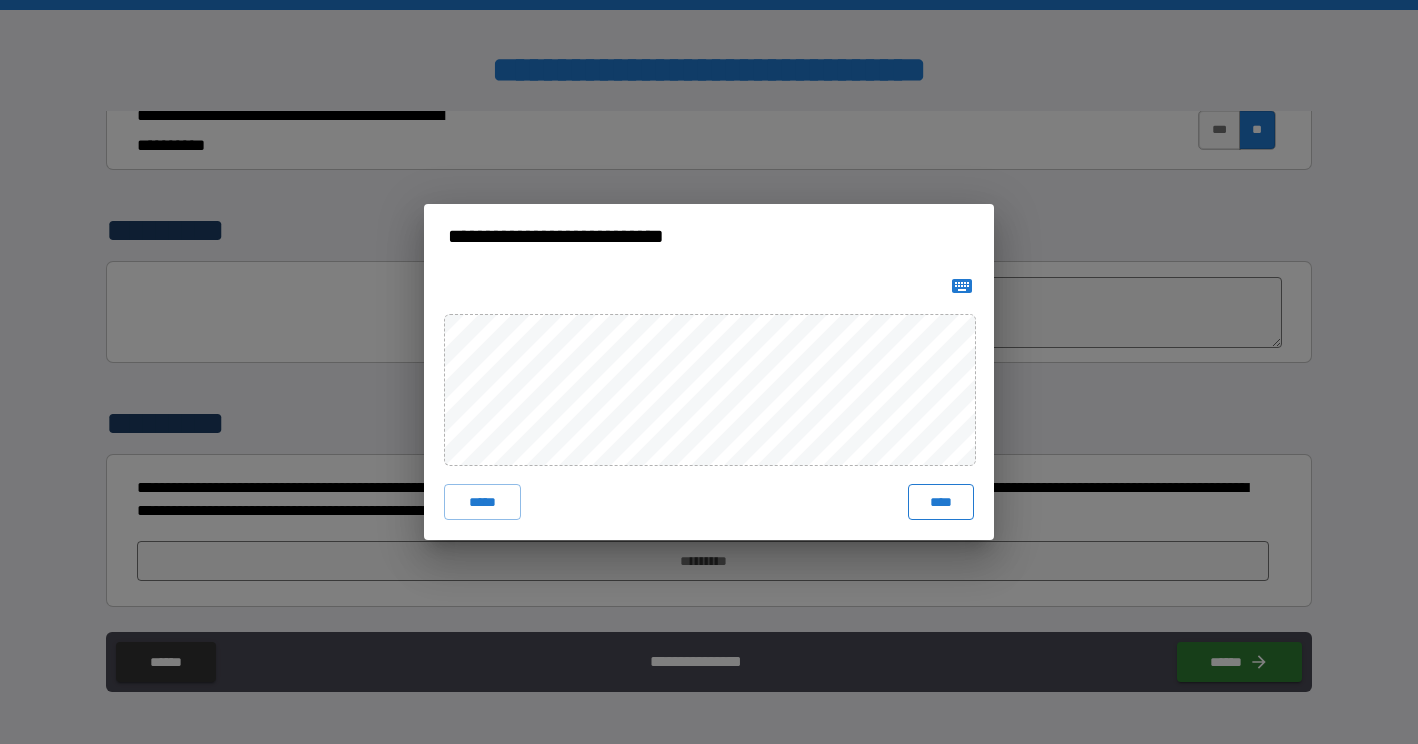 click on "****" at bounding box center (941, 502) 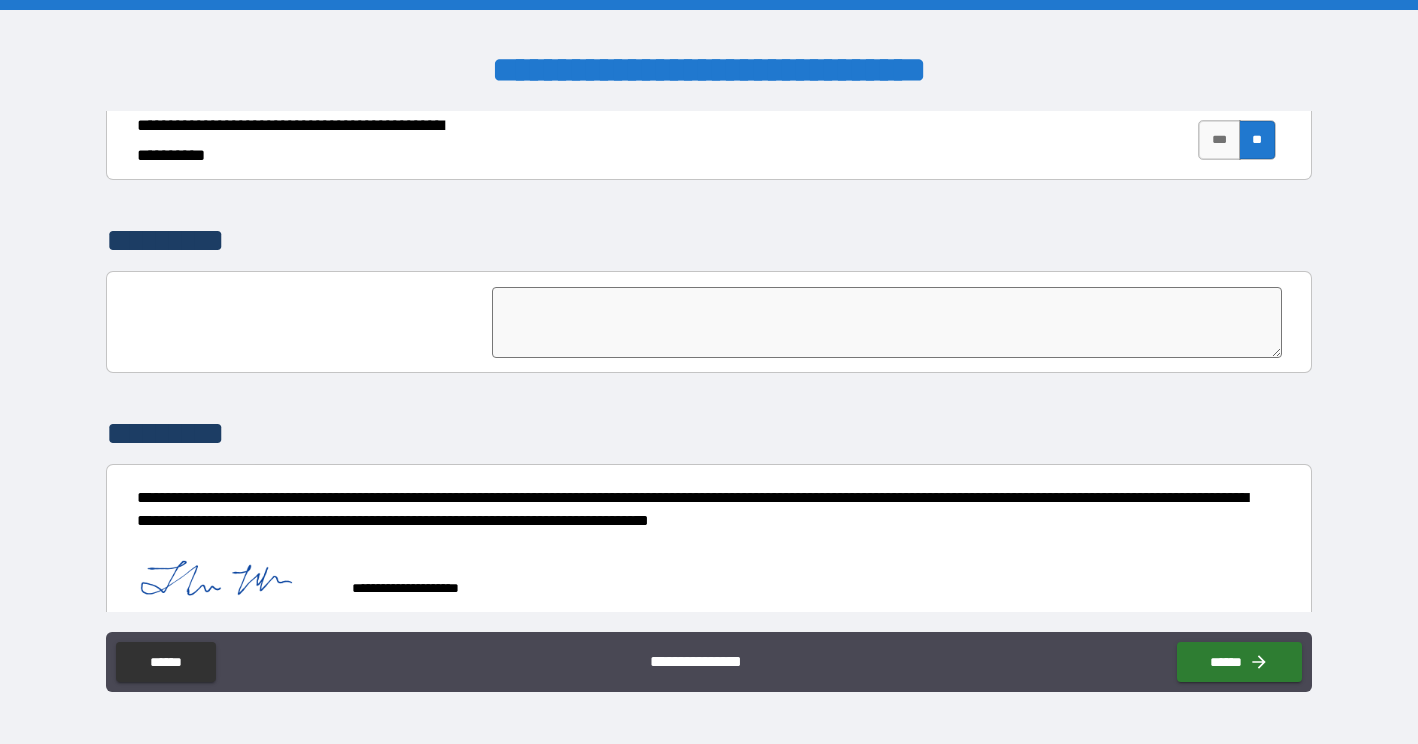 scroll, scrollTop: 4739, scrollLeft: 0, axis: vertical 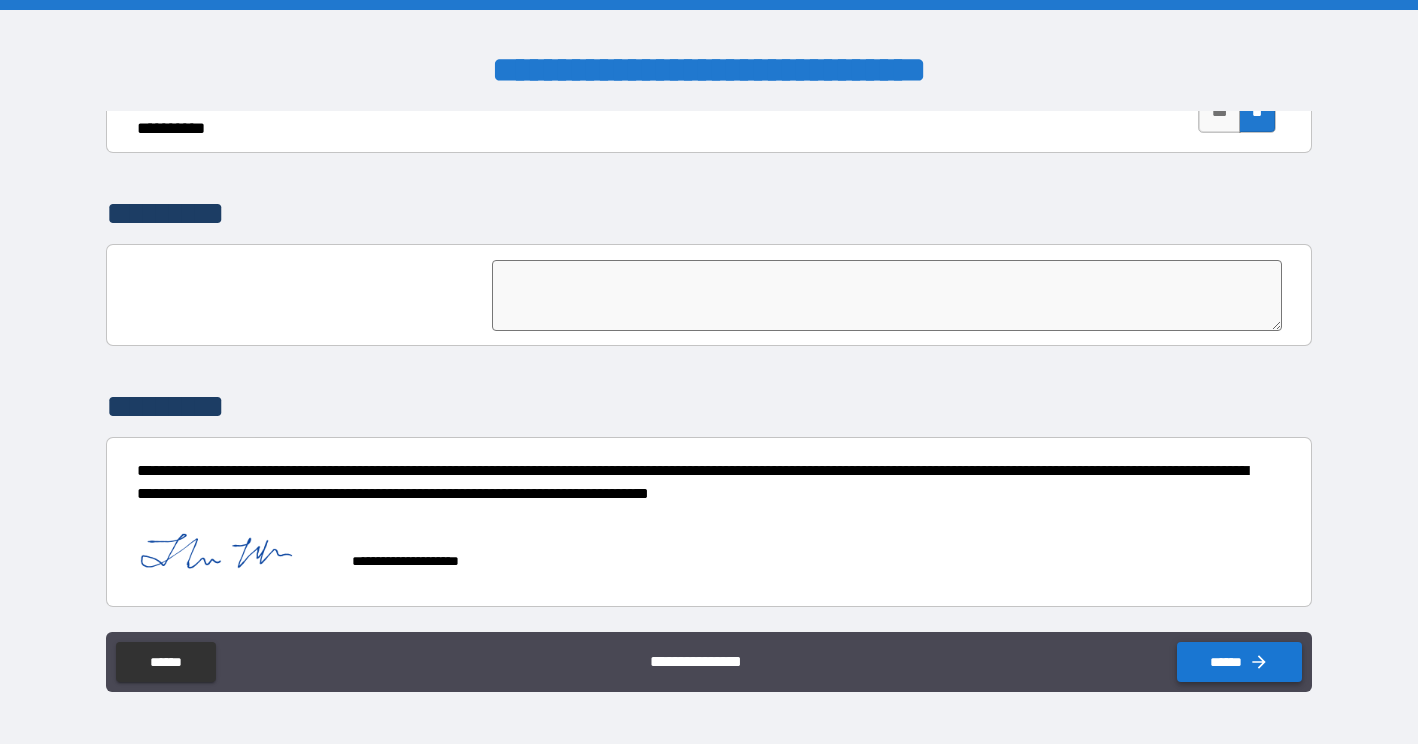 click on "******" at bounding box center [1239, 662] 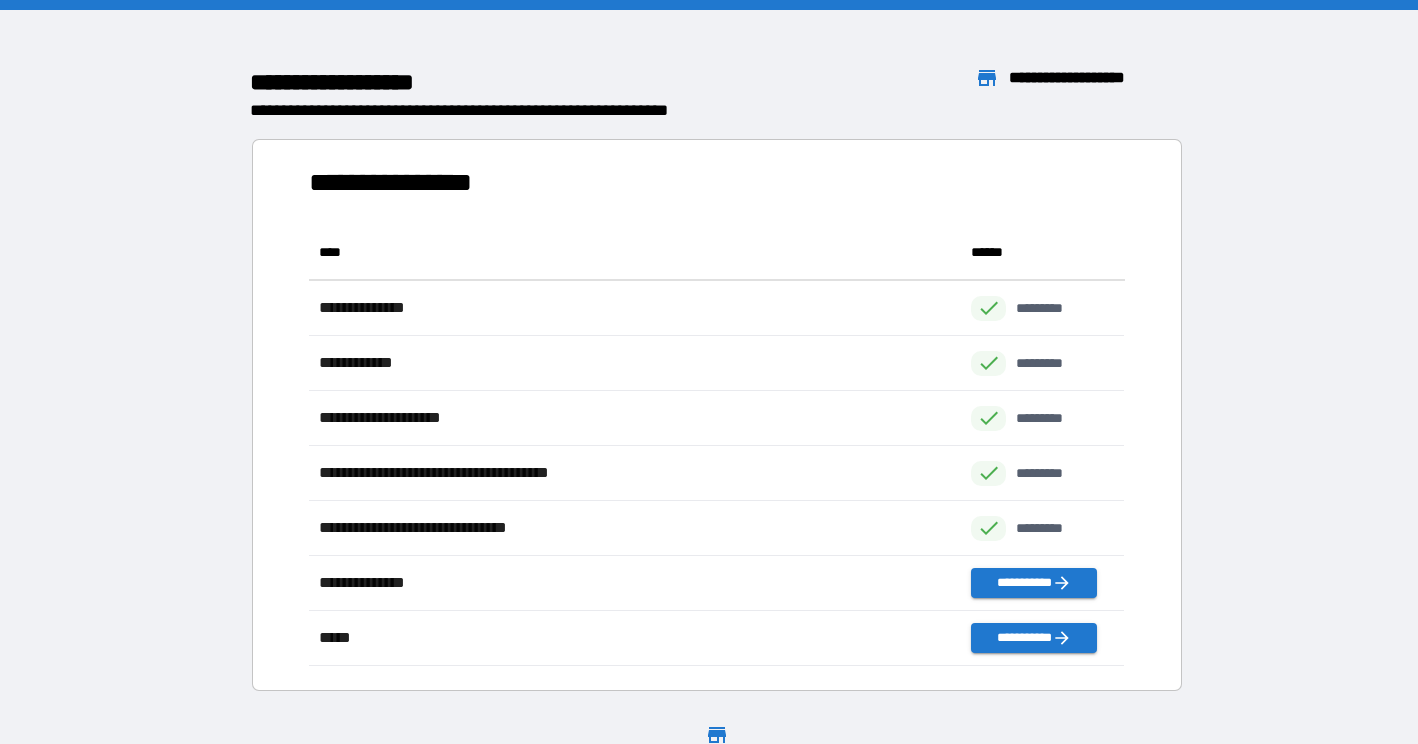 scroll, scrollTop: 1, scrollLeft: 1, axis: both 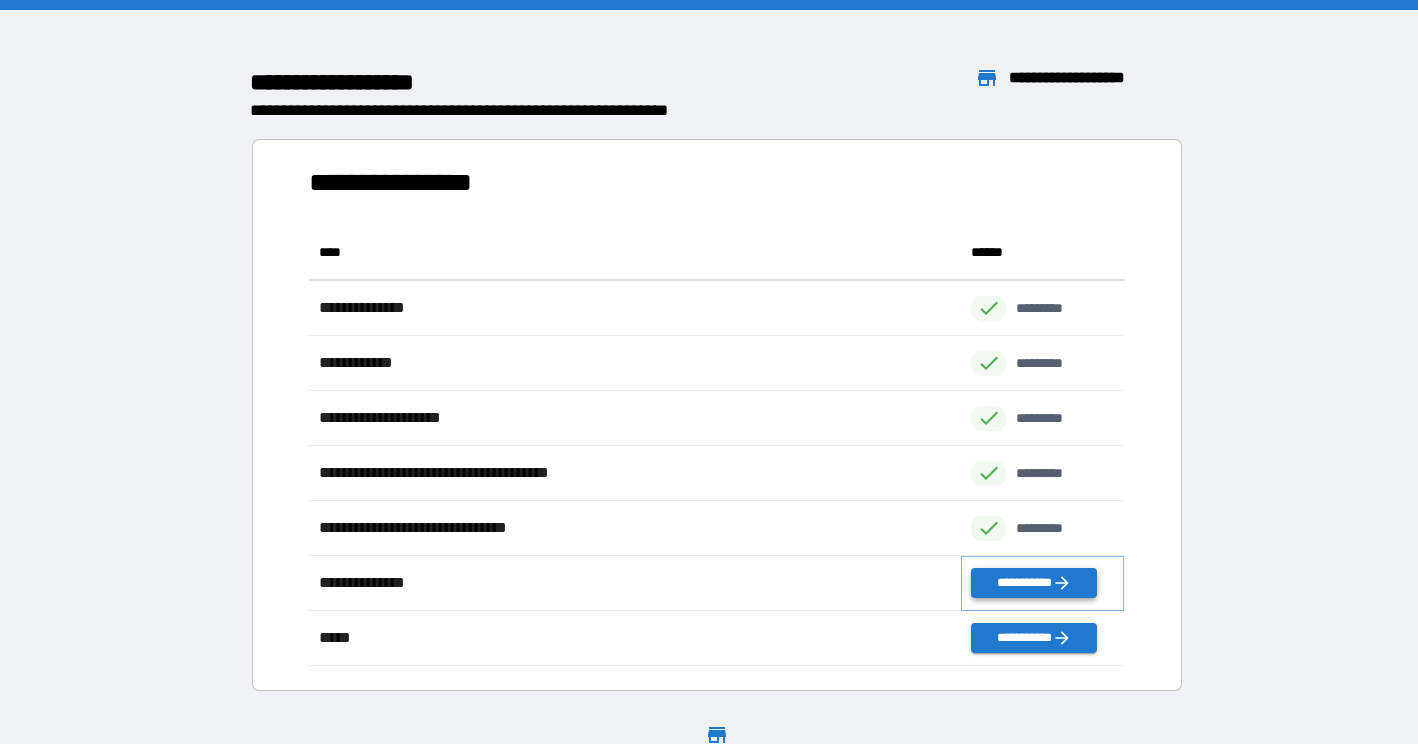 click on "**********" at bounding box center (1033, 583) 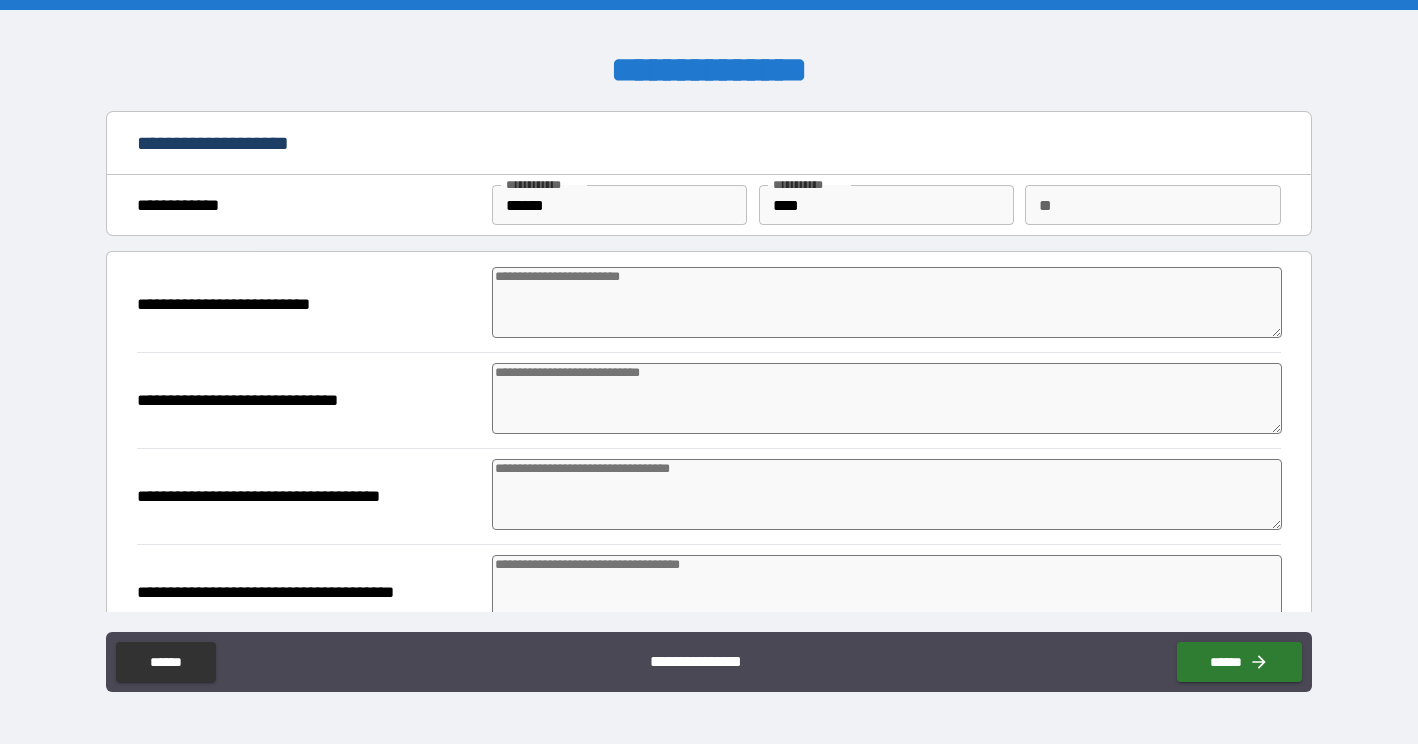 type on "*" 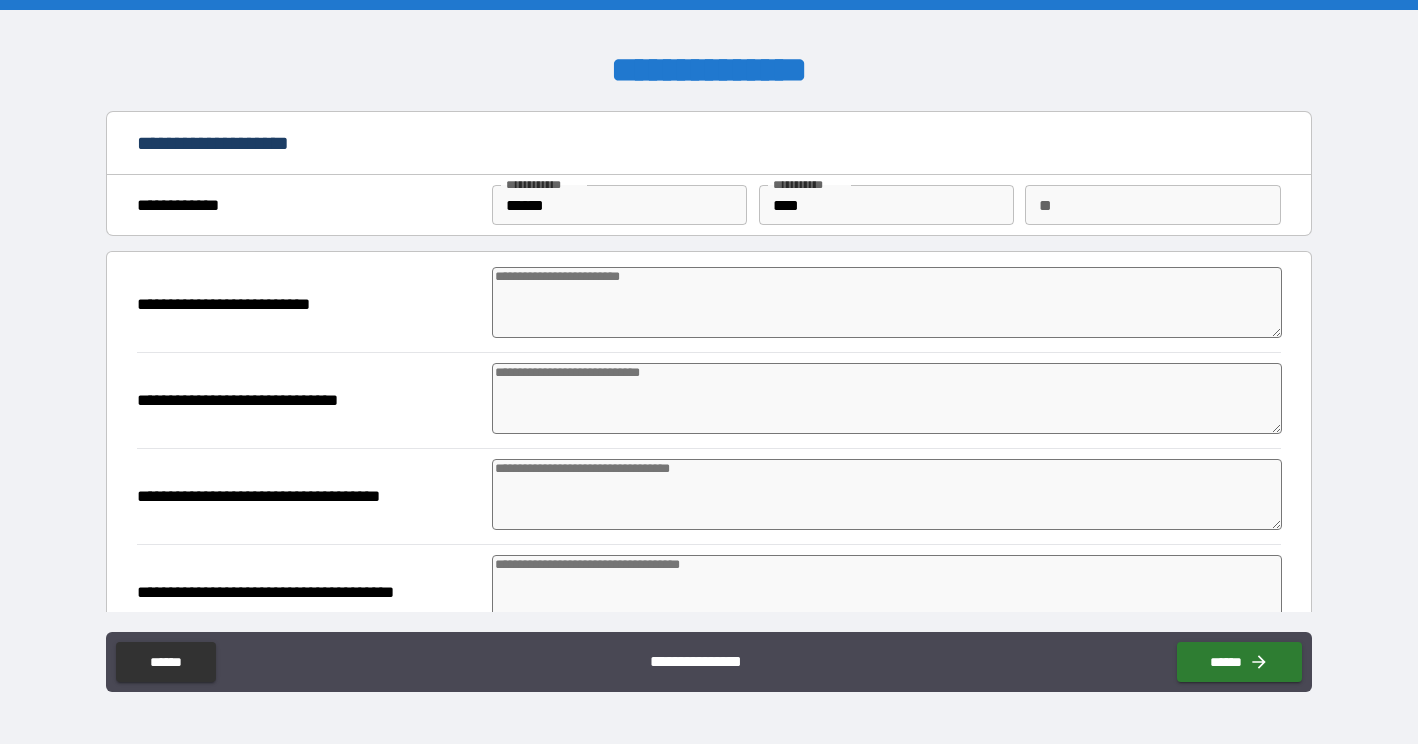 type on "*" 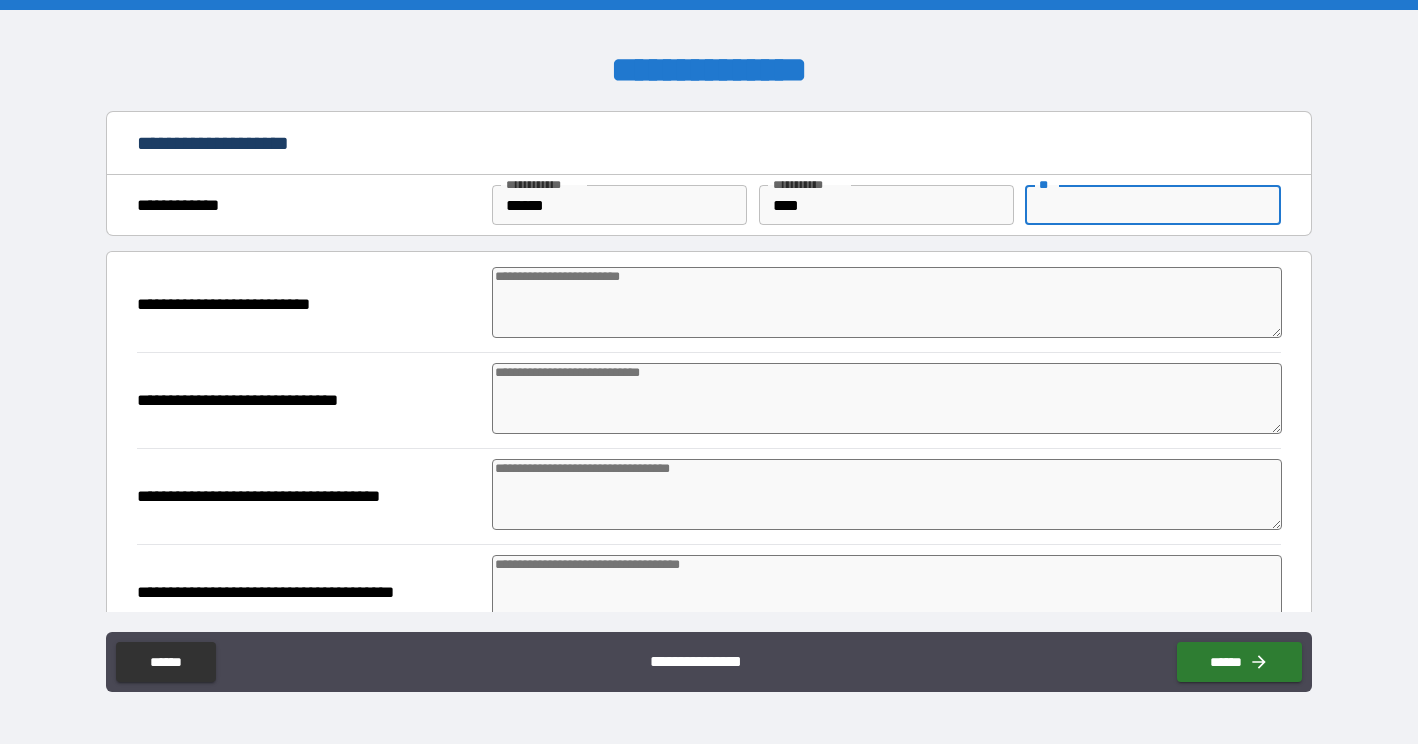 click on "**" at bounding box center [1152, 205] 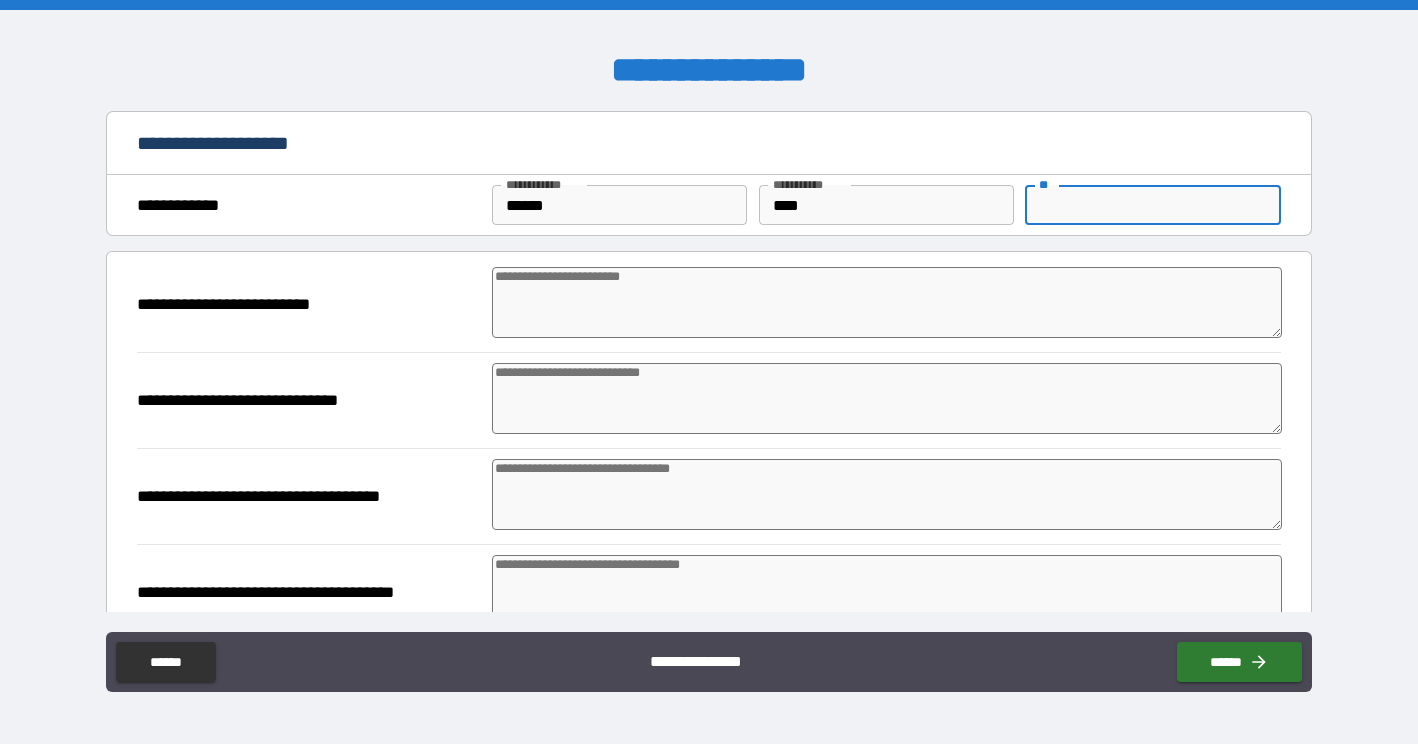 type on "*" 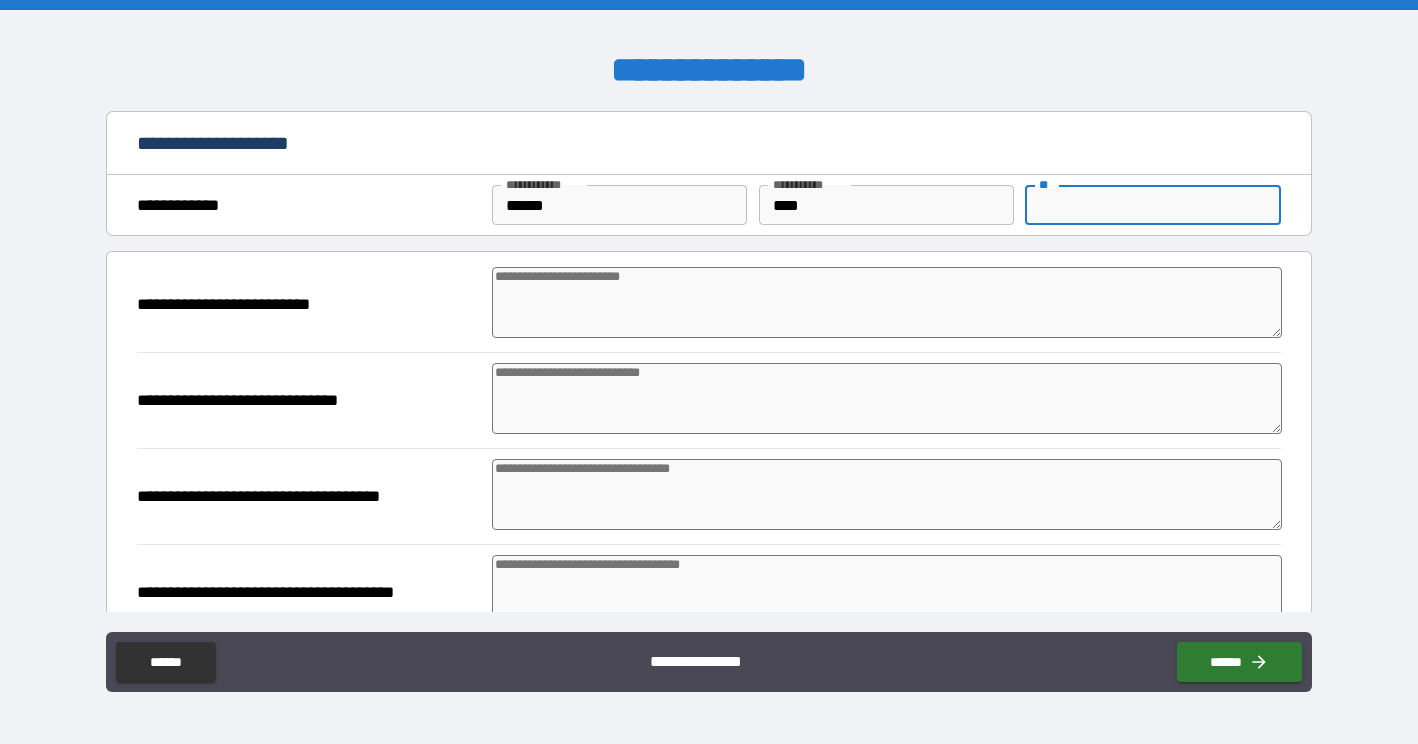 type on "*" 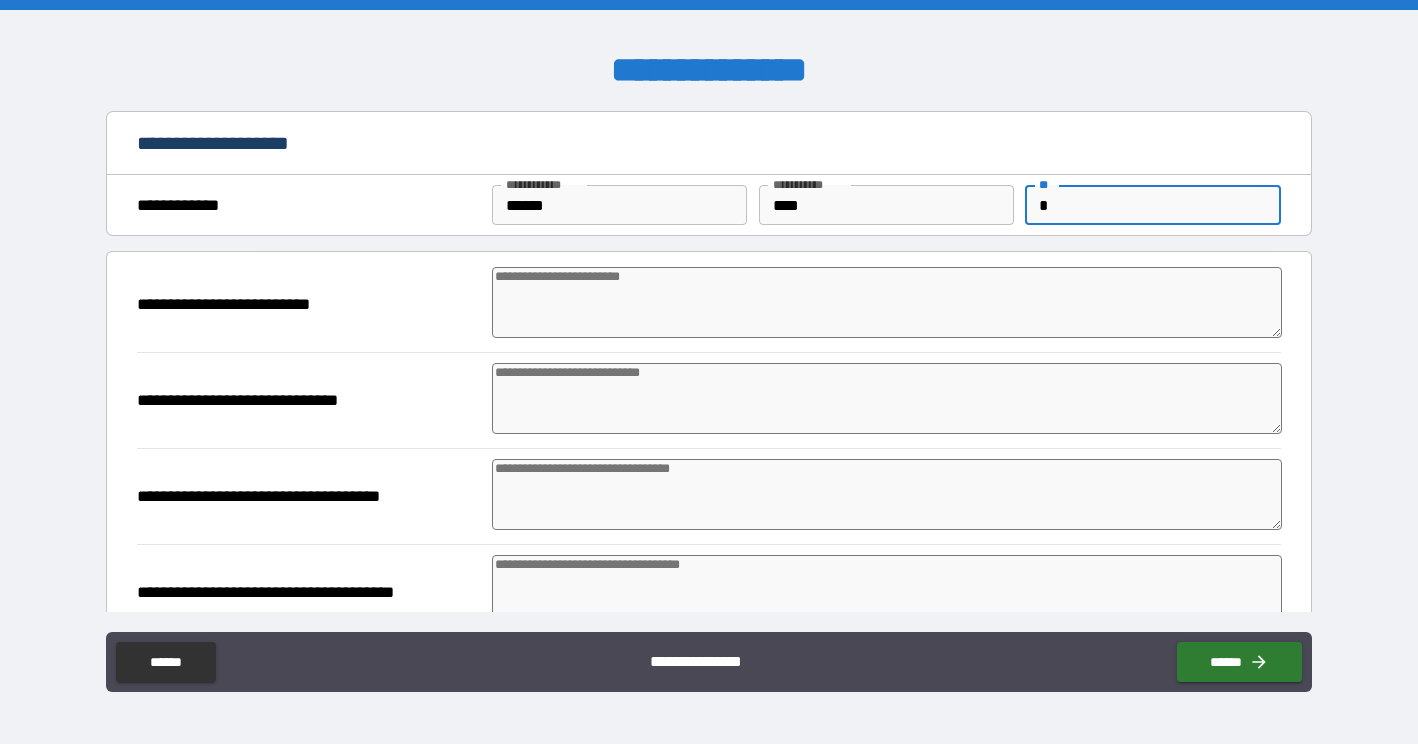 type on "*" 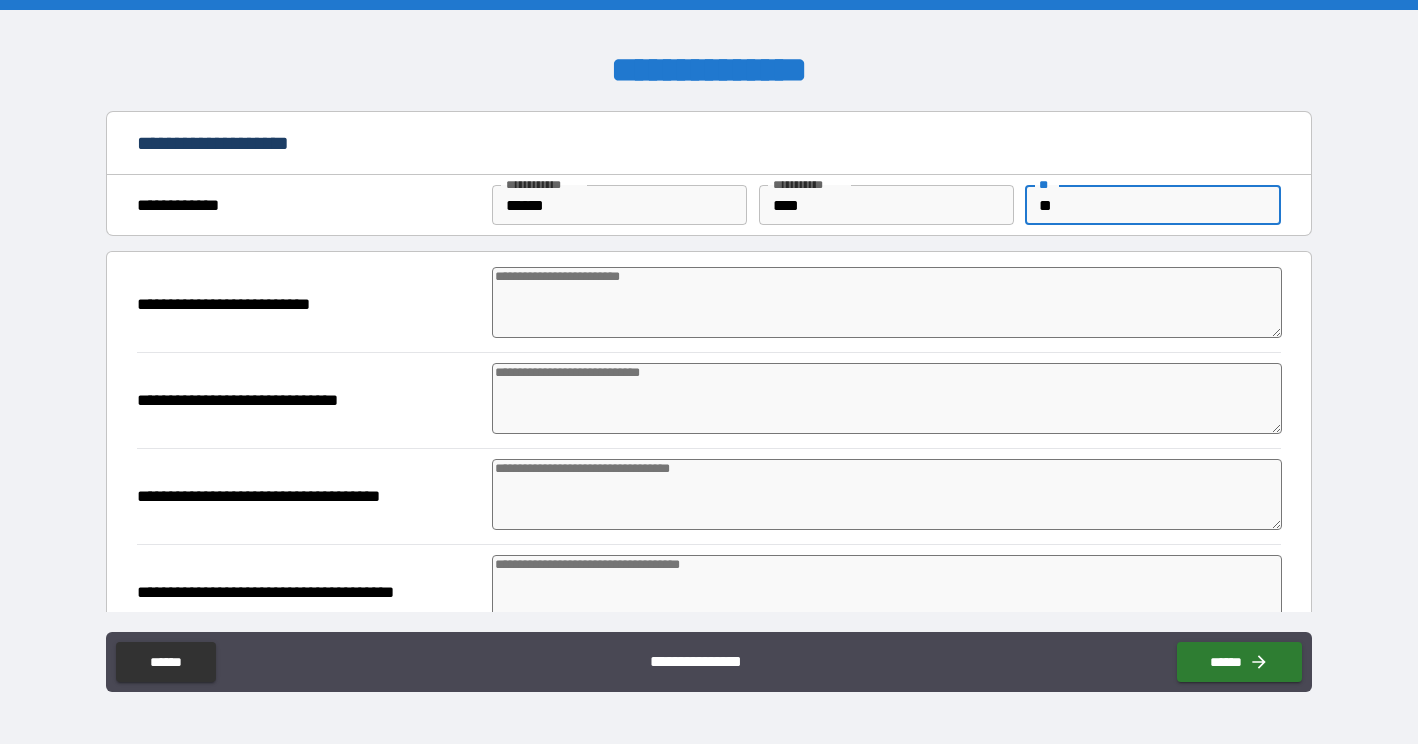 type on "***" 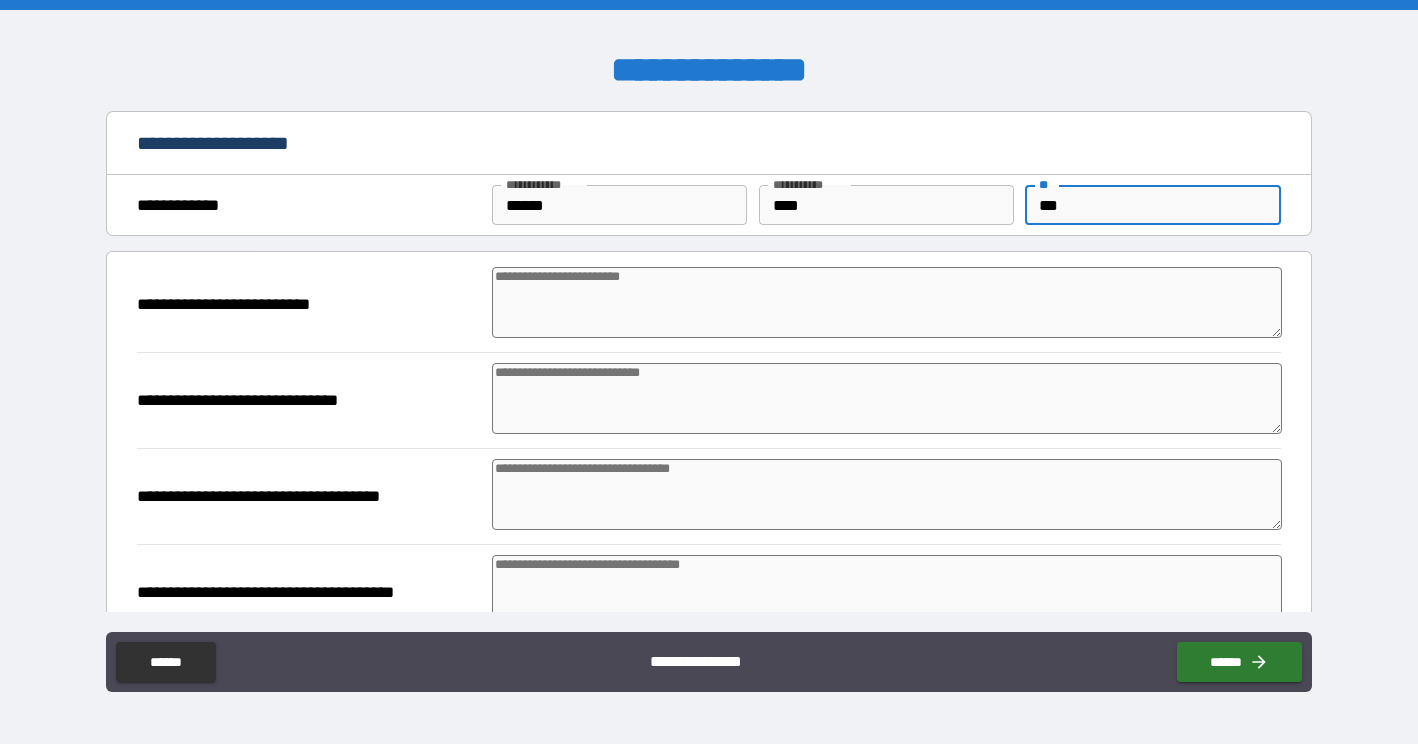 type on "****" 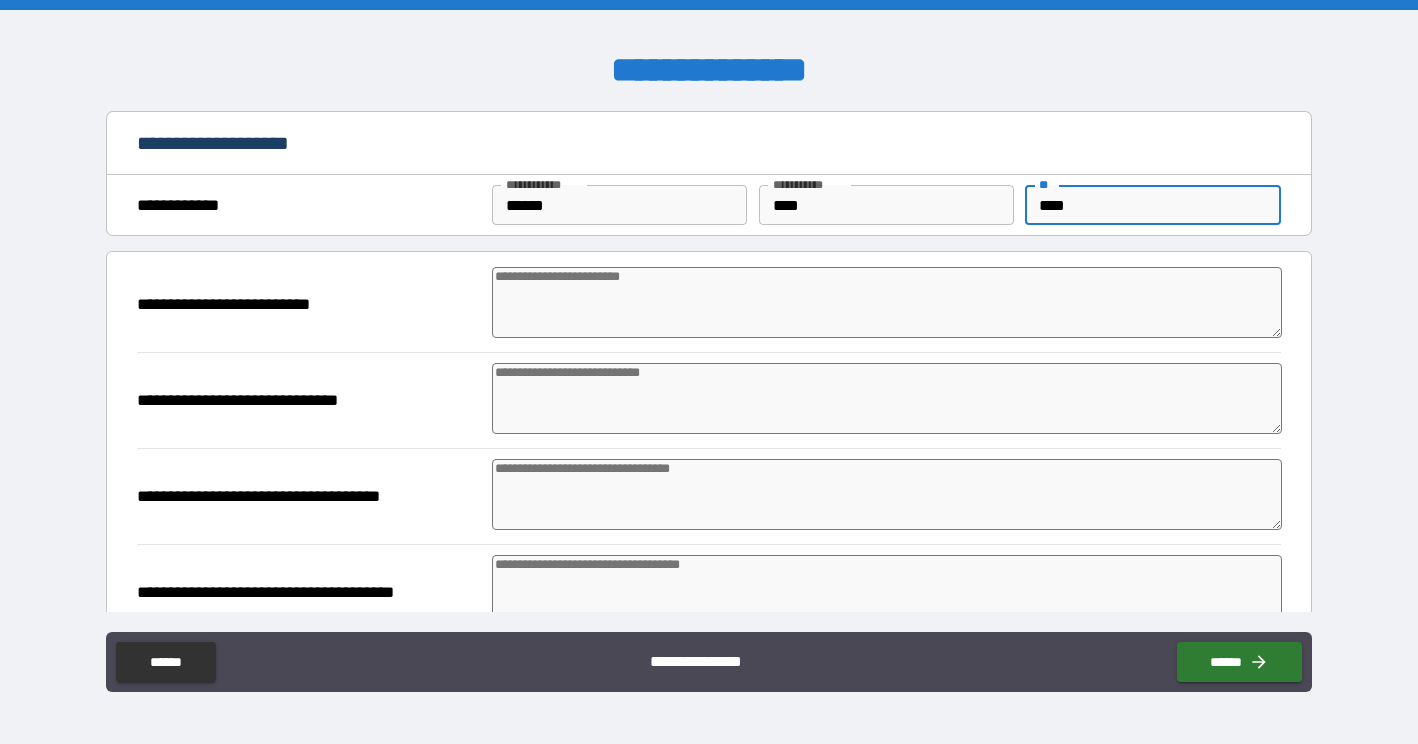 type on "*" 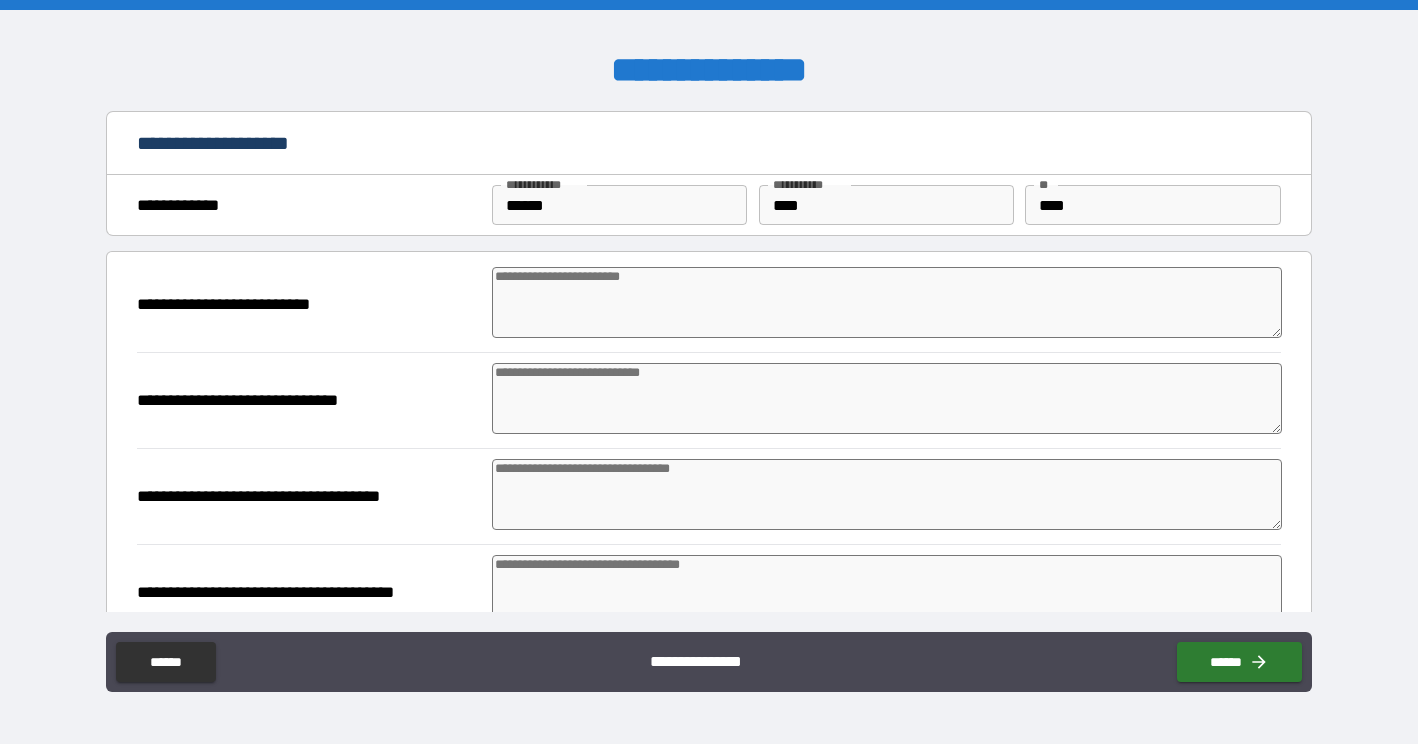 click at bounding box center (887, 302) 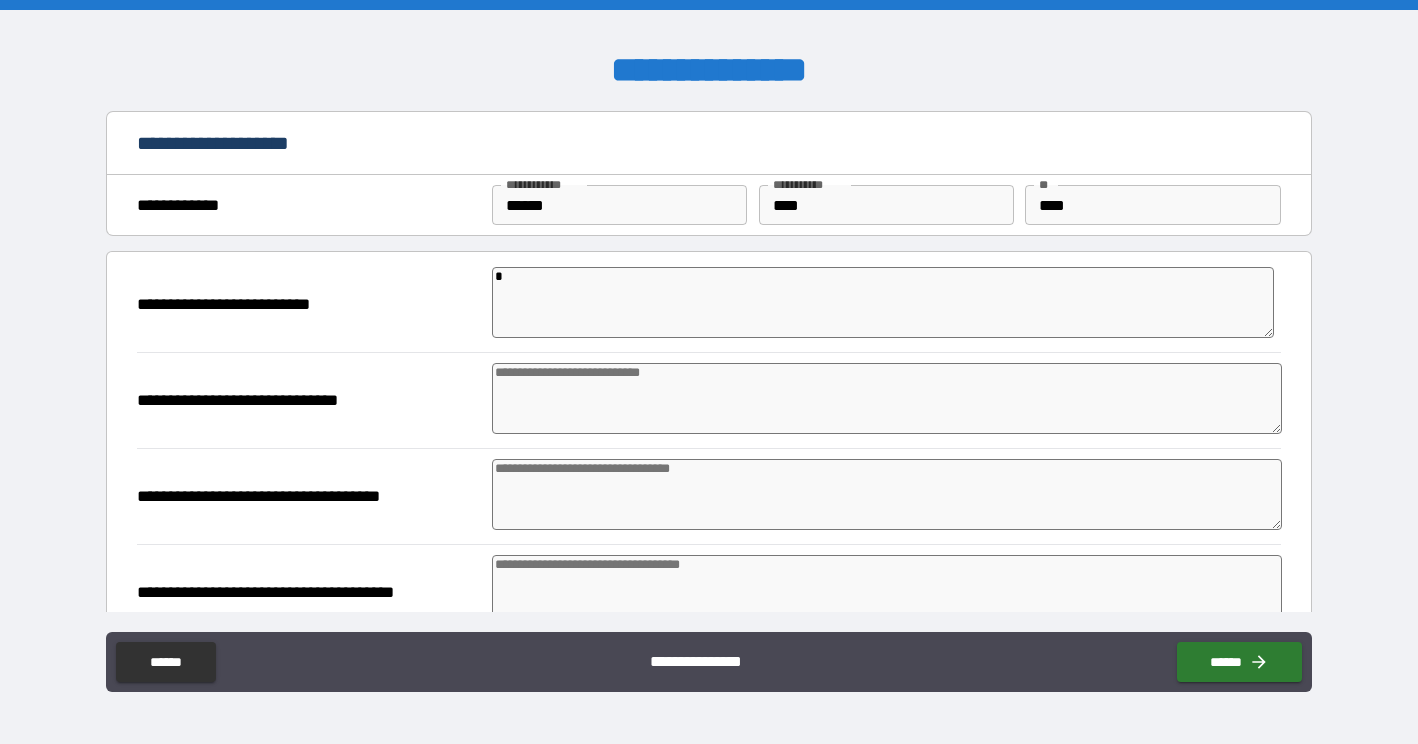 type on "**" 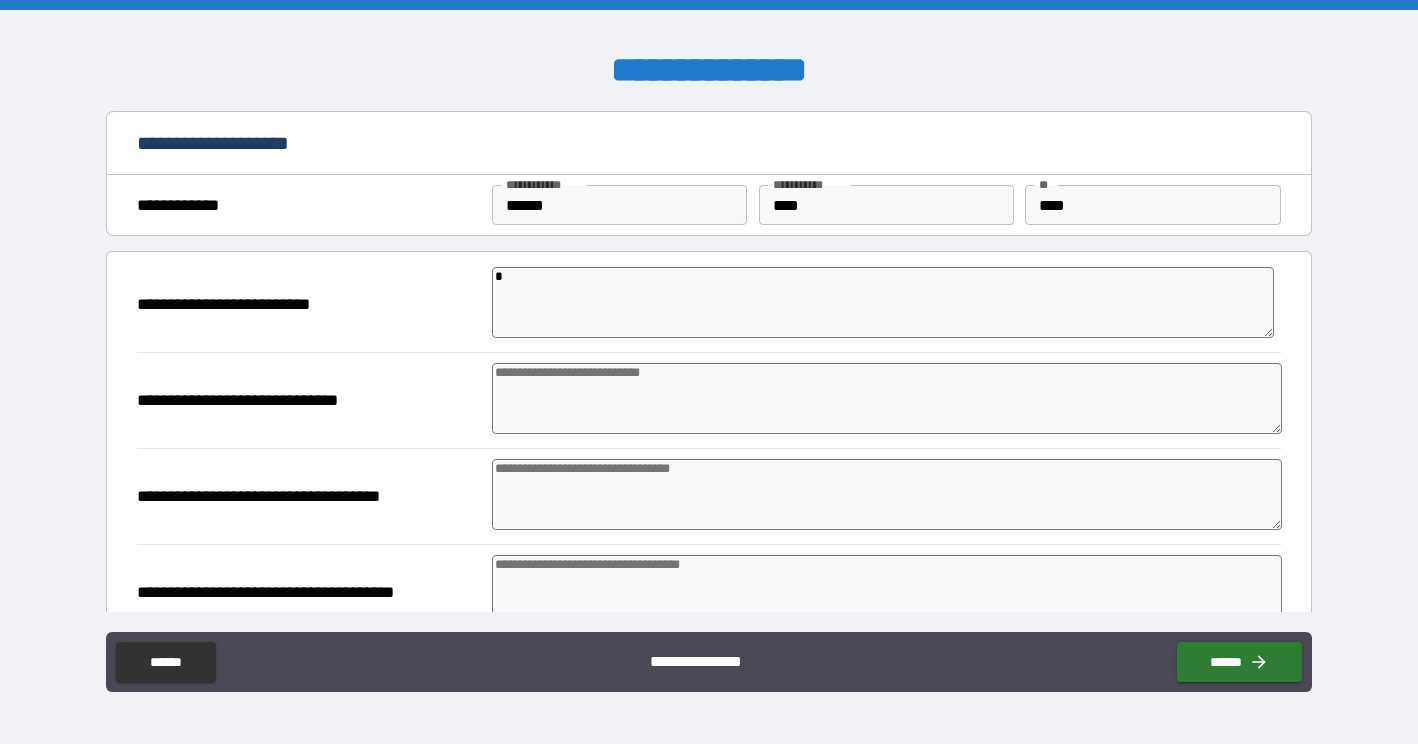 type on "*" 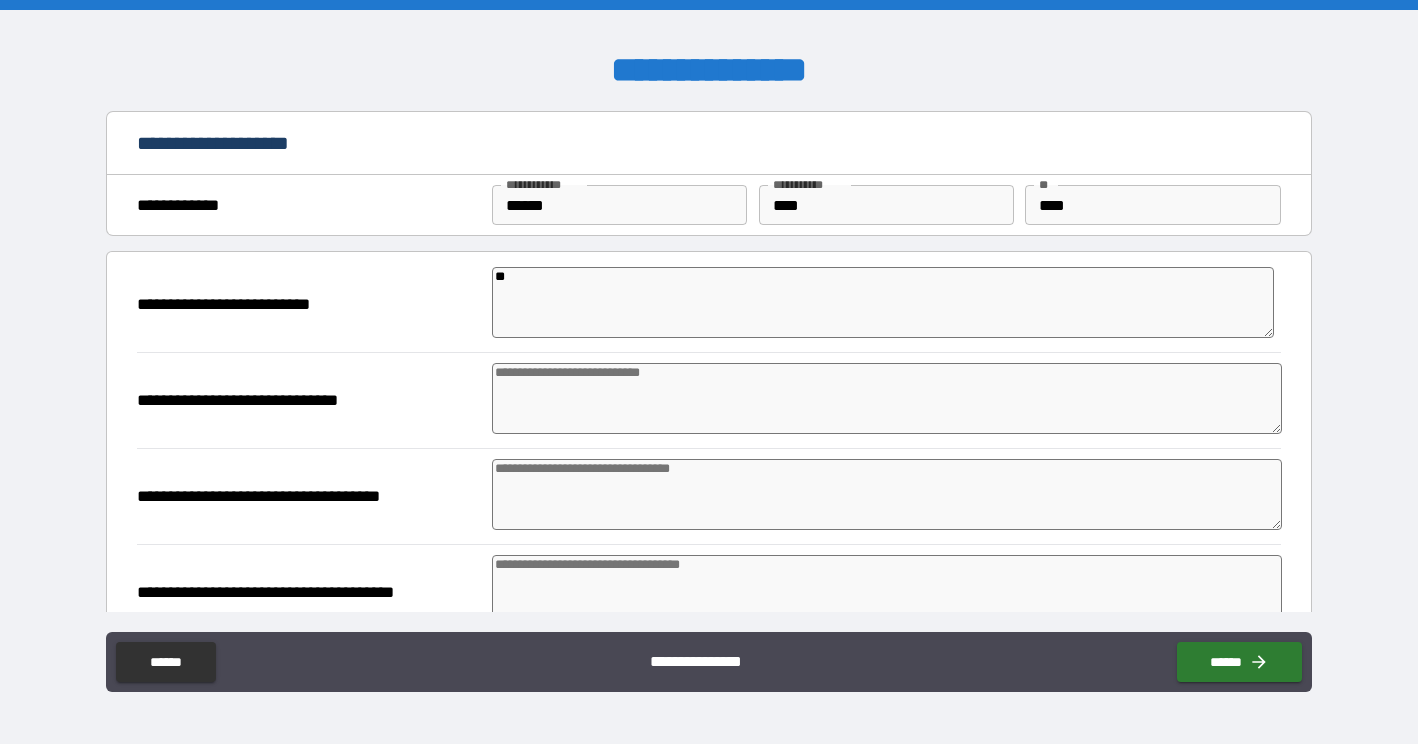 type on "*" 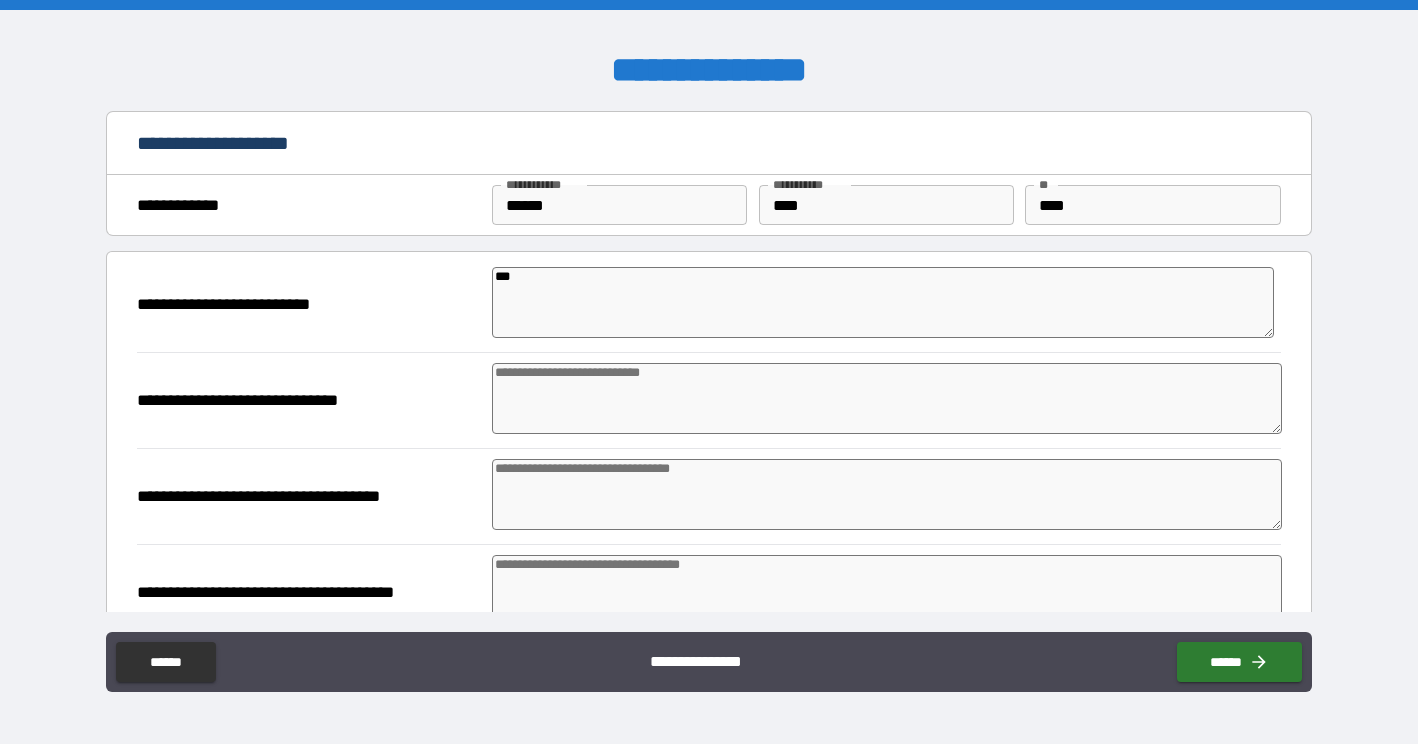 type on "****" 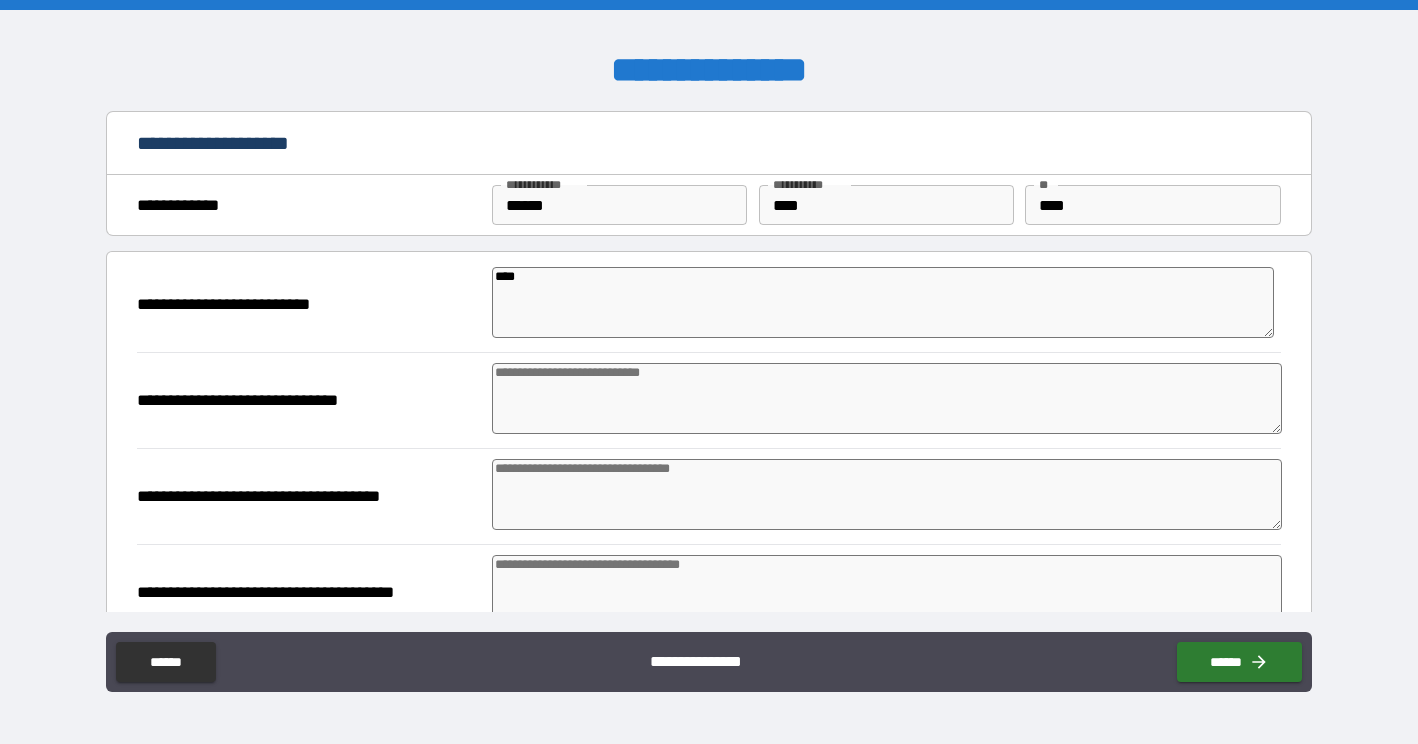 type on "*" 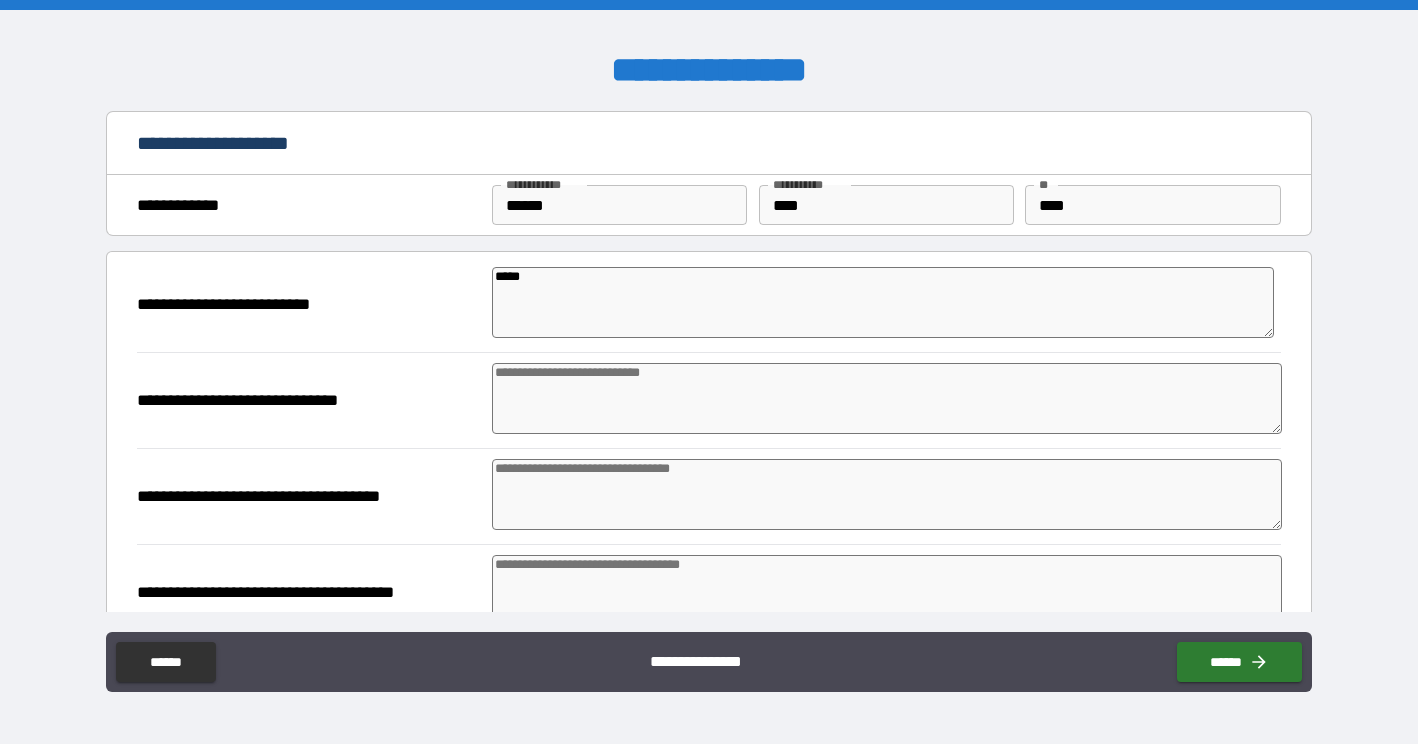 type on "******" 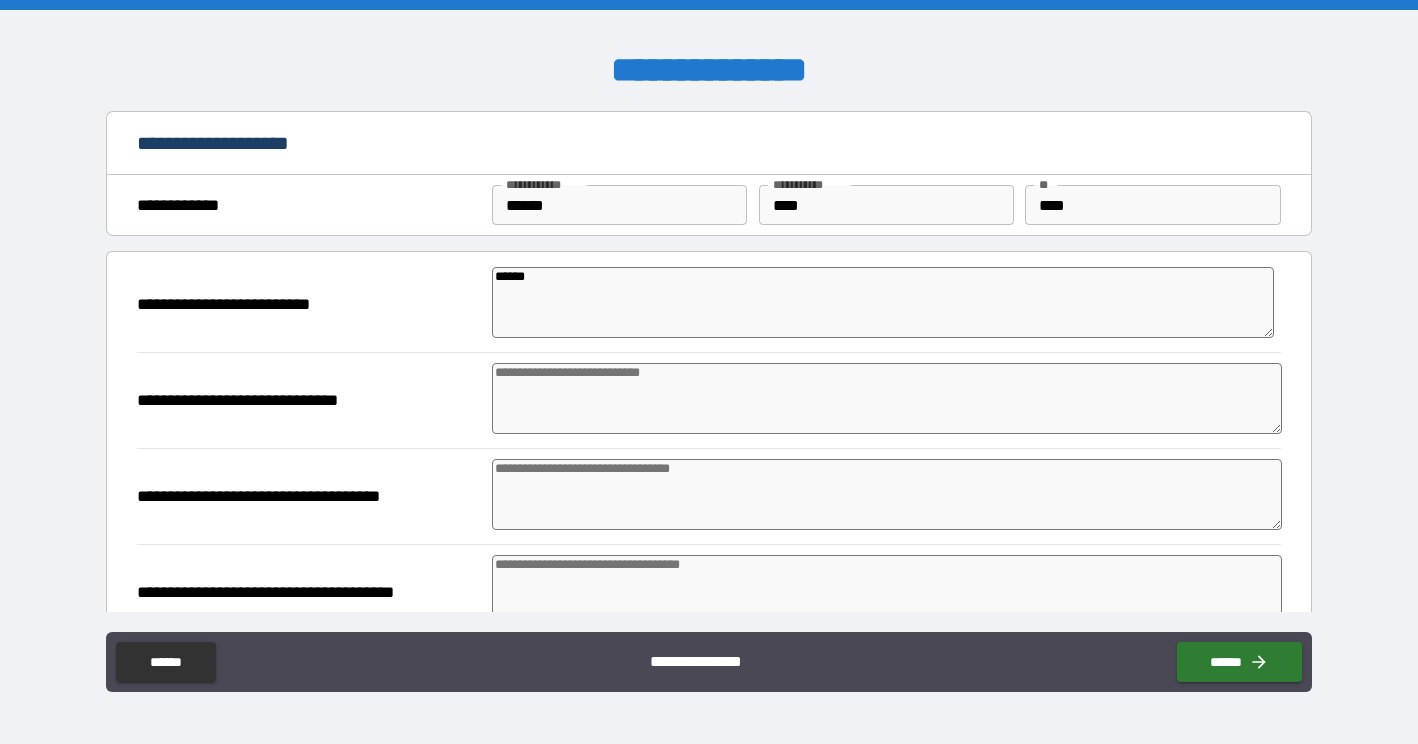 type on "*******" 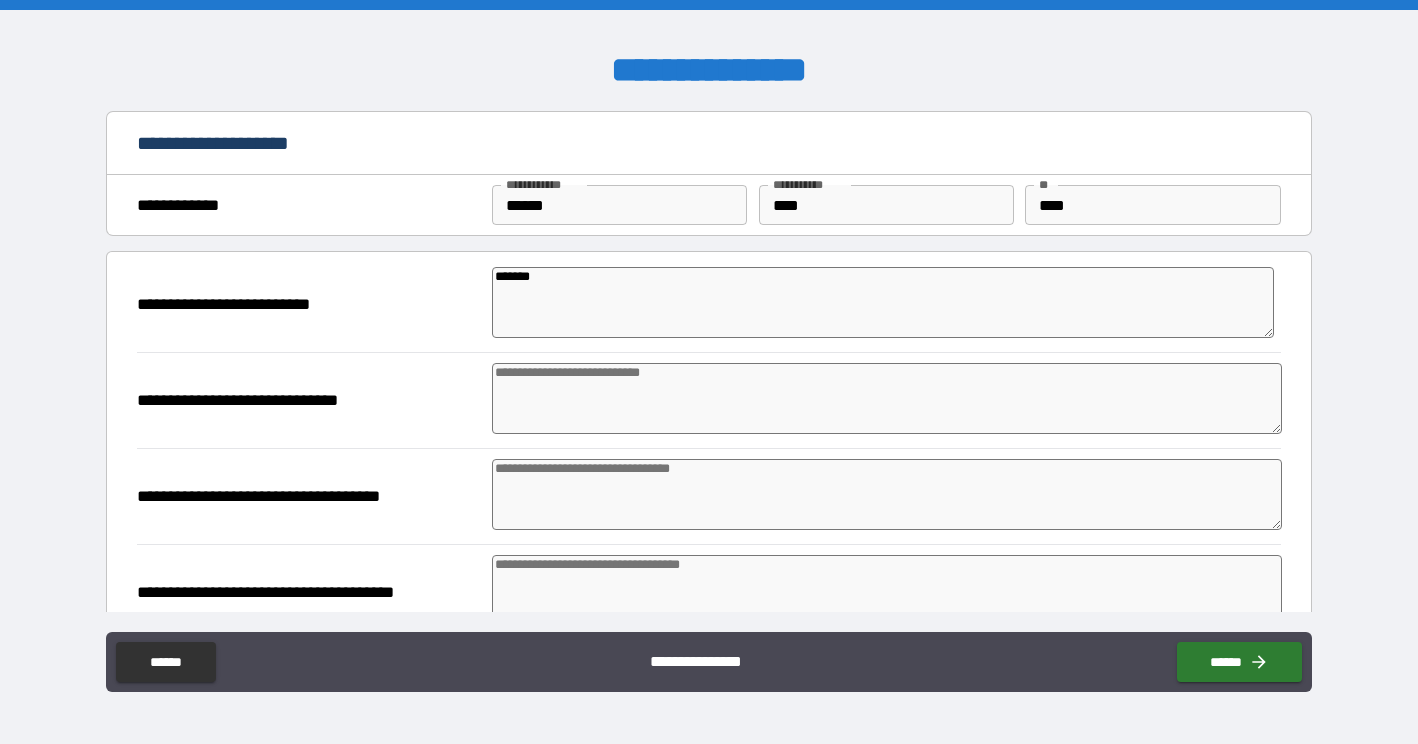 type on "*" 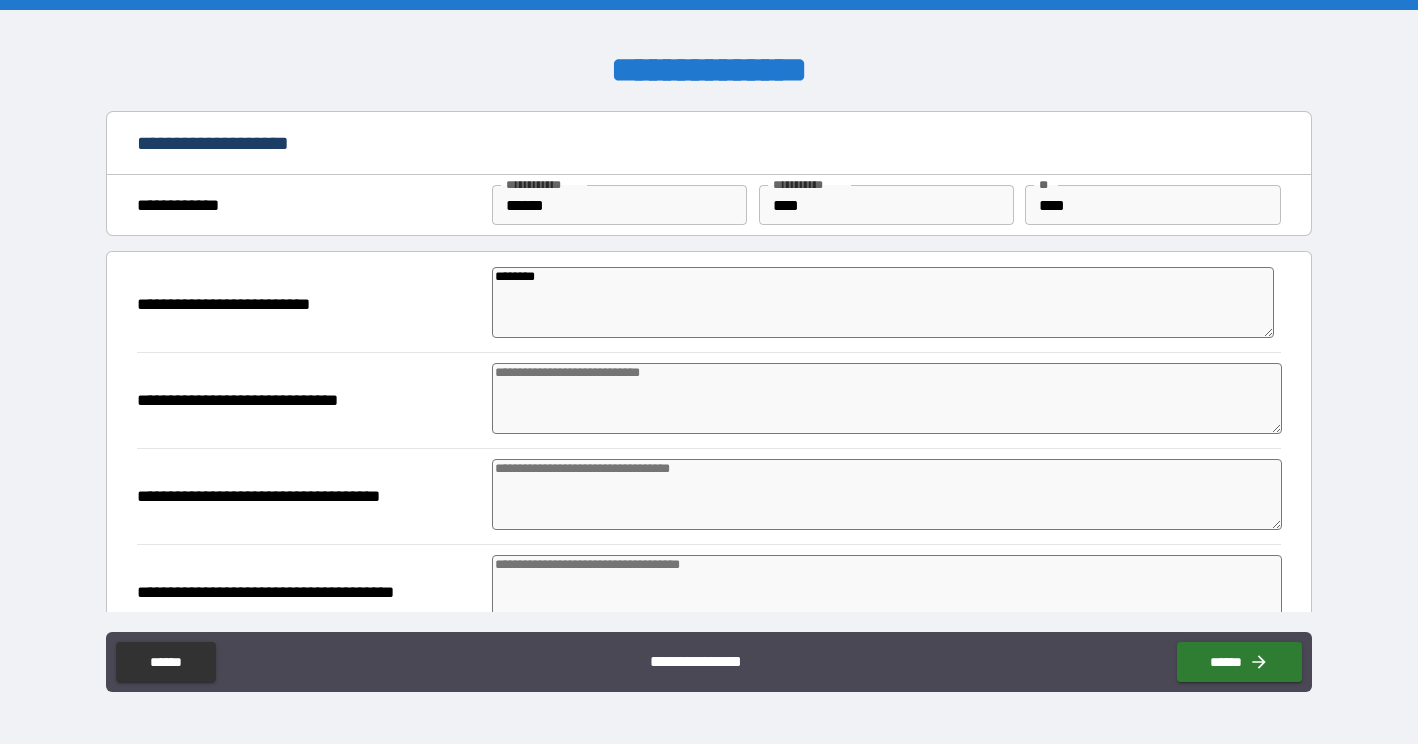 type on "*" 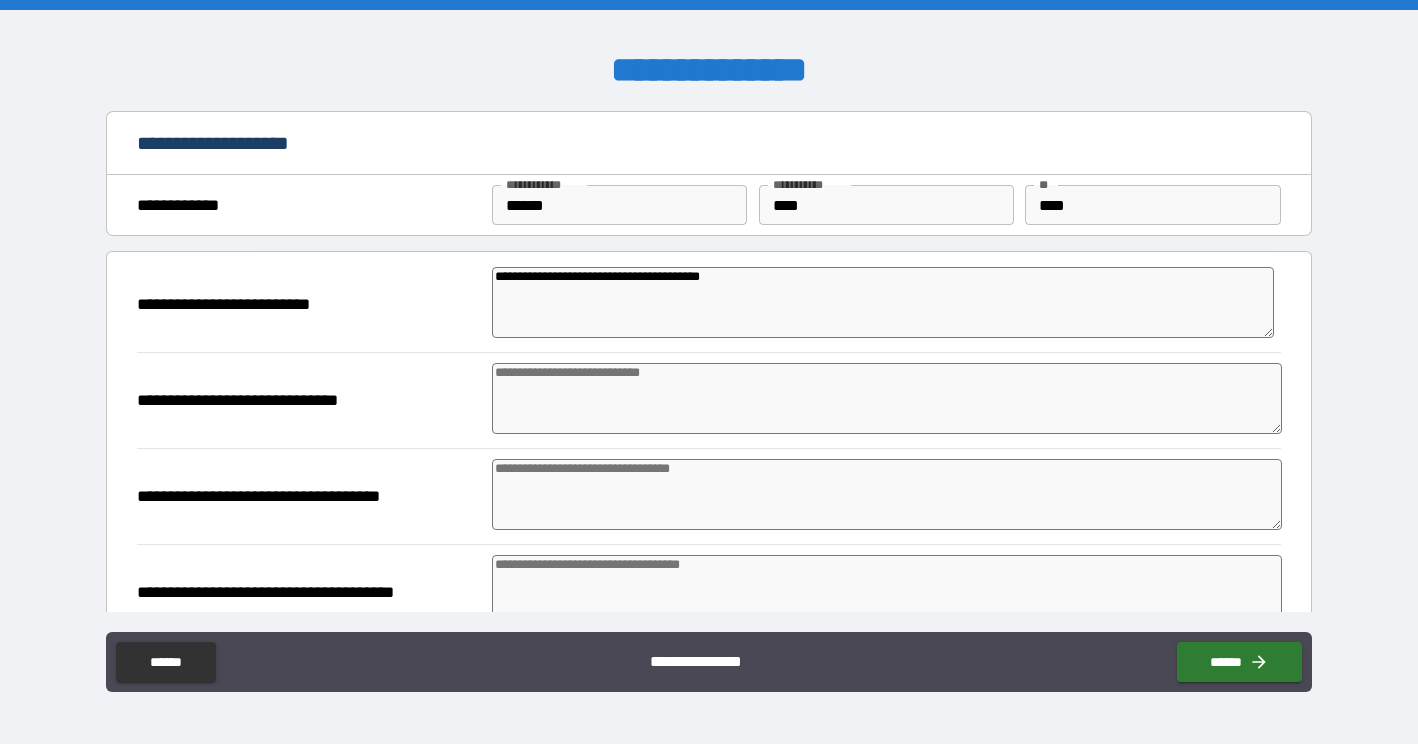 click at bounding box center [887, 398] 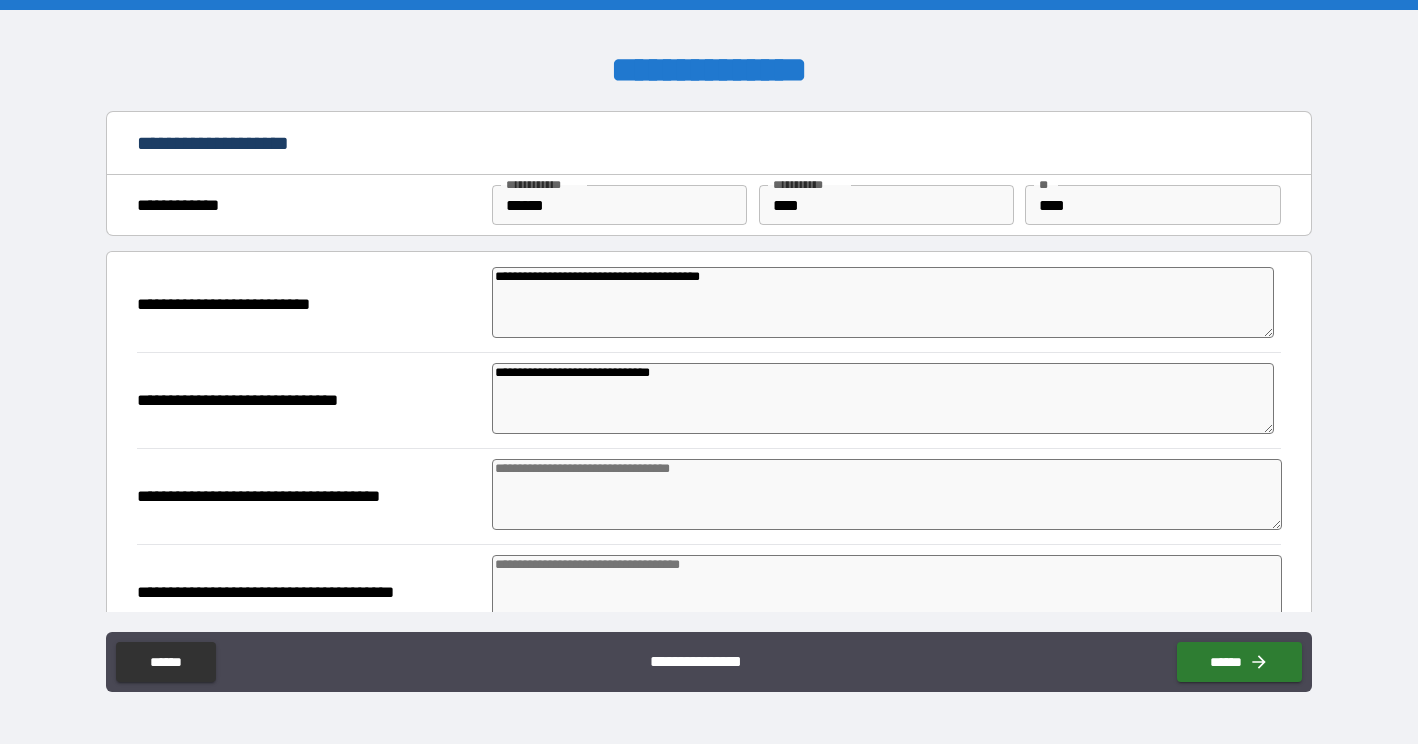click at bounding box center [887, 494] 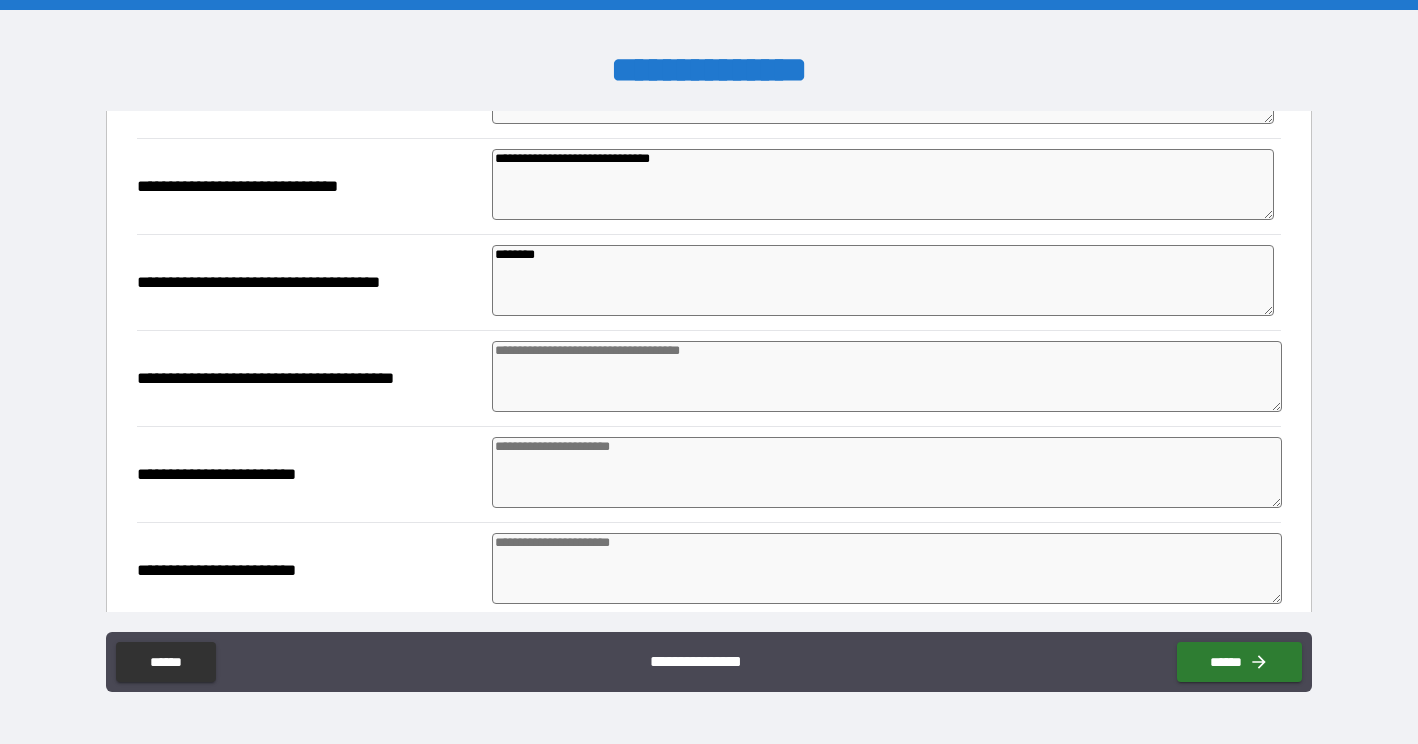 scroll, scrollTop: 231, scrollLeft: 0, axis: vertical 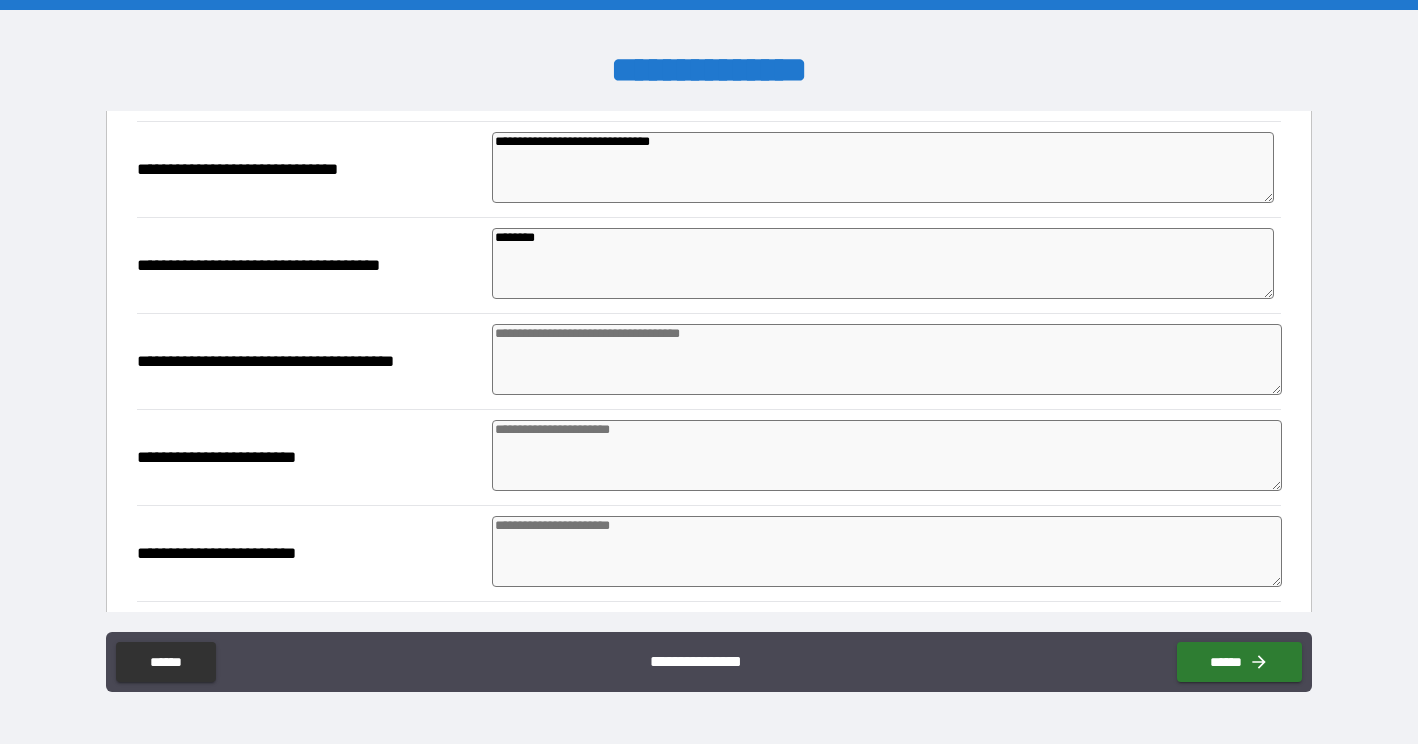 click at bounding box center [887, 359] 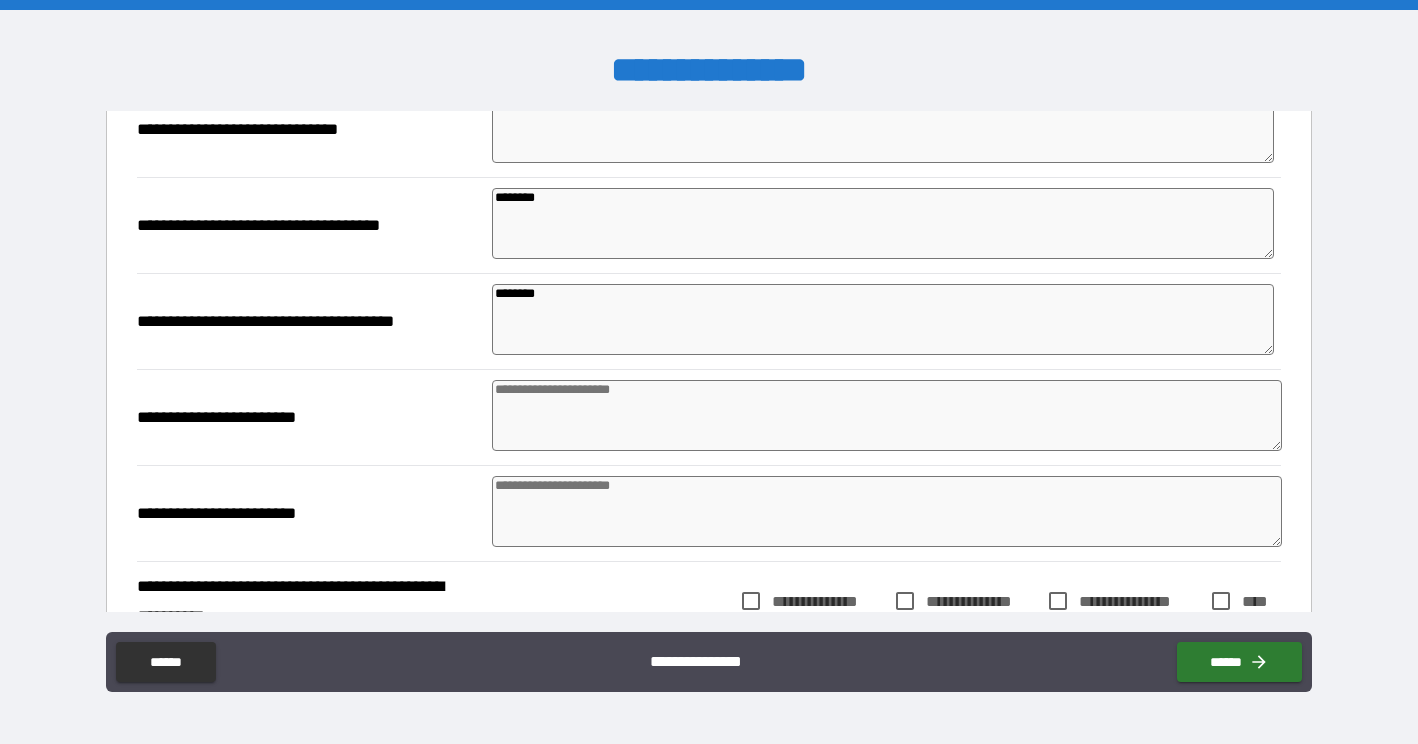 scroll, scrollTop: 275, scrollLeft: 0, axis: vertical 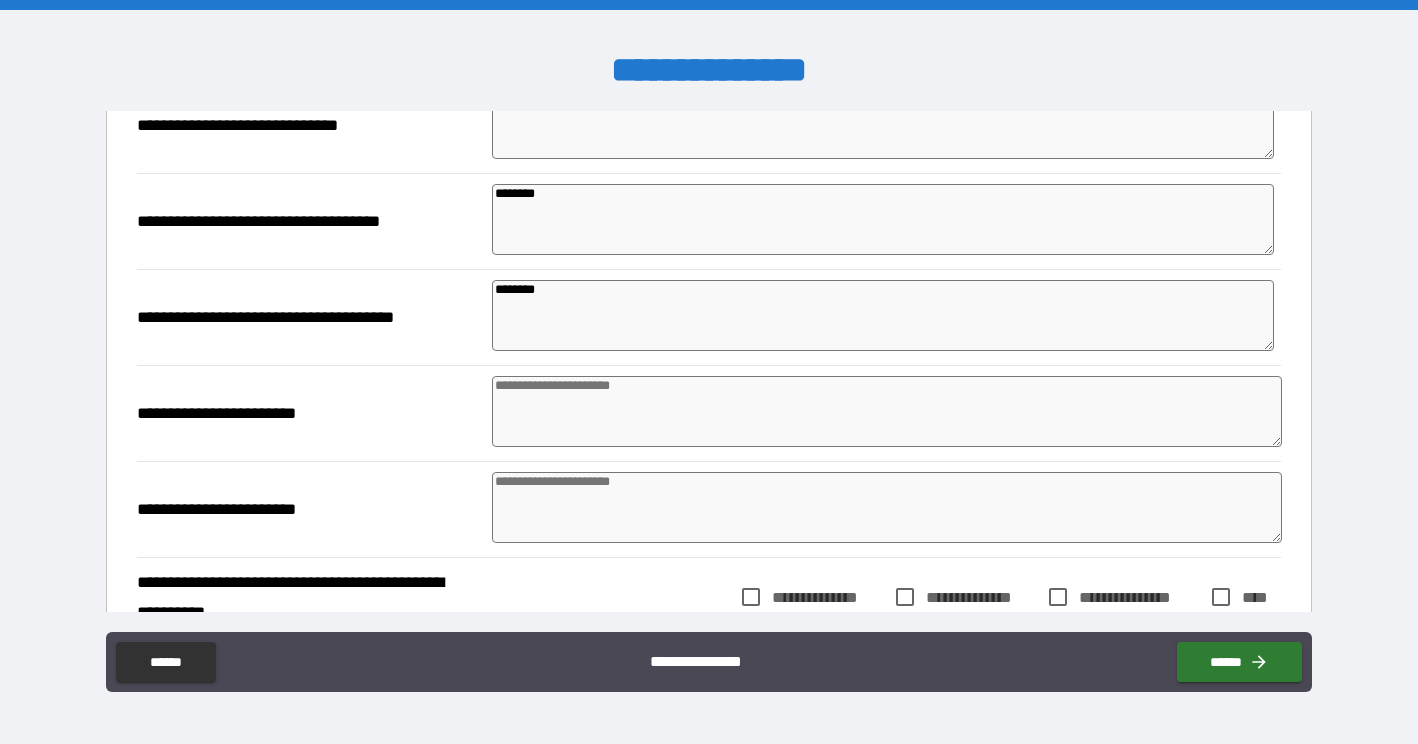 click at bounding box center (887, 411) 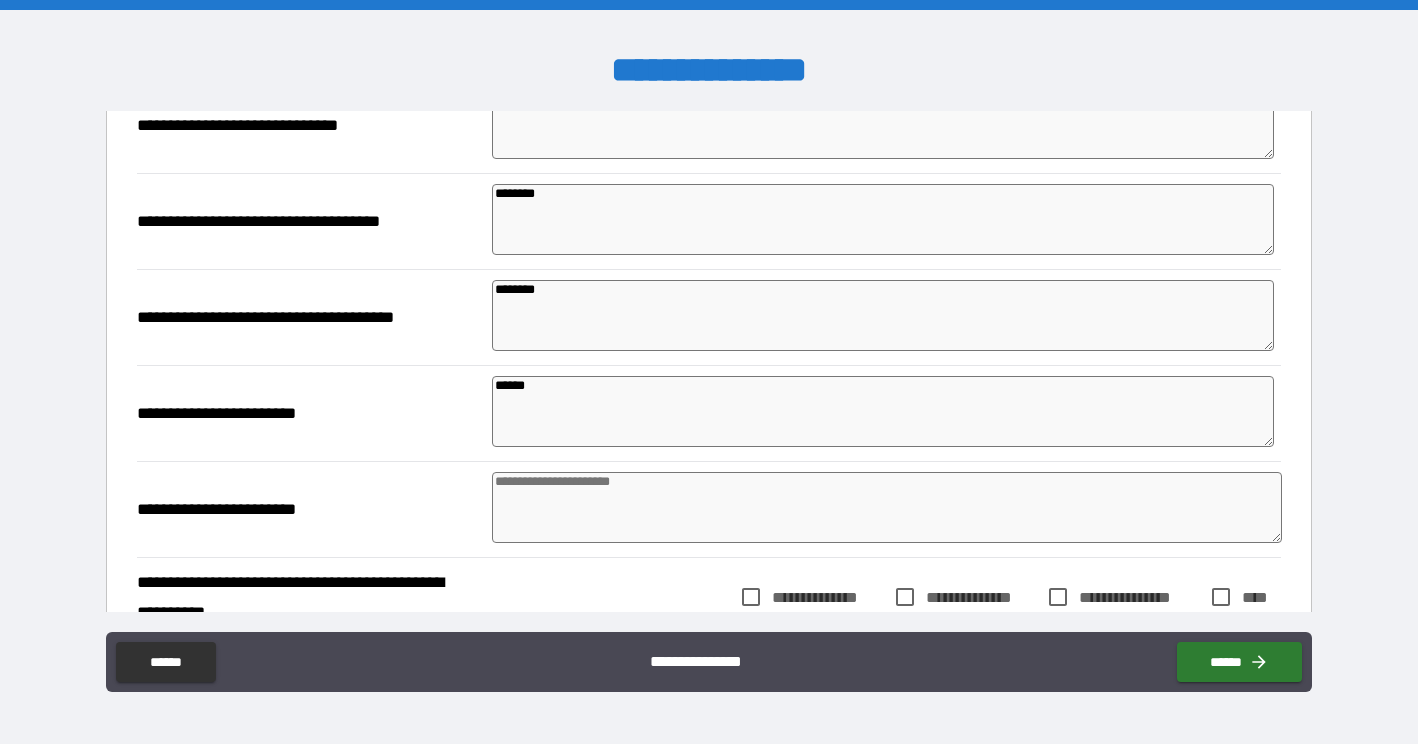 click at bounding box center (887, 507) 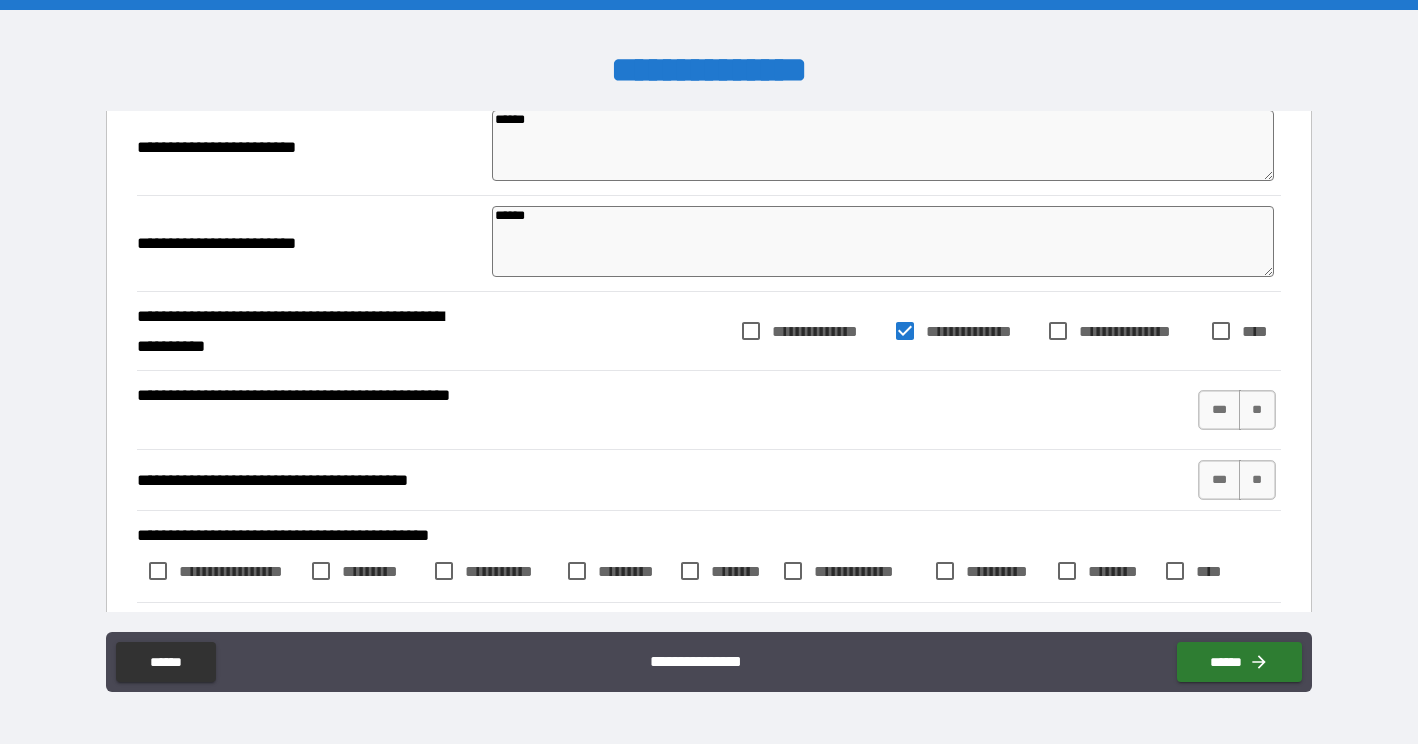 scroll, scrollTop: 549, scrollLeft: 0, axis: vertical 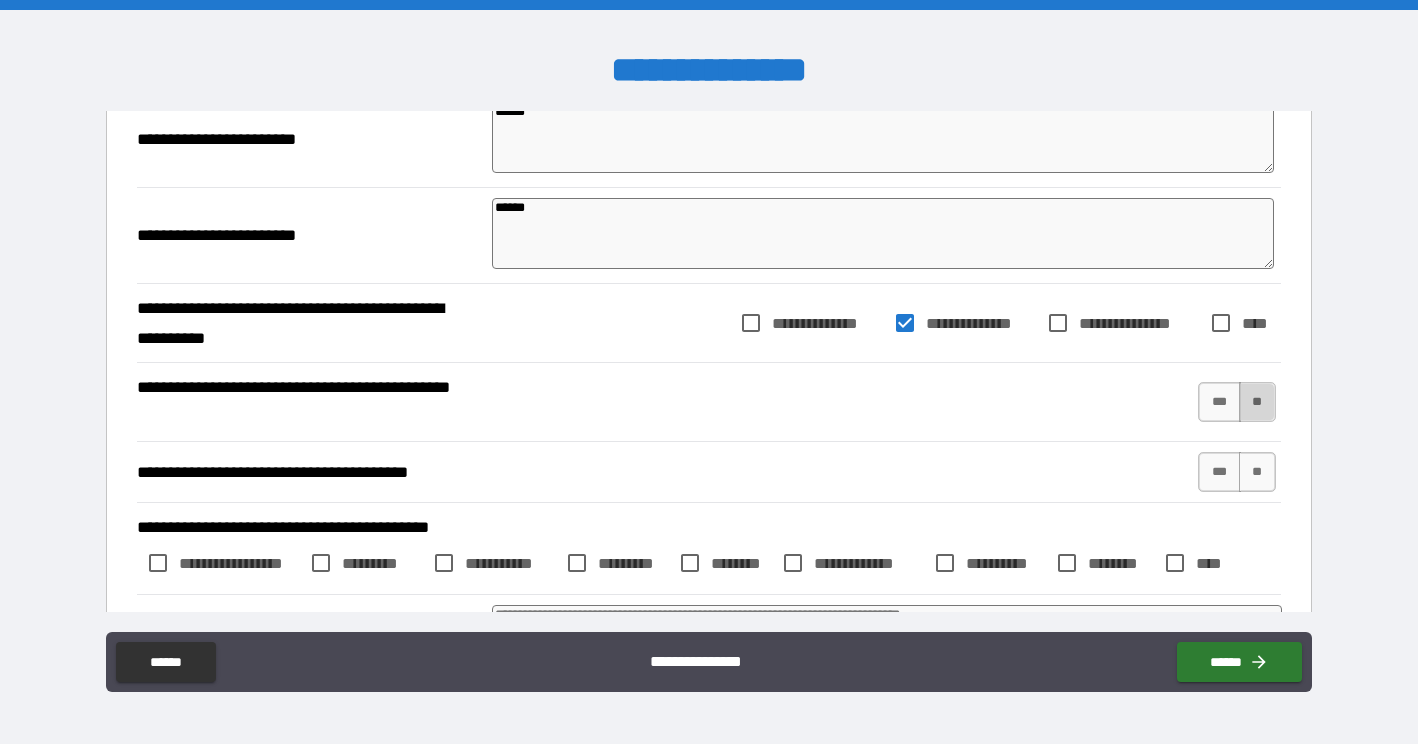 click on "**" at bounding box center (1257, 402) 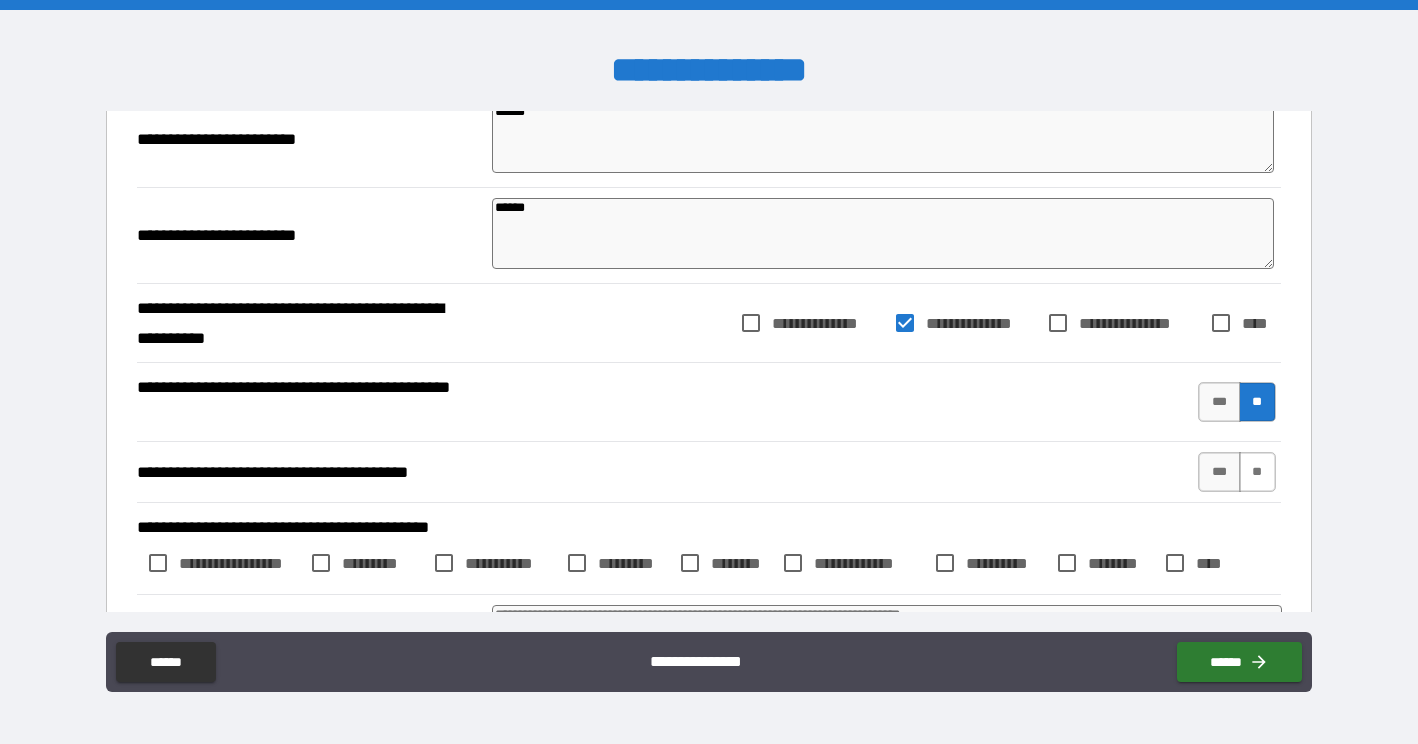 click on "**" at bounding box center [1257, 472] 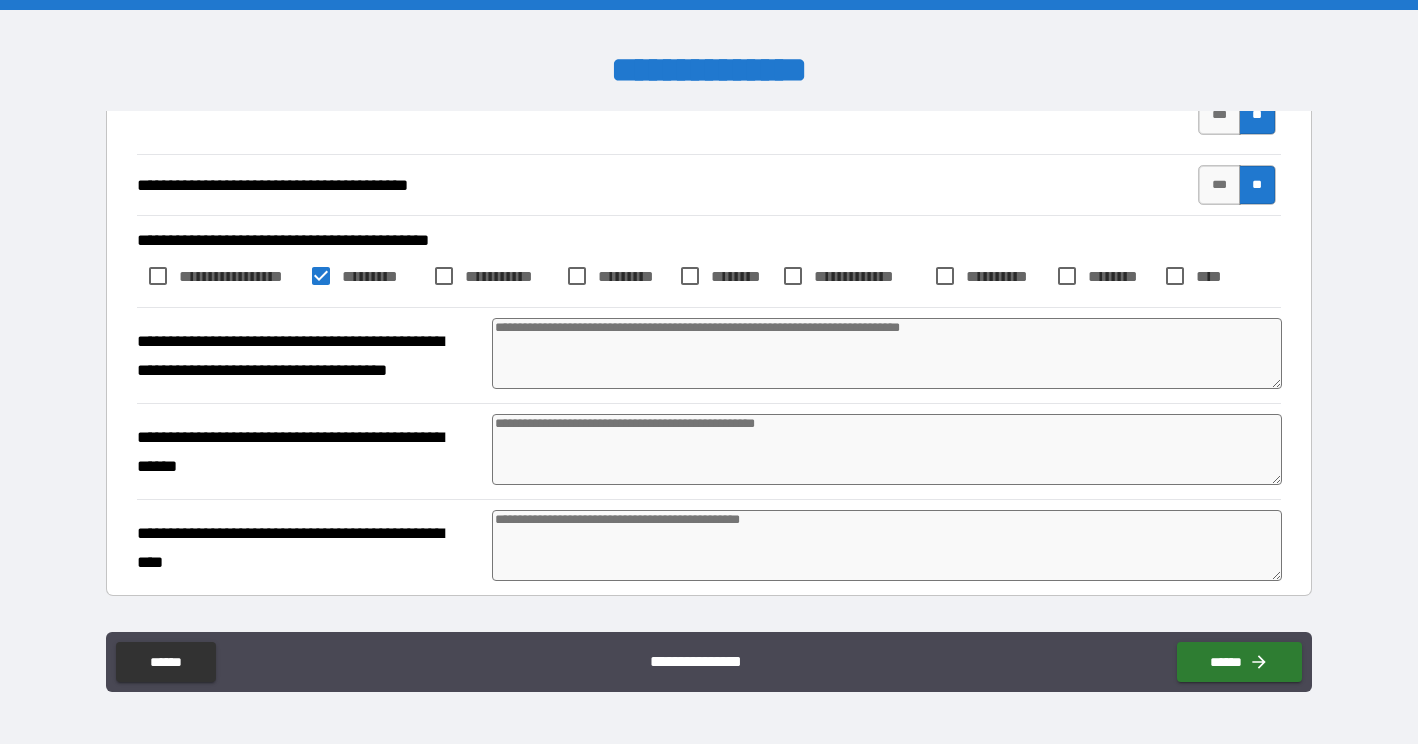 scroll, scrollTop: 851, scrollLeft: 0, axis: vertical 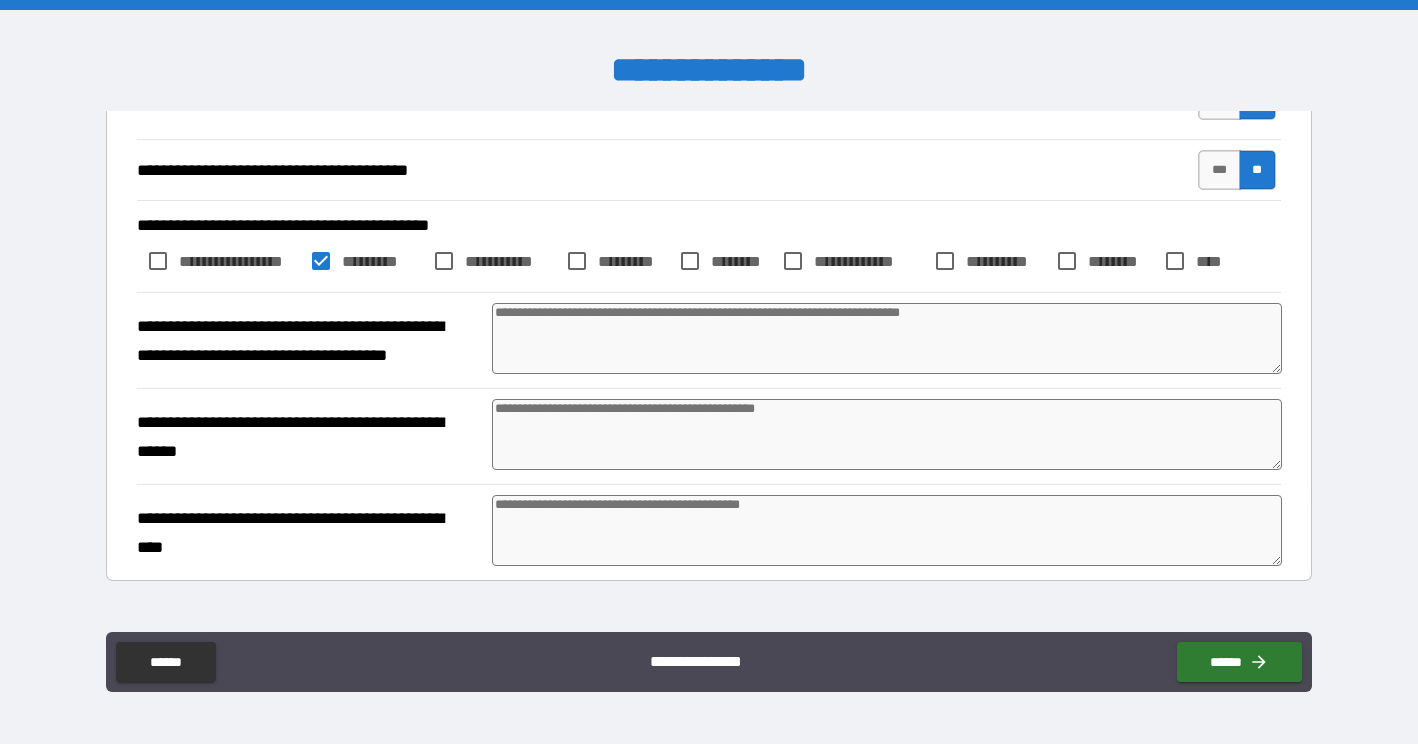 click at bounding box center [887, 434] 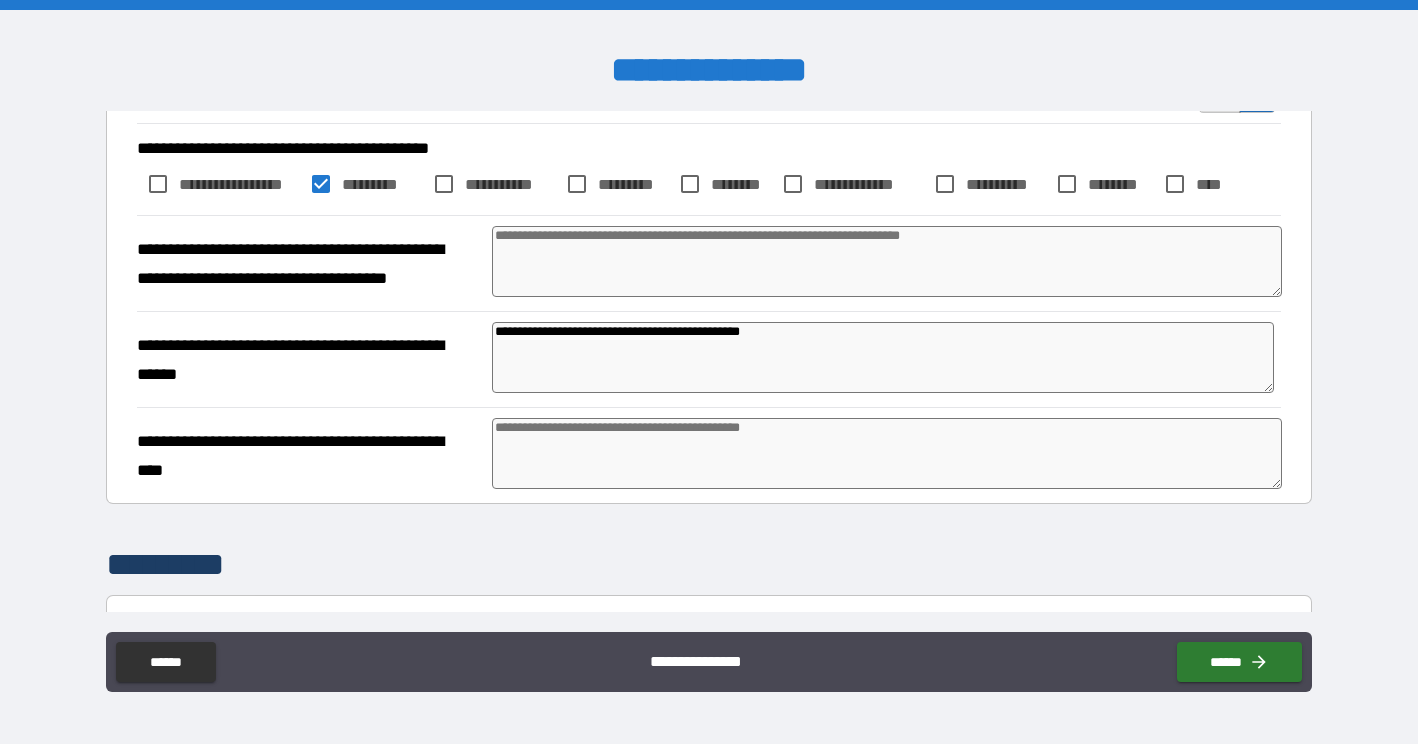 scroll, scrollTop: 932, scrollLeft: 0, axis: vertical 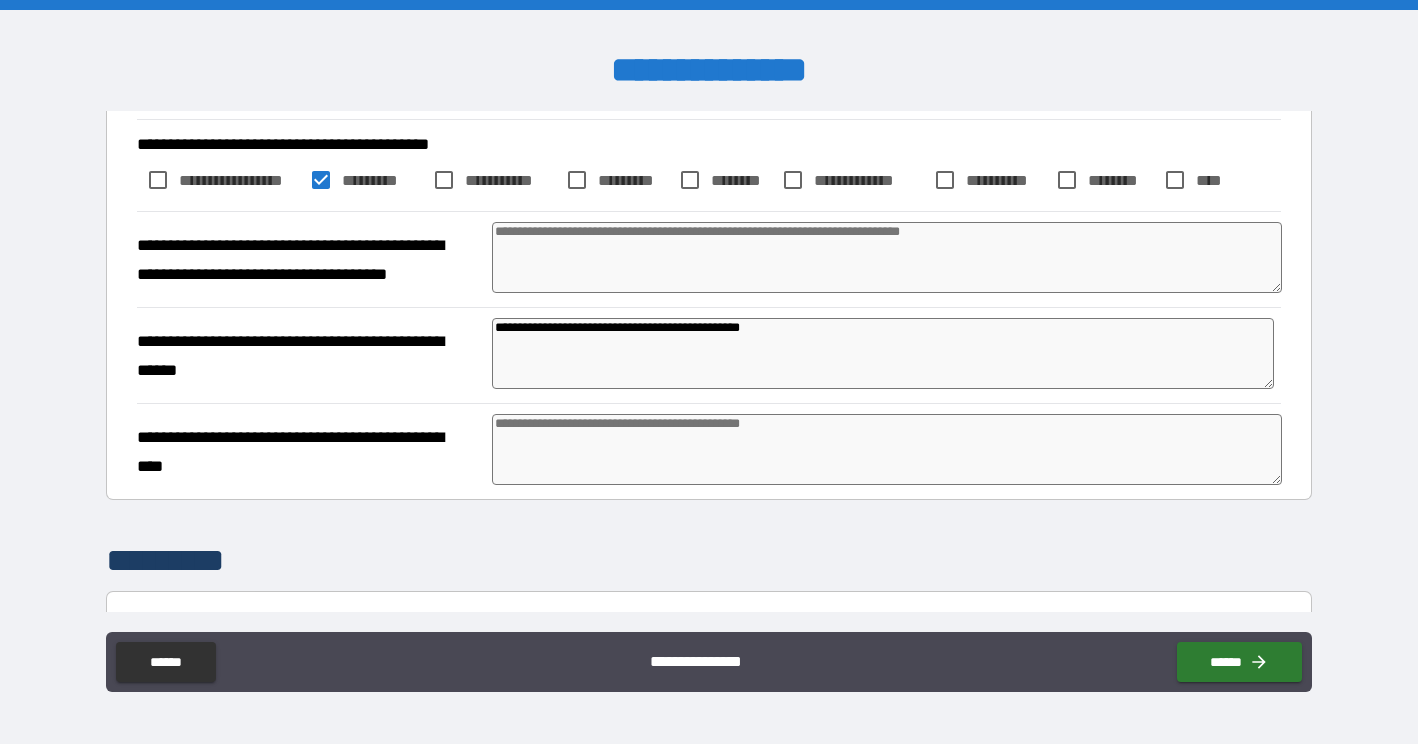 click at bounding box center [887, 449] 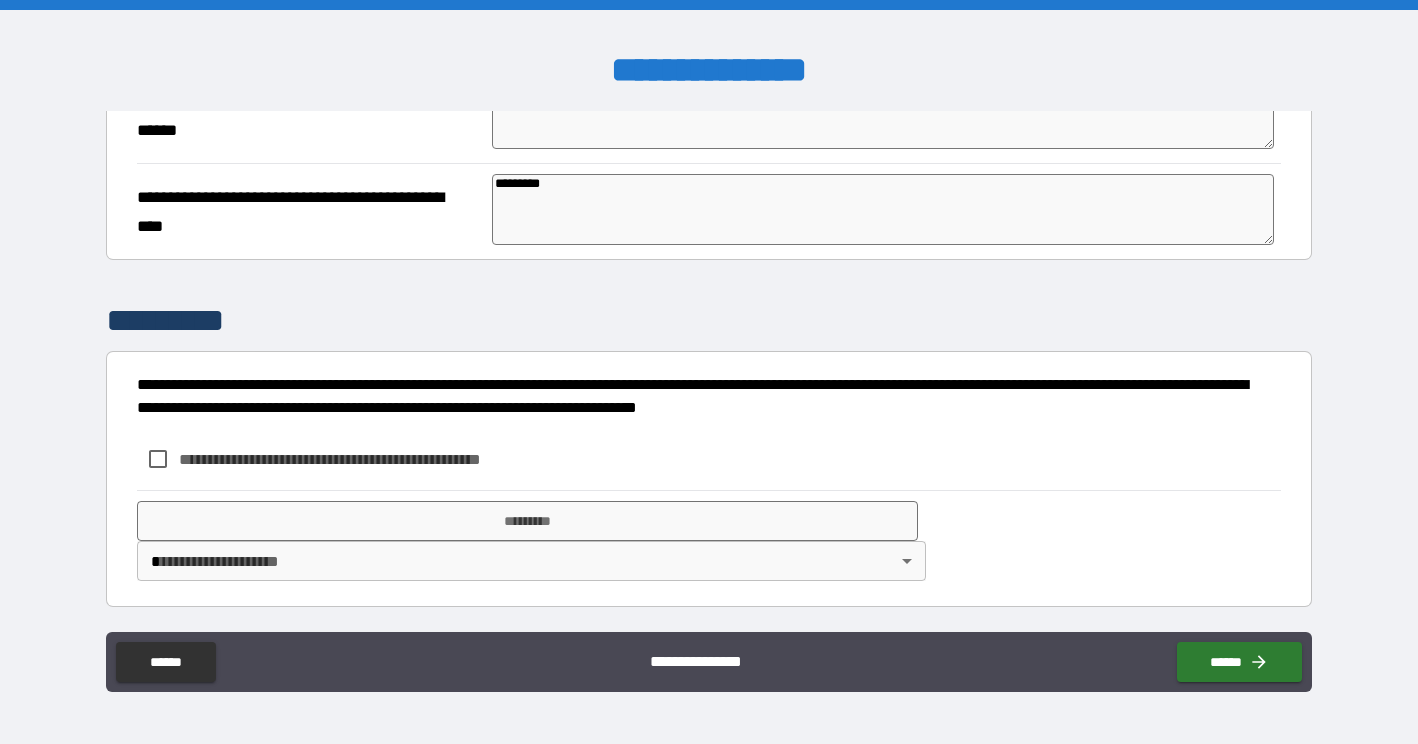 scroll, scrollTop: 1172, scrollLeft: 0, axis: vertical 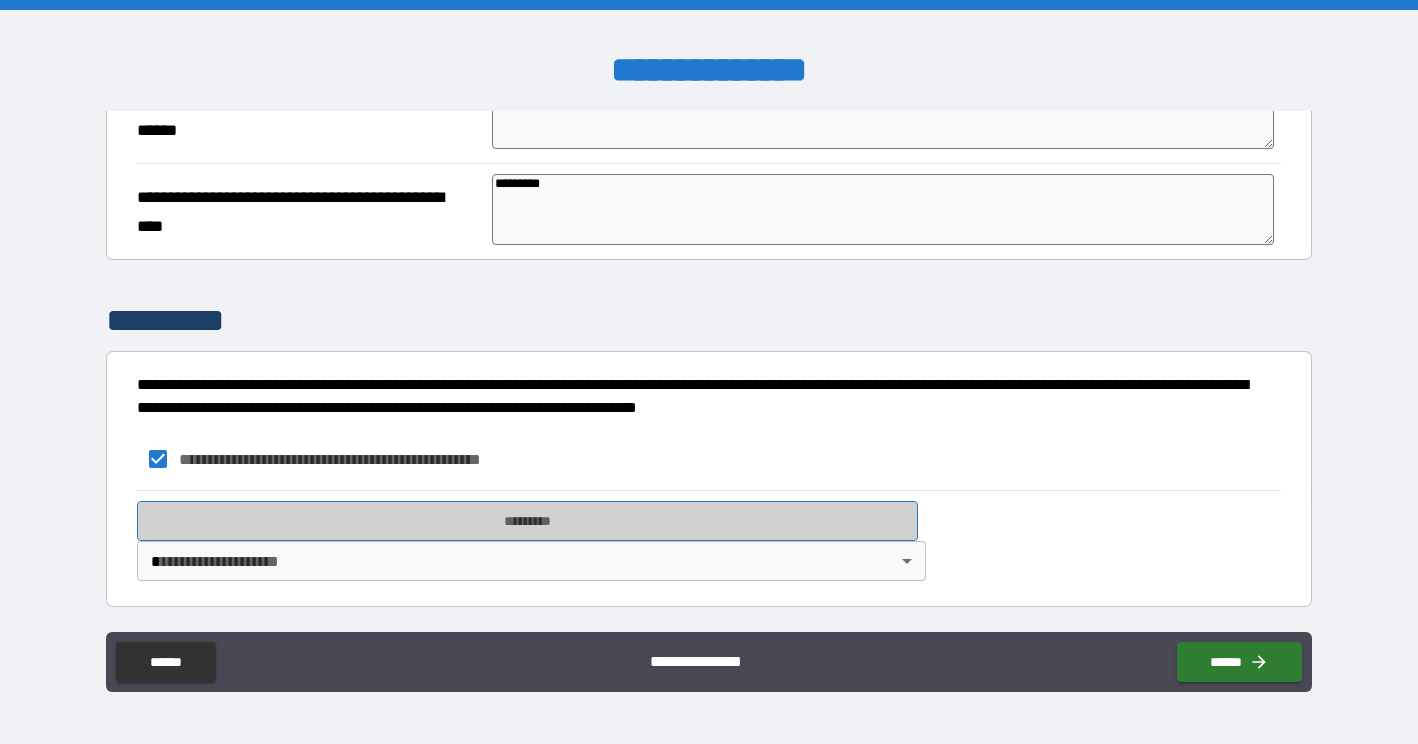 click on "*********" at bounding box center (527, 521) 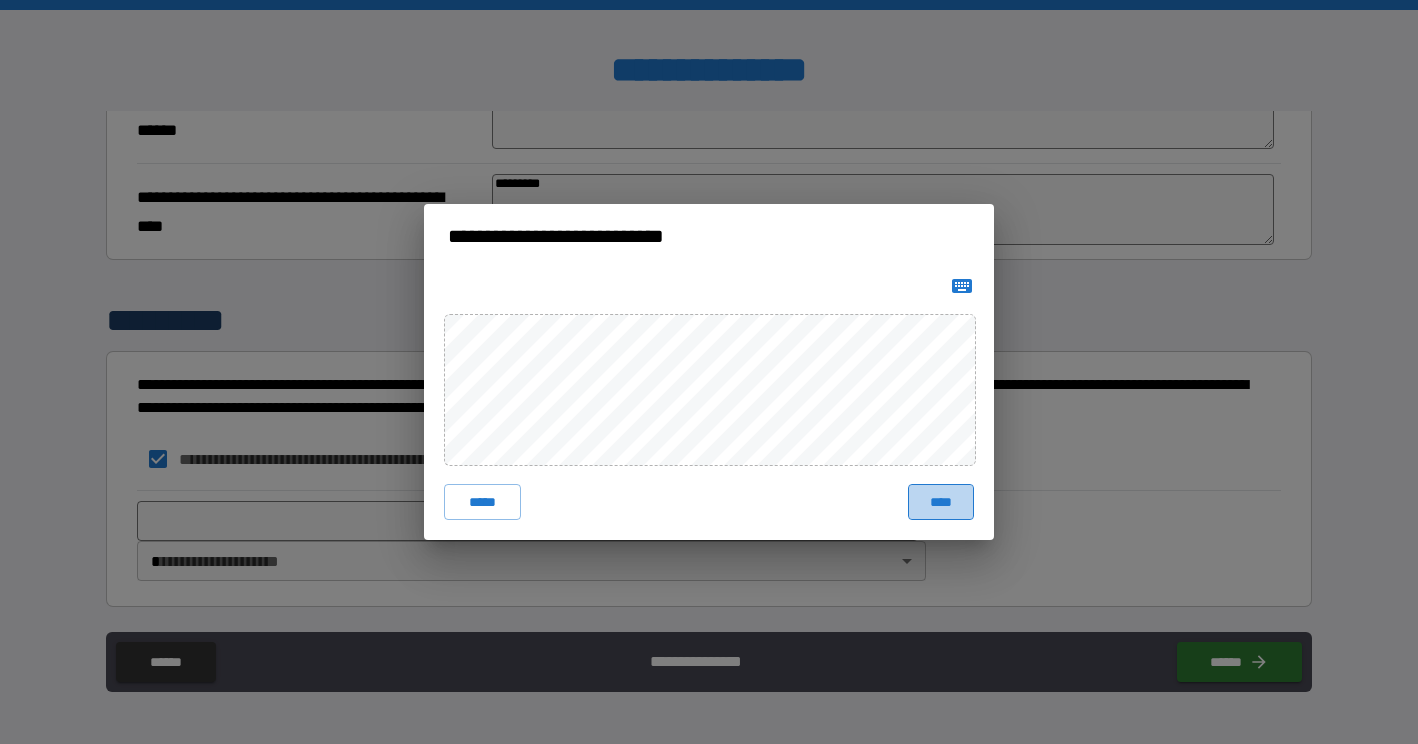 click on "****" at bounding box center (941, 502) 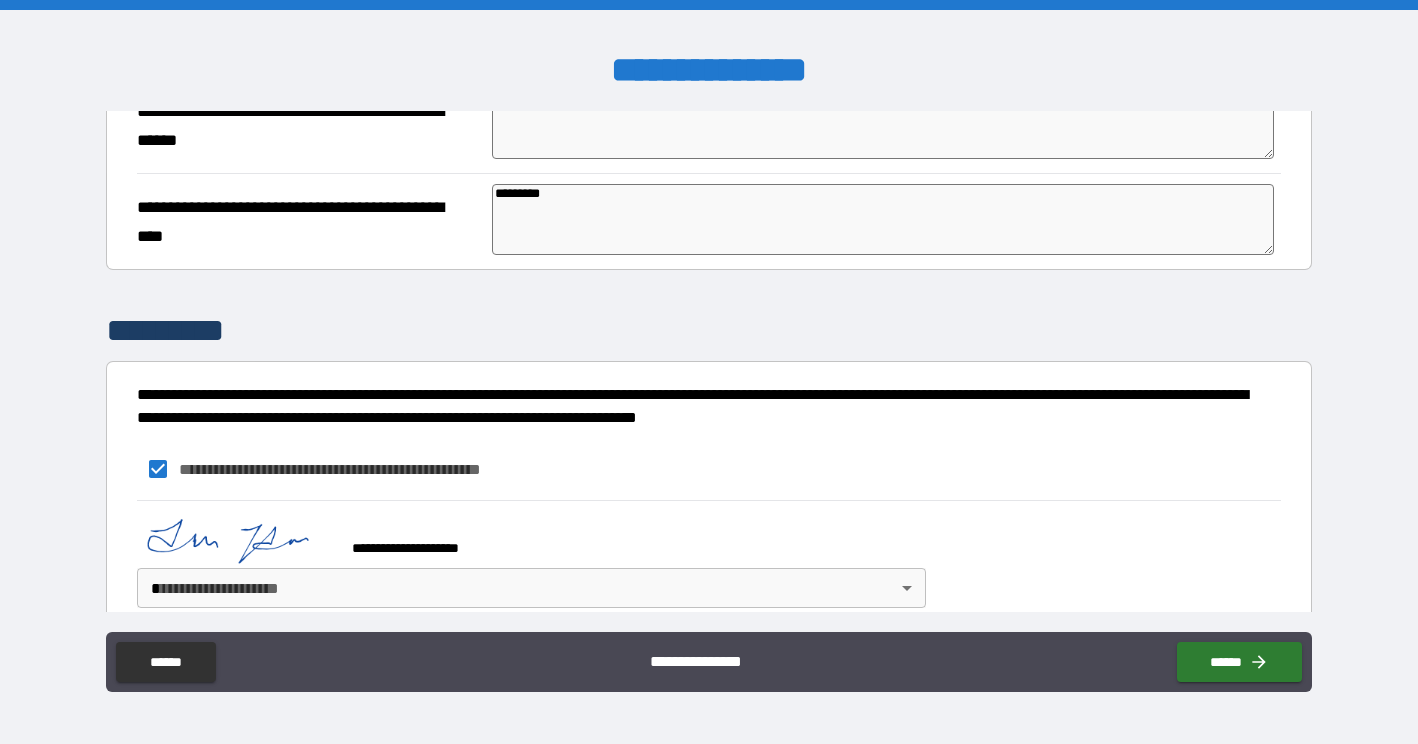 click on "**********" at bounding box center [709, 372] 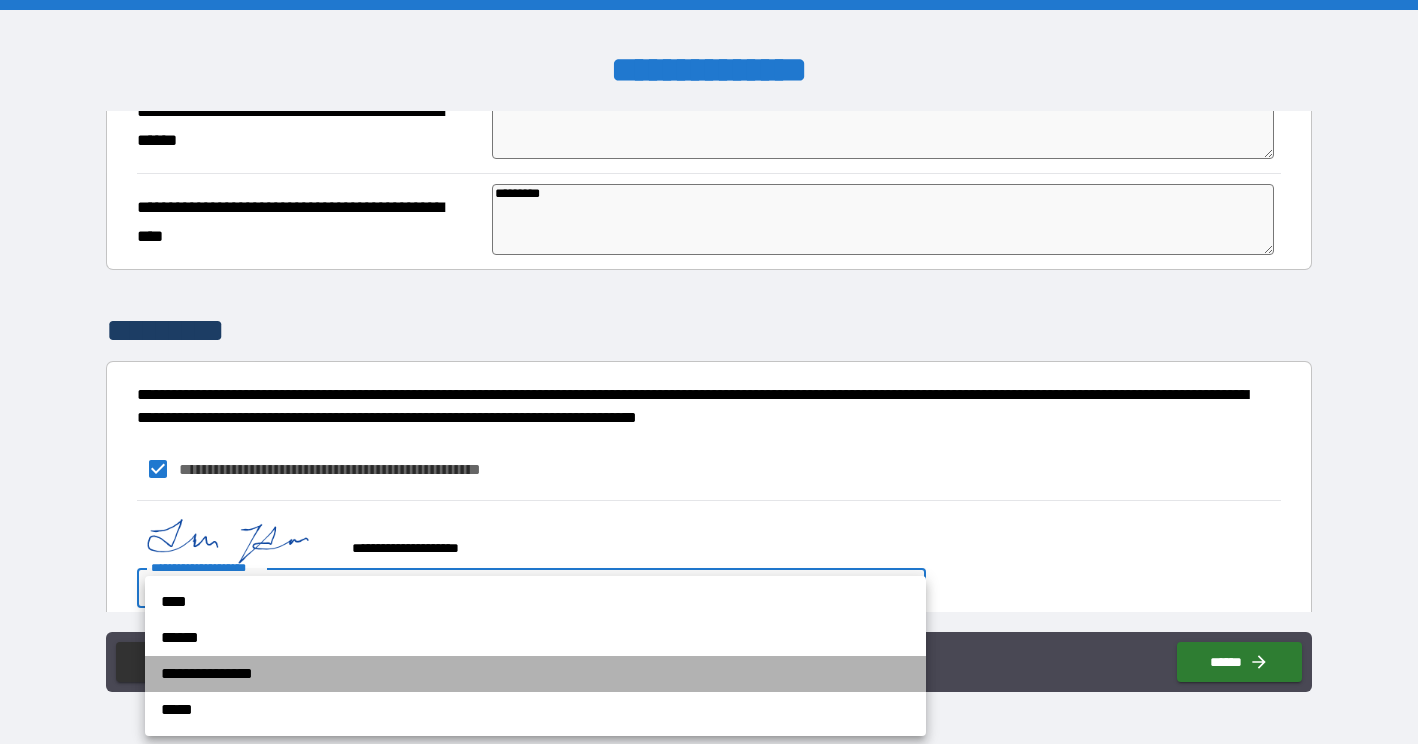 click on "**********" at bounding box center [535, 674] 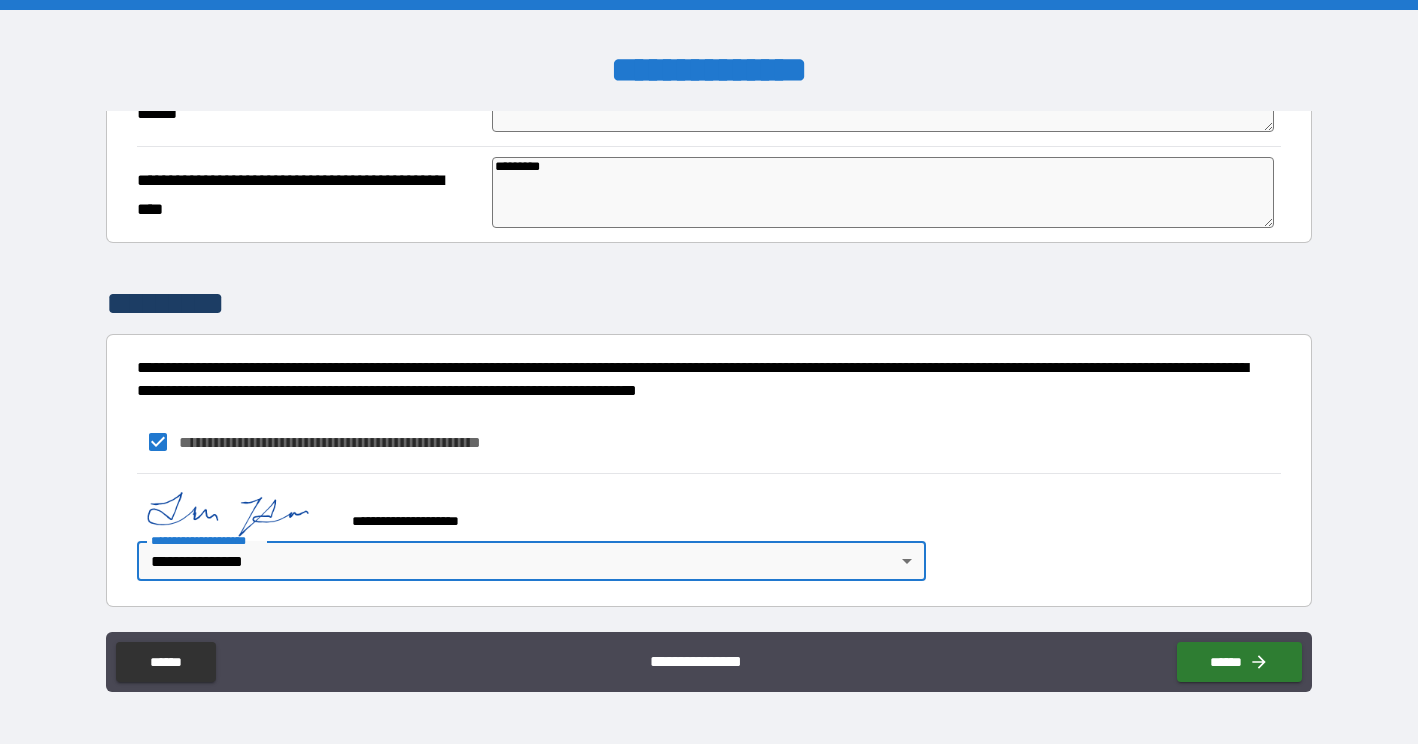 scroll, scrollTop: 1189, scrollLeft: 0, axis: vertical 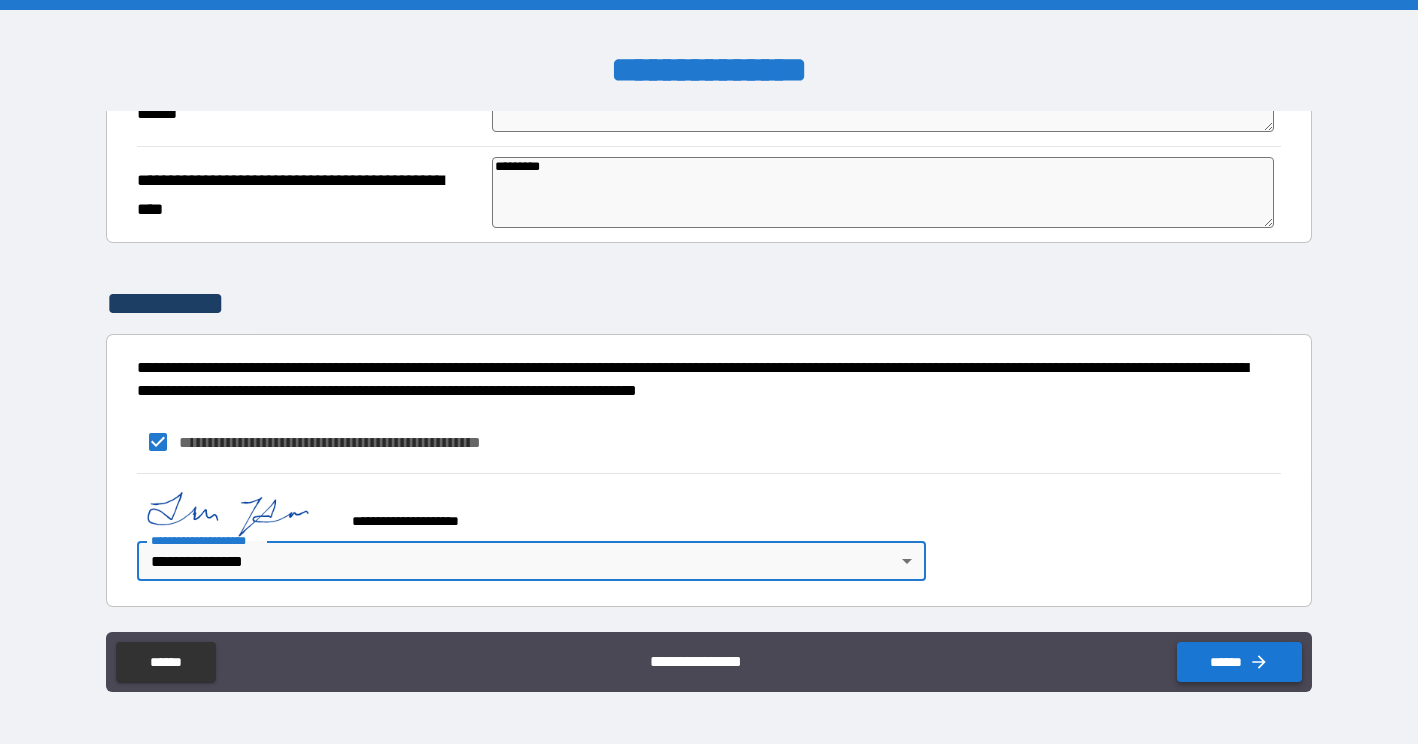 click on "******" at bounding box center (1239, 662) 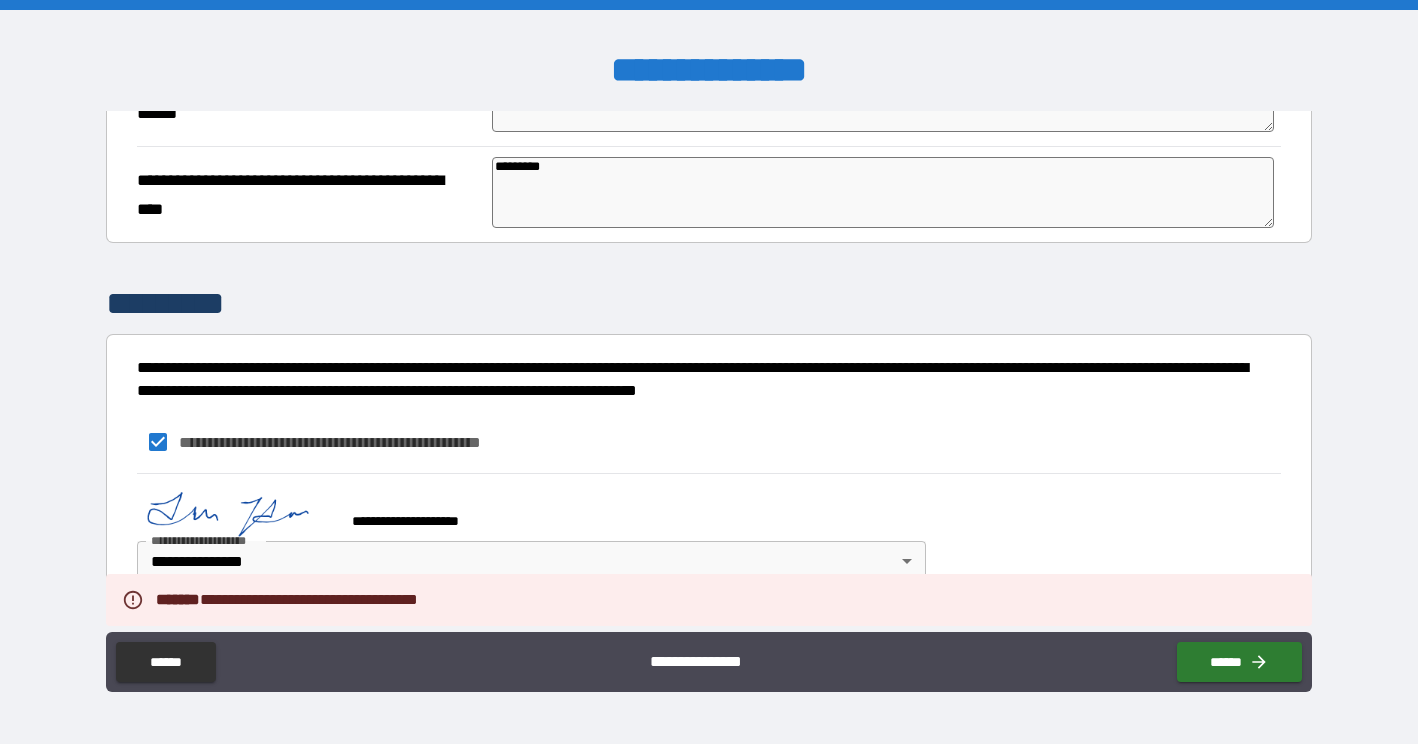 click on "**********" at bounding box center (708, 532) 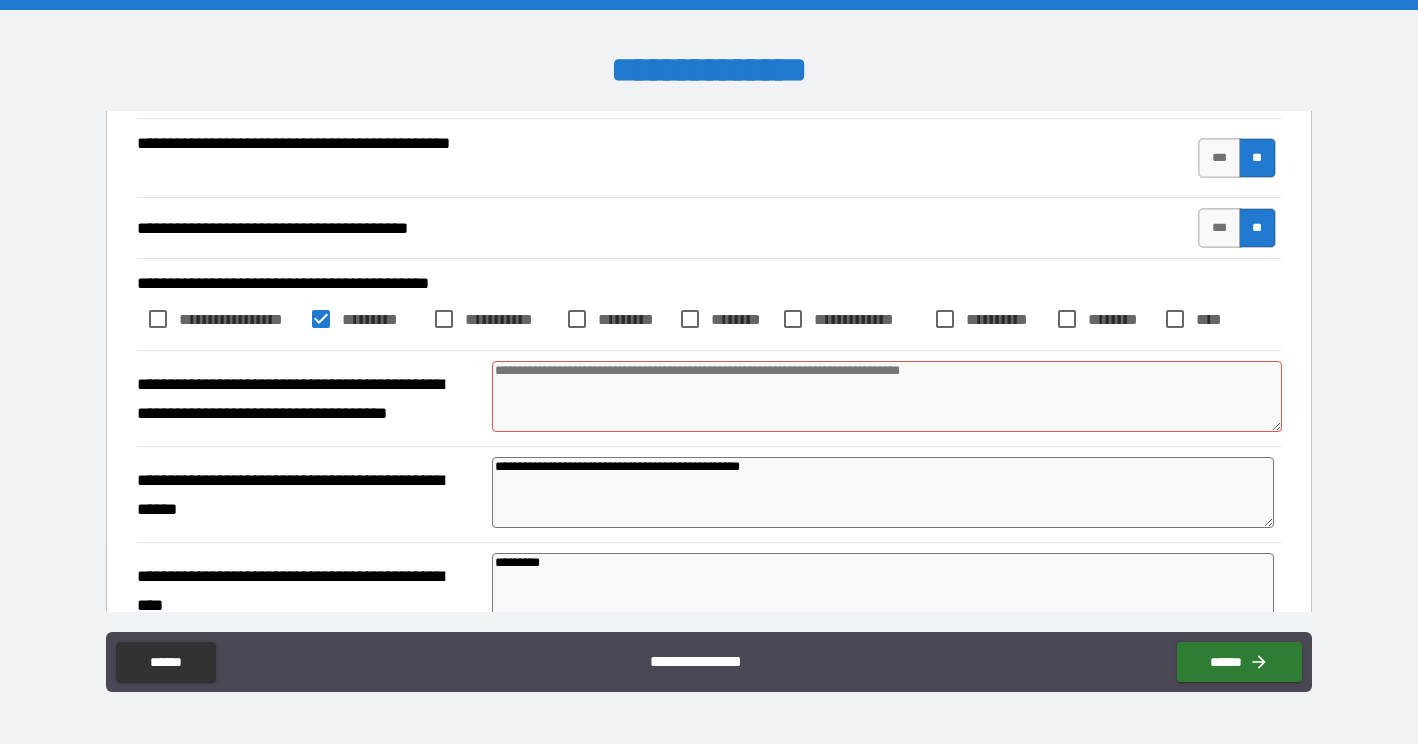 scroll, scrollTop: 775, scrollLeft: 0, axis: vertical 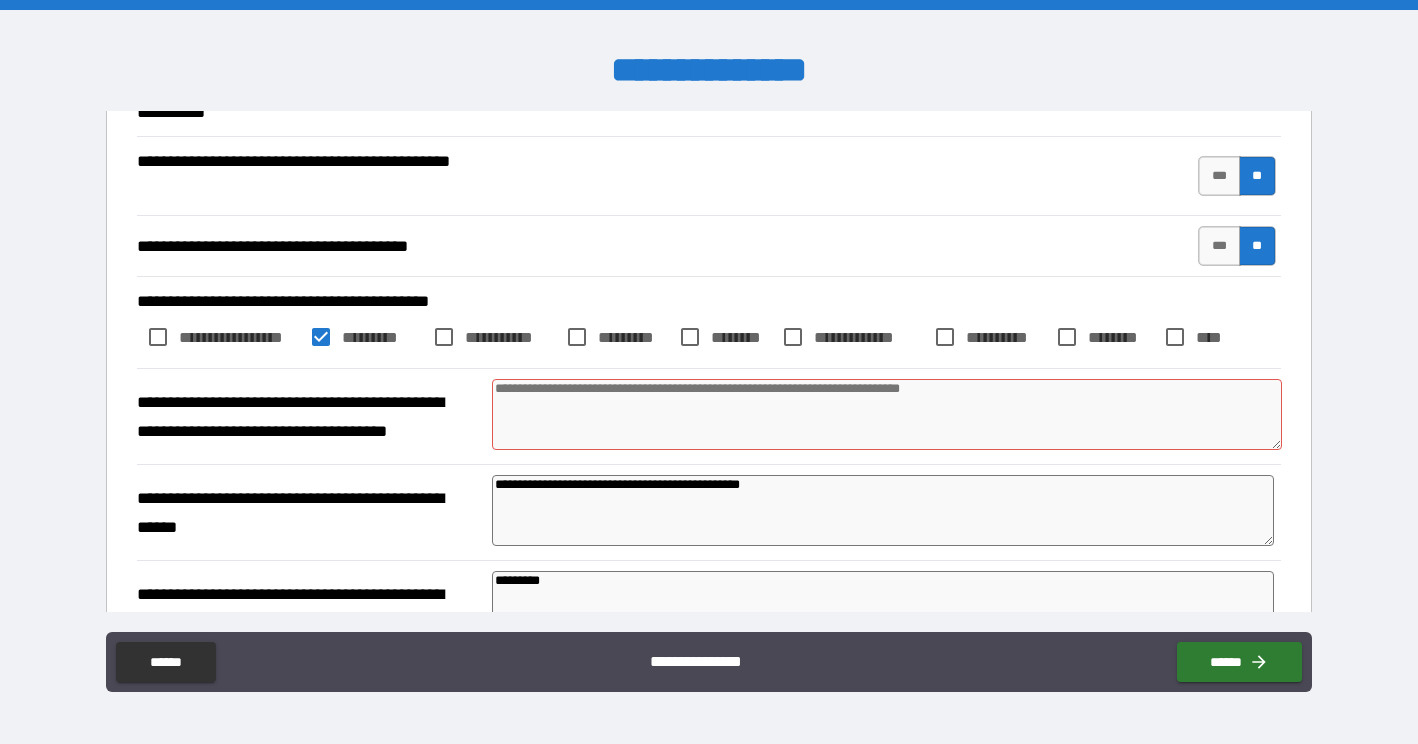 click at bounding box center (887, 414) 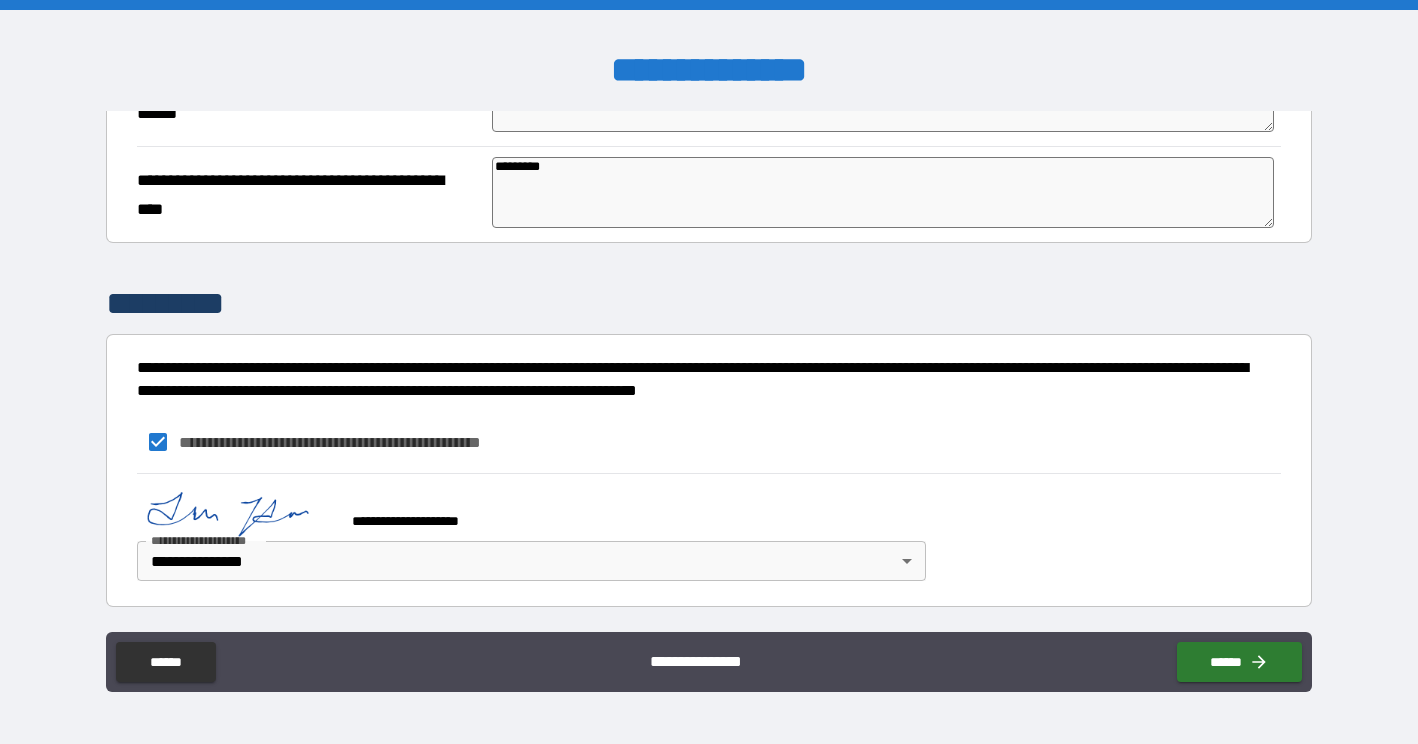 scroll, scrollTop: 1189, scrollLeft: 0, axis: vertical 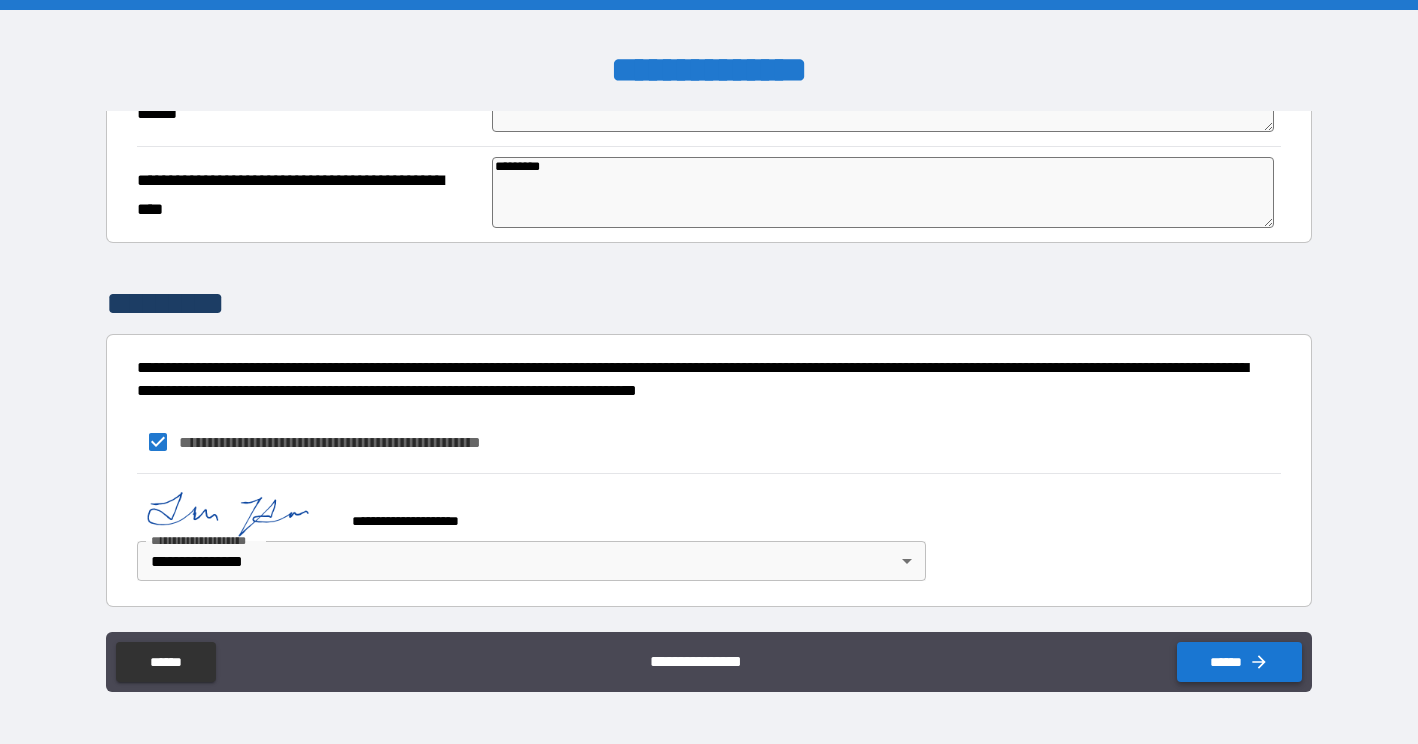 click on "******" at bounding box center (1239, 662) 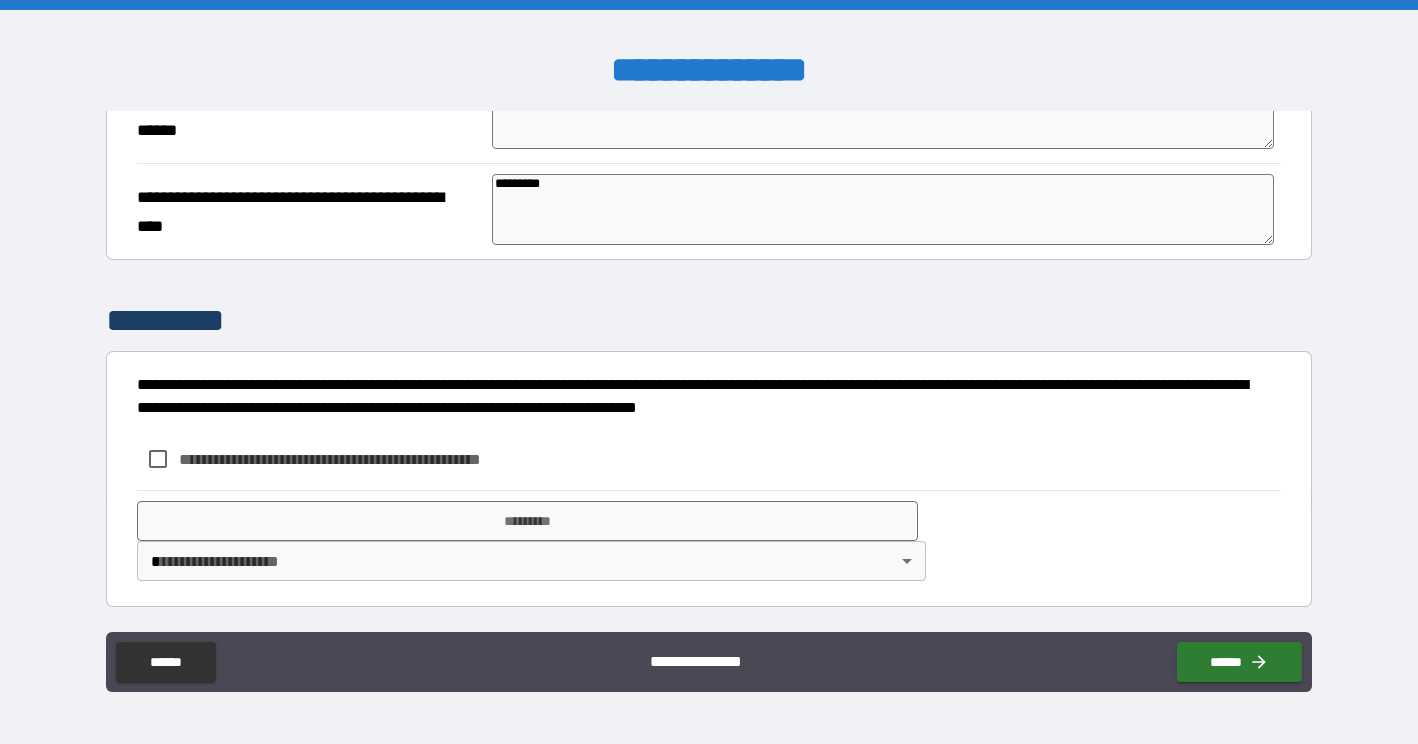 scroll, scrollTop: 1172, scrollLeft: 0, axis: vertical 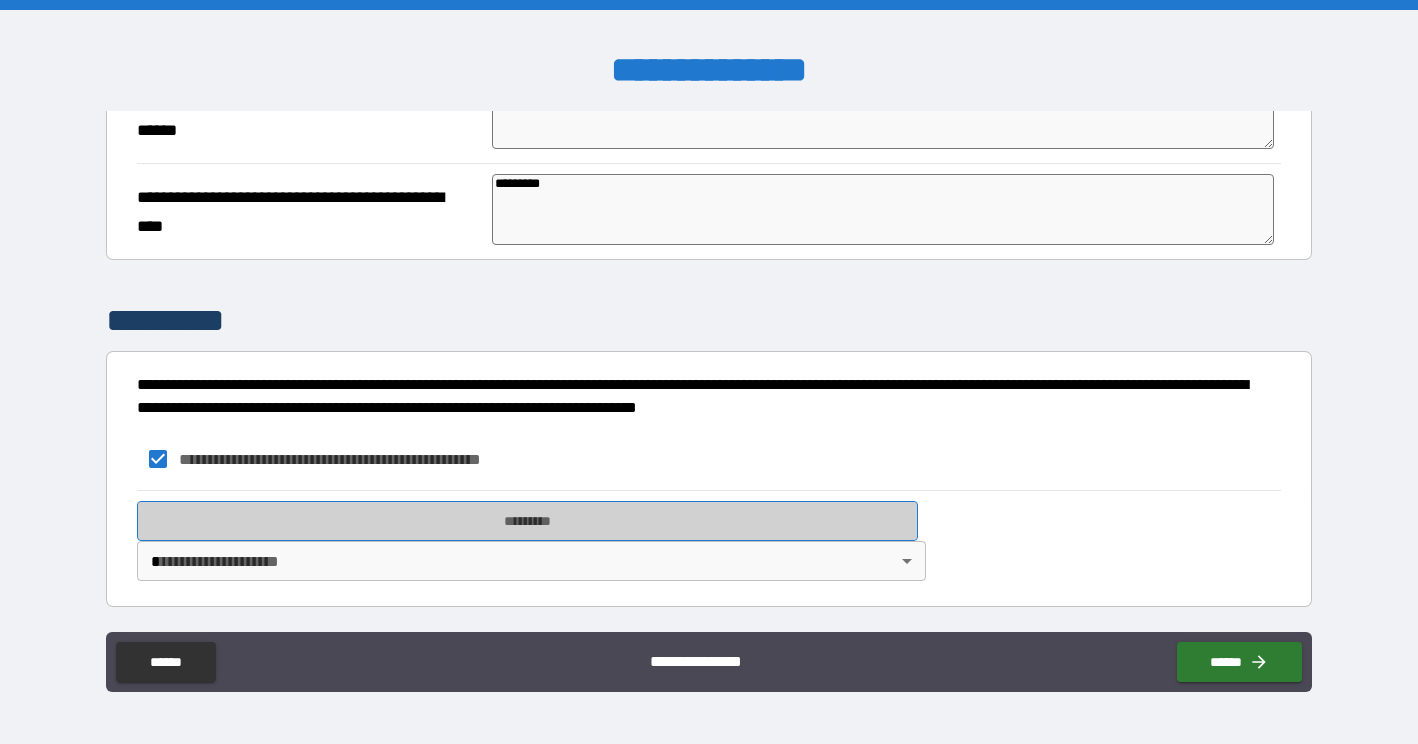 click on "*********" at bounding box center (527, 521) 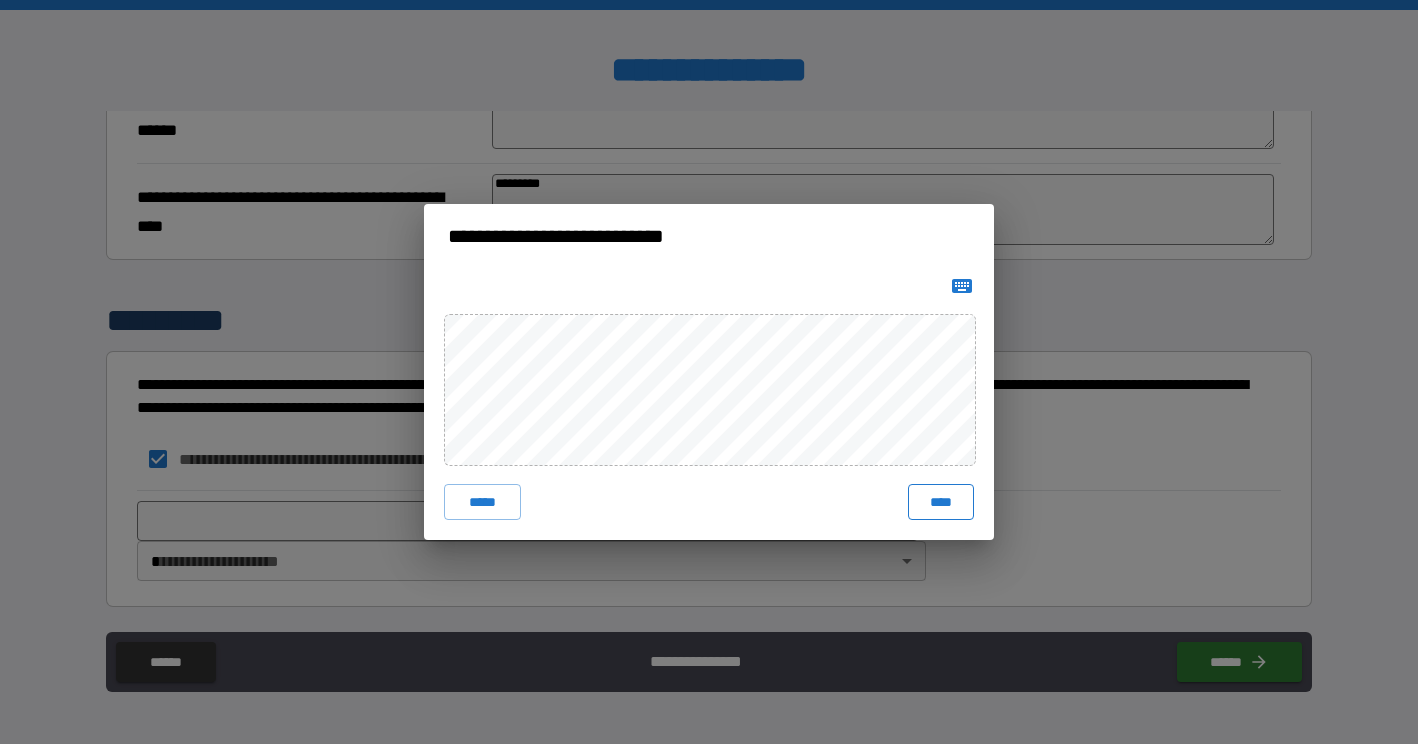 click on "****" at bounding box center [941, 502] 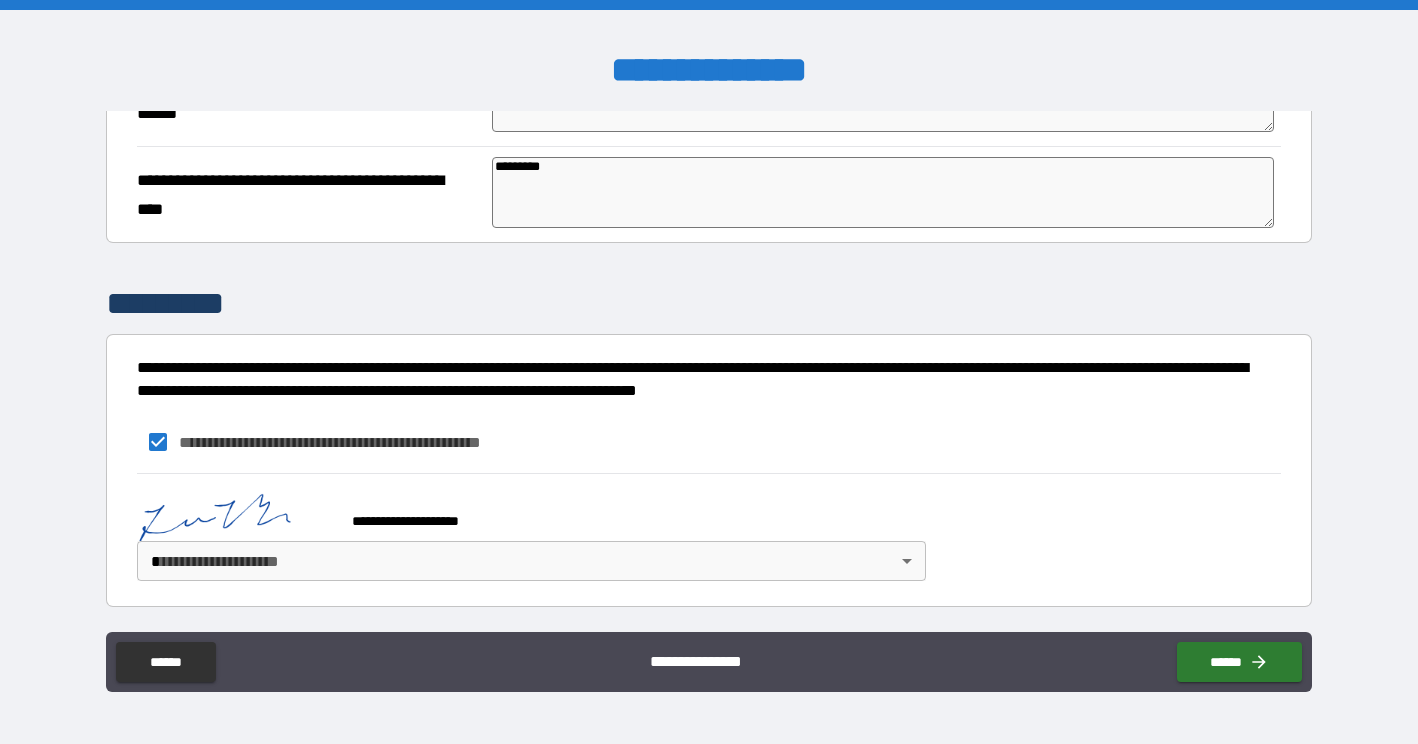 scroll, scrollTop: 1189, scrollLeft: 0, axis: vertical 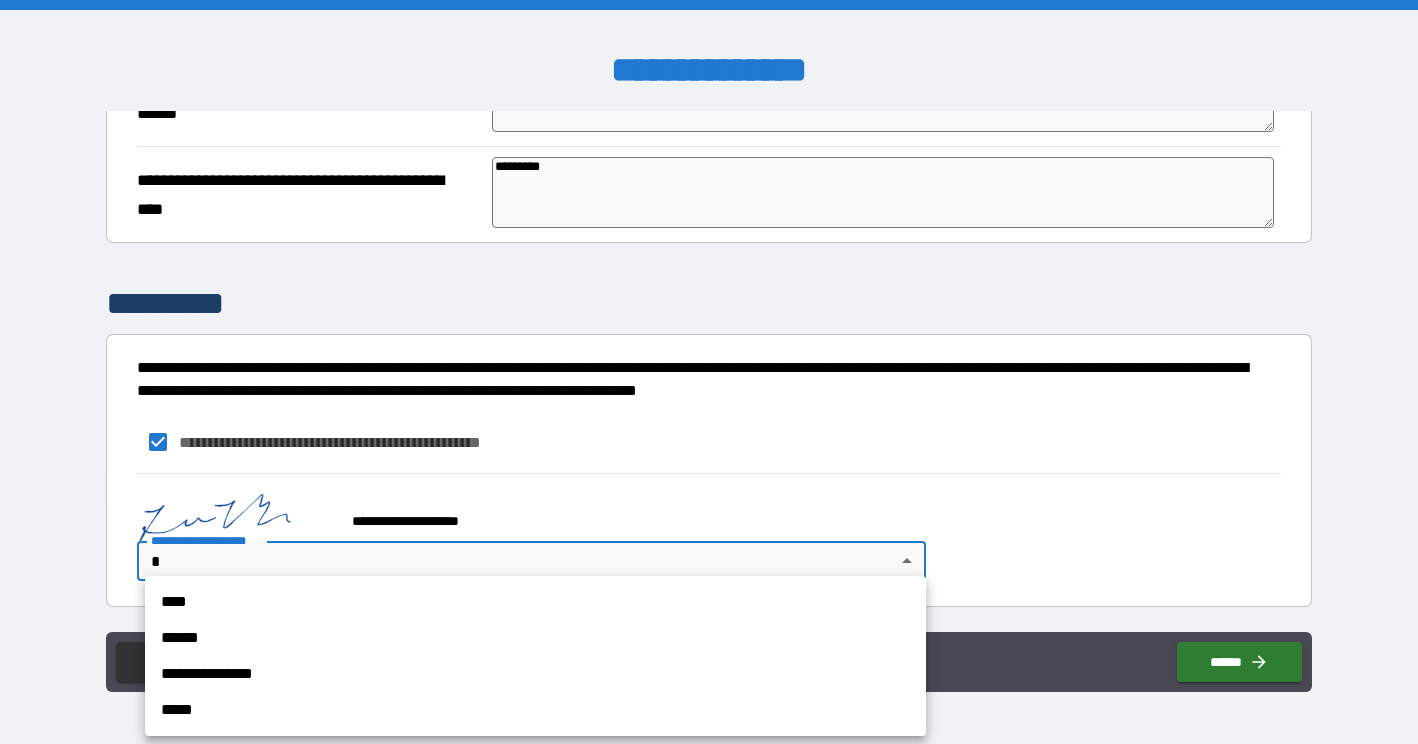 click on "**********" at bounding box center (535, 674) 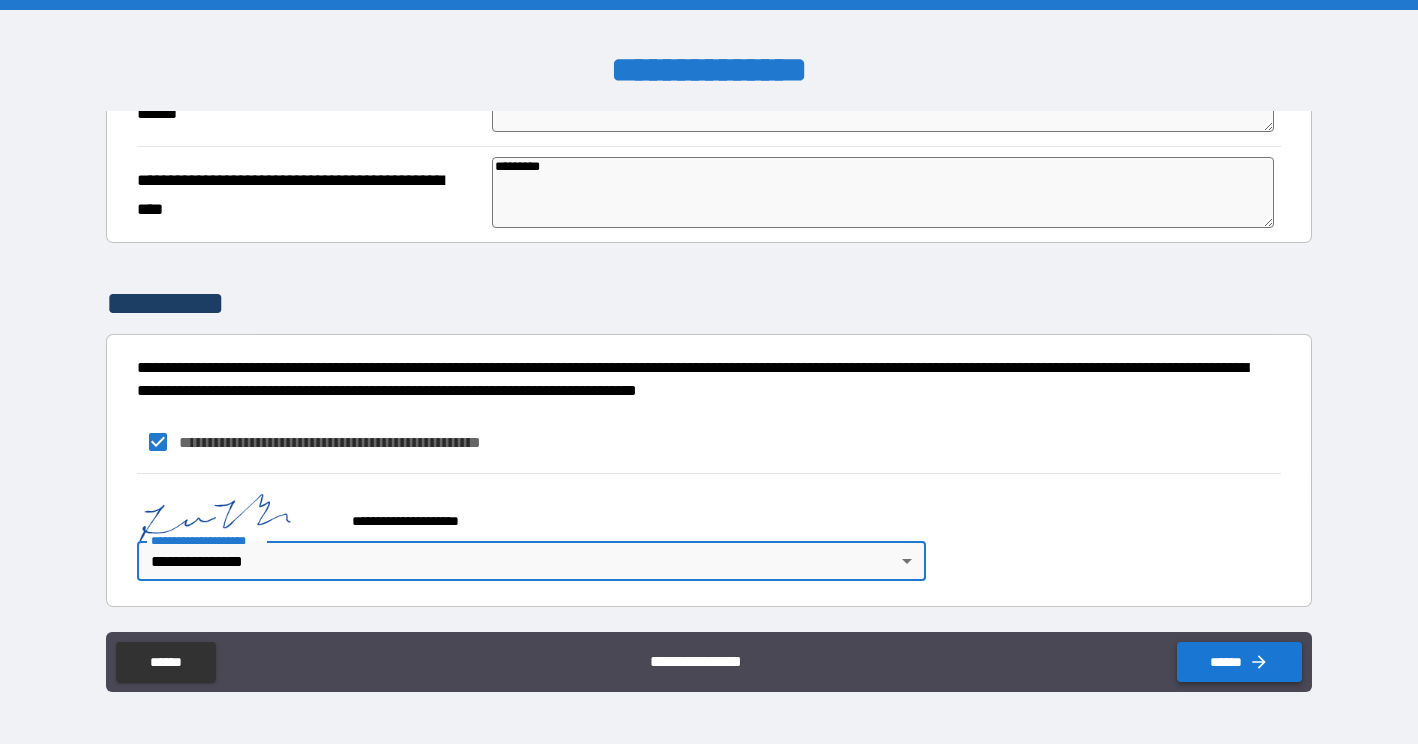 click on "******" at bounding box center (1239, 662) 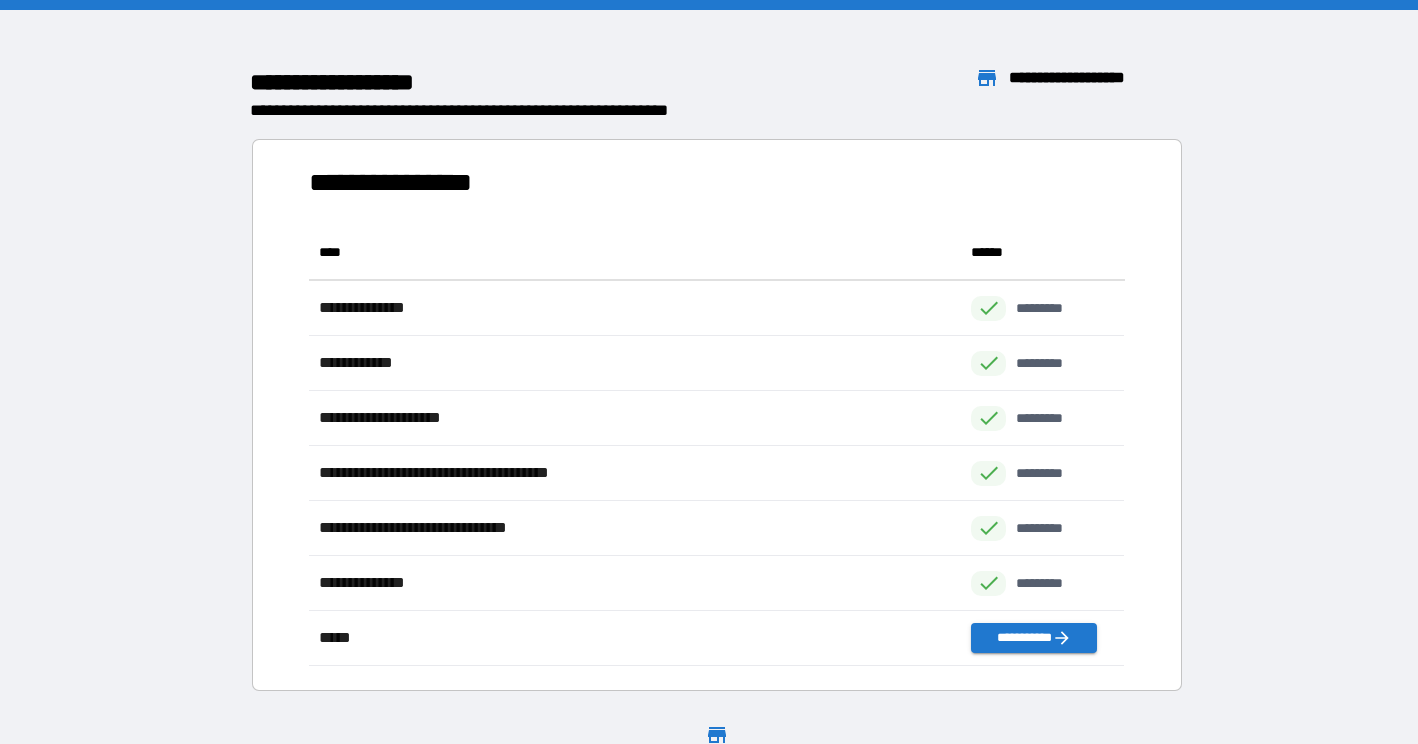 scroll, scrollTop: 1, scrollLeft: 1, axis: both 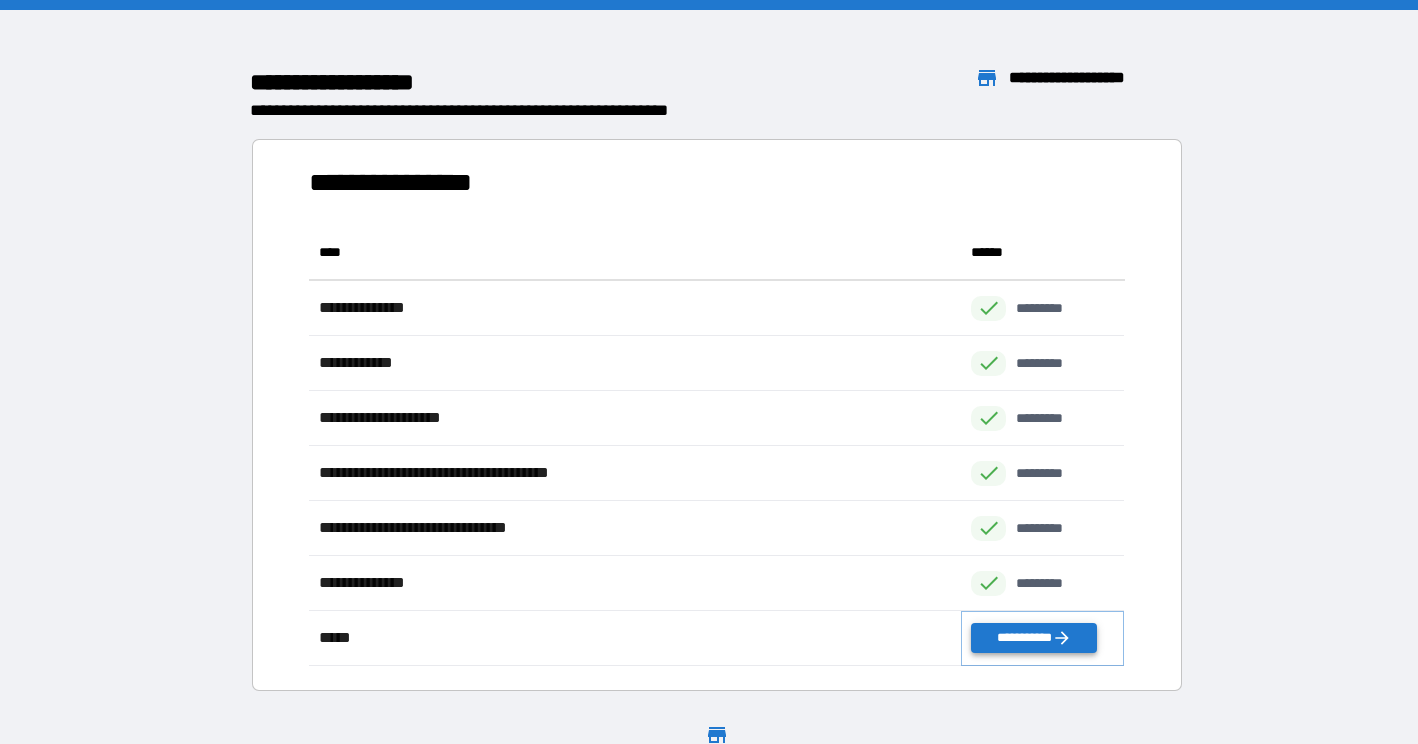 click on "**********" at bounding box center [1033, 638] 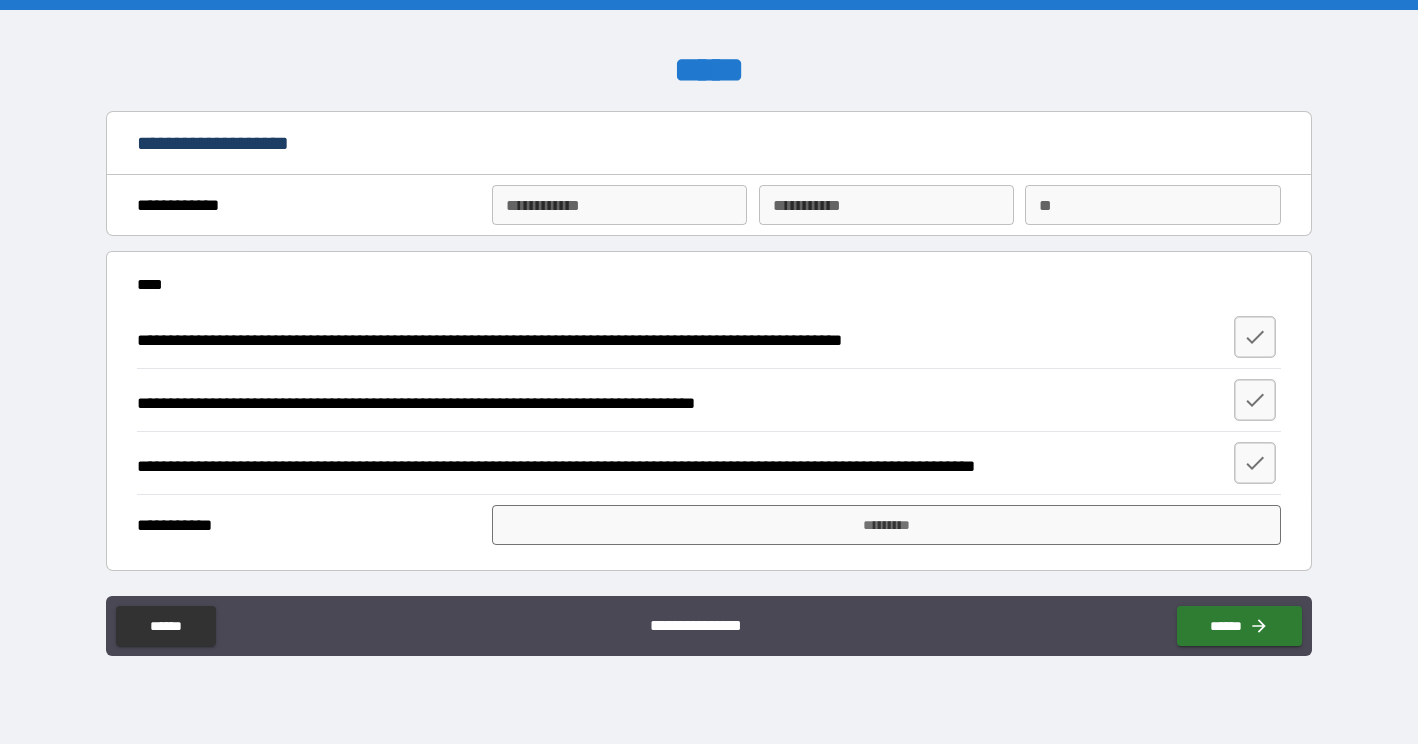 click on "**********" at bounding box center (619, 205) 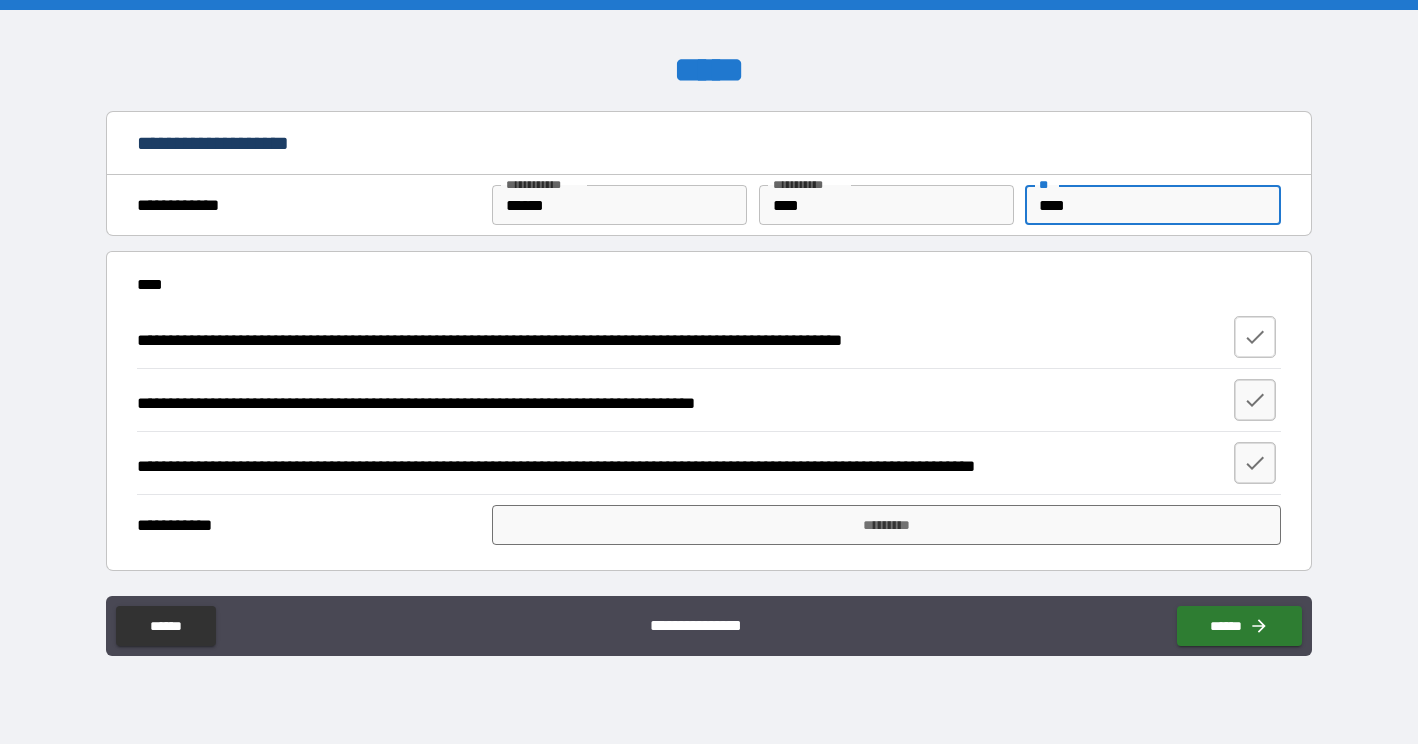 click 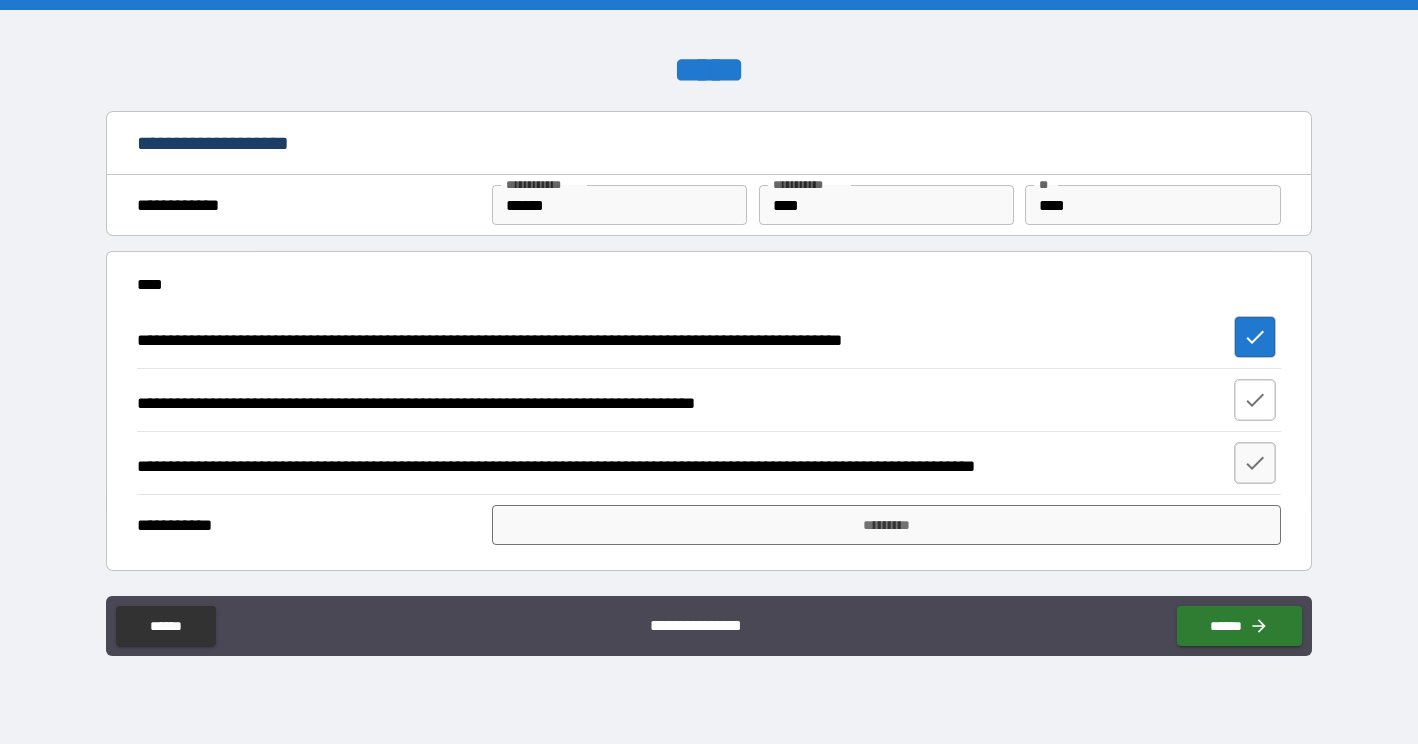click at bounding box center (1255, 400) 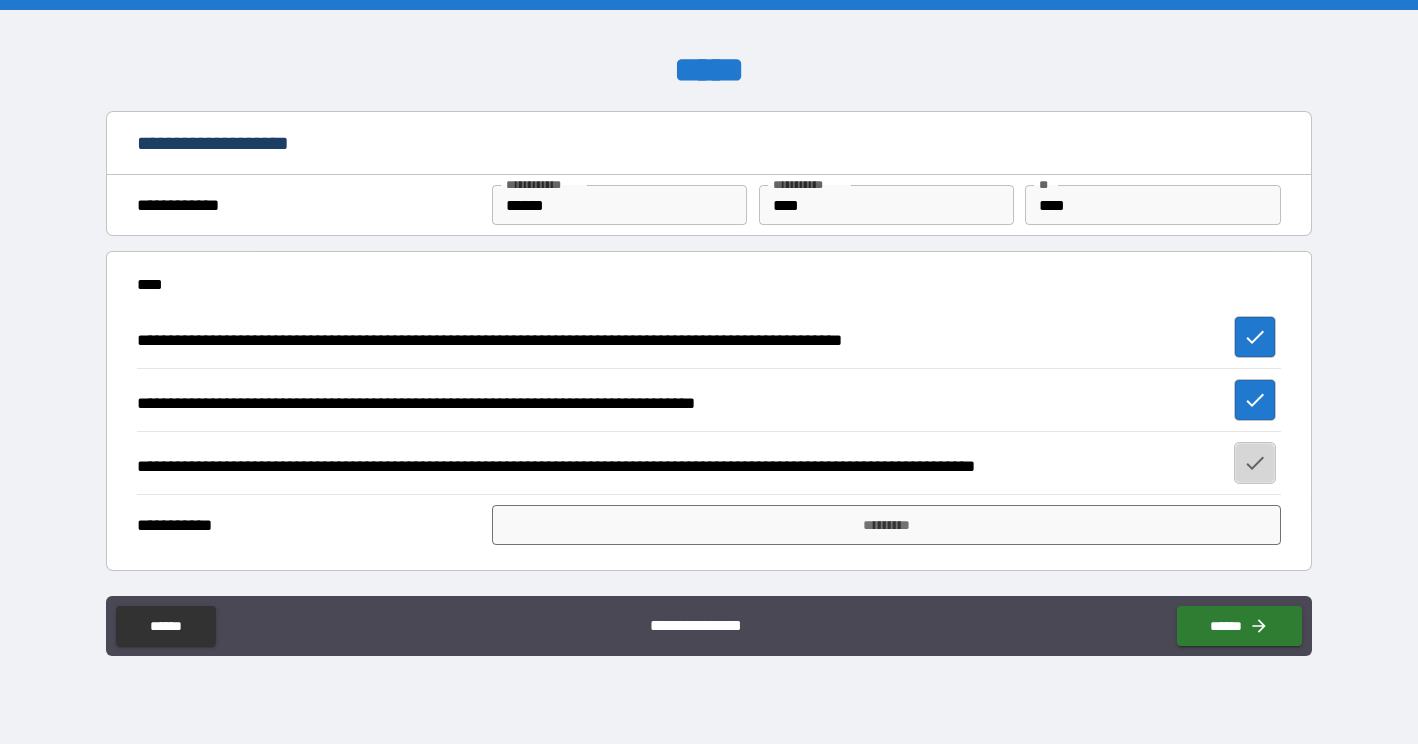 click 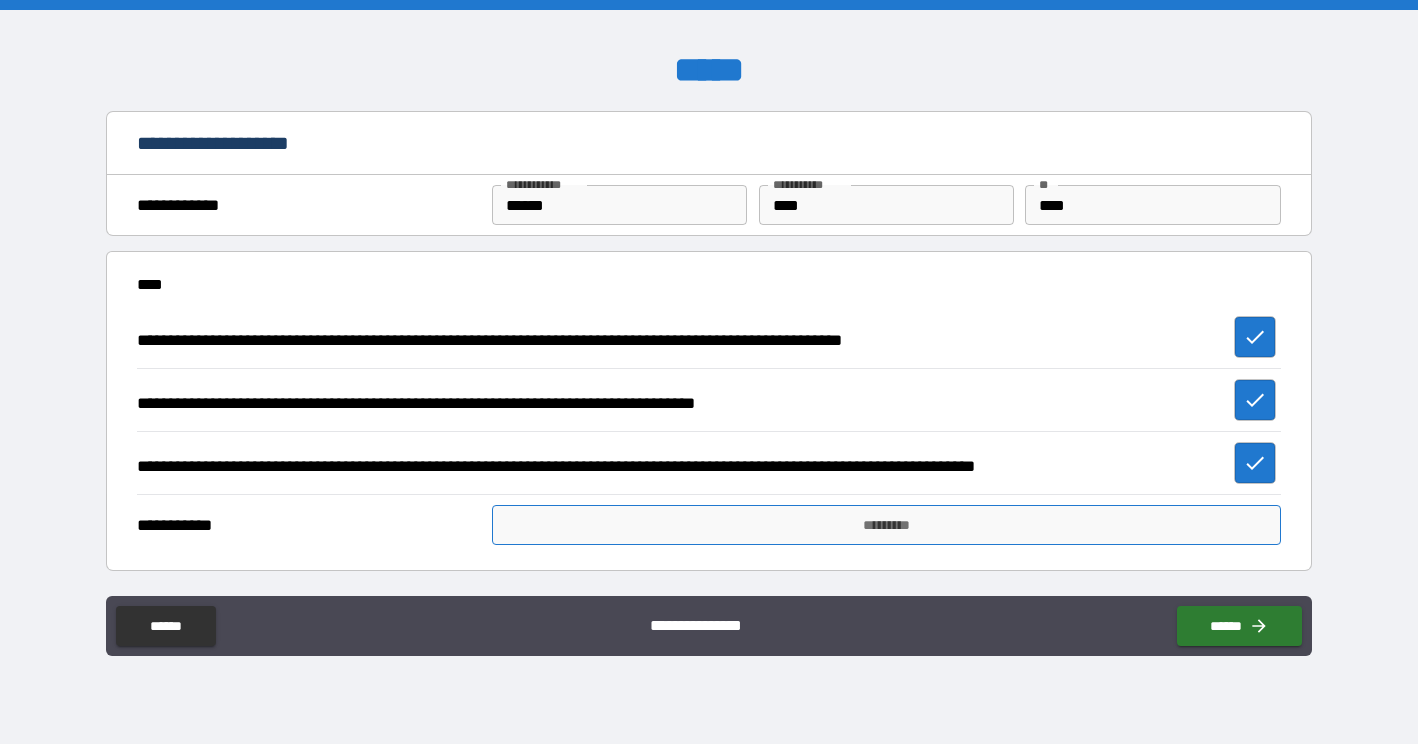 click on "*********" at bounding box center (886, 525) 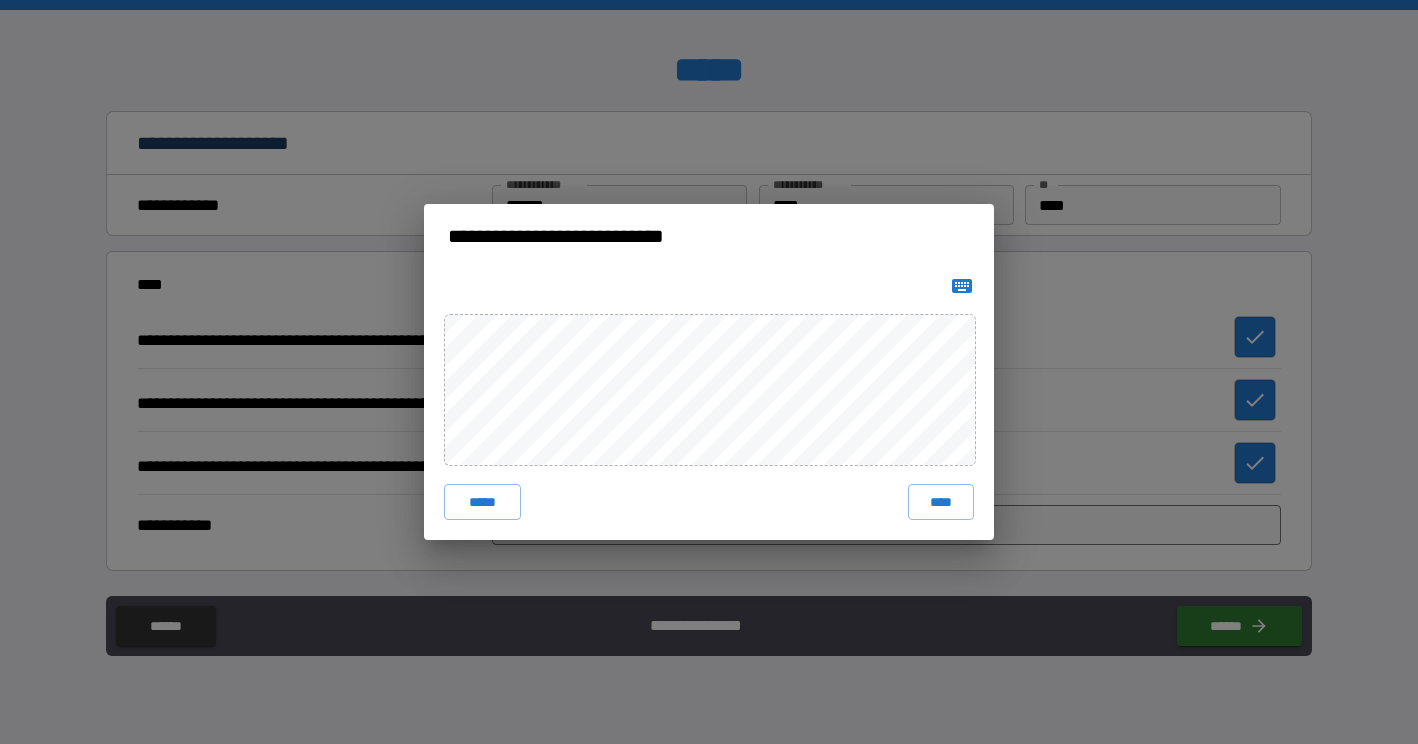 click on "****" at bounding box center (941, 502) 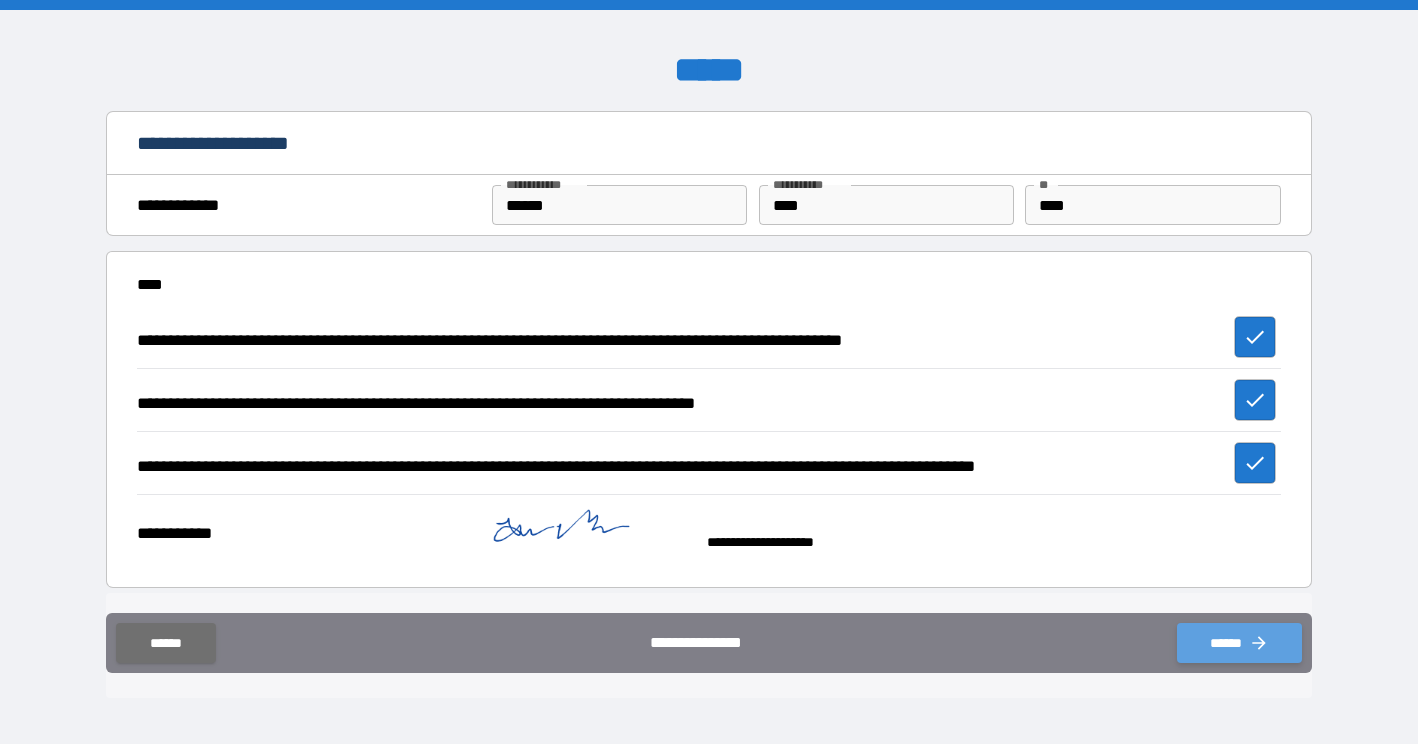 click on "******" at bounding box center [1239, 643] 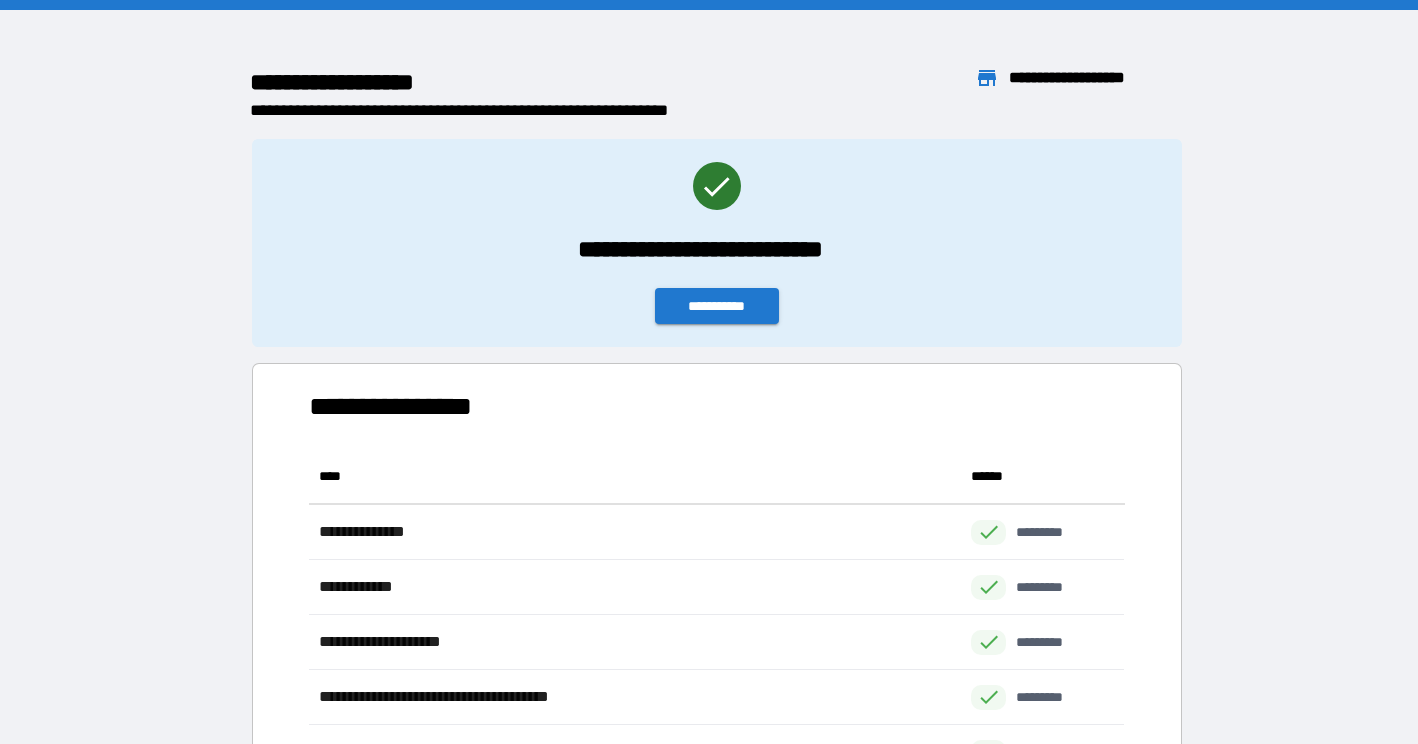 scroll, scrollTop: 1, scrollLeft: 1, axis: both 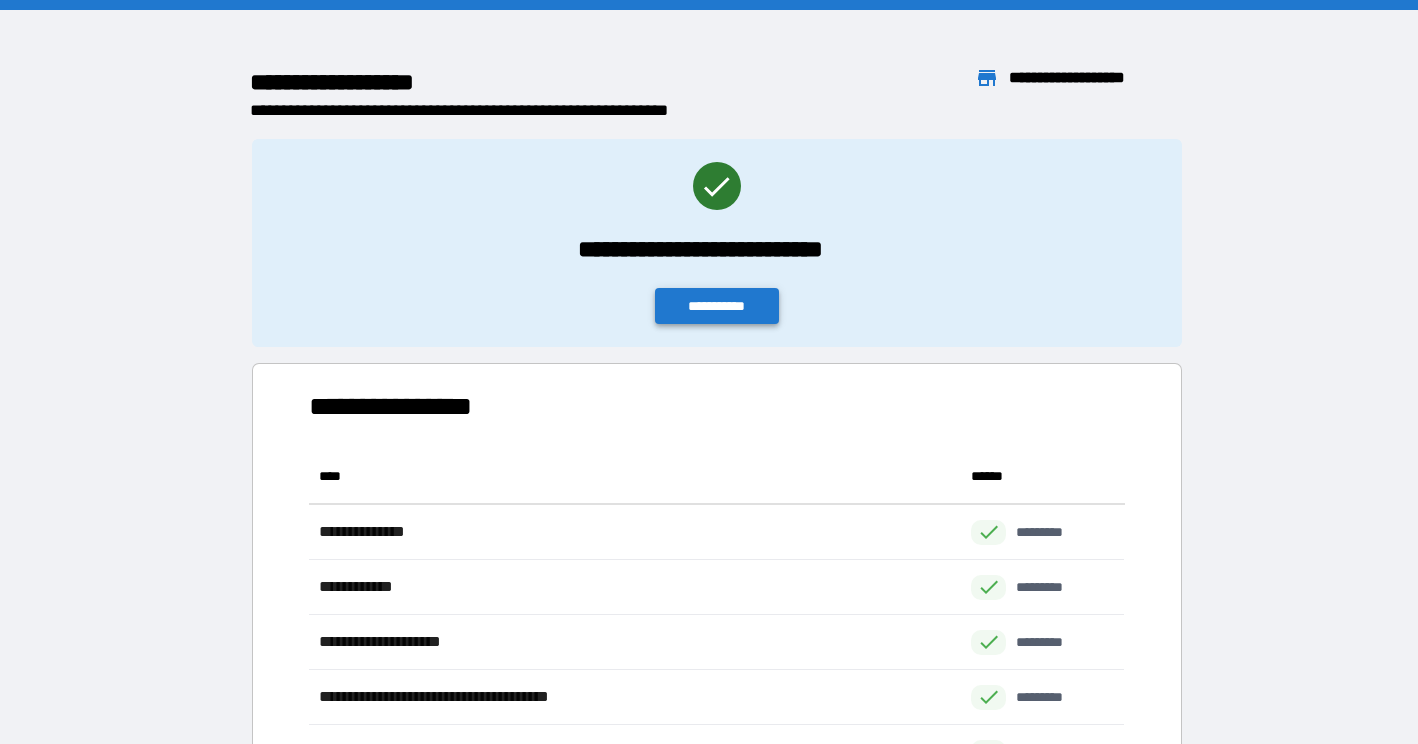 click on "**********" at bounding box center (717, 306) 